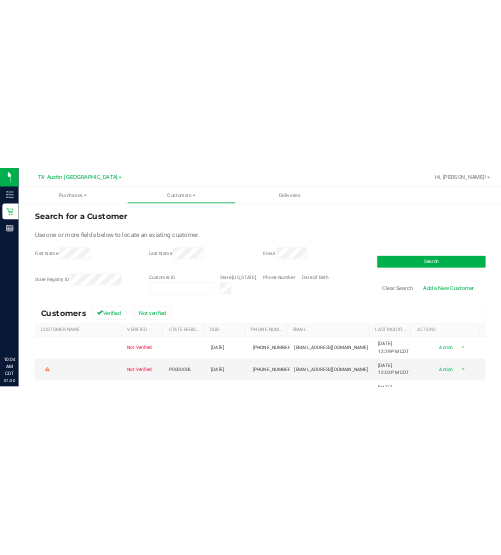 scroll, scrollTop: 0, scrollLeft: 0, axis: both 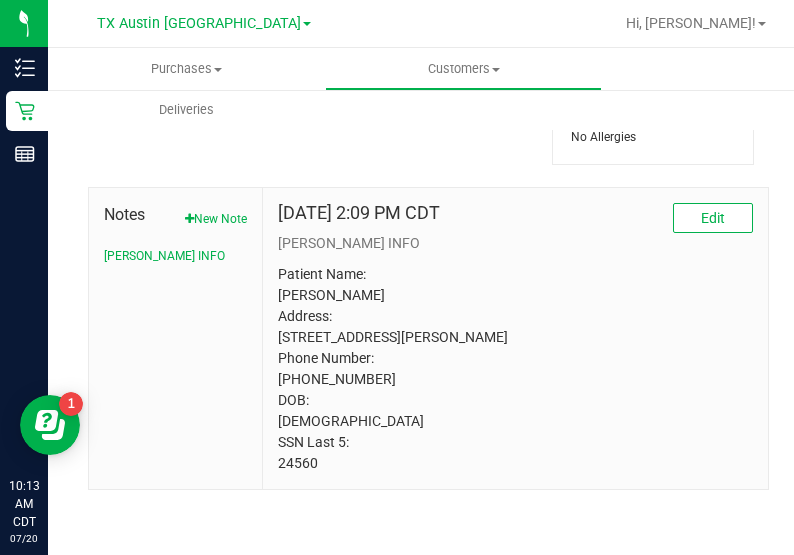 click on "Patient Name:
Victor Harville
Address:
100 Manor Dr
Azle, TX, 76020
Phone Number:
(870) 314-0574
DOB:
02/24/1942
SSN Last 5:
24560" at bounding box center [515, 369] 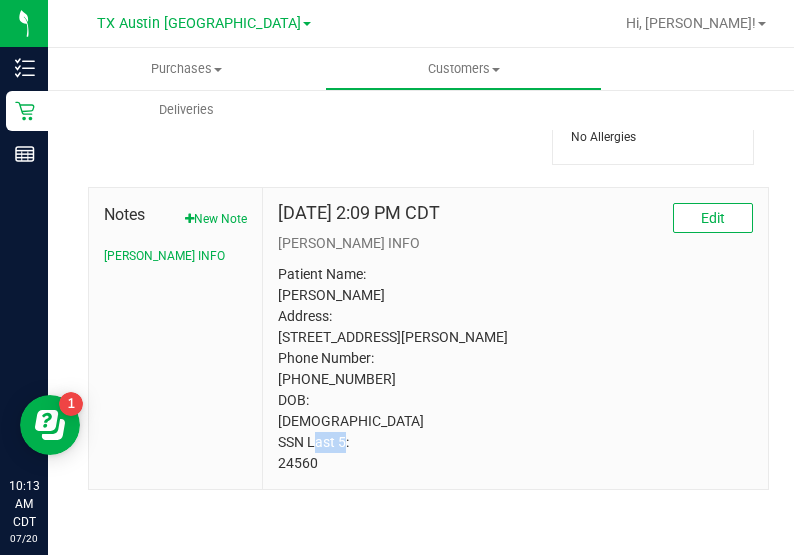 click on "Patient Name:
Victor Harville
Address:
100 Manor Dr
Azle, TX, 76020
Phone Number:
(870) 314-0574
DOB:
02/24/1942
SSN Last 5:
24560" at bounding box center (515, 369) 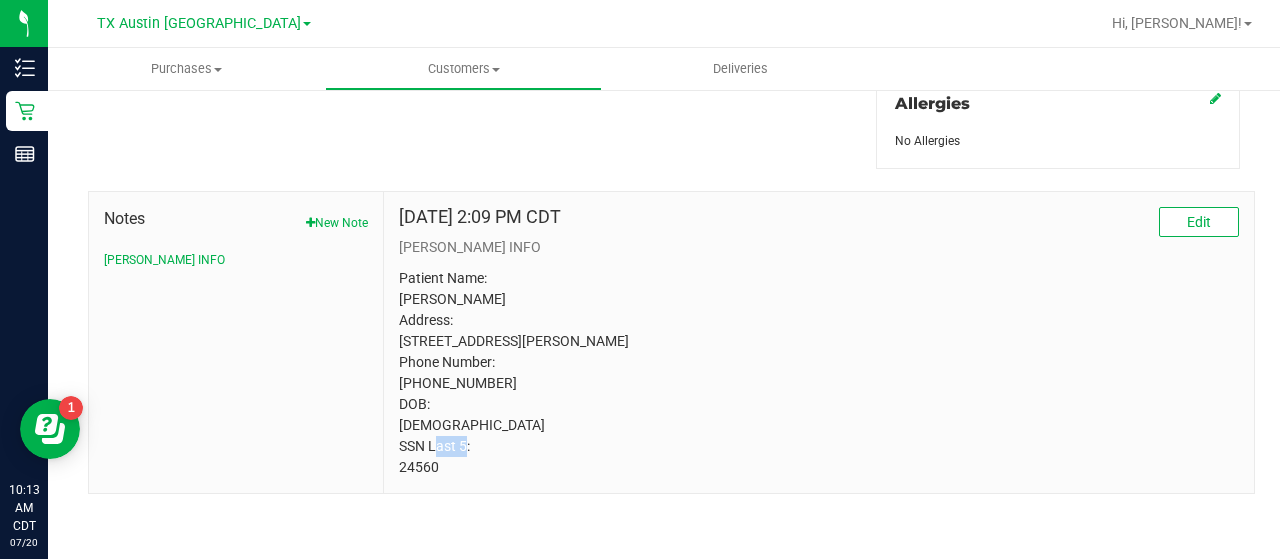 scroll, scrollTop: 935, scrollLeft: 0, axis: vertical 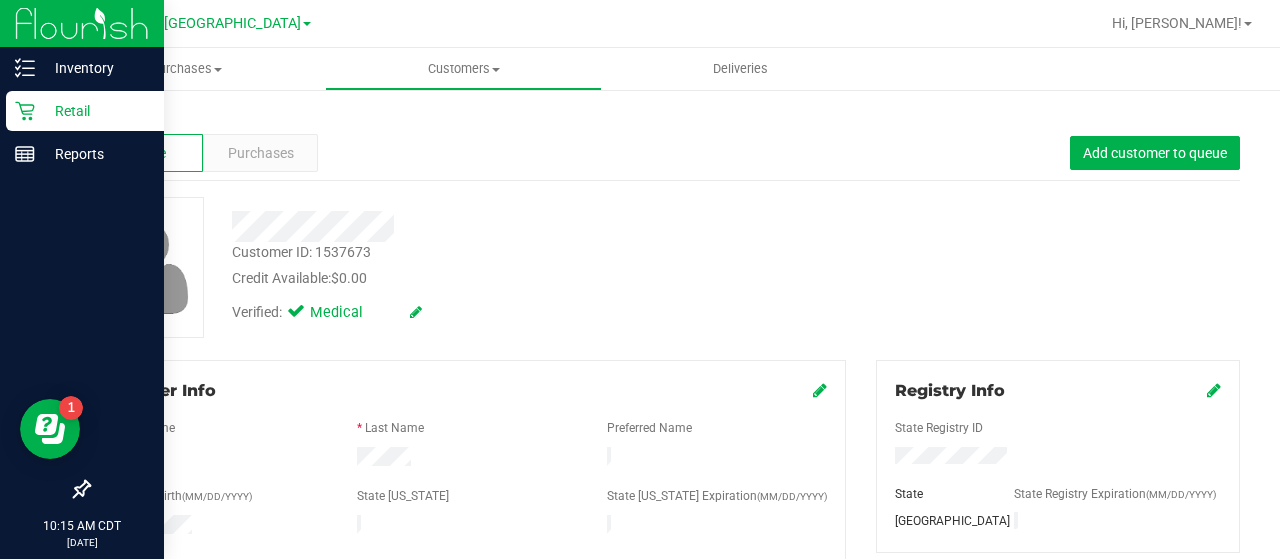 click on "Retail" at bounding box center [82, 112] 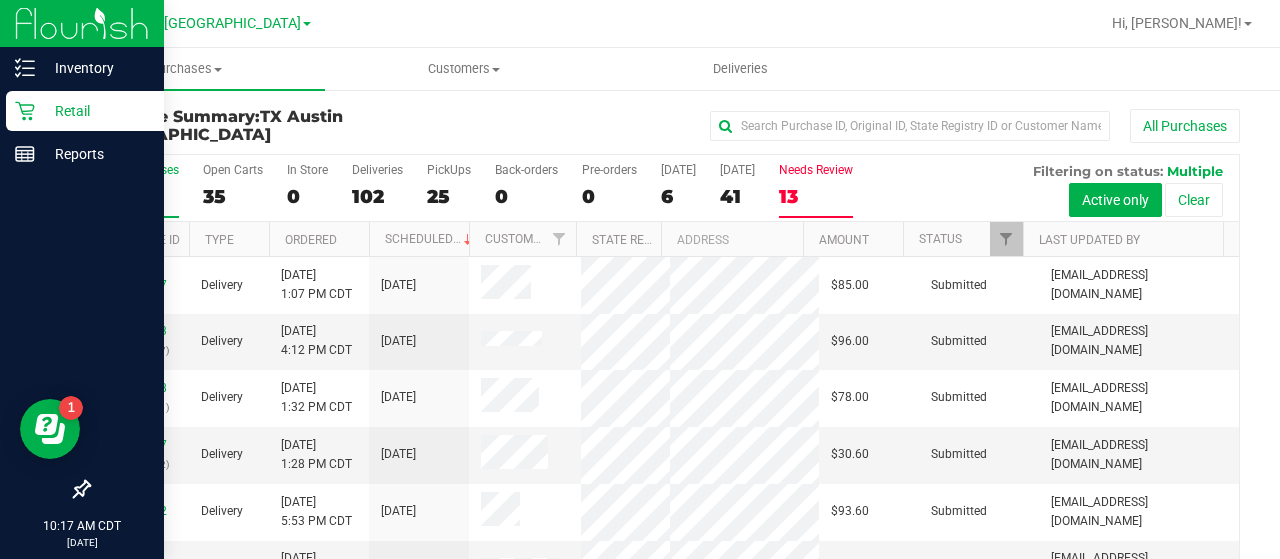 click on "13" at bounding box center (816, 196) 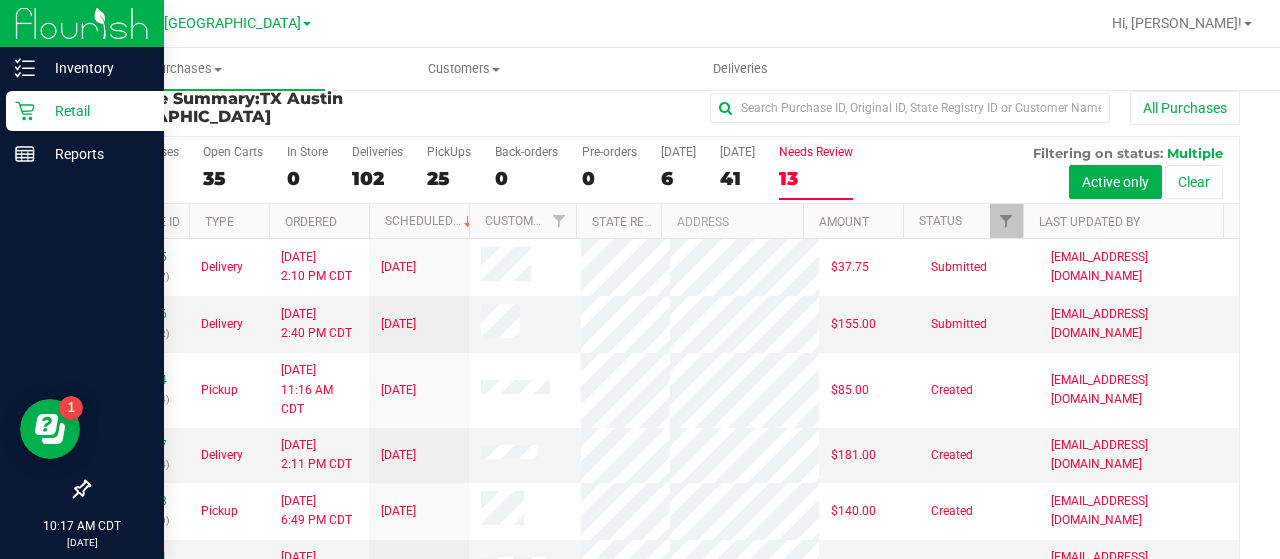 scroll, scrollTop: 29, scrollLeft: 0, axis: vertical 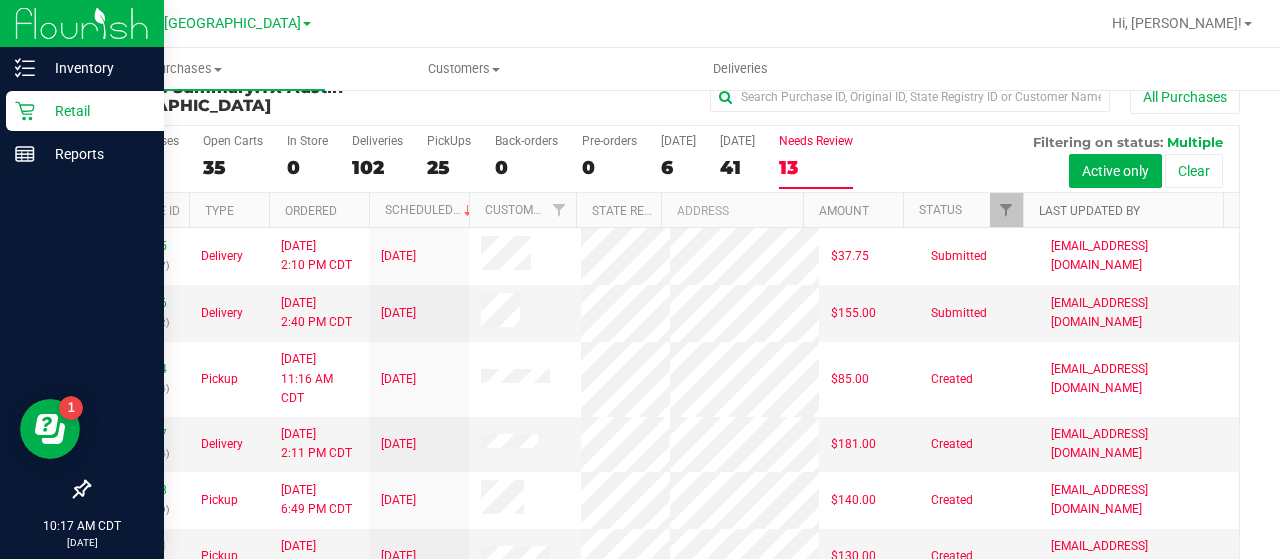 click on "Last Updated By" at bounding box center [1089, 211] 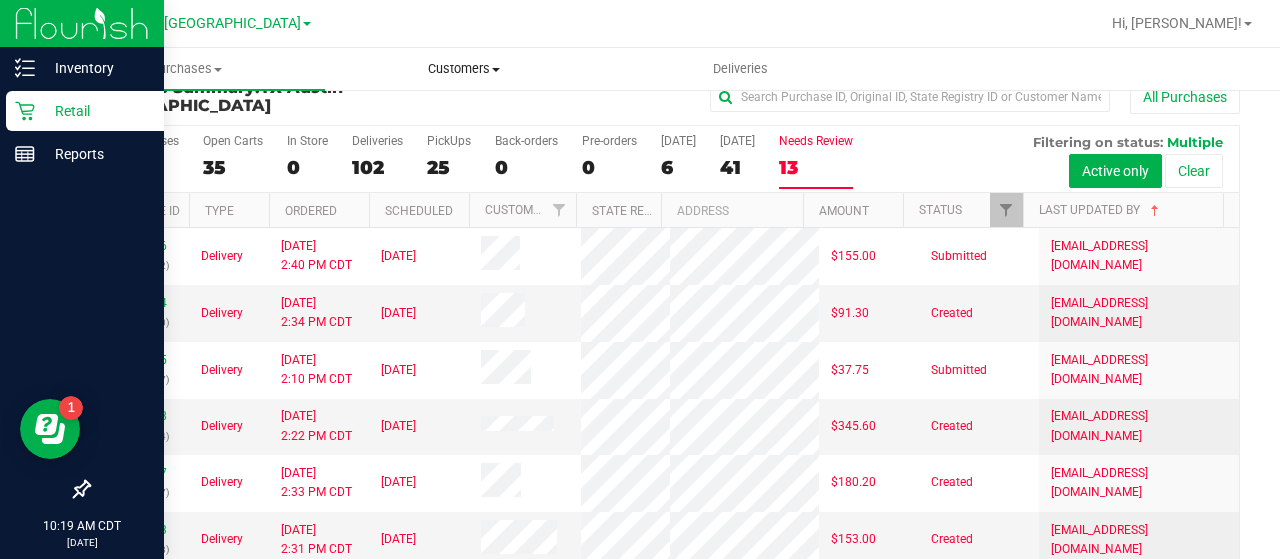 click on "Customers" at bounding box center (463, 69) 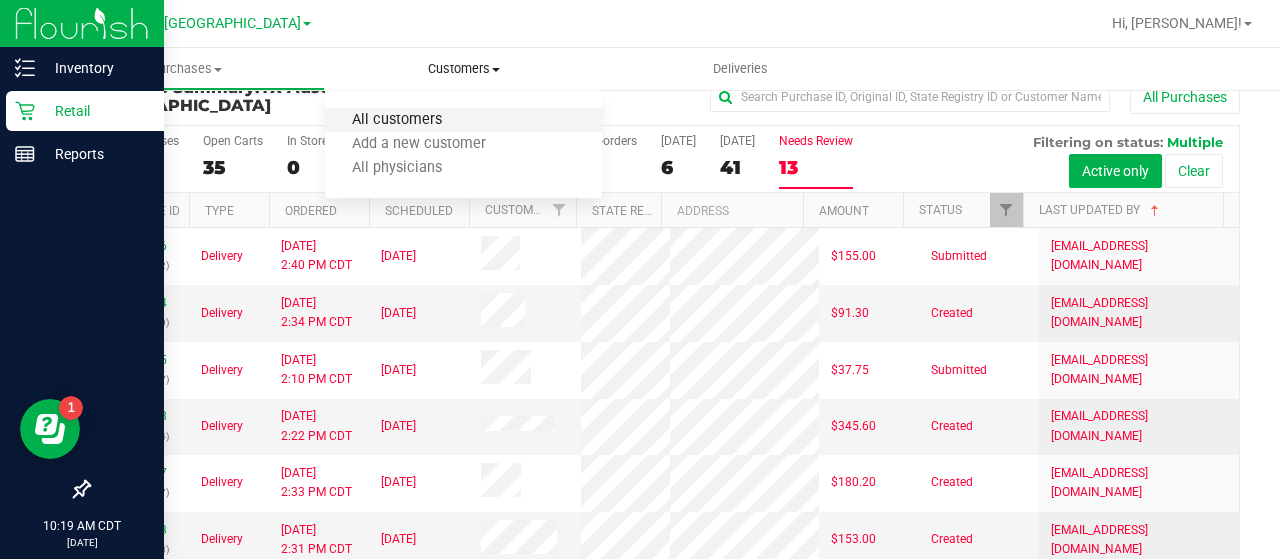 click on "All customers" at bounding box center [397, 120] 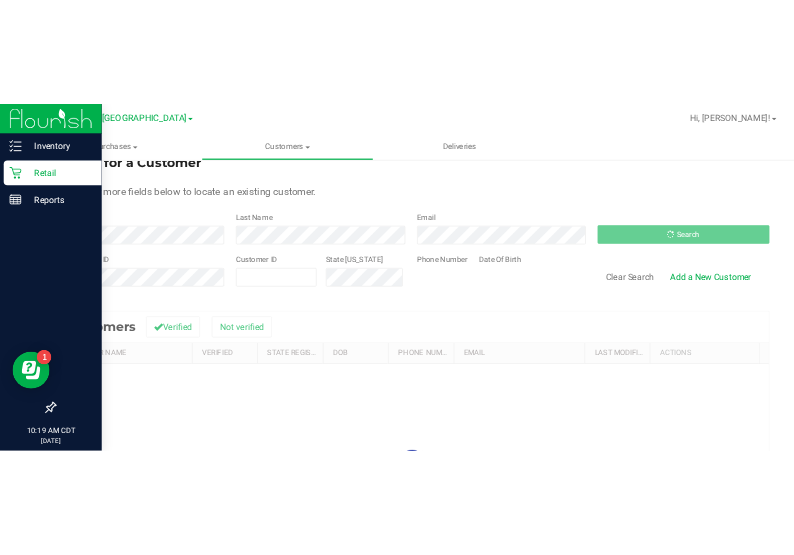 scroll, scrollTop: 0, scrollLeft: 0, axis: both 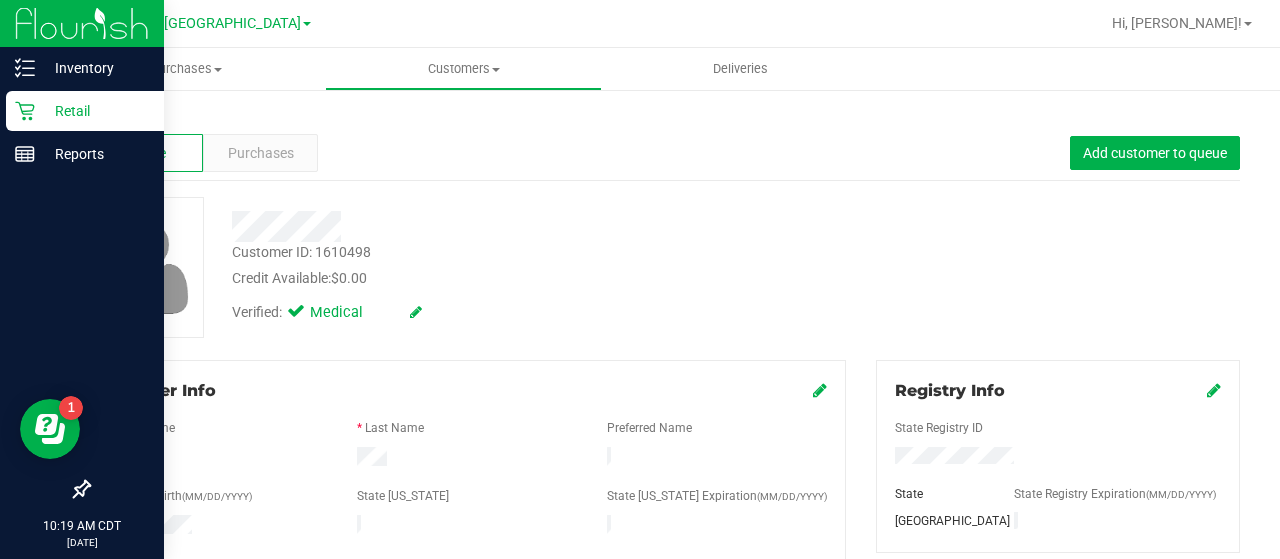 click on "Verified:
Medical" at bounding box center [512, 311] 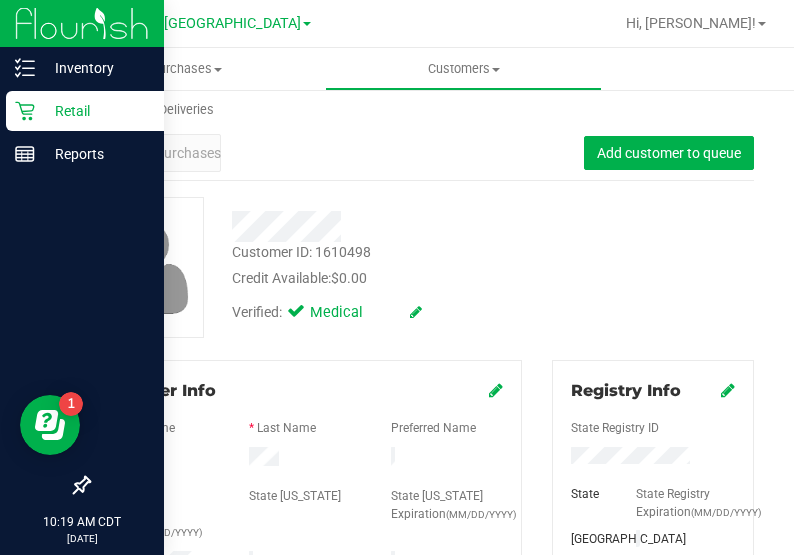 click on "Customer ID: 1610498
Credit Available:
$0.00
Verified:
Medical" at bounding box center [421, 267] 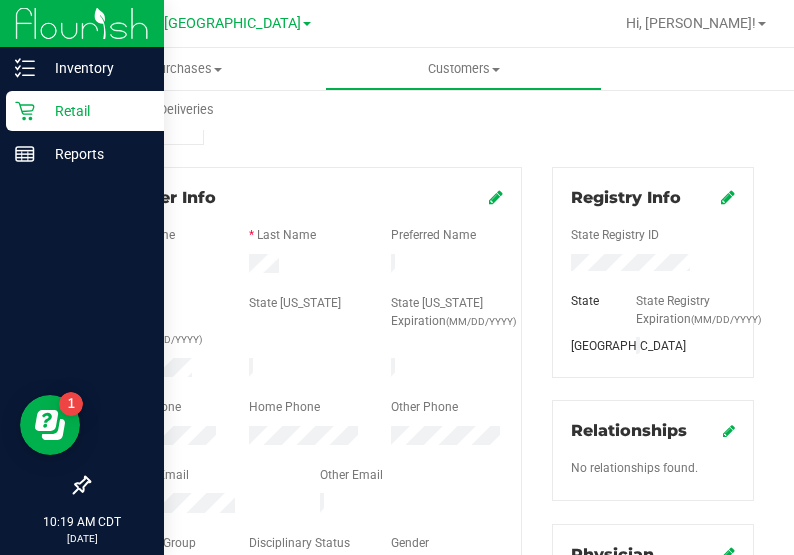 scroll, scrollTop: 201, scrollLeft: 0, axis: vertical 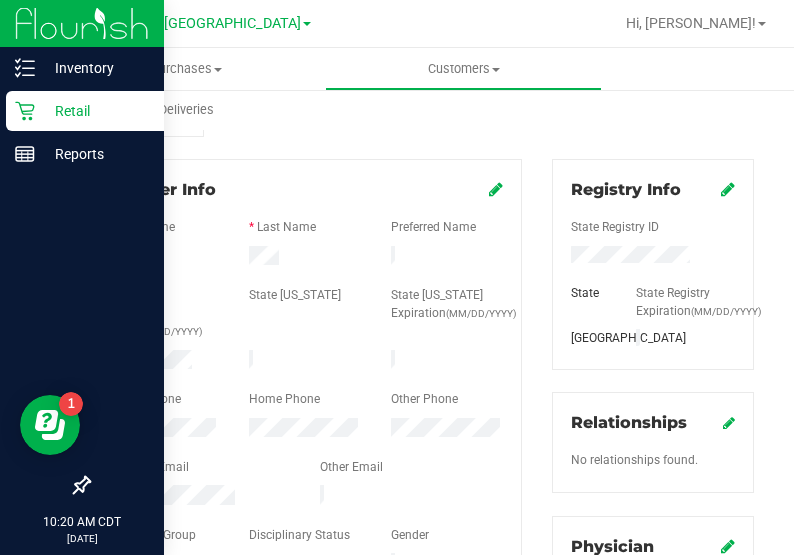 click on "Registry Info
State Registry ID
State
State Registry Expiration
(MM/DD/YYYY)
TX
Relationships
No relationships found.
Physician" at bounding box center [653, 532] 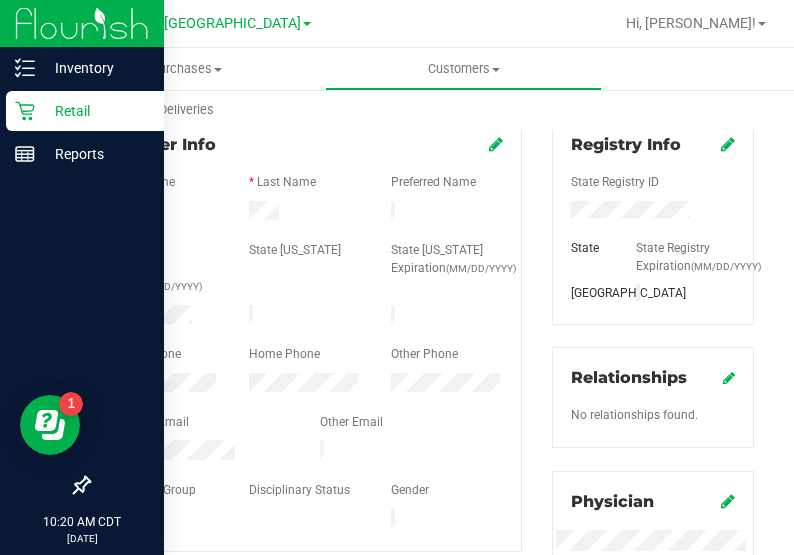 scroll, scrollTop: 278, scrollLeft: 0, axis: vertical 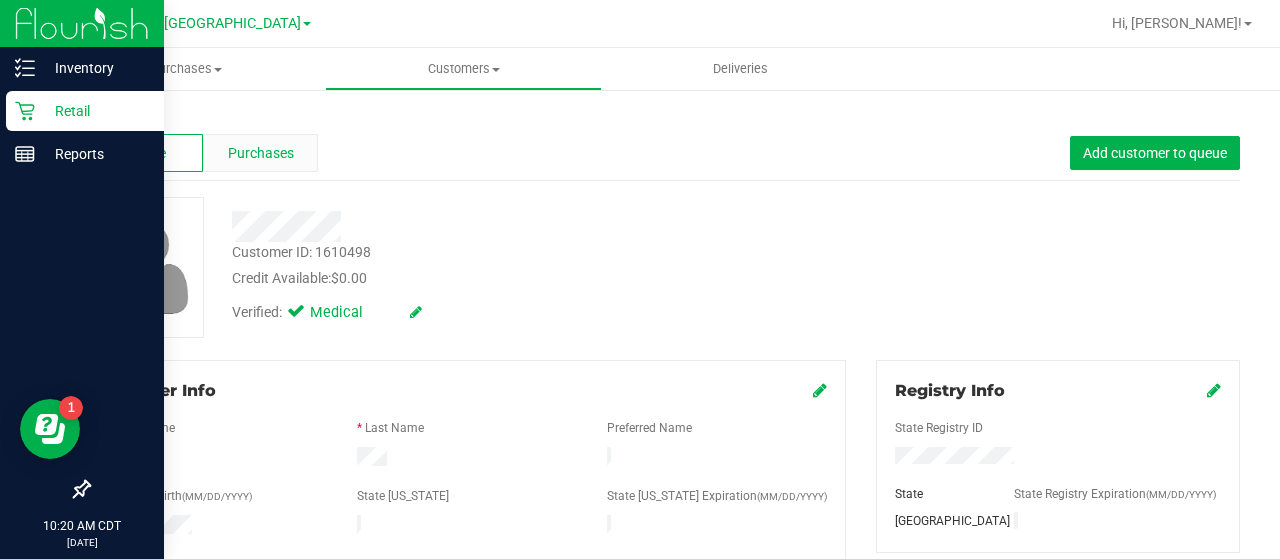 click on "Purchases" at bounding box center (260, 153) 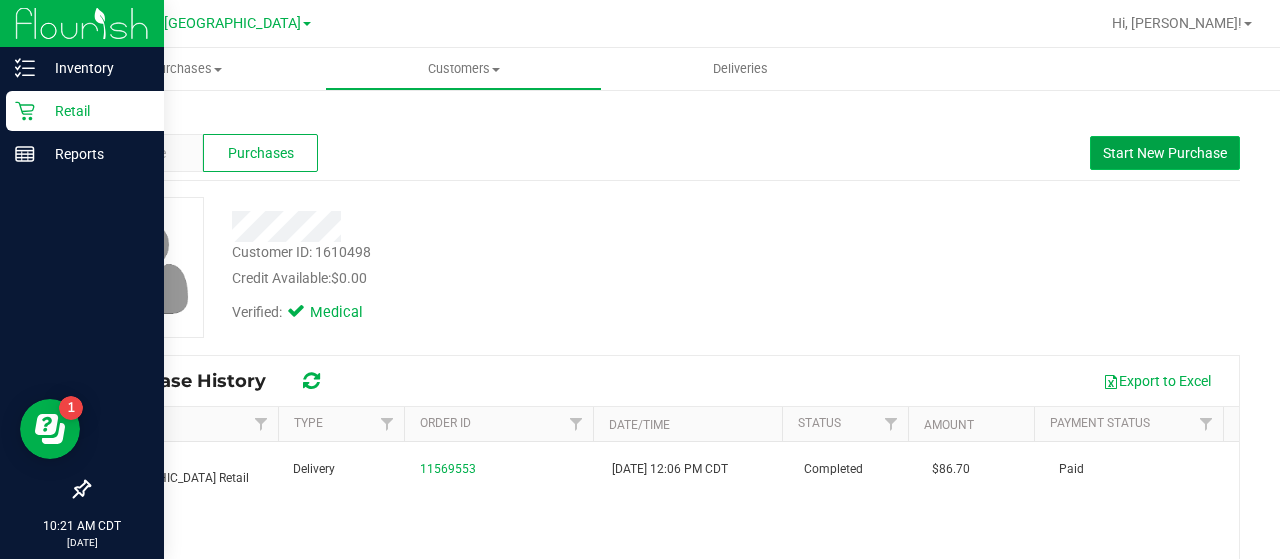 click on "Start New Purchase" at bounding box center [1165, 153] 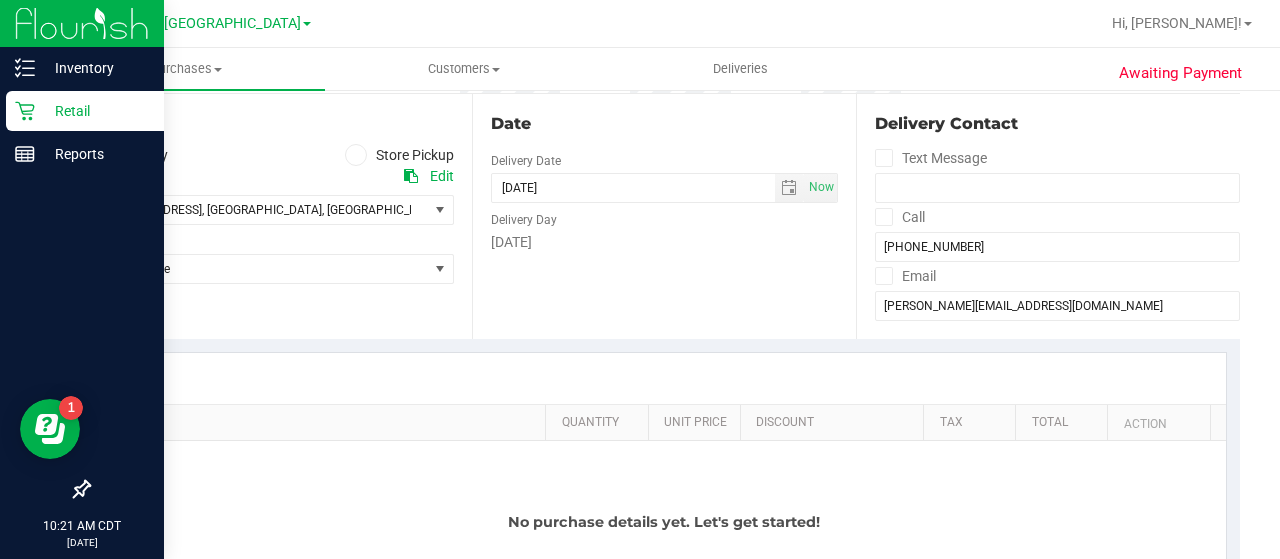 scroll, scrollTop: 284, scrollLeft: 0, axis: vertical 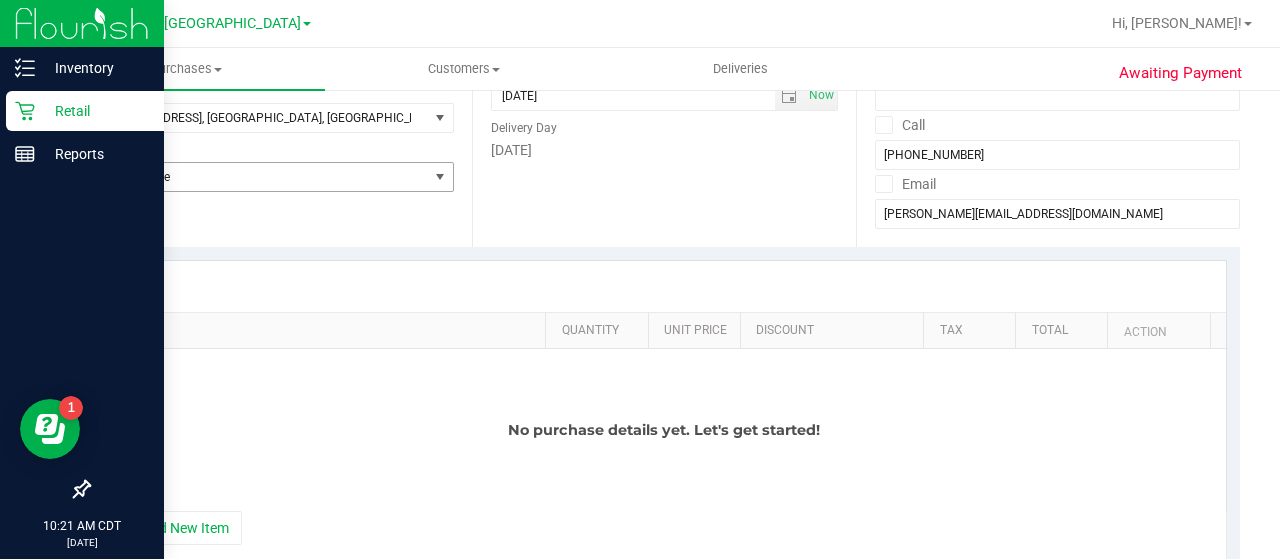 click on "Select Store" at bounding box center (258, 177) 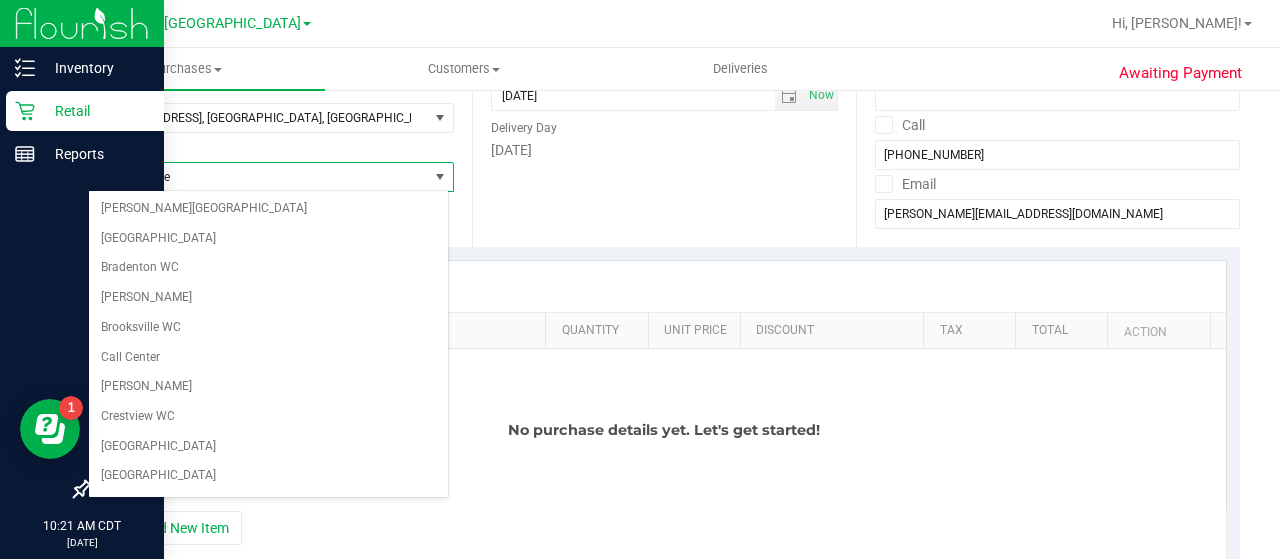 scroll, scrollTop: 1414, scrollLeft: 0, axis: vertical 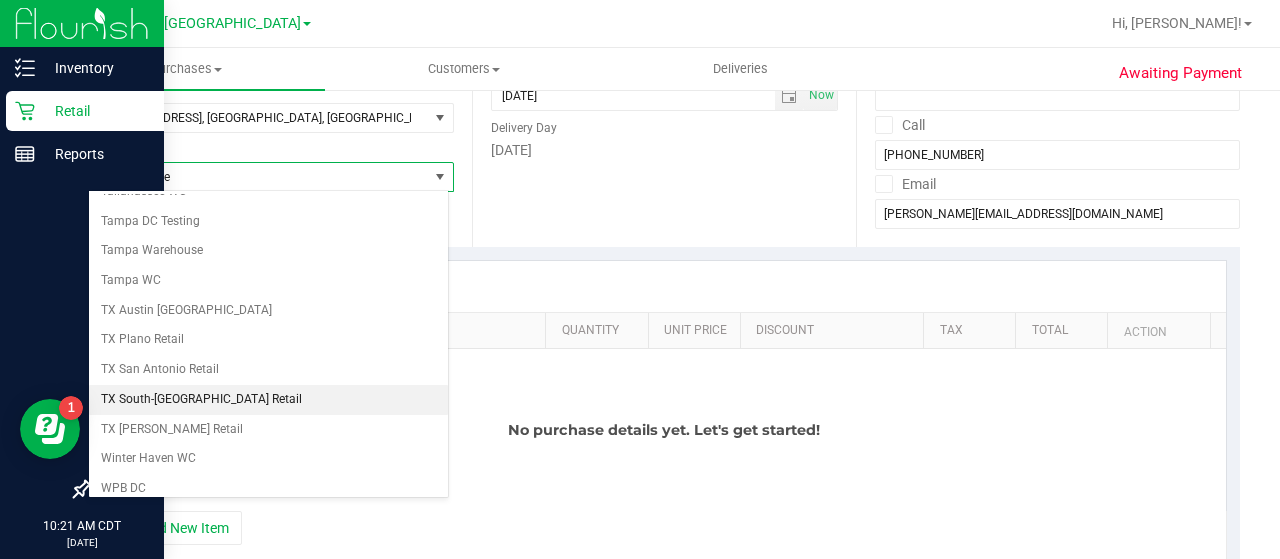 click on "TX South-[GEOGRAPHIC_DATA] Retail" at bounding box center [268, 400] 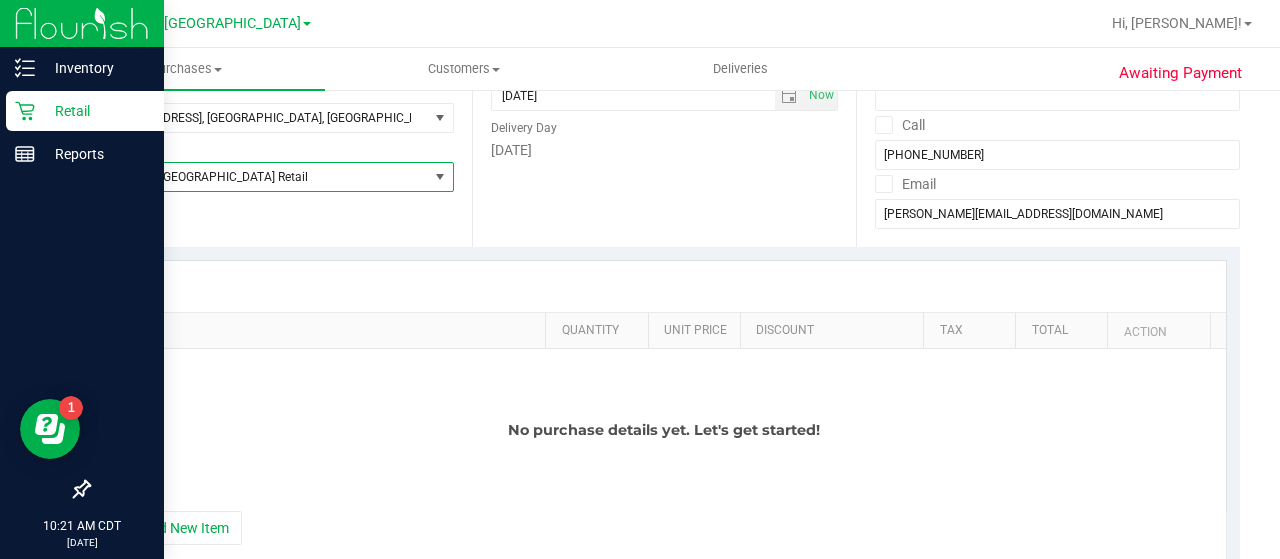 scroll, scrollTop: 484, scrollLeft: 0, axis: vertical 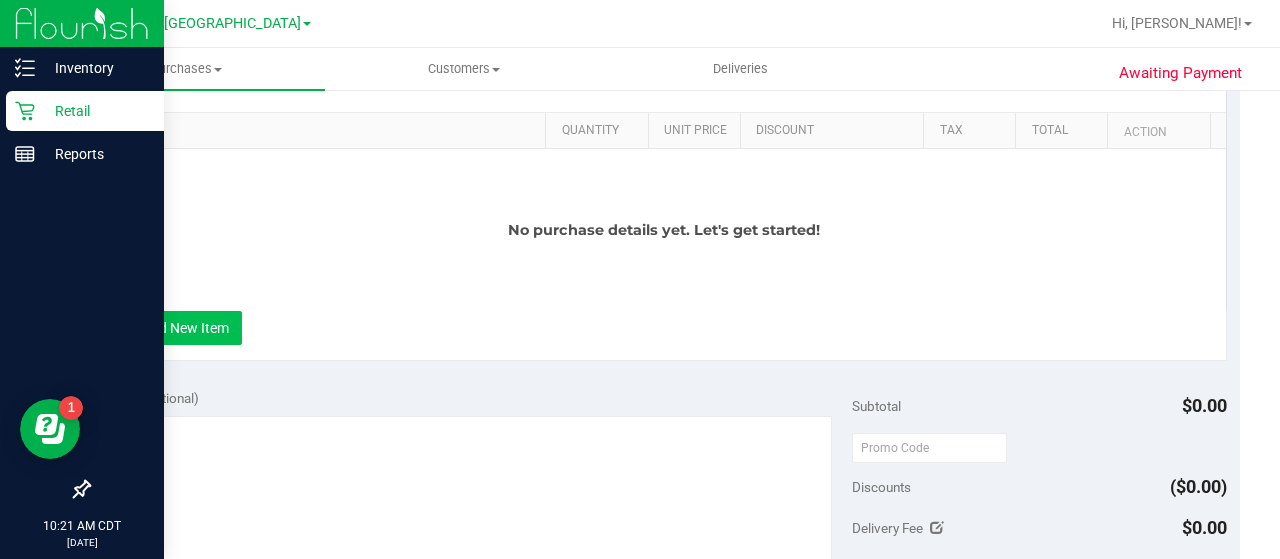 click on "+ Add New Item" at bounding box center (180, 328) 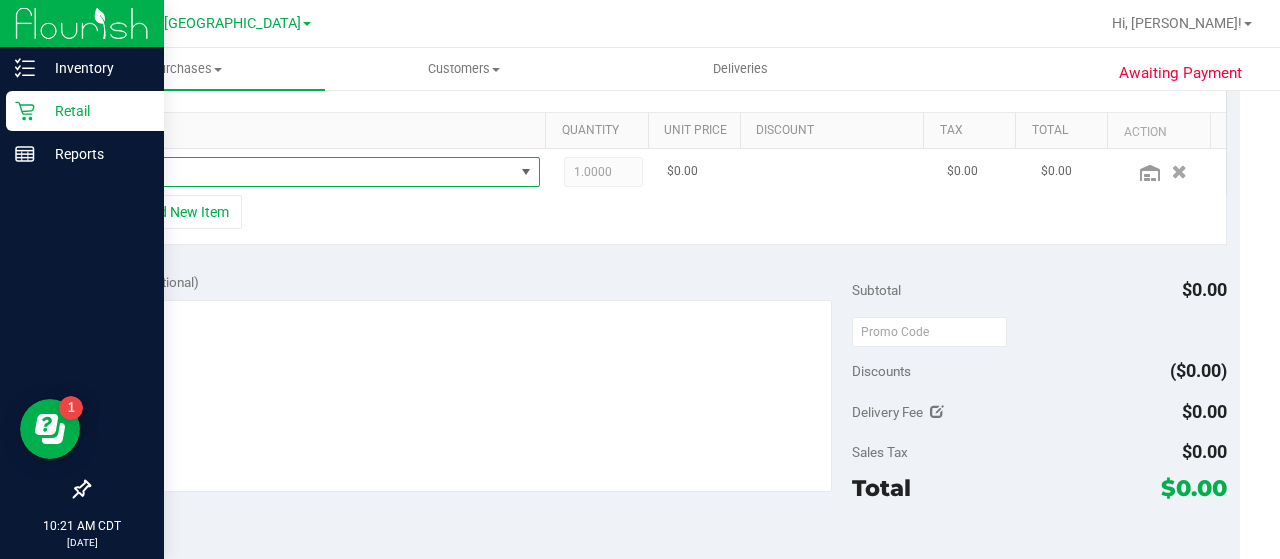 click at bounding box center [315, 172] 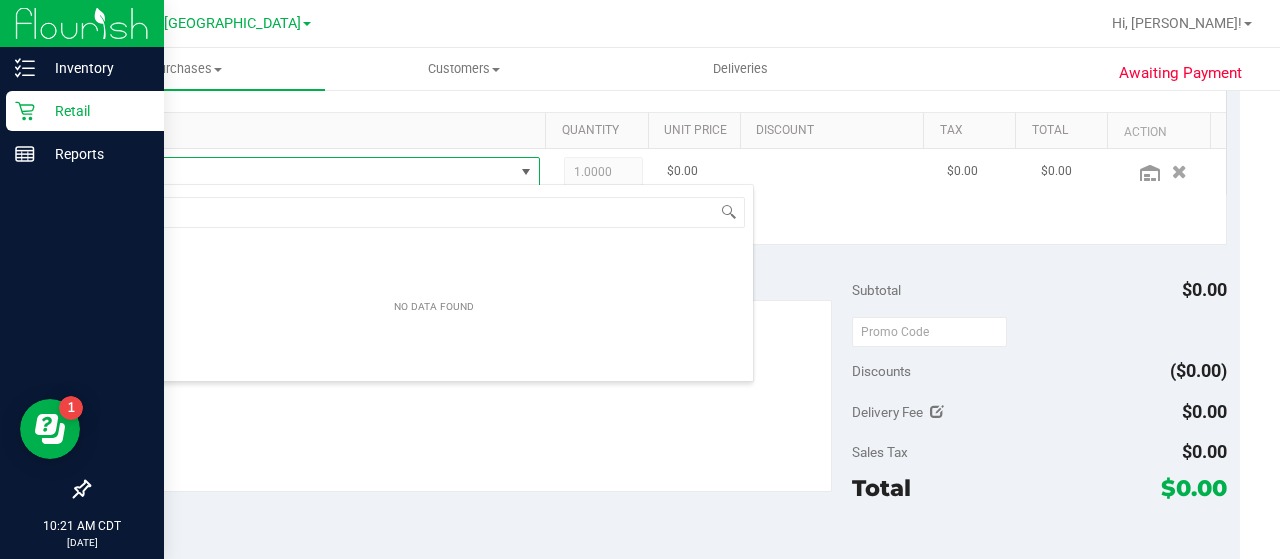 scroll, scrollTop: 99970, scrollLeft: 99586, axis: both 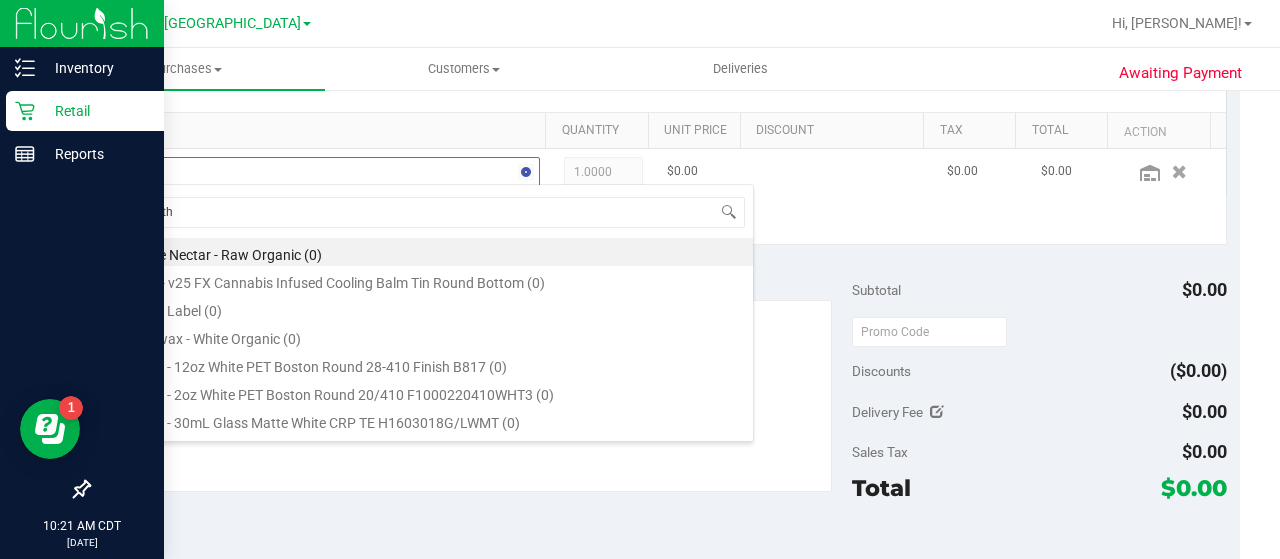 type on "soothe" 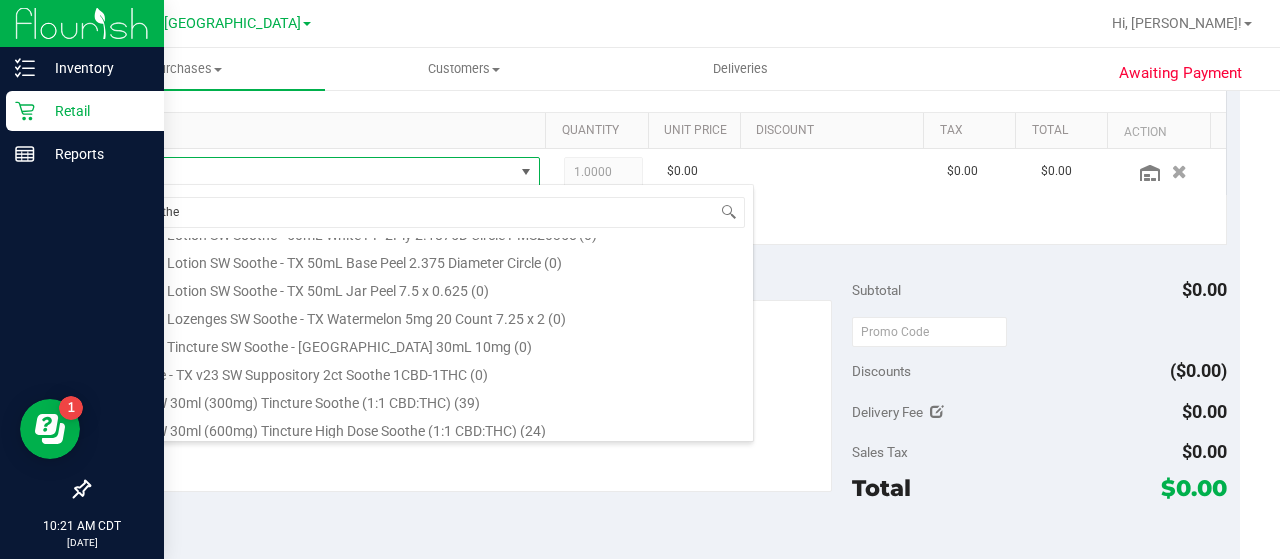 scroll, scrollTop: 588, scrollLeft: 0, axis: vertical 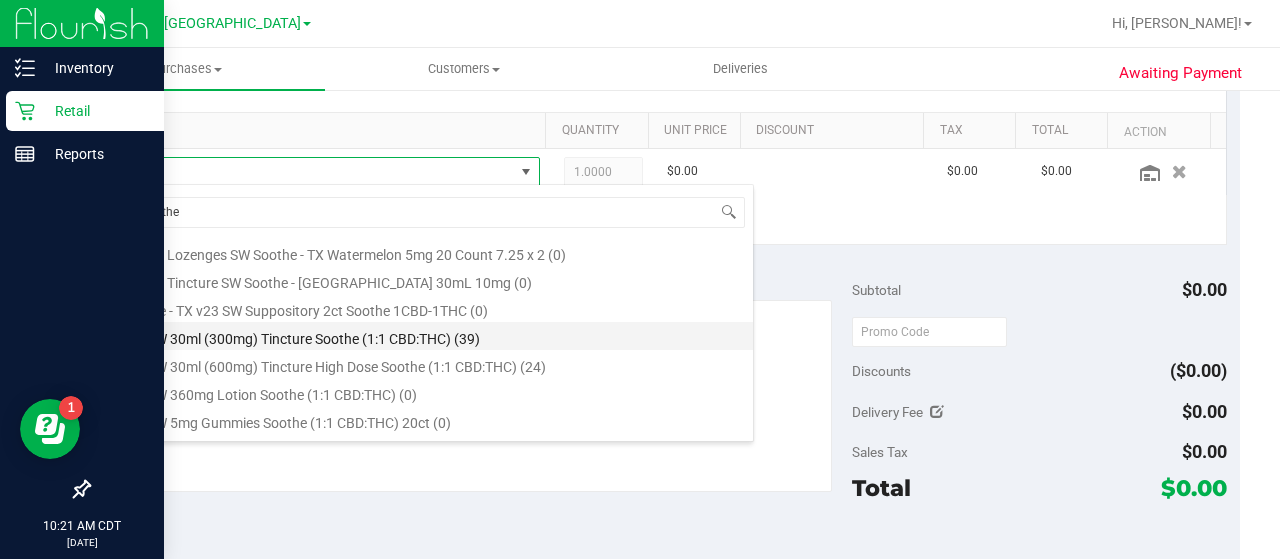 click on "TX SW 30ml (300mg) Tincture Soothe (1:1 CBD:THC) (39)" at bounding box center (434, 336) 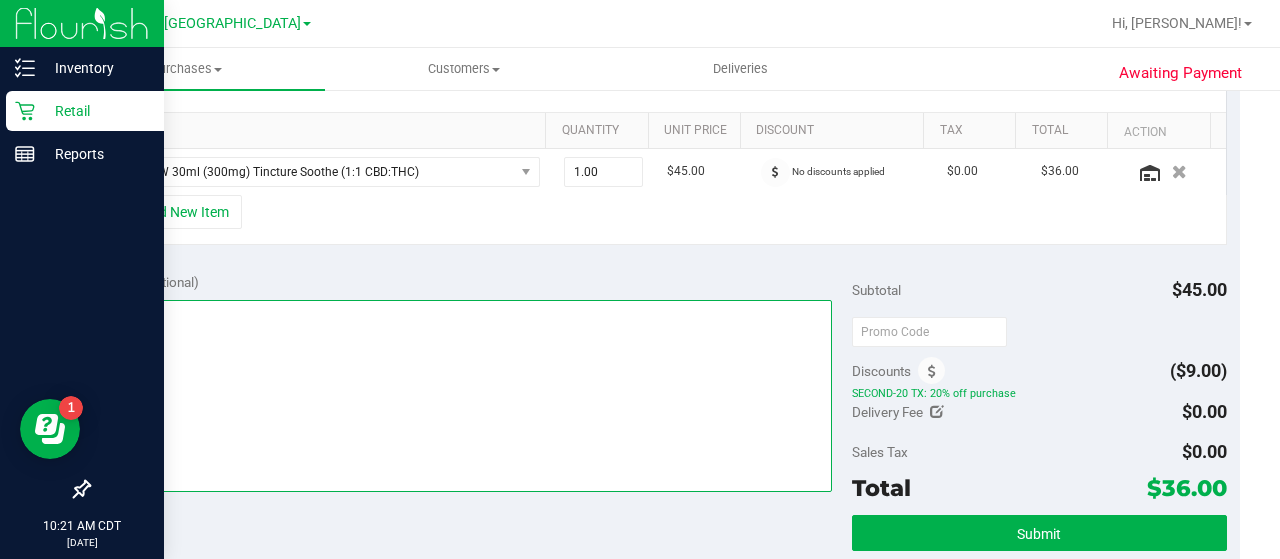 click at bounding box center [467, 396] 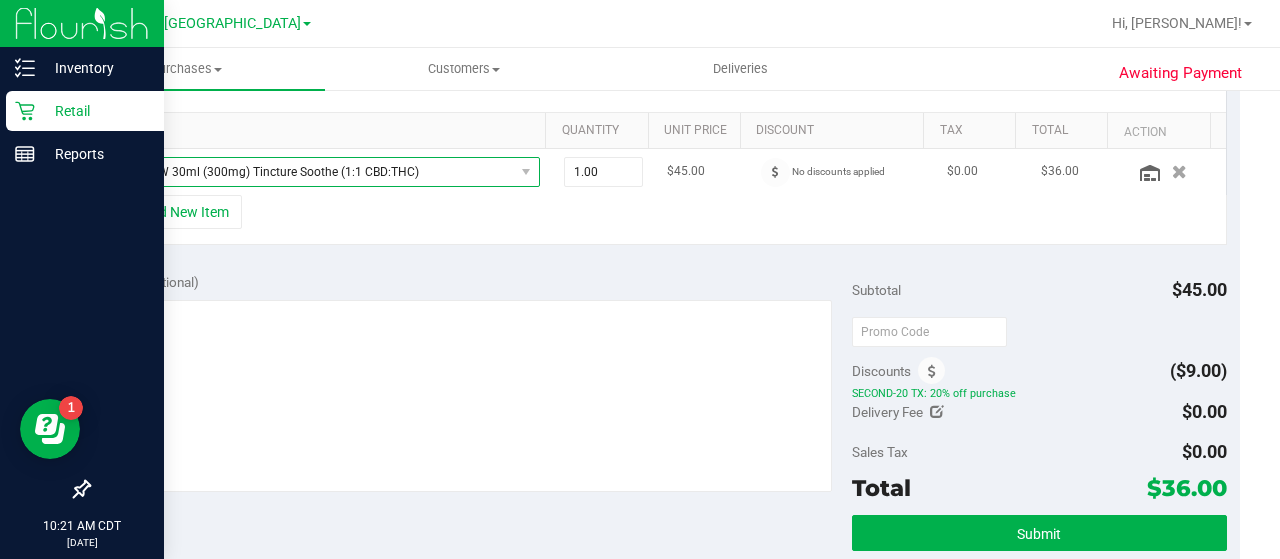 click on "TX SW 30ml (300mg) Tincture Soothe (1:1 CBD:THC)" at bounding box center [315, 172] 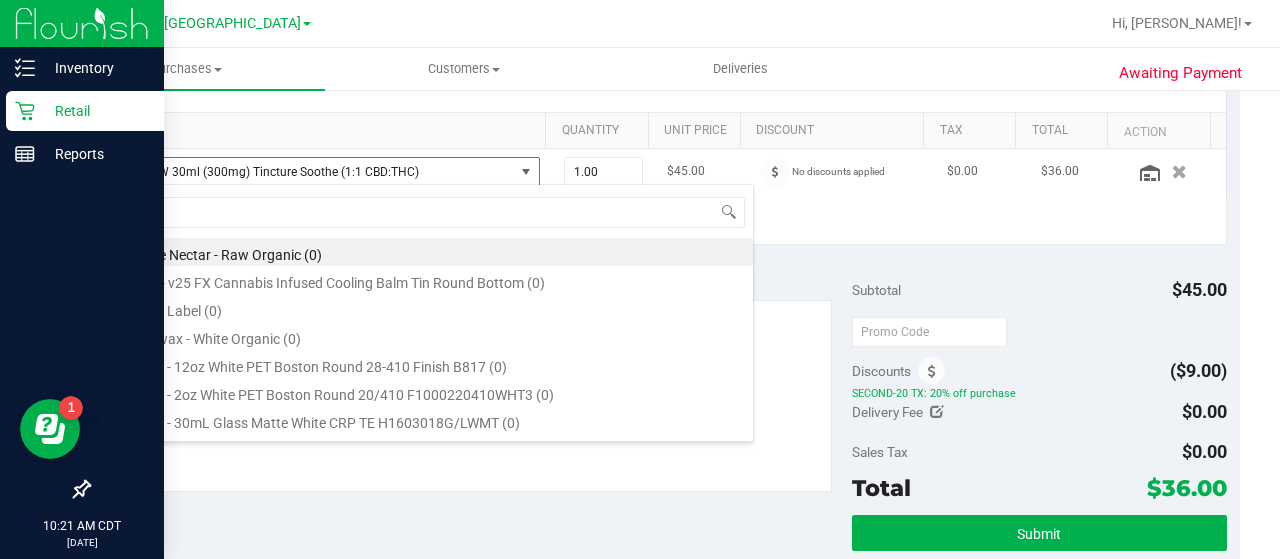 scroll, scrollTop: 99970, scrollLeft: 99586, axis: both 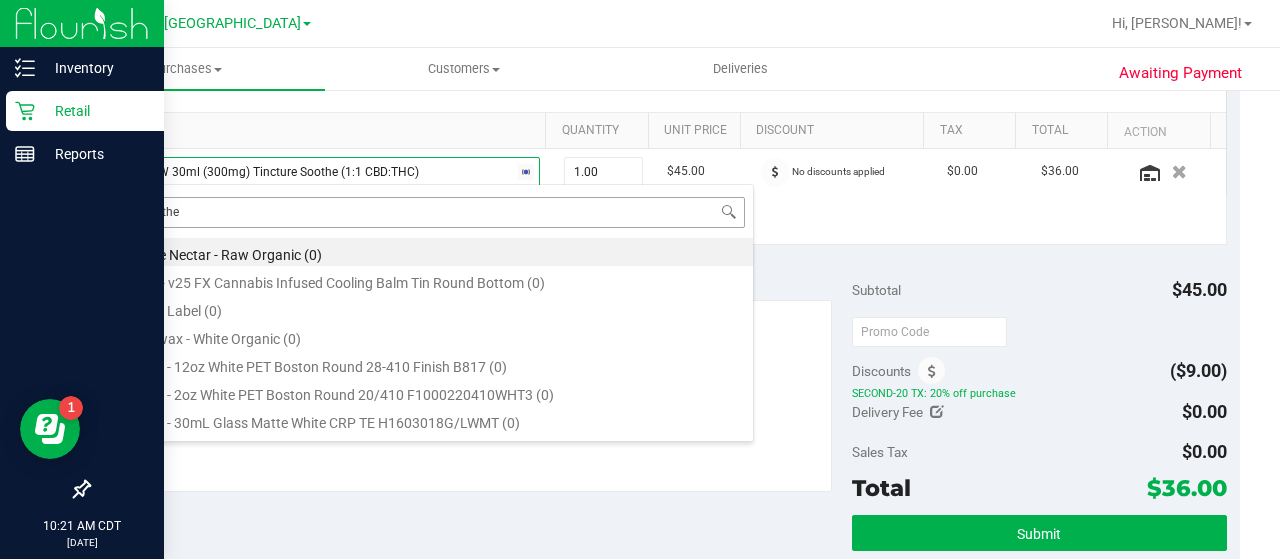 type on "soothe" 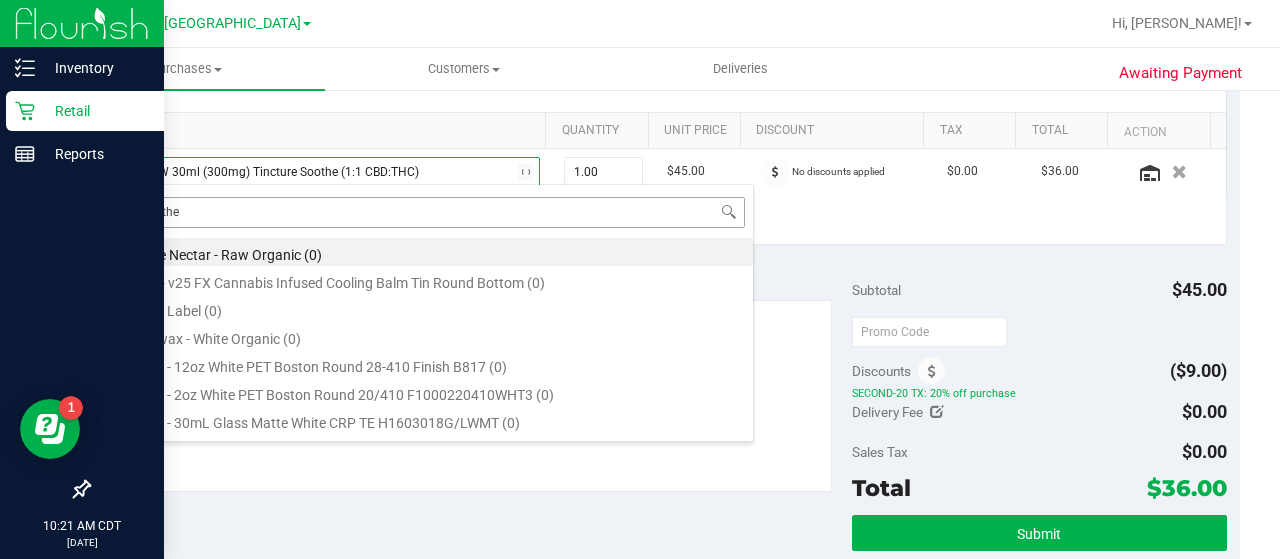 scroll, scrollTop: 472, scrollLeft: 0, axis: vertical 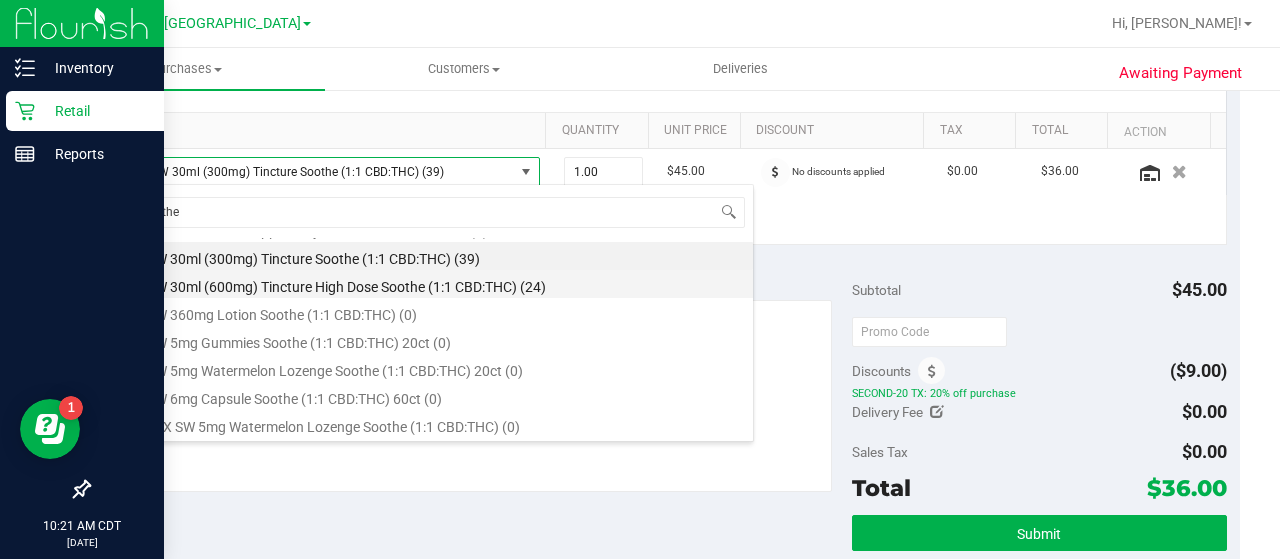 click on "TX SW 30ml (600mg) Tincture High Dose Soothe (1:1 CBD:THC) (24)" at bounding box center (434, 284) 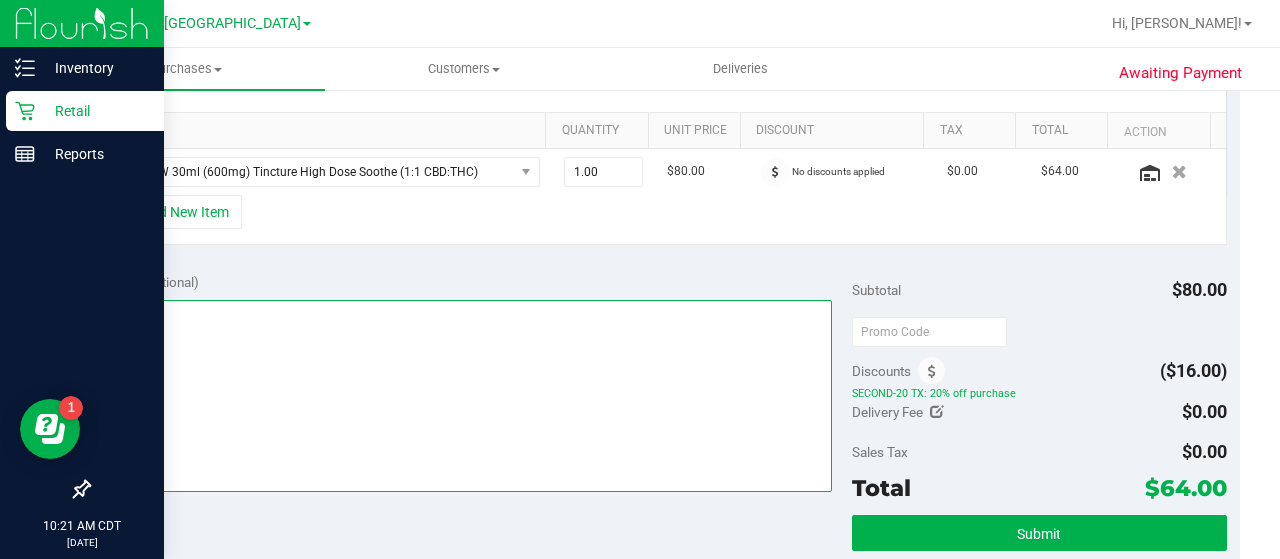 click at bounding box center (467, 396) 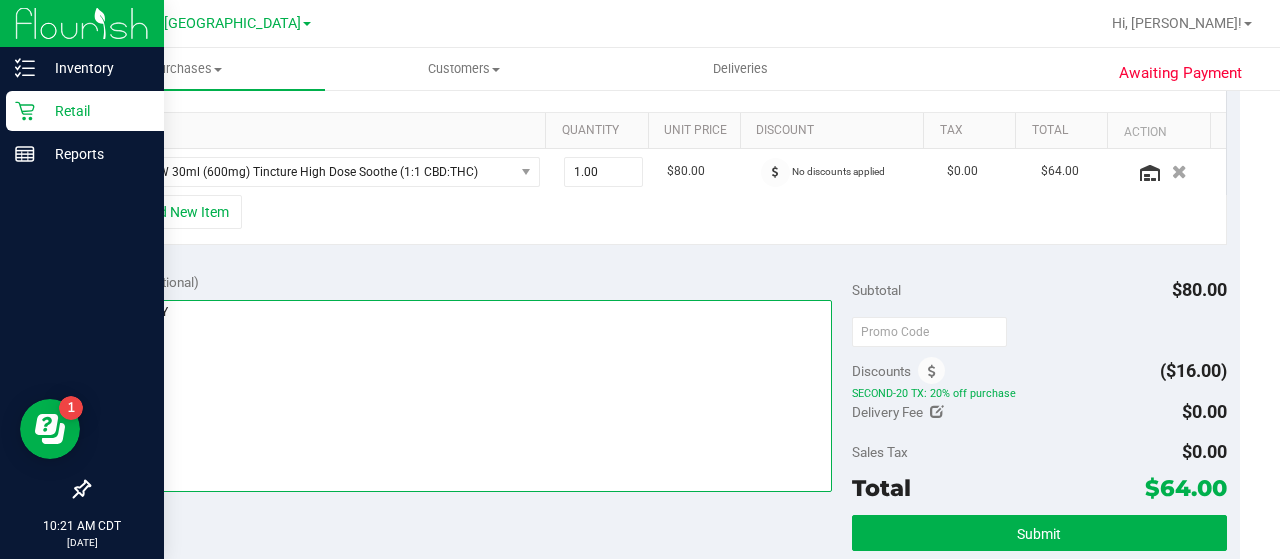 click at bounding box center (467, 396) 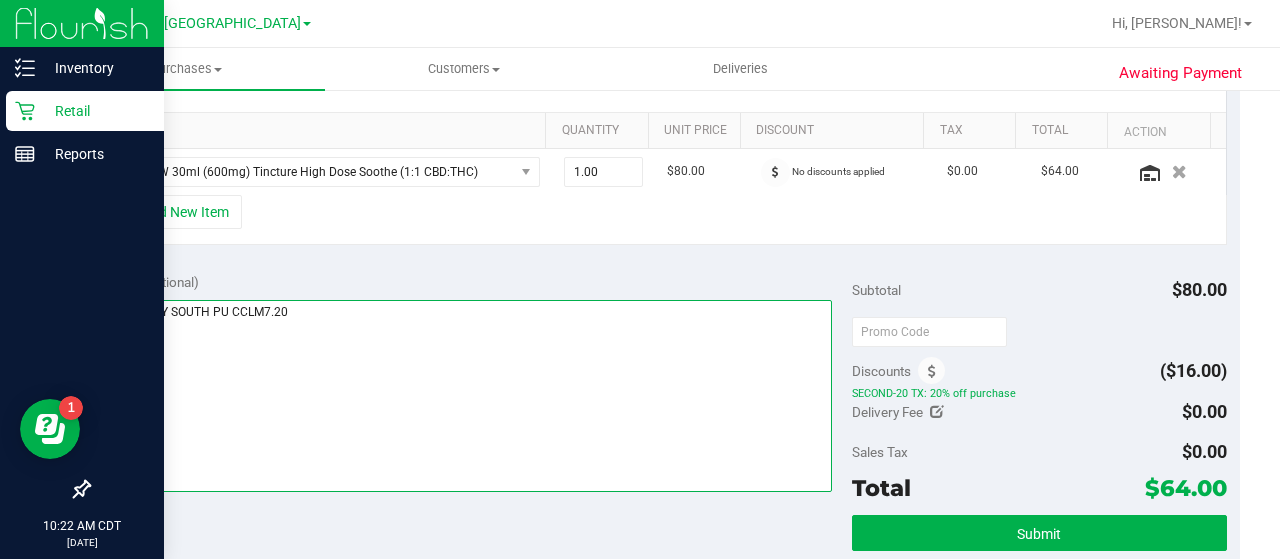 type on "SAME DAY SOUTH PU CCLM7.20" 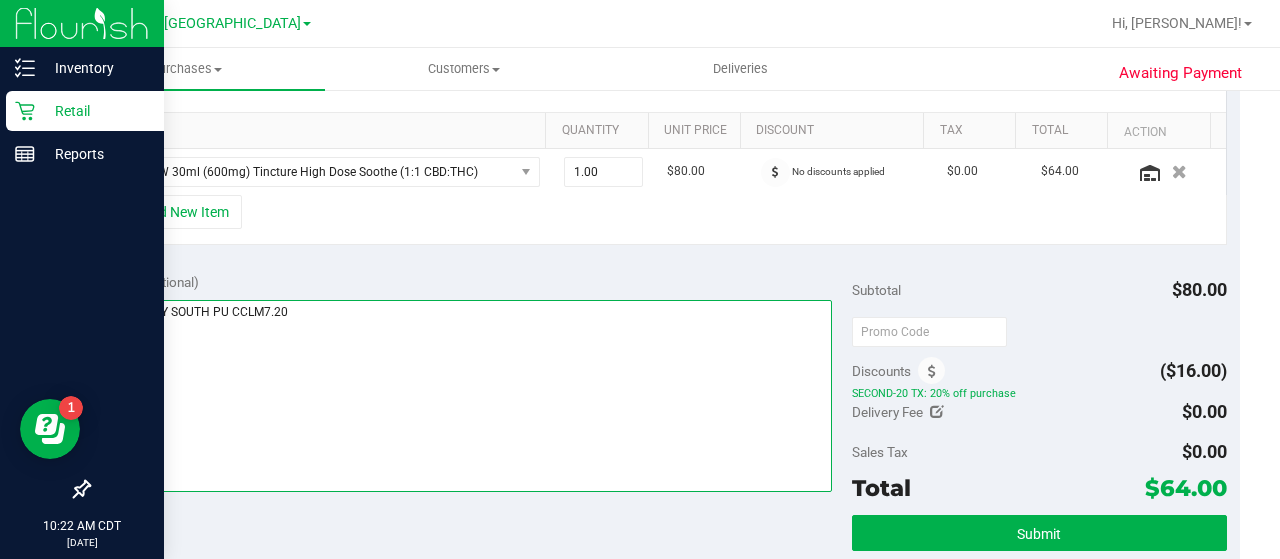 scroll, scrollTop: 0, scrollLeft: 0, axis: both 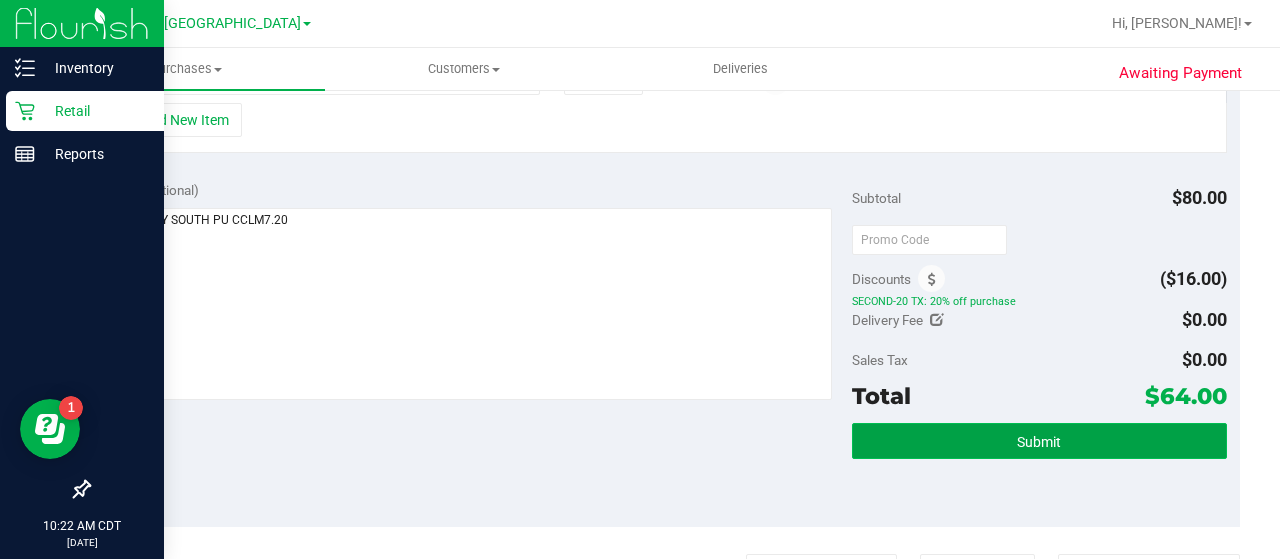 click on "Submit" at bounding box center [1039, 441] 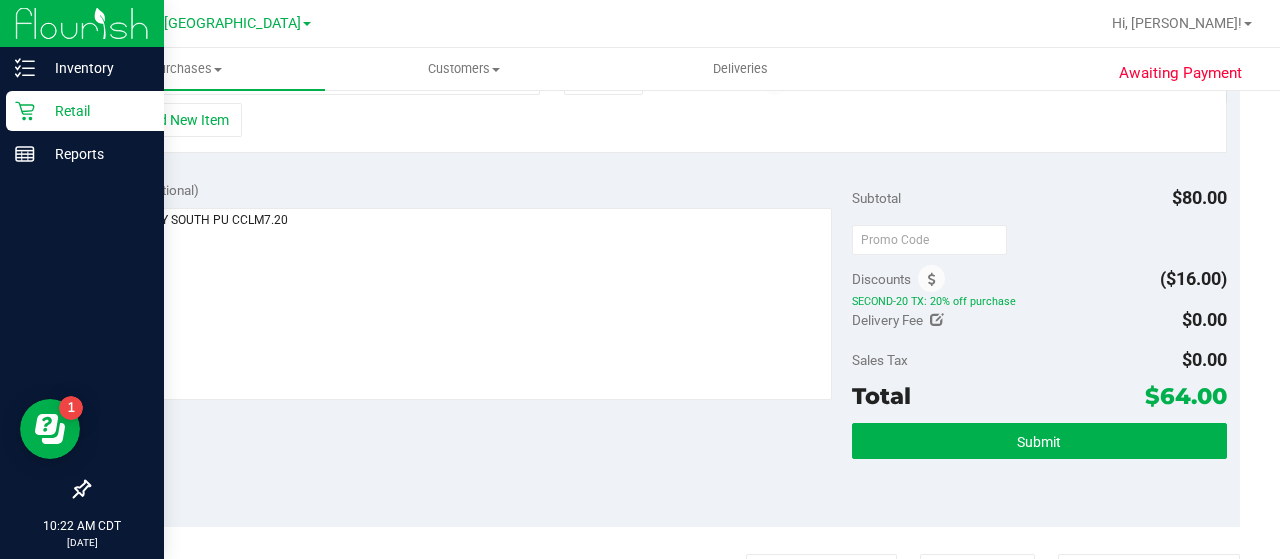 scroll, scrollTop: 579, scrollLeft: 0, axis: vertical 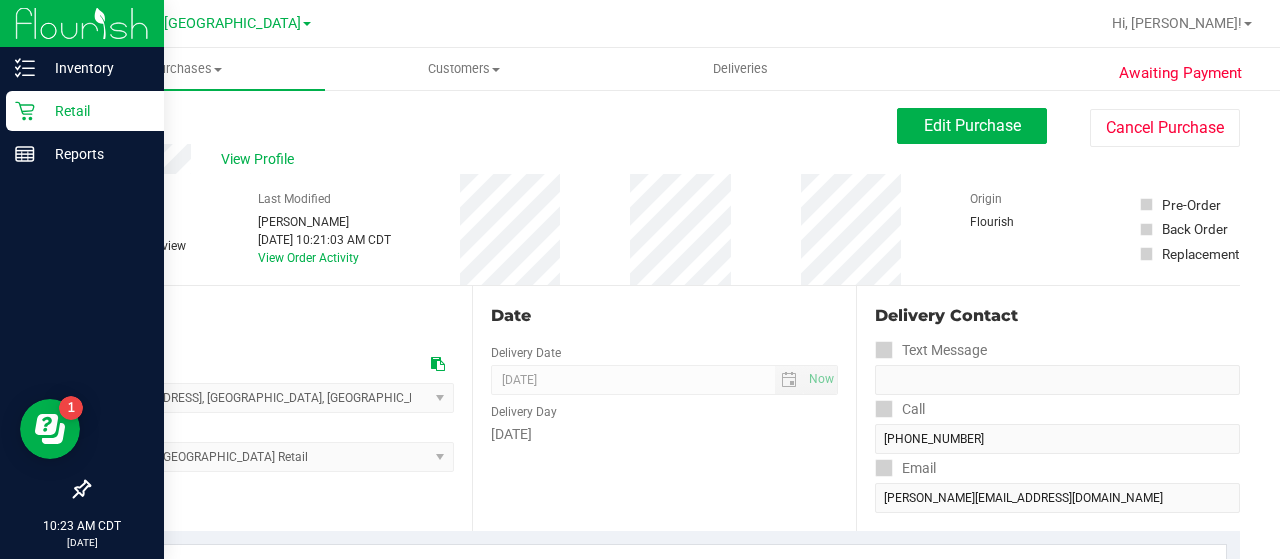 click on "Retail" at bounding box center (85, 111) 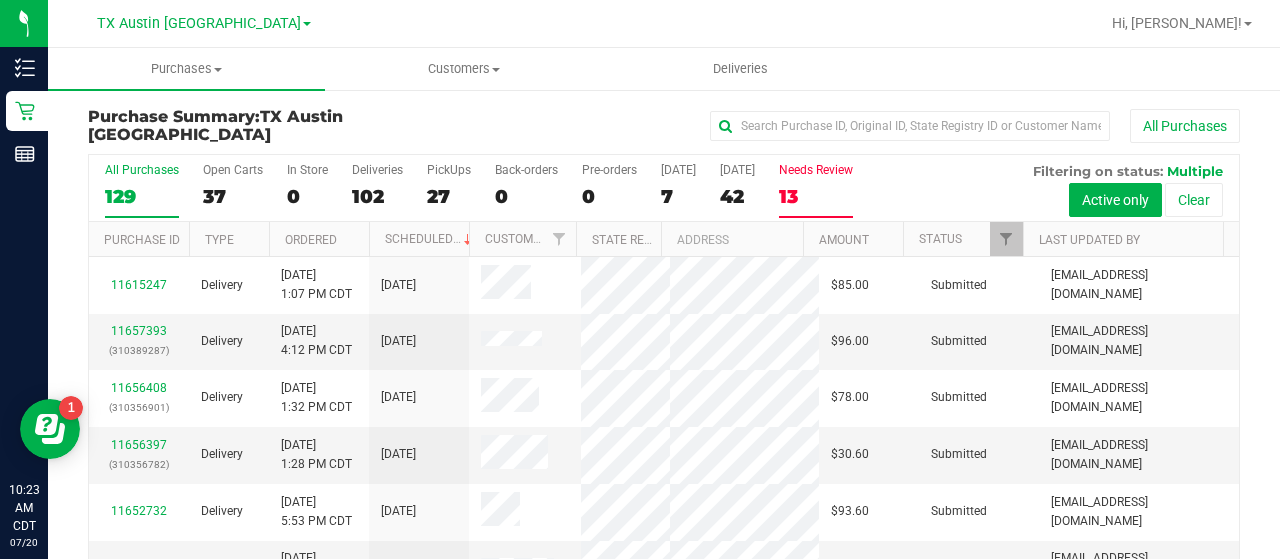 click on "13" at bounding box center [816, 196] 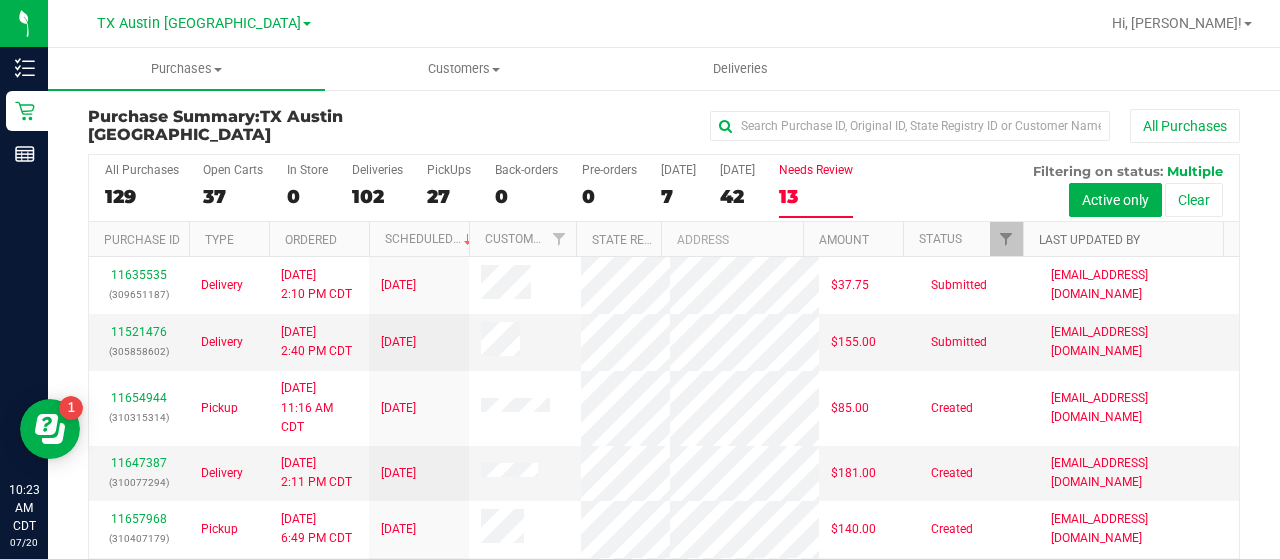click on "Last Updated By" at bounding box center (1089, 240) 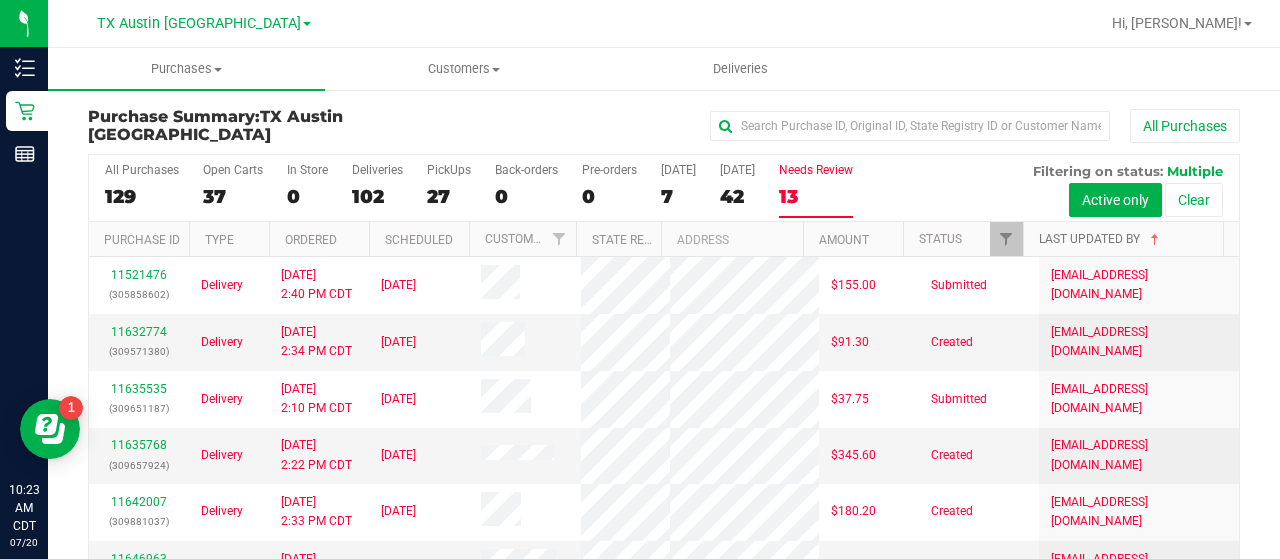 click on "Last Updated By" at bounding box center [1101, 239] 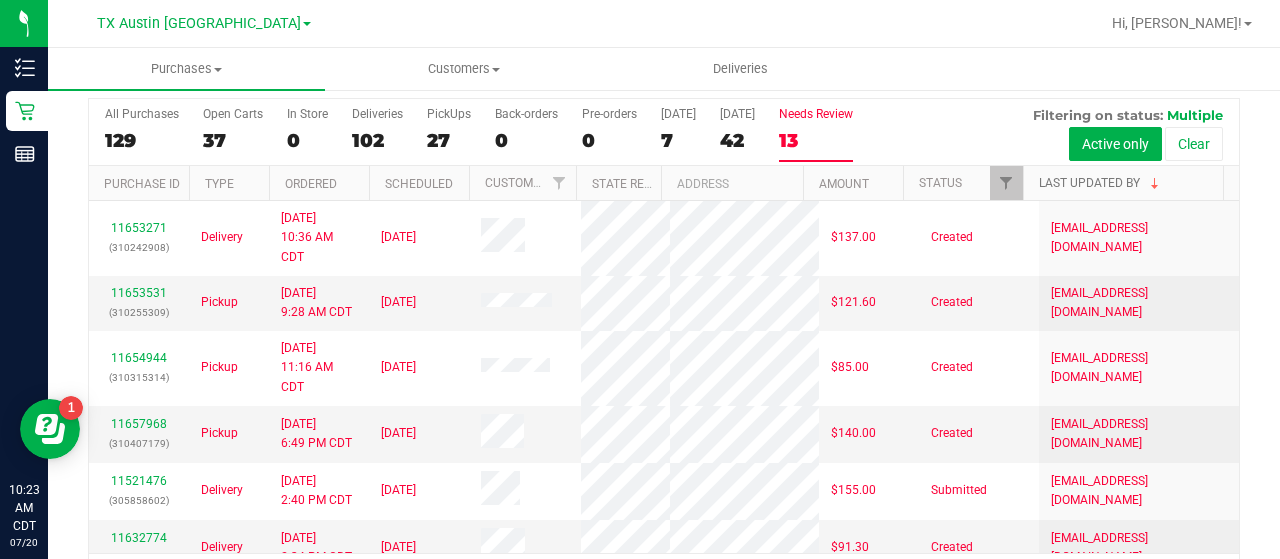 scroll, scrollTop: 57, scrollLeft: 0, axis: vertical 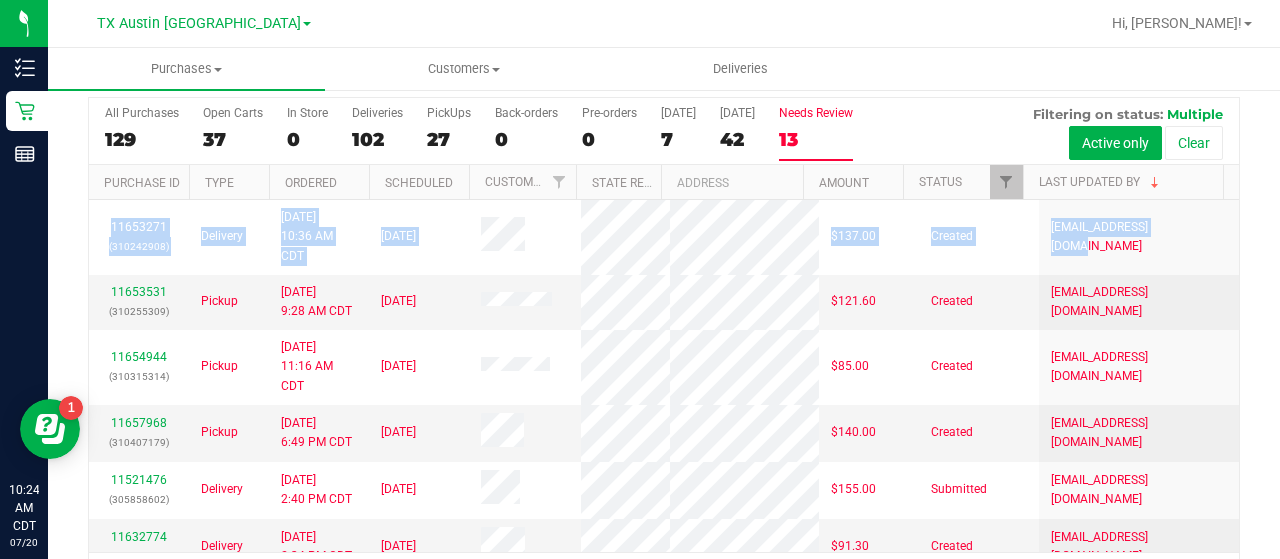 drag, startPoint x: 1208, startPoint y: 263, endPoint x: 1211, endPoint y: 278, distance: 15.297058 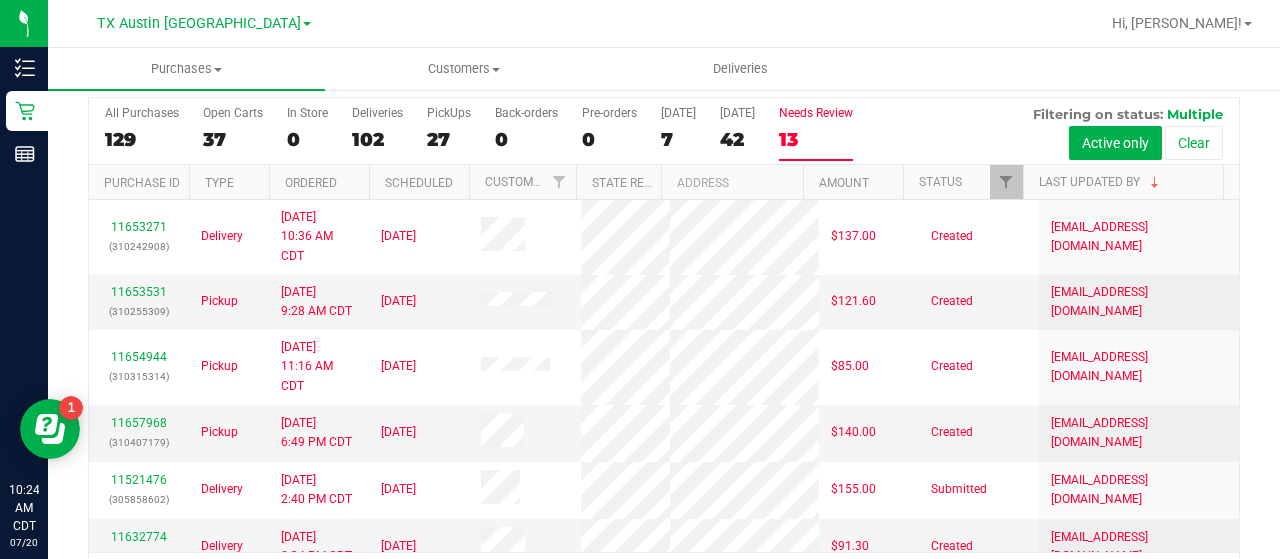 scroll, scrollTop: 0, scrollLeft: 0, axis: both 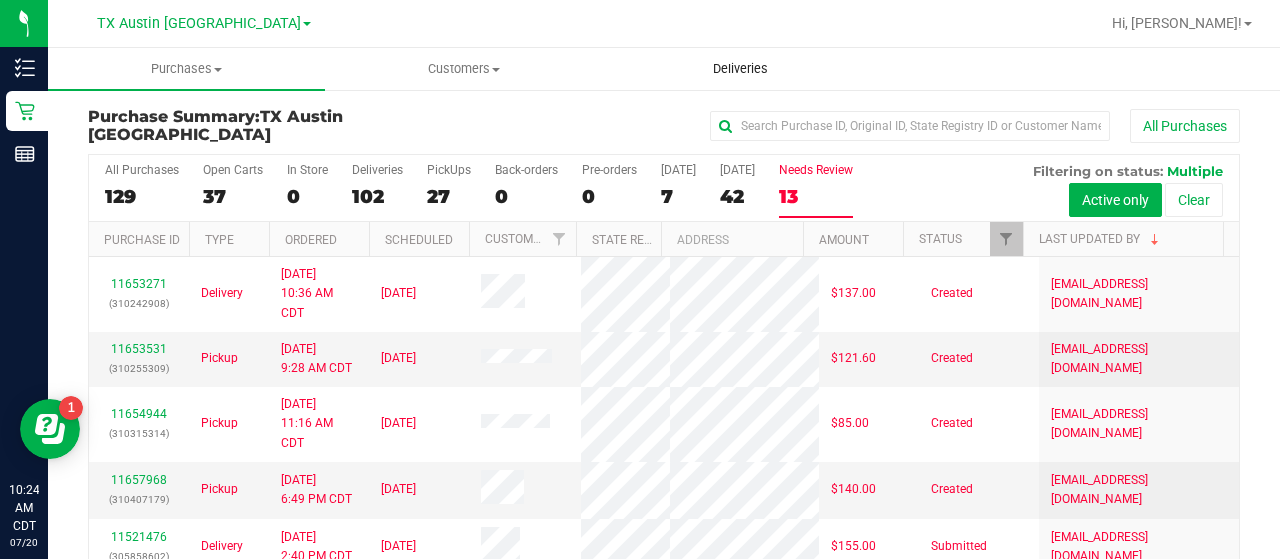 click on "Deliveries" at bounding box center [740, 69] 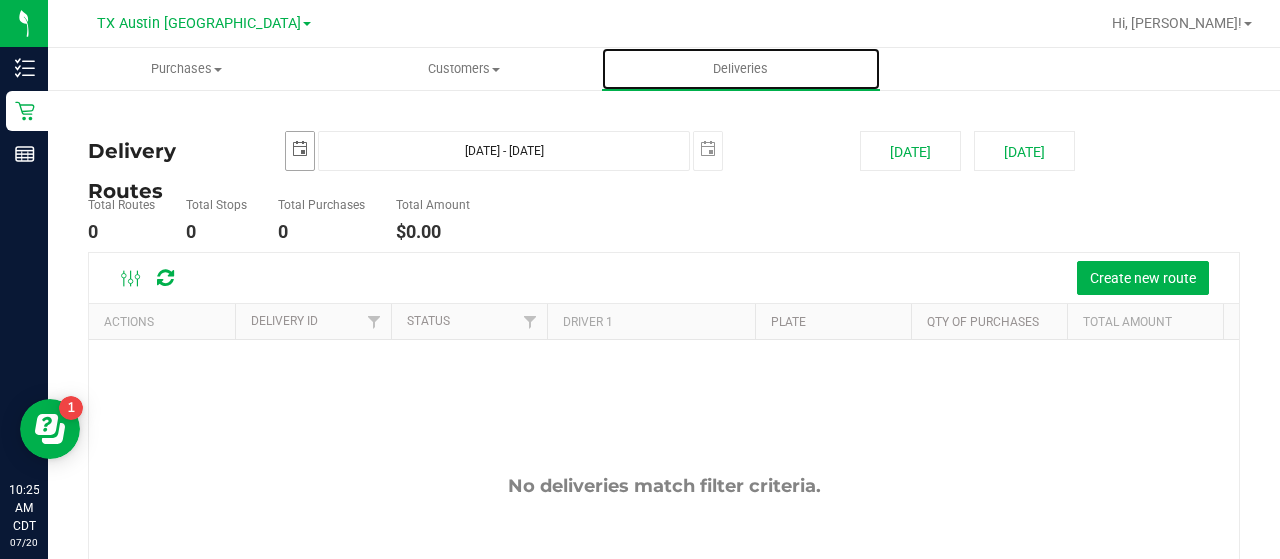 click at bounding box center (300, 149) 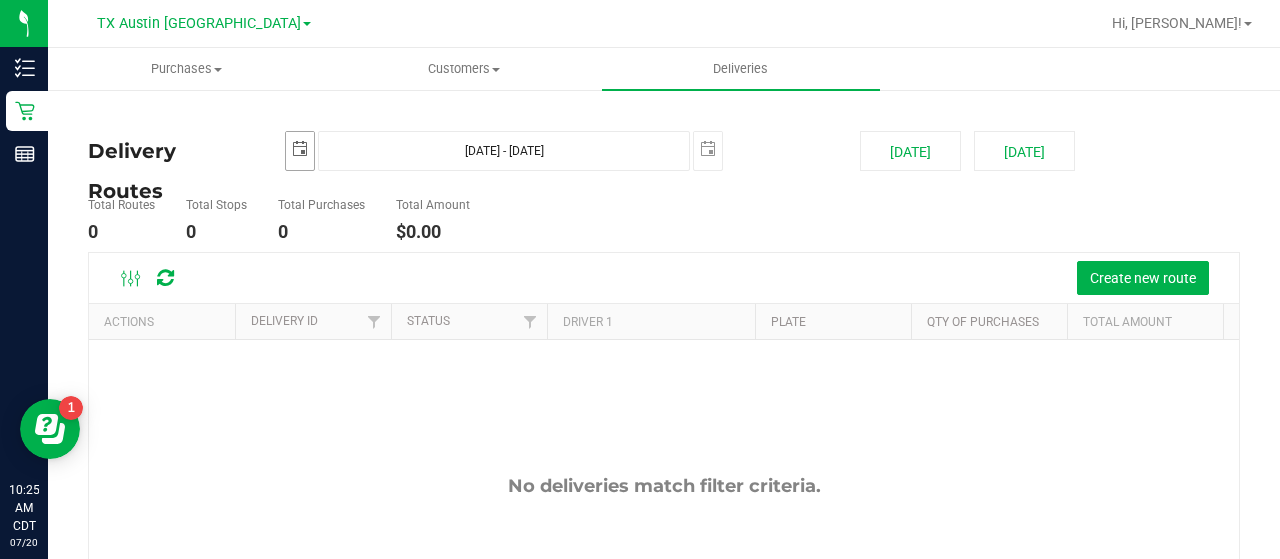 scroll, scrollTop: 0, scrollLeft: 49, axis: horizontal 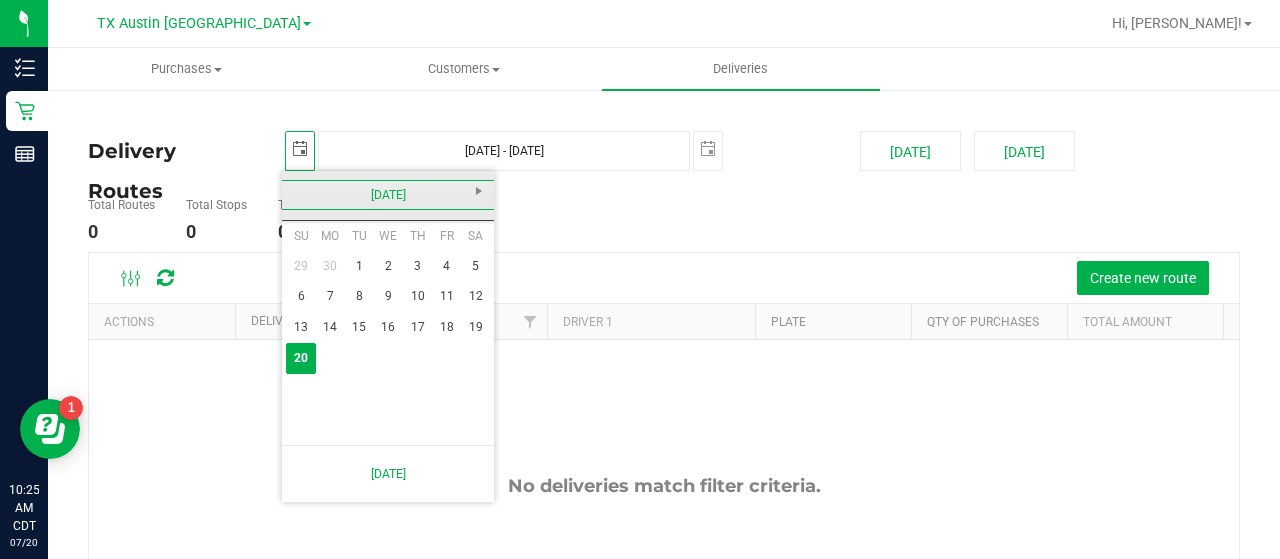 click on "July 2025" at bounding box center (388, 195) 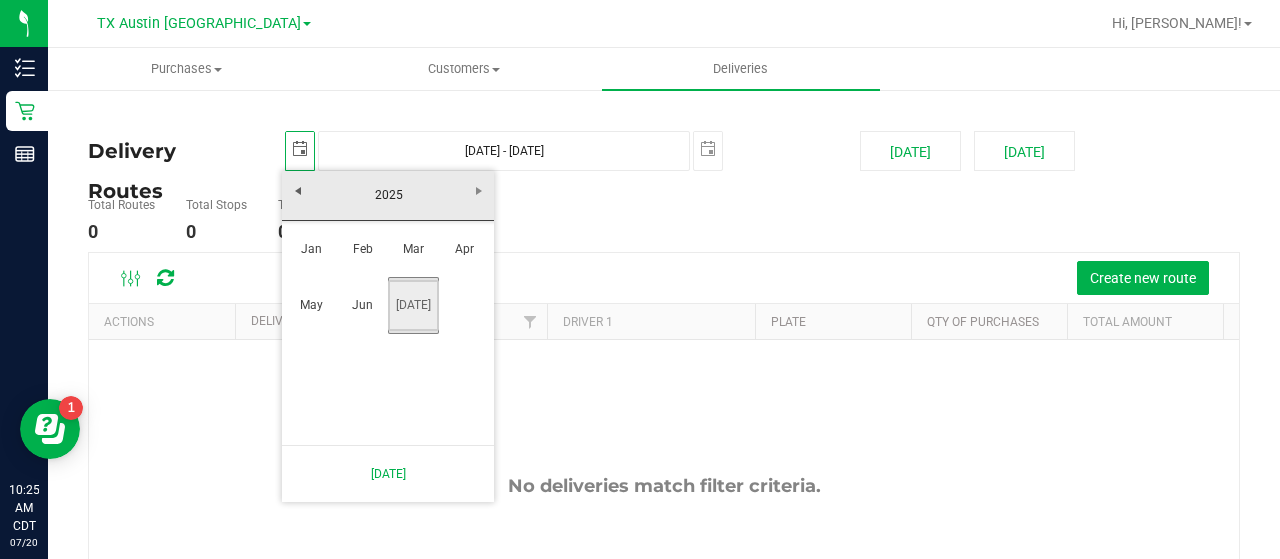 click on "Jul" at bounding box center [413, 305] 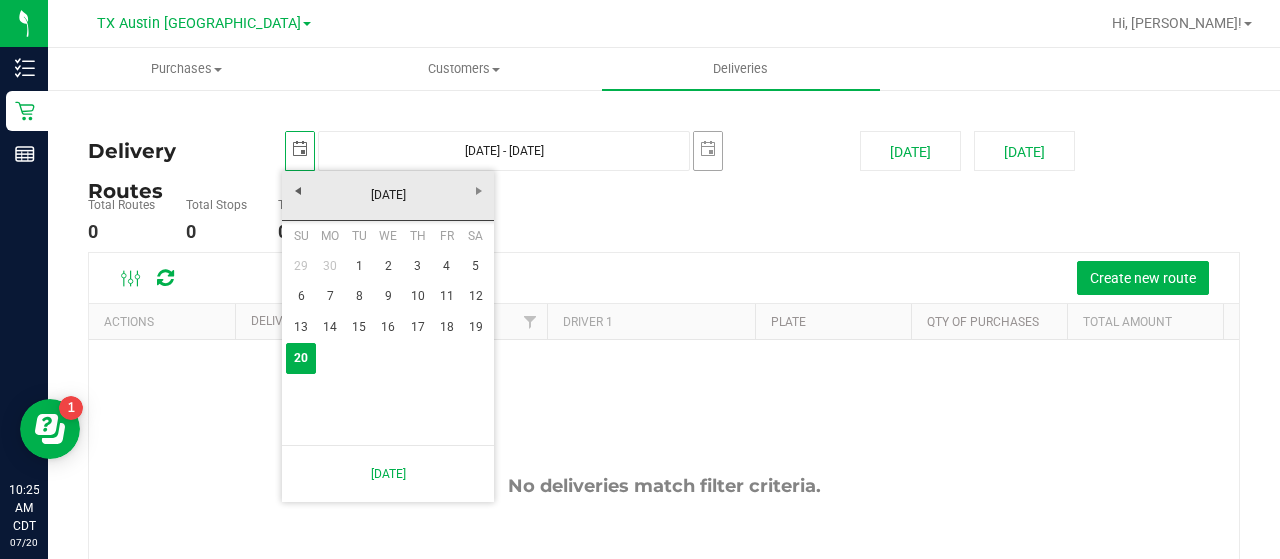 click on "2025-07-20" at bounding box center (708, 151) 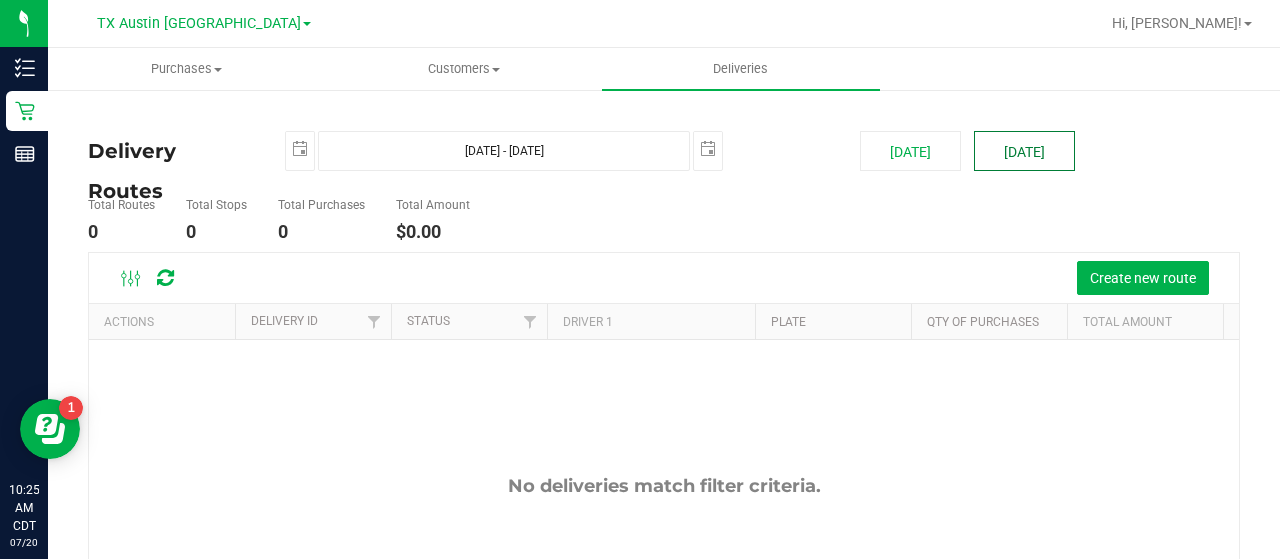 click on "Tomorrow" at bounding box center [1024, 151] 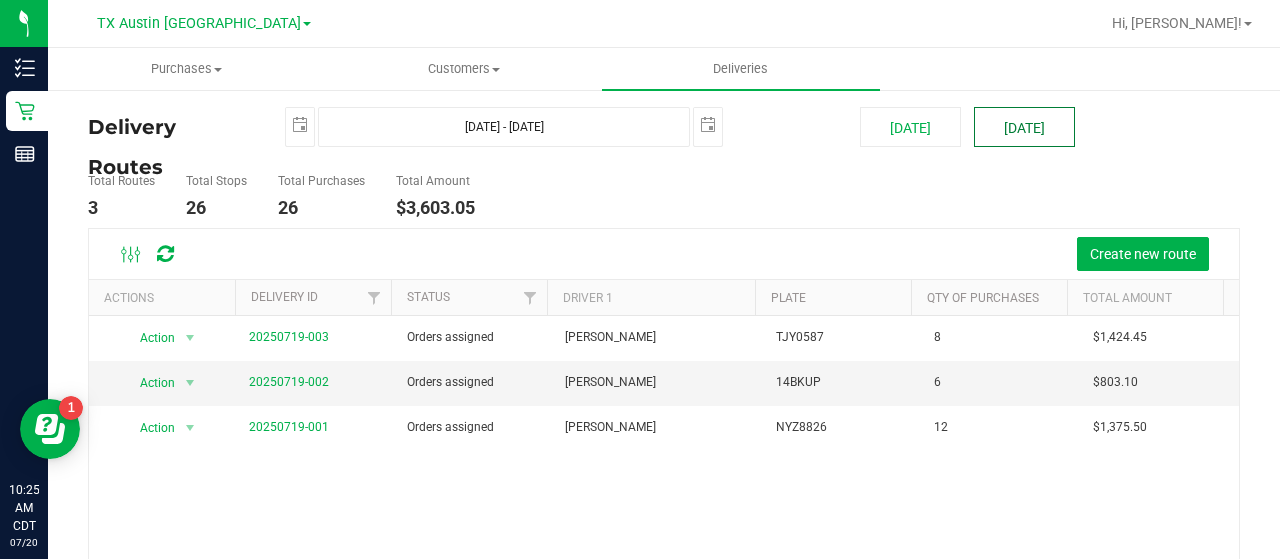 scroll, scrollTop: 23, scrollLeft: 0, axis: vertical 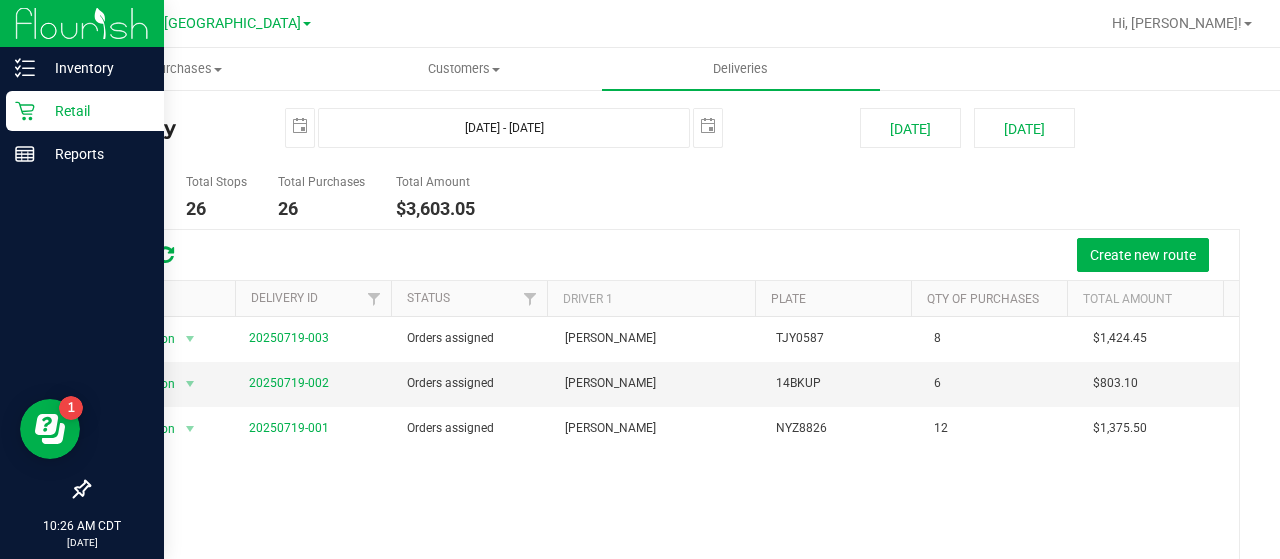 click on "Retail" at bounding box center [95, 111] 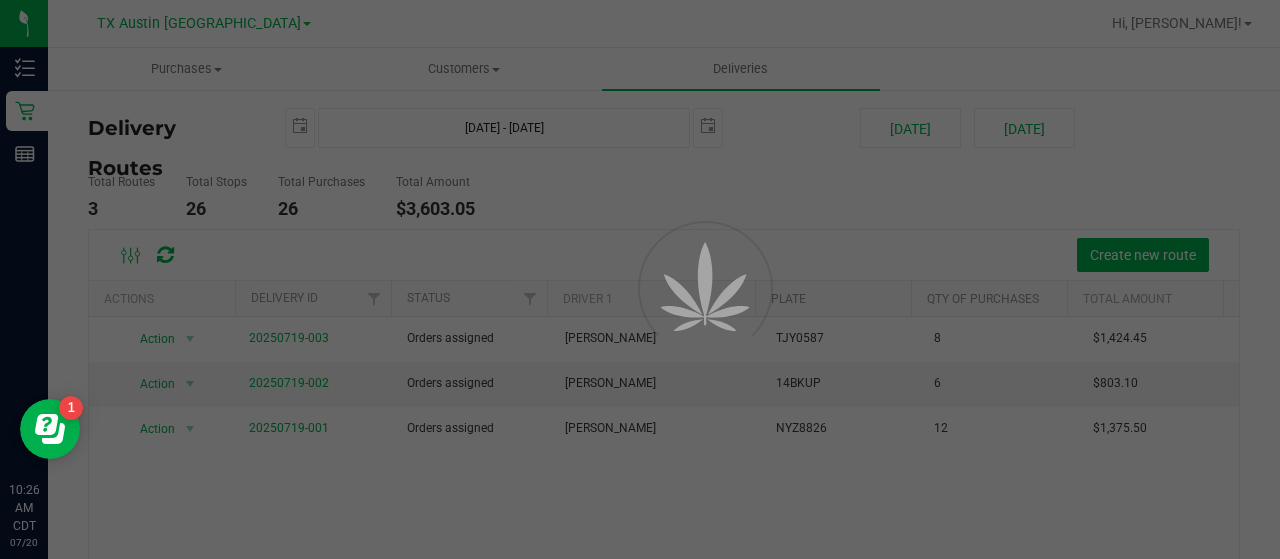 scroll, scrollTop: 0, scrollLeft: 0, axis: both 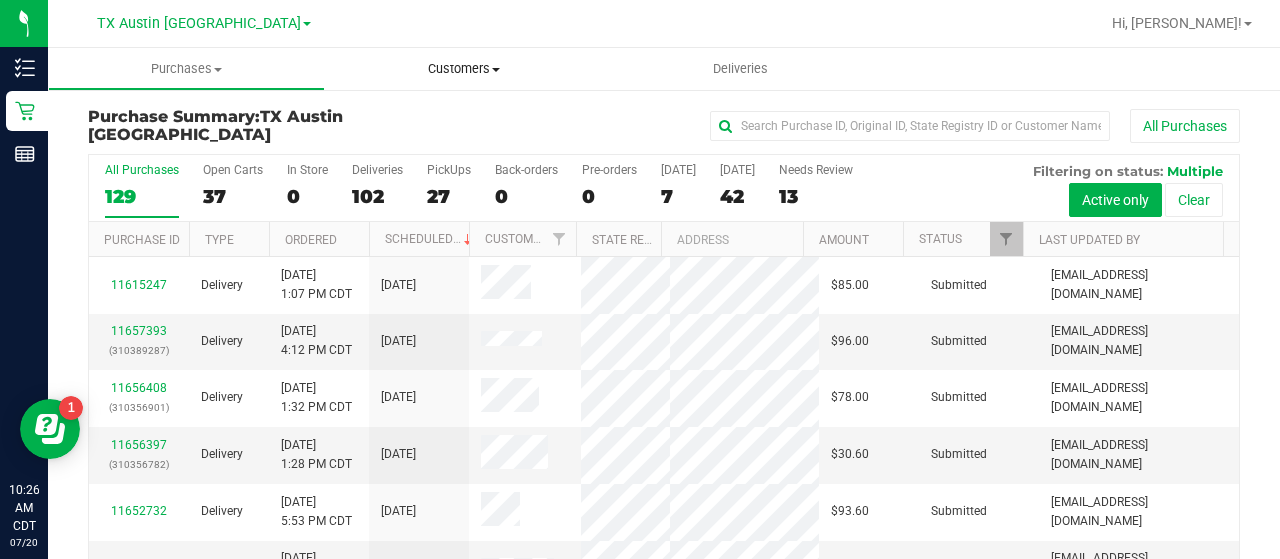 click on "Customers
All customers
Add a new customer
All physicians" at bounding box center [463, 69] 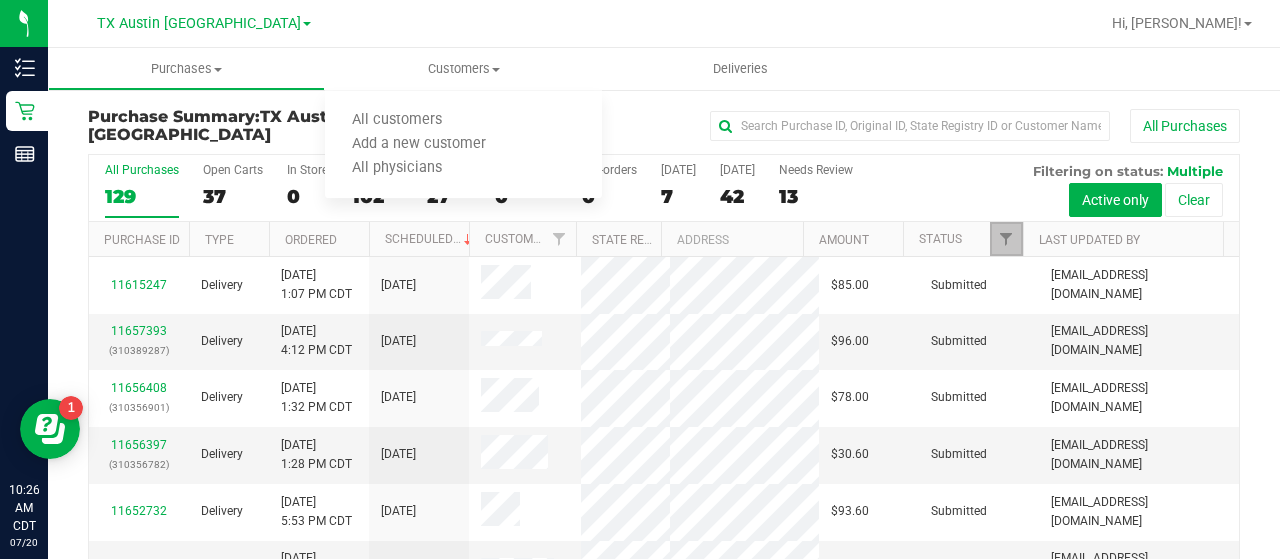 click at bounding box center (1006, 239) 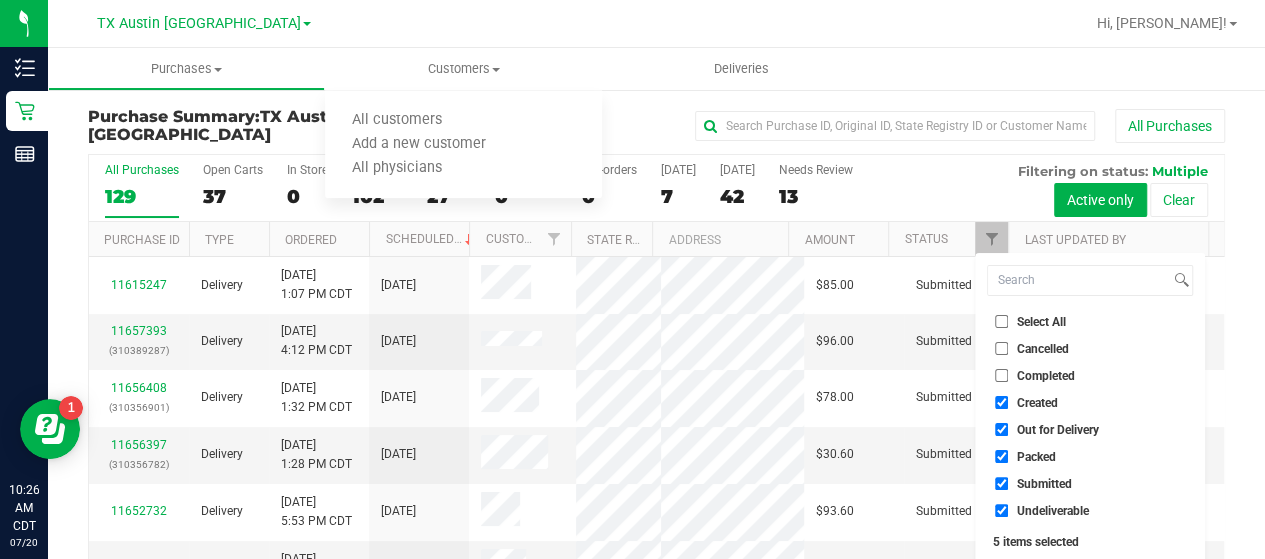 click on "Select All" at bounding box center (1001, 321) 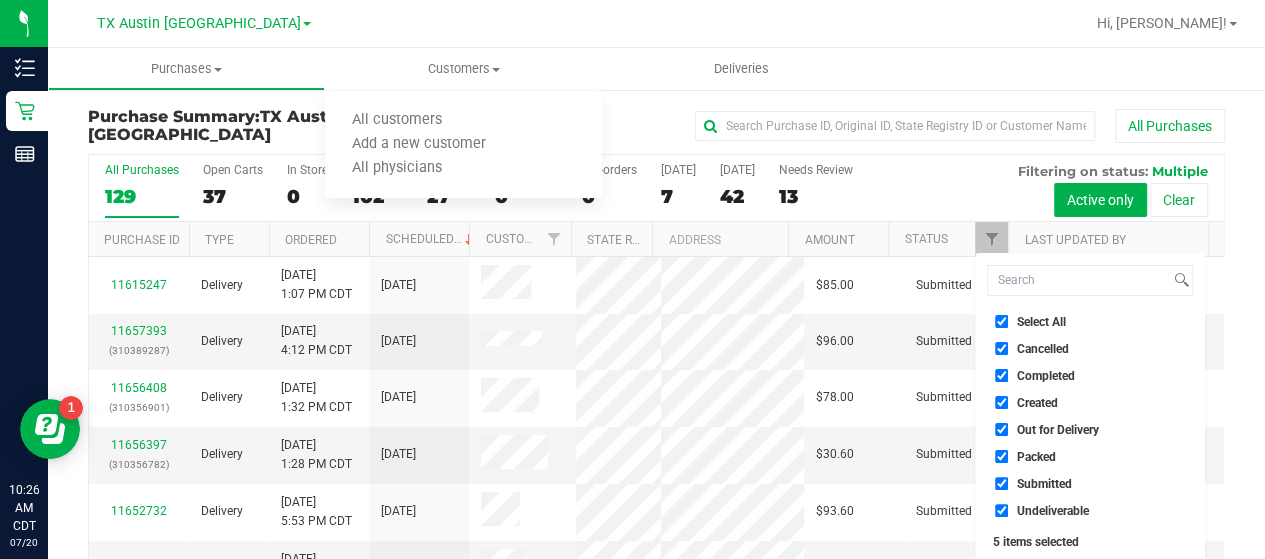 checkbox on "true" 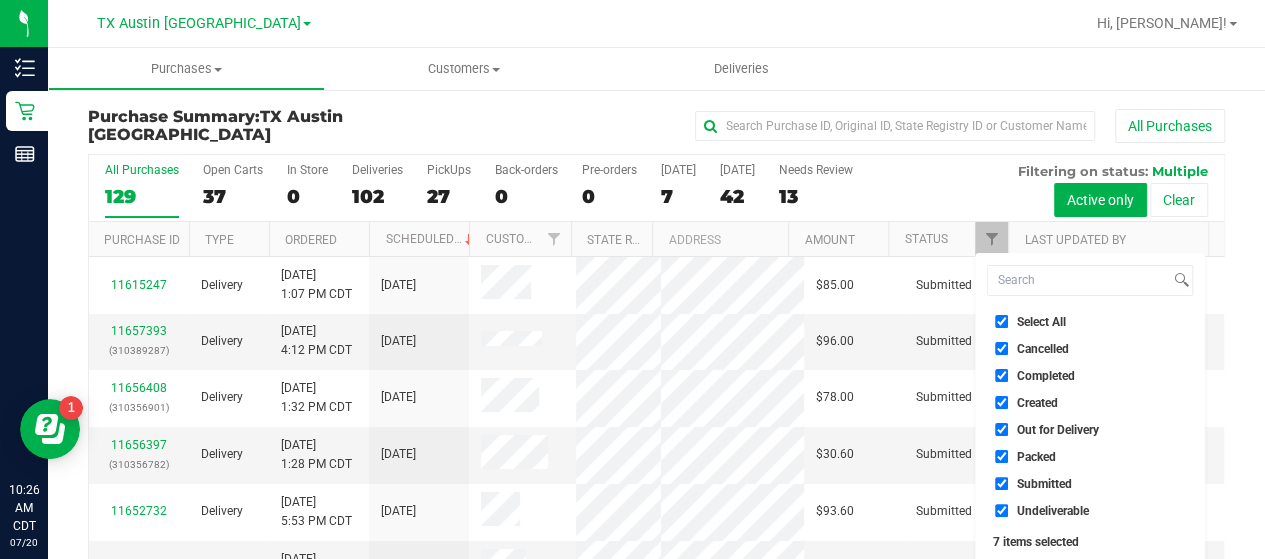 click on "Select All" at bounding box center [1001, 321] 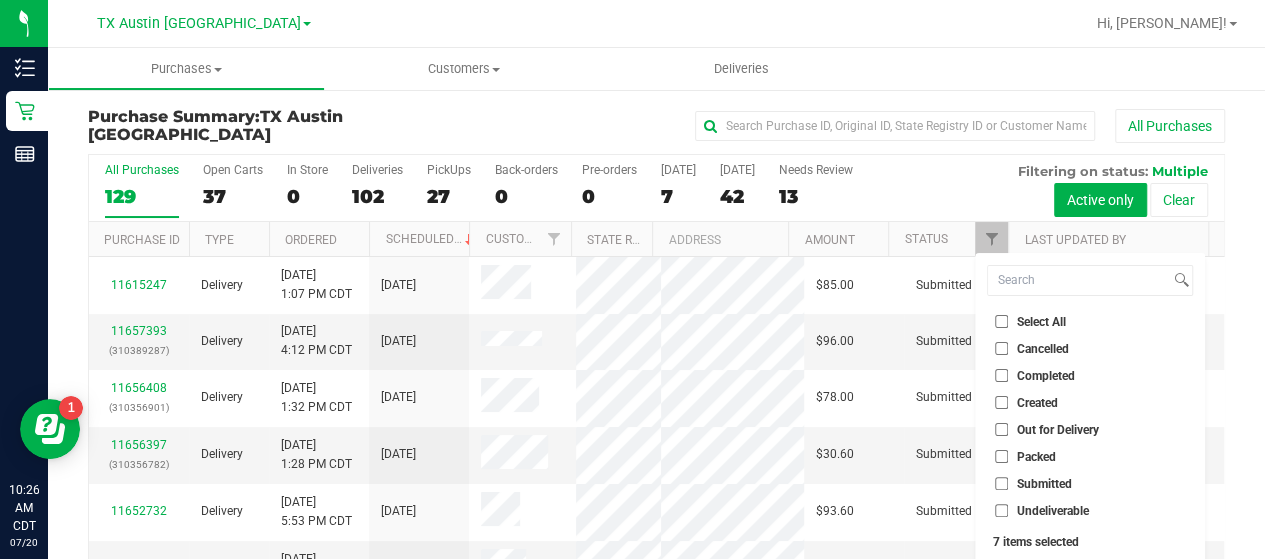 checkbox on "false" 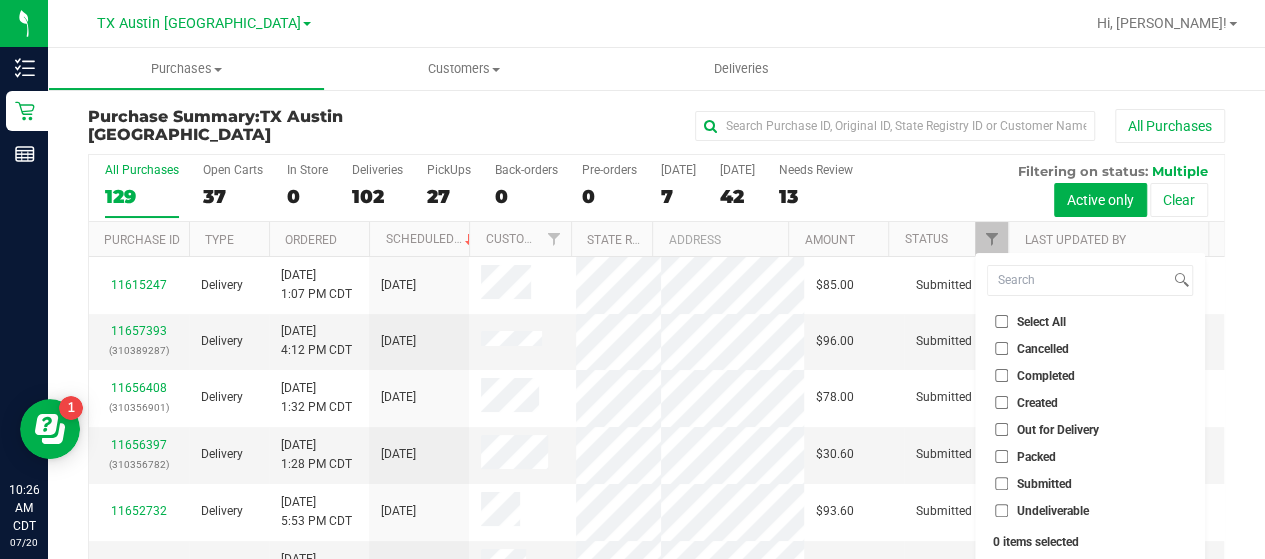 click on "Created" at bounding box center [1001, 402] 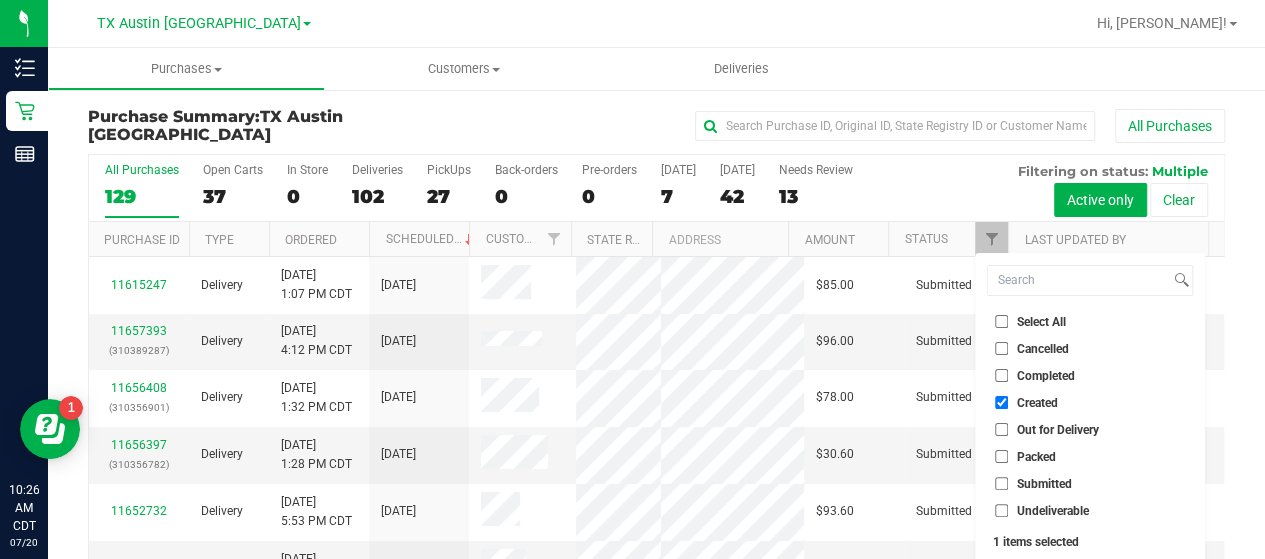 click on "Packed" at bounding box center (1001, 456) 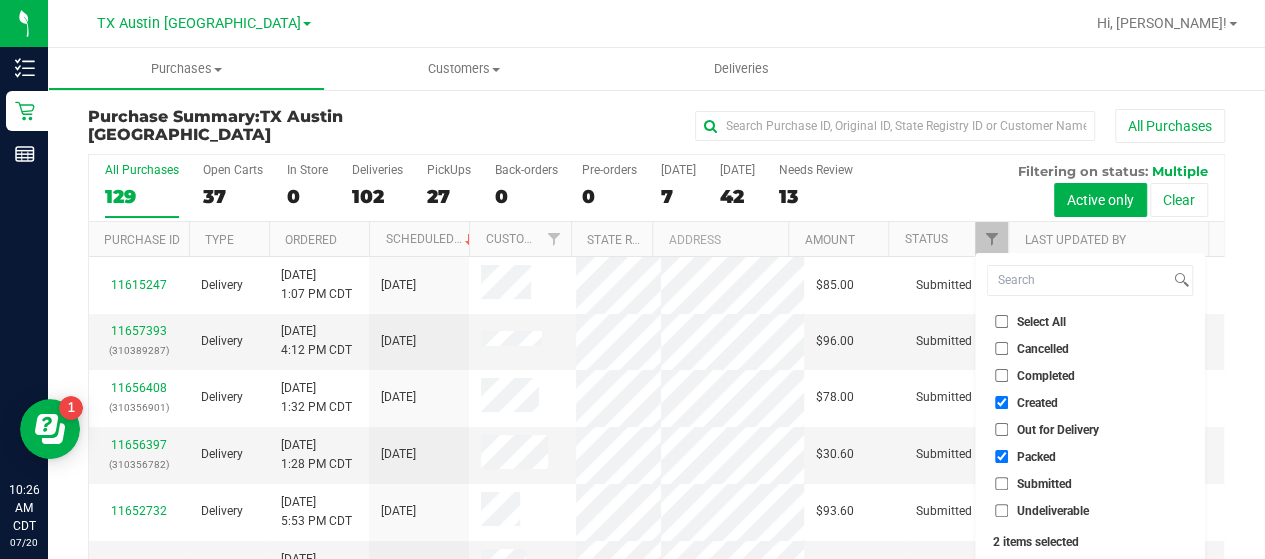 click on "Submitted" at bounding box center [1033, 483] 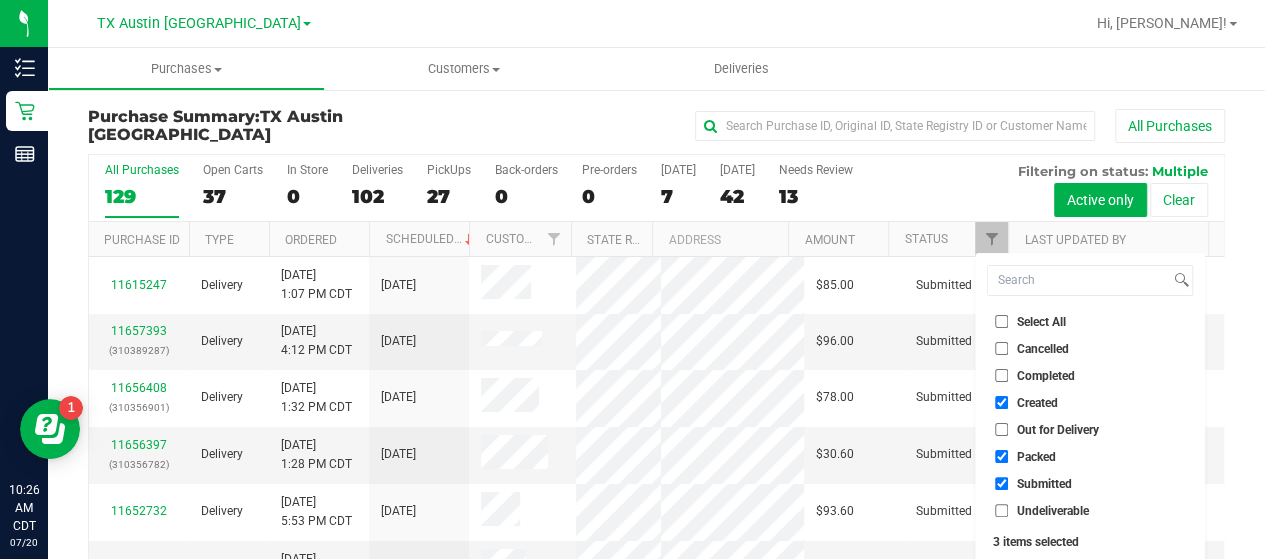 click on "Filter" at bounding box center (1035, 586) 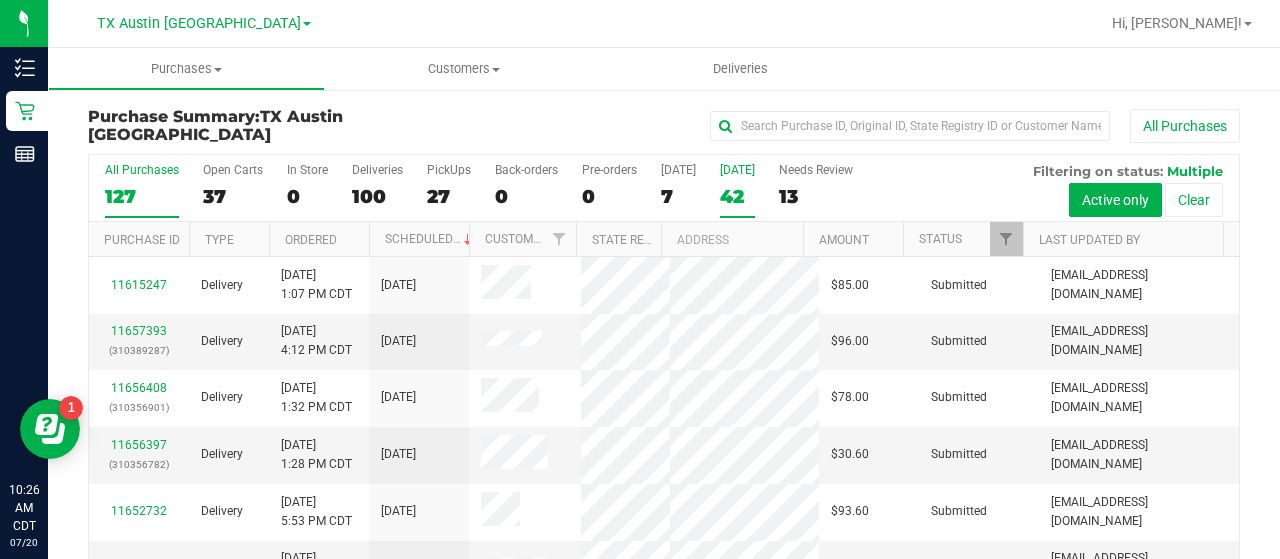 click on "42" at bounding box center [737, 196] 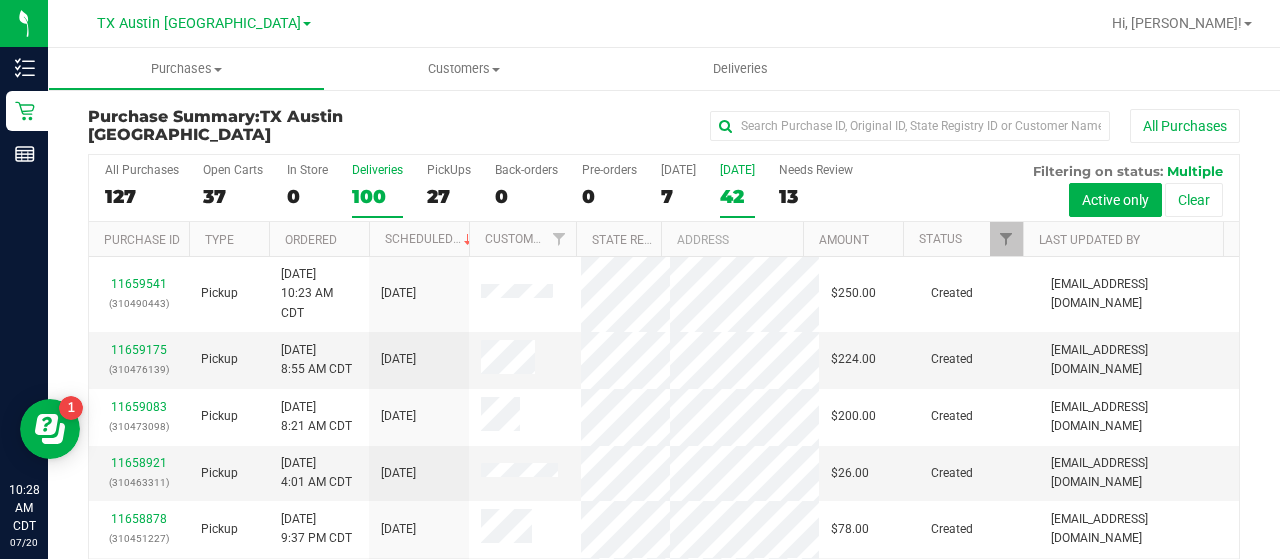 click on "100" at bounding box center (377, 196) 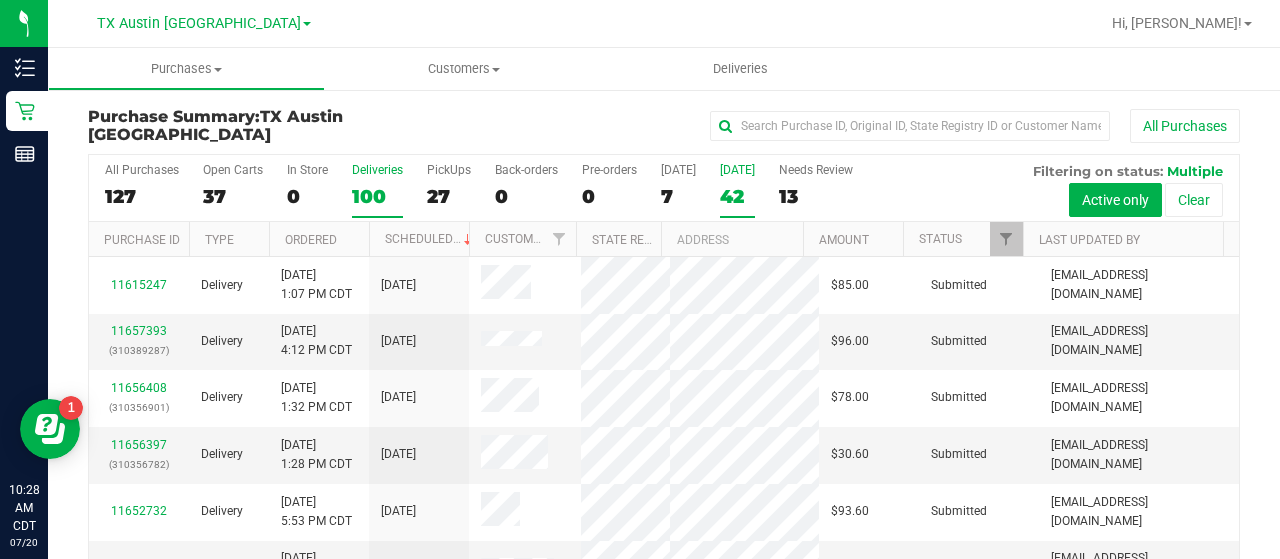 click on "42" at bounding box center [737, 196] 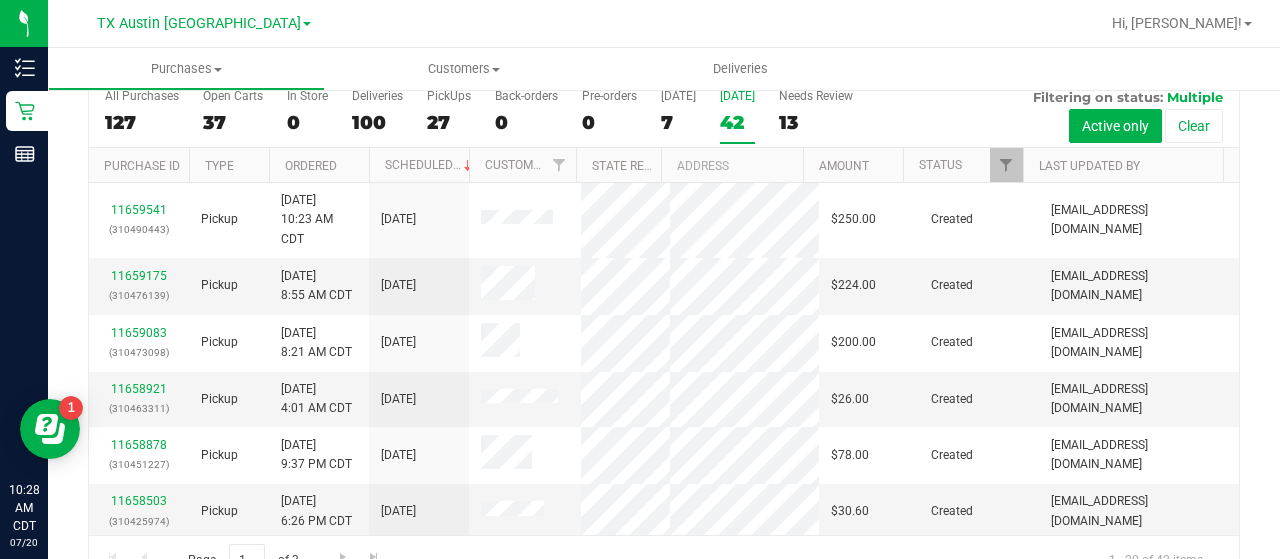 scroll, scrollTop: 88, scrollLeft: 0, axis: vertical 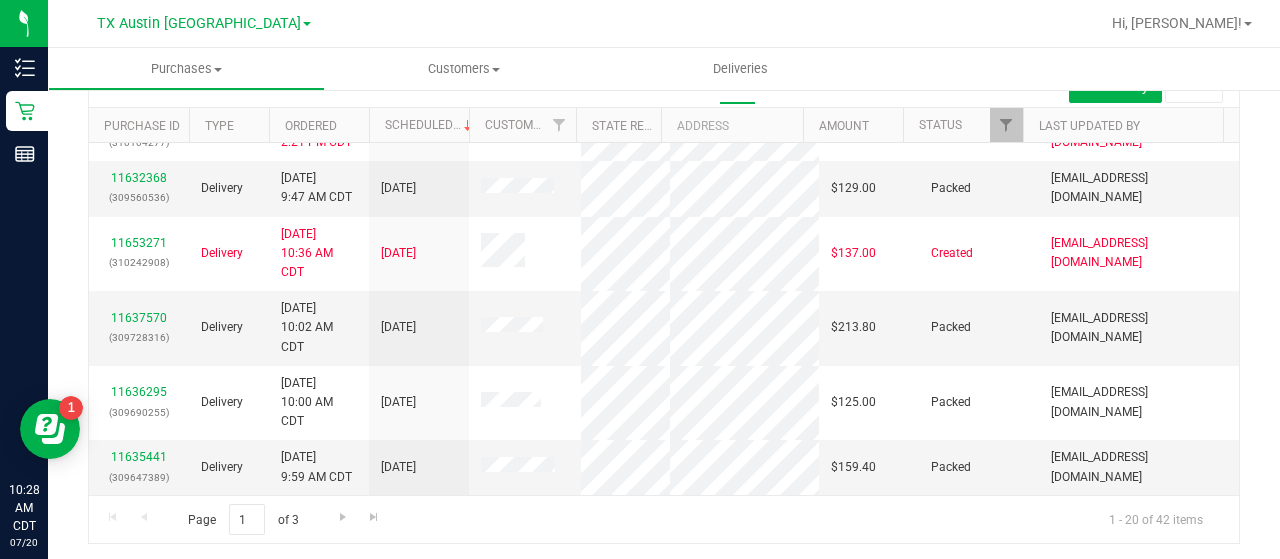click on "Page 1 of 3 1 - 20 of 42 items" at bounding box center [664, 519] 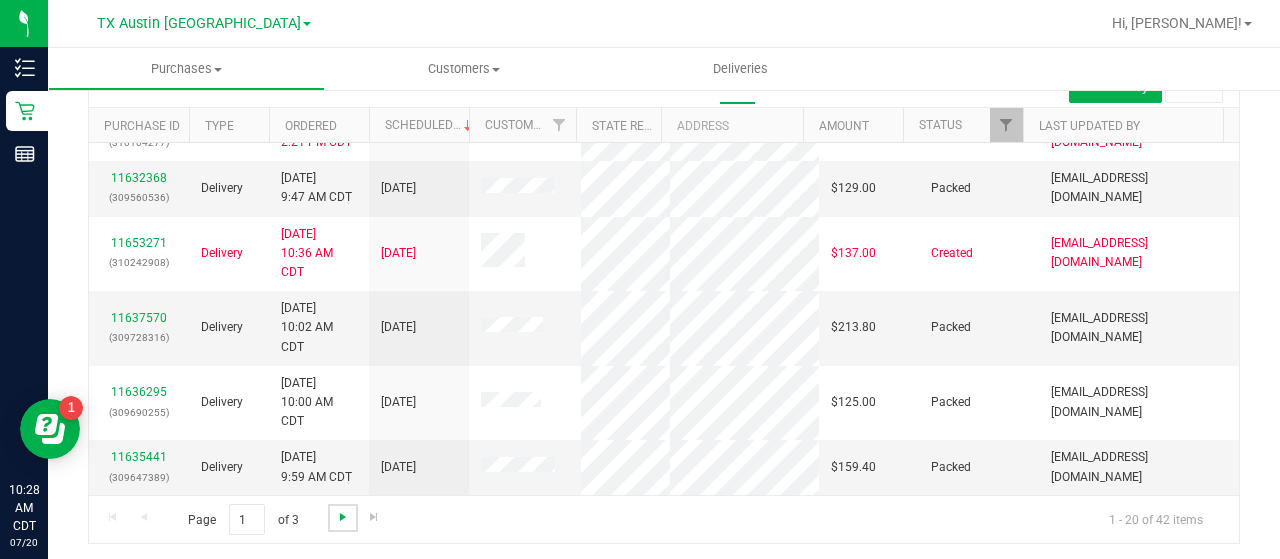 click at bounding box center (343, 517) 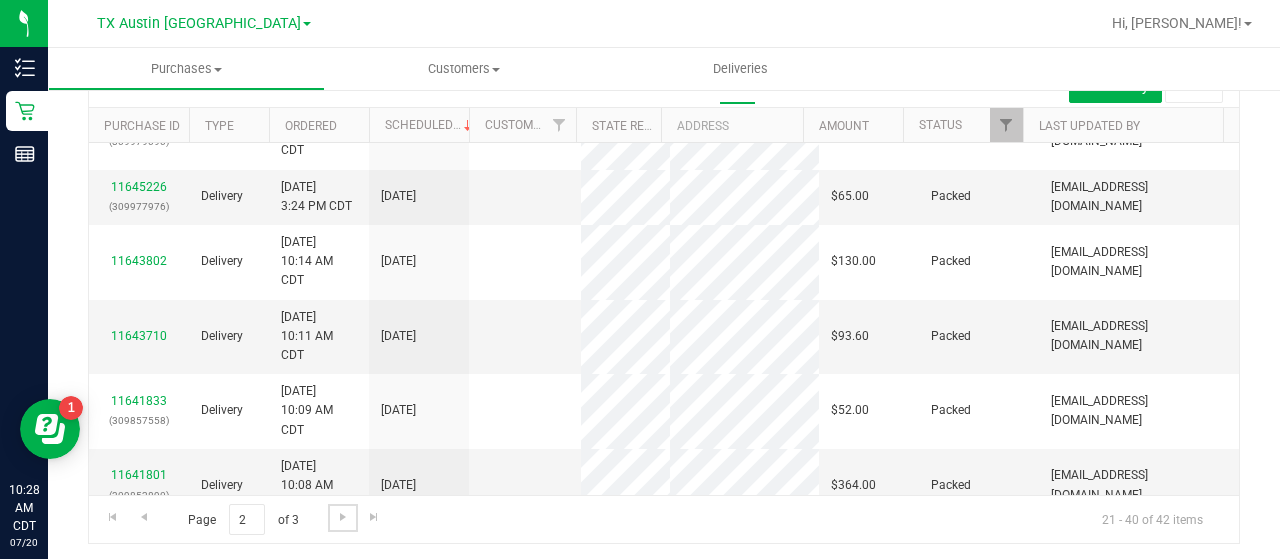 scroll, scrollTop: 0, scrollLeft: 0, axis: both 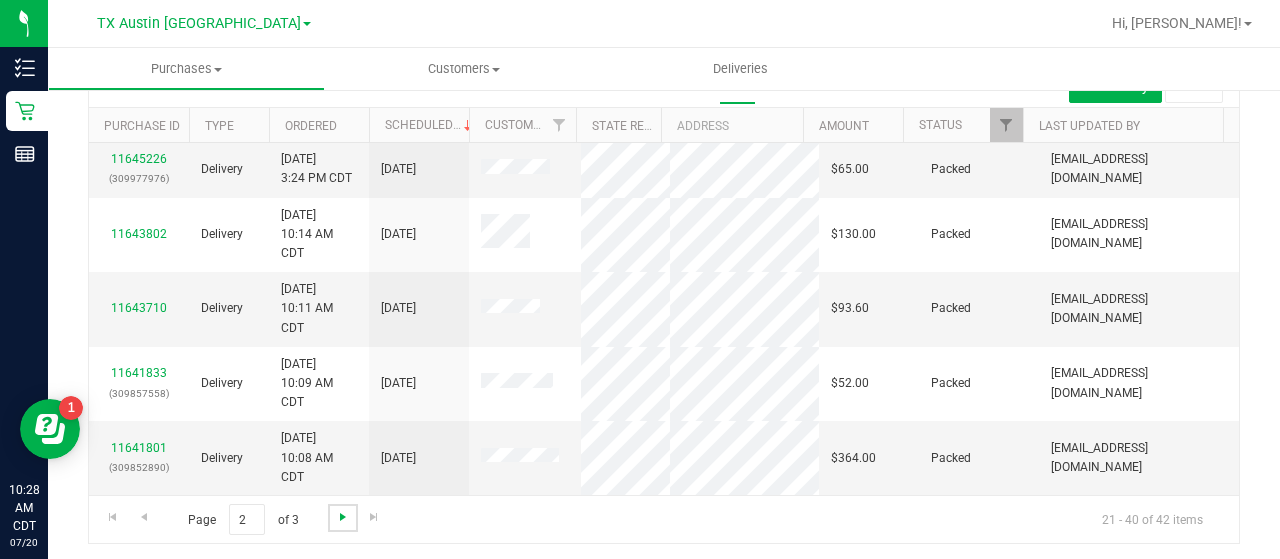 click at bounding box center (343, 517) 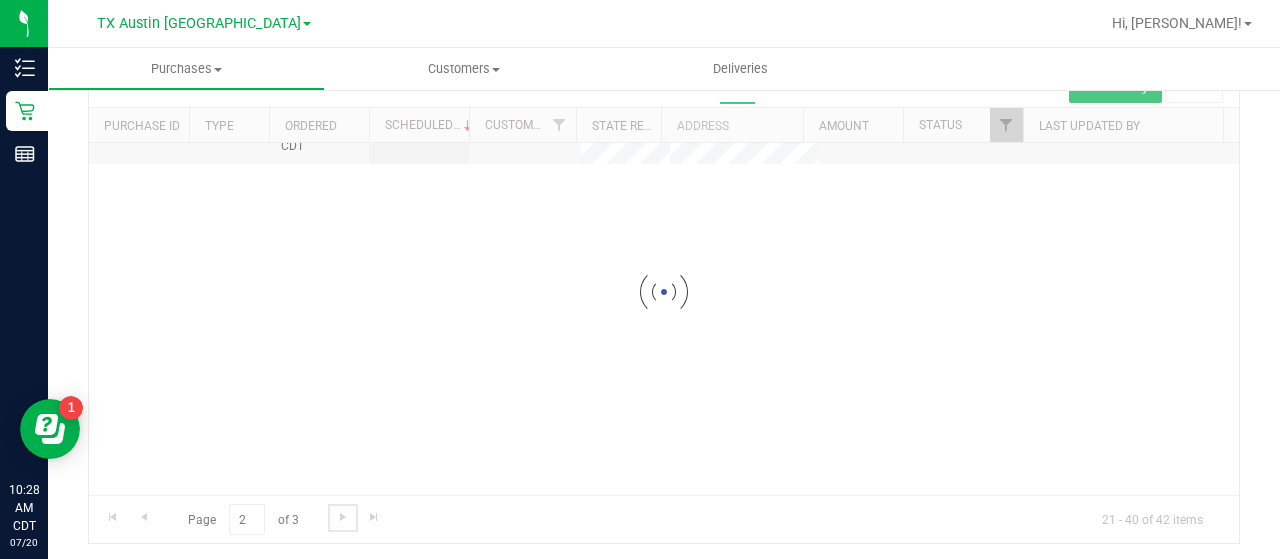 scroll, scrollTop: 0, scrollLeft: 0, axis: both 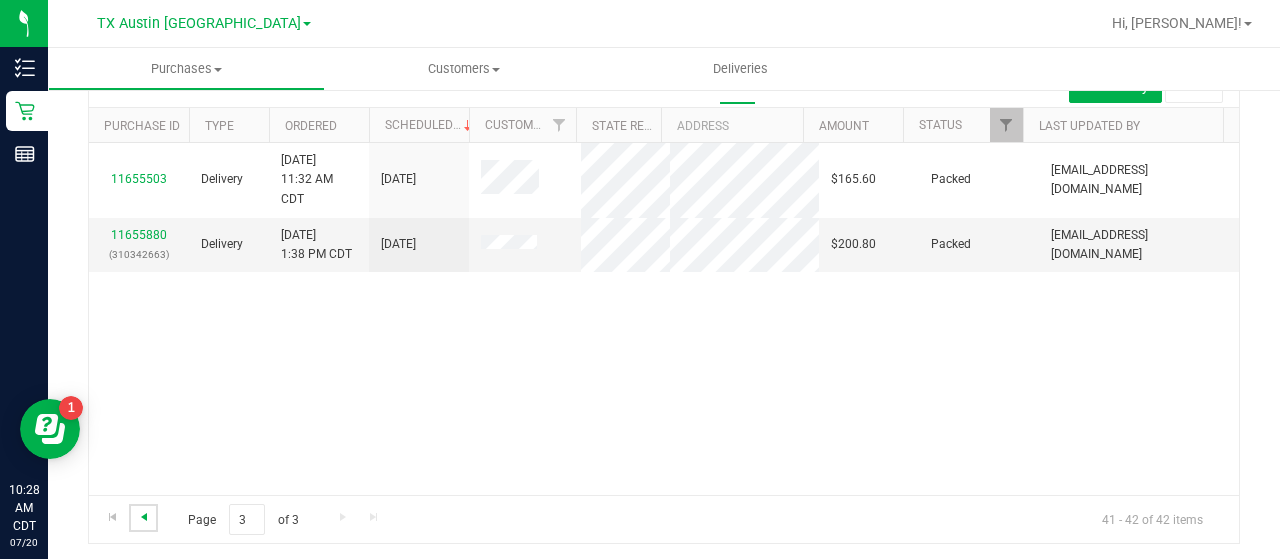click at bounding box center (144, 517) 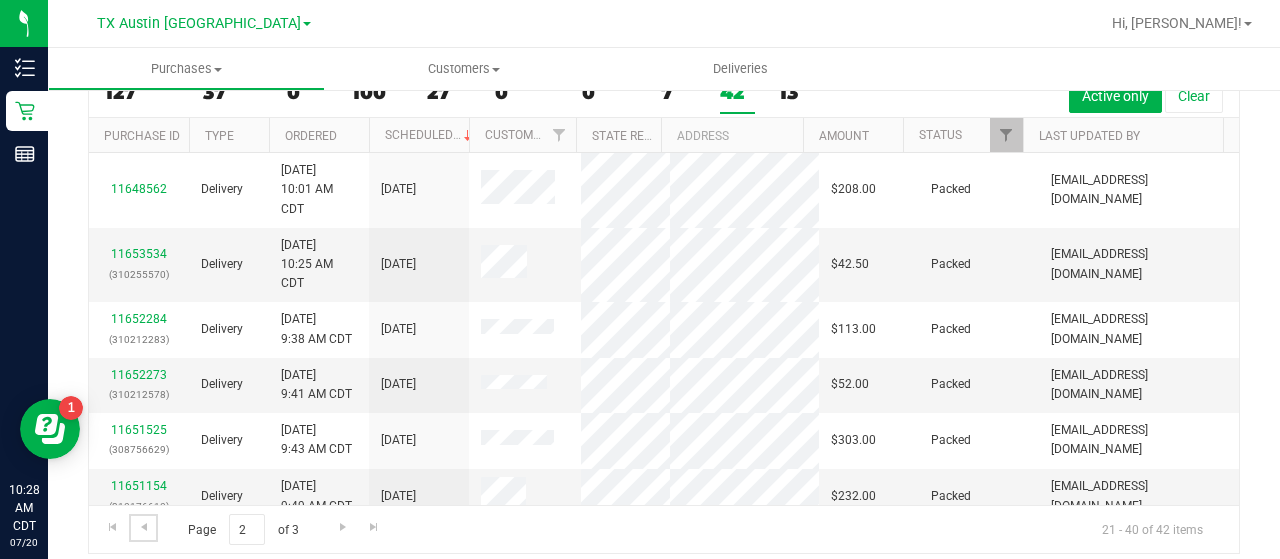 scroll, scrollTop: 102, scrollLeft: 0, axis: vertical 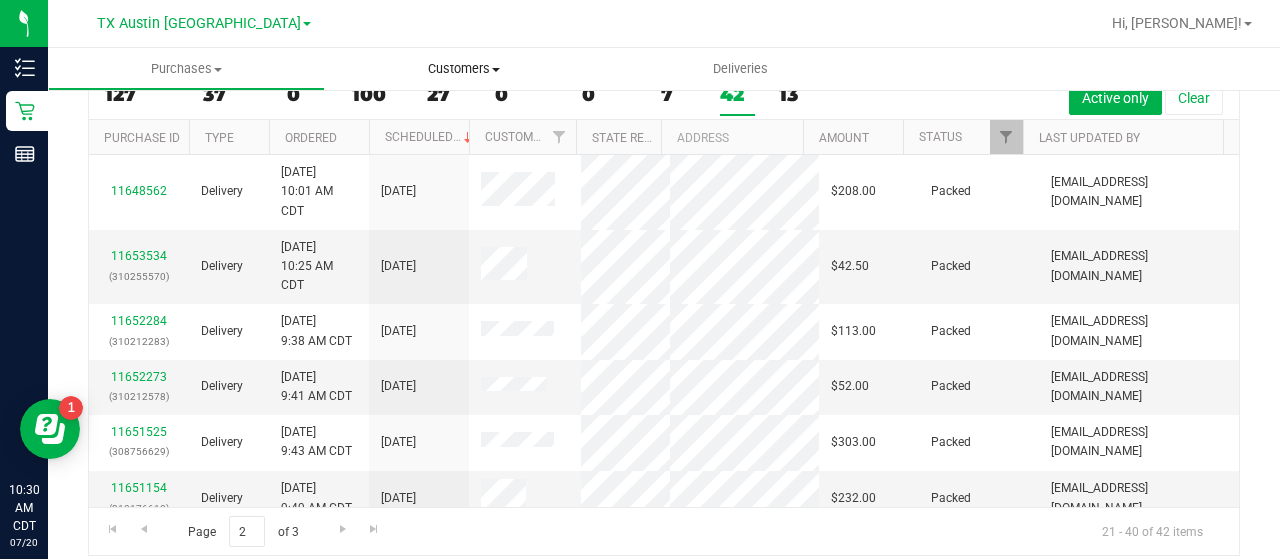 click on "Customers" at bounding box center (463, 69) 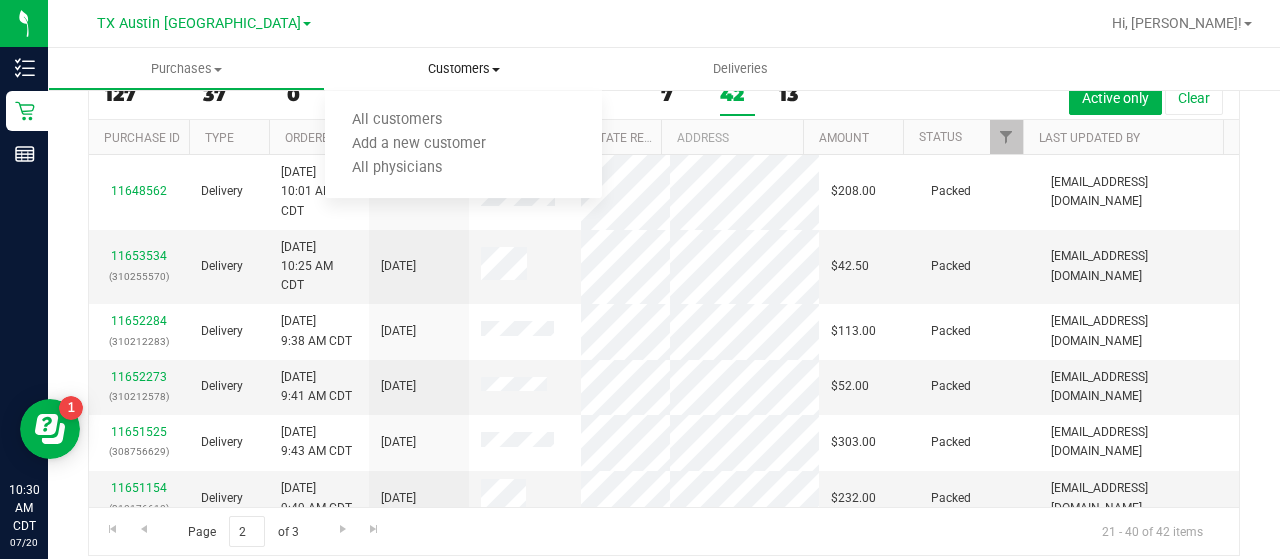 click on "Customers" at bounding box center (463, 69) 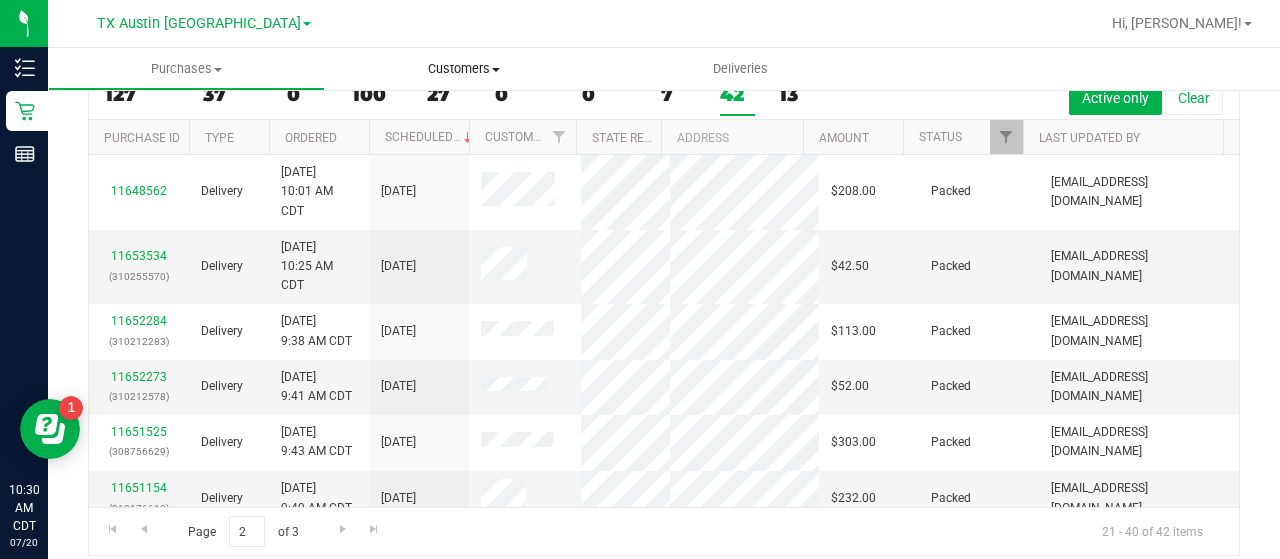click on "Customers" at bounding box center (463, 69) 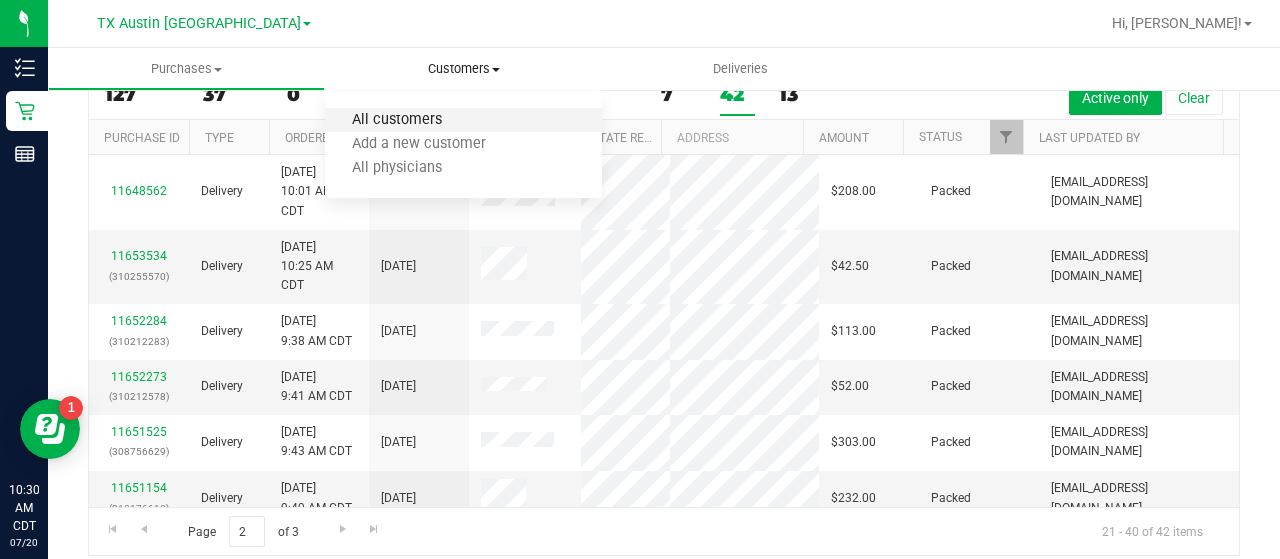 click on "All customers" at bounding box center [397, 120] 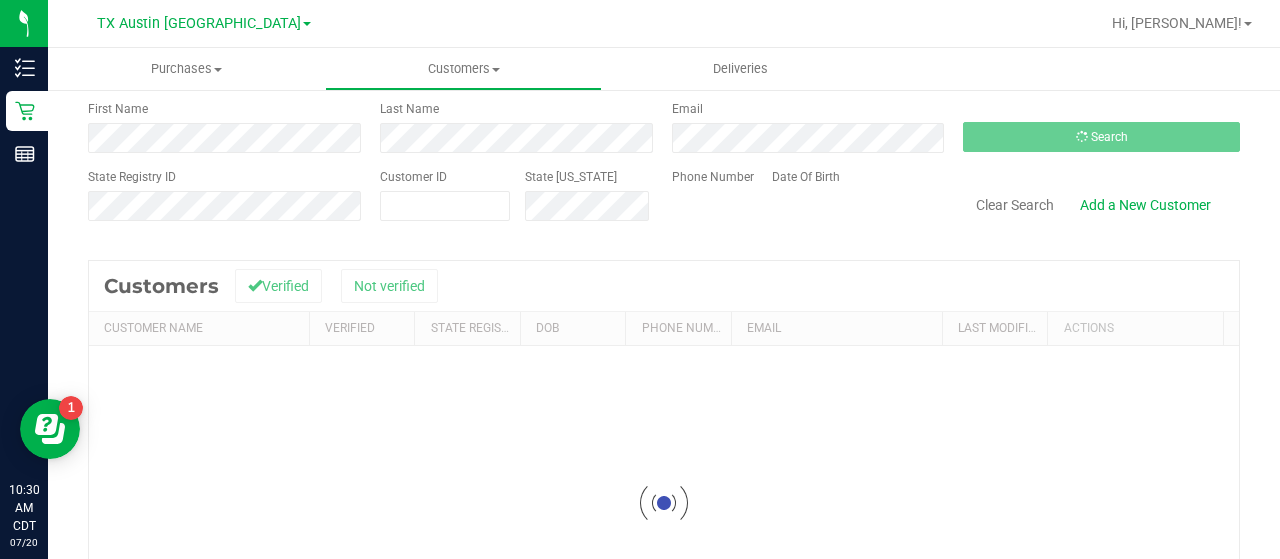 scroll, scrollTop: 0, scrollLeft: 0, axis: both 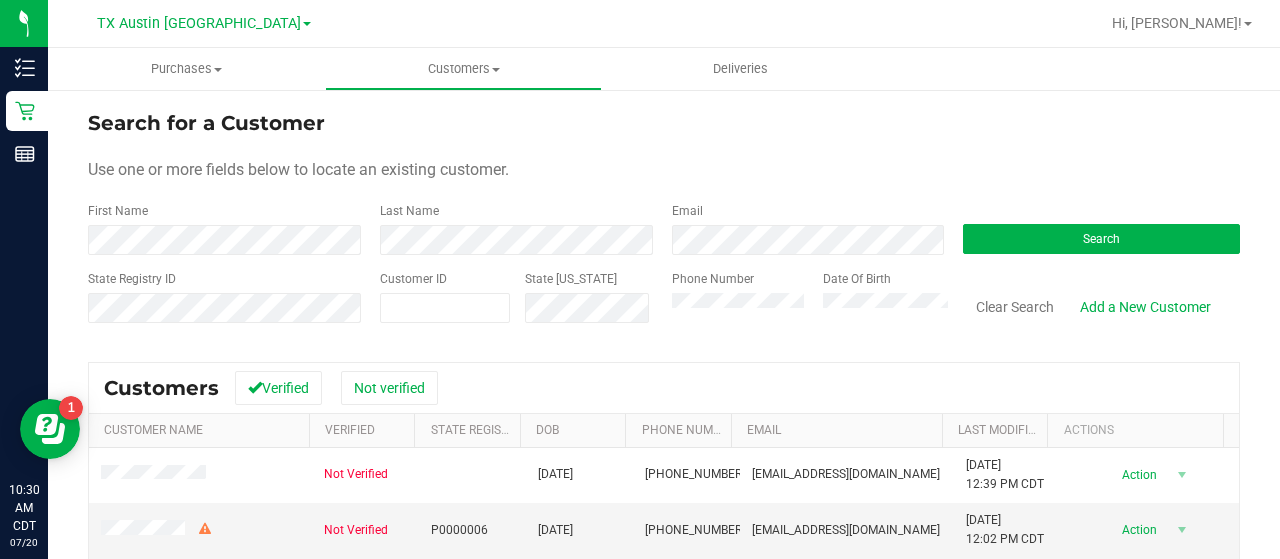 click on "Email" at bounding box center [803, 228] 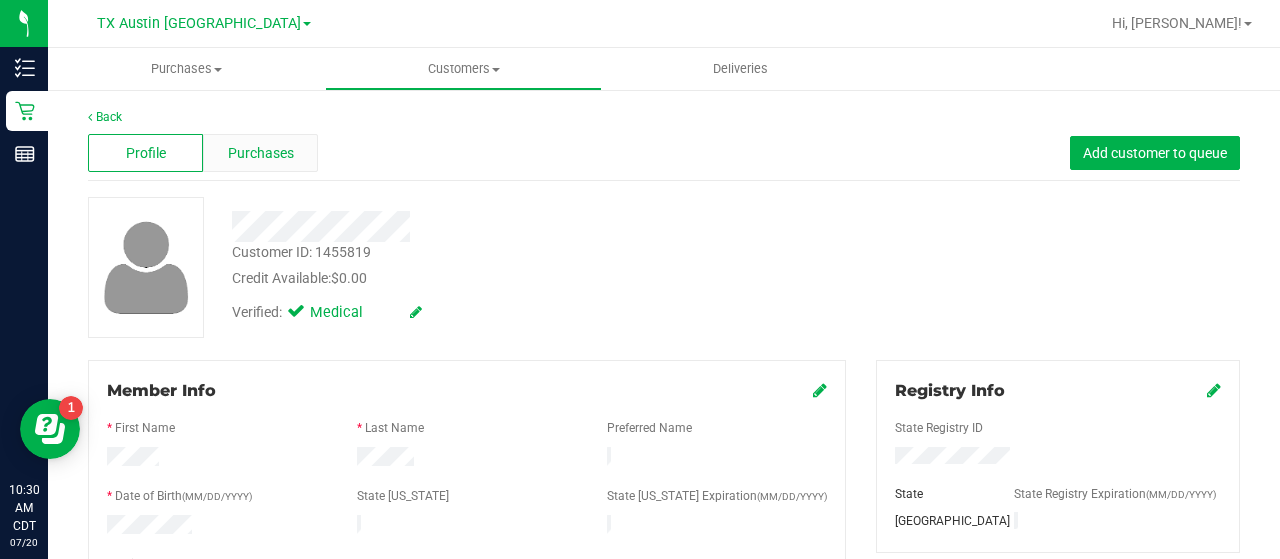 click on "Profile
Purchases
Add customer to queue" at bounding box center (664, 153) 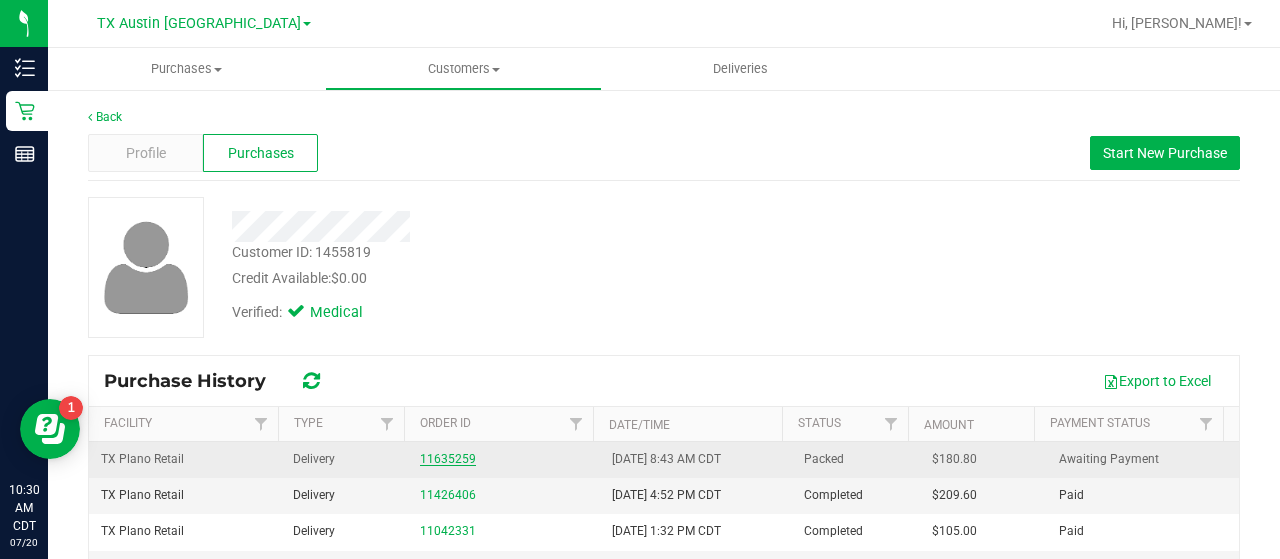 click on "11635259" at bounding box center (448, 459) 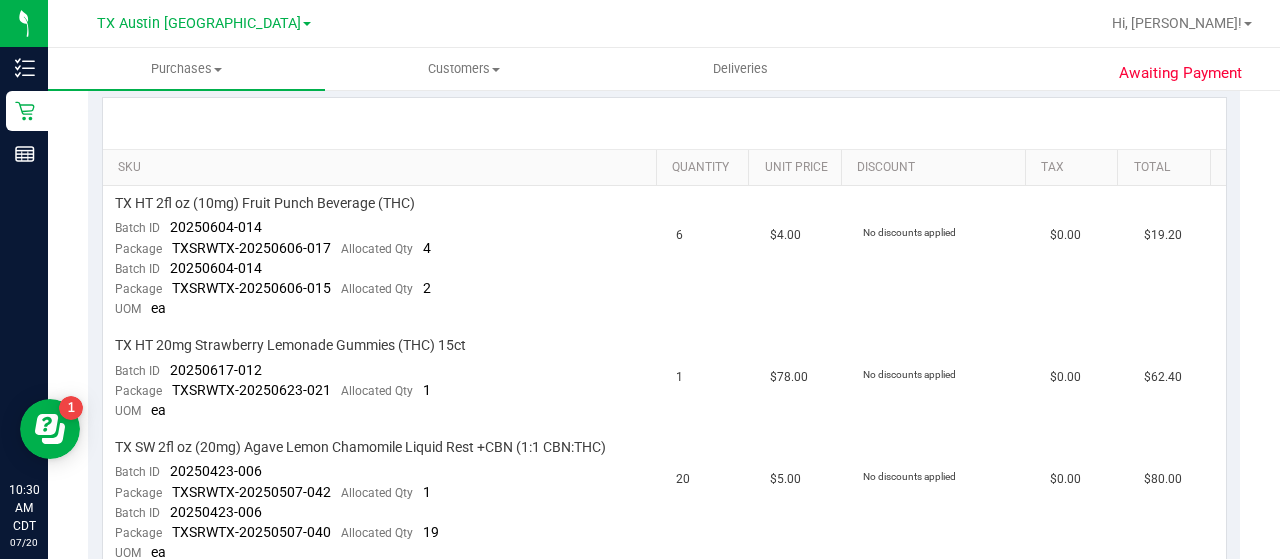 scroll, scrollTop: 894, scrollLeft: 0, axis: vertical 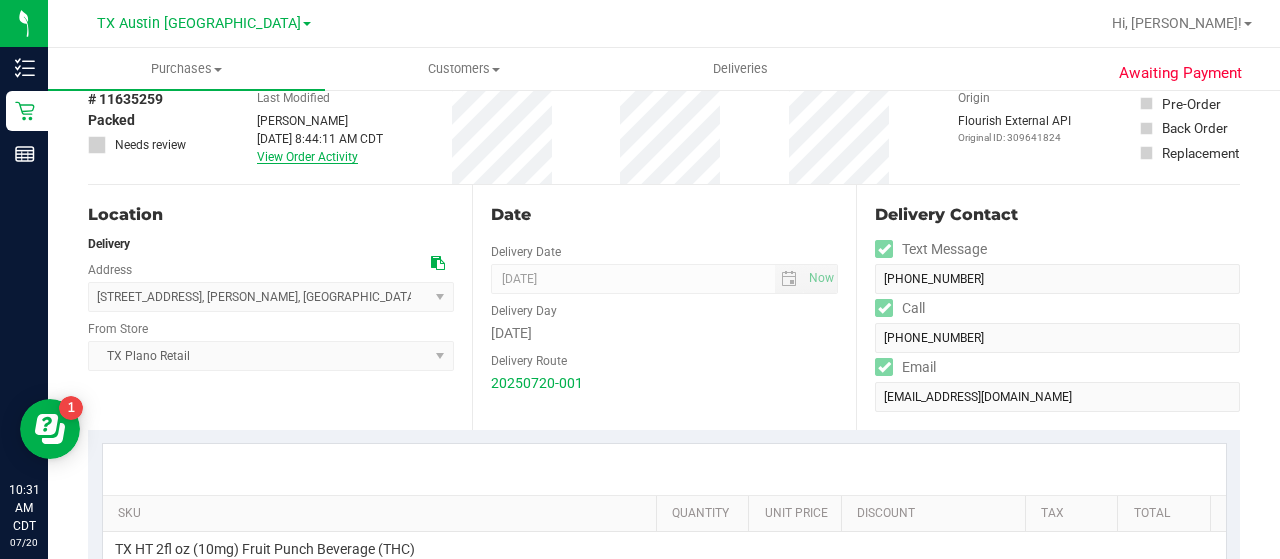 click on "View Order Activity" at bounding box center [307, 157] 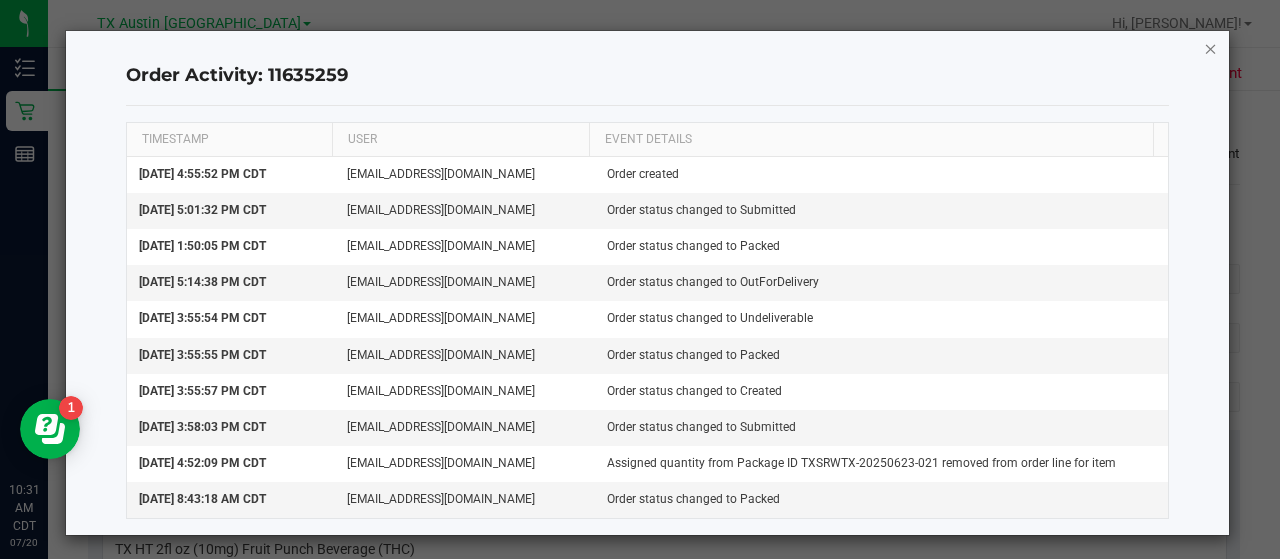 click 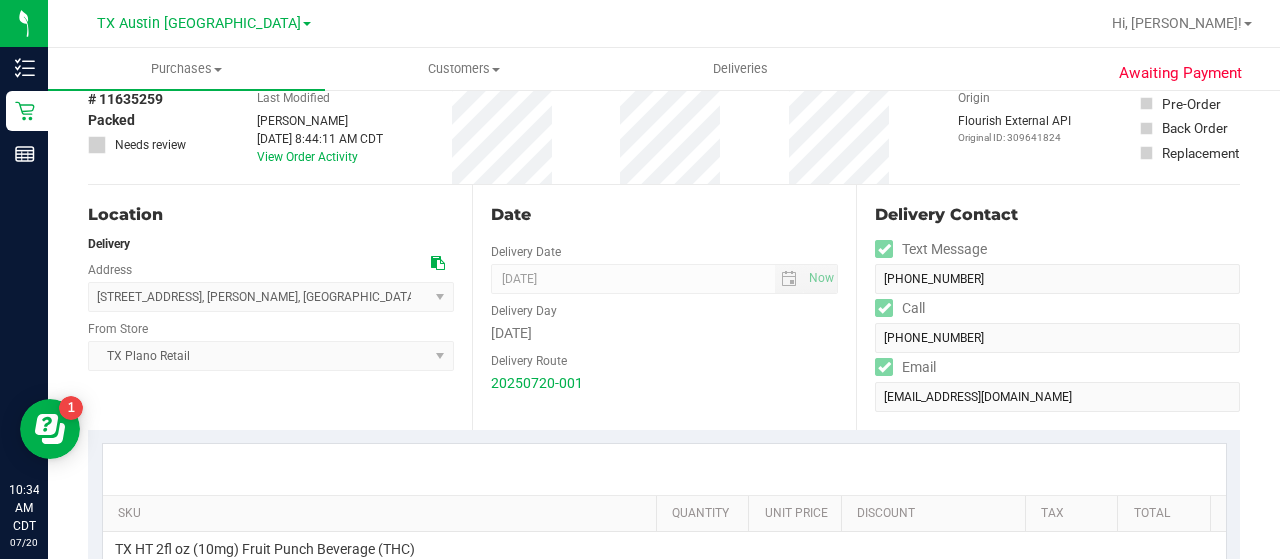 scroll, scrollTop: 0, scrollLeft: 0, axis: both 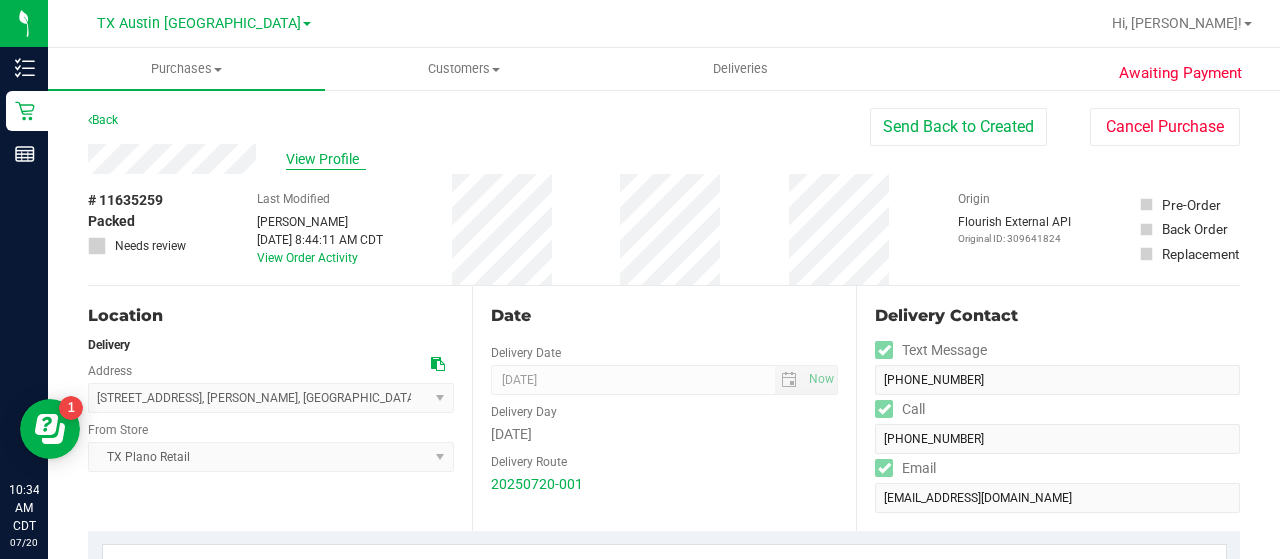 click on "View Profile" at bounding box center [326, 159] 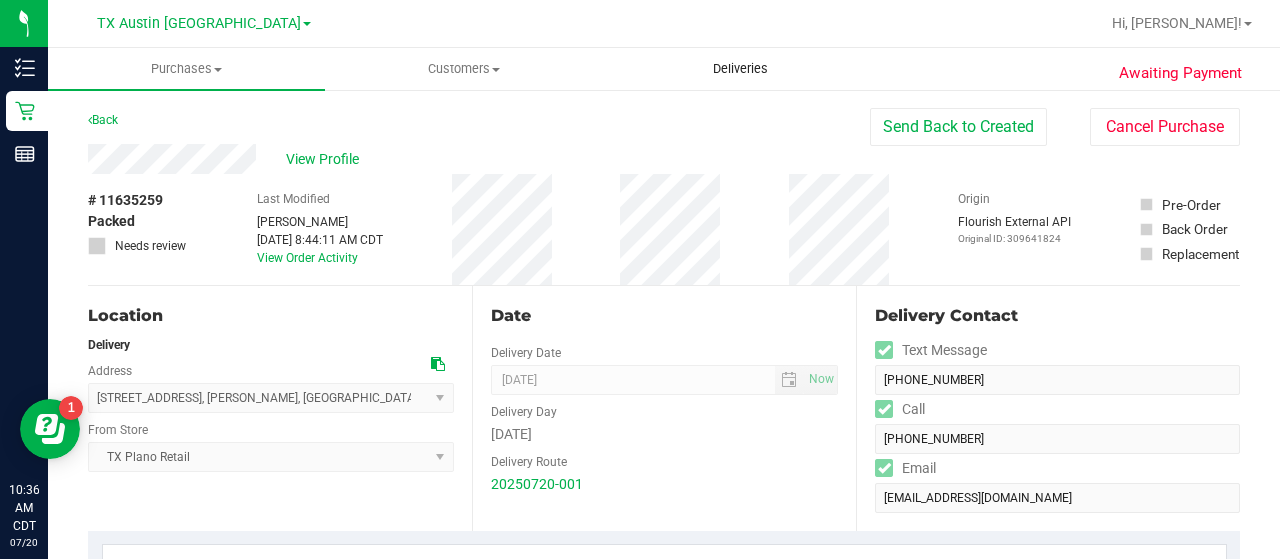 click on "Deliveries" at bounding box center [740, 69] 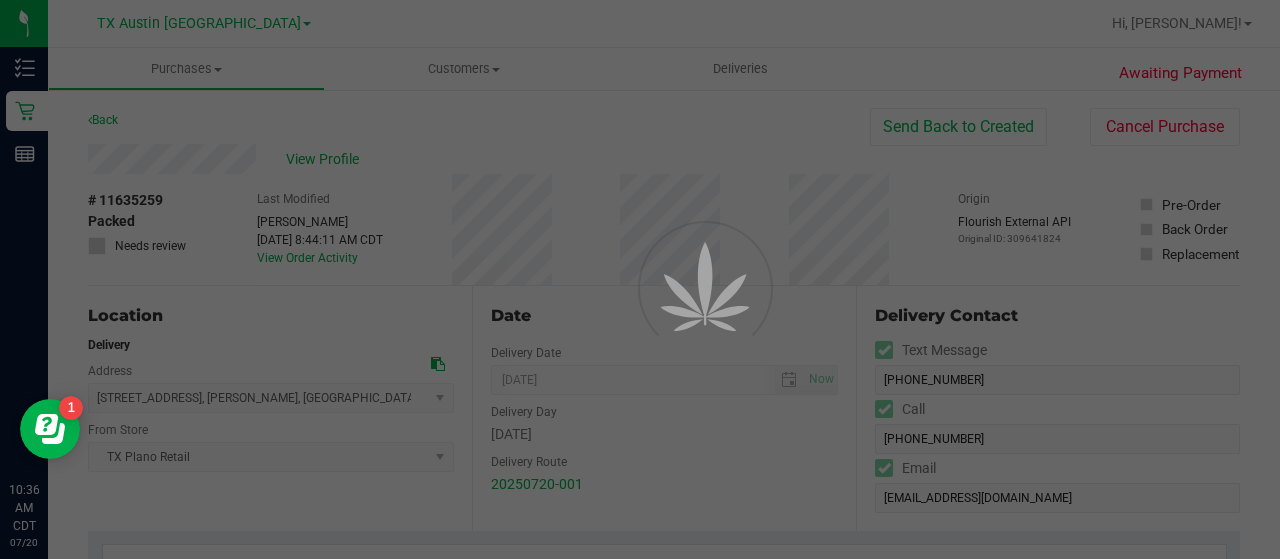 click at bounding box center [640, 279] 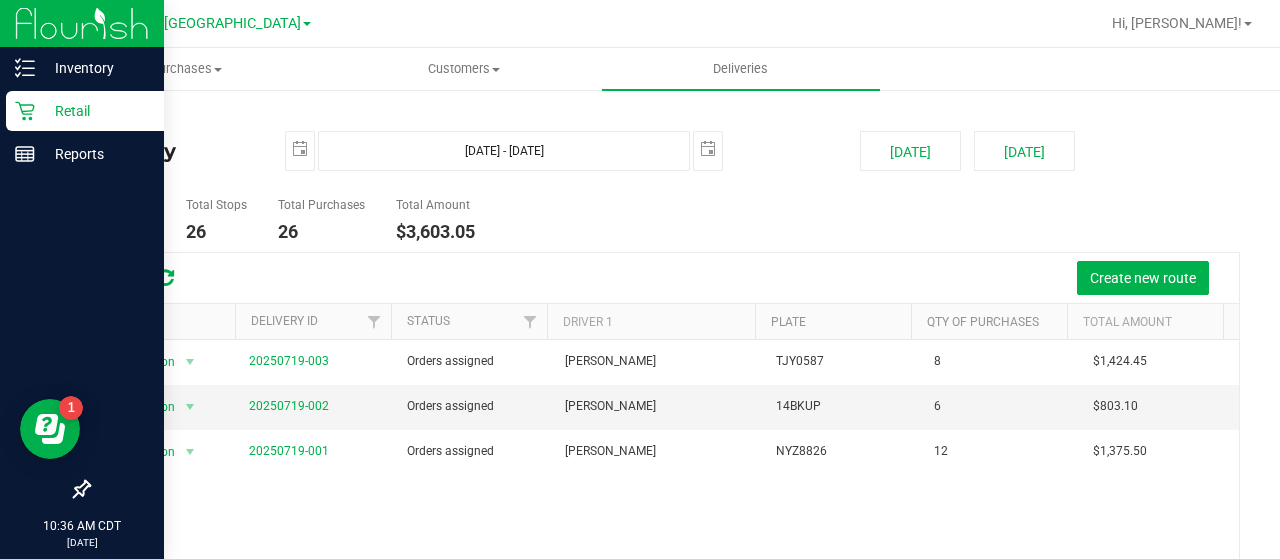 click 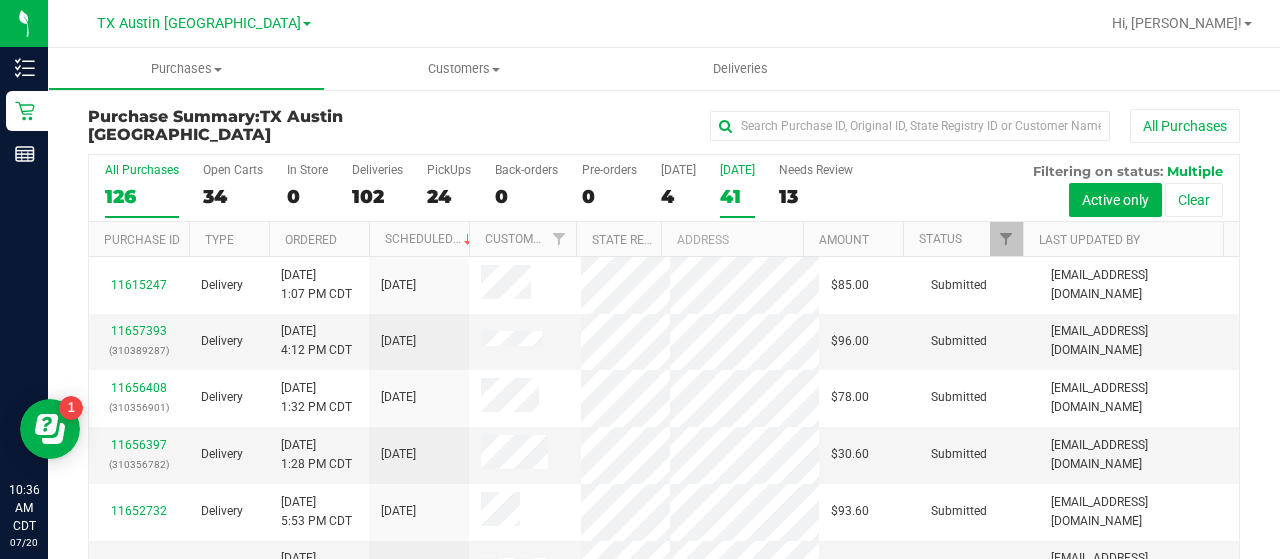 click on "41" at bounding box center [737, 196] 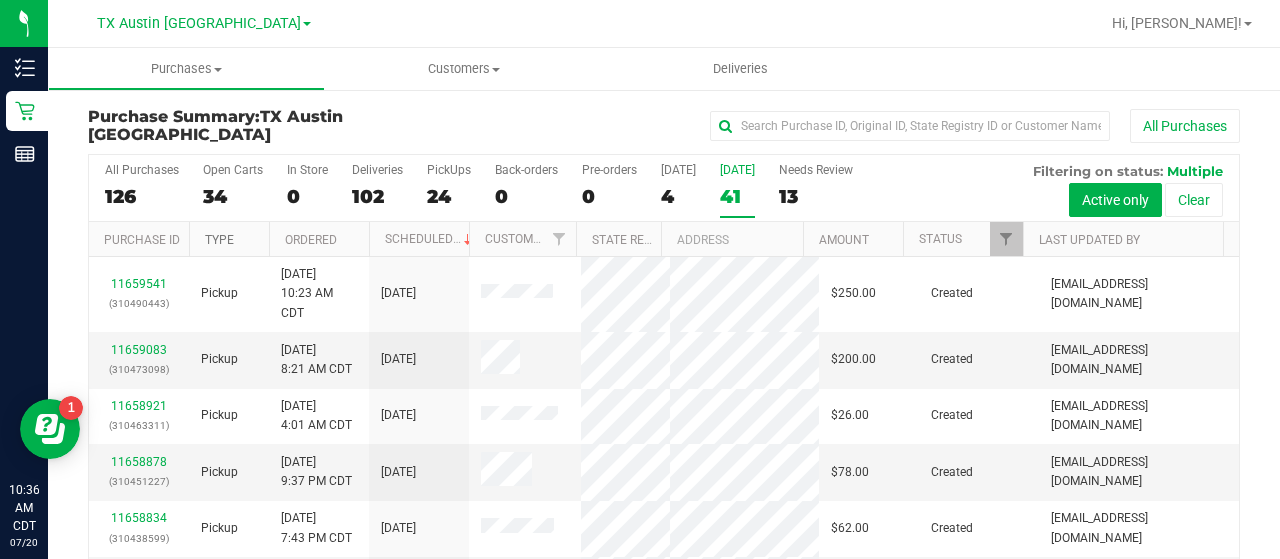 click on "Type" at bounding box center [219, 240] 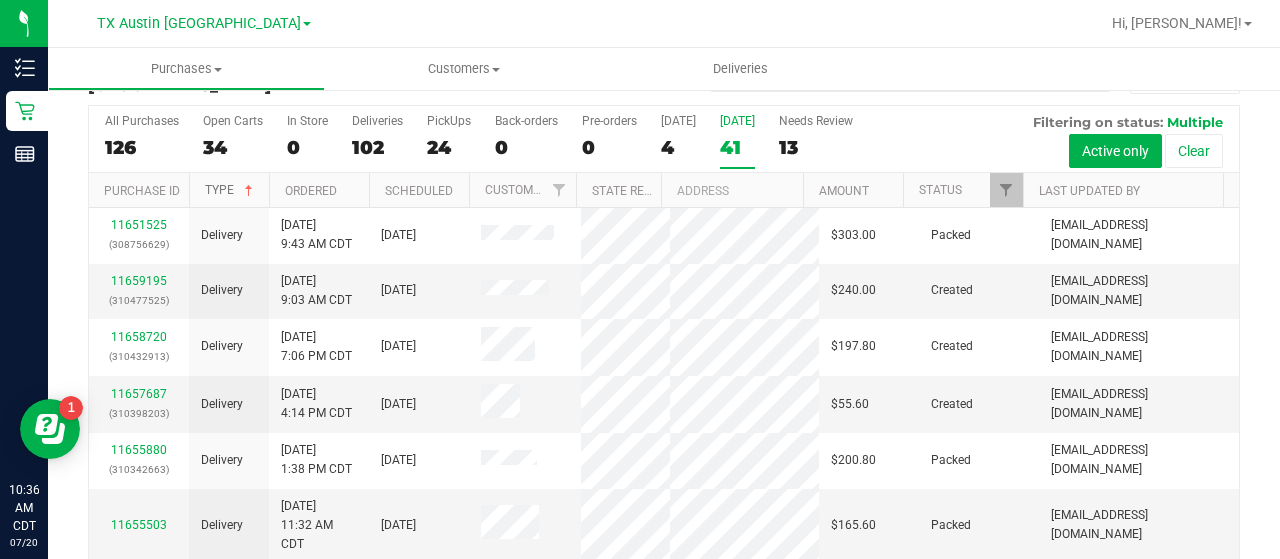 scroll, scrollTop: 83, scrollLeft: 0, axis: vertical 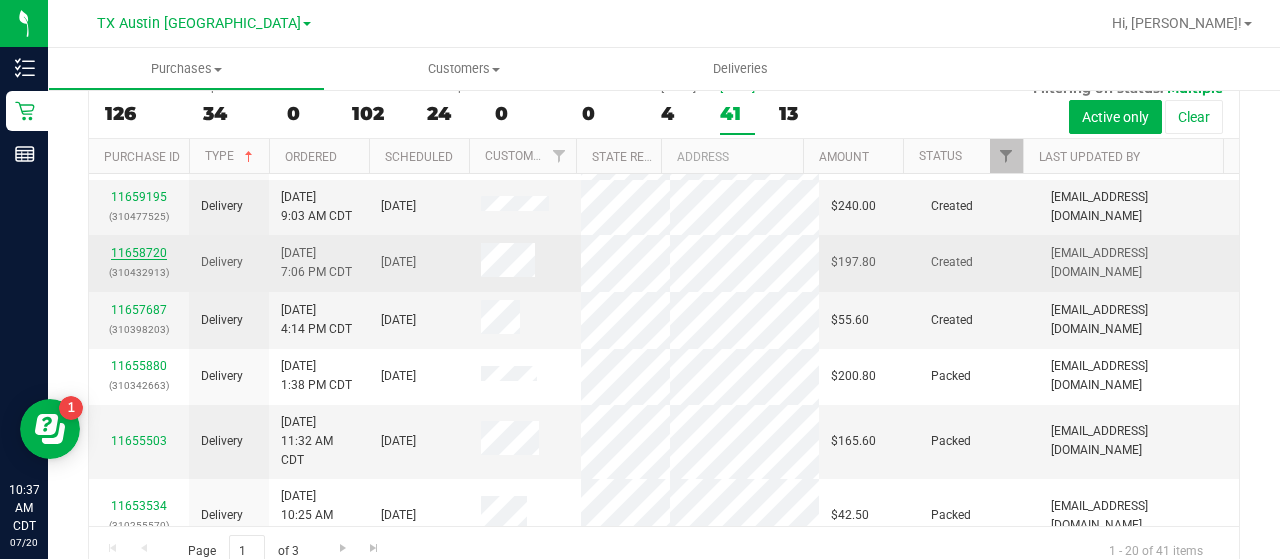 click on "11658720" at bounding box center [139, 253] 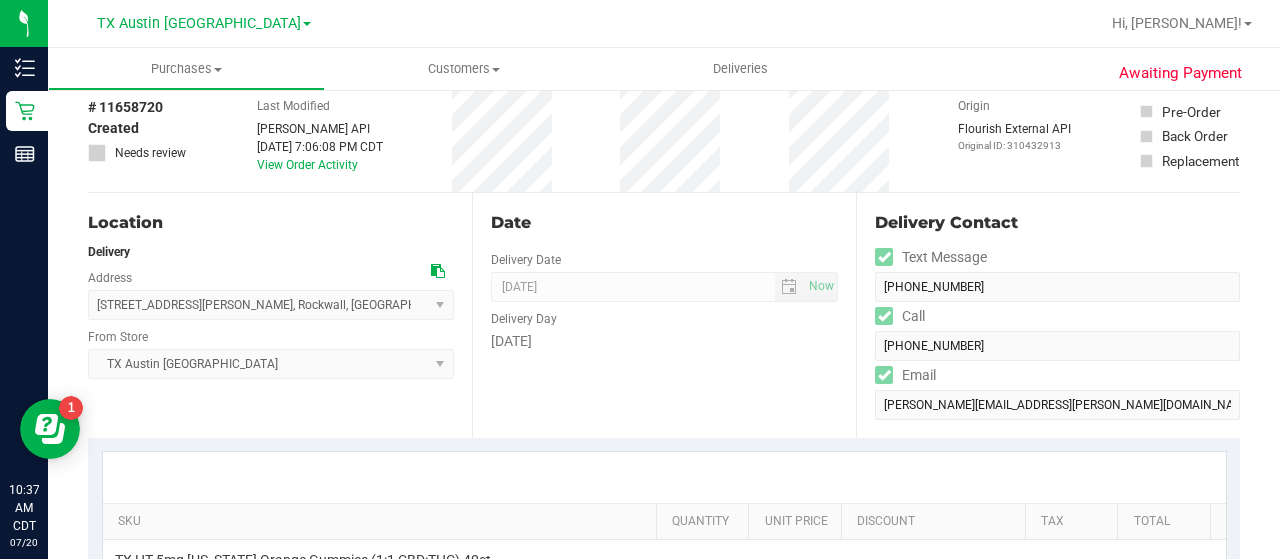 scroll, scrollTop: 67, scrollLeft: 0, axis: vertical 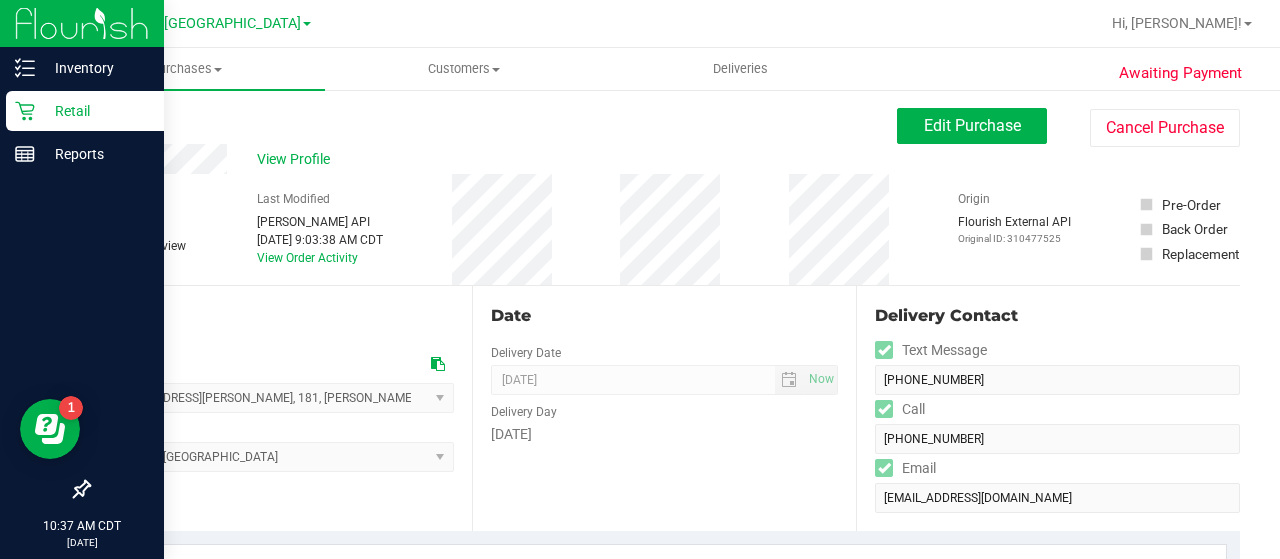 click on "Retail" at bounding box center (95, 111) 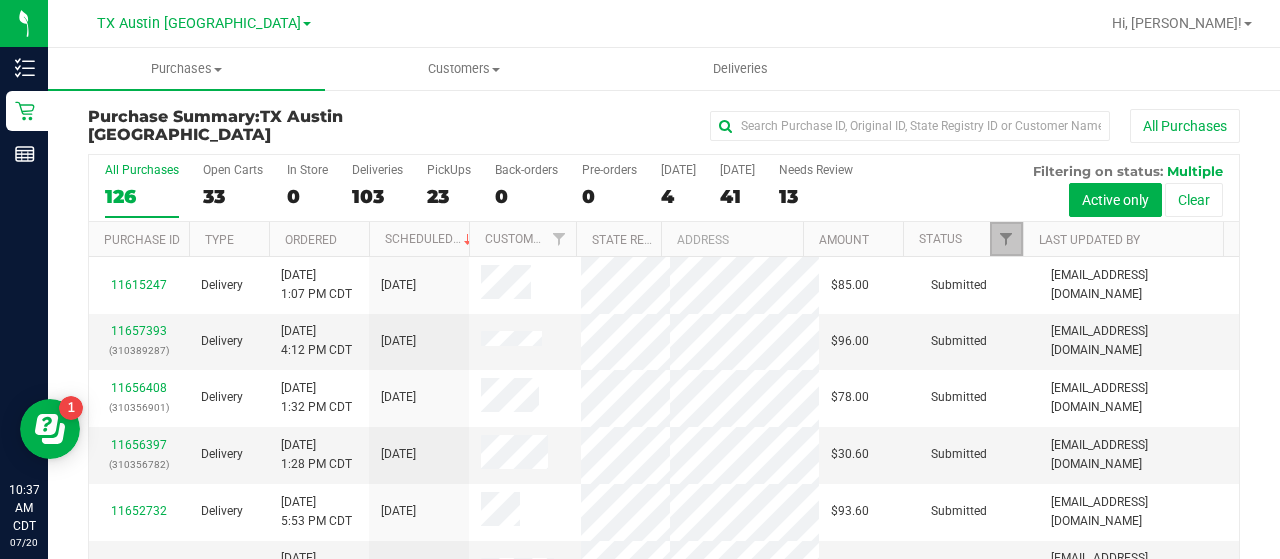 click at bounding box center (1006, 239) 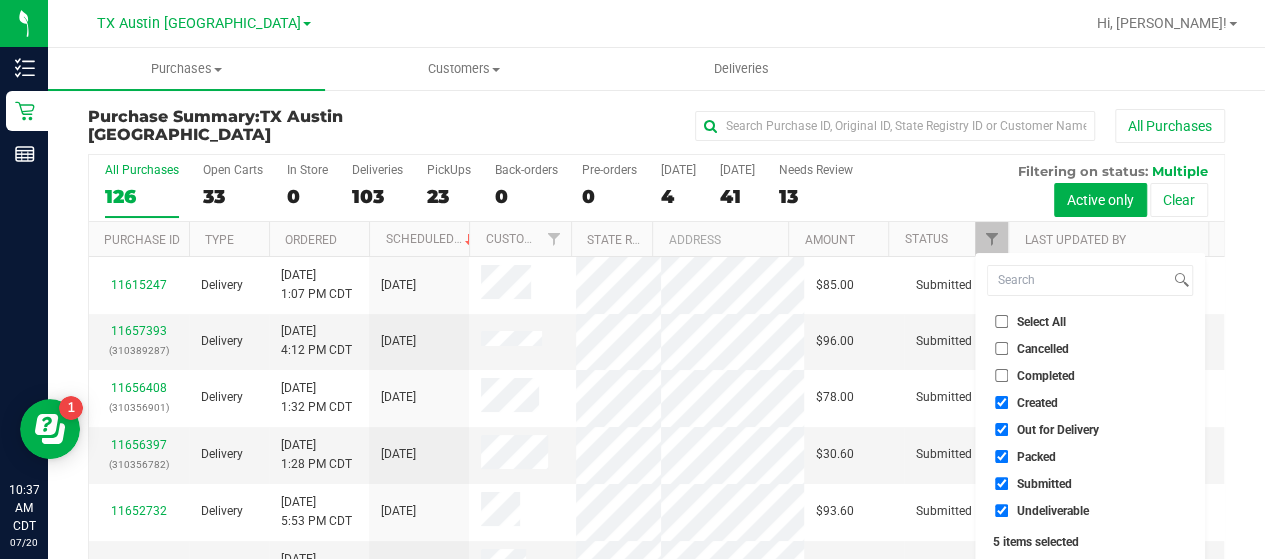 click on "Select All" at bounding box center (1090, 321) 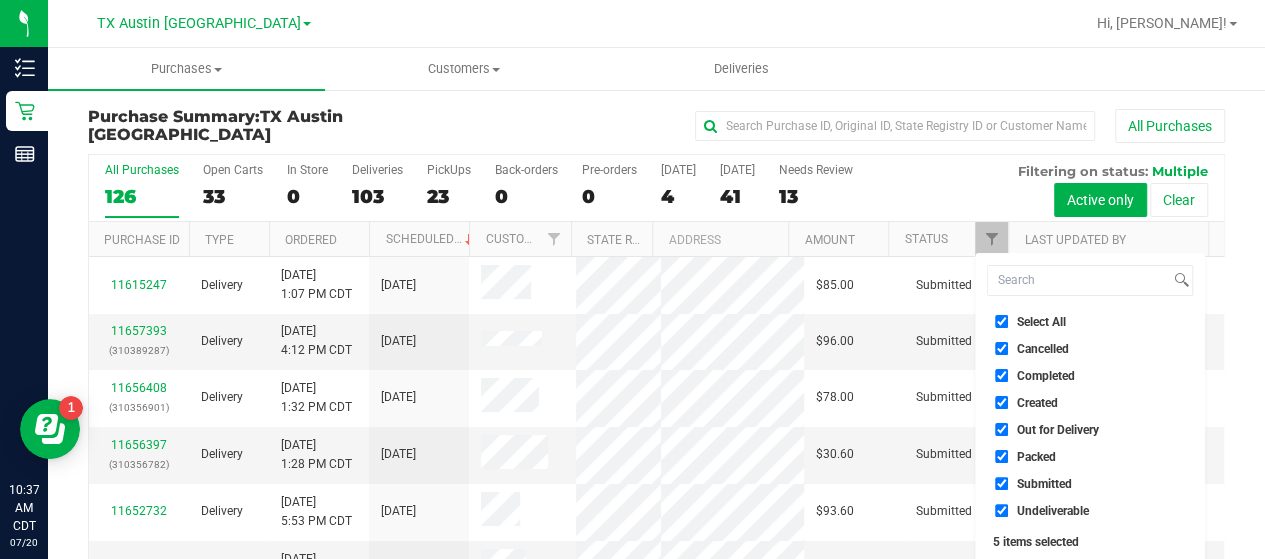 checkbox on "true" 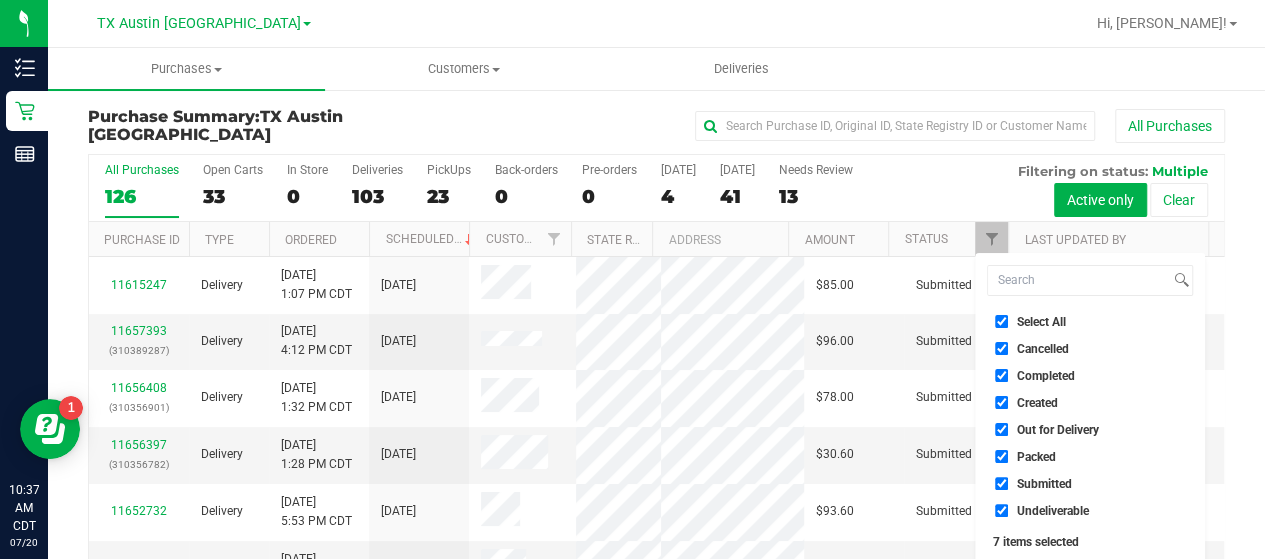 click on "Select All" at bounding box center (1001, 321) 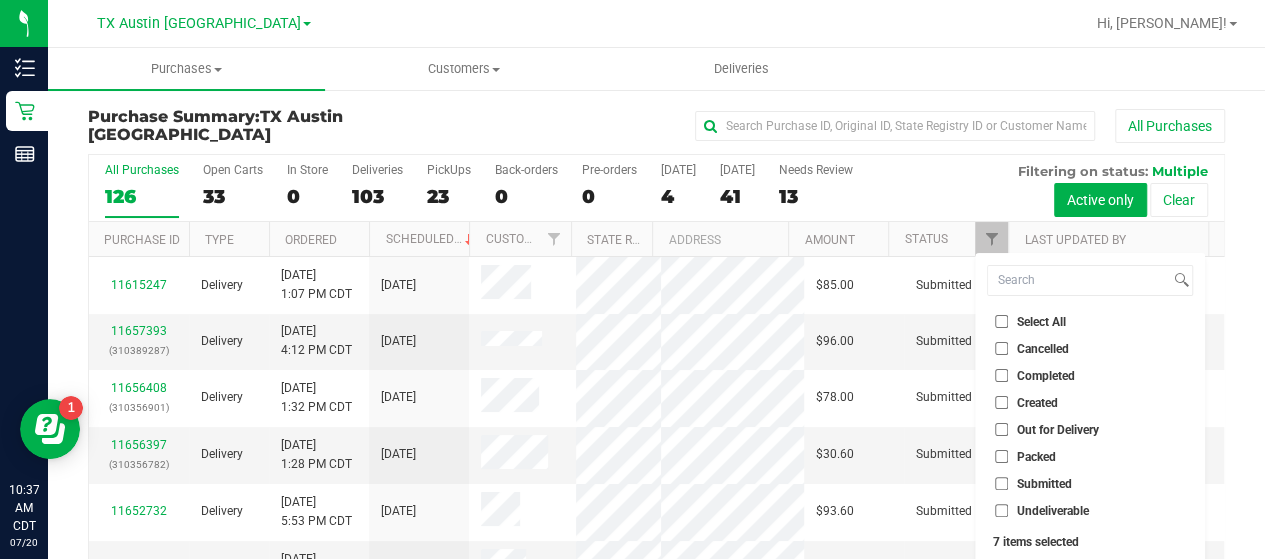 checkbox on "false" 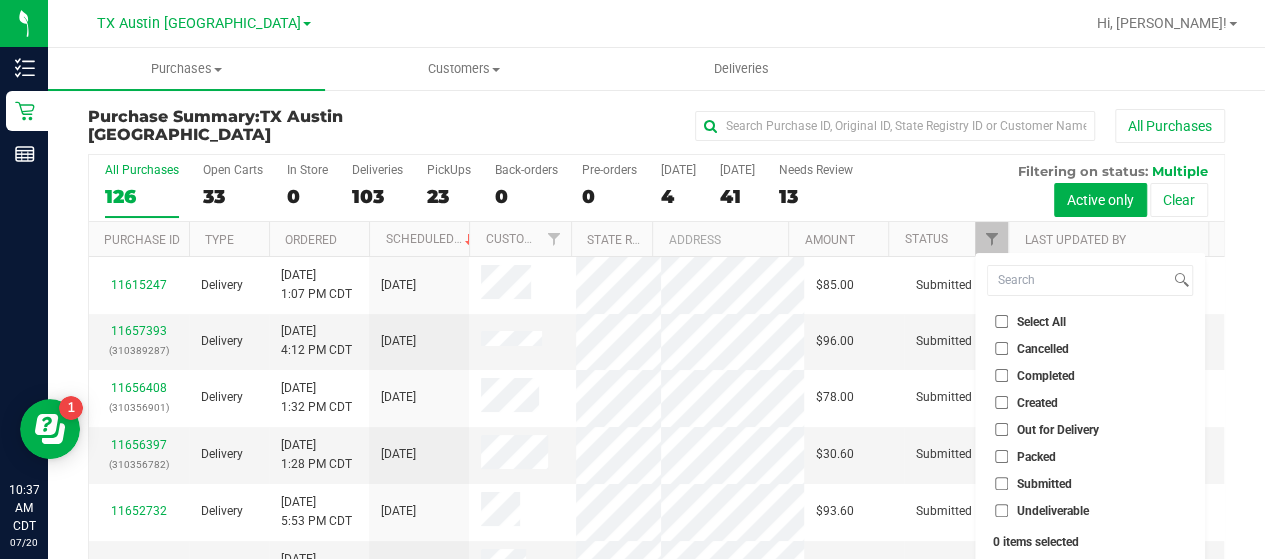 click on "Created" at bounding box center [1001, 402] 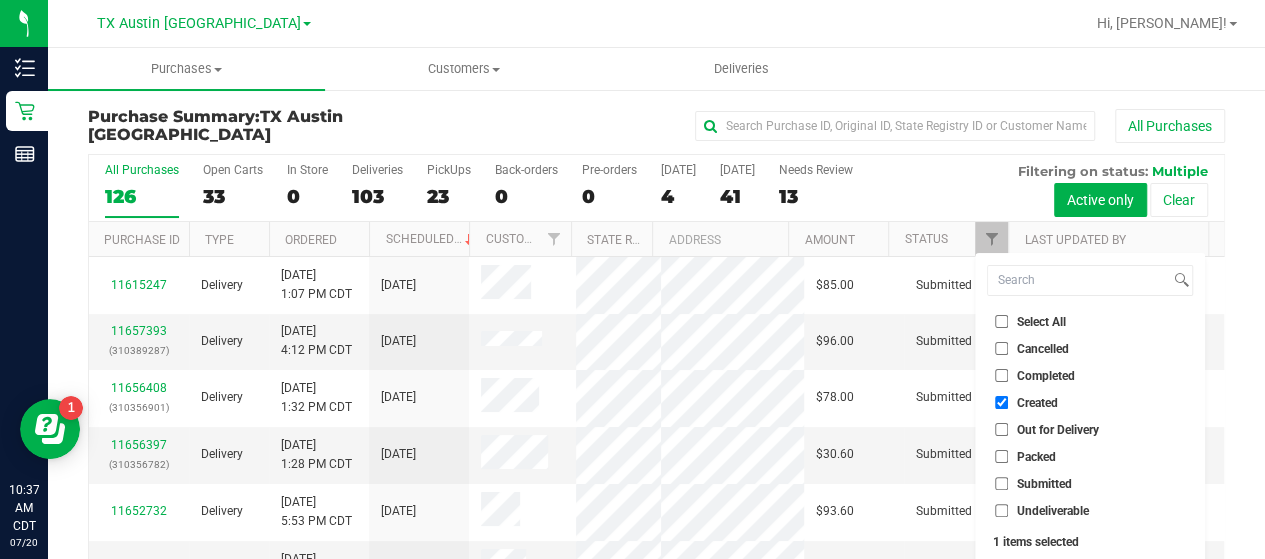 click on "Created" at bounding box center [1090, 402] 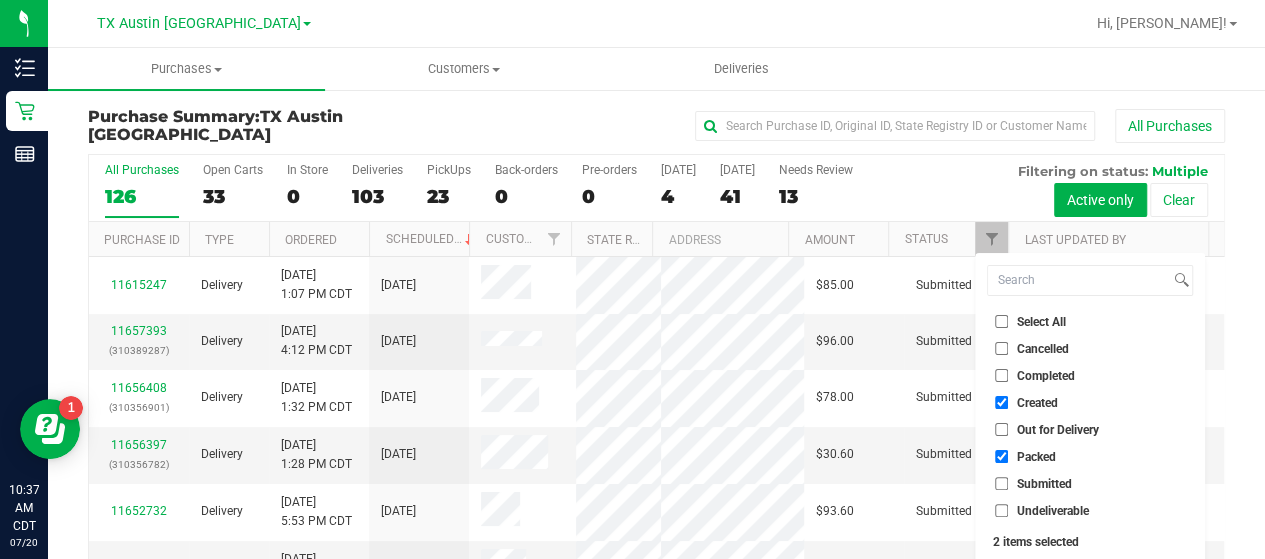 click on "Submitted" at bounding box center (1001, 483) 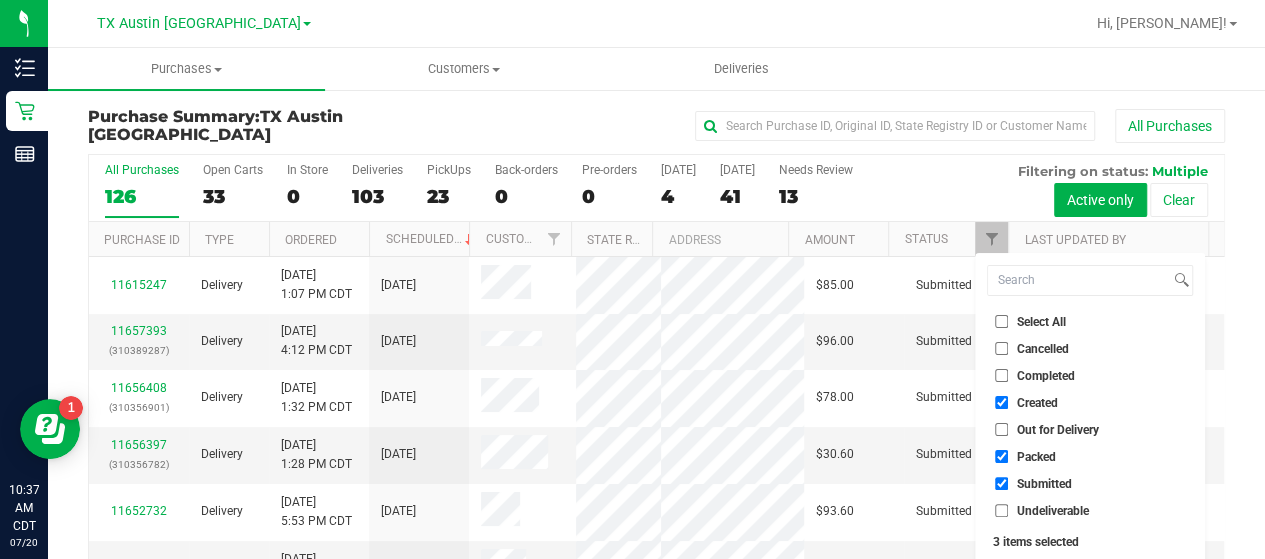 click on "Filter" at bounding box center [1035, 586] 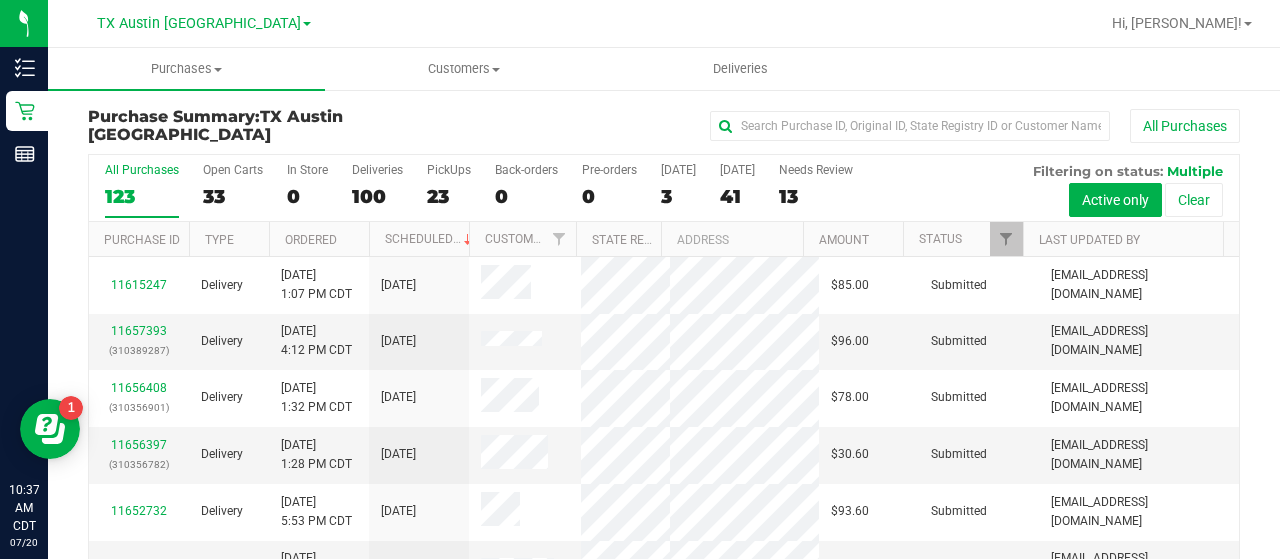 click on "All Purchases
123
Open Carts
33
In Store
0
Deliveries
100
PickUps
23
Back-orders
0
Pre-orders
0
Today
3
Tomorrow
41" at bounding box center (664, 188) 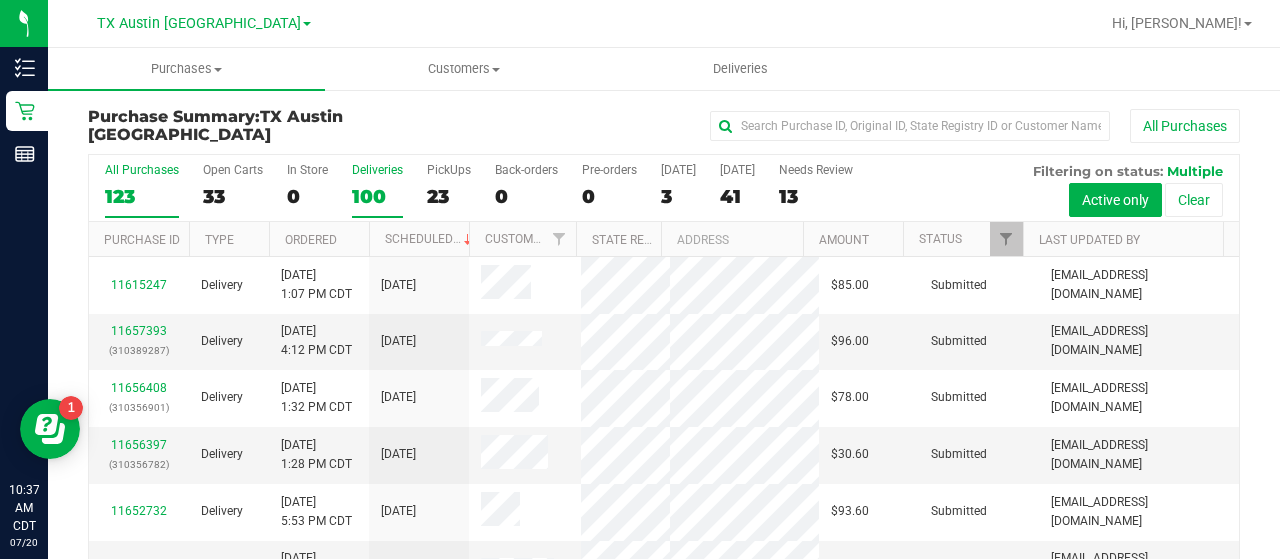 click on "100" at bounding box center [377, 196] 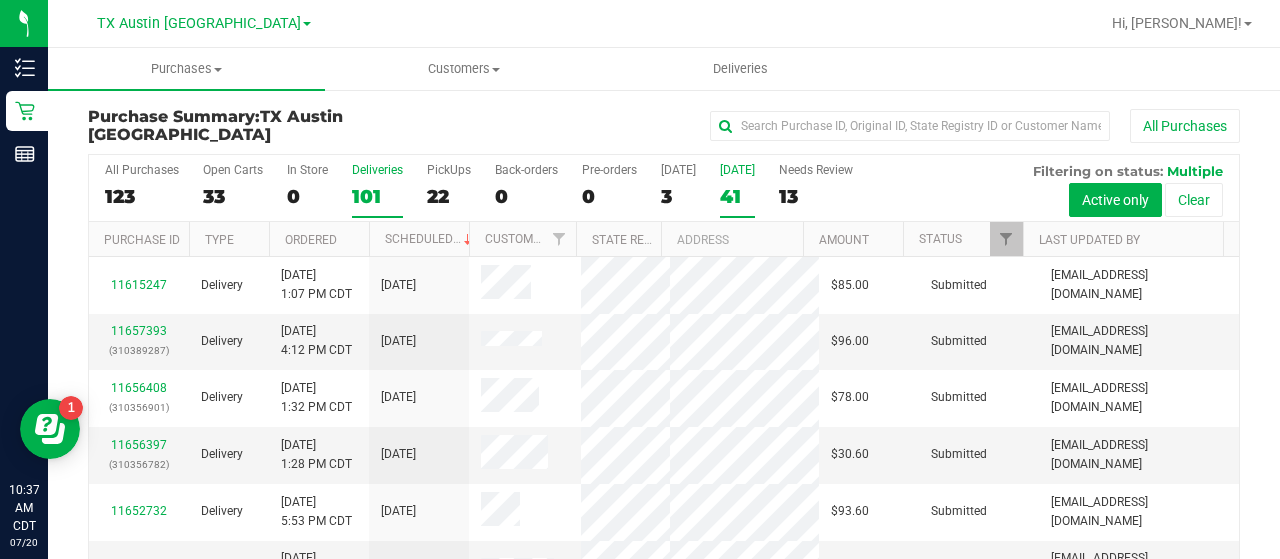 click on "41" at bounding box center (737, 196) 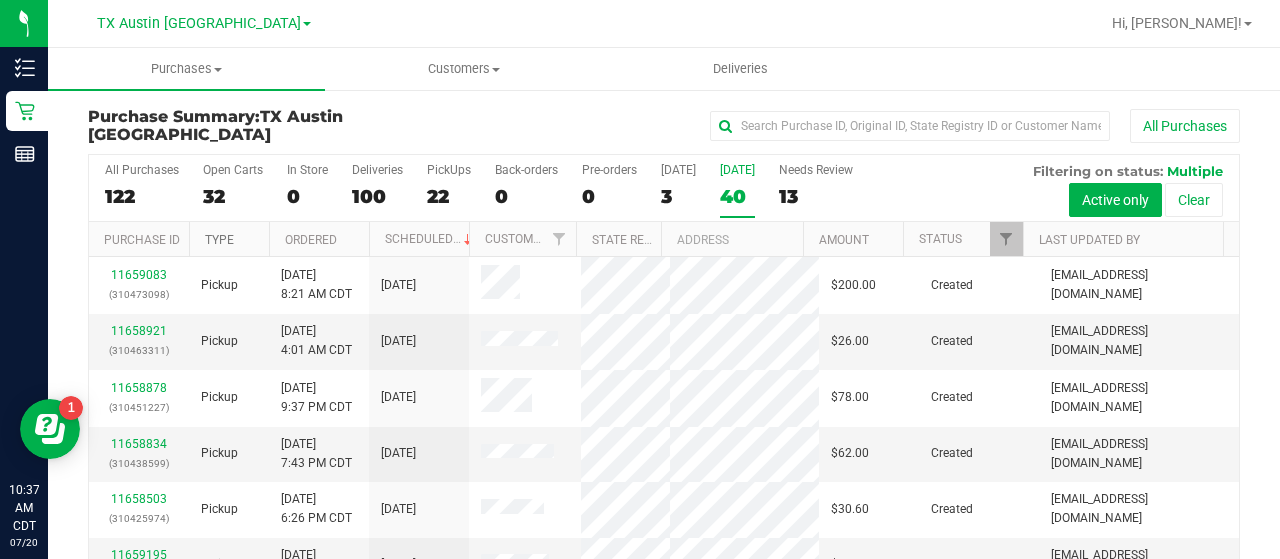 click on "Type" at bounding box center (219, 240) 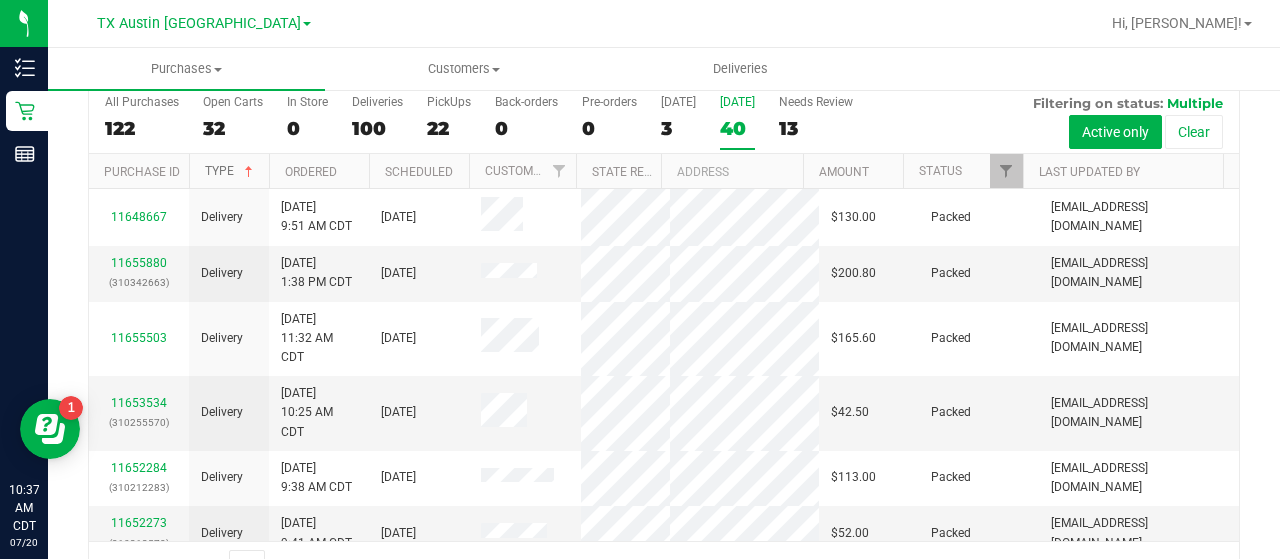 scroll, scrollTop: 91, scrollLeft: 0, axis: vertical 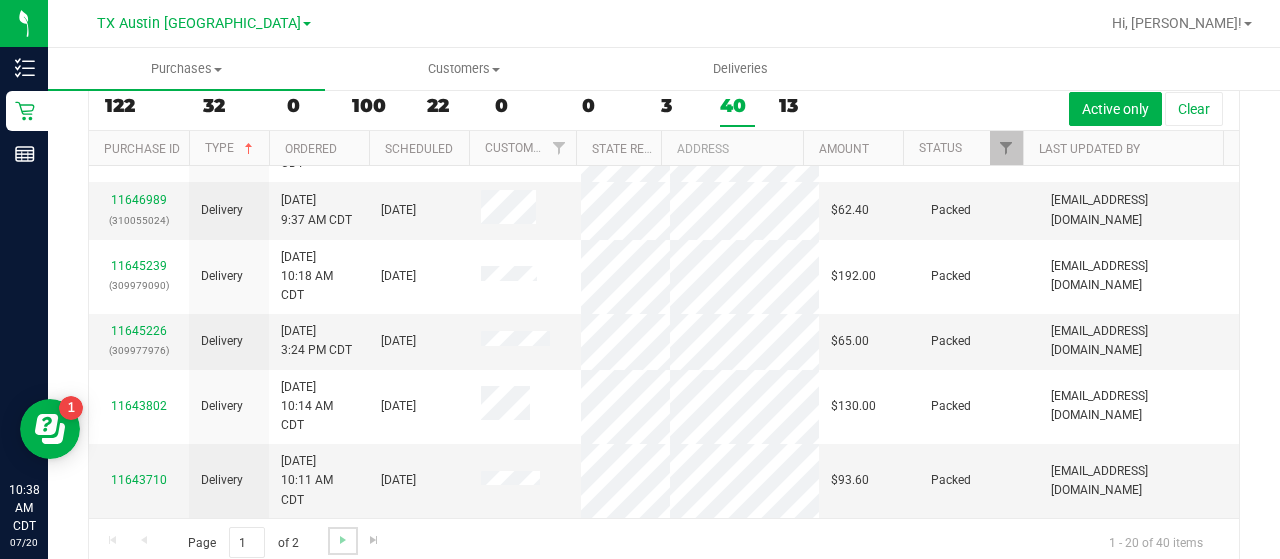 click at bounding box center (342, 540) 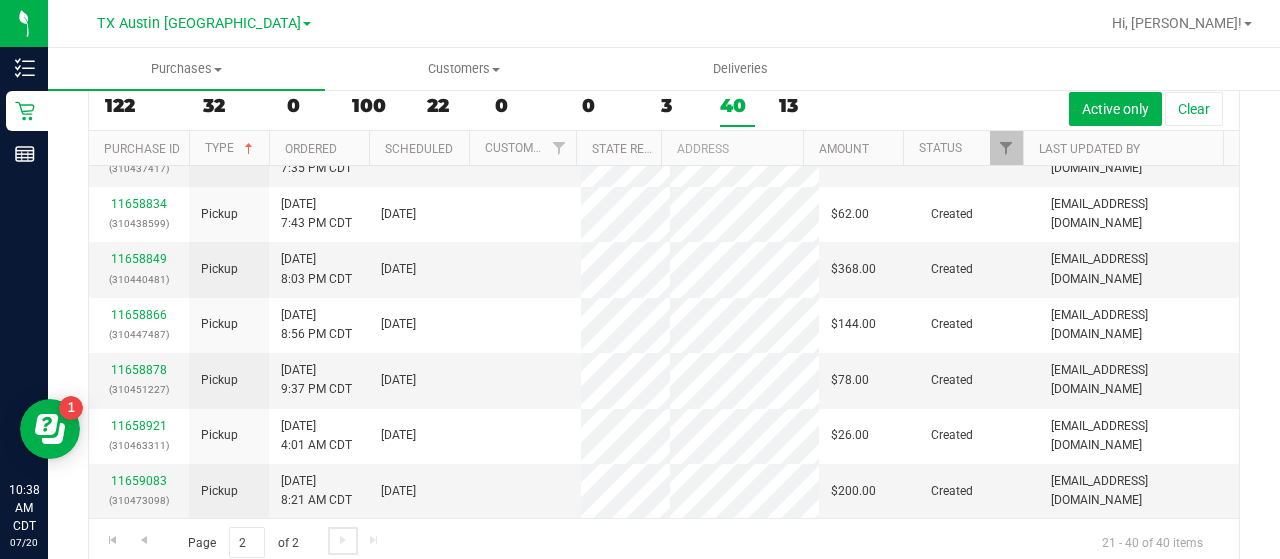 scroll, scrollTop: 0, scrollLeft: 0, axis: both 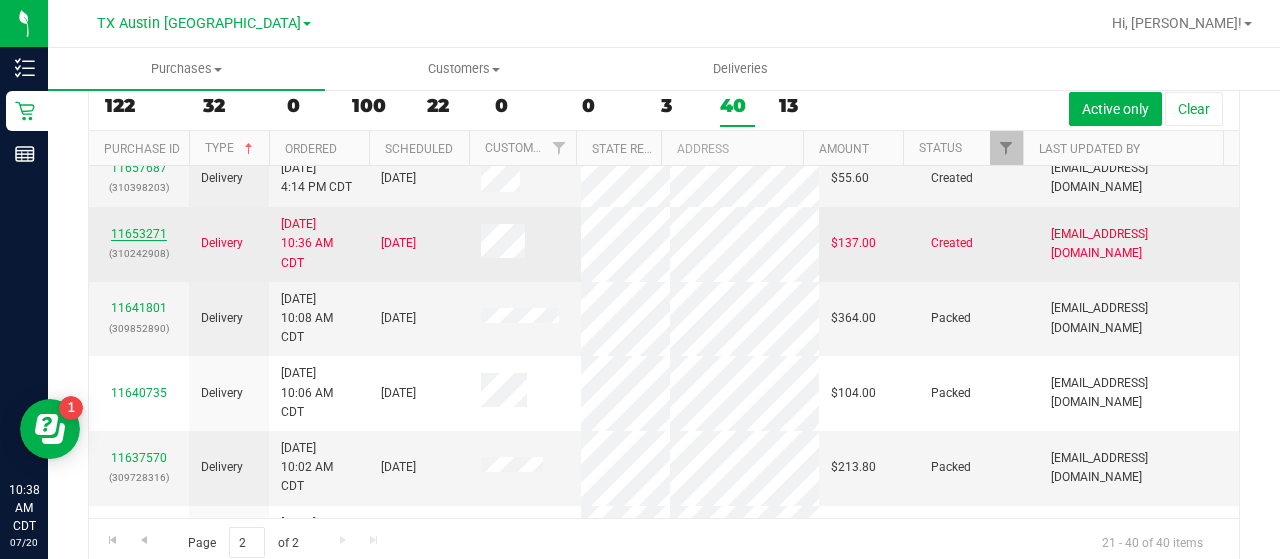click on "11653271" at bounding box center (139, 234) 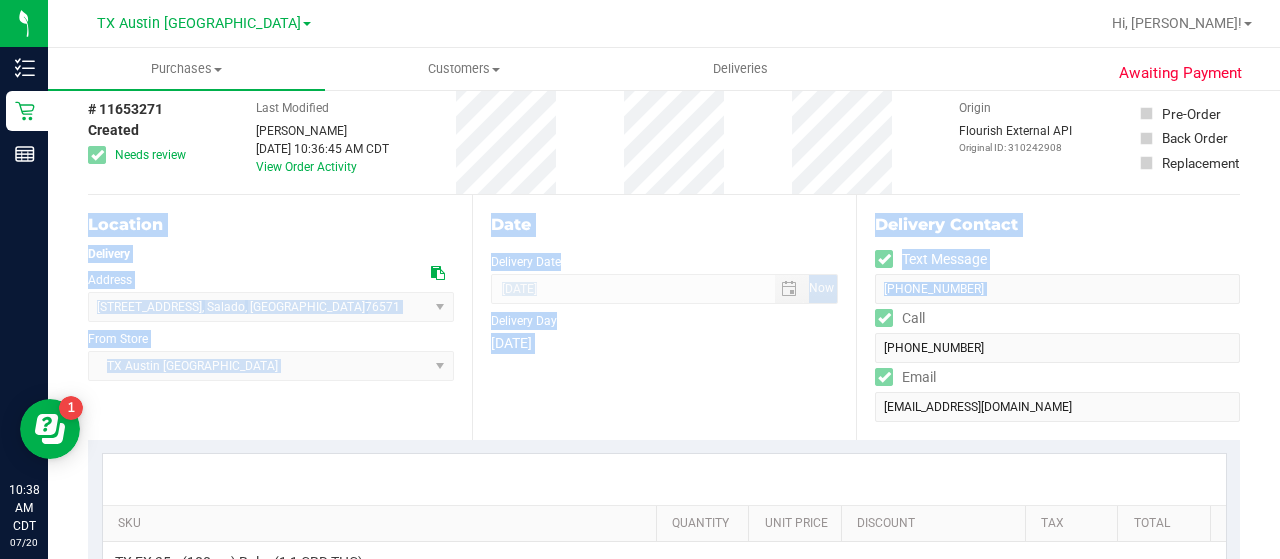 drag, startPoint x: 1279, startPoint y: 187, endPoint x: 1279, endPoint y: 228, distance: 41 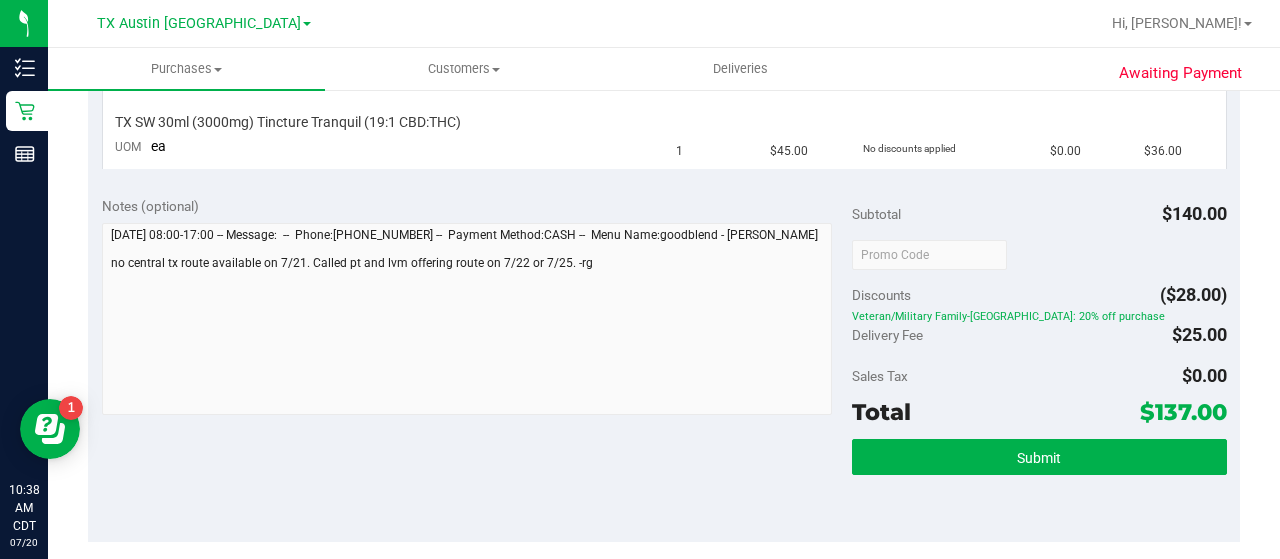 scroll, scrollTop: 0, scrollLeft: 0, axis: both 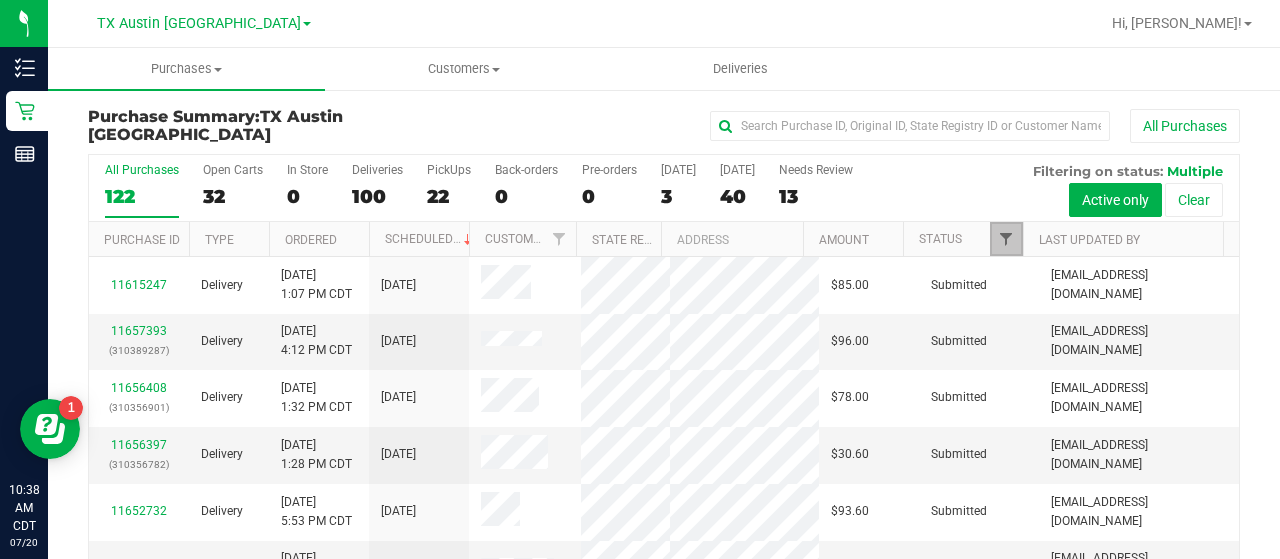 click at bounding box center (1006, 239) 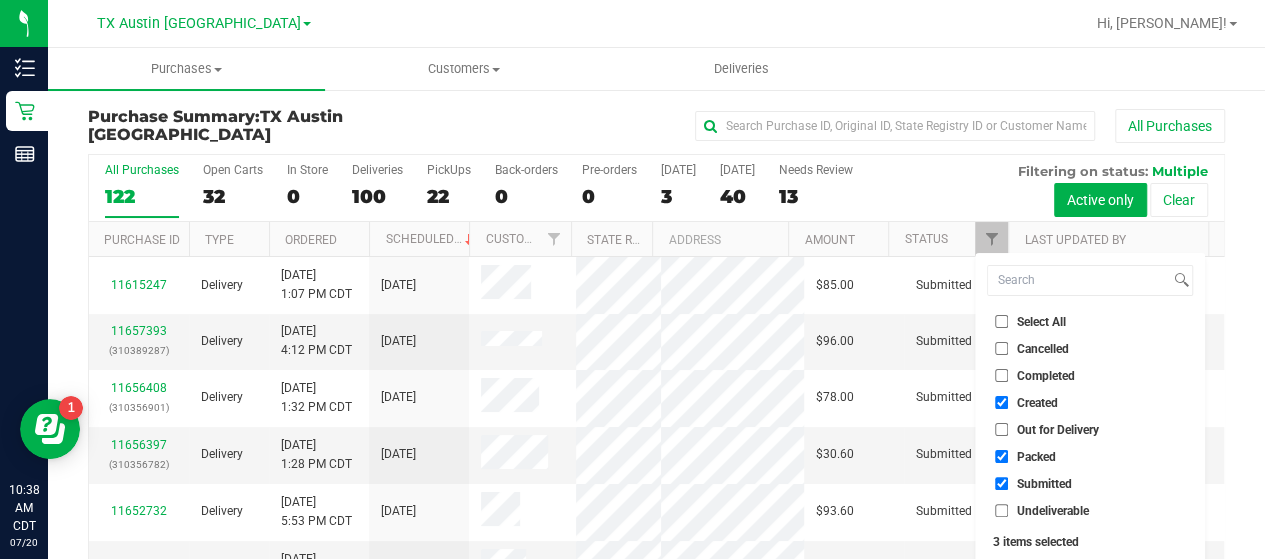 click on "Created" at bounding box center (1001, 402) 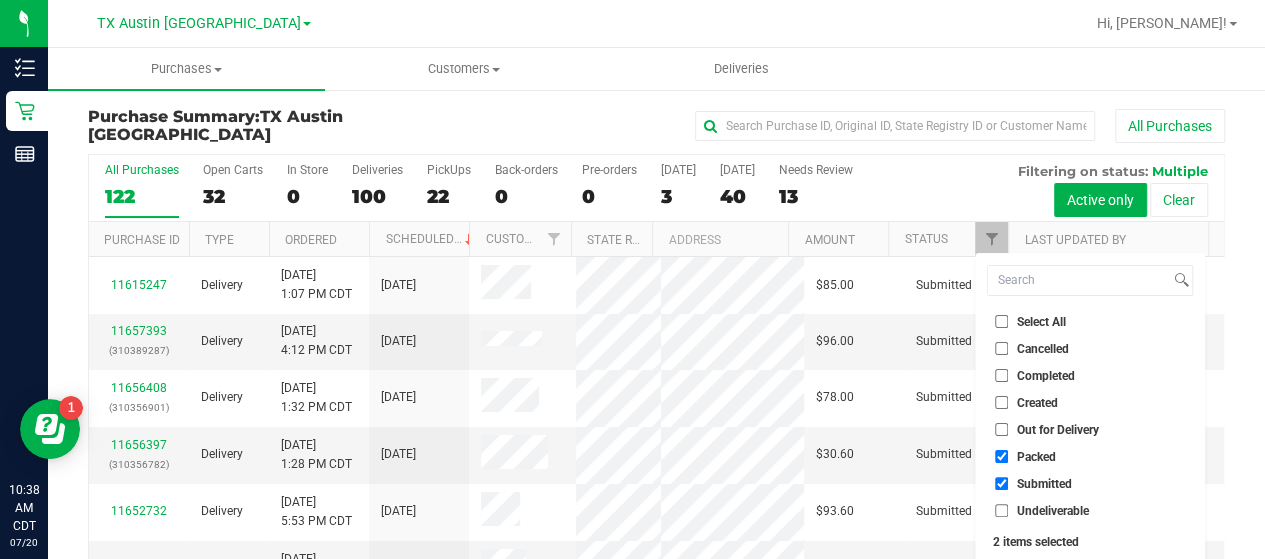 click on "All Purchases
122
Open Carts
32
In Store
0
Deliveries
100
PickUps
22
Back-orders
0
Pre-orders
0
Today
3
Tomorrow
40" at bounding box center [656, 188] 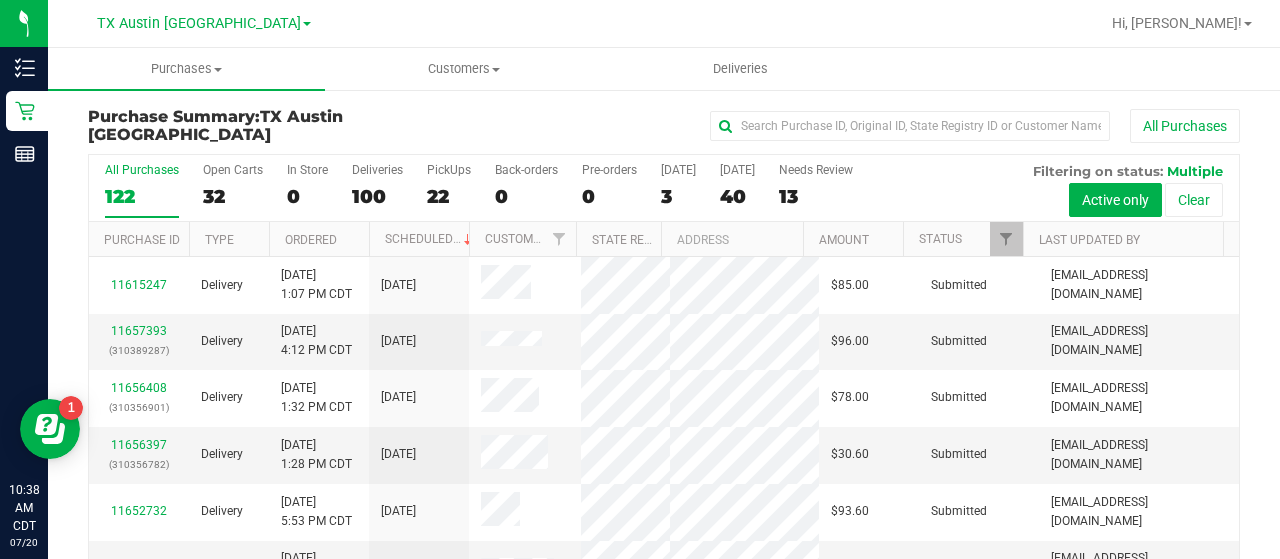 click on "All Purchases
122
Open Carts
32
In Store
0
Deliveries
100
PickUps
22
Back-orders
0
Pre-orders
0
Today
3
Tomorrow
40" at bounding box center (664, 188) 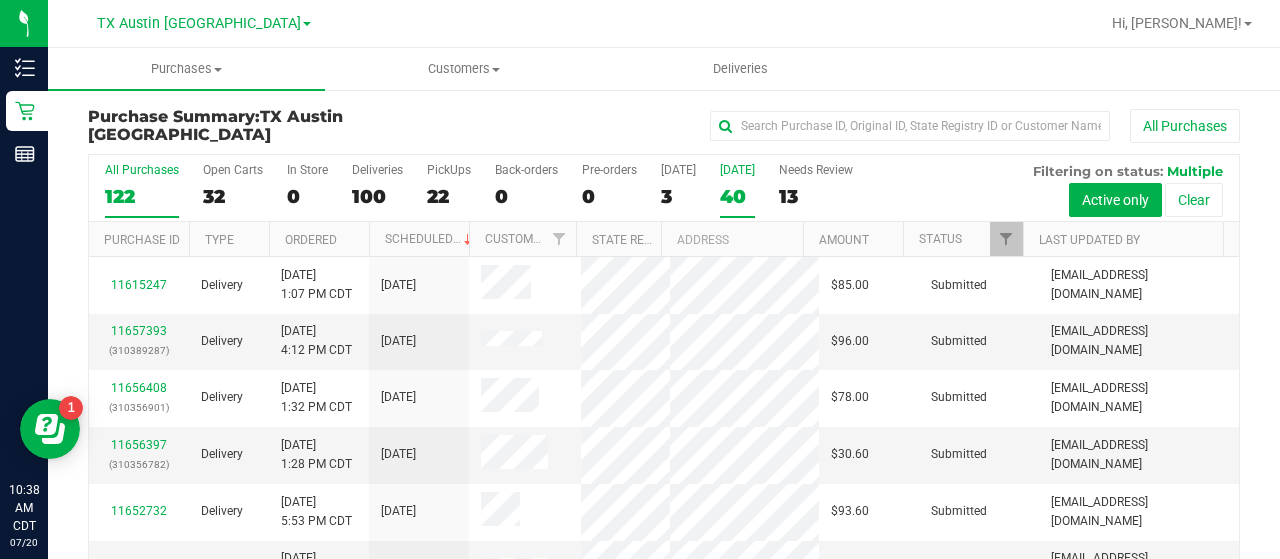 click on "40" at bounding box center (737, 196) 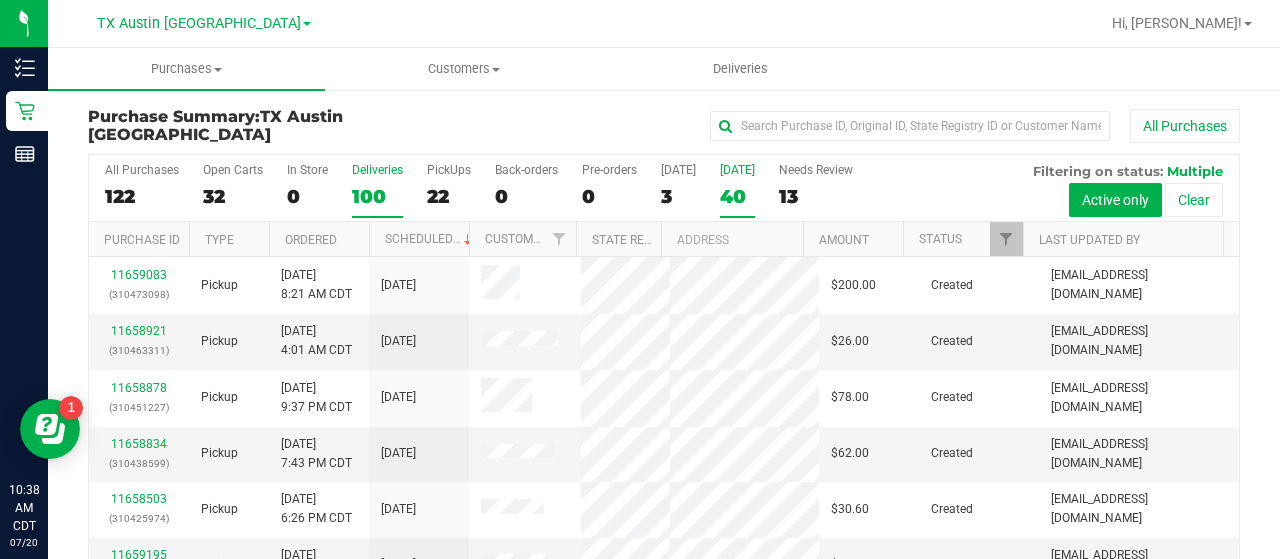 click on "100" at bounding box center (377, 196) 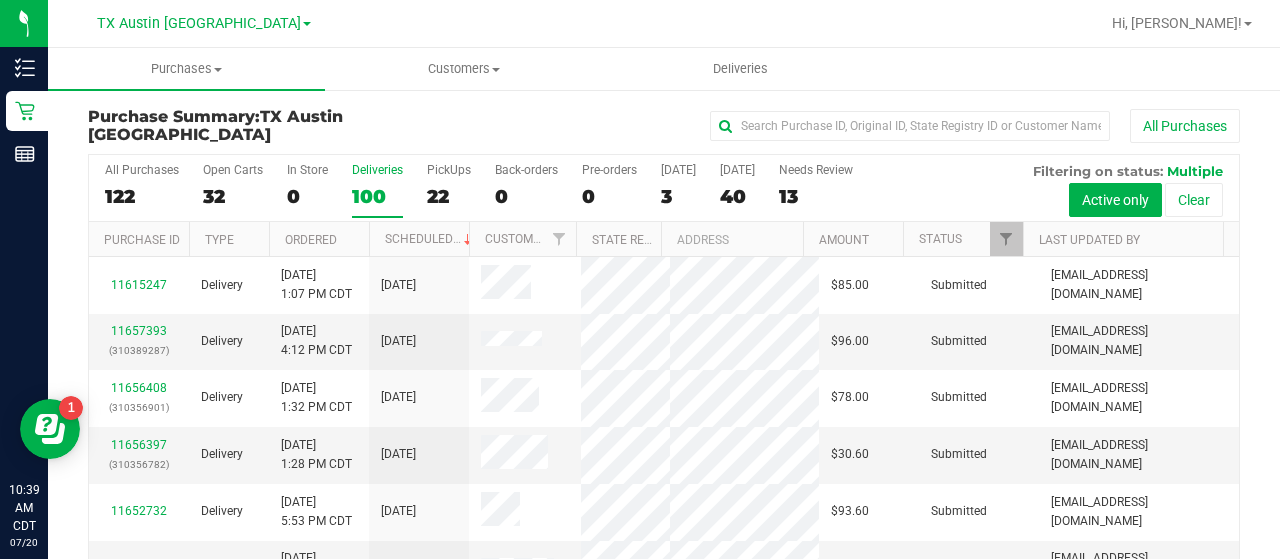 click on "Scheduled" at bounding box center (419, 239) 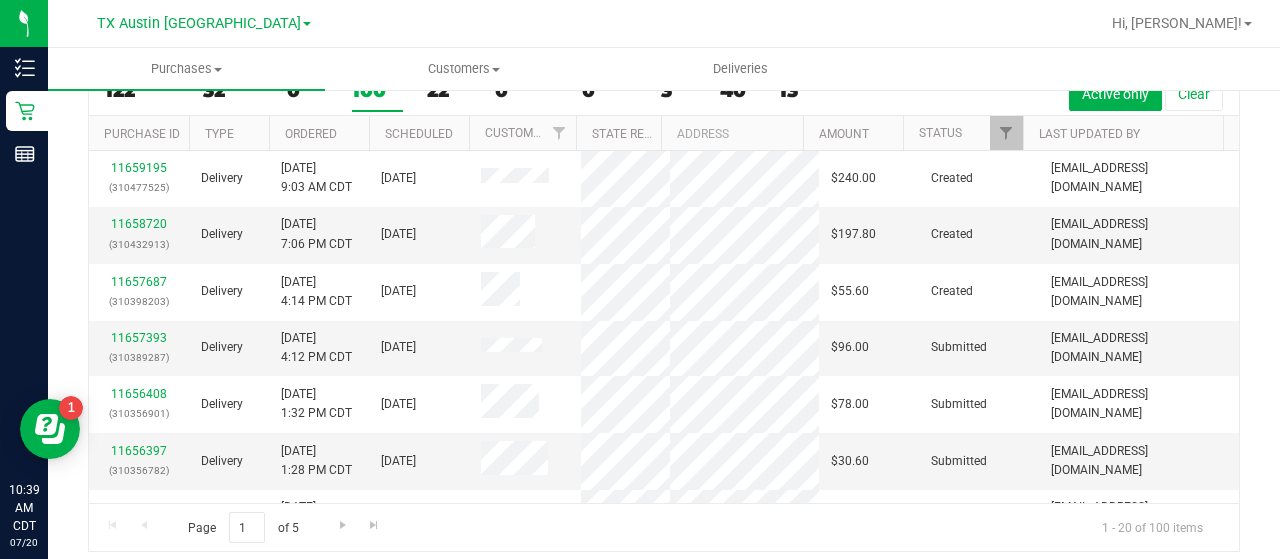 scroll, scrollTop: 108, scrollLeft: 0, axis: vertical 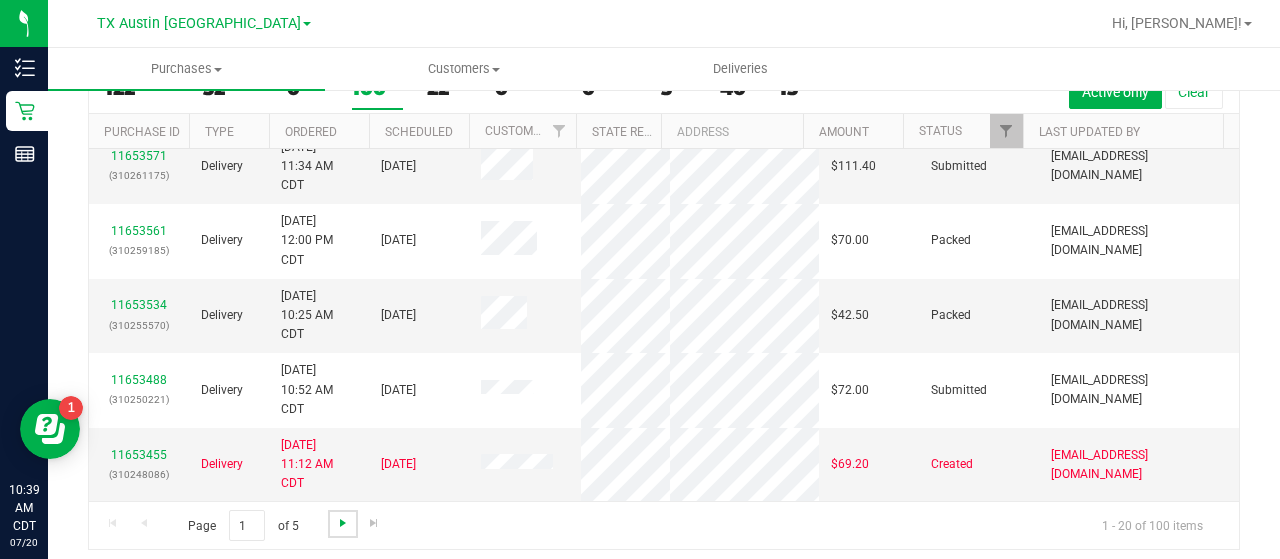 click at bounding box center [343, 523] 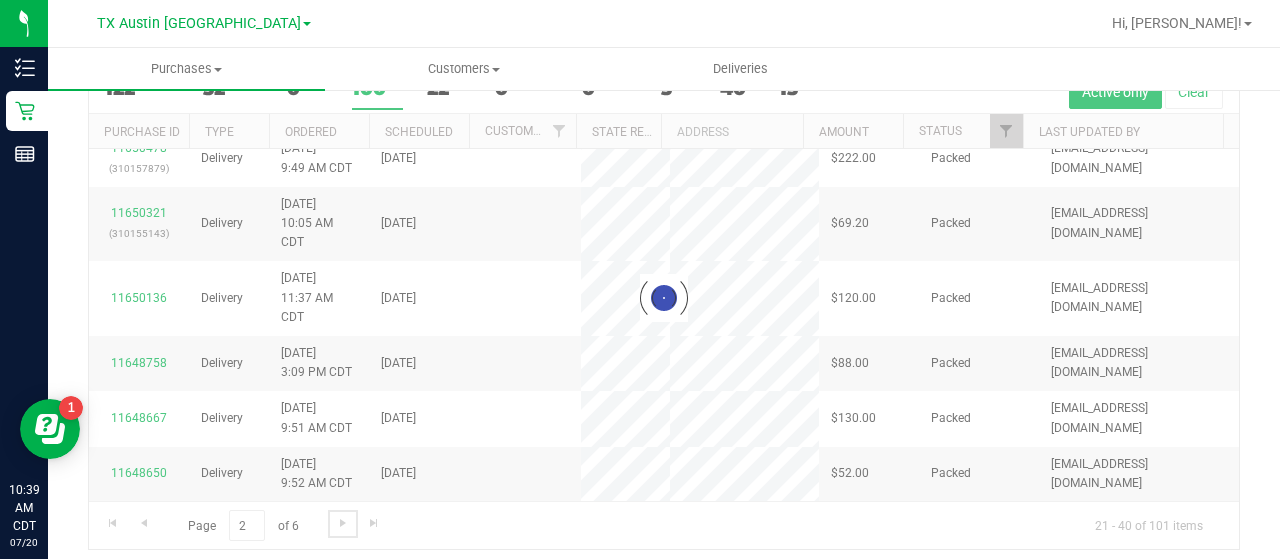scroll, scrollTop: 0, scrollLeft: 0, axis: both 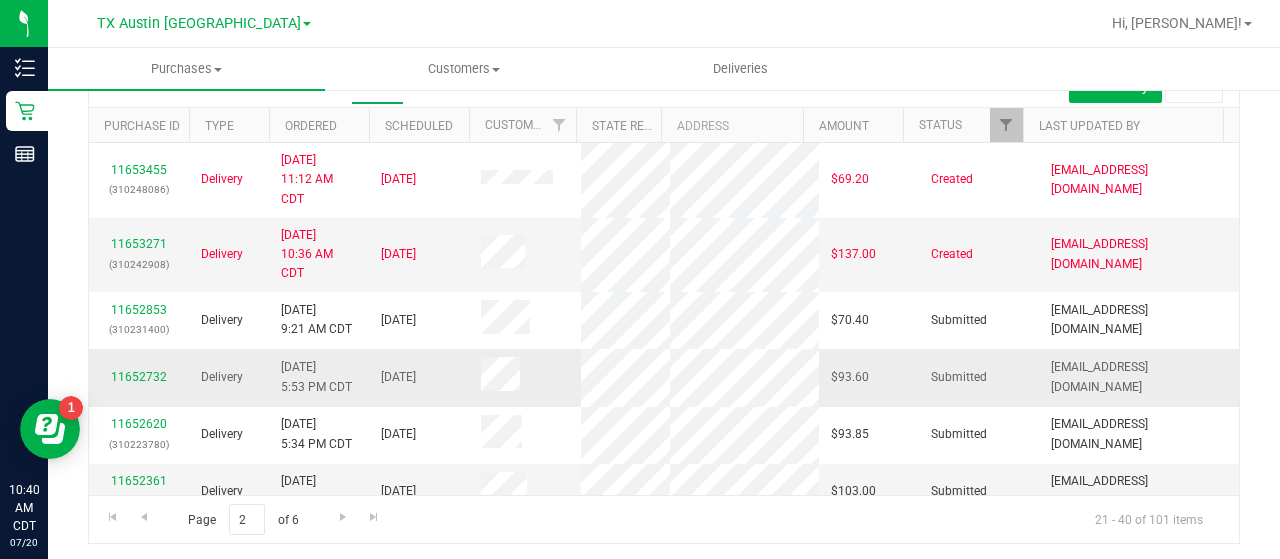 drag, startPoint x: 136, startPoint y: 322, endPoint x: 1070, endPoint y: 379, distance: 935.7377 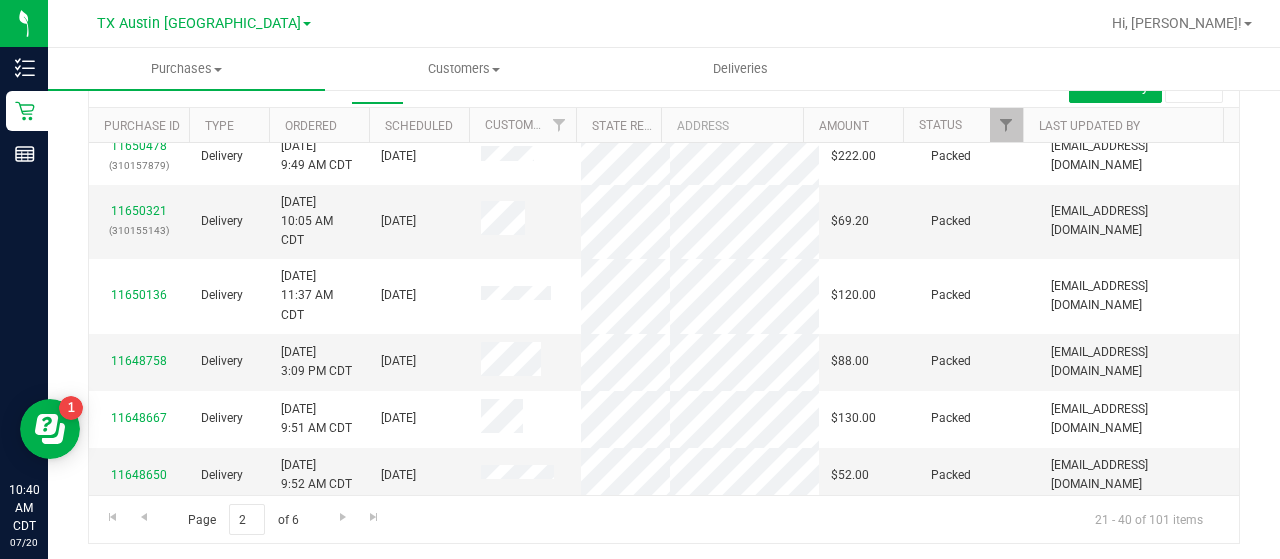 scroll, scrollTop: 841, scrollLeft: 0, axis: vertical 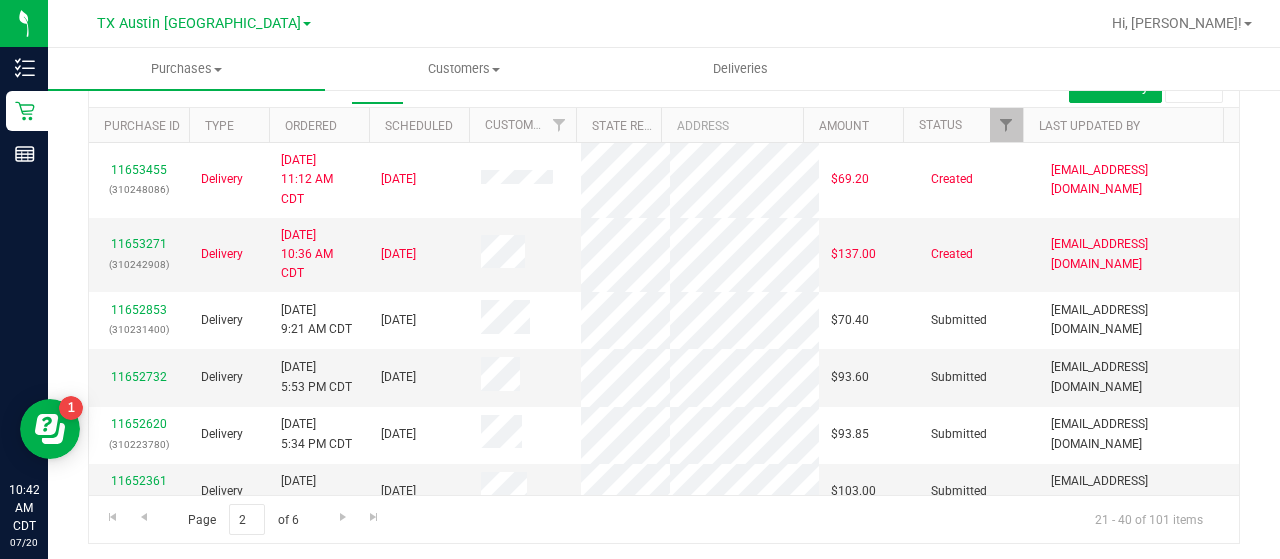 click on "Page 2 of 6 21 - 40 of 101 items" at bounding box center (664, 519) 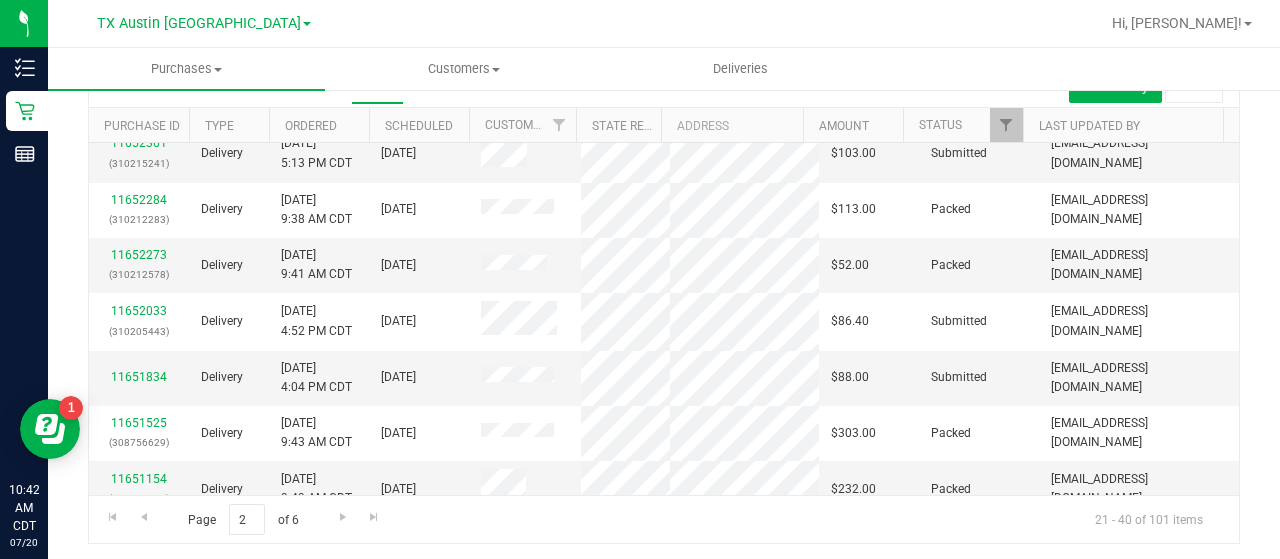 scroll, scrollTop: 354, scrollLeft: 0, axis: vertical 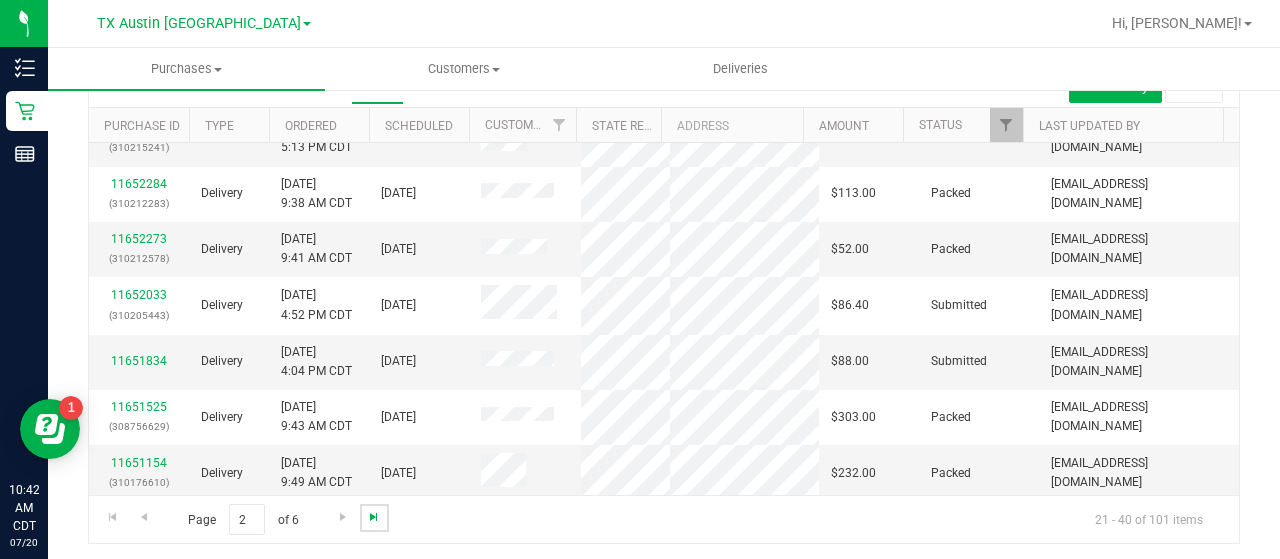 click at bounding box center [374, 517] 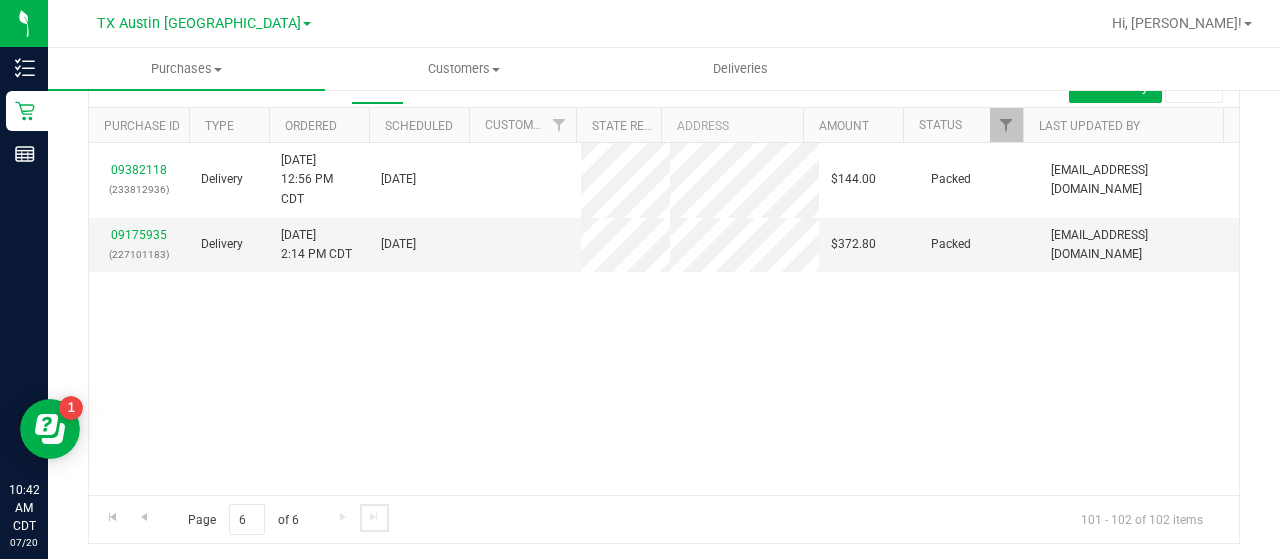 scroll, scrollTop: 0, scrollLeft: 0, axis: both 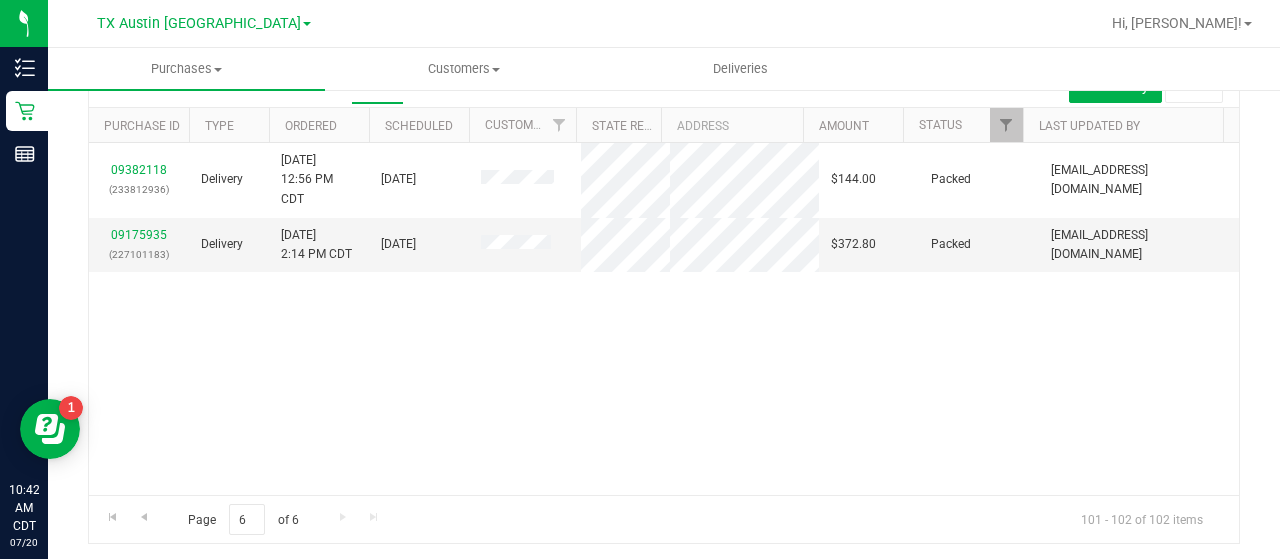drag, startPoint x: 132, startPoint y: 241, endPoint x: 73, endPoint y: 316, distance: 95.42536 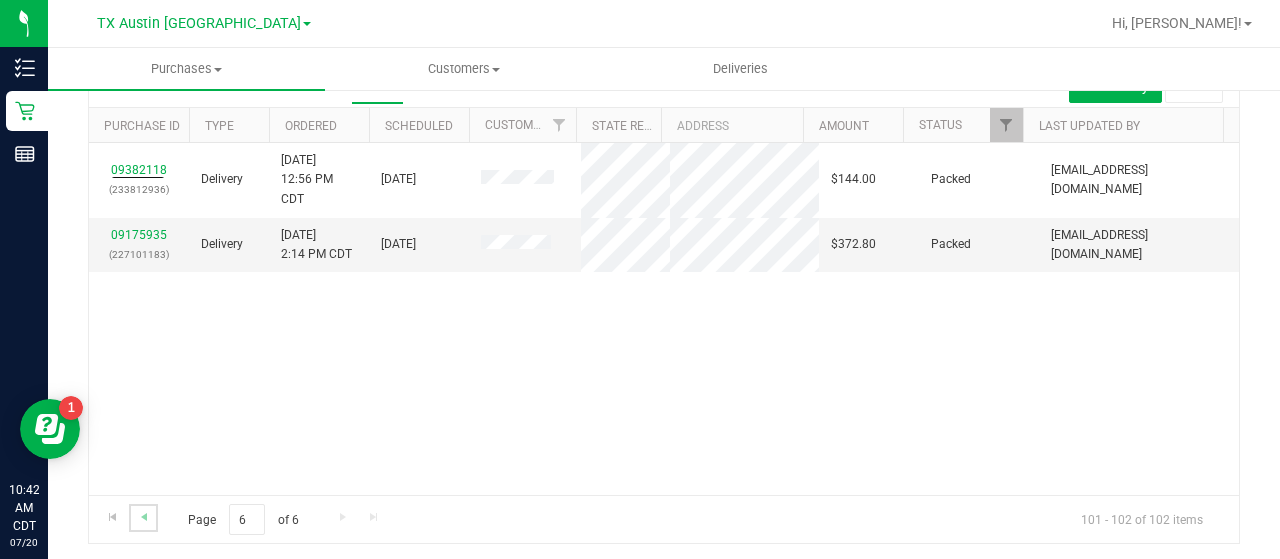 click at bounding box center [143, 517] 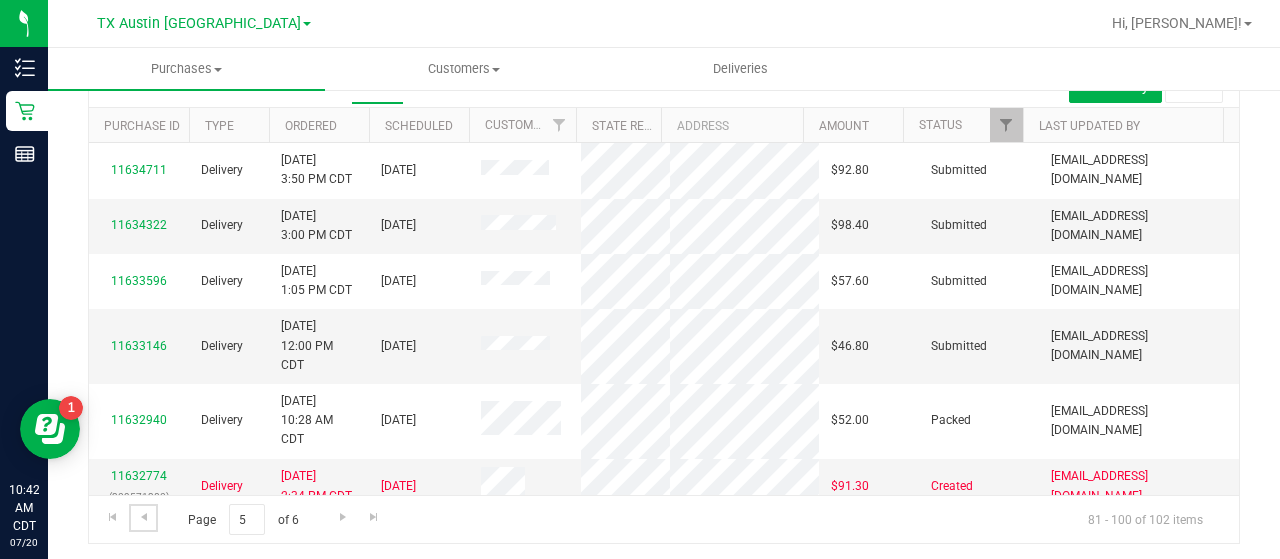 scroll, scrollTop: 1477, scrollLeft: 0, axis: vertical 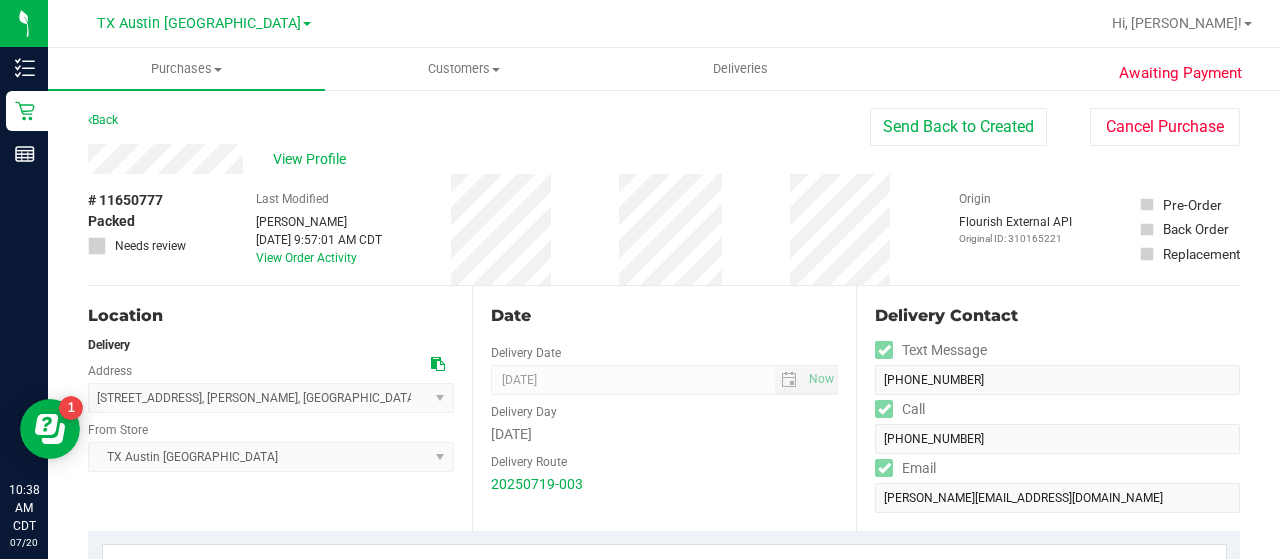 drag, startPoint x: 1278, startPoint y: 49, endPoint x: 1278, endPoint y: 135, distance: 86 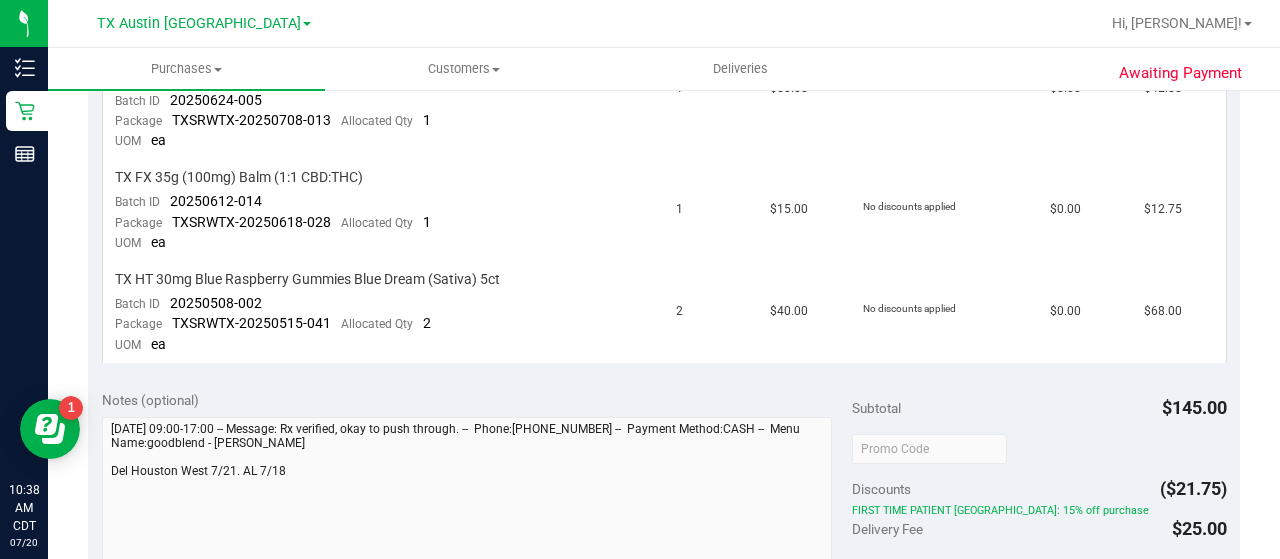 scroll, scrollTop: 596, scrollLeft: 0, axis: vertical 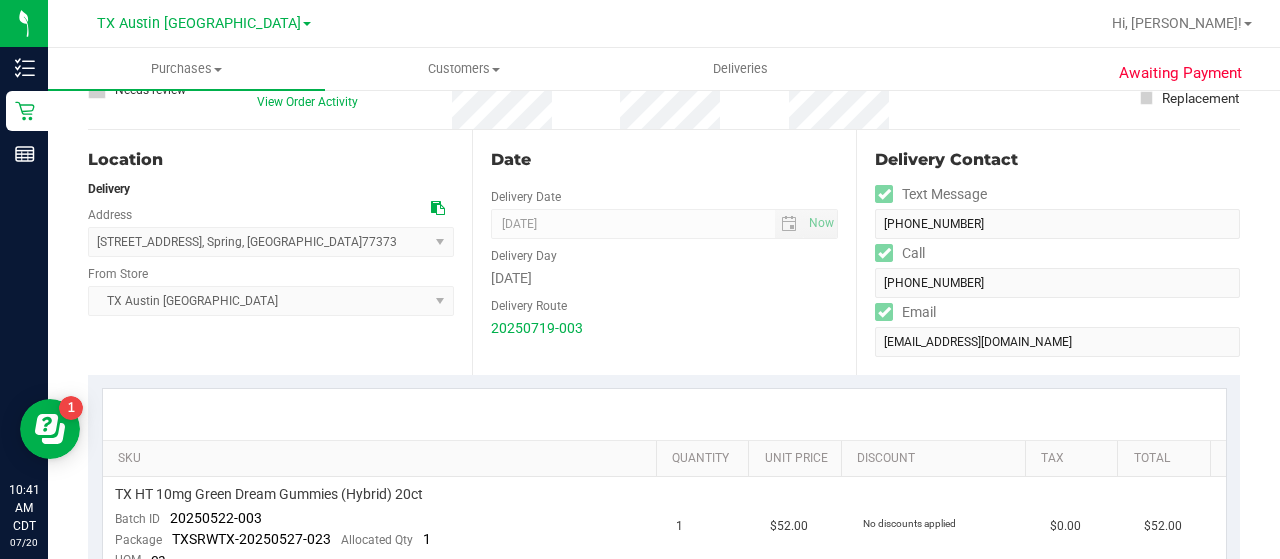 click at bounding box center [442, 208] 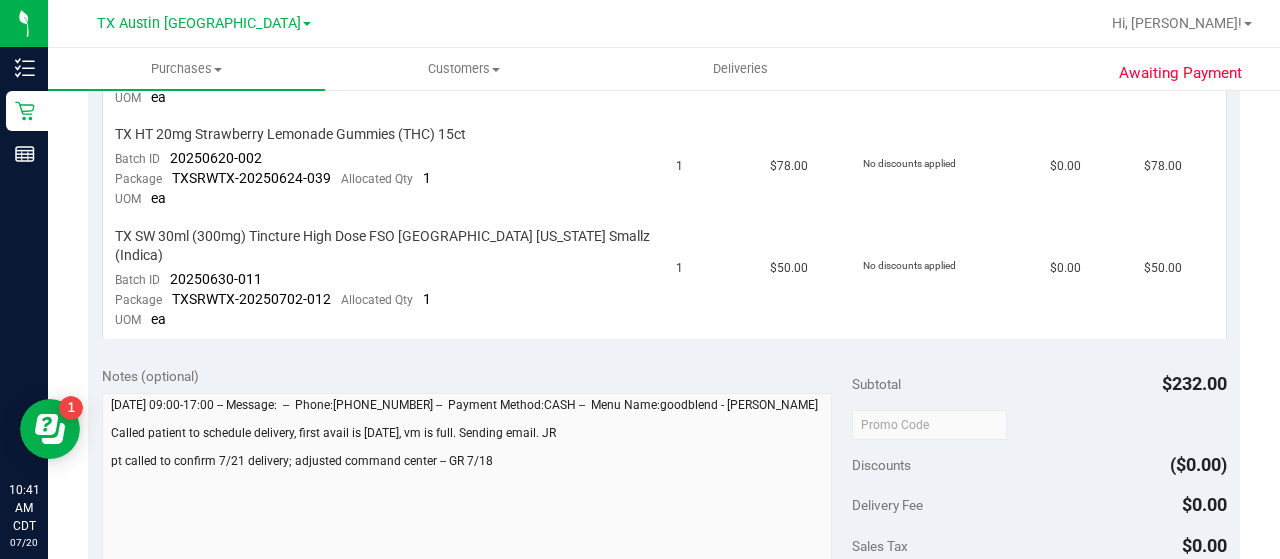 scroll, scrollTop: 738, scrollLeft: 0, axis: vertical 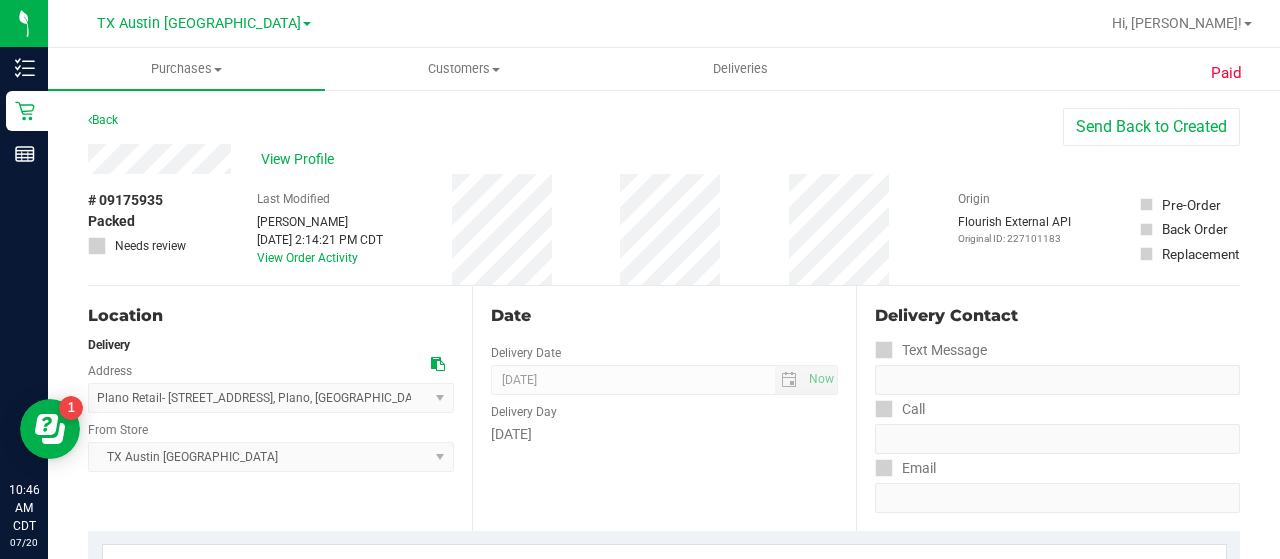 click on "View Profile" at bounding box center (575, 159) 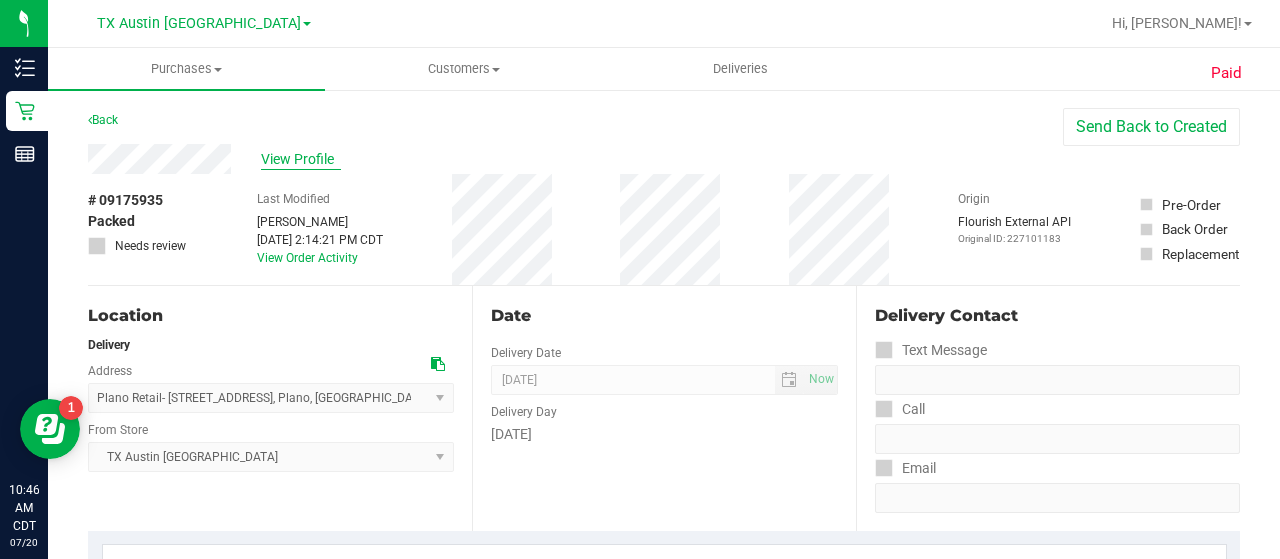 click on "View Profile" at bounding box center (301, 159) 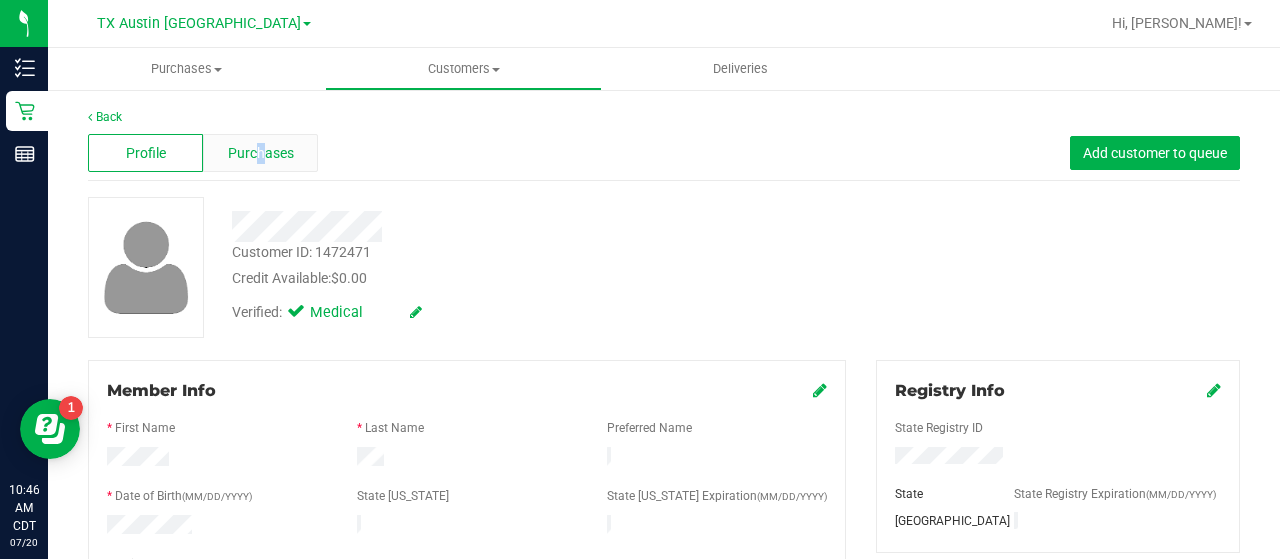 click on "Purchases" at bounding box center [260, 153] 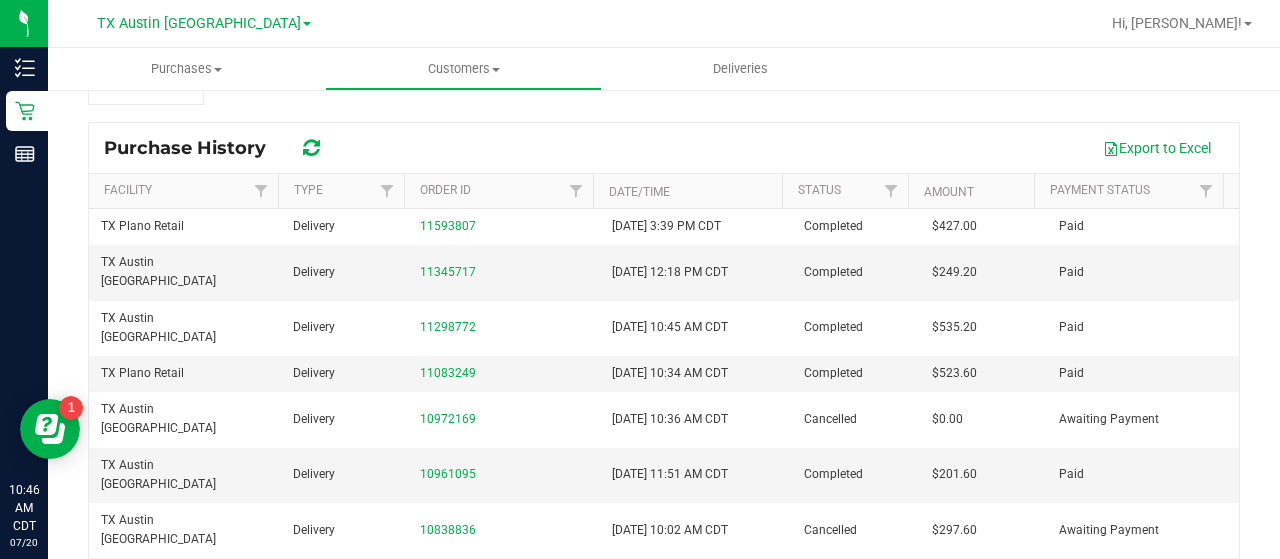 scroll, scrollTop: 236, scrollLeft: 0, axis: vertical 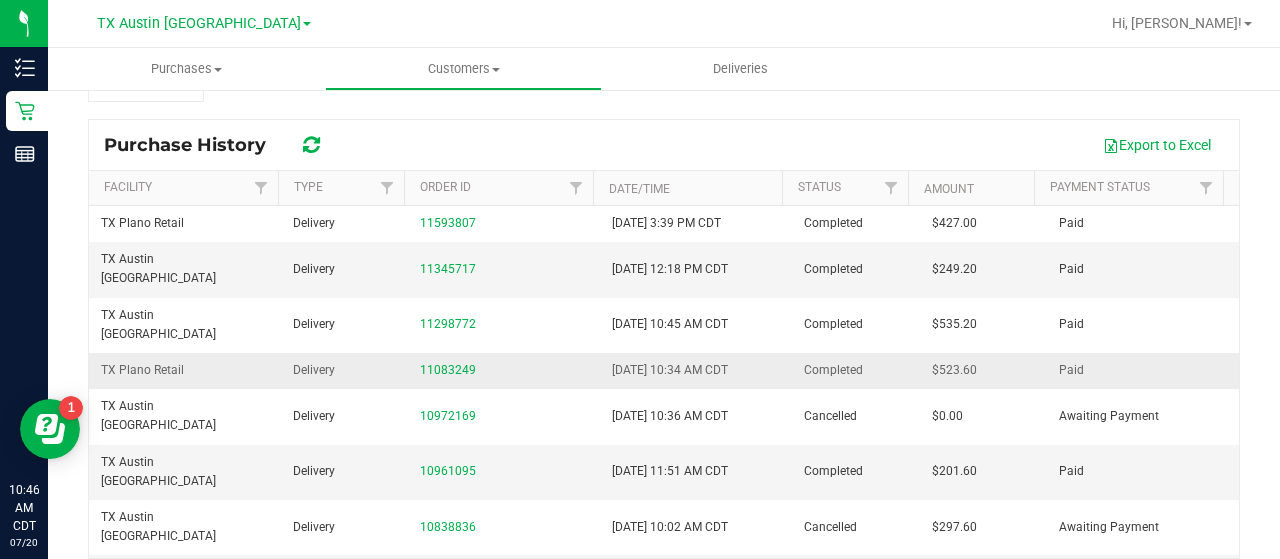 click on "Paid" at bounding box center (1143, 371) 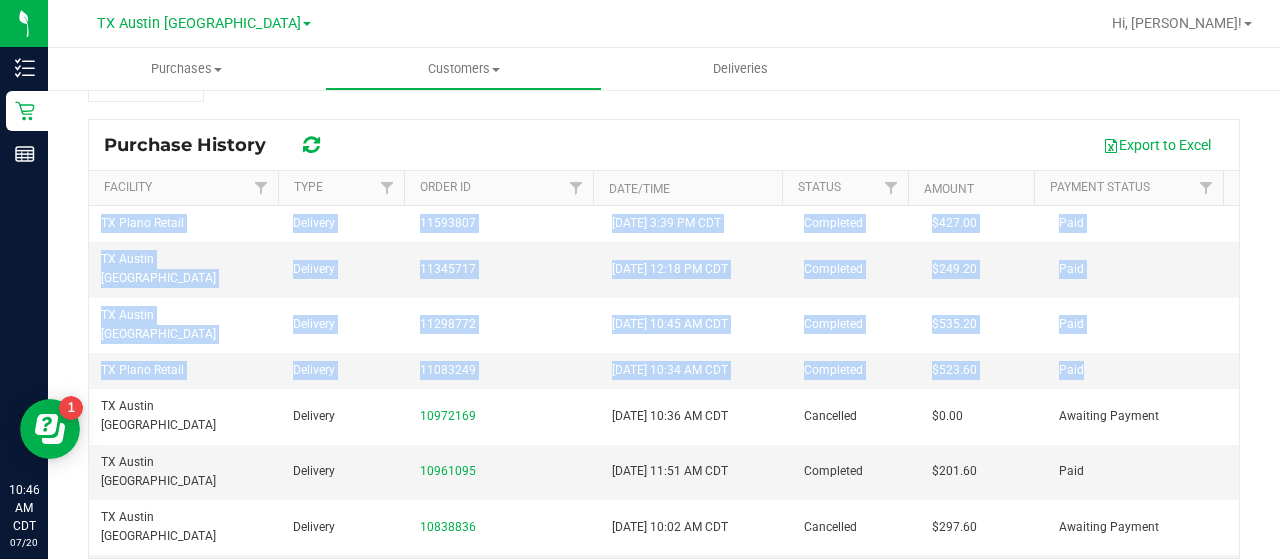 drag, startPoint x: 1208, startPoint y: 319, endPoint x: 1216, endPoint y: 352, distance: 33.955853 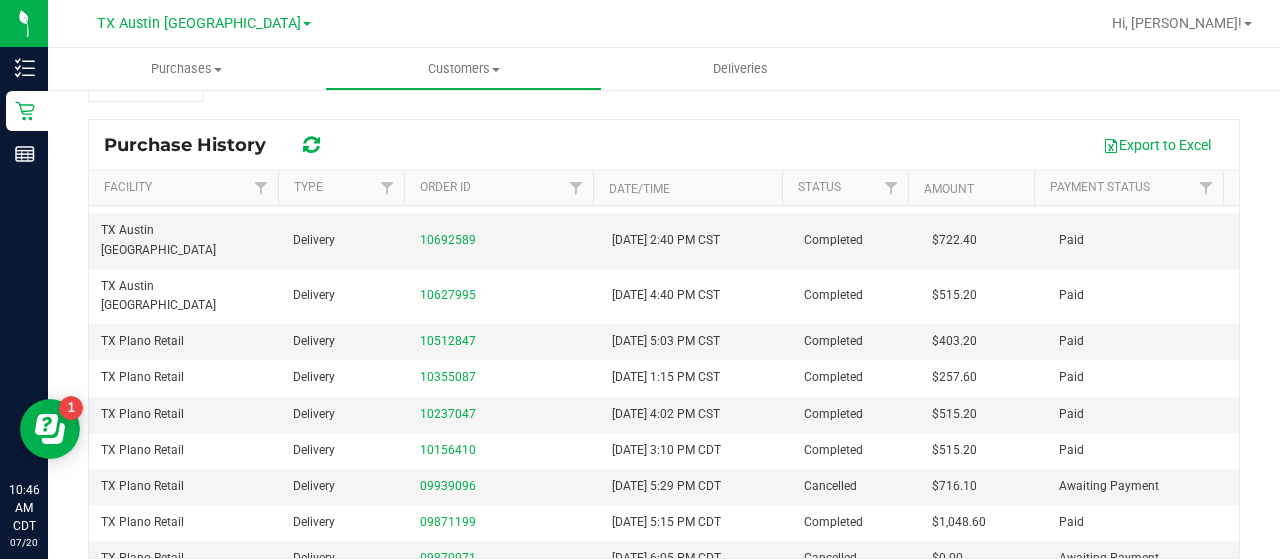 scroll, scrollTop: 345, scrollLeft: 0, axis: vertical 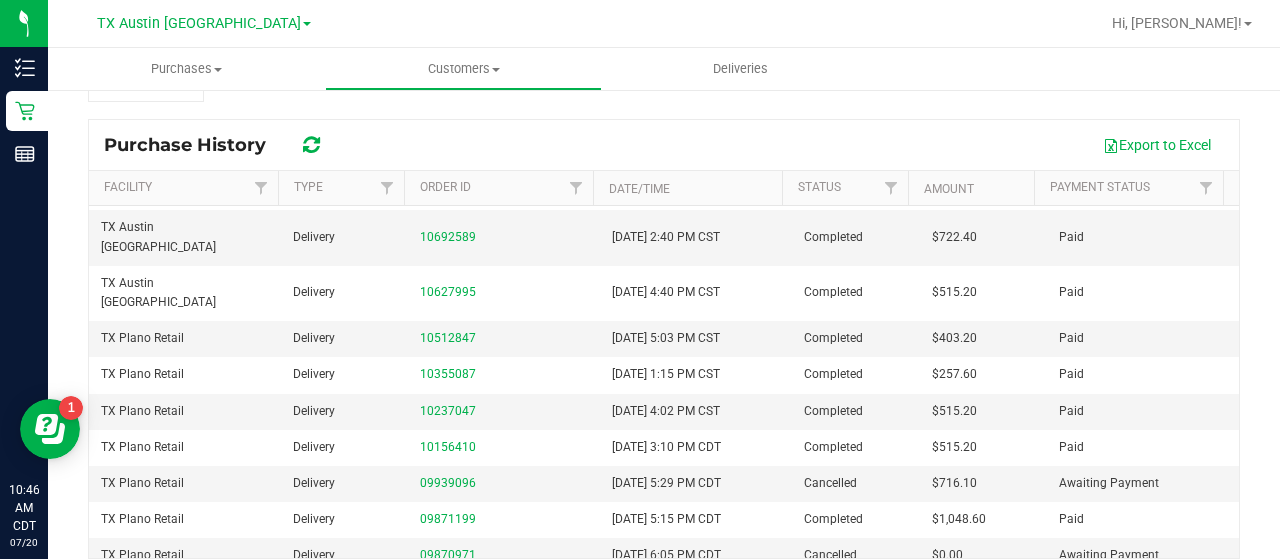 click on "Back
Profile
Purchases
Start New Purchase
Customer ID: 1472471
Credit Available:
$0.00
Verified:
Medical" at bounding box center (664, 239) 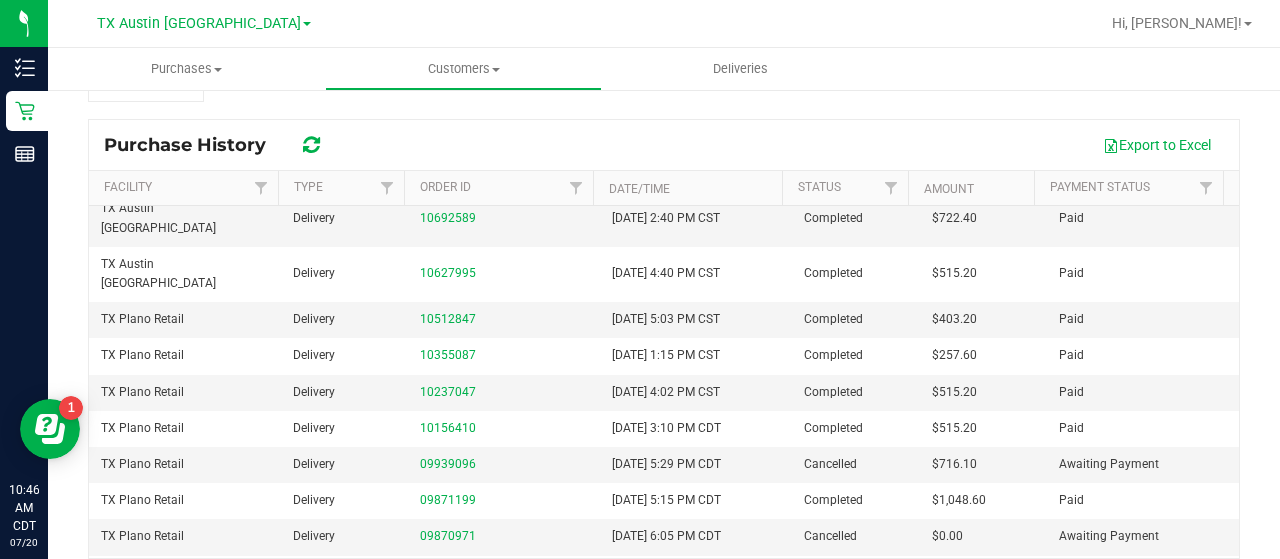 scroll, scrollTop: 0, scrollLeft: 0, axis: both 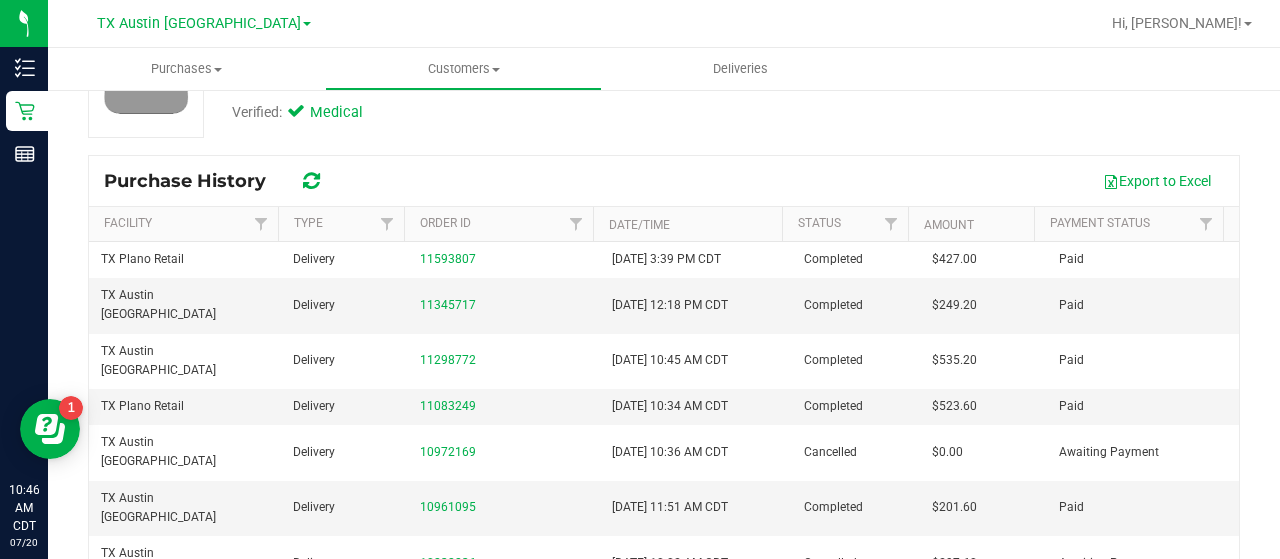 drag, startPoint x: 1229, startPoint y: 285, endPoint x: 1250, endPoint y: 563, distance: 278.79202 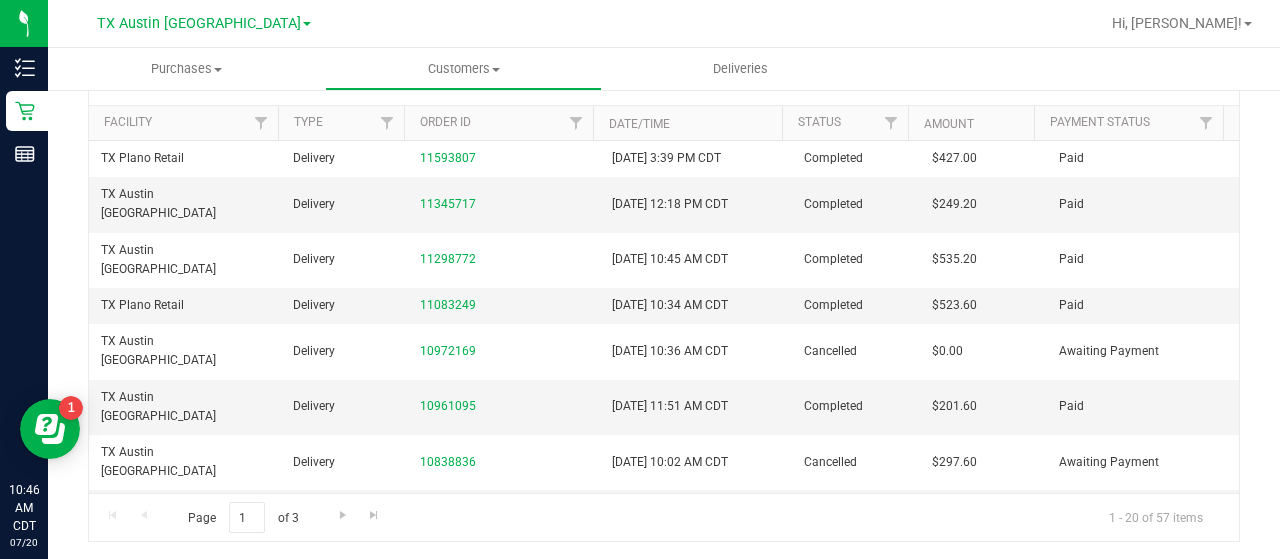 scroll, scrollTop: 364, scrollLeft: 0, axis: vertical 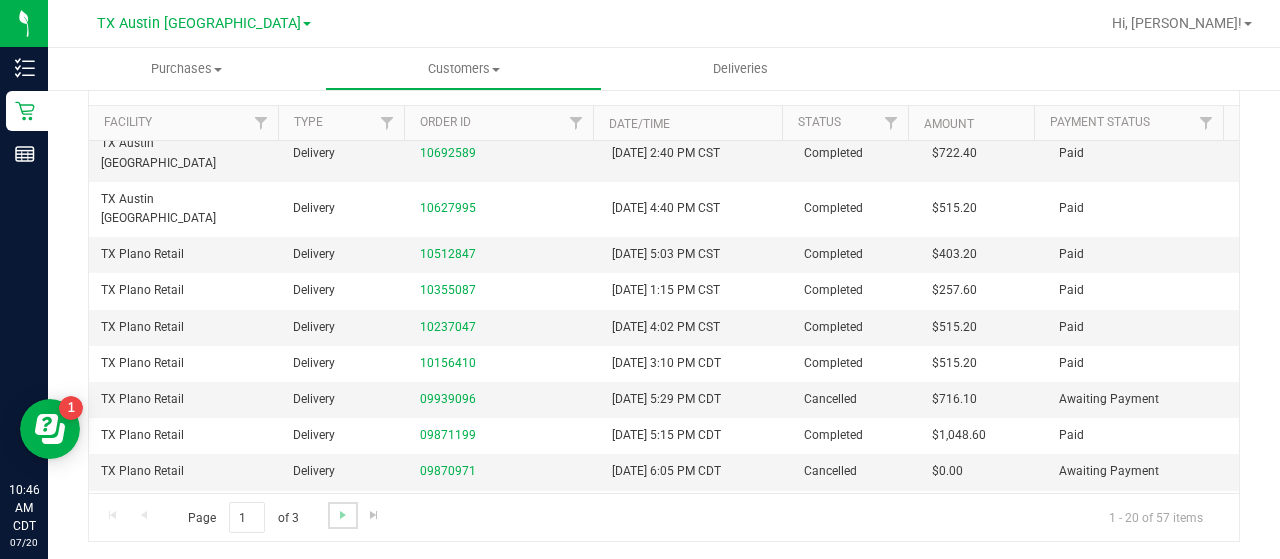 click at bounding box center [342, 515] 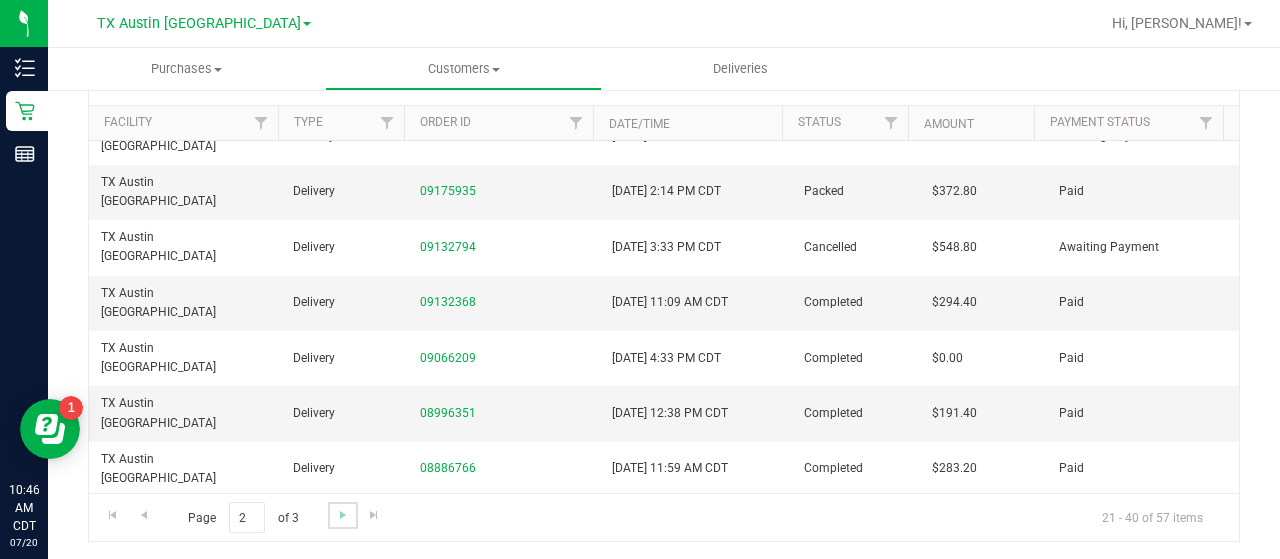 scroll, scrollTop: 0, scrollLeft: 0, axis: both 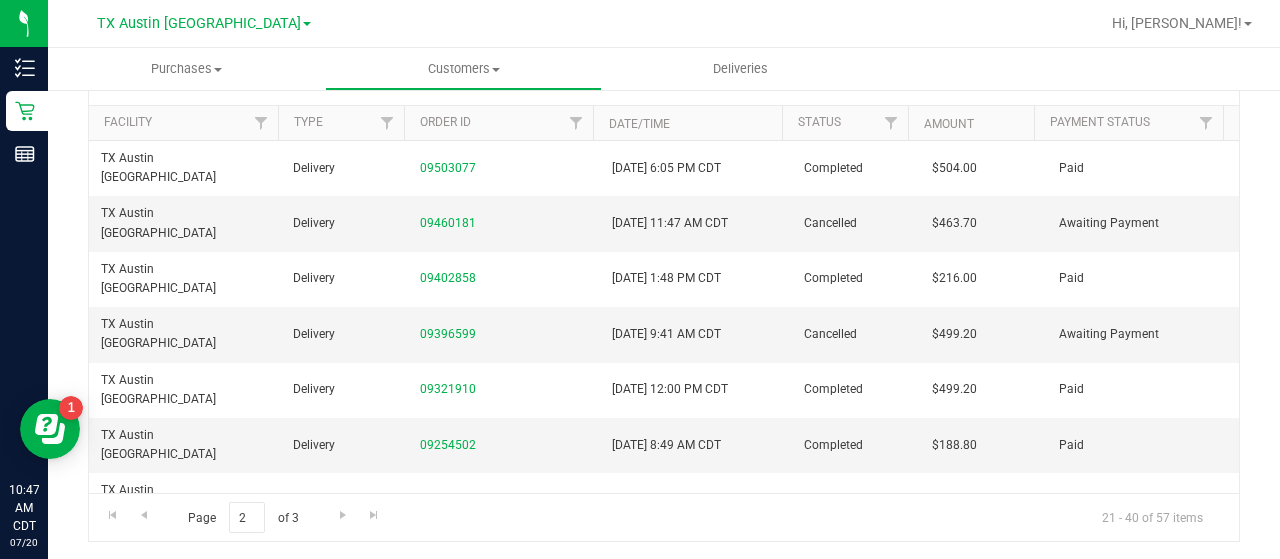 click on "09175935" at bounding box center (448, 555) 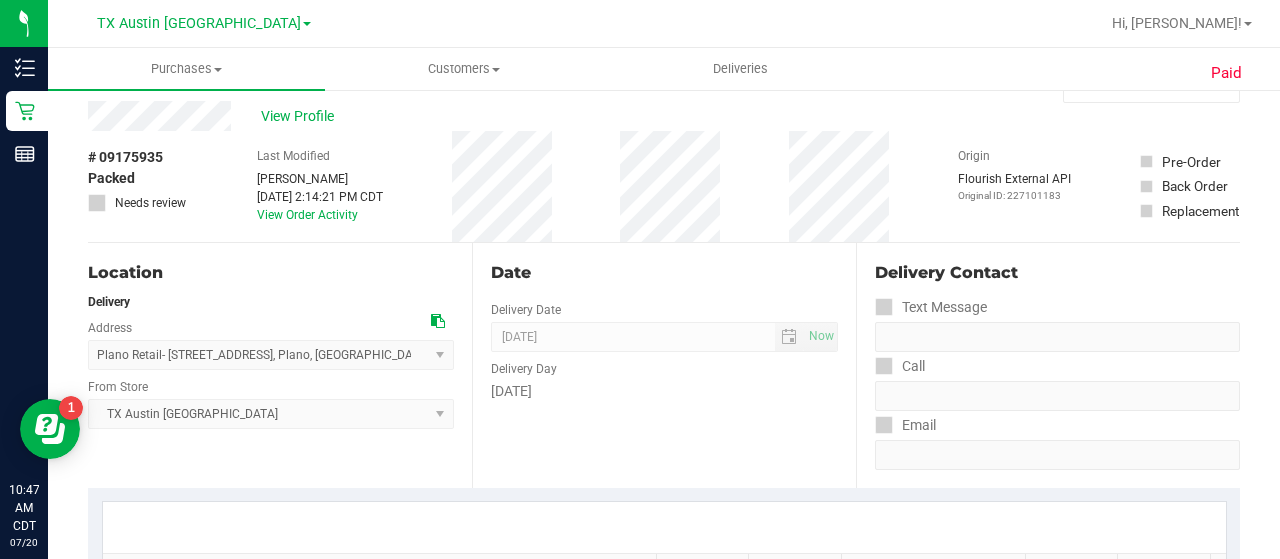 scroll, scrollTop: 0, scrollLeft: 0, axis: both 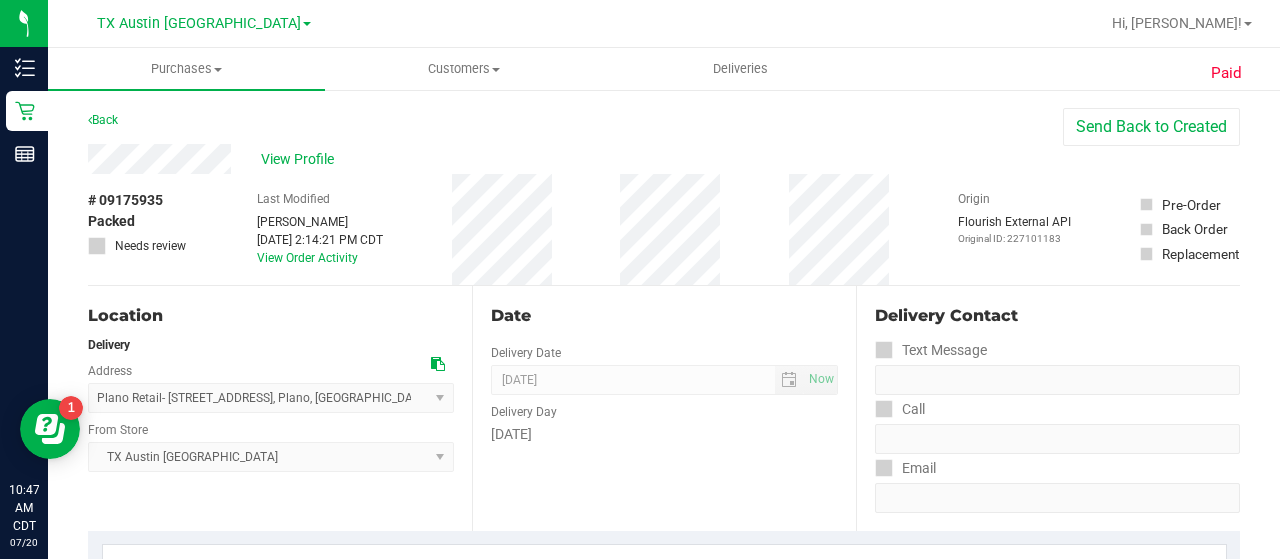 click on "# 09175935" at bounding box center [125, 200] 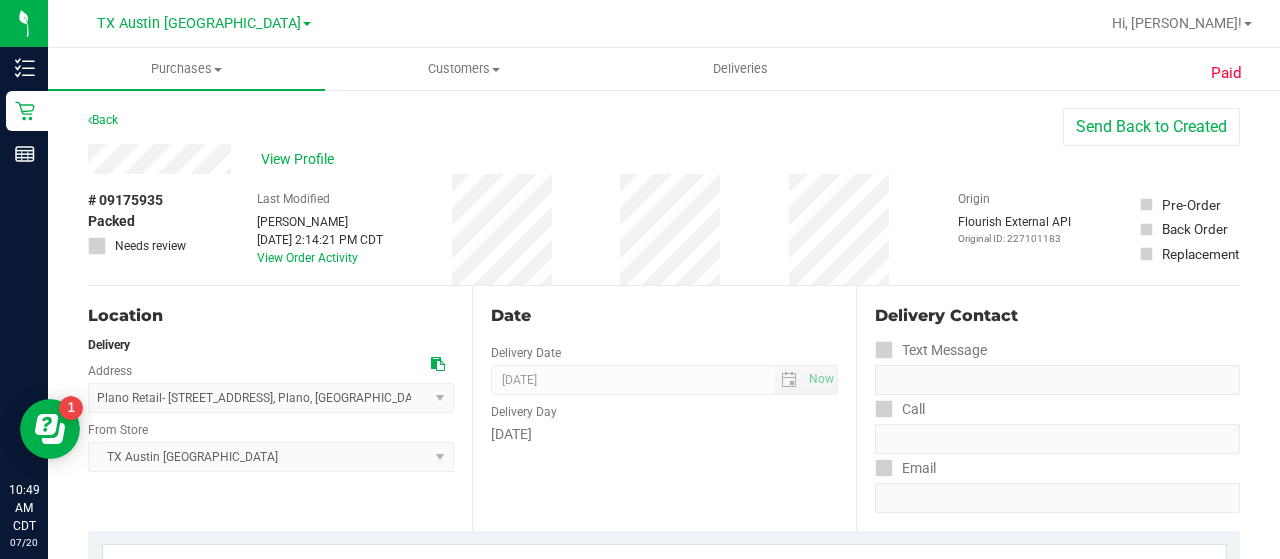 copy on "# 09175935" 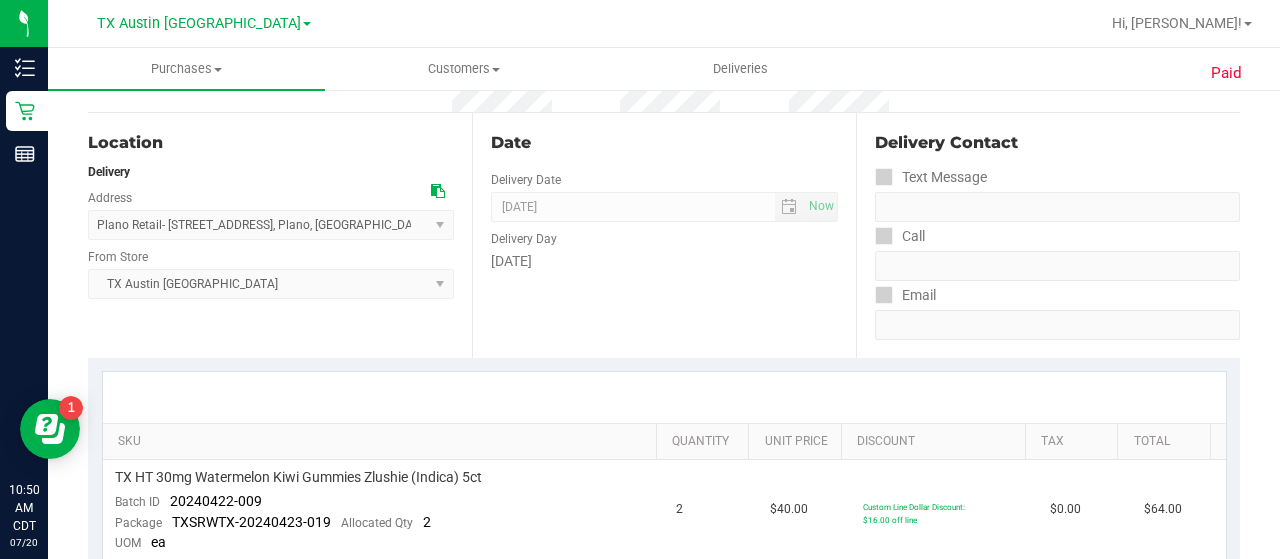 scroll, scrollTop: 0, scrollLeft: 0, axis: both 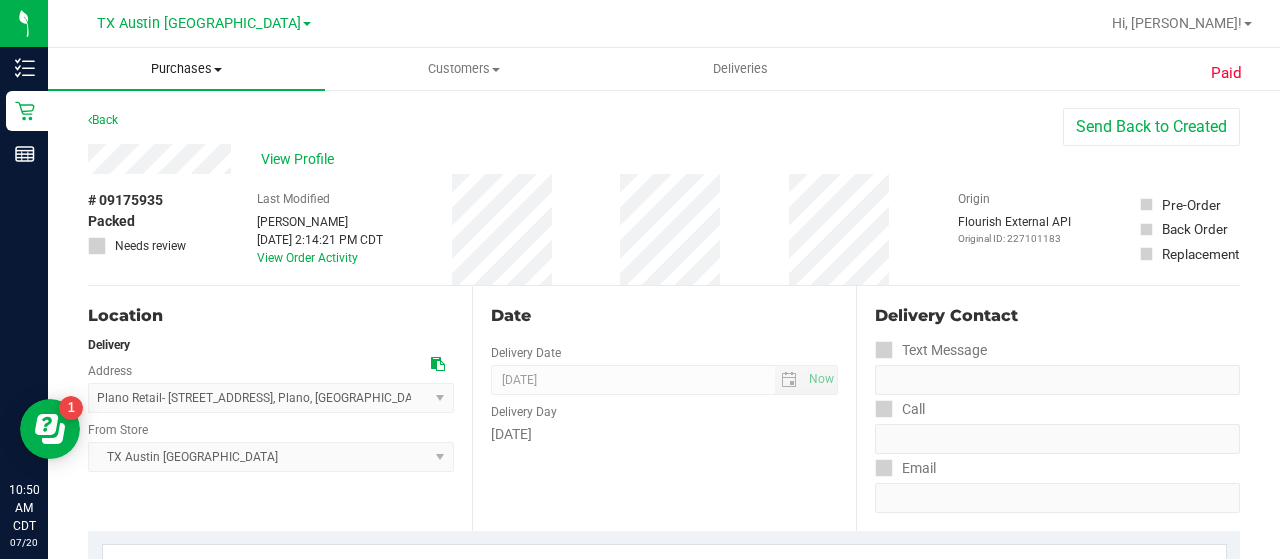click on "Purchases" at bounding box center [186, 69] 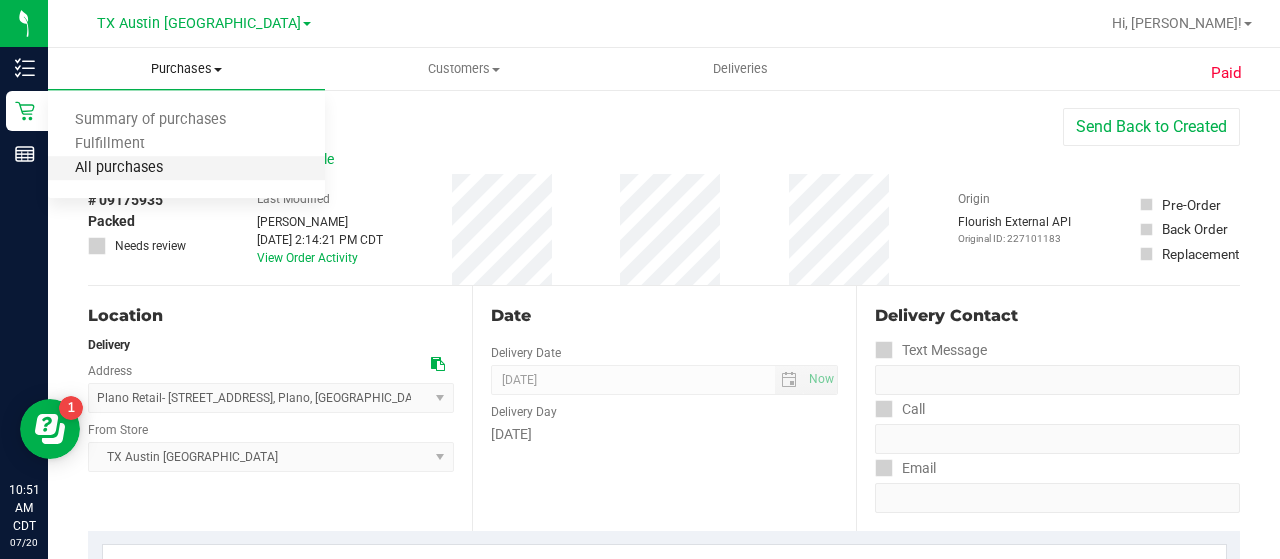 click on "All purchases" at bounding box center [119, 168] 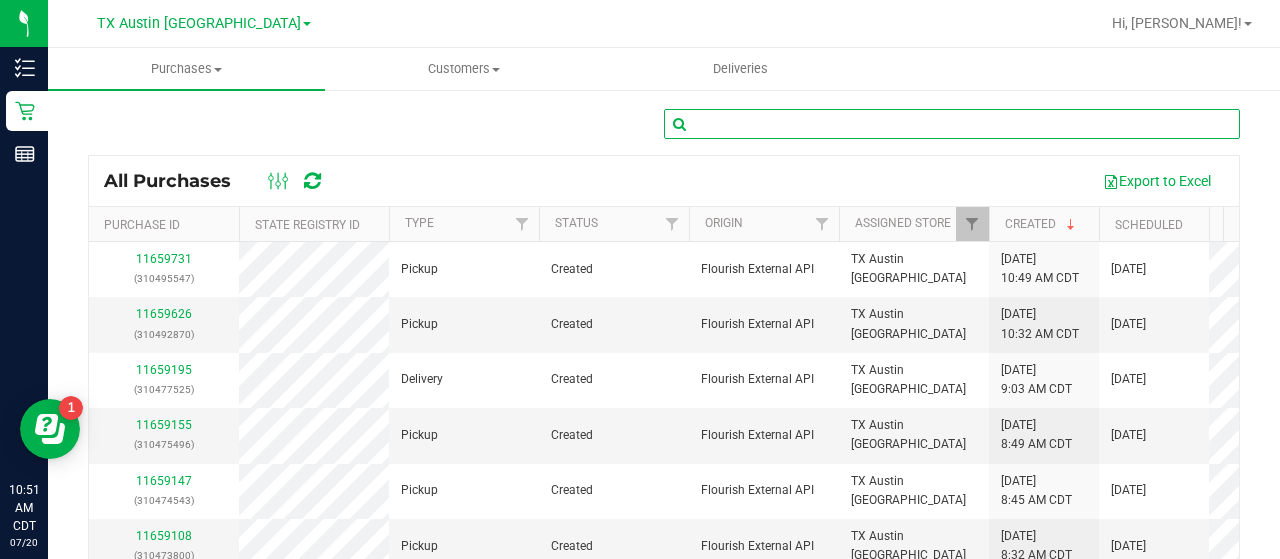 click at bounding box center [952, 124] 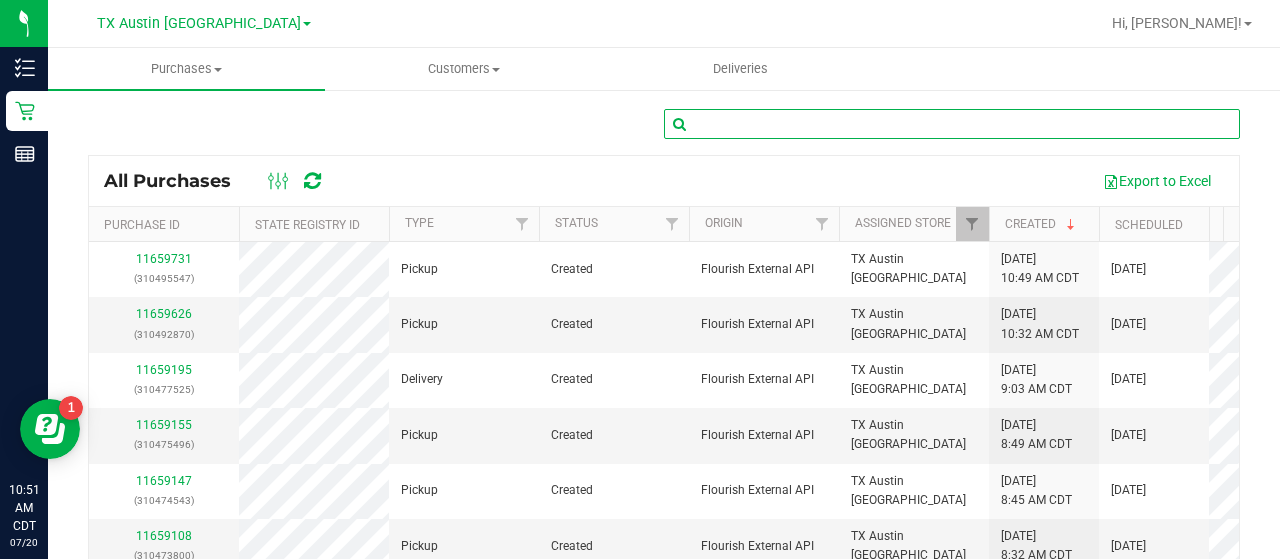 paste on "09175935" 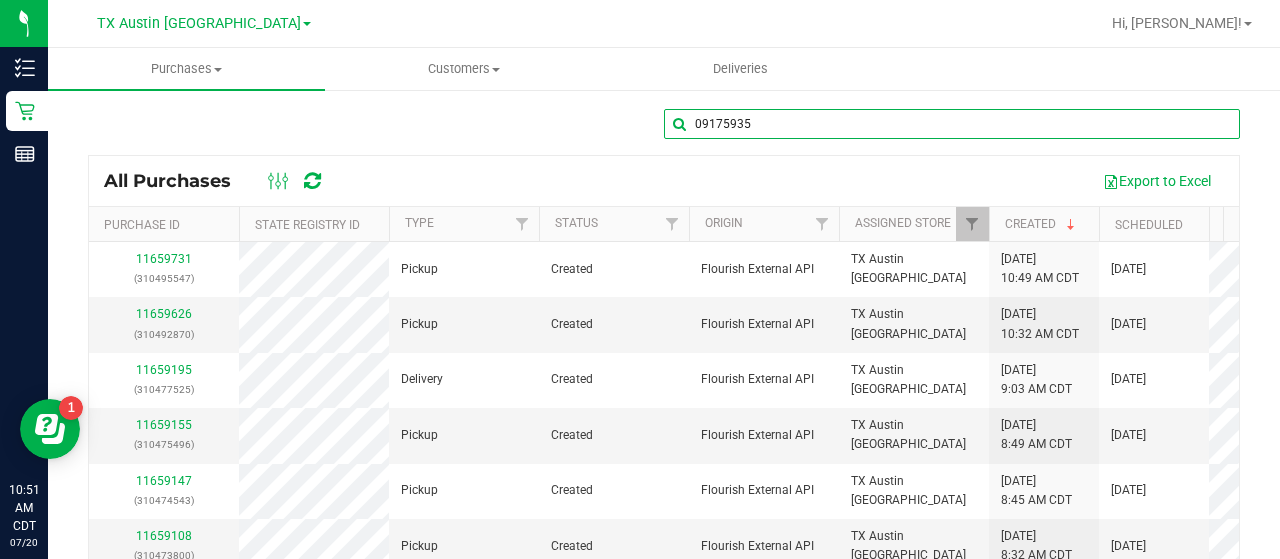 type on "09175935" 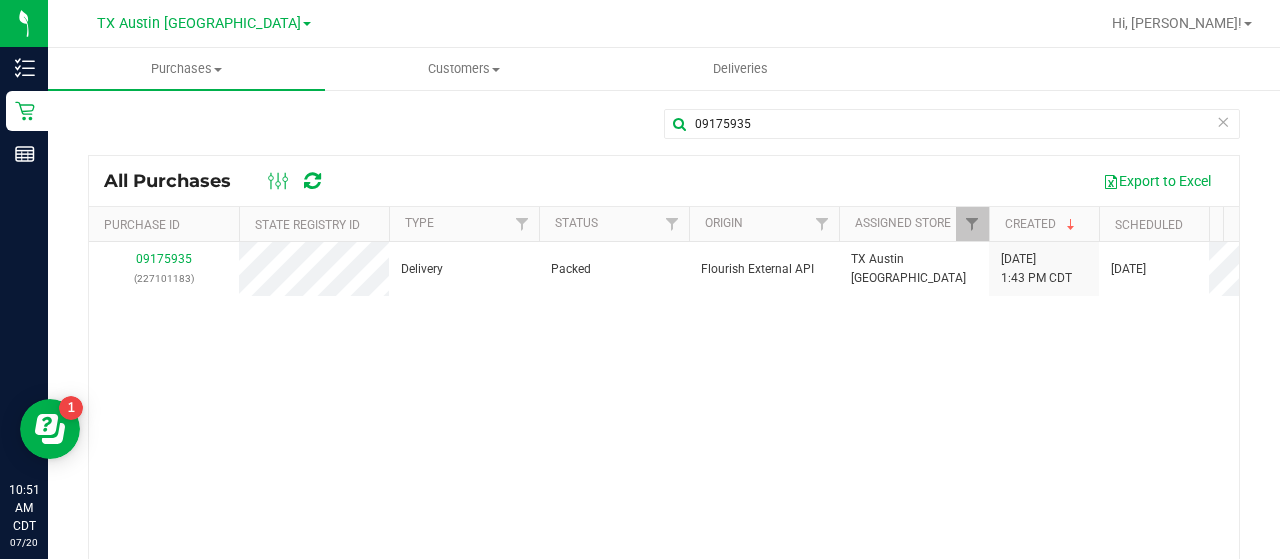 click on "09175935
(227101183)
Delivery Packed Flourish External API TX Austin DC 5/11/2024 1:43 PM CDT 5/13/2024 $372.80" at bounding box center [664, 418] 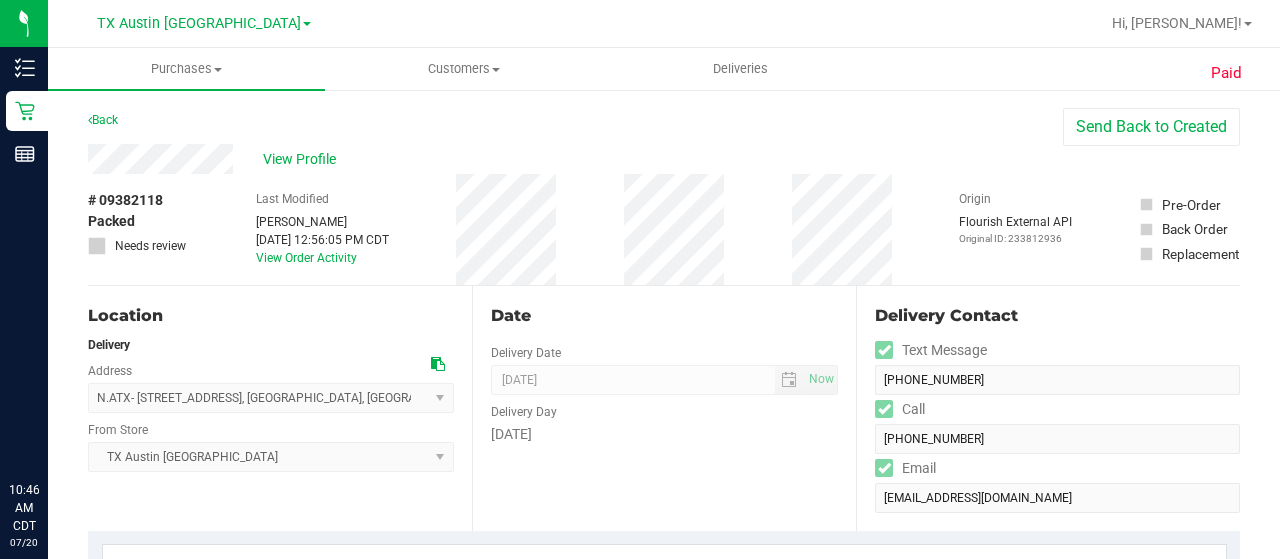 scroll, scrollTop: 0, scrollLeft: 0, axis: both 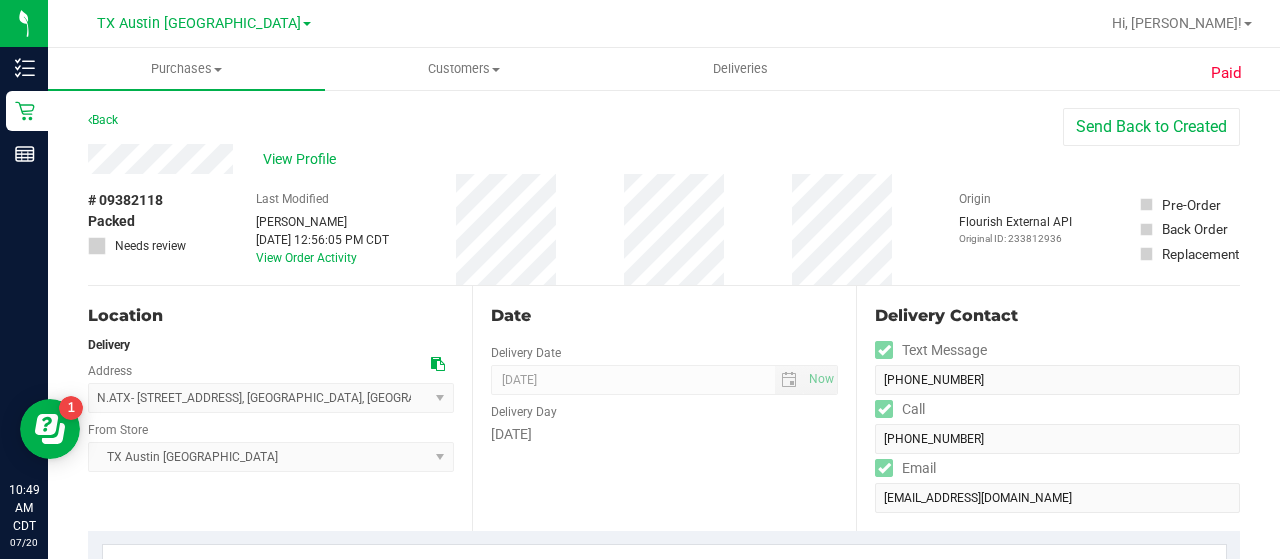 click on "# 09382118" at bounding box center (125, 200) 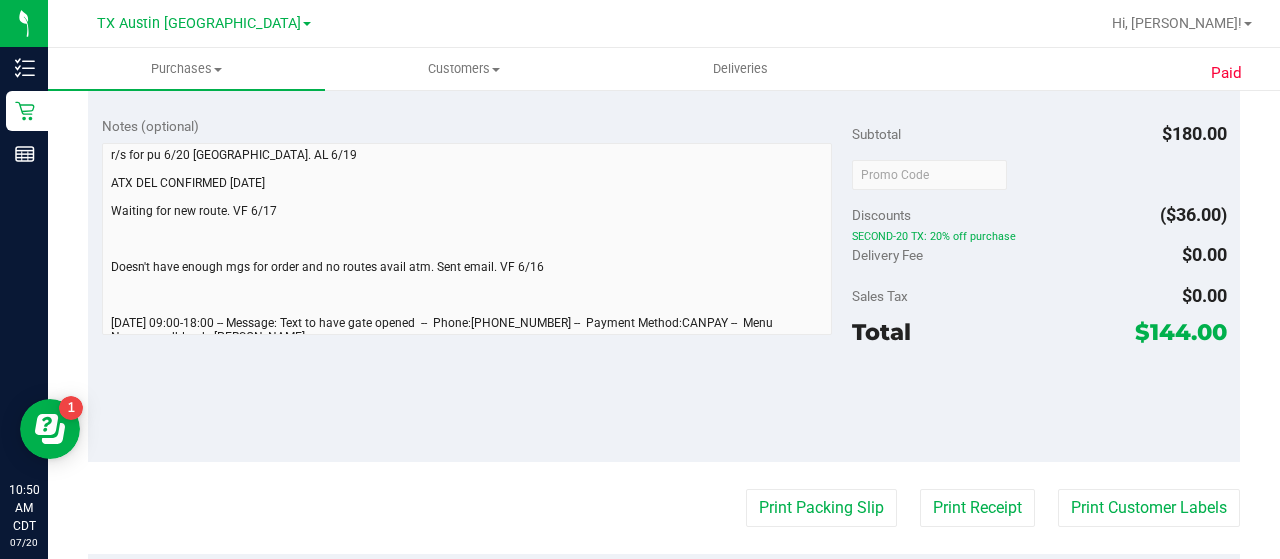 scroll, scrollTop: 567, scrollLeft: 0, axis: vertical 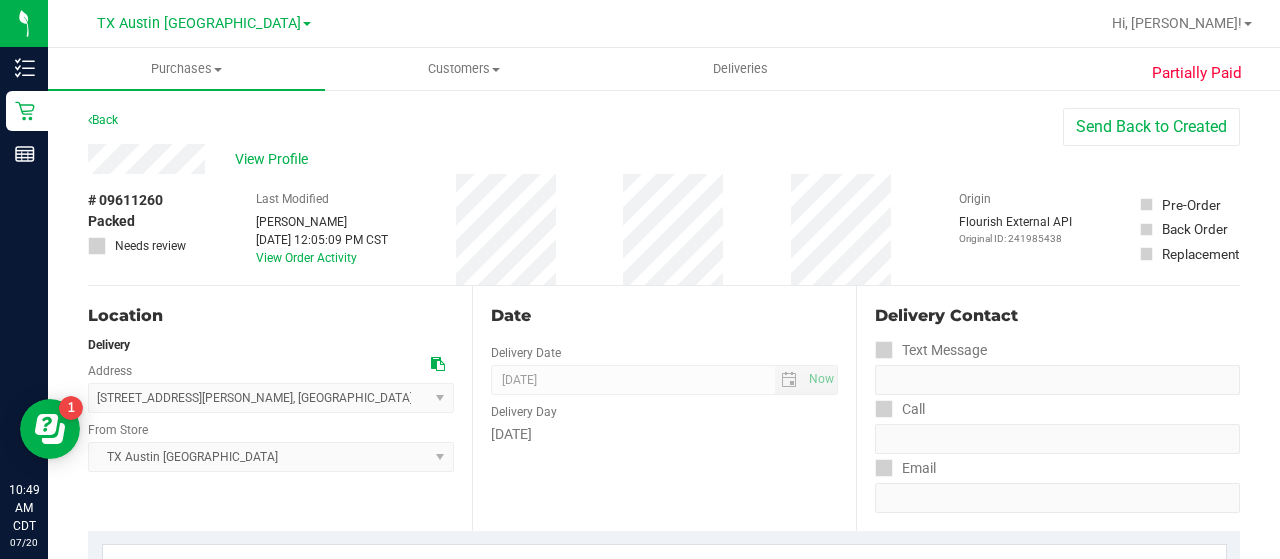click on "# 09611260" at bounding box center [125, 200] 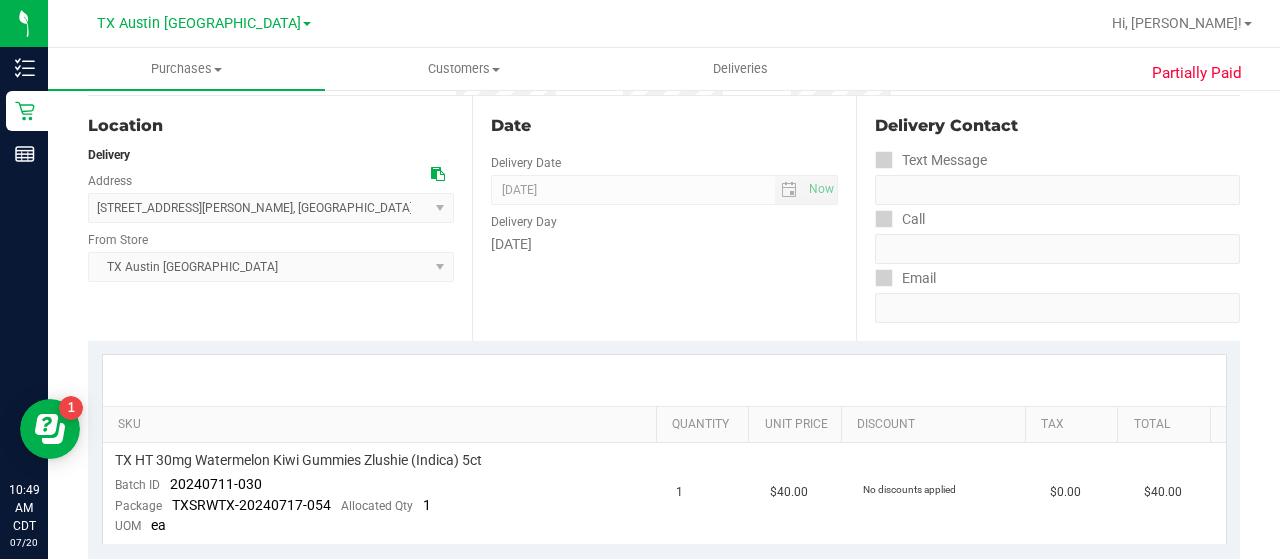 scroll, scrollTop: 34, scrollLeft: 0, axis: vertical 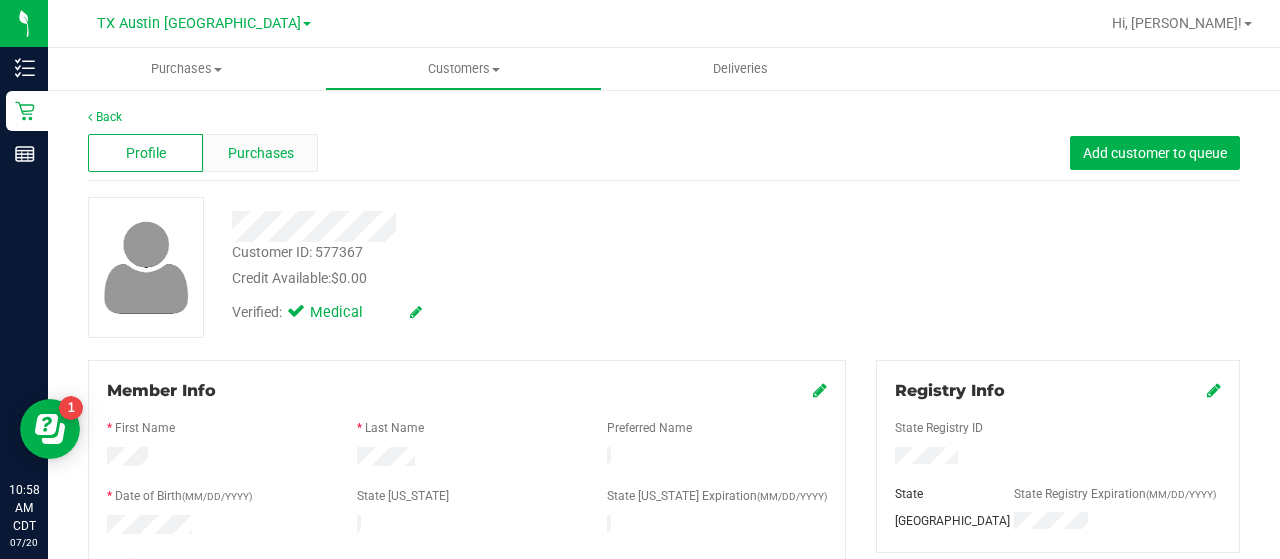 click on "Purchases" at bounding box center [260, 153] 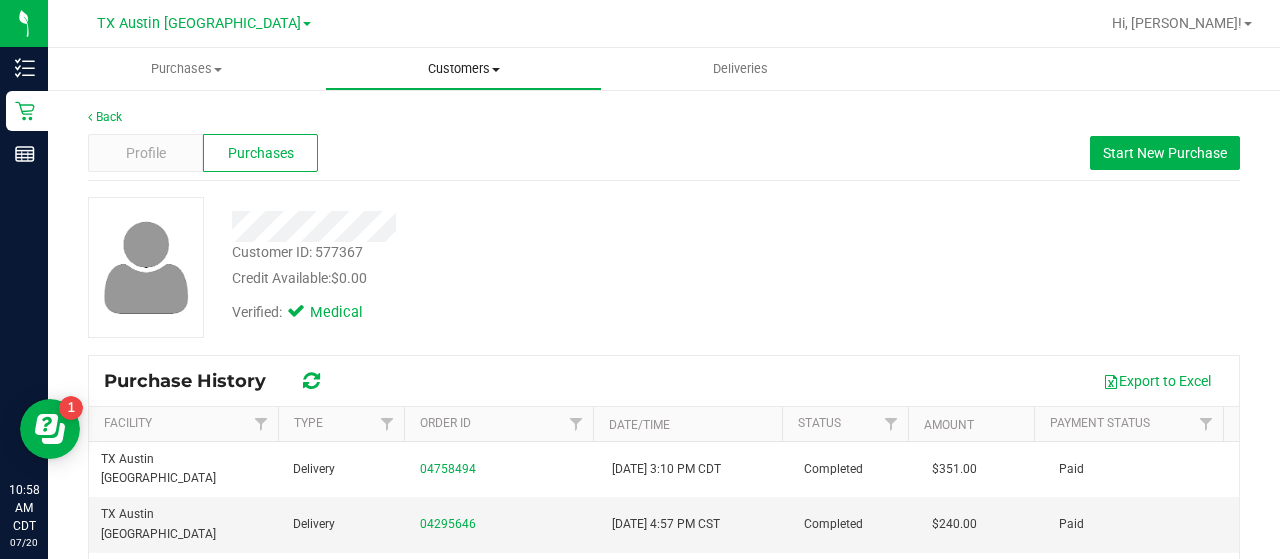 click on "Customers" at bounding box center (463, 69) 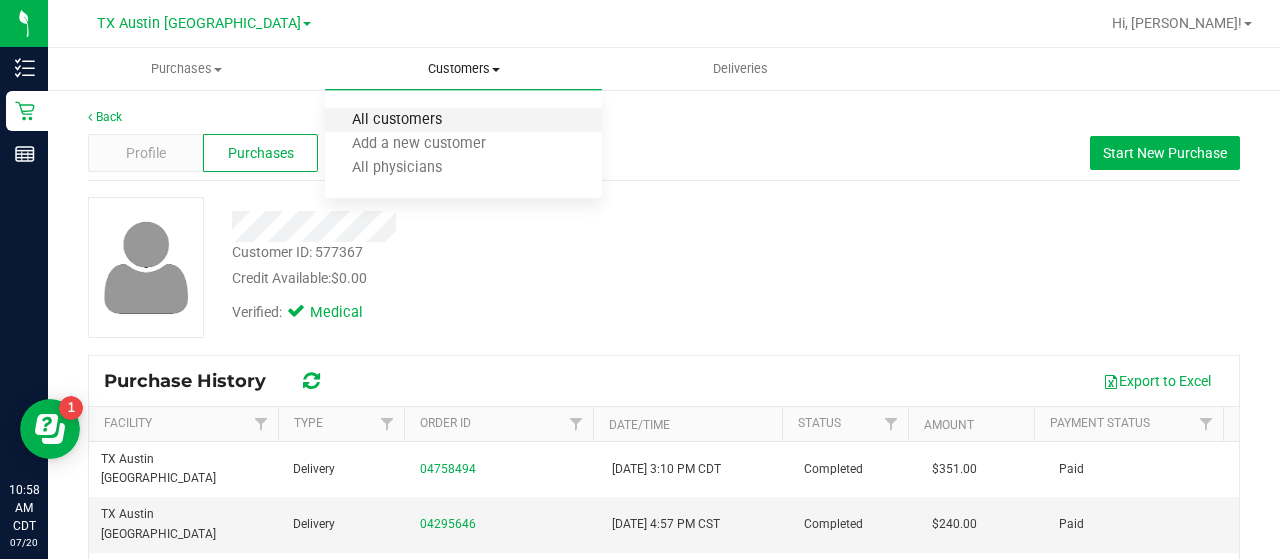 click on "All customers" at bounding box center (397, 120) 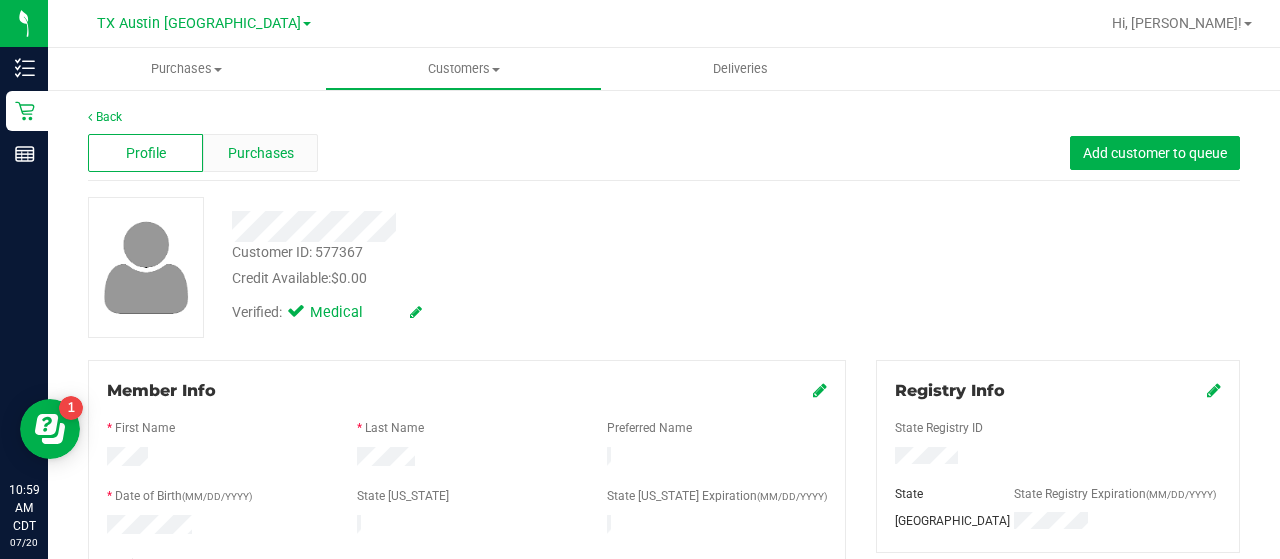 click on "Purchases" at bounding box center [260, 153] 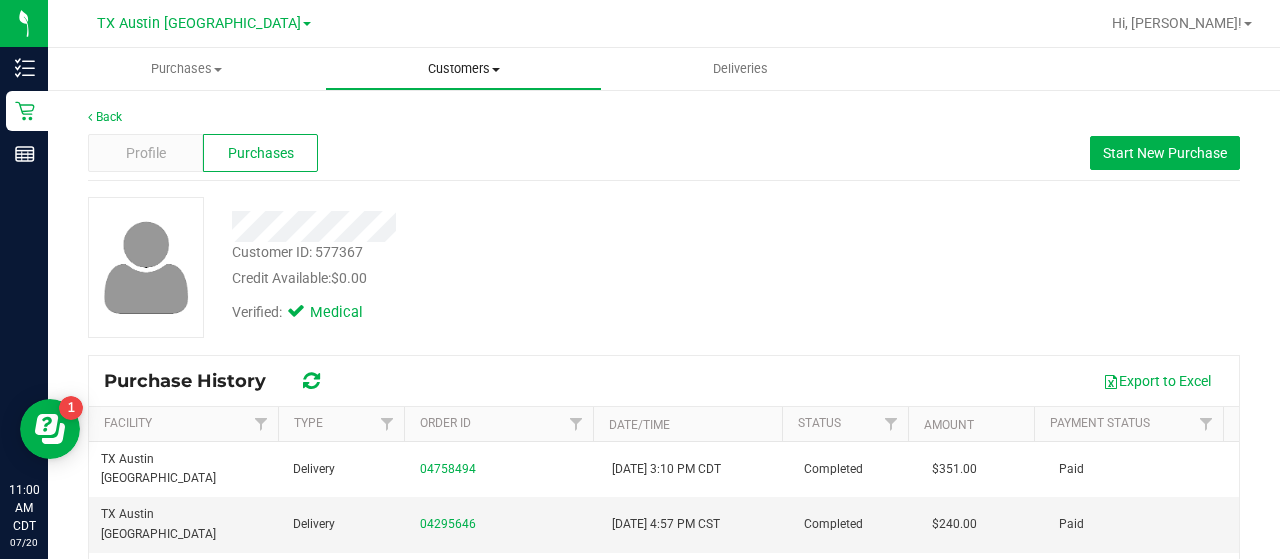 click on "Customers" at bounding box center (463, 69) 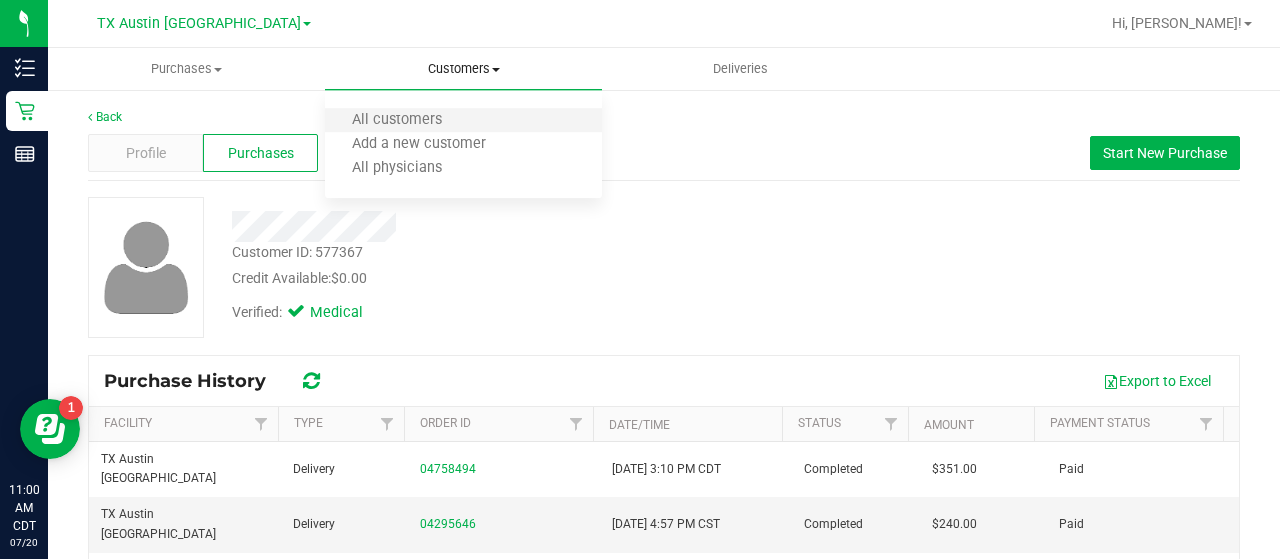 click on "All customers" at bounding box center (463, 121) 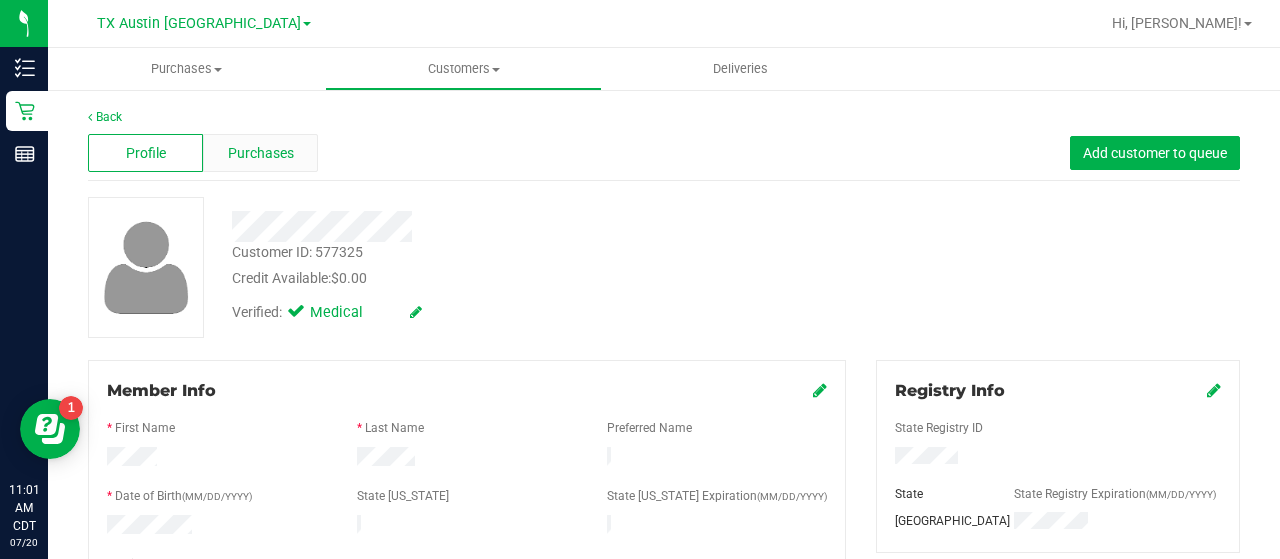 click on "Purchases" at bounding box center [260, 153] 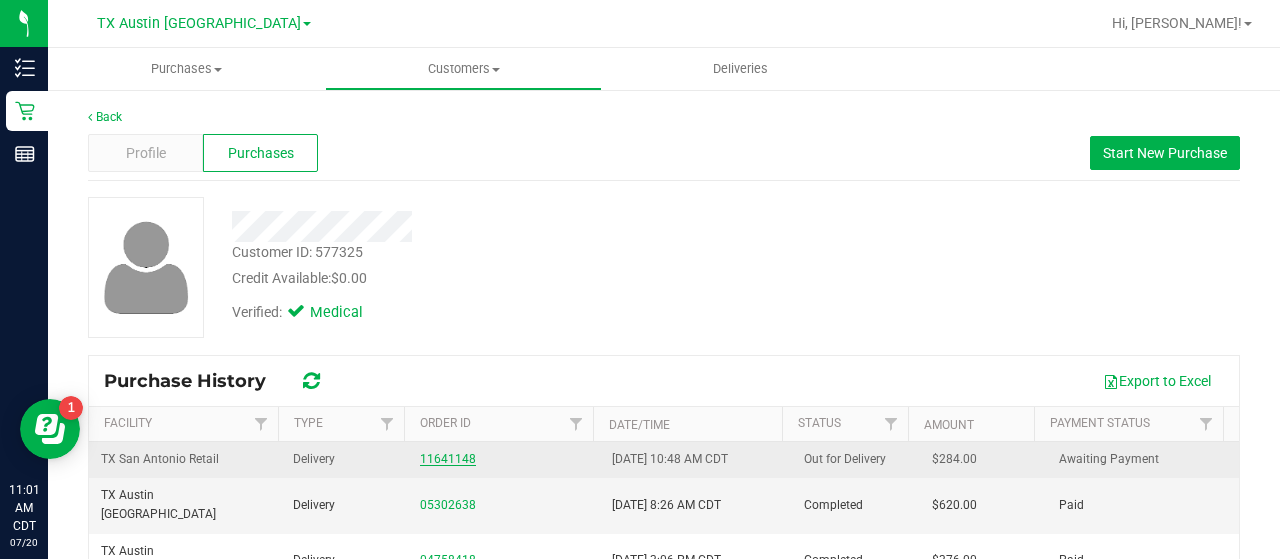 click on "11641148" at bounding box center (448, 459) 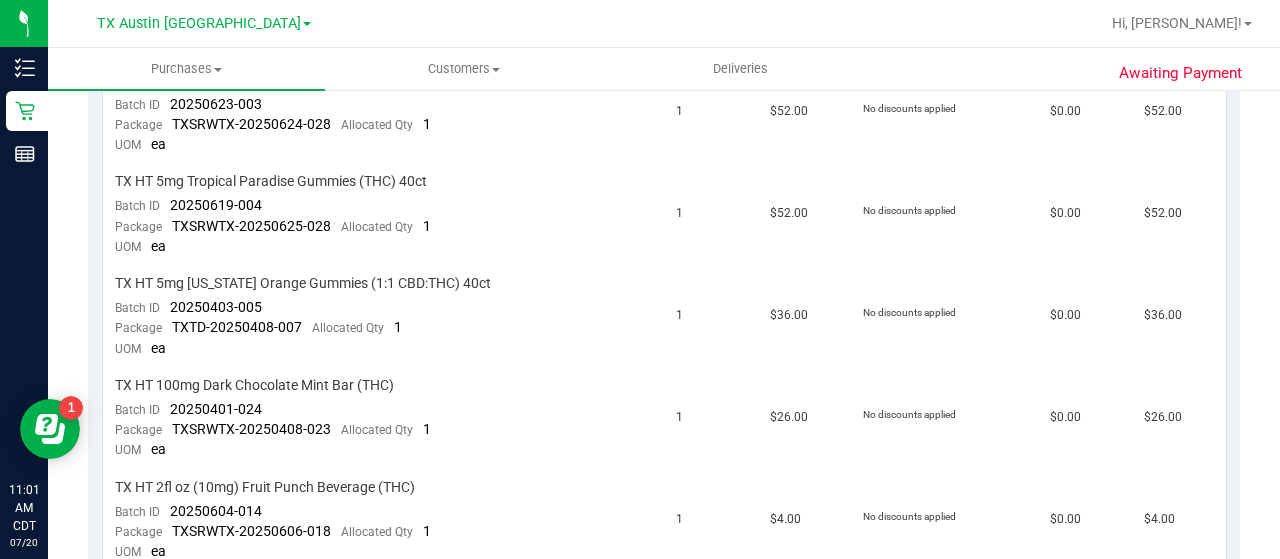 scroll, scrollTop: 1013, scrollLeft: 0, axis: vertical 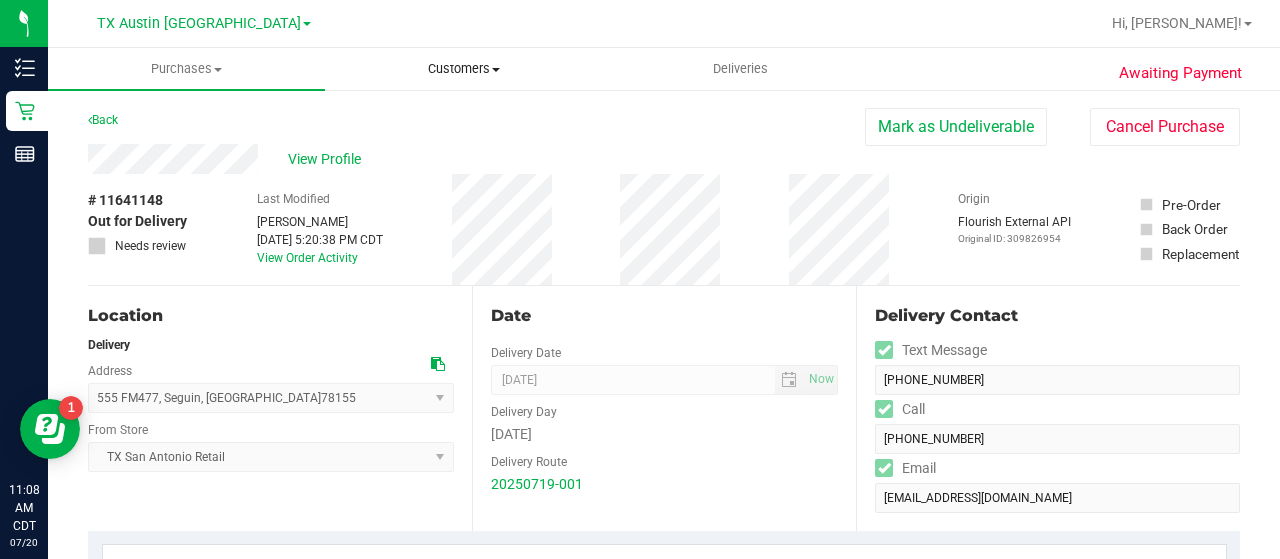 click on "Customers" at bounding box center (463, 69) 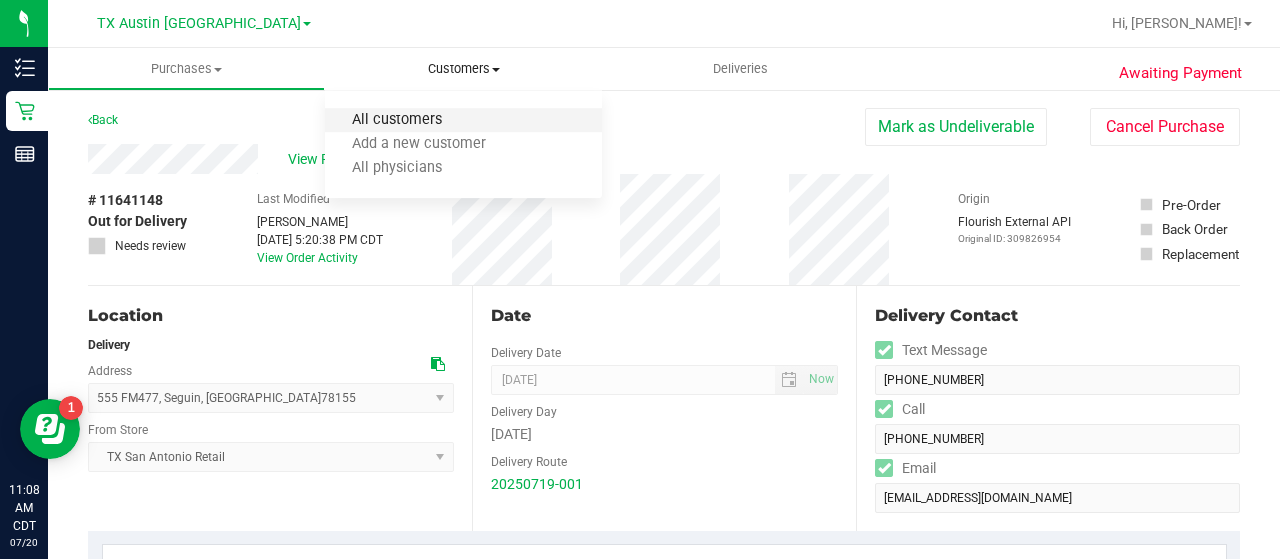 click on "All customers" at bounding box center (397, 120) 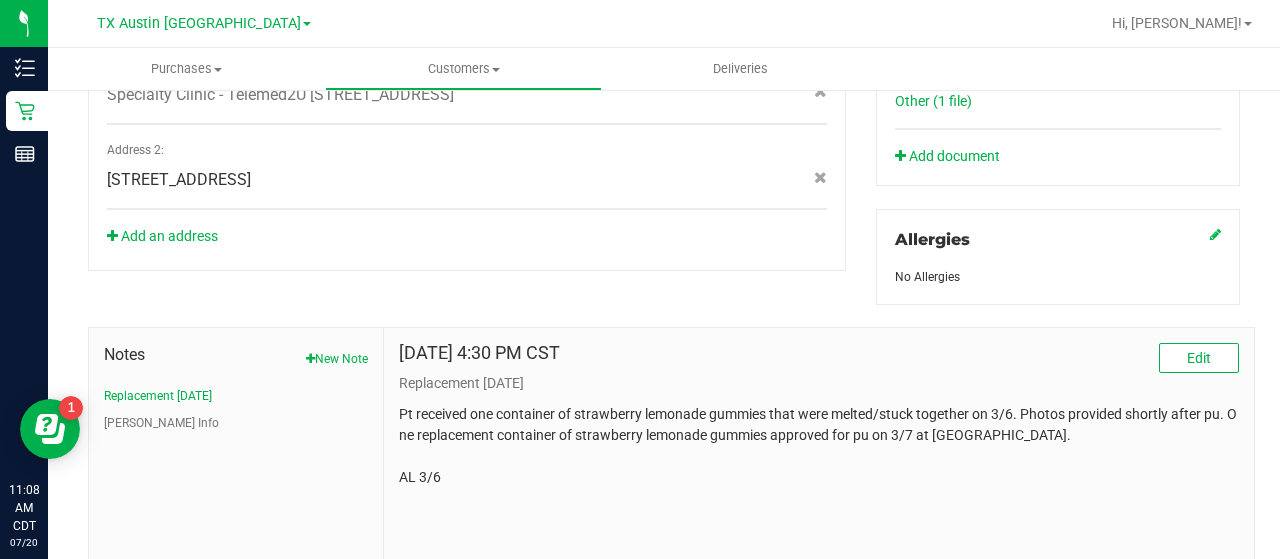 scroll, scrollTop: 0, scrollLeft: 0, axis: both 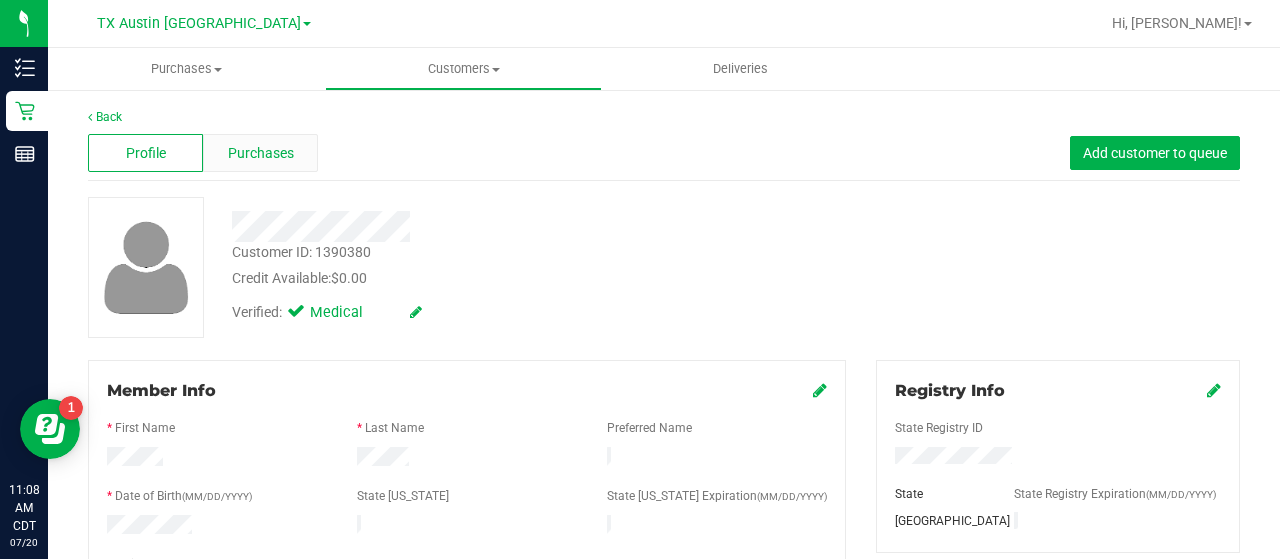 click on "Purchases" at bounding box center (261, 153) 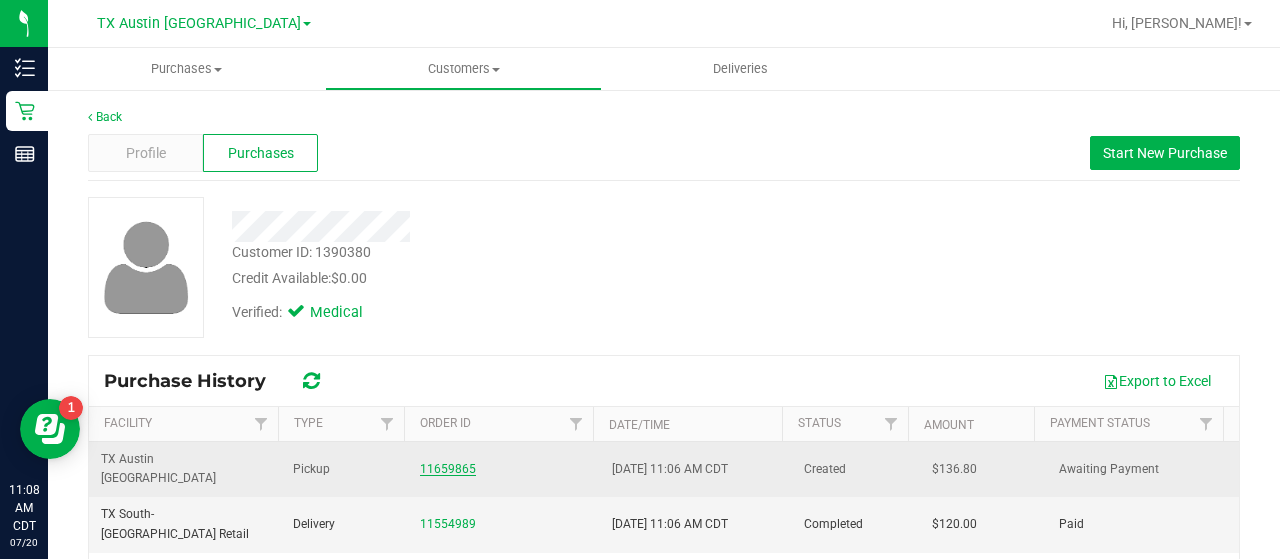 click on "11659865" at bounding box center (448, 469) 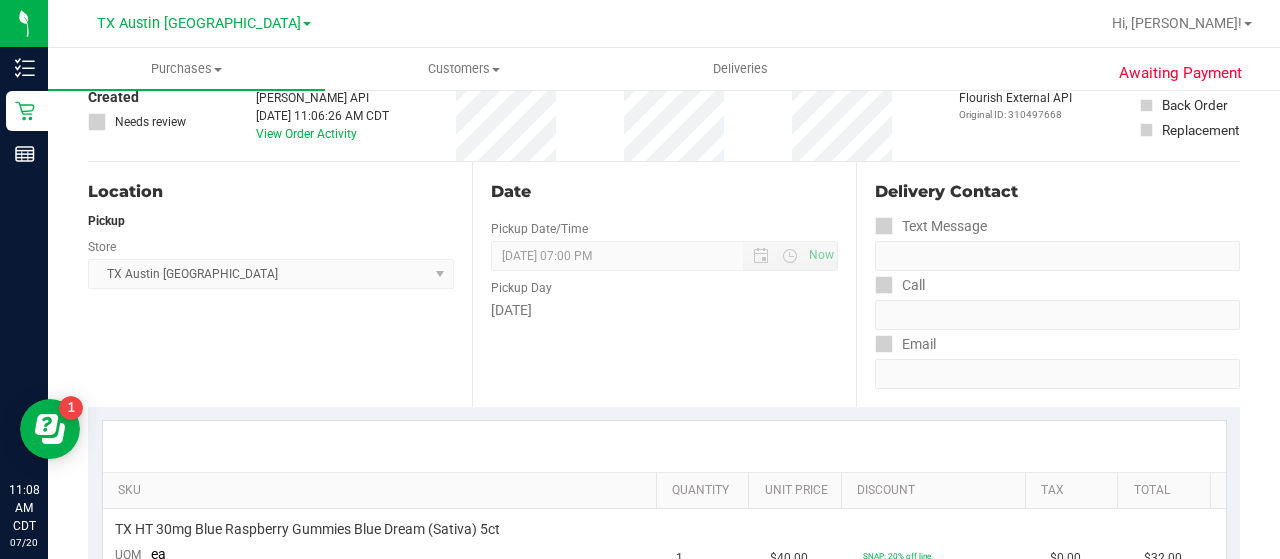 scroll, scrollTop: 0, scrollLeft: 0, axis: both 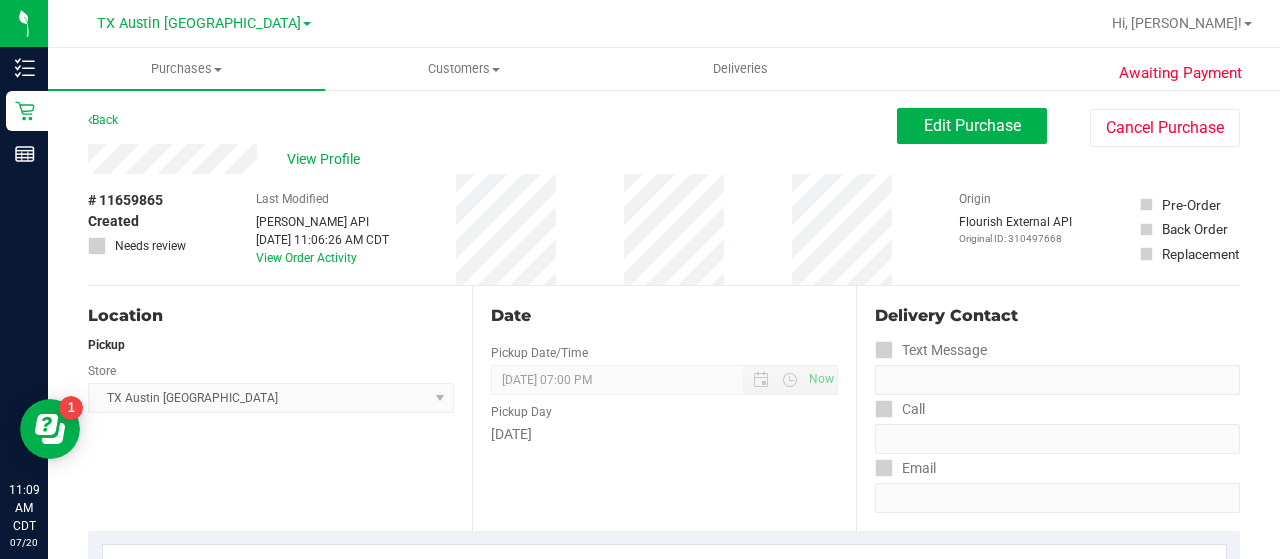 click on "Location
Pickup
Store
TX Austin DC Select Store Bonita Springs WC Boynton Beach WC Bradenton WC Brandon WC Brooksville WC Call Center Clermont WC Crestview WC Deerfield Beach WC Delray Beach WC Deltona WC Ft Walton Beach WC Ft. Lauderdale WC Ft. Myers WC Gainesville WC Jax Atlantic WC JAX DC REP Jax WC Key West WC Lakeland WC Largo WC Lehigh Acres DC REP Merritt Island WC Miami 72nd WC Miami Beach WC Miami Dadeland WC Miramar DC REP New Port Richey WC North Palm Beach WC North Port WC Ocala WC Orange Park WC Orlando Colonial WC Orlando DC REP Orlando WC Oviedo WC Palm Bay WC Palm Coast WC Panama City WC Pensacola WC Port Orange WC Port St. Lucie WC Sebring WC South Tampa WC St. Pete WC Summerfield WC Tallahassee DC REP Tallahassee WC Tampa DC Testing Tampa Warehouse Tampa WC TX Austin DC TX Plano Retail WPB DC WPB WC" at bounding box center (280, 408) 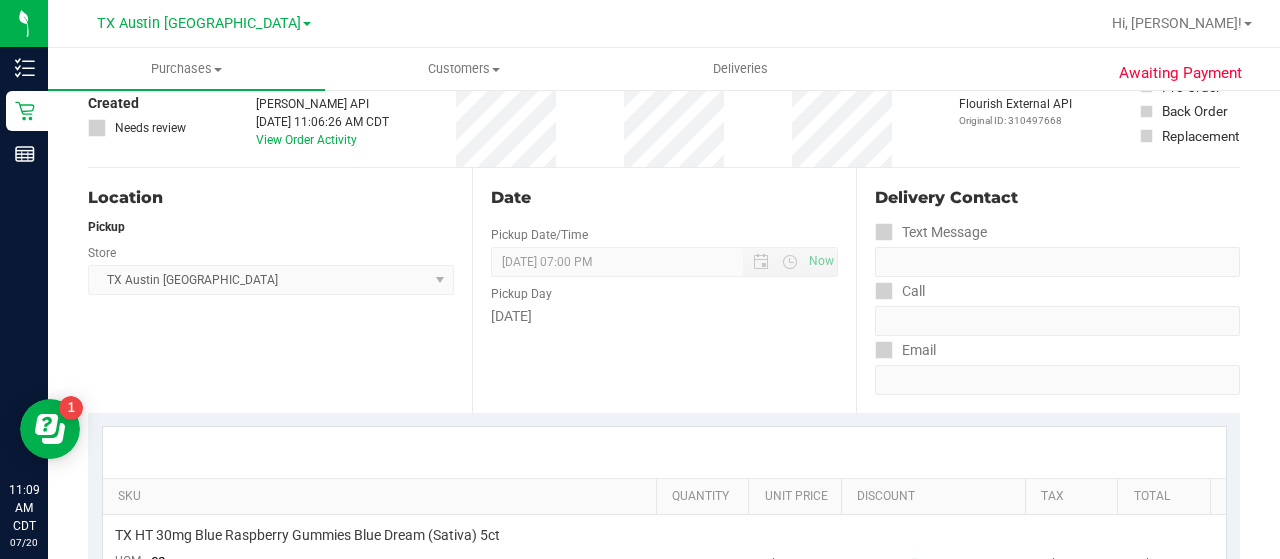 scroll, scrollTop: 0, scrollLeft: 0, axis: both 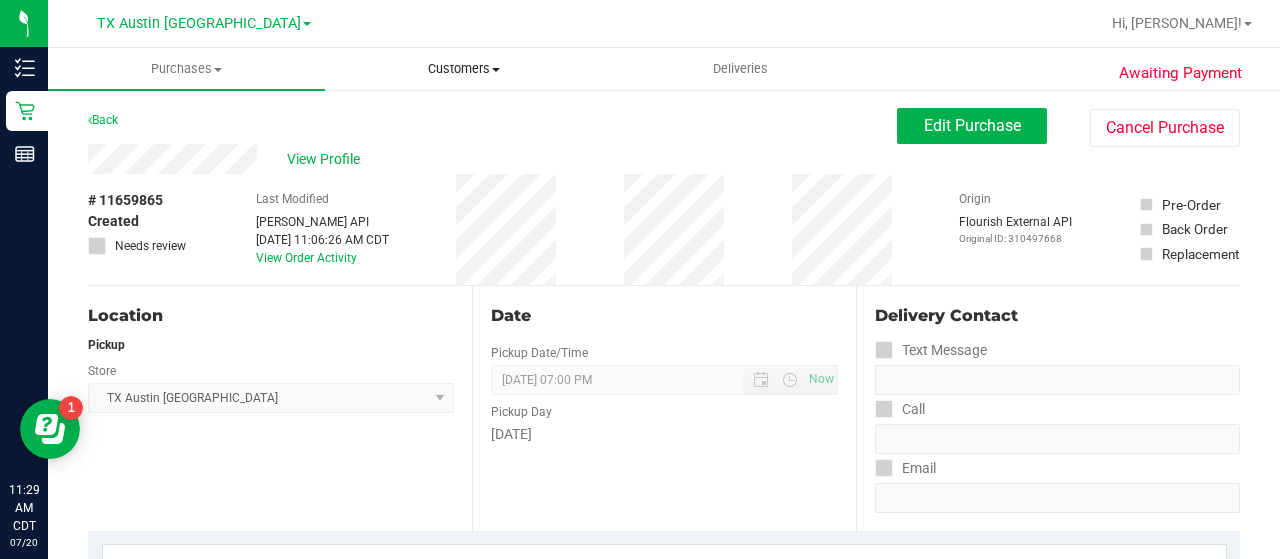 click on "Customers" at bounding box center [463, 69] 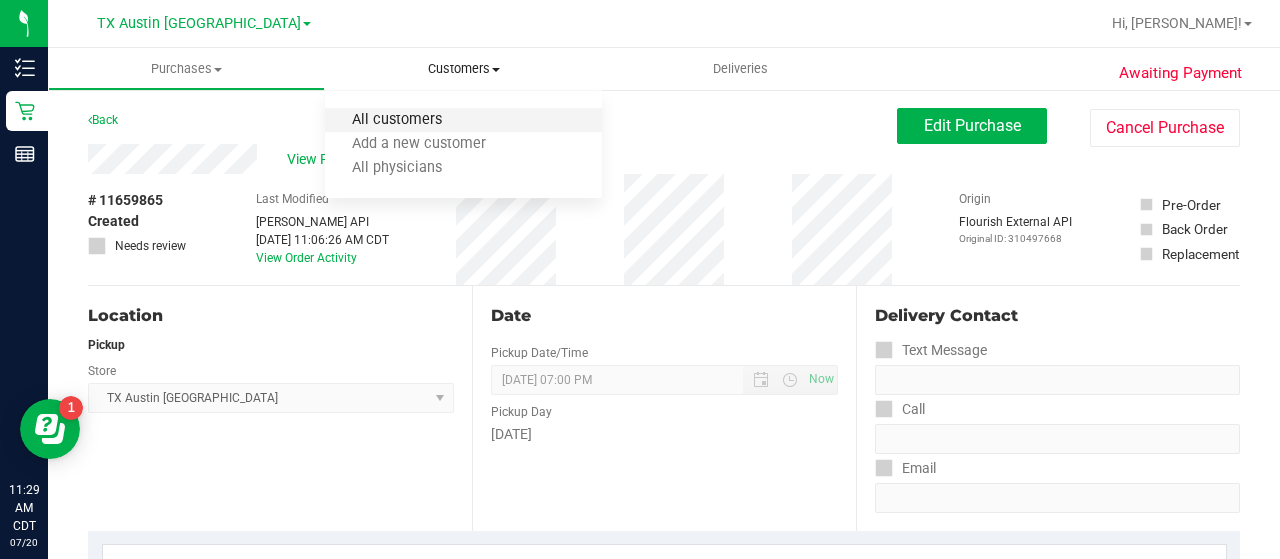 click on "All customers" at bounding box center [397, 120] 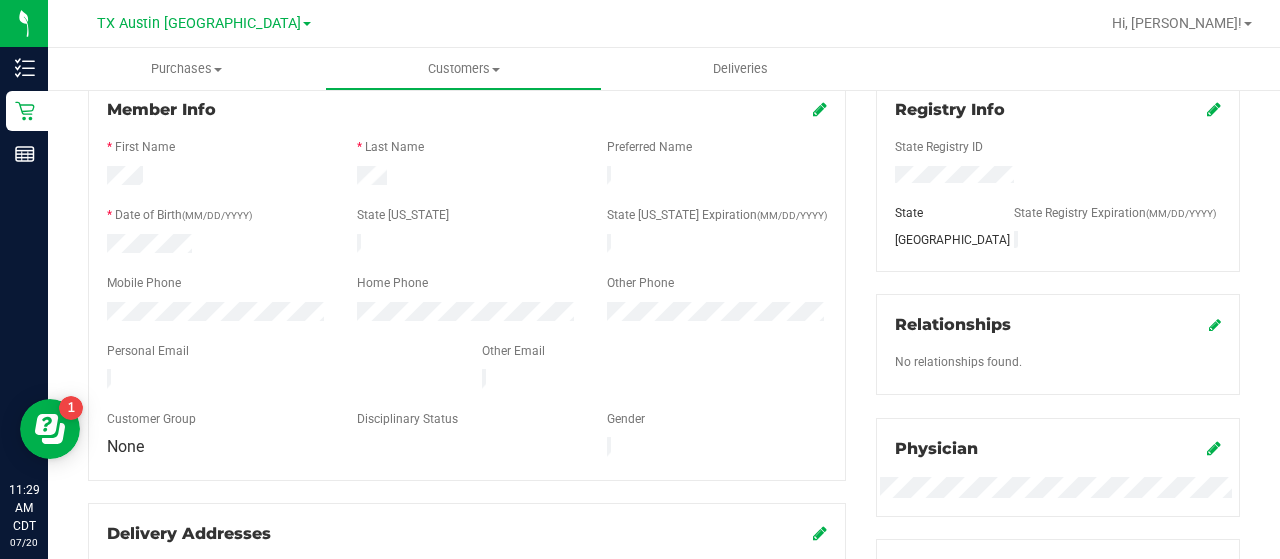 scroll, scrollTop: 0, scrollLeft: 0, axis: both 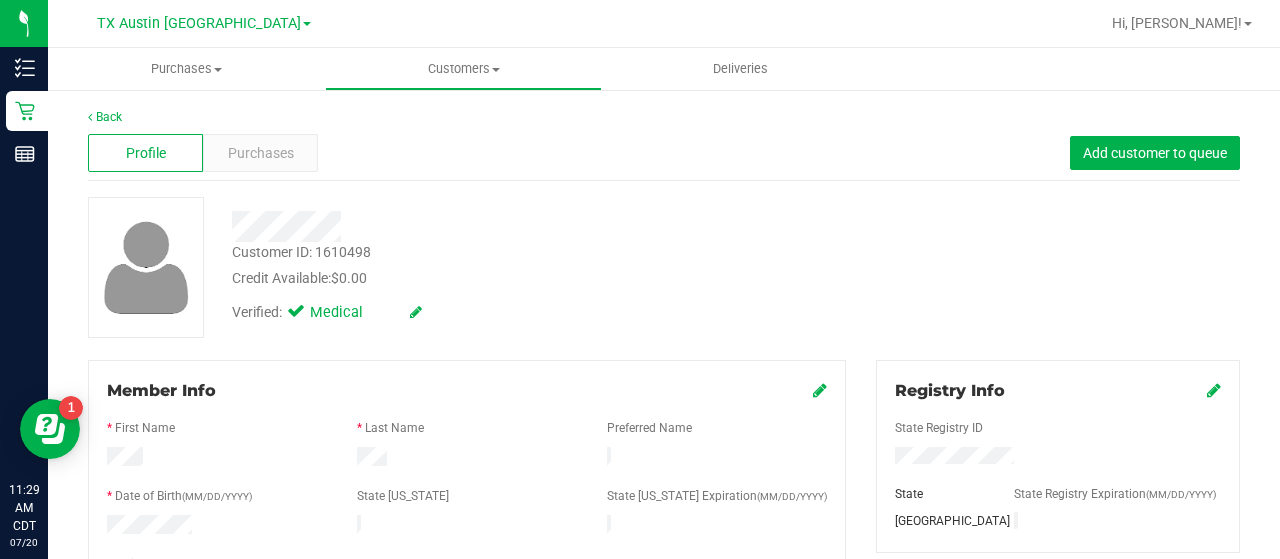 click on "Profile
Purchases
Add customer to queue" at bounding box center (664, 153) 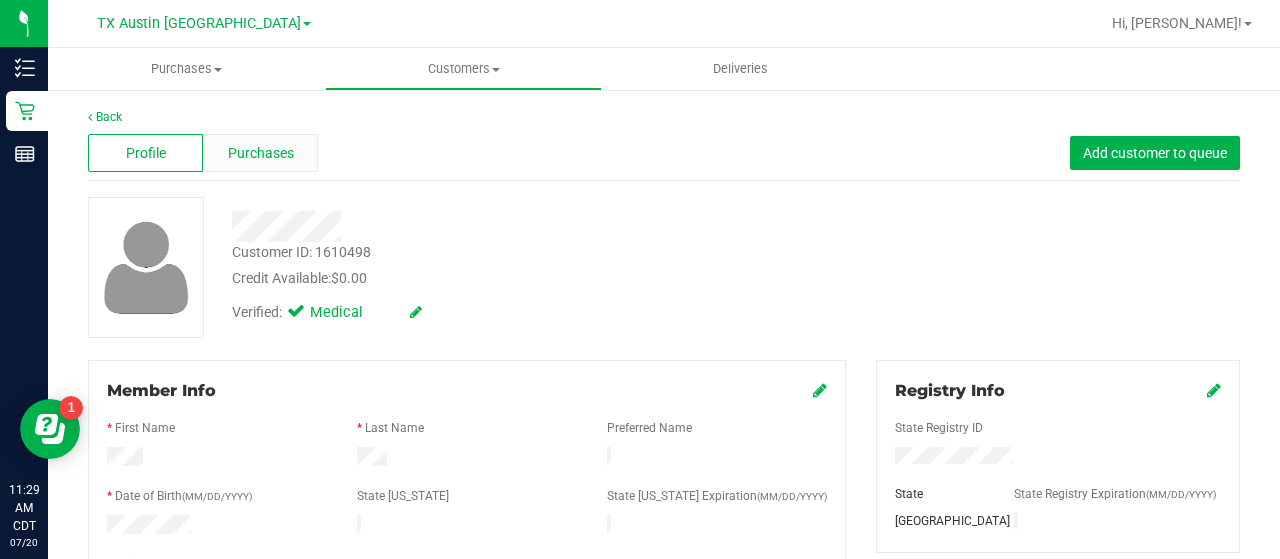 click on "Purchases" at bounding box center [260, 153] 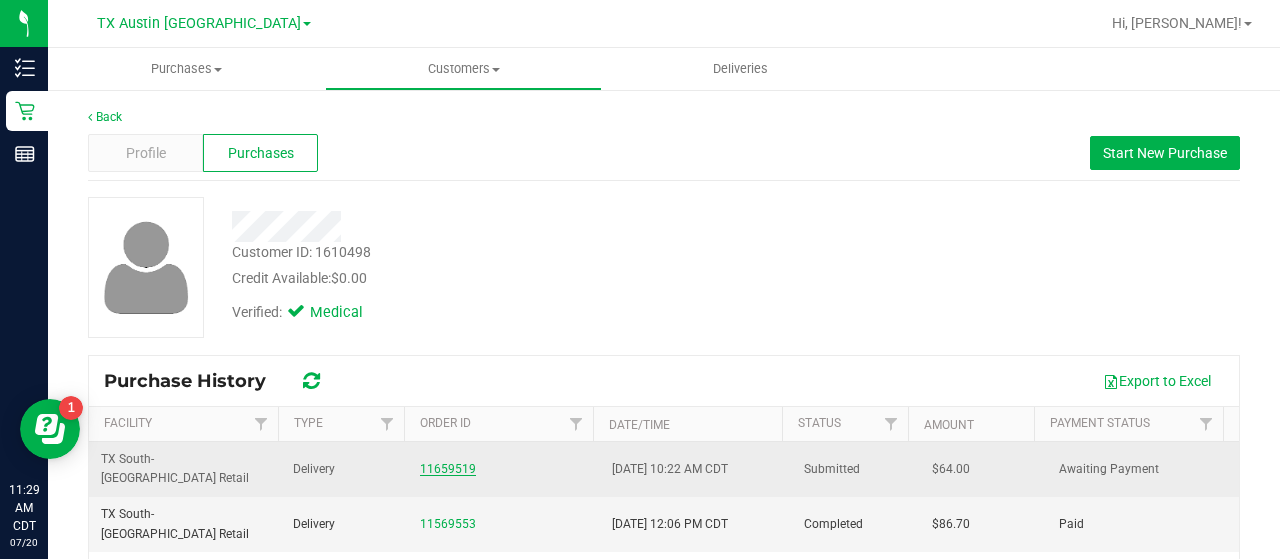 click on "11659519" at bounding box center (448, 469) 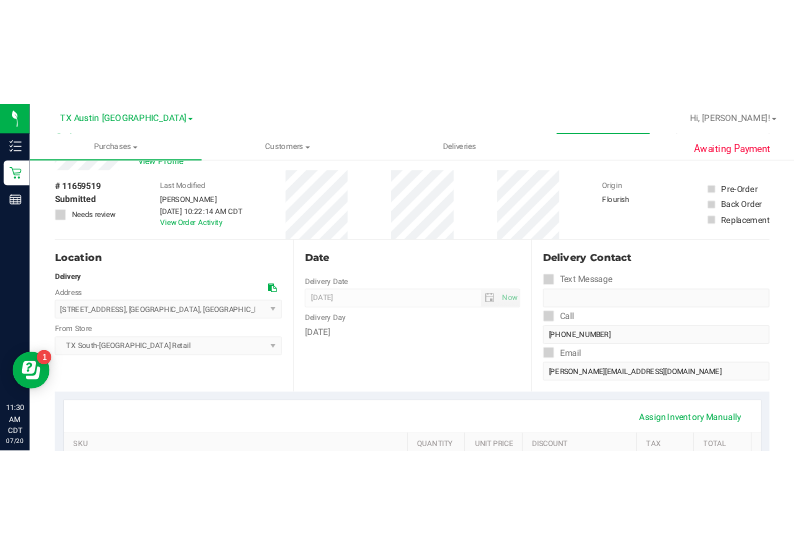 scroll, scrollTop: 0, scrollLeft: 0, axis: both 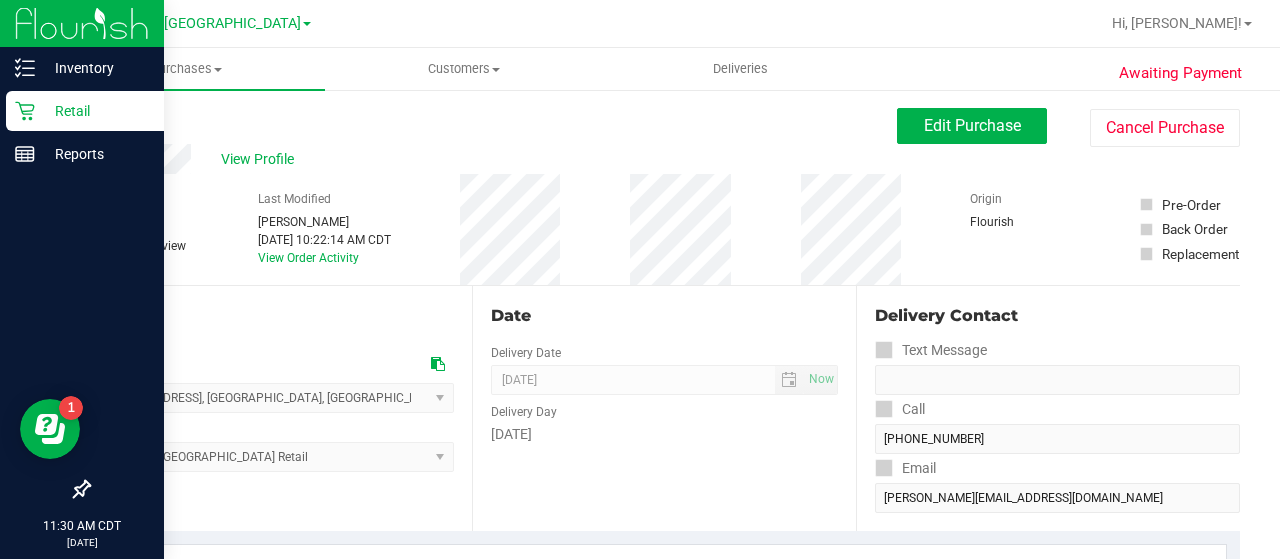 click on "Retail" at bounding box center (95, 111) 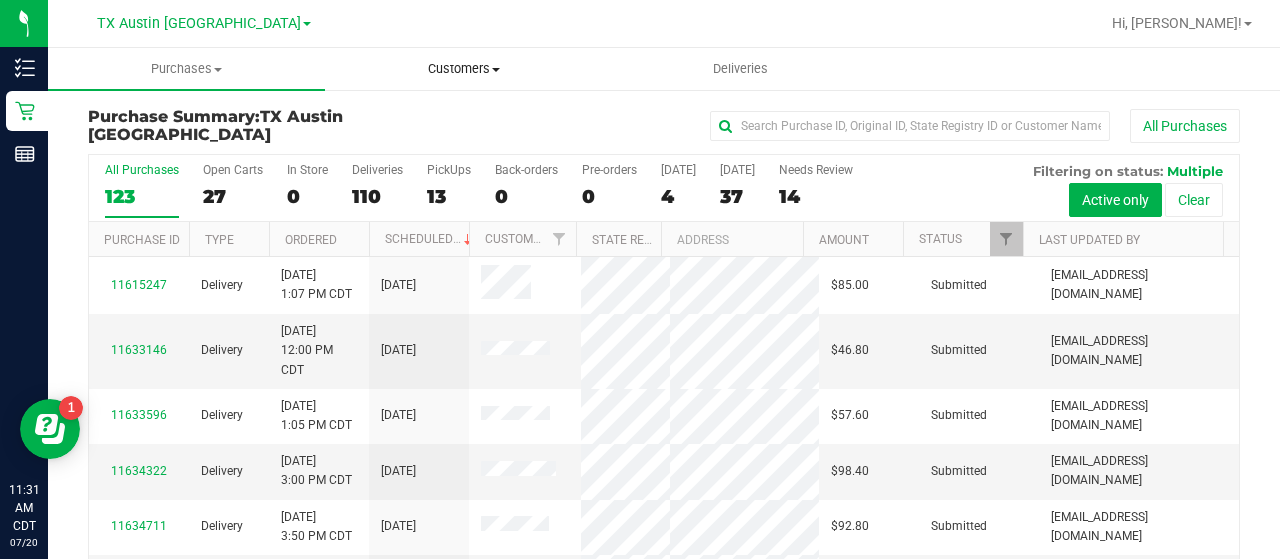 click on "Customers
All customers
Add a new customer
All physicians" at bounding box center [463, 69] 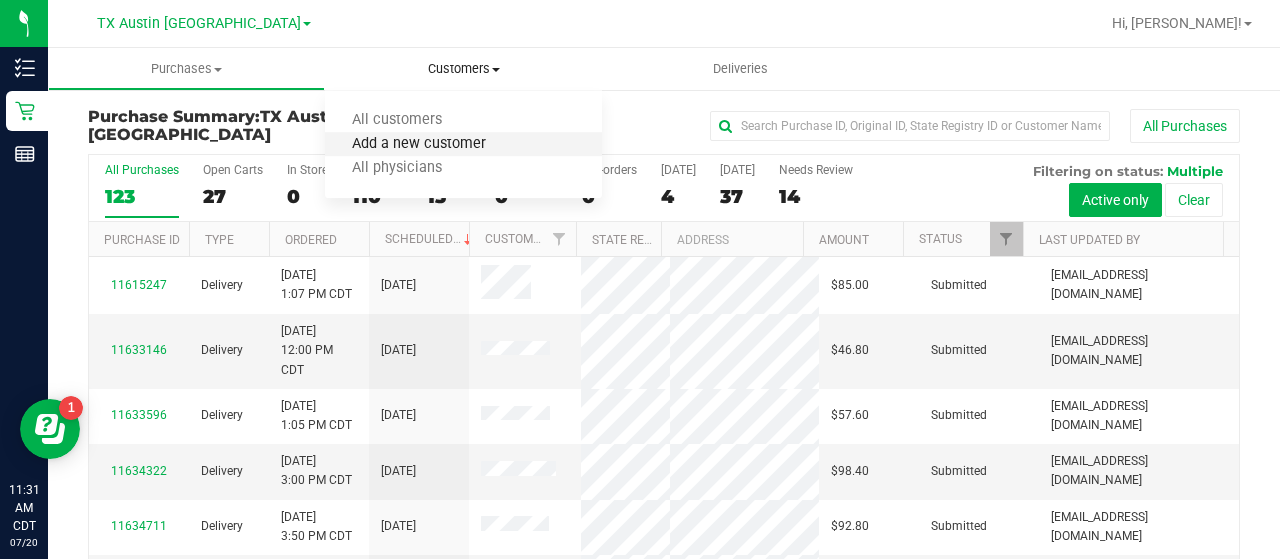 click on "Add a new customer" at bounding box center (419, 144) 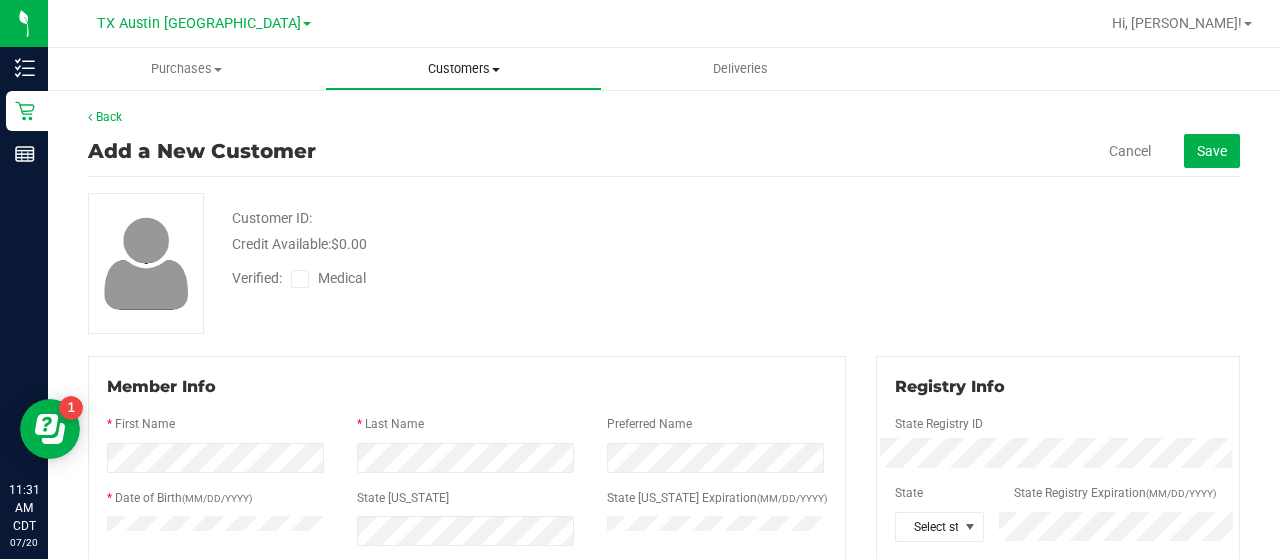 click on "Customers" at bounding box center [463, 69] 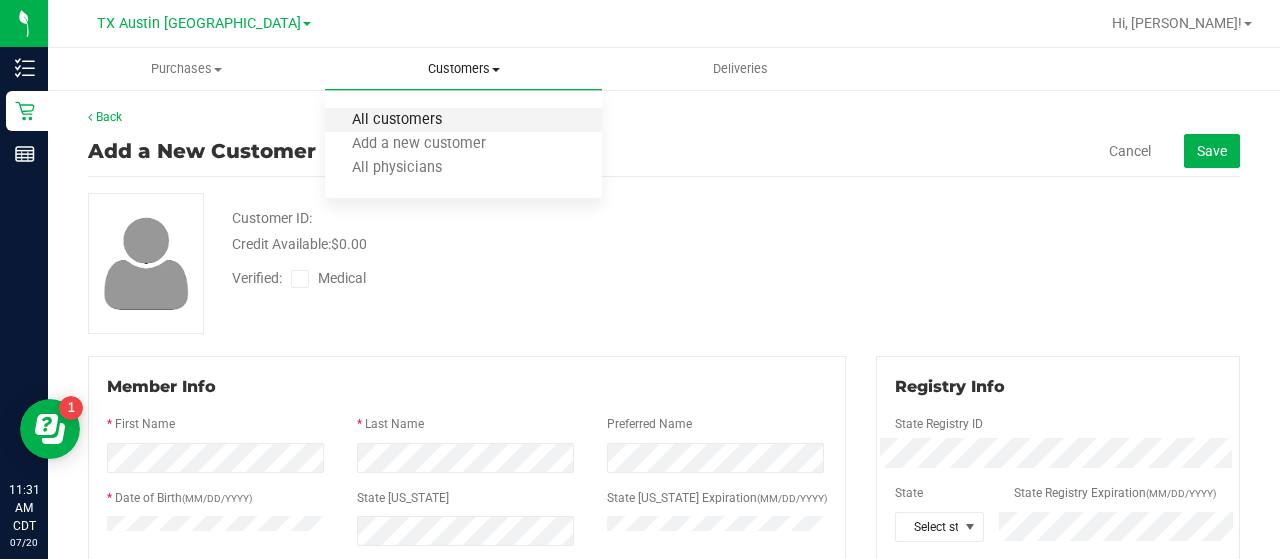 click on "All customers" at bounding box center (397, 120) 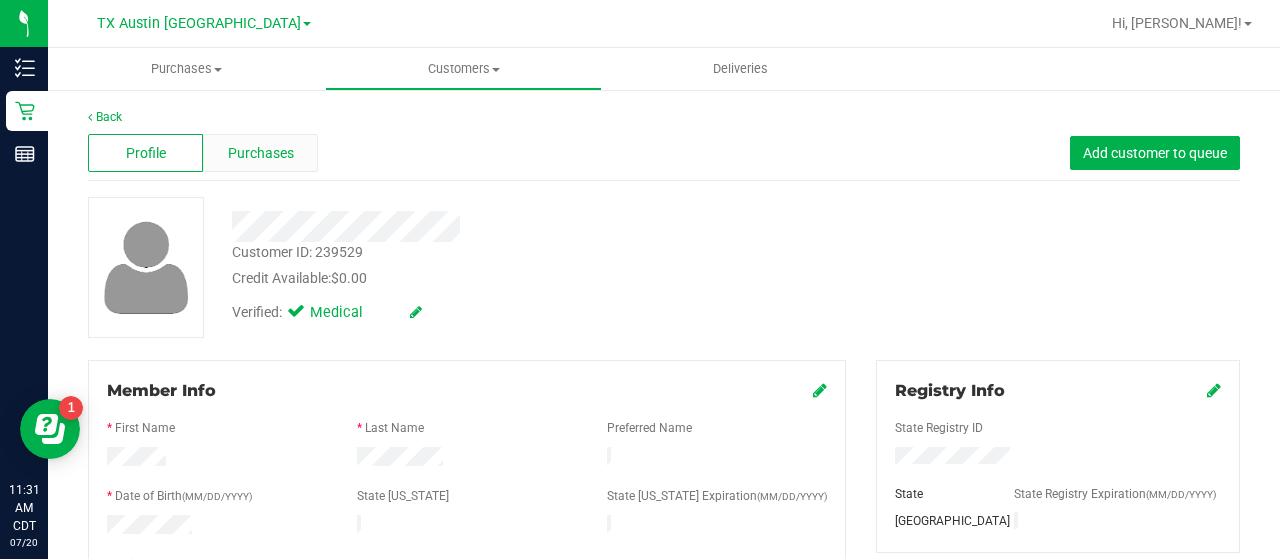 click on "Purchases" at bounding box center (261, 153) 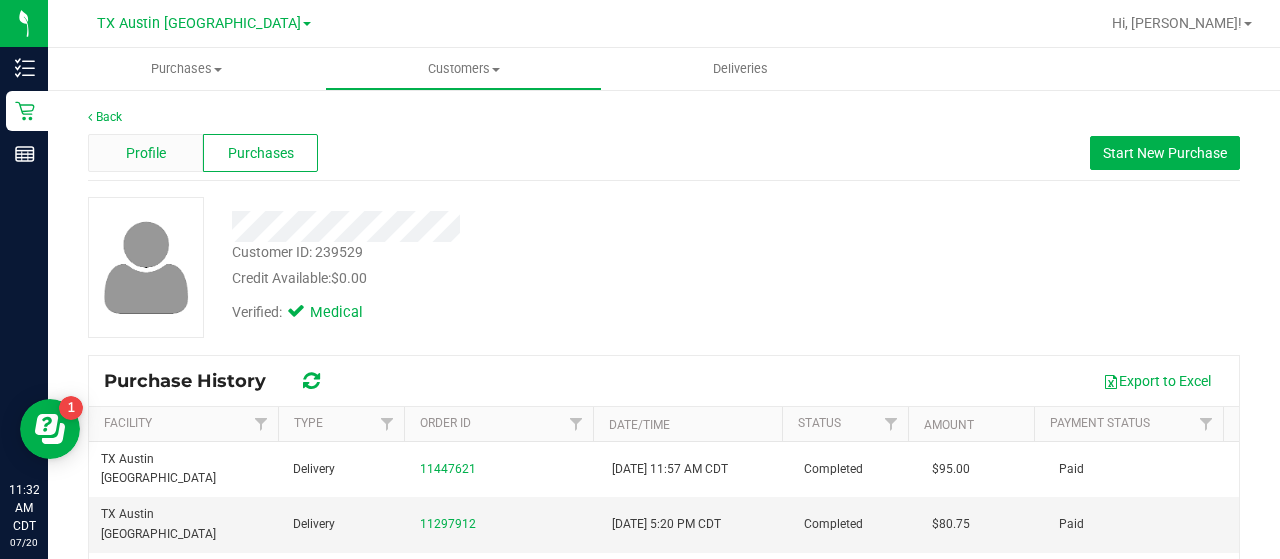 click on "Profile" at bounding box center [145, 153] 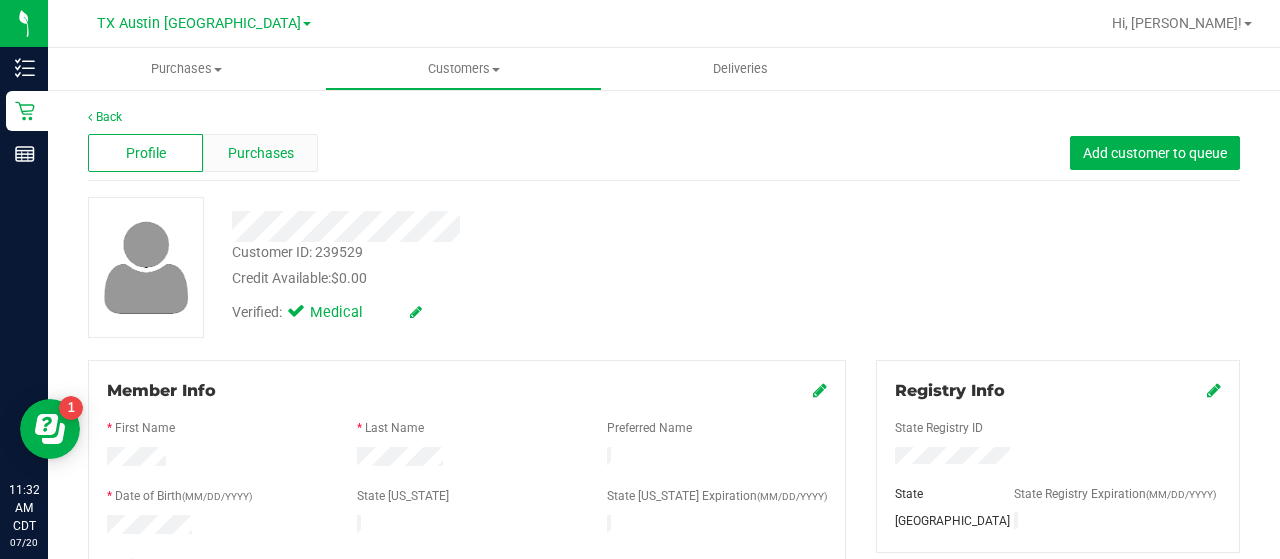 click on "Purchases" at bounding box center [260, 153] 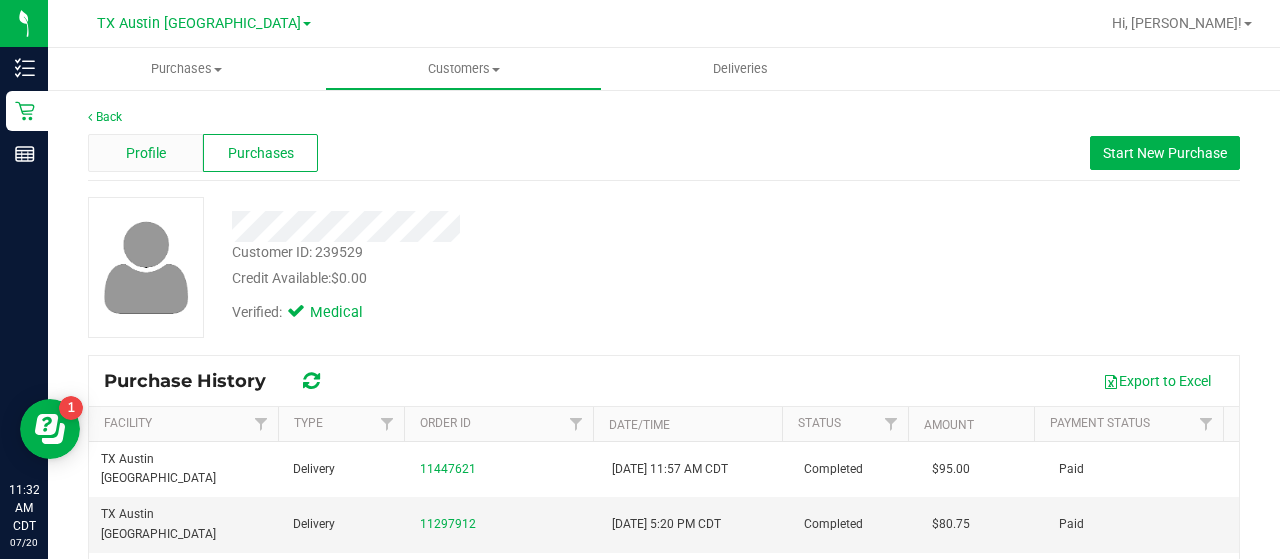 click on "Profile" at bounding box center (145, 153) 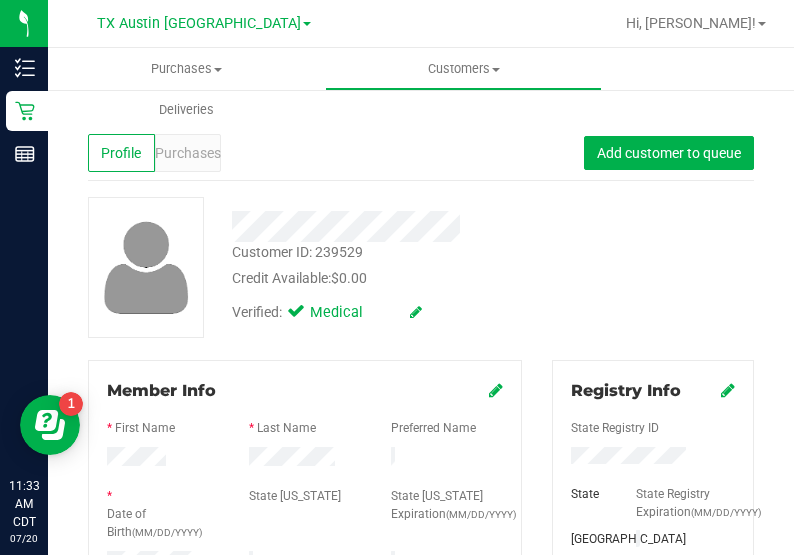 click on "Customer ID: 239529
Credit Available:
$0.00
Verified:
Medical" at bounding box center [421, 267] 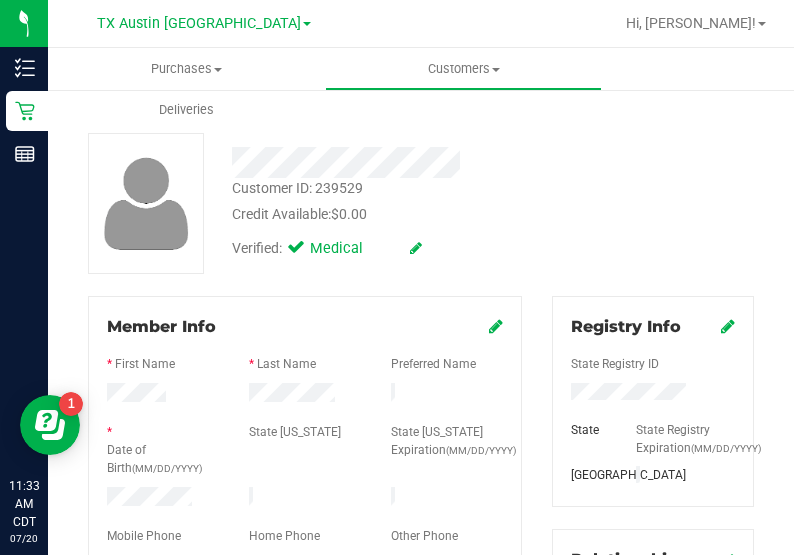 scroll, scrollTop: 66, scrollLeft: 0, axis: vertical 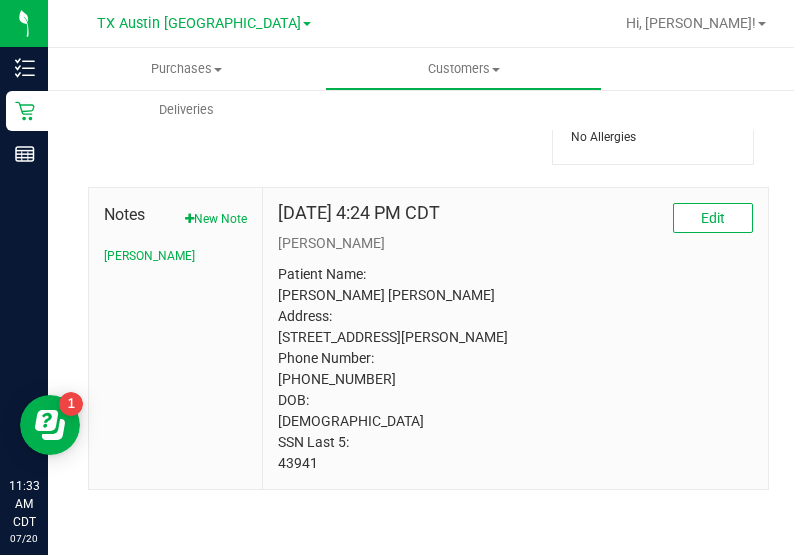 click on "Patient Name:
Celena Yvette Rodriguez
Address:
225 RANCHO DR
Saginaw, TX, 76179
Phone Number:
(972) 750-7231
DOB:
02/20/2001
SSN Last 5:
43941" at bounding box center (515, 369) 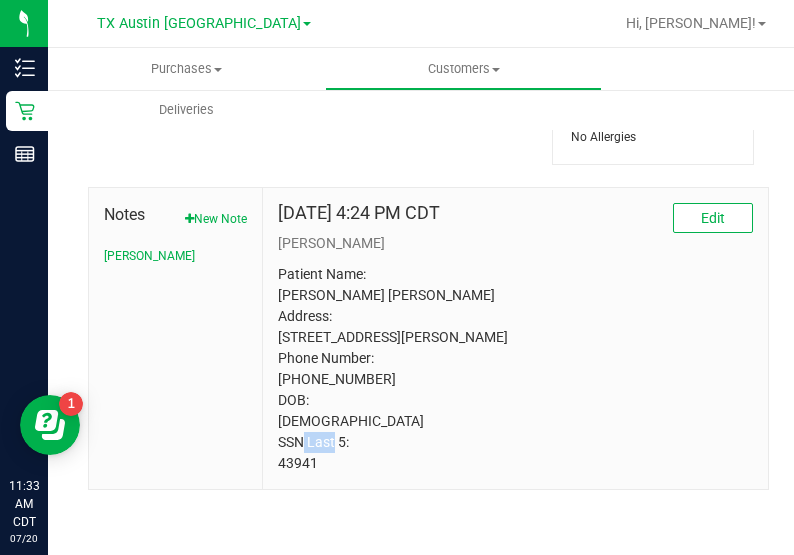 click on "Patient Name:
Celena Yvette Rodriguez
Address:
225 RANCHO DR
Saginaw, TX, 76179
Phone Number:
(972) 750-7231
DOB:
02/20/2001
SSN Last 5:
43941" at bounding box center (515, 369) 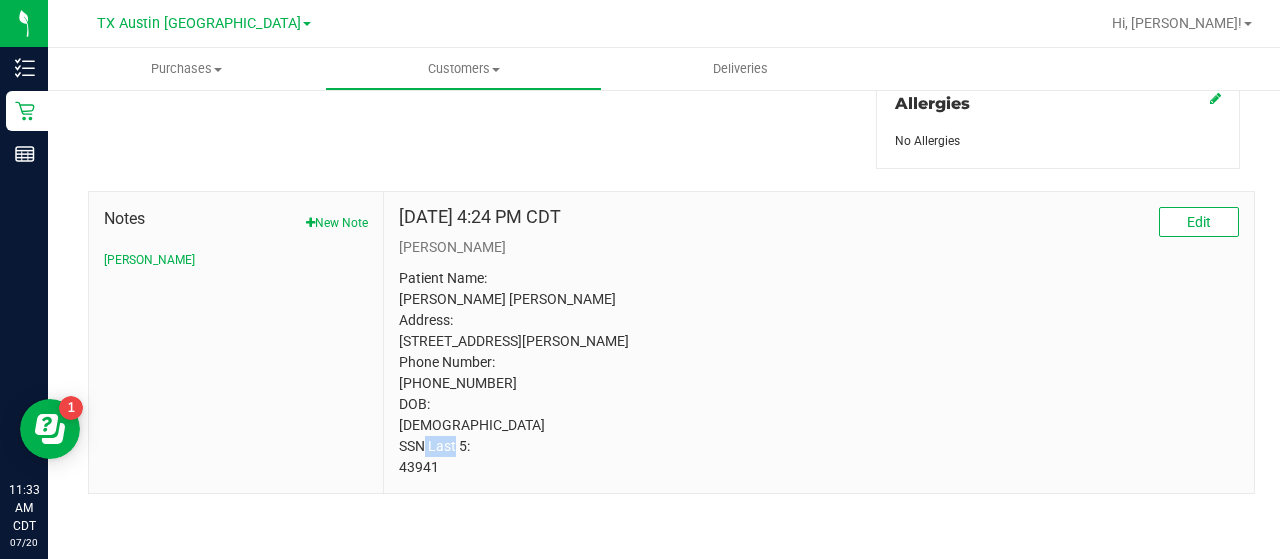 scroll, scrollTop: 935, scrollLeft: 0, axis: vertical 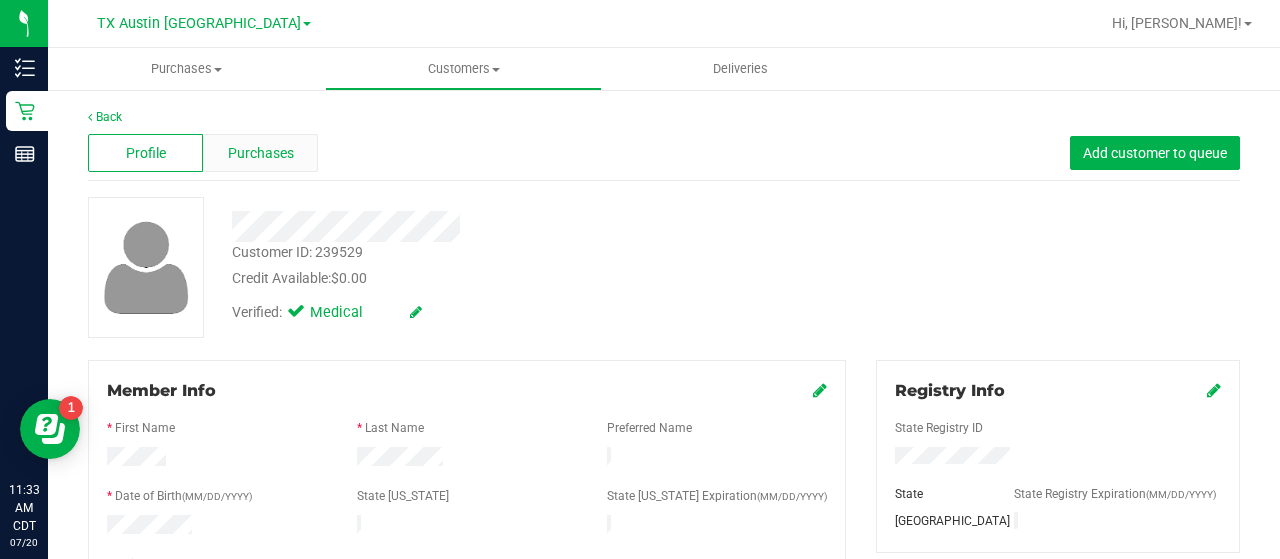 click on "Purchases" at bounding box center [260, 153] 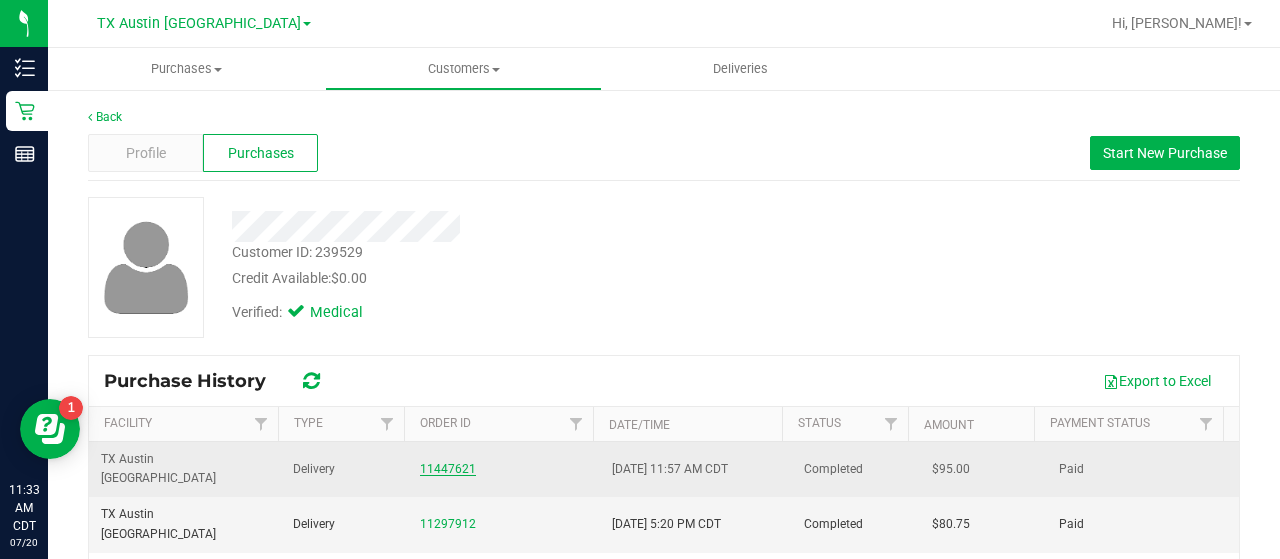 click on "11447621" at bounding box center (448, 469) 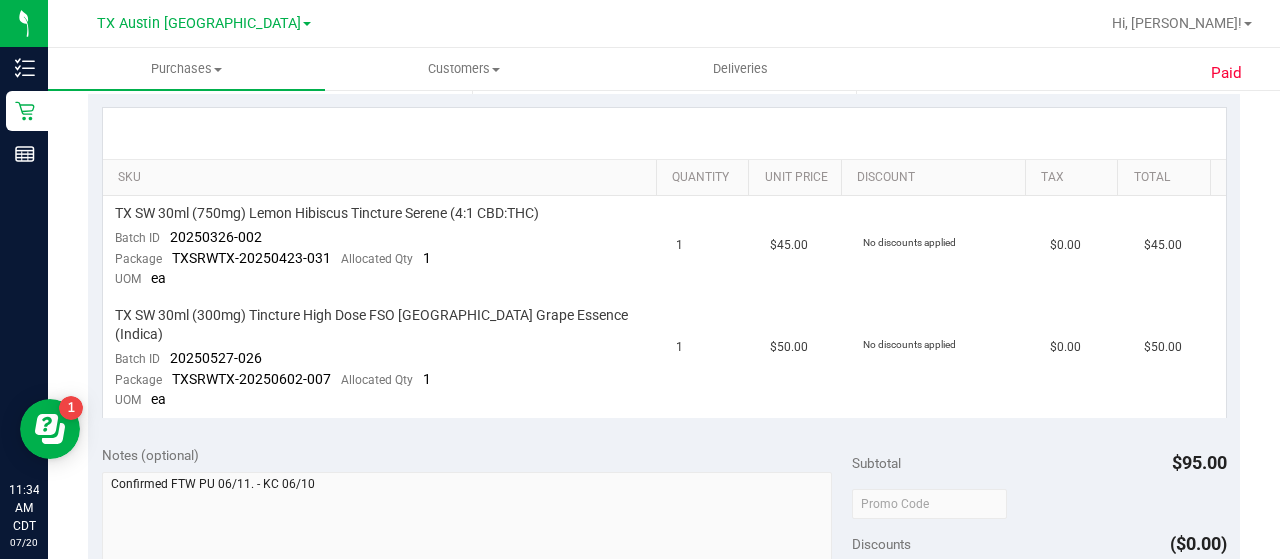 scroll, scrollTop: 464, scrollLeft: 0, axis: vertical 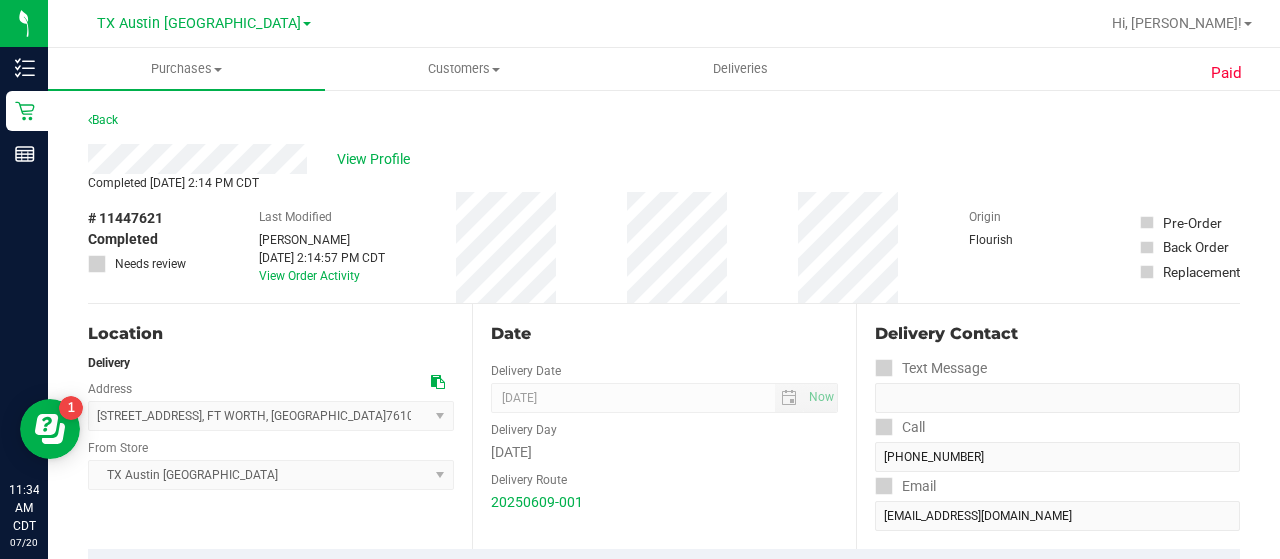 click on "Completed Jun 11, 2025 2:14 PM CDT" at bounding box center (664, 183) 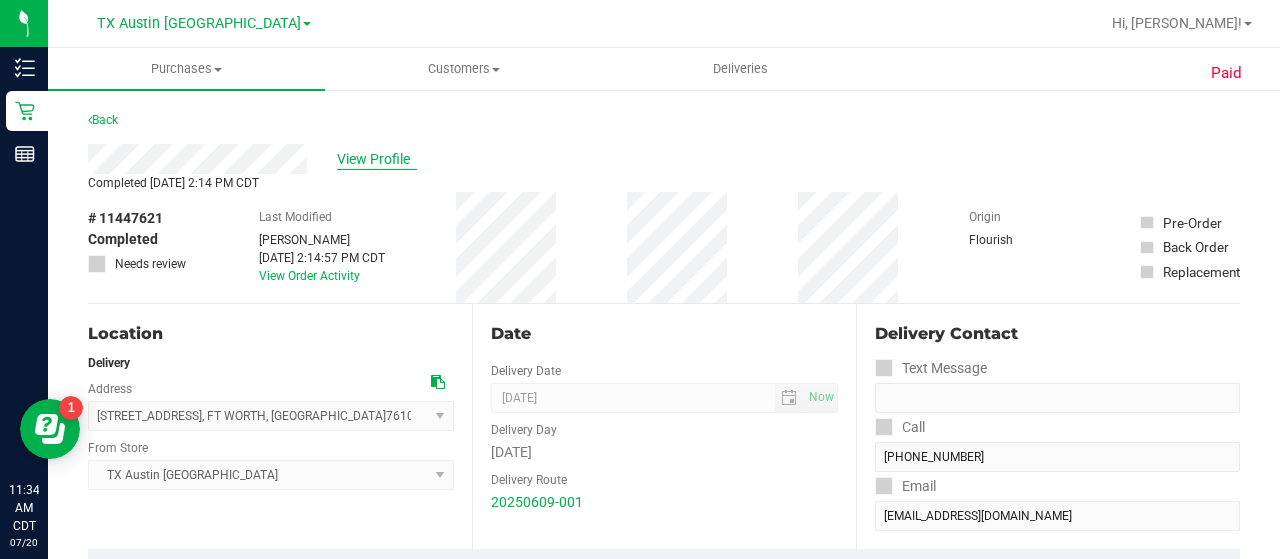 click on "View Profile" at bounding box center [377, 159] 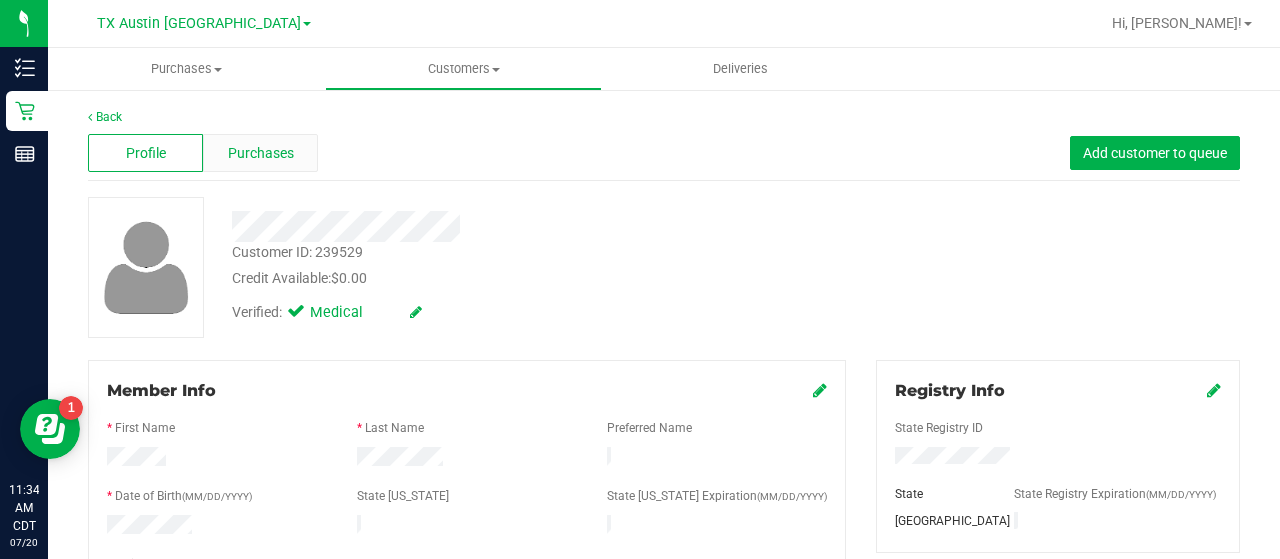 click on "Purchases" at bounding box center [261, 153] 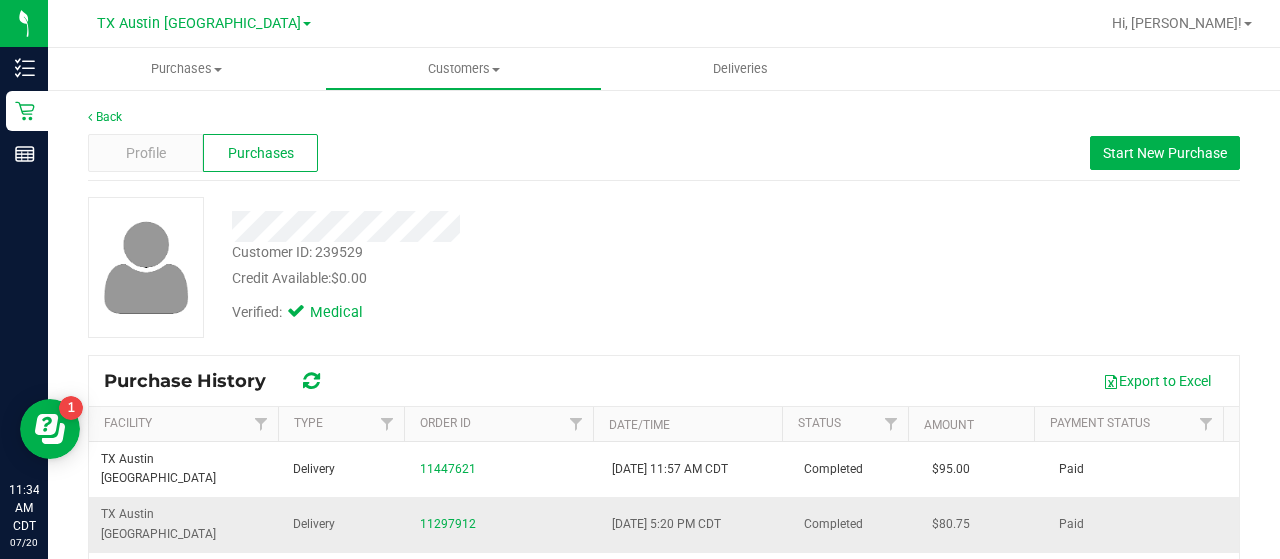 click on "11297912" at bounding box center (504, 524) 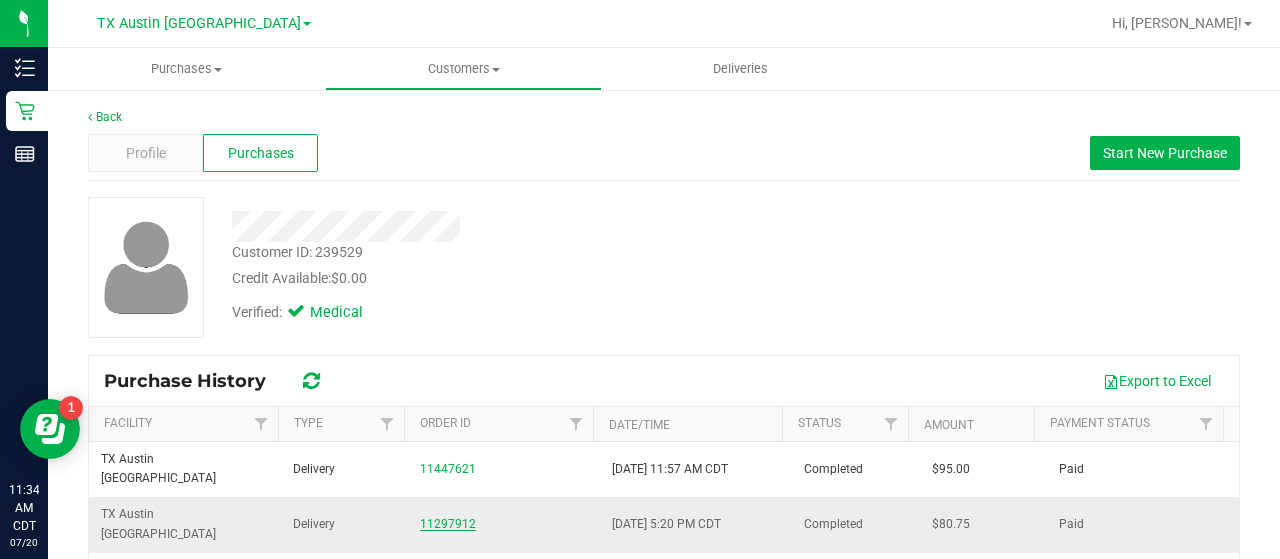 click on "11297912" at bounding box center (448, 524) 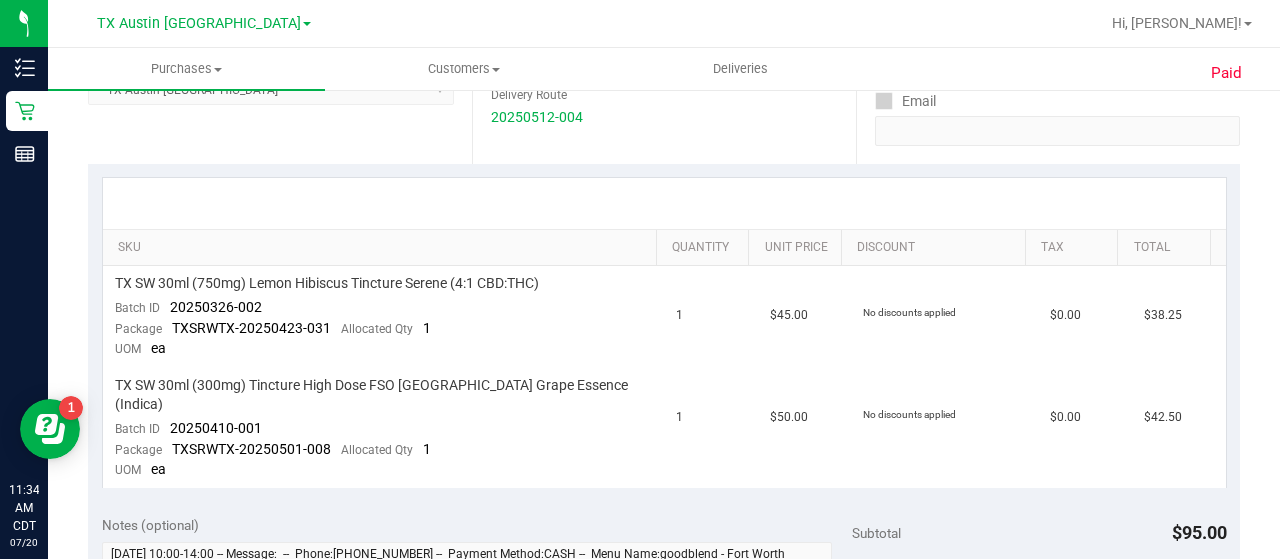scroll, scrollTop: 0, scrollLeft: 0, axis: both 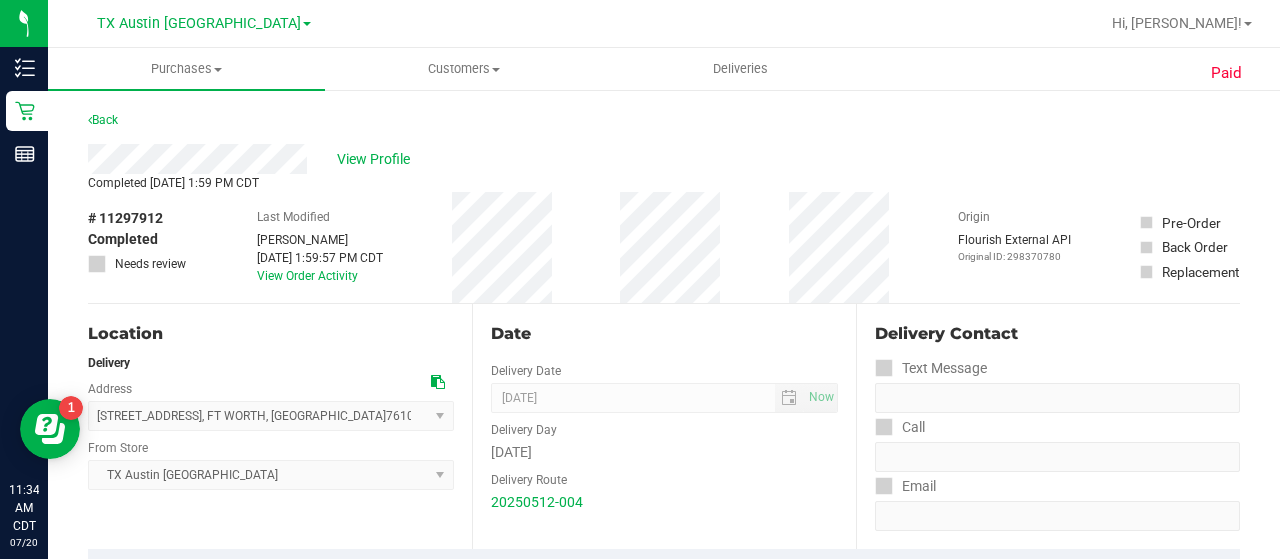 click on "View Profile" at bounding box center (664, 159) 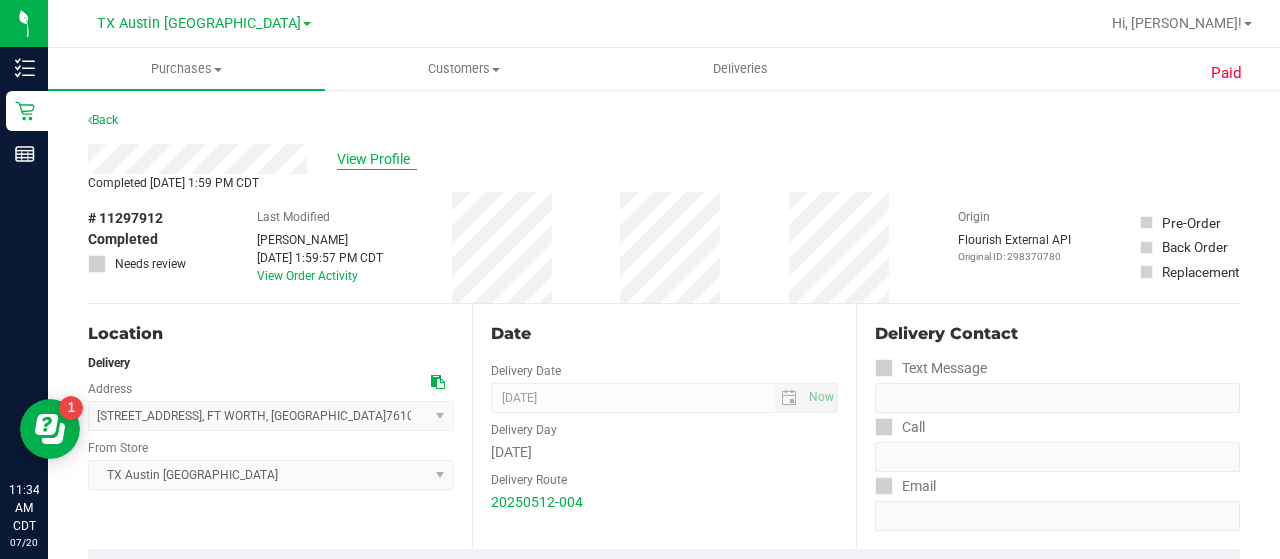 click on "View Profile" at bounding box center [377, 159] 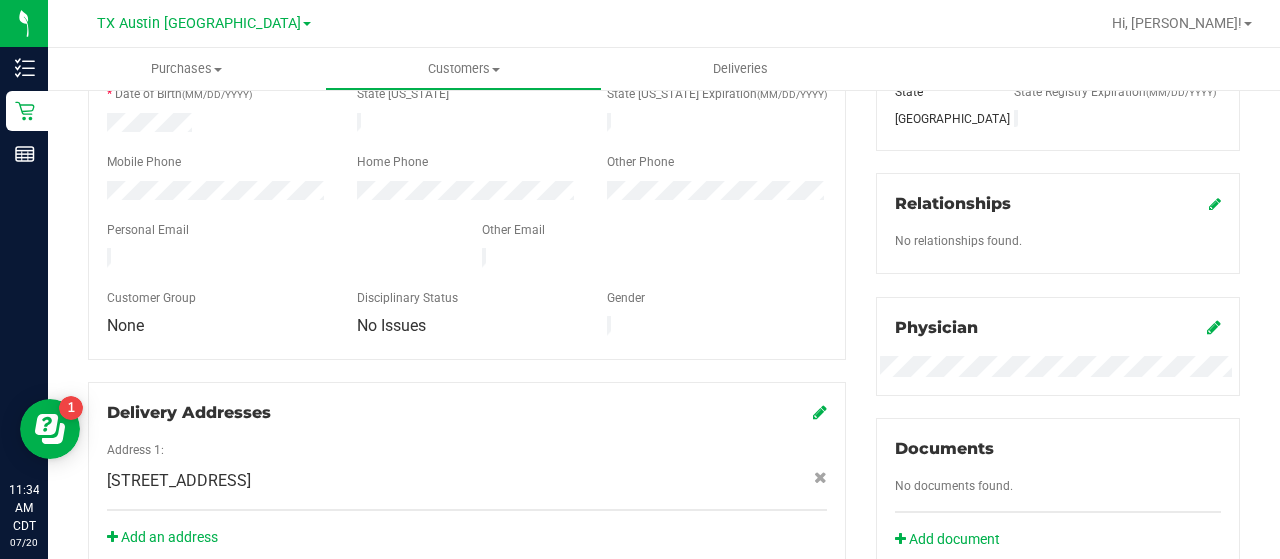 scroll, scrollTop: 396, scrollLeft: 0, axis: vertical 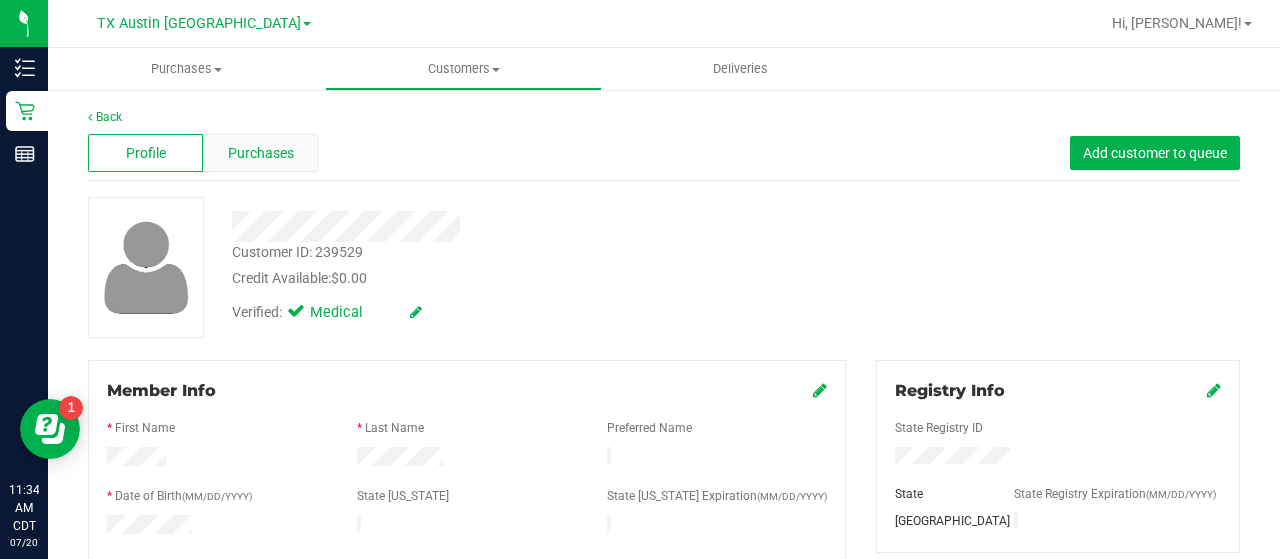 click on "Purchases" at bounding box center [260, 153] 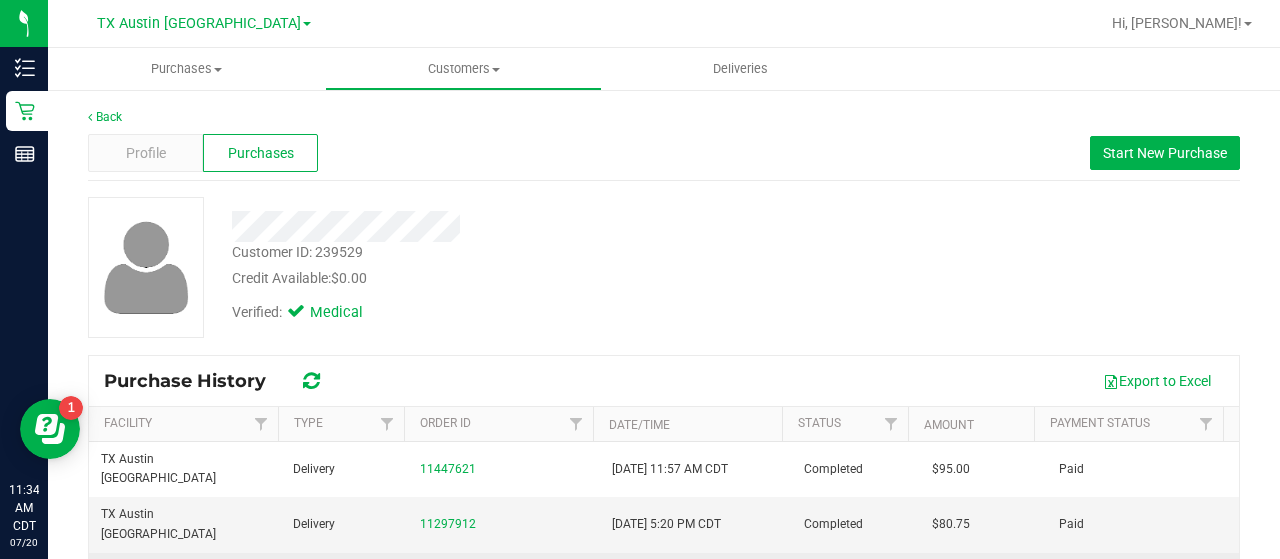 click on "01696809" at bounding box center [448, 589] 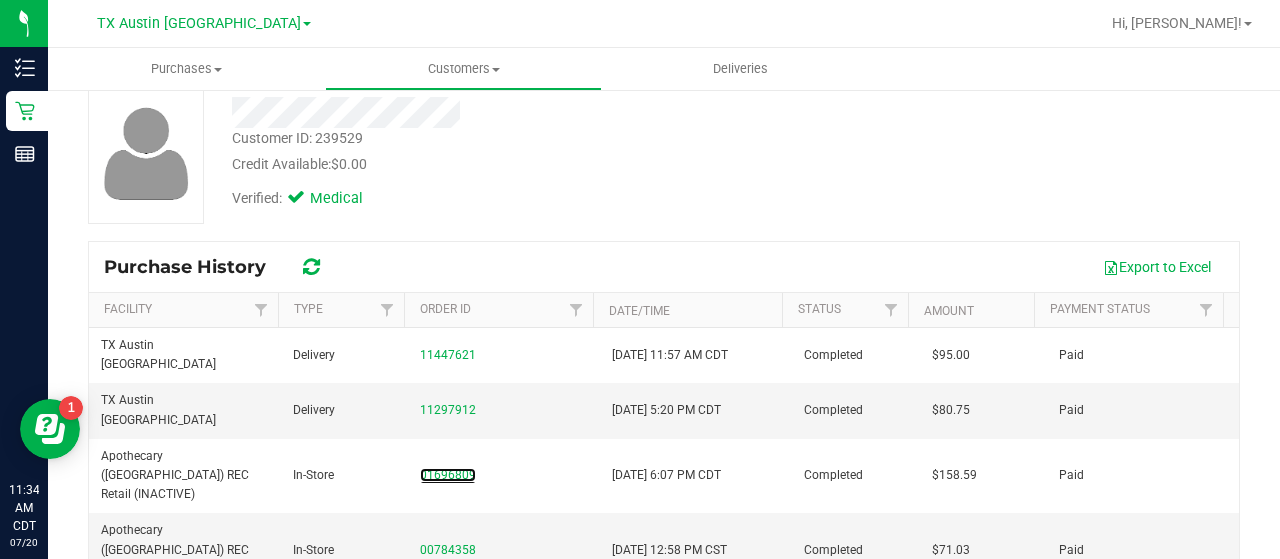 scroll, scrollTop: 124, scrollLeft: 0, axis: vertical 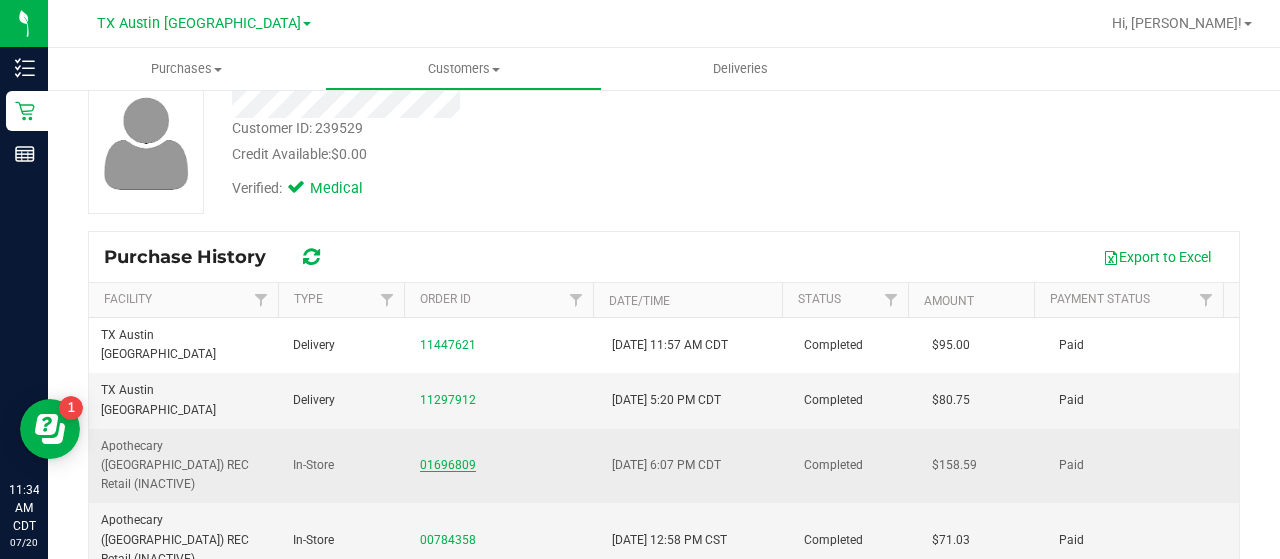 click on "01696809" at bounding box center (448, 465) 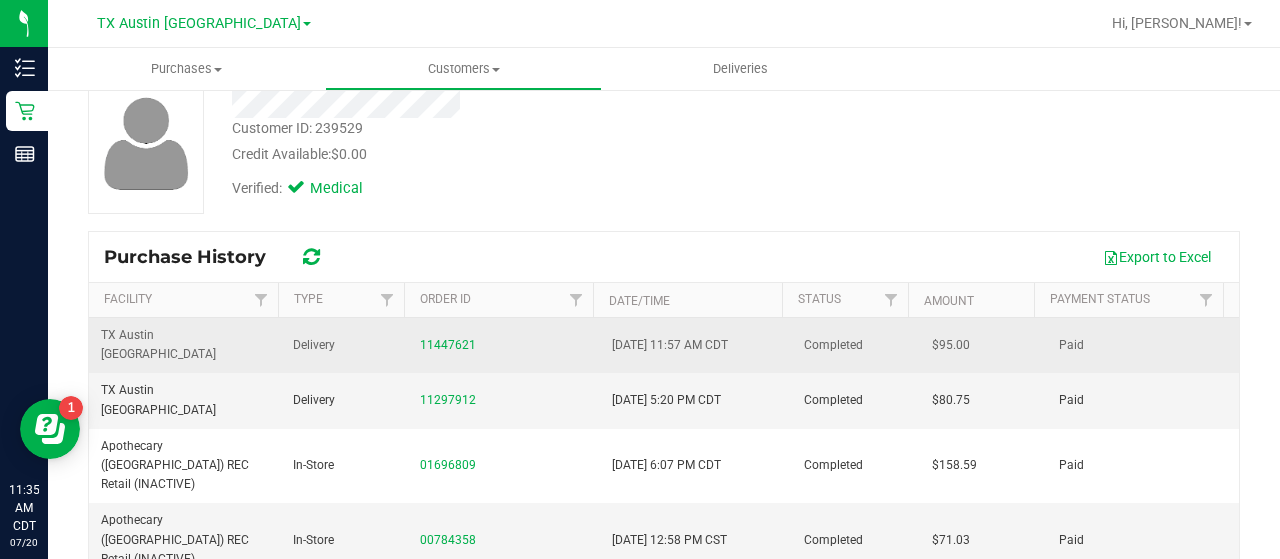click on "11447621" at bounding box center [504, 345] 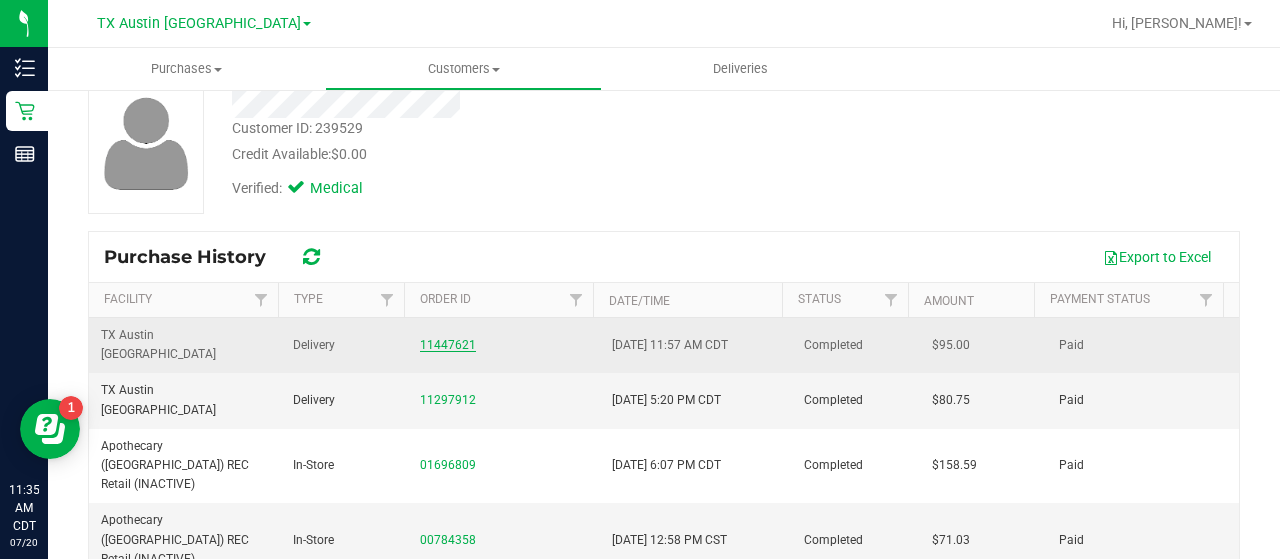 click on "11447621" at bounding box center [448, 345] 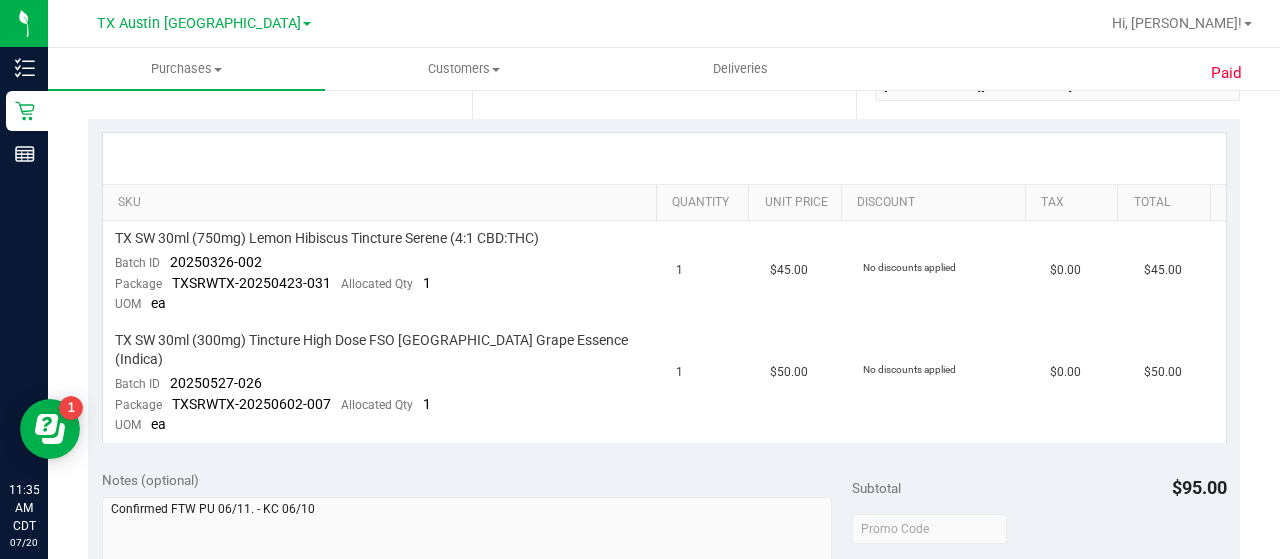 scroll, scrollTop: 0, scrollLeft: 0, axis: both 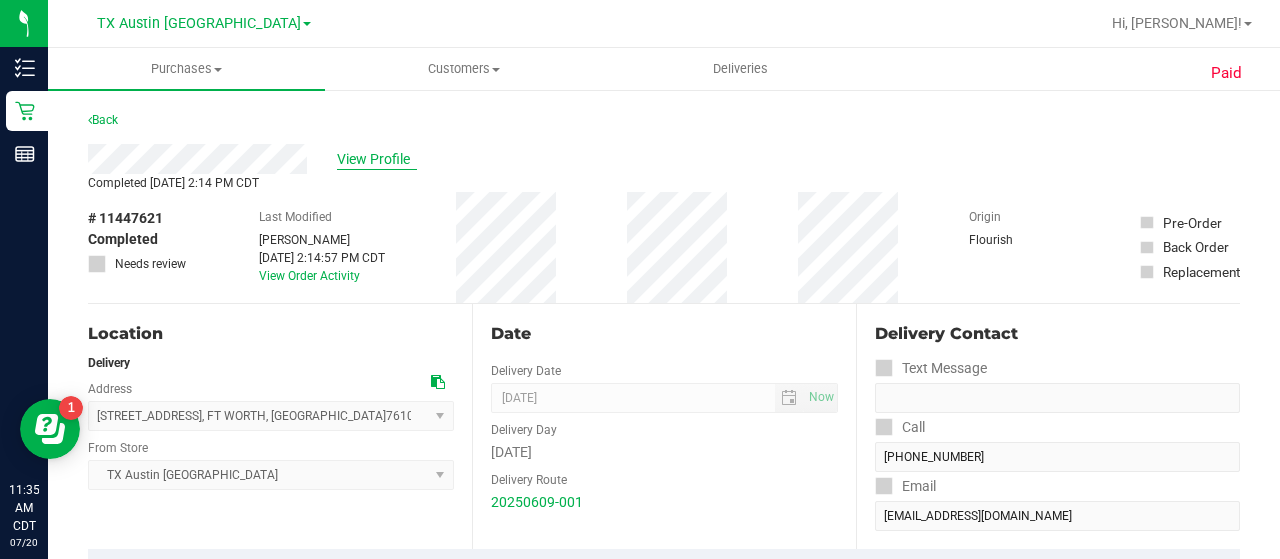 click on "View Profile" at bounding box center (377, 159) 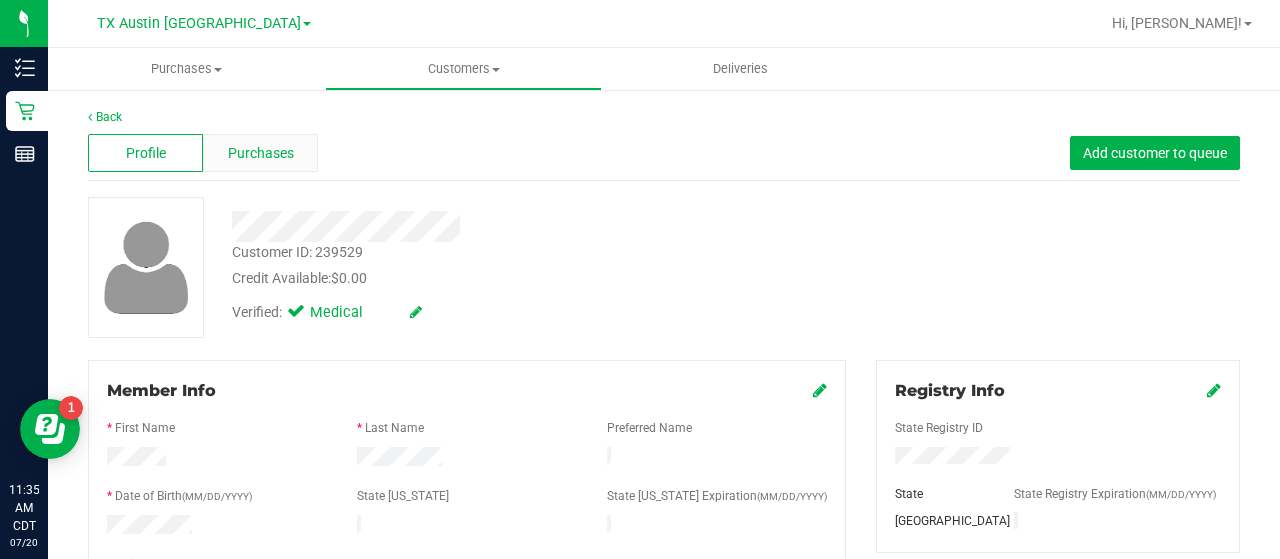 click on "Purchases" at bounding box center [261, 153] 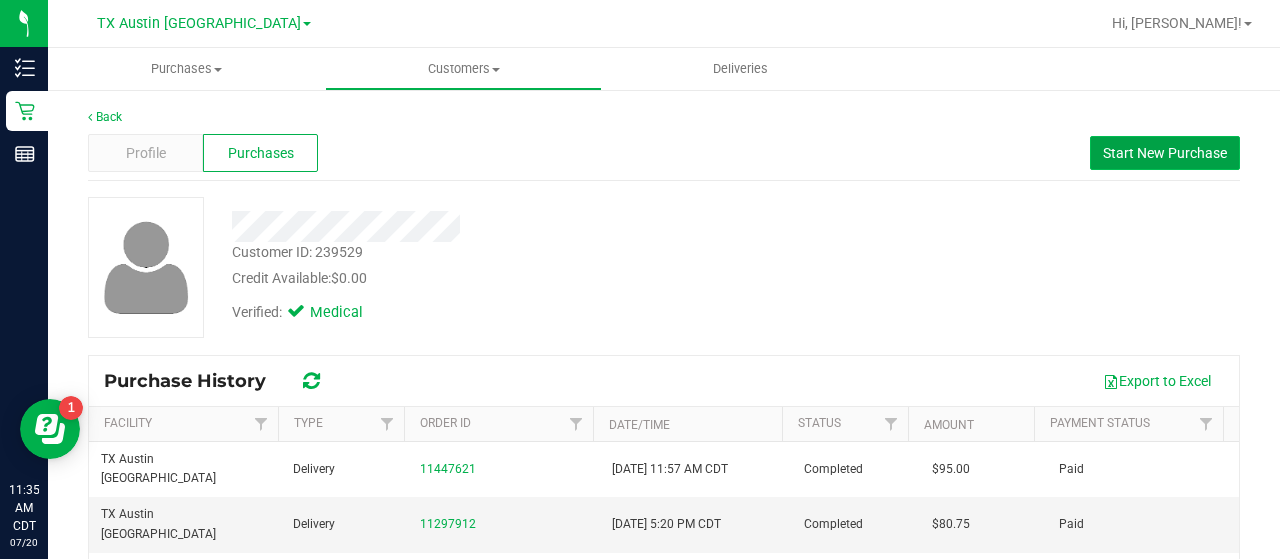 click on "Start New Purchase" at bounding box center (1165, 153) 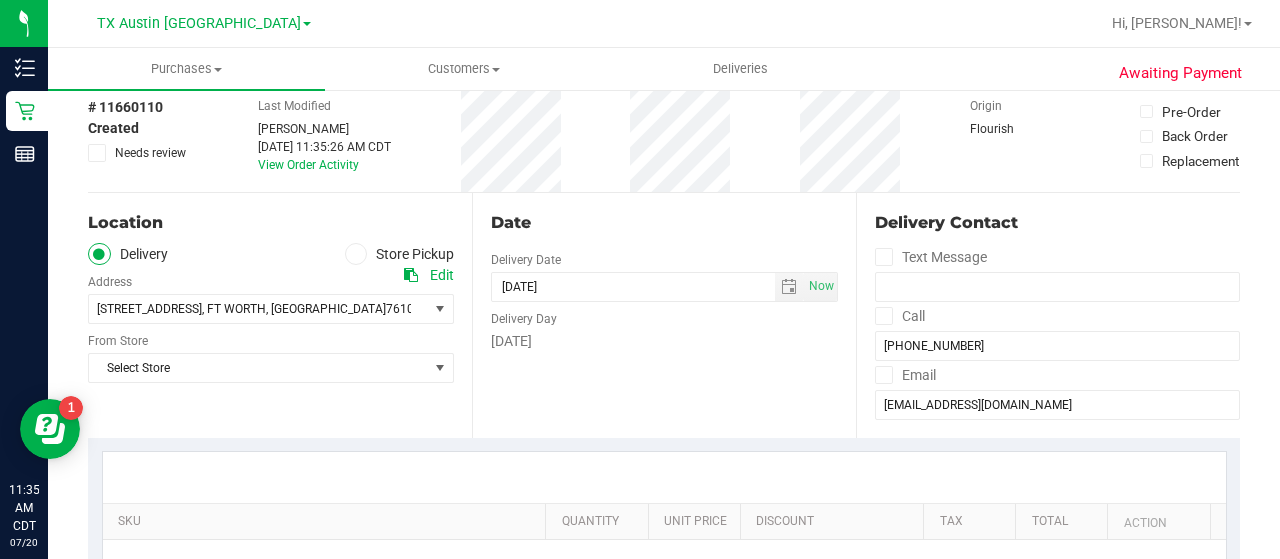 scroll, scrollTop: 112, scrollLeft: 0, axis: vertical 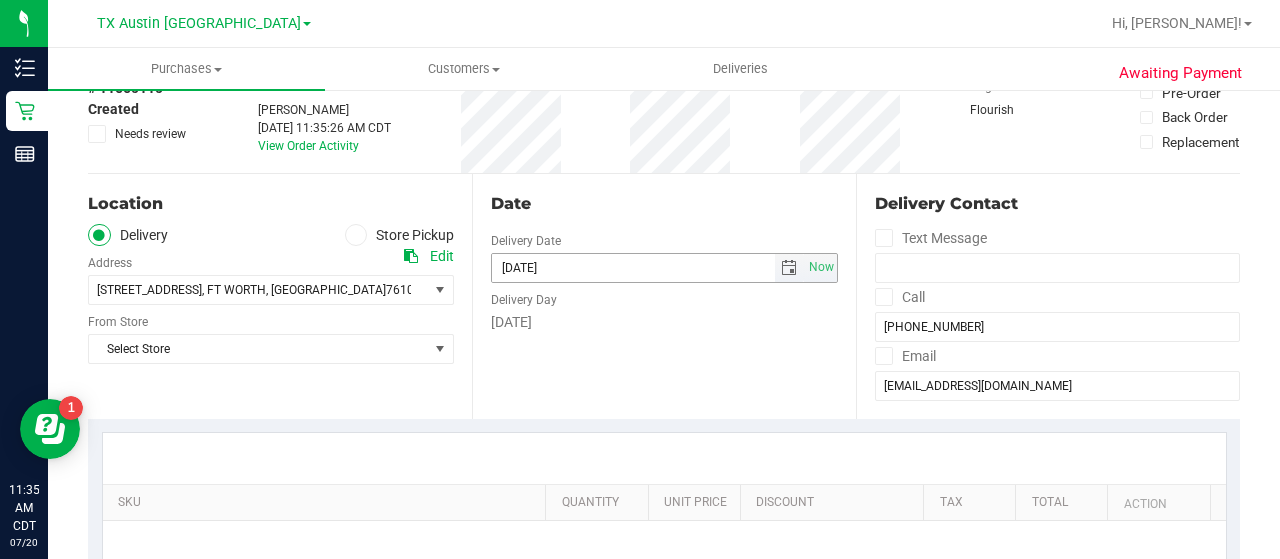 click at bounding box center [789, 268] 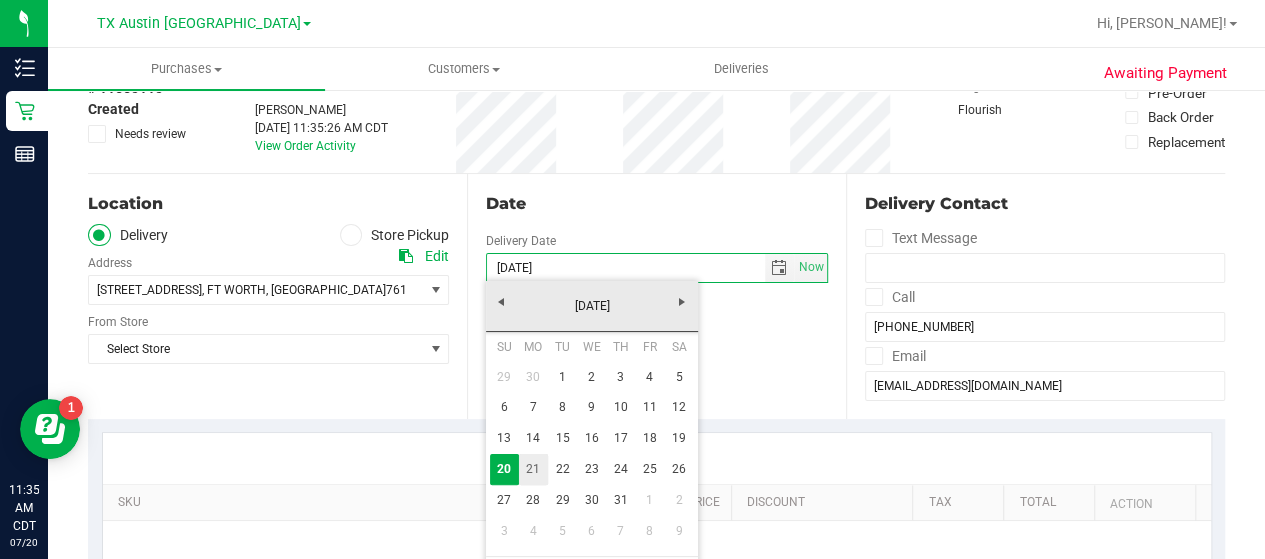 click on "21" at bounding box center (533, 469) 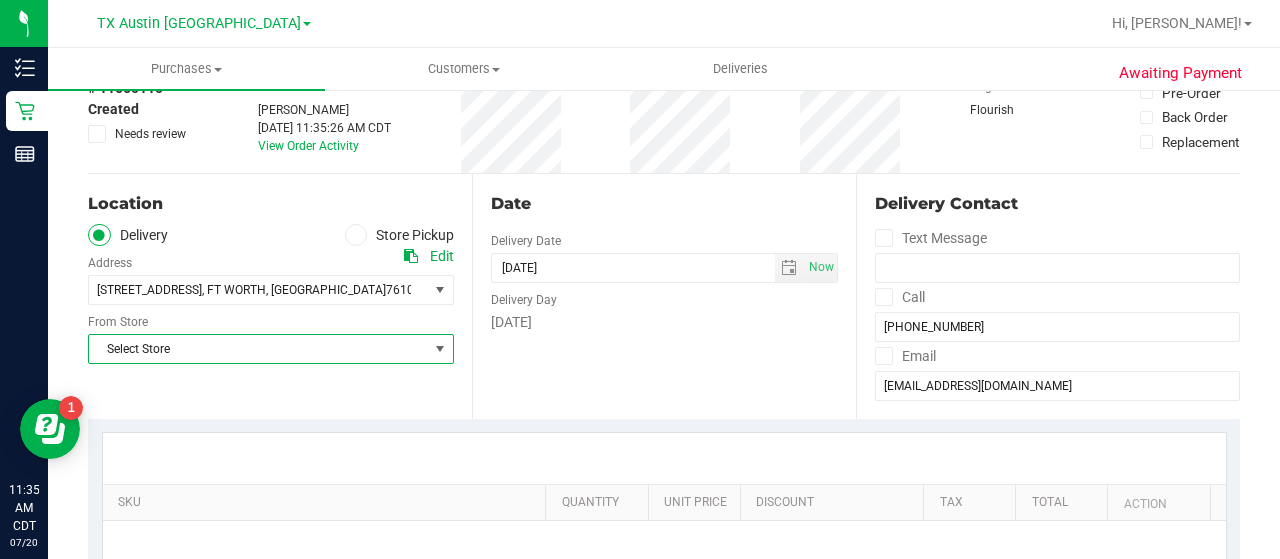 click on "Select Store" at bounding box center [258, 349] 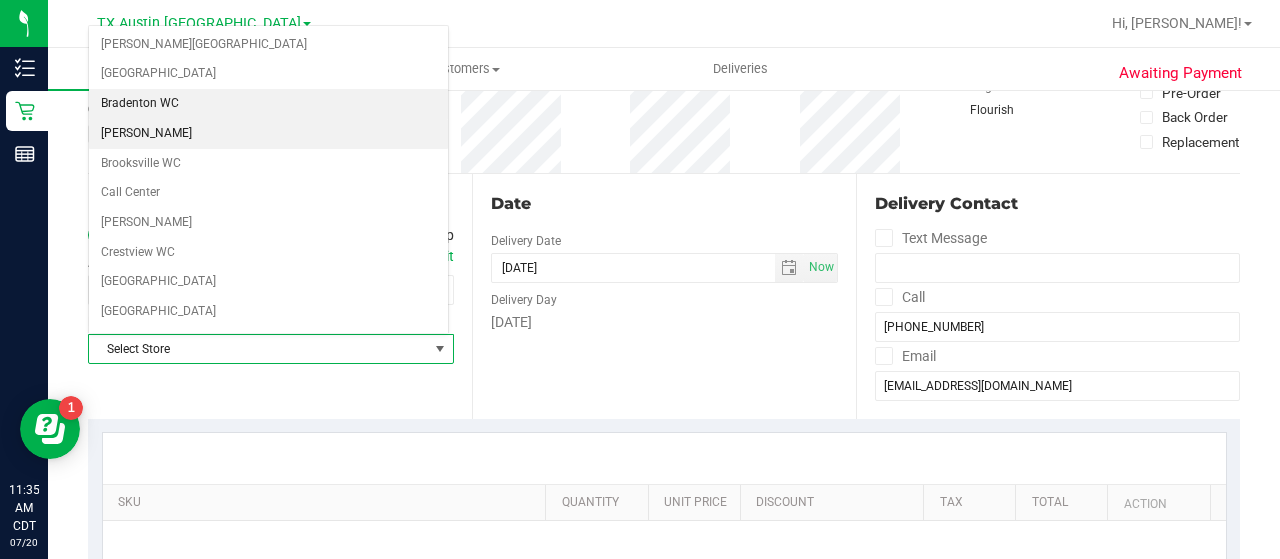 drag, startPoint x: 448, startPoint y: 79, endPoint x: 422, endPoint y: 100, distance: 33.42155 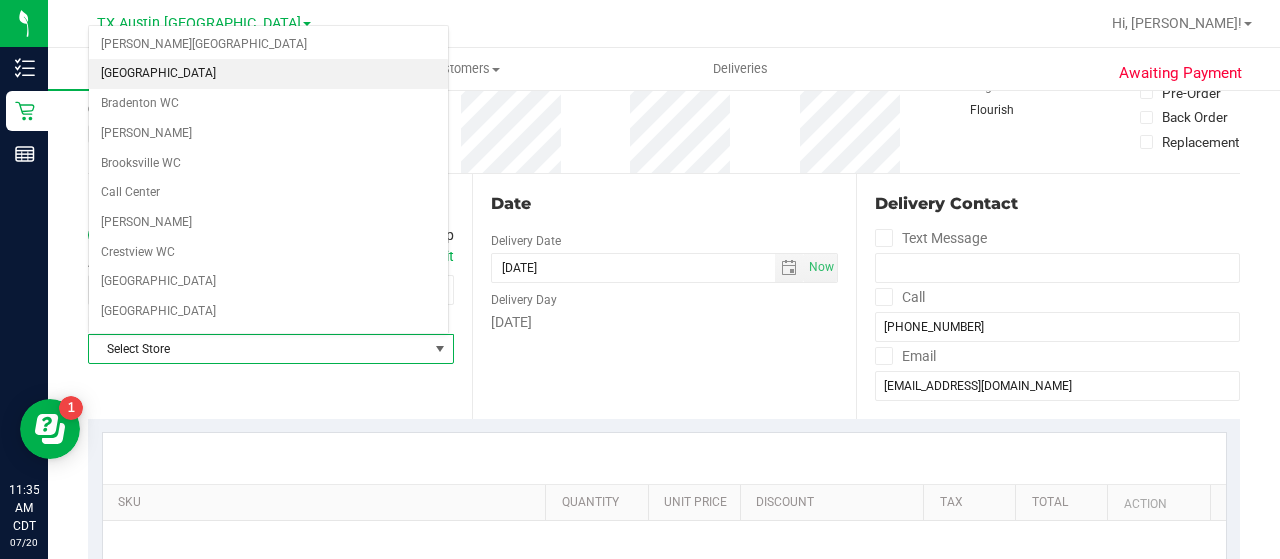 click on "Bonita Springs WC Boynton Beach WC Bradenton WC Brandon WC Brooksville WC Call Center Clermont WC Crestview WC Deerfield Beach WC Delray Beach WC Deltona WC Ft Walton Beach WC Ft. Lauderdale WC Ft. Myers WC Gainesville WC Jax Atlantic WC JAX DC REP Jax WC Key West WC Lakeland WC Largo WC Lehigh Acres DC REP Merritt Island WC Miami 72nd WC Miami Beach WC Miami Dadeland WC Miramar DC REP New Port Richey WC North Palm Beach WC North Port WC Ocala WC Orange Park WC Orlando Colonial WC Orlando DC REP Orlando WC Oviedo WC Palm Bay WC Palm Coast WC Panama City WC Pensacola WC Port Orange WC Port St. Lucie WC Sebring WC South Tampa WC St. Pete WC Summerfield WC Tallahassee DC REP Tallahassee WC Tampa DC Testing Tampa Warehouse Tampa WC TX Austin DC TX Plano Retail TX San Antonio Retail TX South-Austin Retail TX Sugarland Retail Winter Haven WC WPB DC WPB WC" at bounding box center [268, 180] 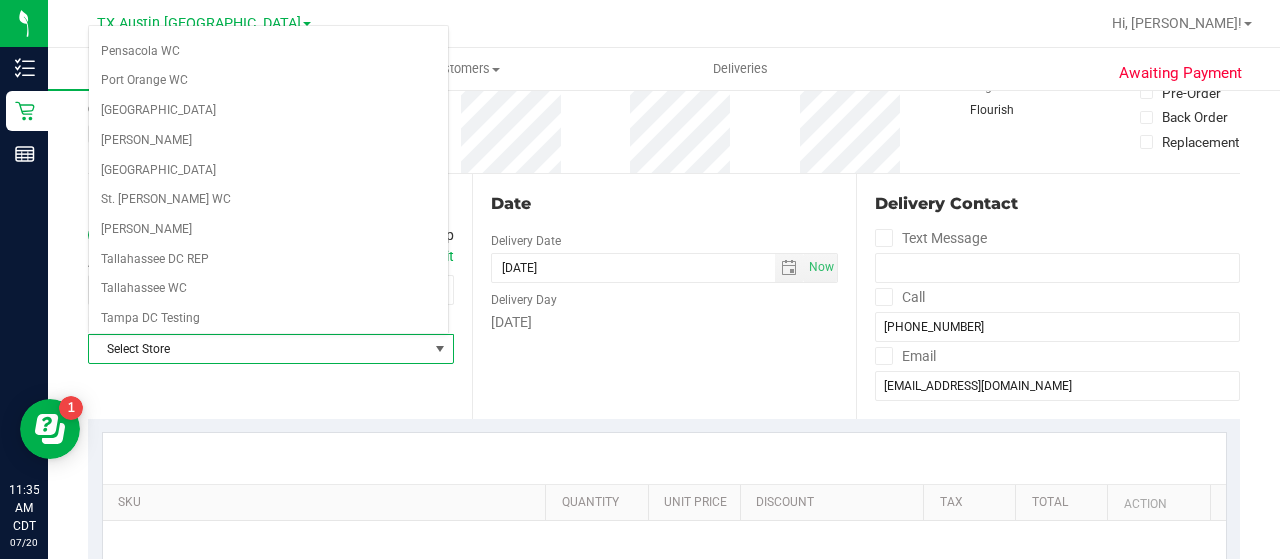 scroll, scrollTop: 1414, scrollLeft: 0, axis: vertical 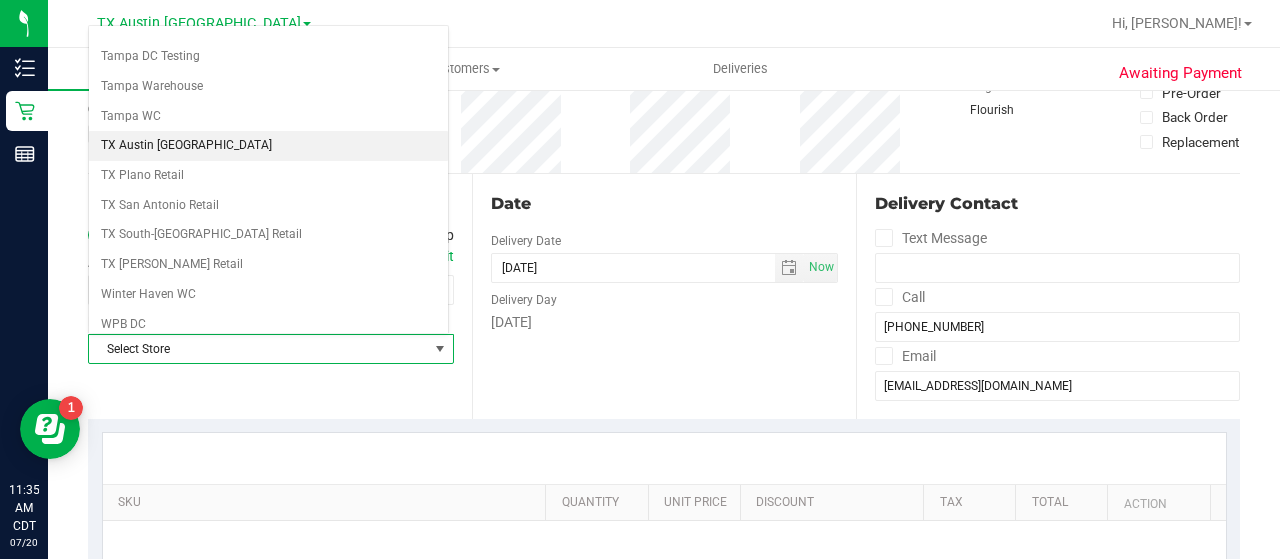 click on "TX Austin [GEOGRAPHIC_DATA]" at bounding box center (268, 146) 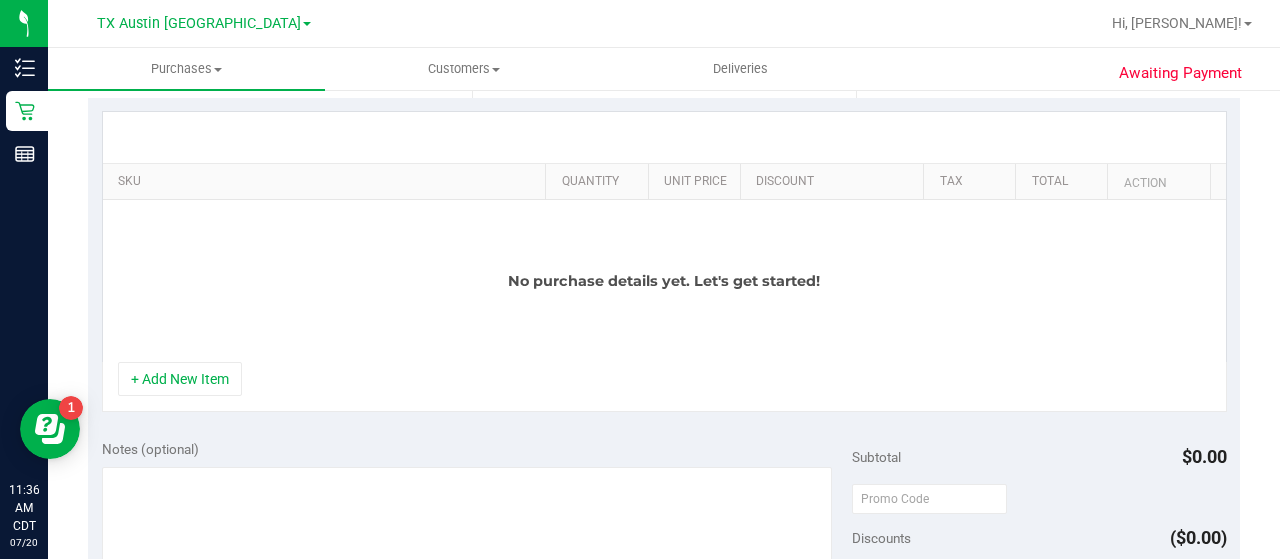 scroll, scrollTop: 436, scrollLeft: 0, axis: vertical 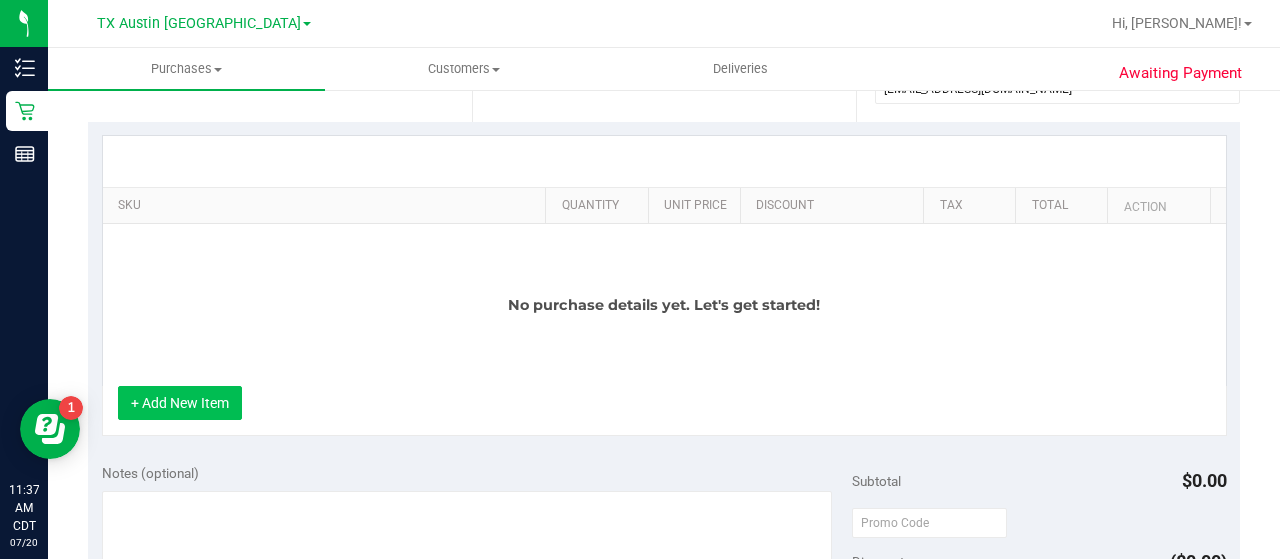 click on "+ Add New Item" at bounding box center (180, 403) 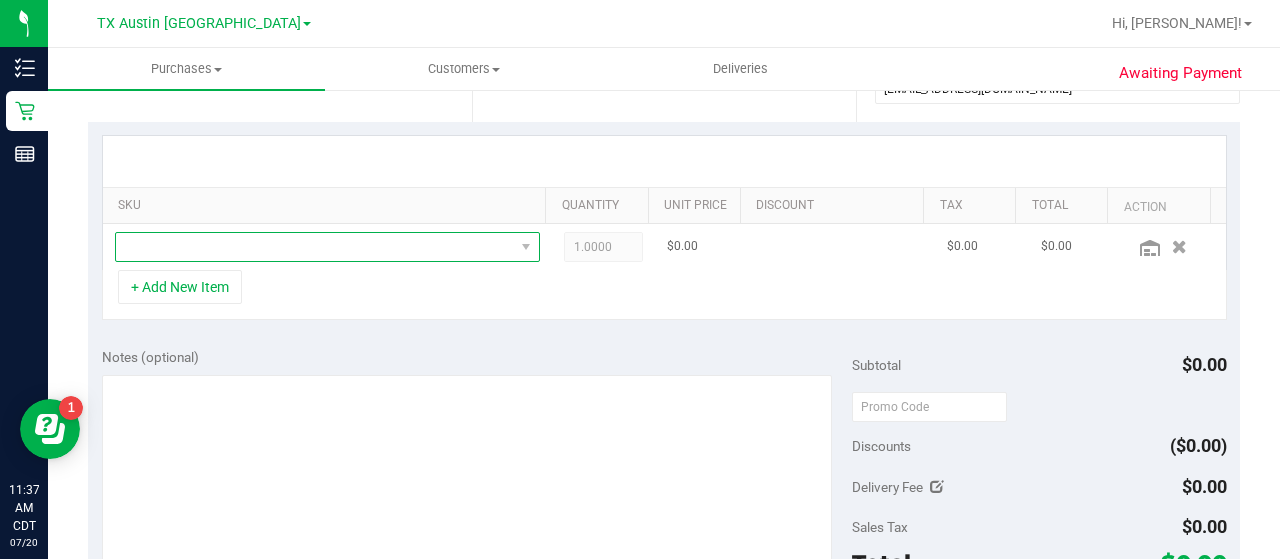 click at bounding box center [315, 247] 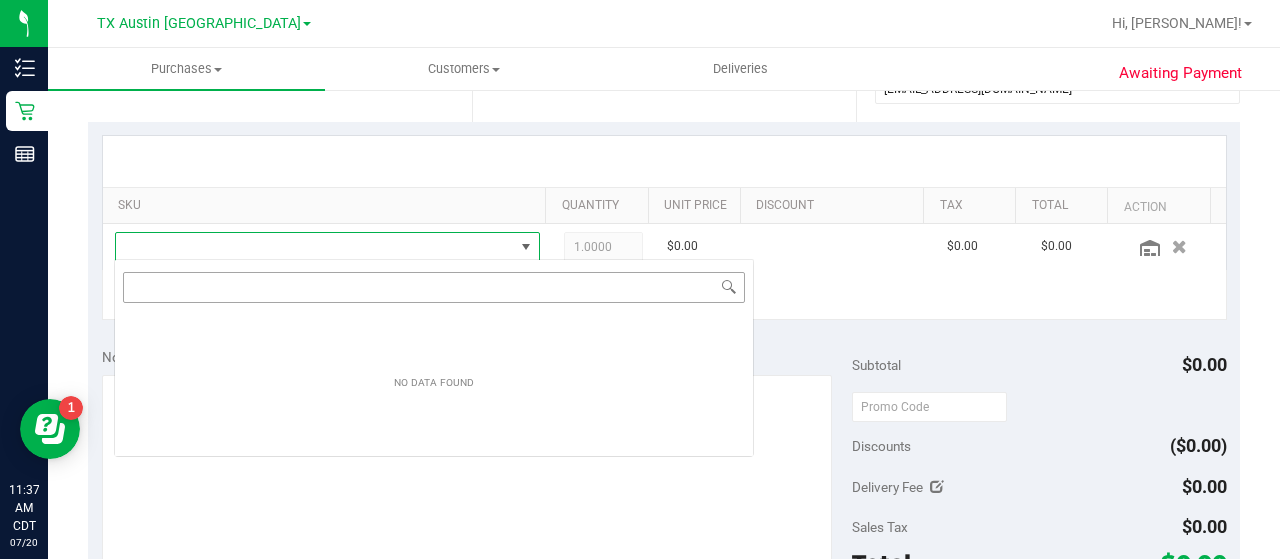 scroll, scrollTop: 99970, scrollLeft: 99586, axis: both 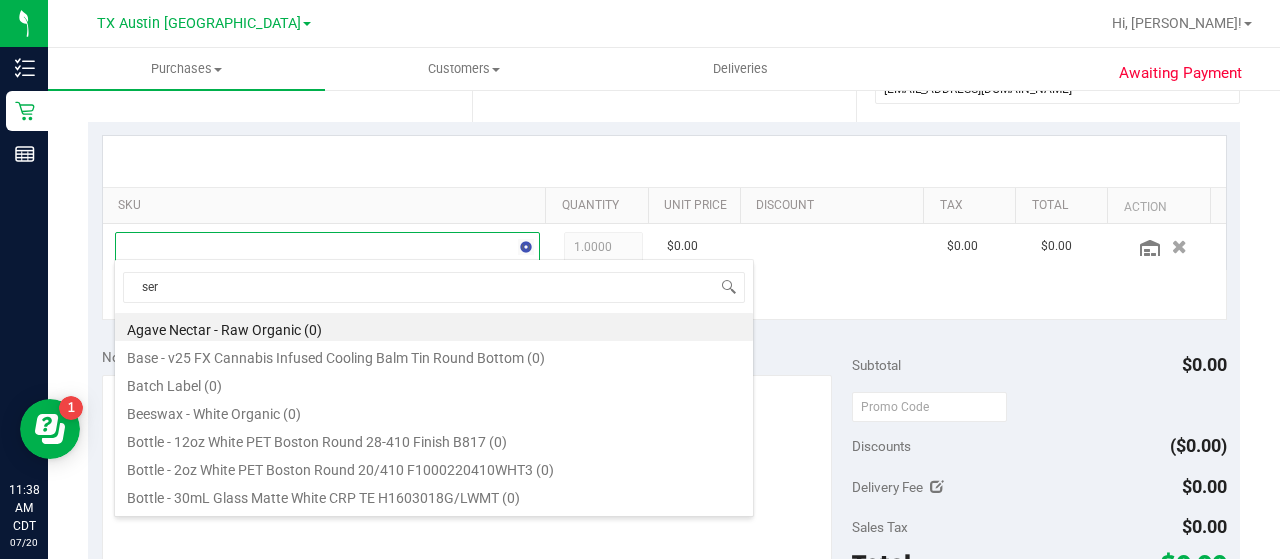 type on "sere" 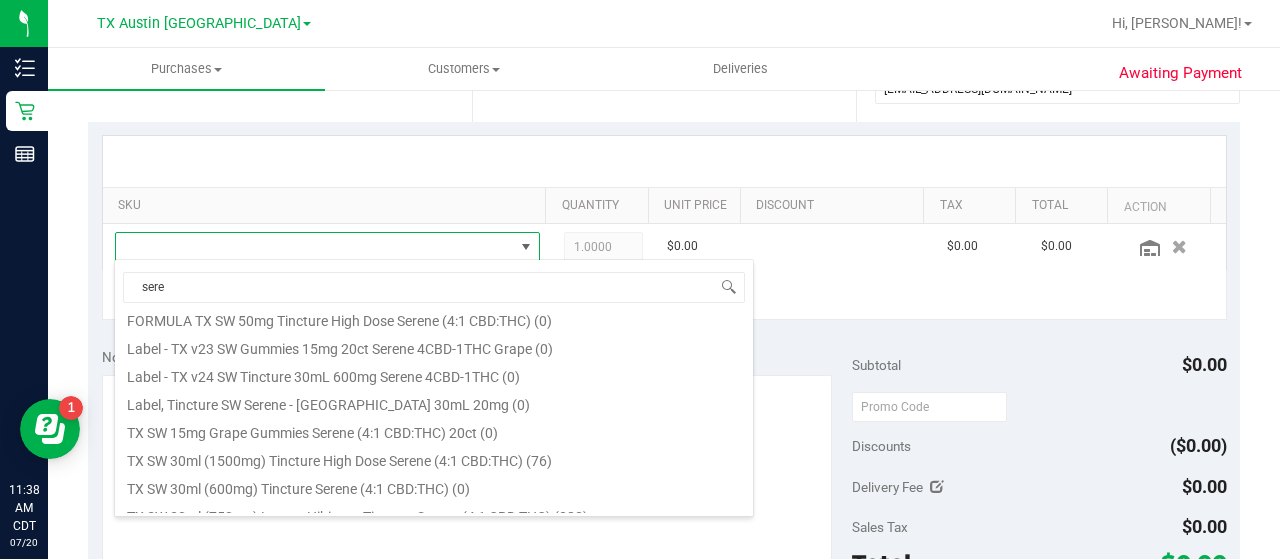 scroll, scrollTop: 136, scrollLeft: 0, axis: vertical 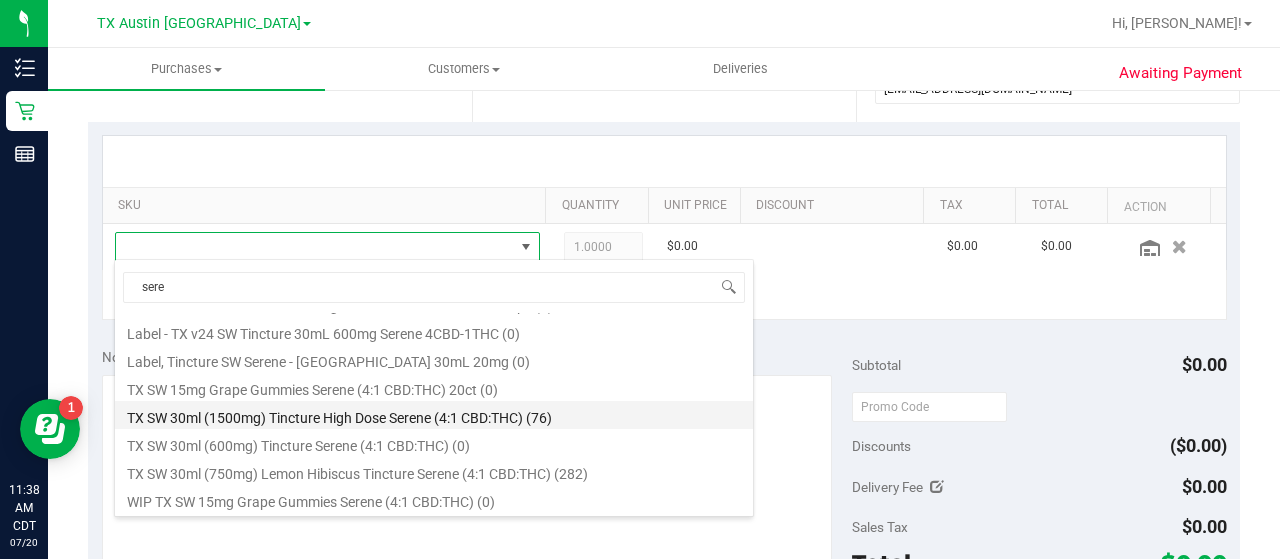 click on "TX SW 30ml (1500mg) Tincture High Dose Serene (4:1 CBD:THC) (76)" at bounding box center [434, 415] 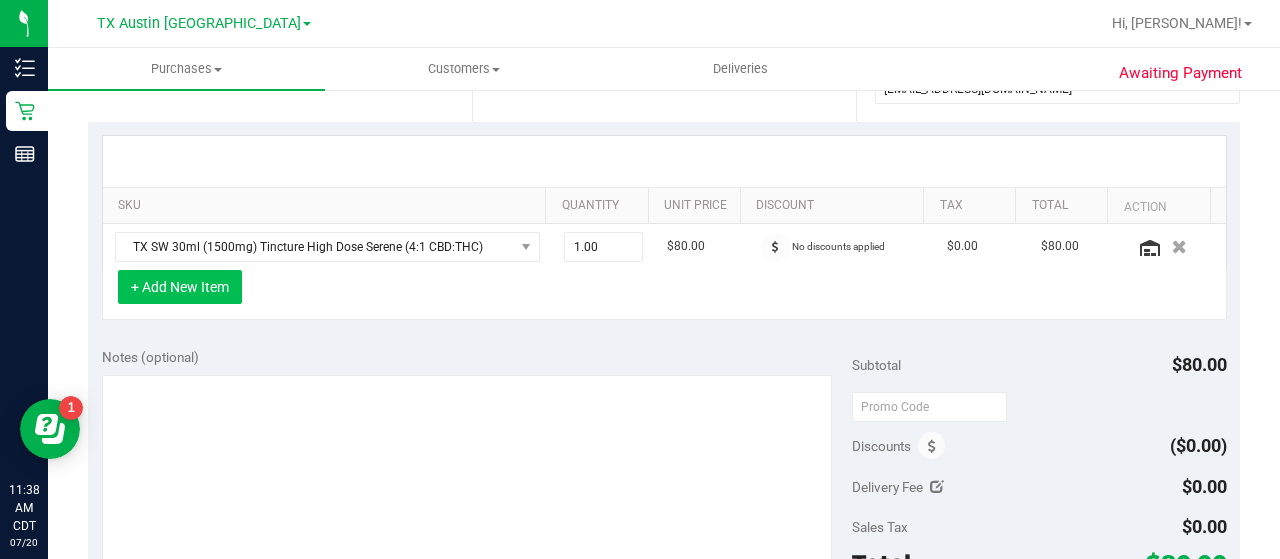 click on "+ Add New Item" at bounding box center (180, 287) 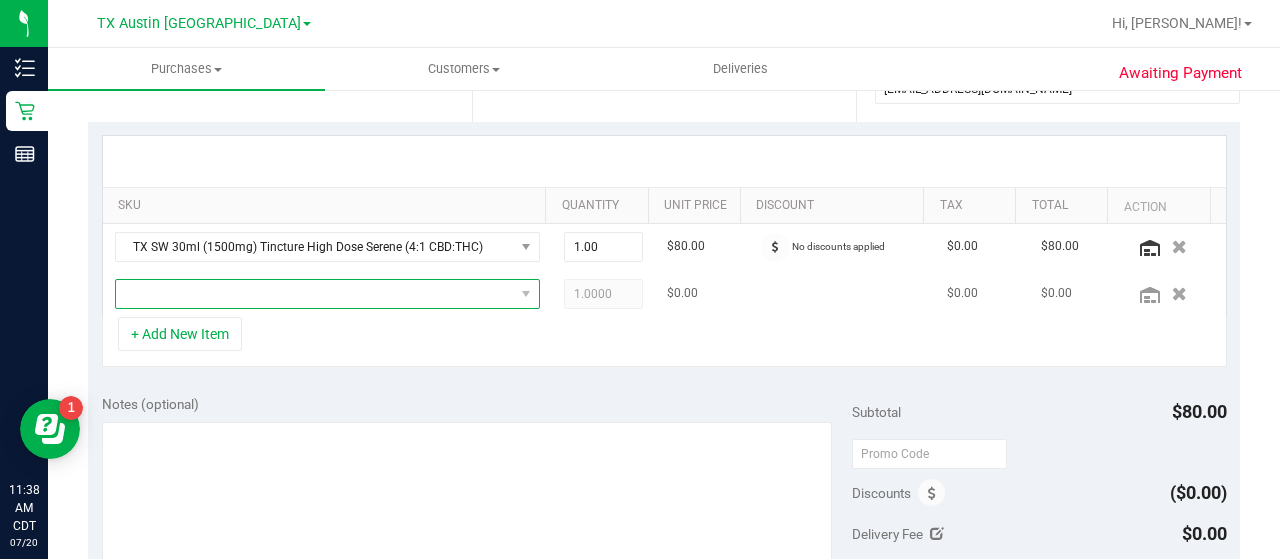 click at bounding box center (315, 294) 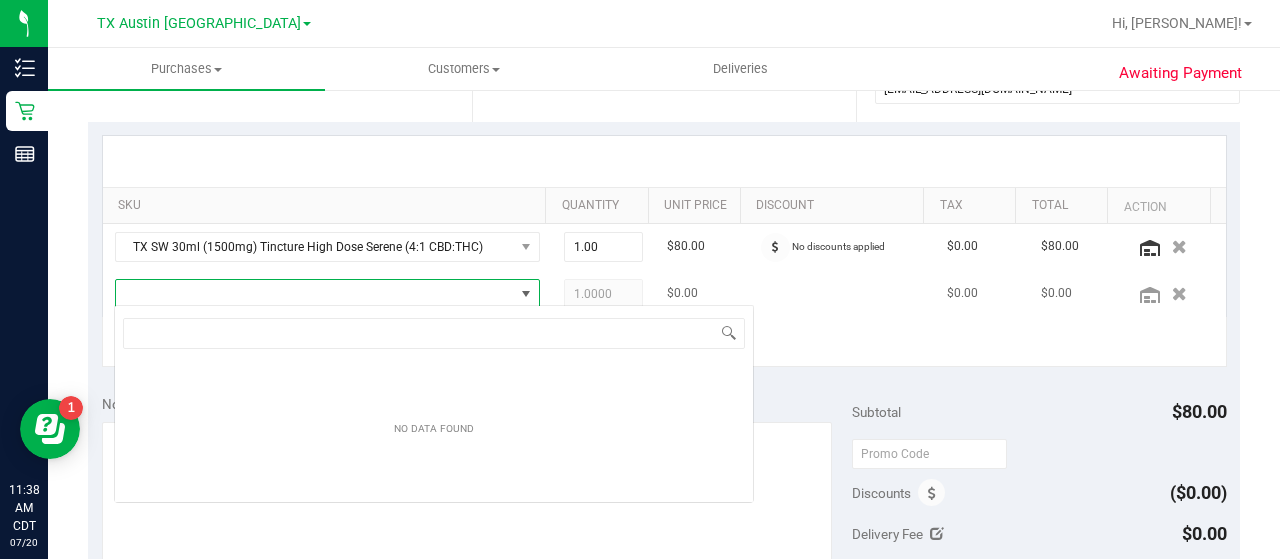 scroll, scrollTop: 99970, scrollLeft: 99586, axis: both 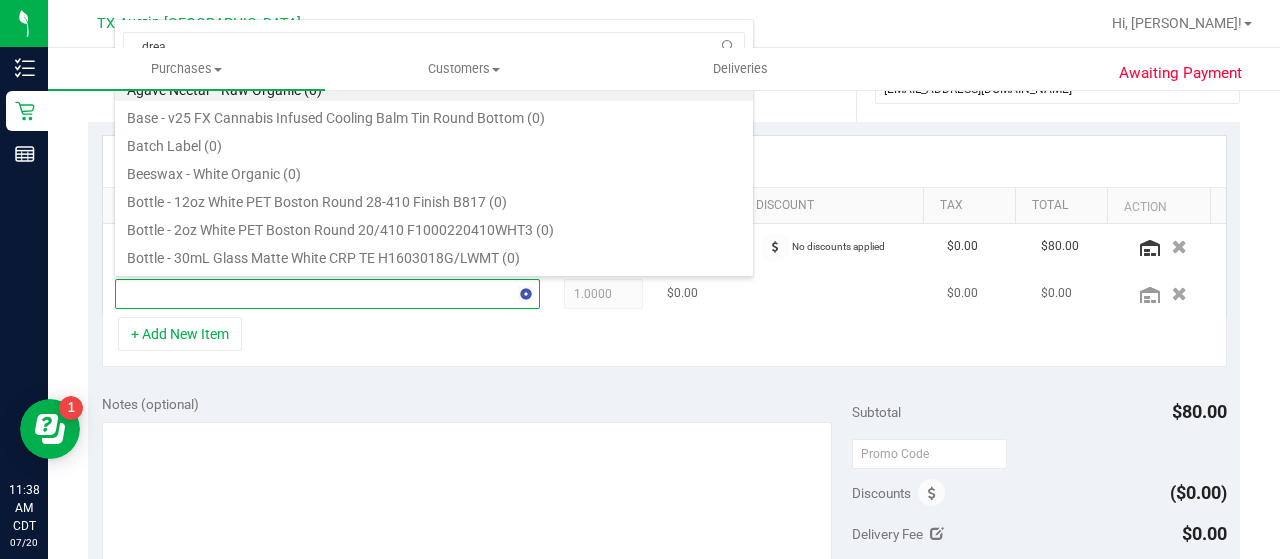 type on "dream" 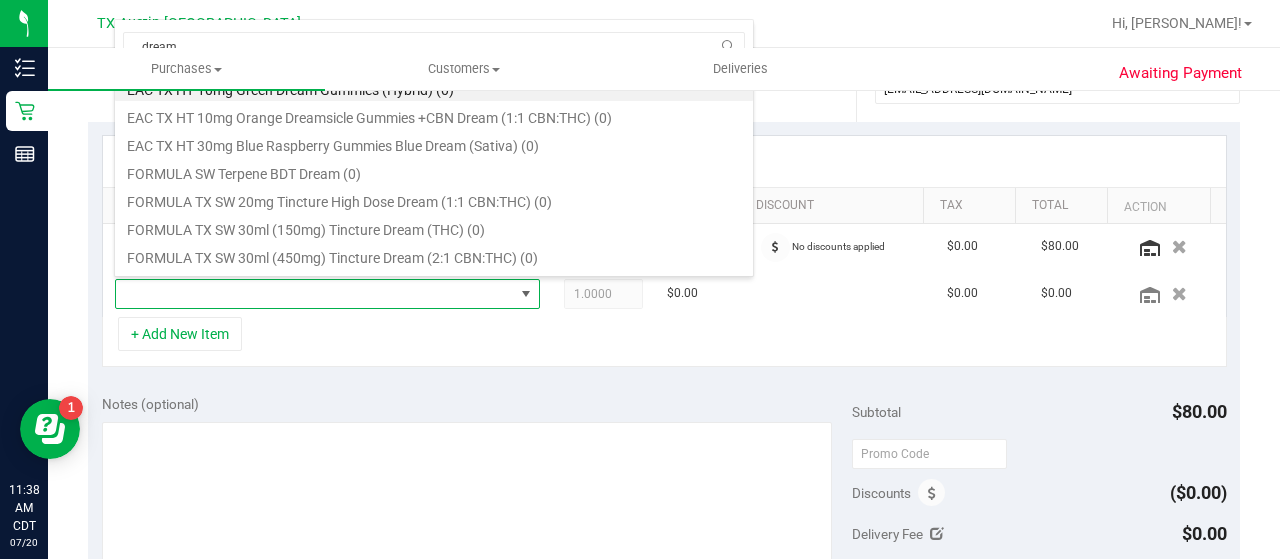 scroll, scrollTop: 584, scrollLeft: 0, axis: vertical 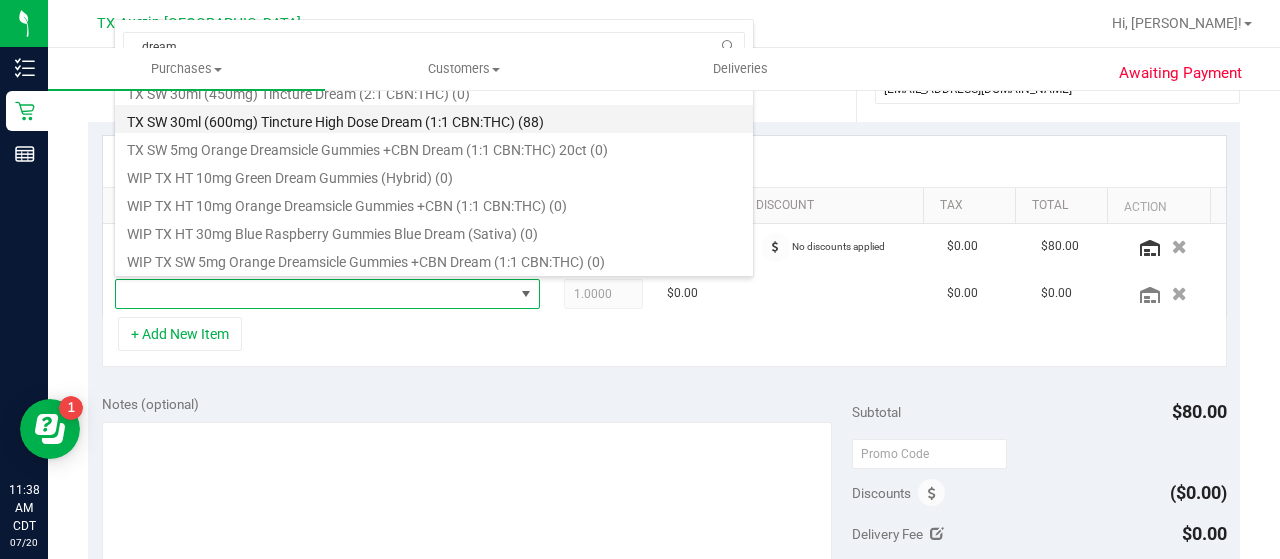 click on "TX SW 30ml (600mg) Tincture High Dose Dream (1:1 CBN:THC) (88)" at bounding box center (434, 119) 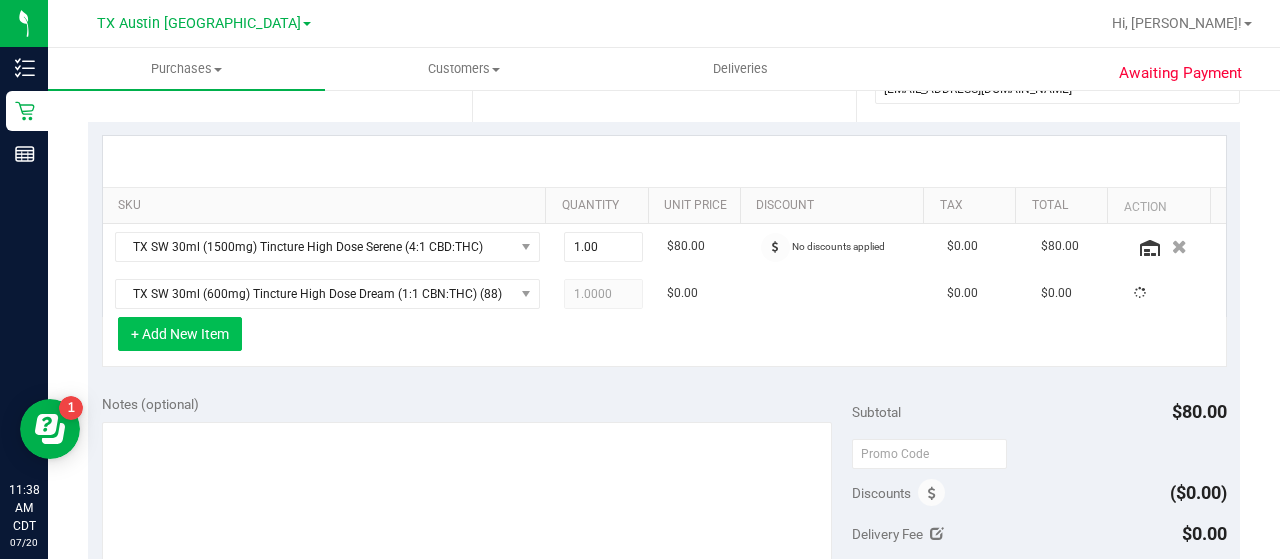 click on "+ Add New Item" at bounding box center (180, 334) 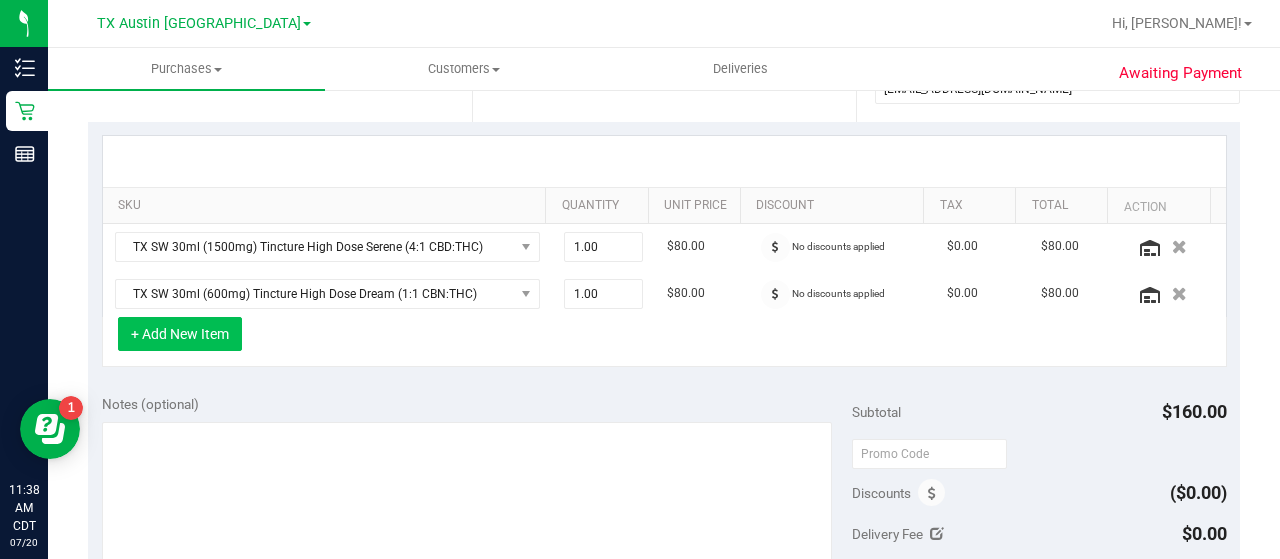 click on "+ Add New Item" at bounding box center [180, 334] 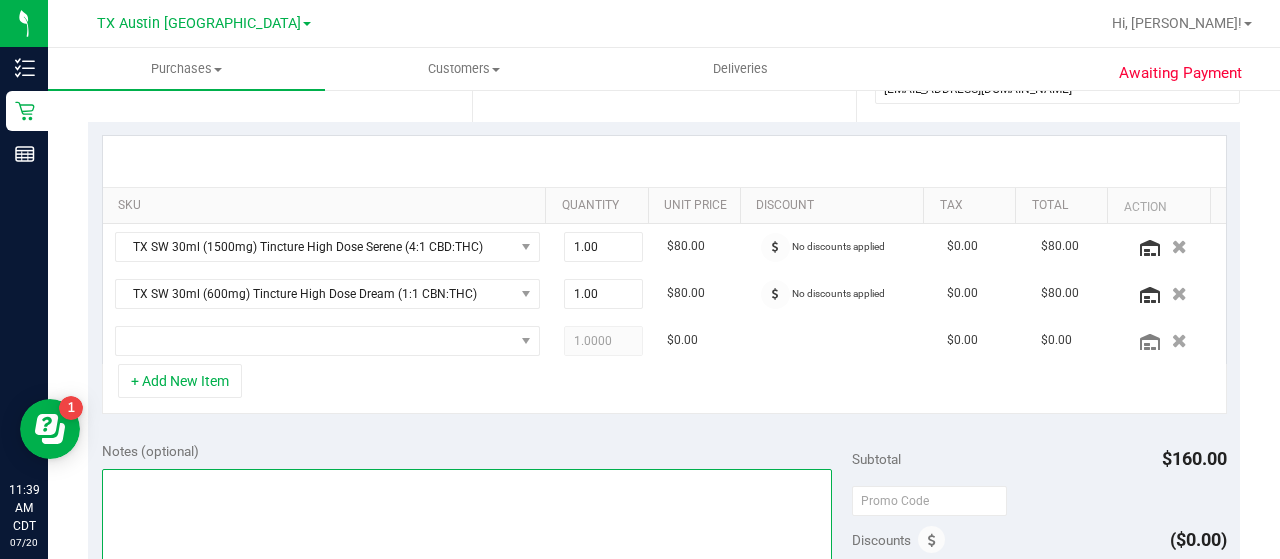 drag, startPoint x: 461, startPoint y: 478, endPoint x: 713, endPoint y: 380, distance: 270.38492 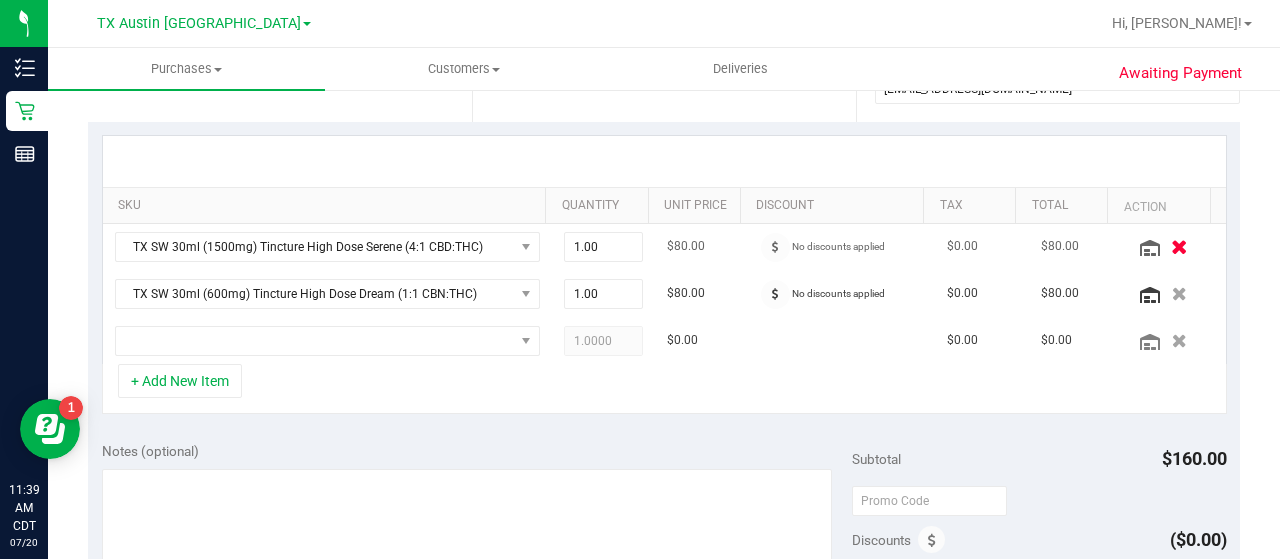 click at bounding box center [1174, 247] 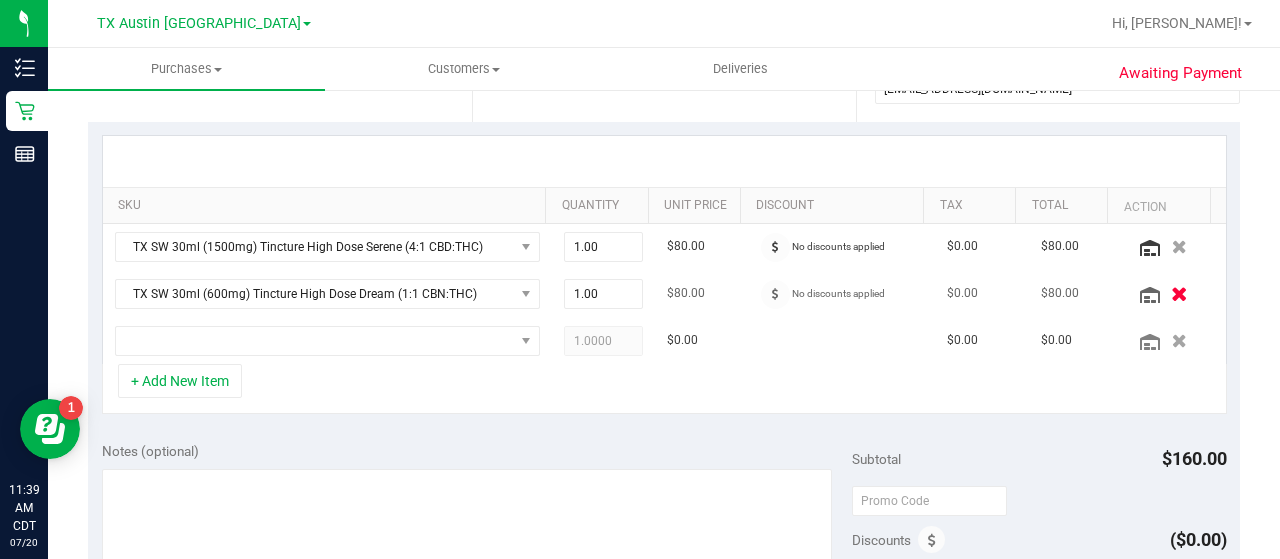 click at bounding box center [1179, 293] 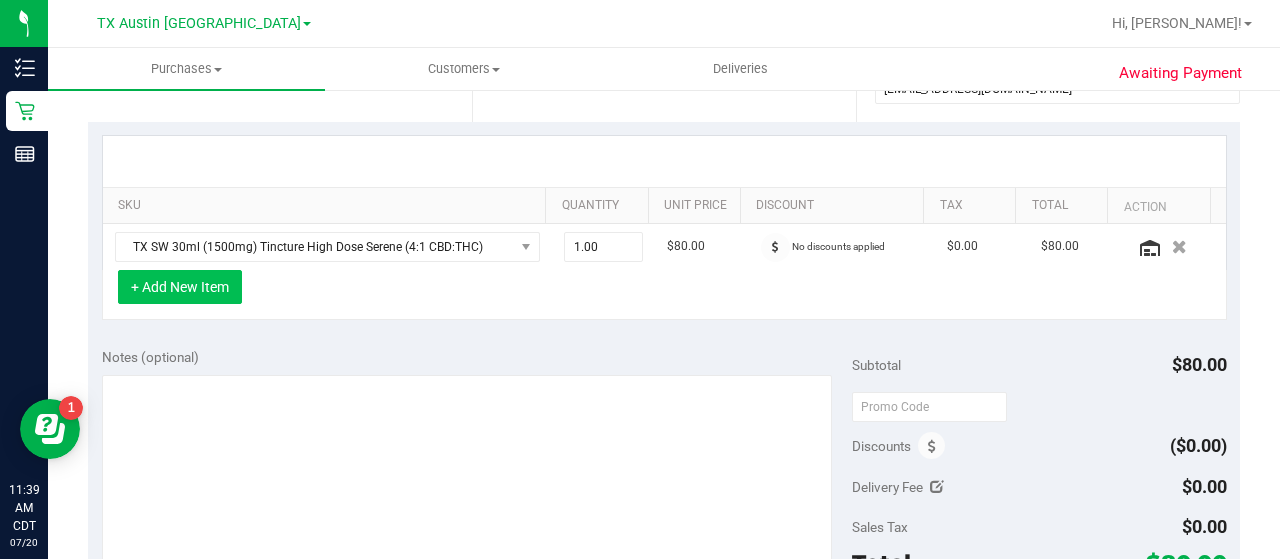 click on "+ Add New Item" at bounding box center (180, 287) 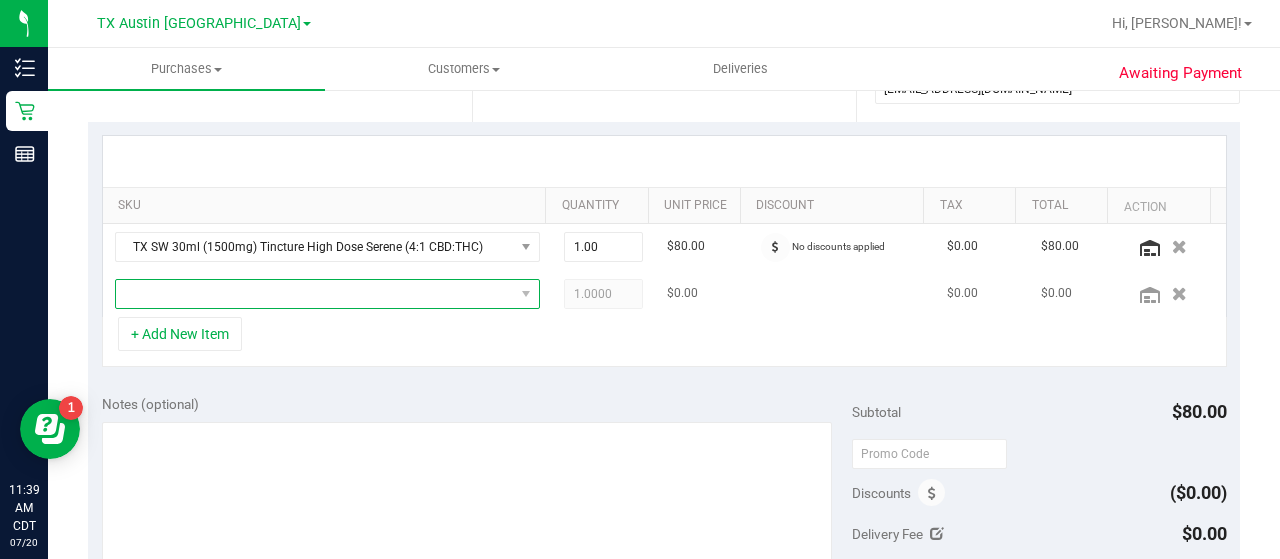click at bounding box center [315, 294] 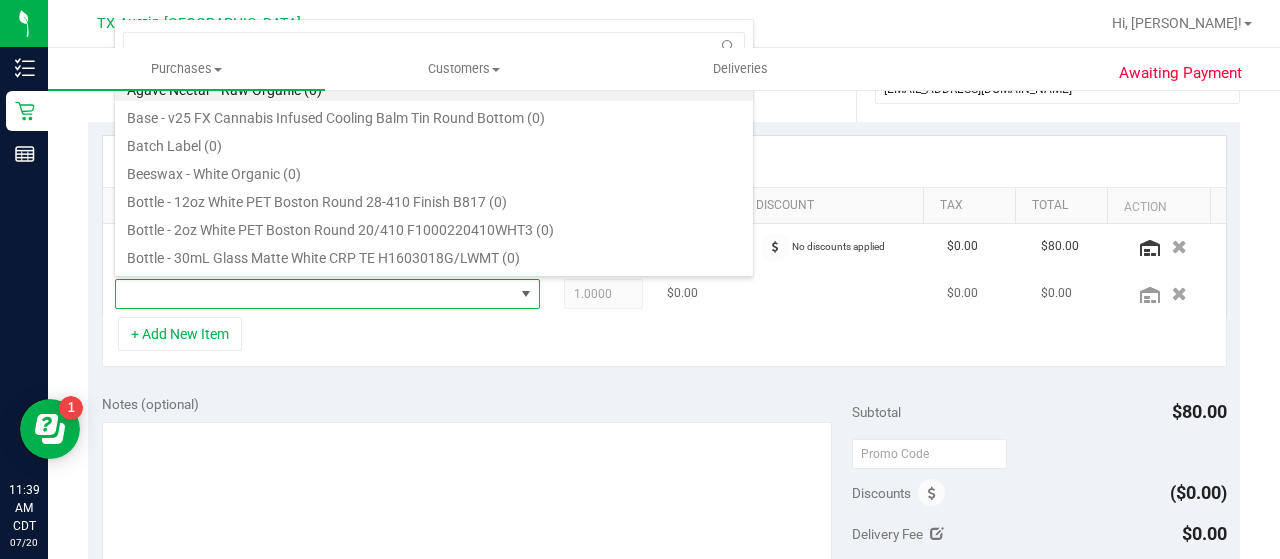 scroll, scrollTop: 99970, scrollLeft: 99586, axis: both 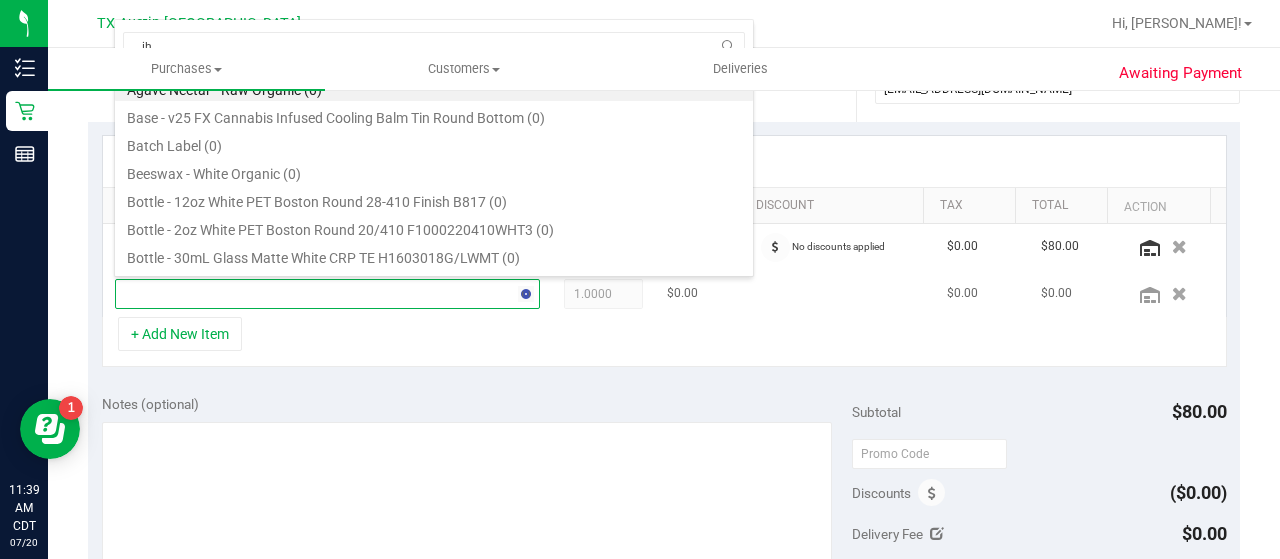 type on "i" 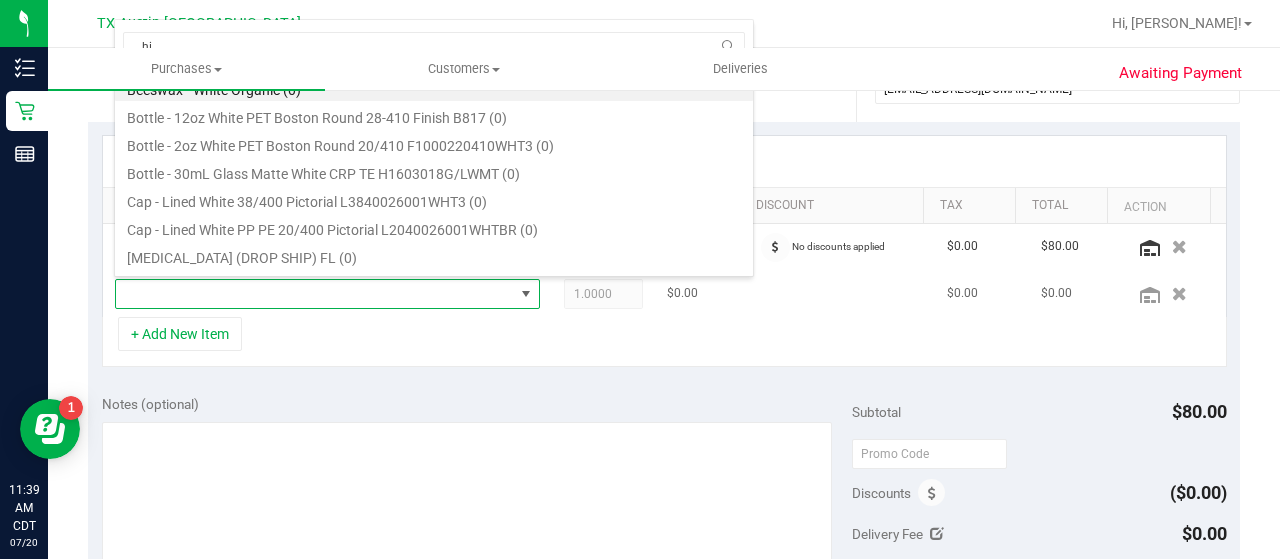 type on "hi" 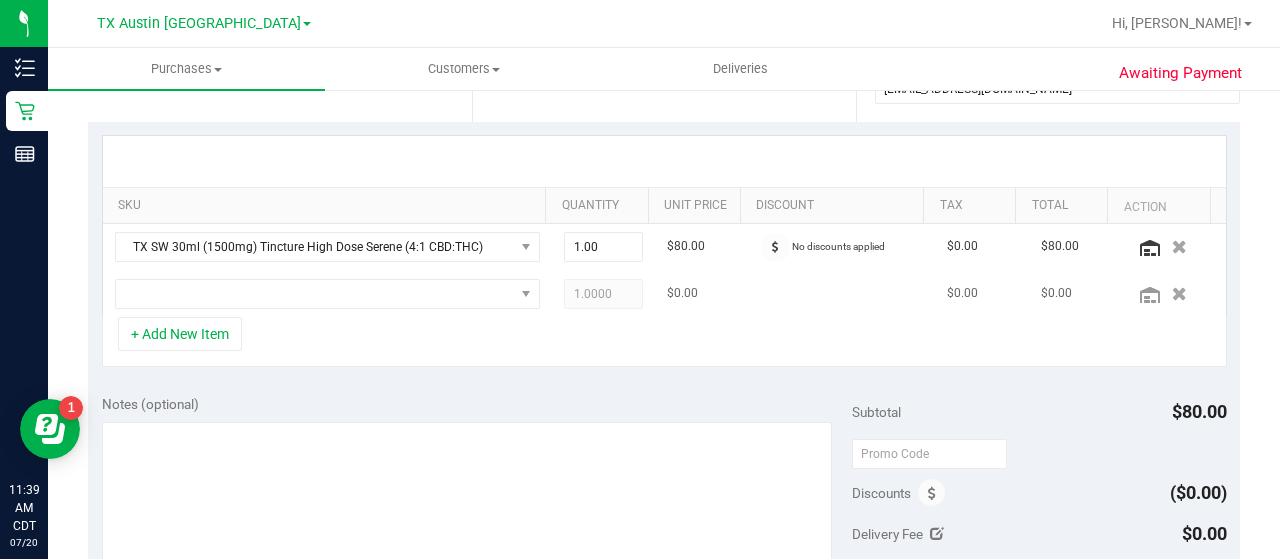 click at bounding box center [1174, 294] 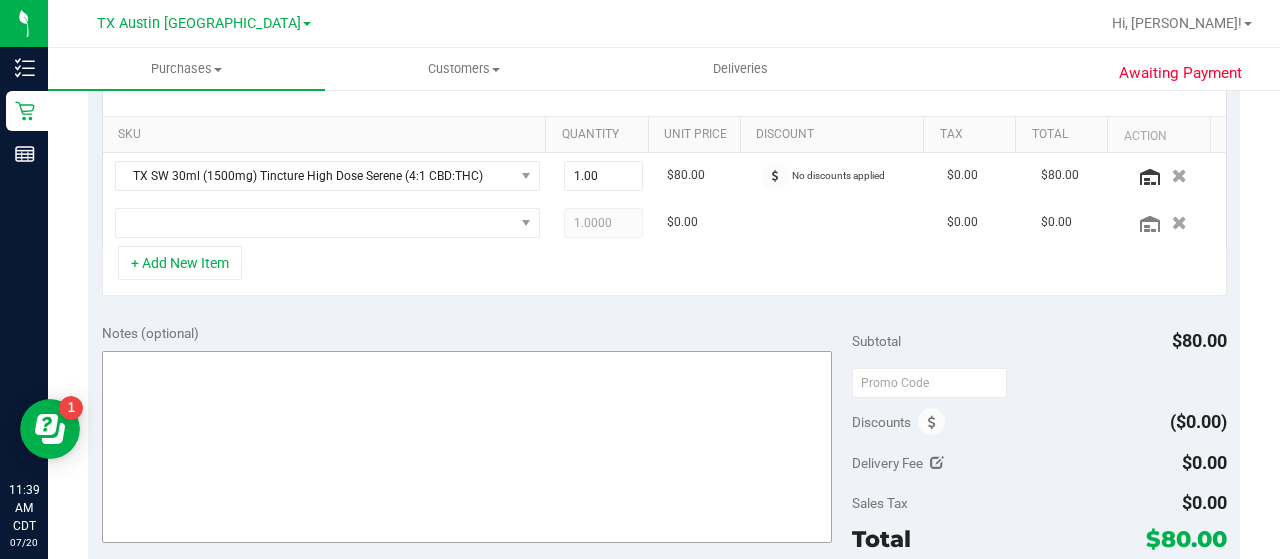 scroll, scrollTop: 503, scrollLeft: 0, axis: vertical 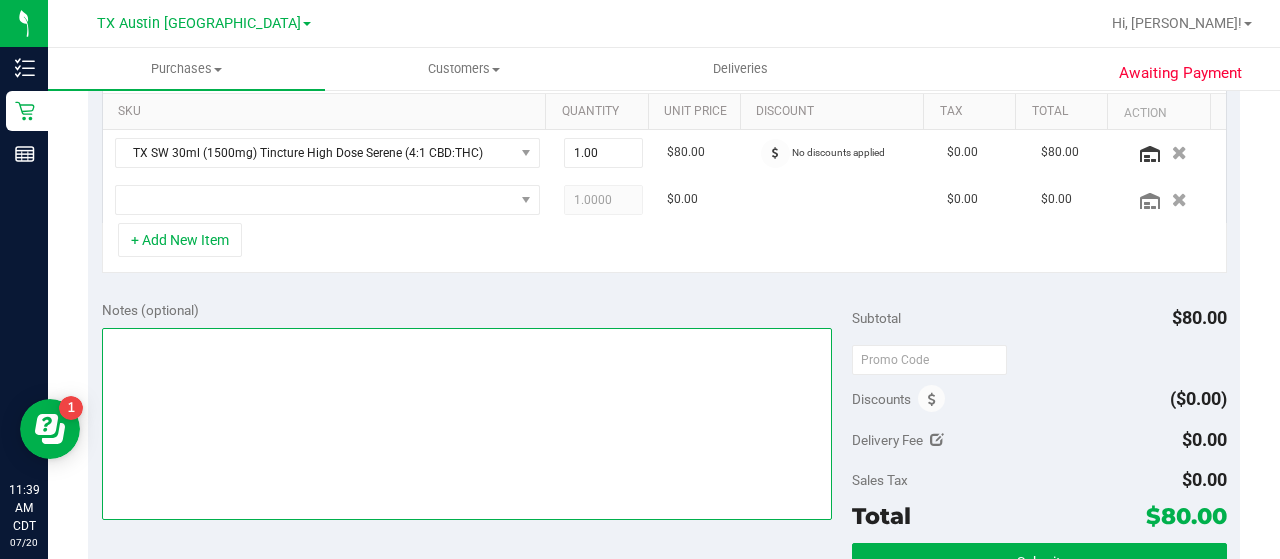 click at bounding box center (467, 424) 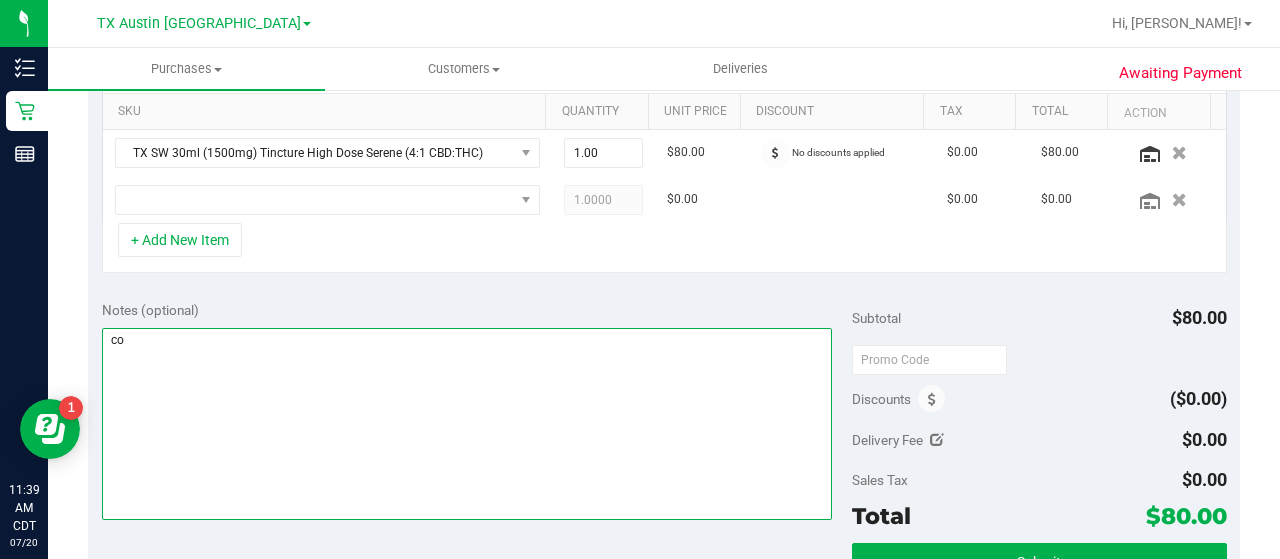 type on "c" 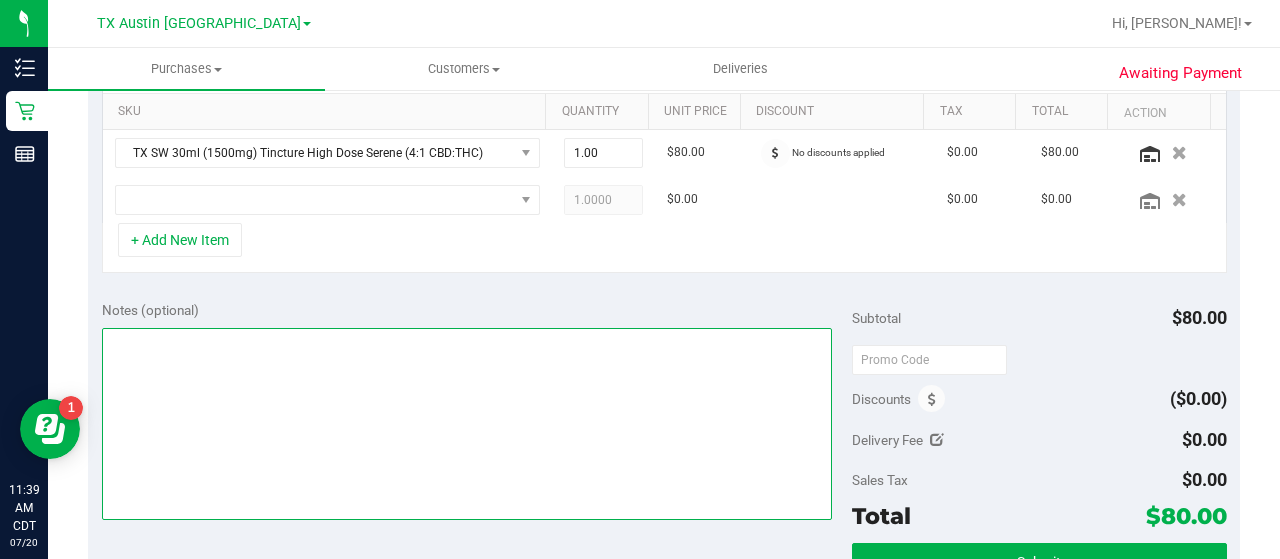 type on "o" 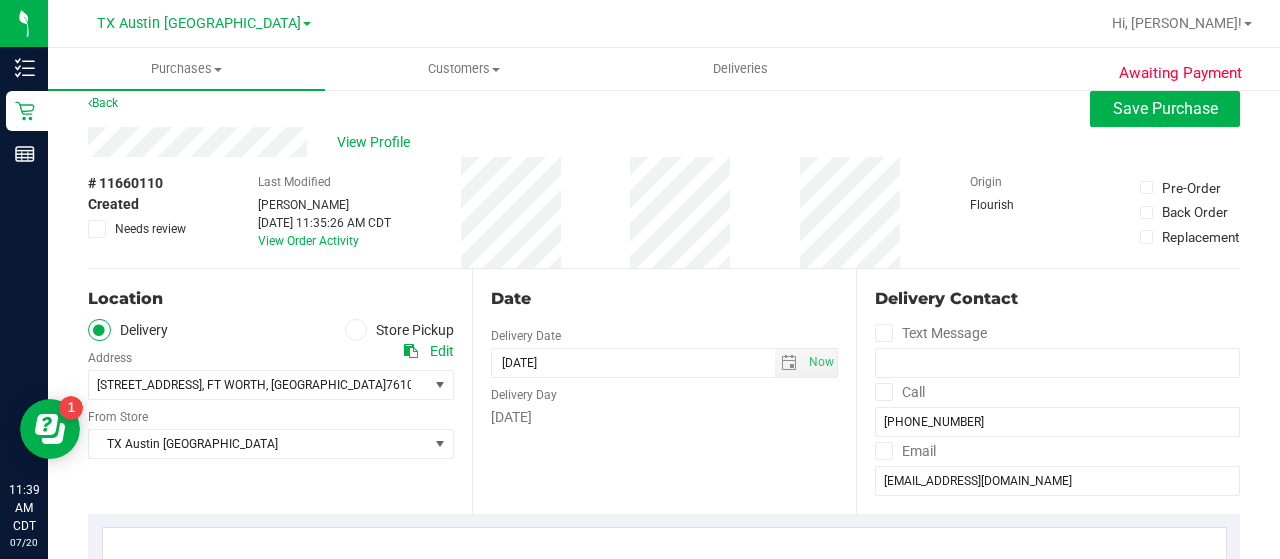 scroll, scrollTop: 12, scrollLeft: 0, axis: vertical 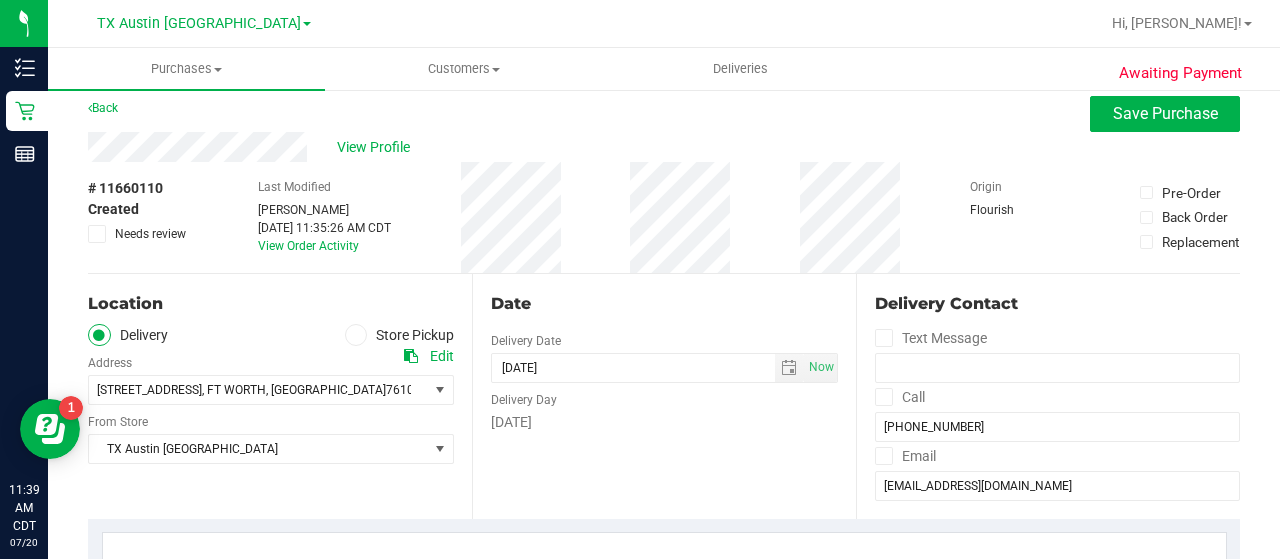 click at bounding box center (97, 234) 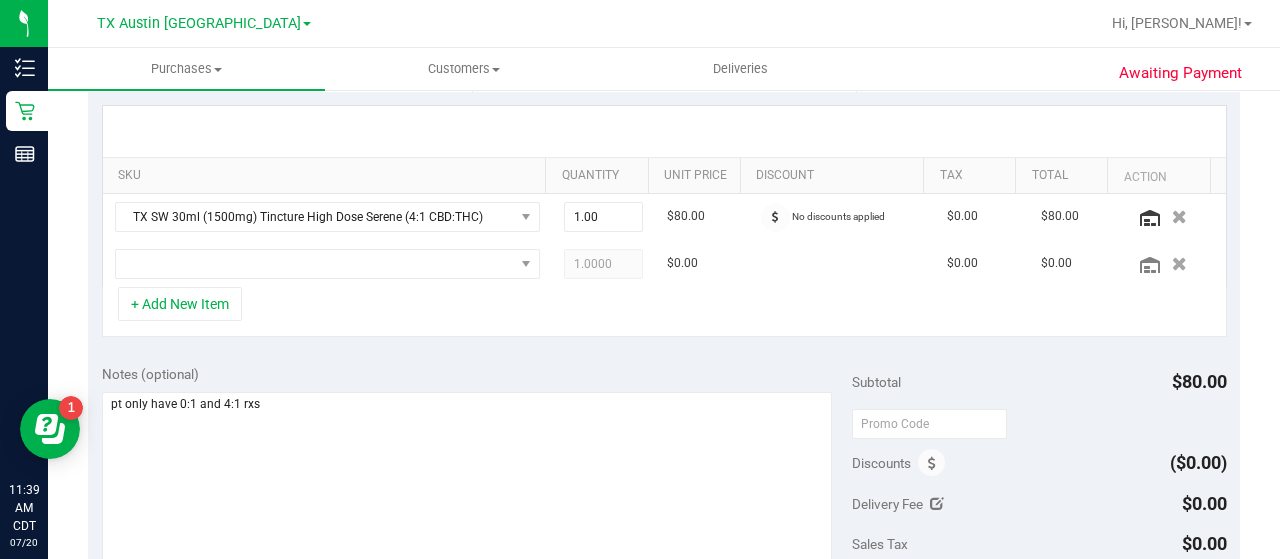 scroll, scrollTop: 448, scrollLeft: 0, axis: vertical 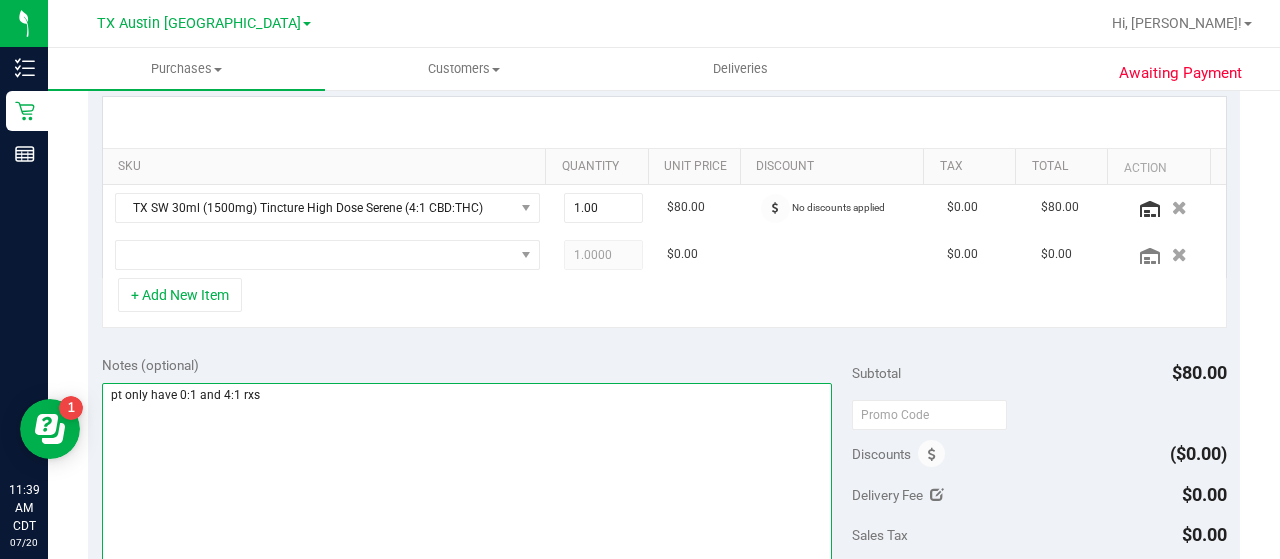 click at bounding box center (467, 479) 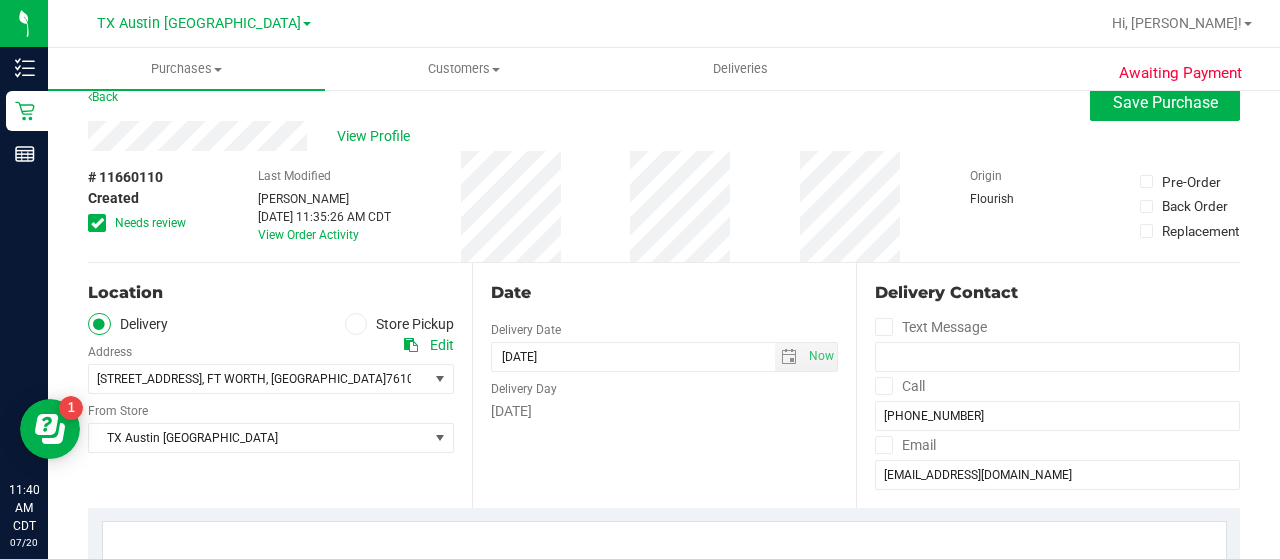 scroll, scrollTop: 0, scrollLeft: 0, axis: both 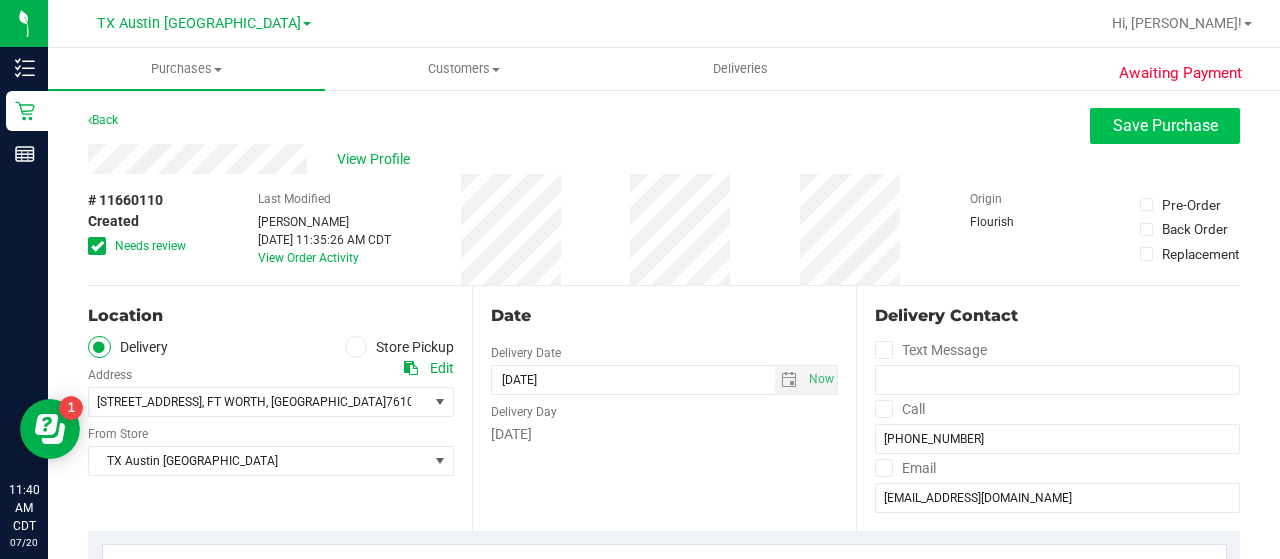 type on "pt, wanted 1:1 dream, pt only have 0:1 and 4:1 rxs" 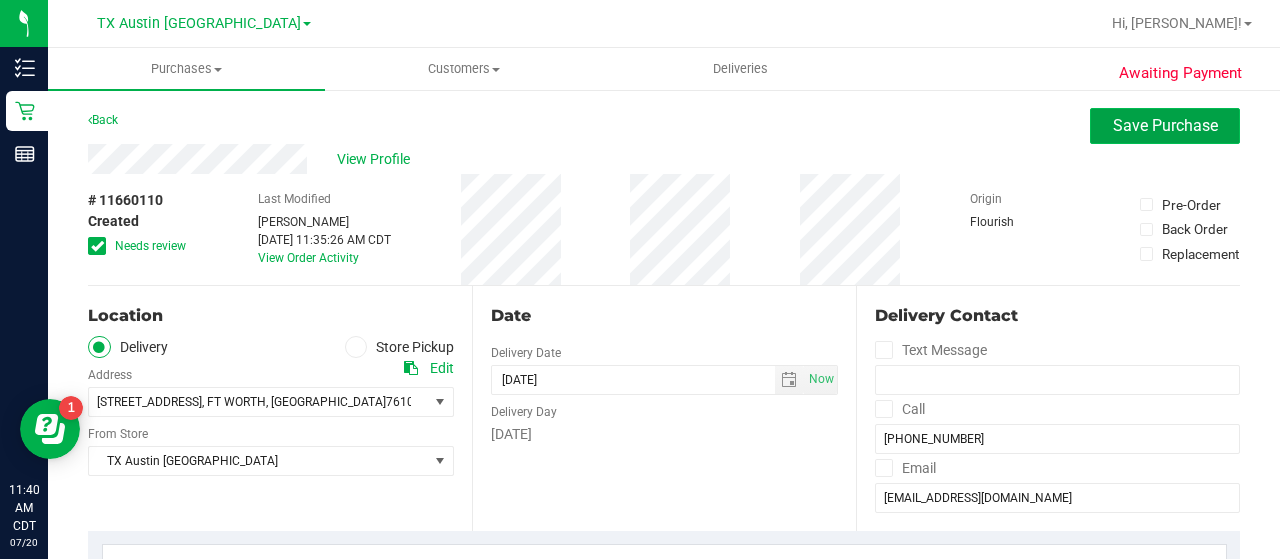 click on "Save Purchase" at bounding box center (1165, 125) 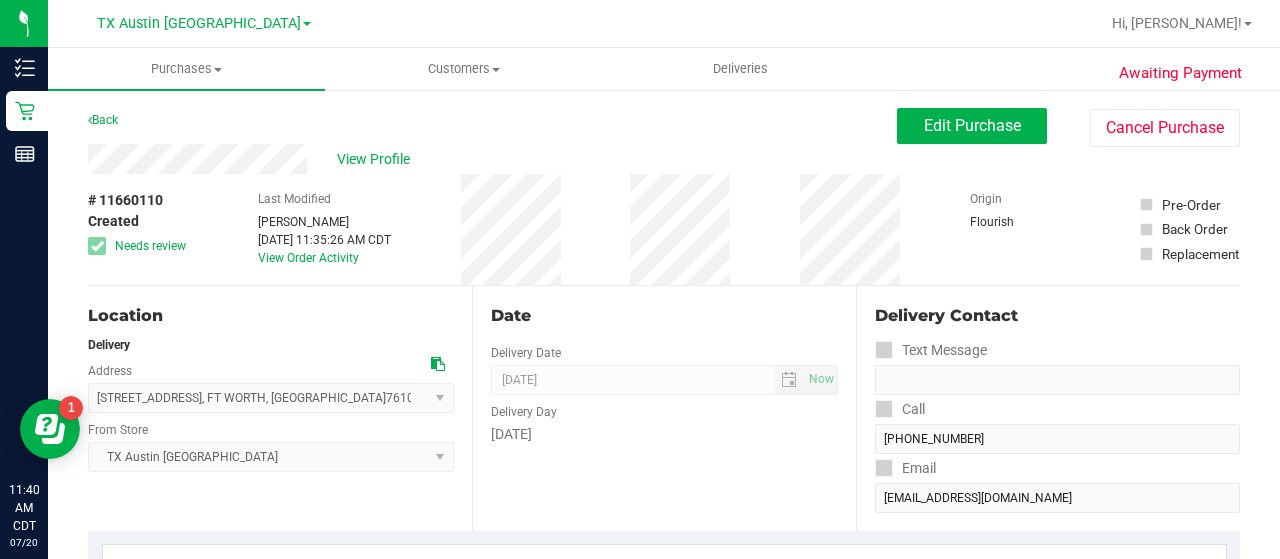click on "Back
Edit Purchase
Cancel Purchase" at bounding box center (664, 126) 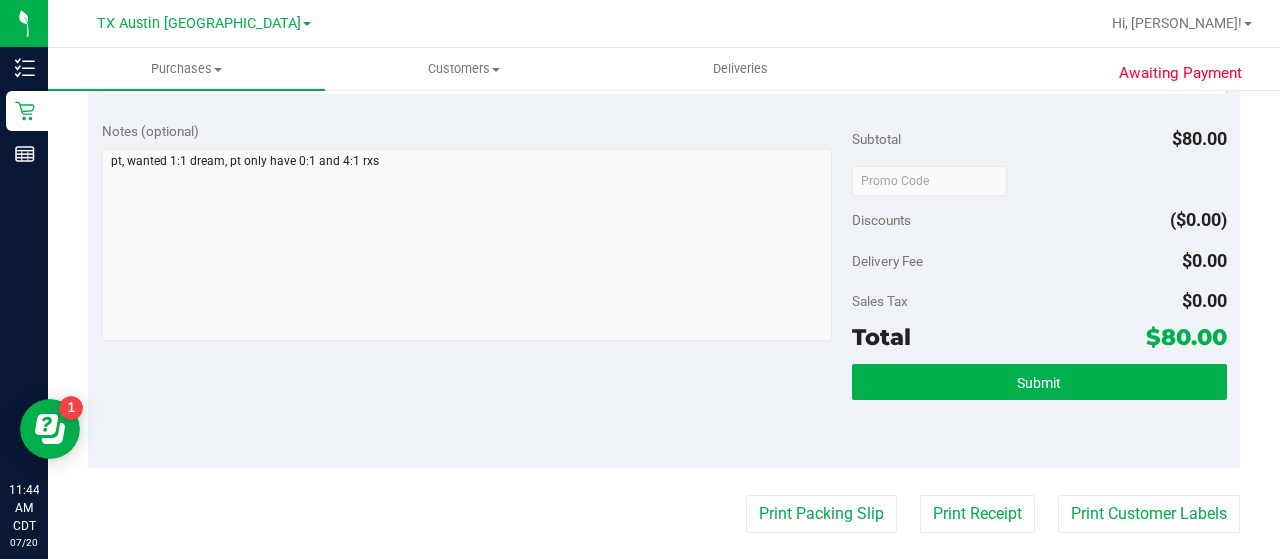 scroll, scrollTop: 0, scrollLeft: 0, axis: both 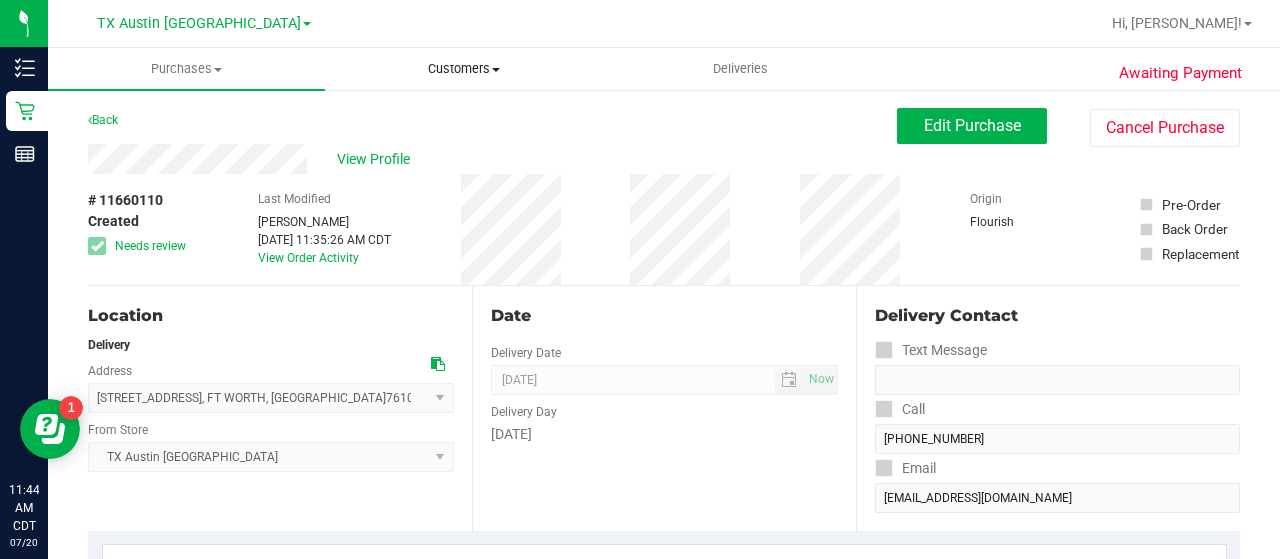 click on "Customers" at bounding box center (463, 69) 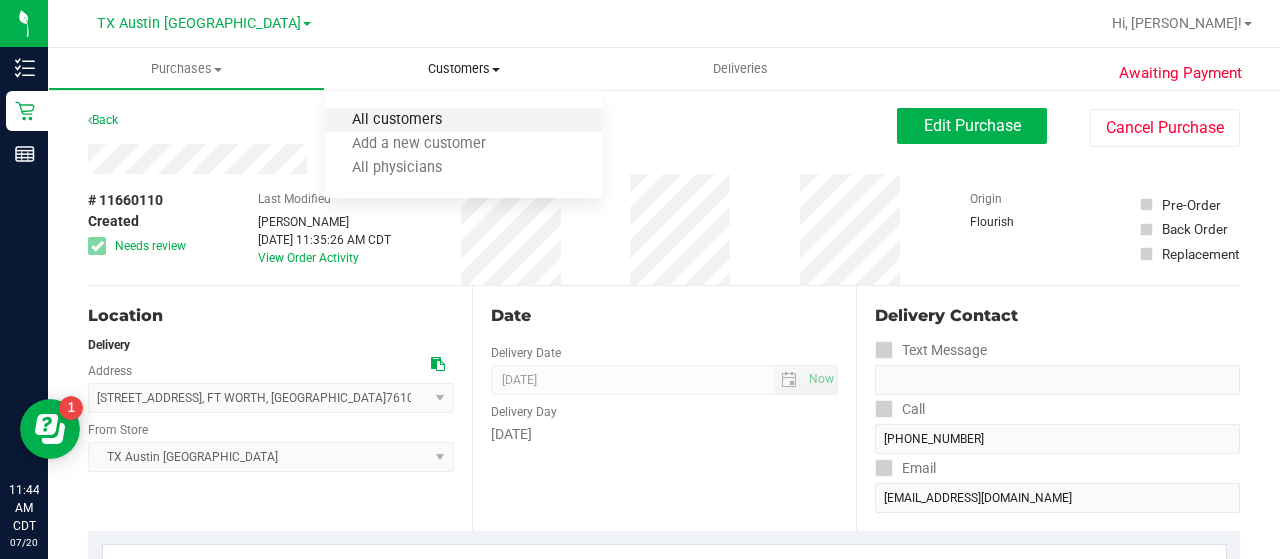 click on "All customers" at bounding box center [397, 120] 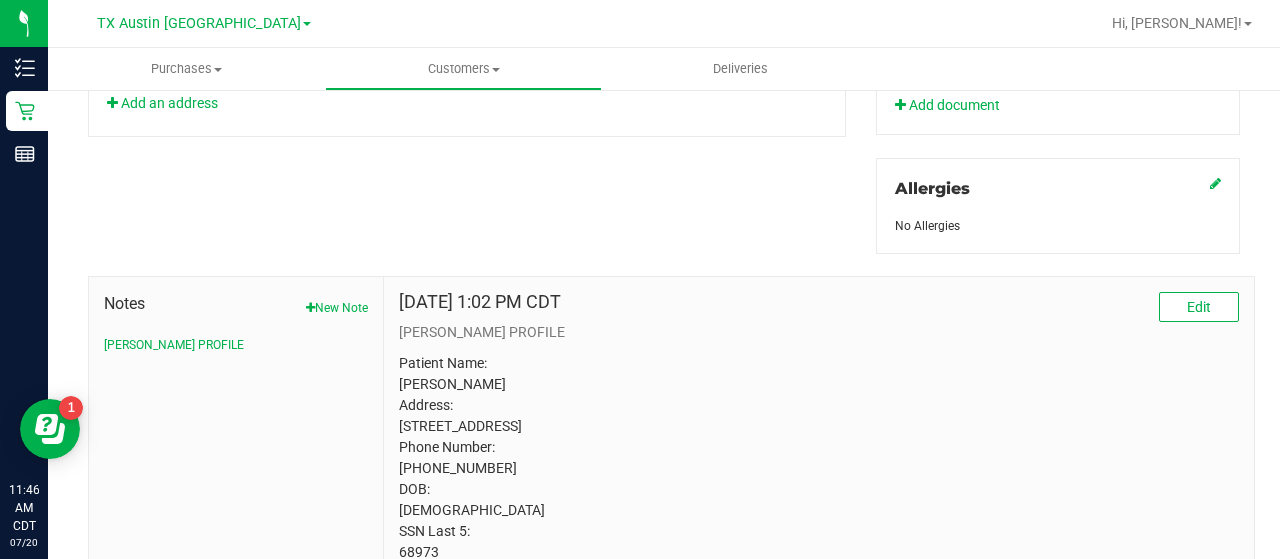 scroll, scrollTop: 0, scrollLeft: 0, axis: both 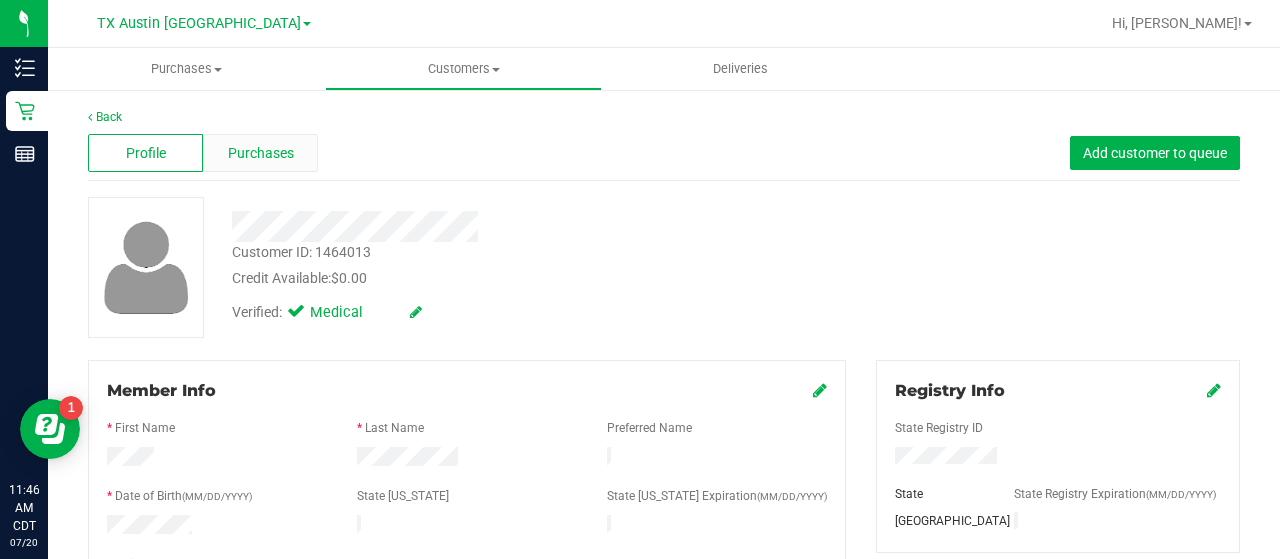click on "Purchases" at bounding box center (261, 153) 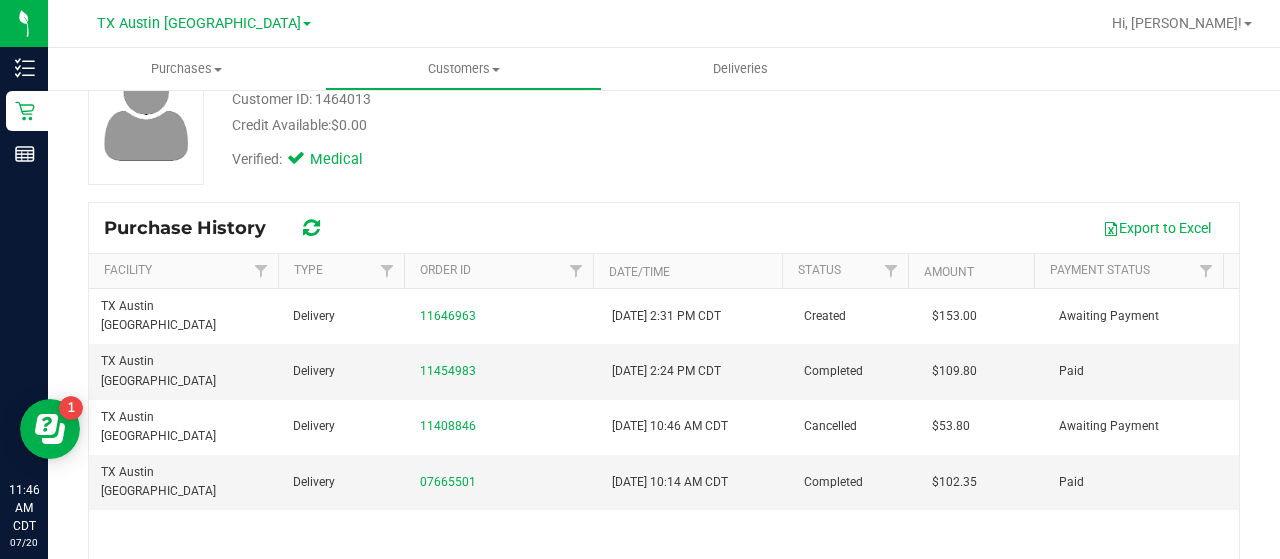 scroll, scrollTop: 151, scrollLeft: 0, axis: vertical 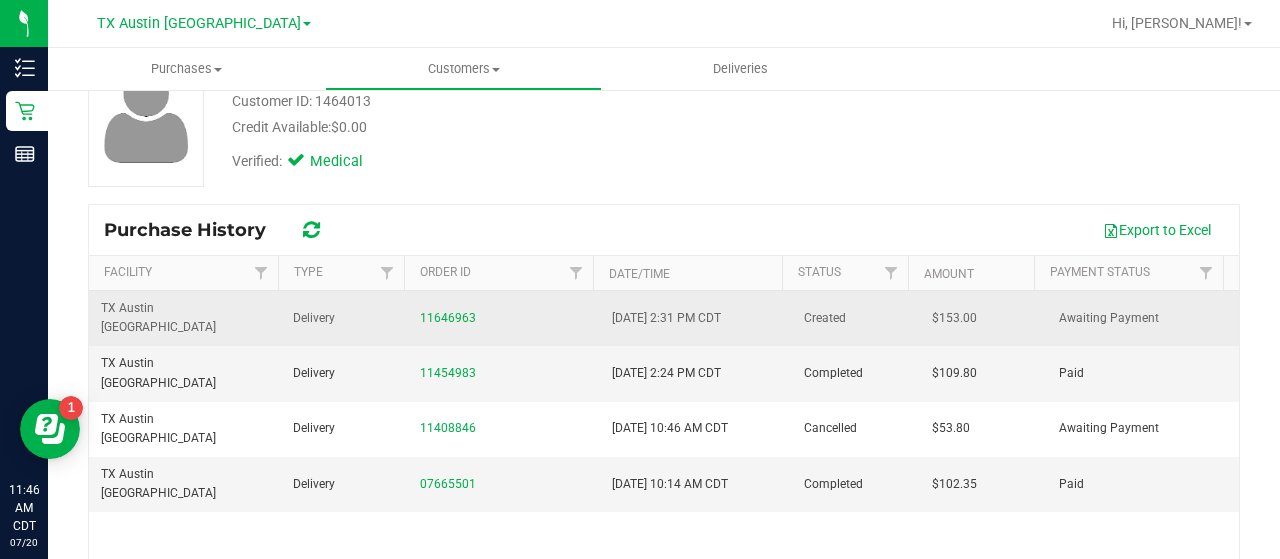 click on "11646963" at bounding box center [504, 318] 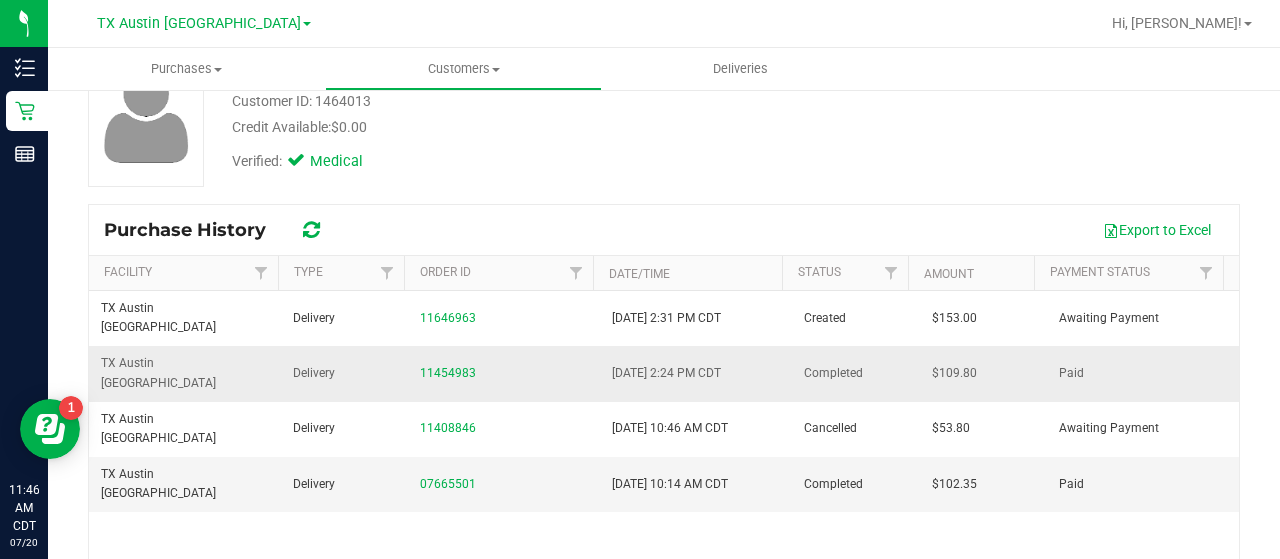 click on "11454983" at bounding box center [504, 373] 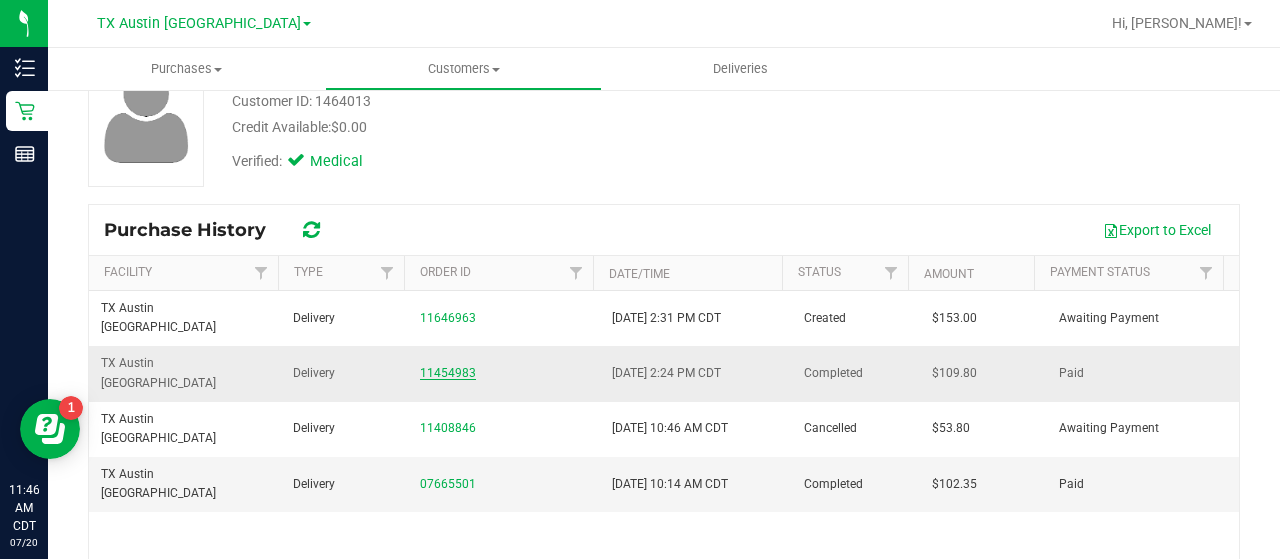 click on "11454983" at bounding box center [448, 373] 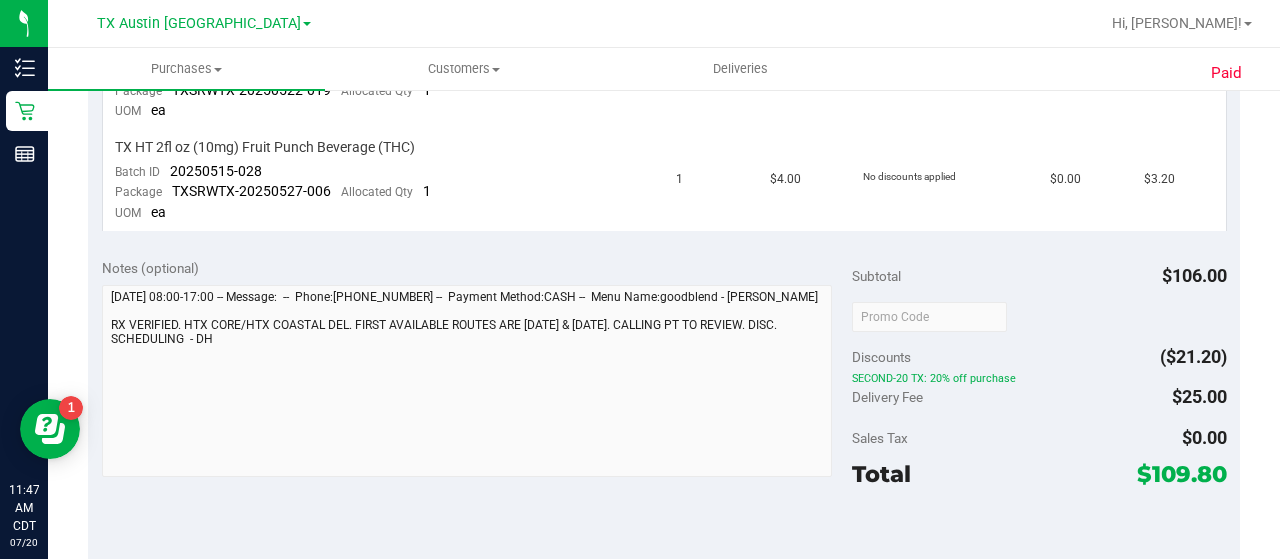 scroll, scrollTop: 0, scrollLeft: 0, axis: both 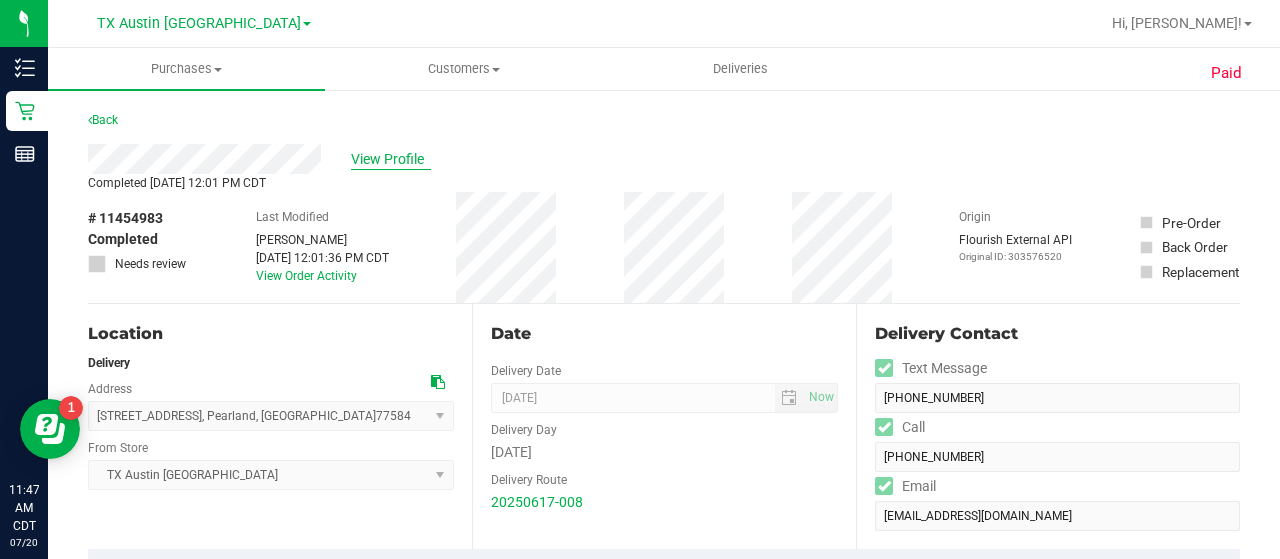 click on "View Profile" at bounding box center [391, 159] 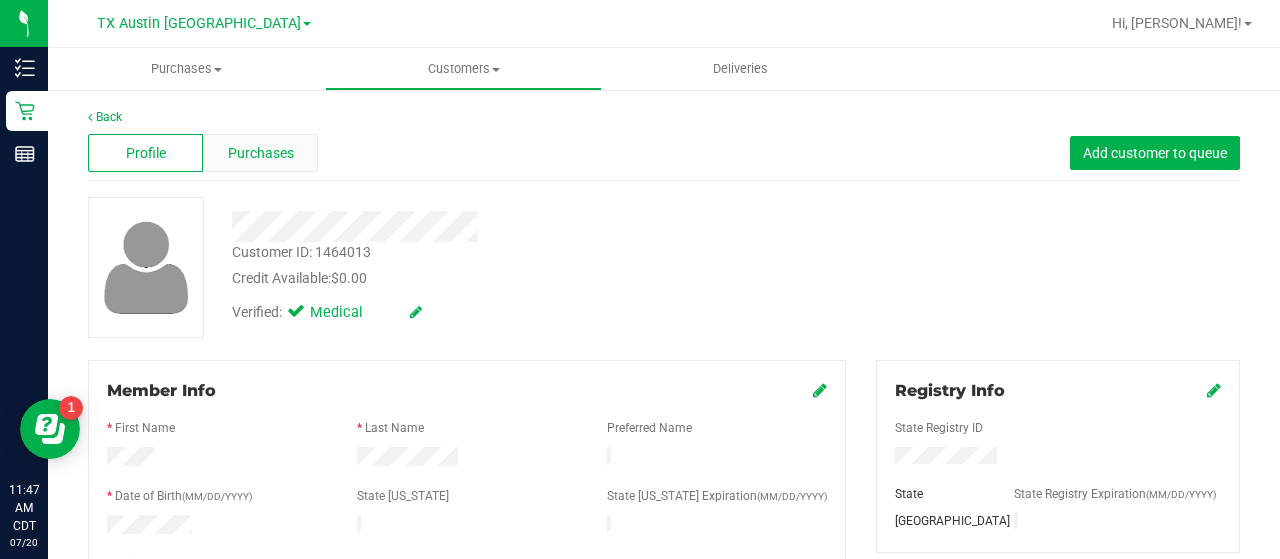 click on "Purchases" at bounding box center [261, 153] 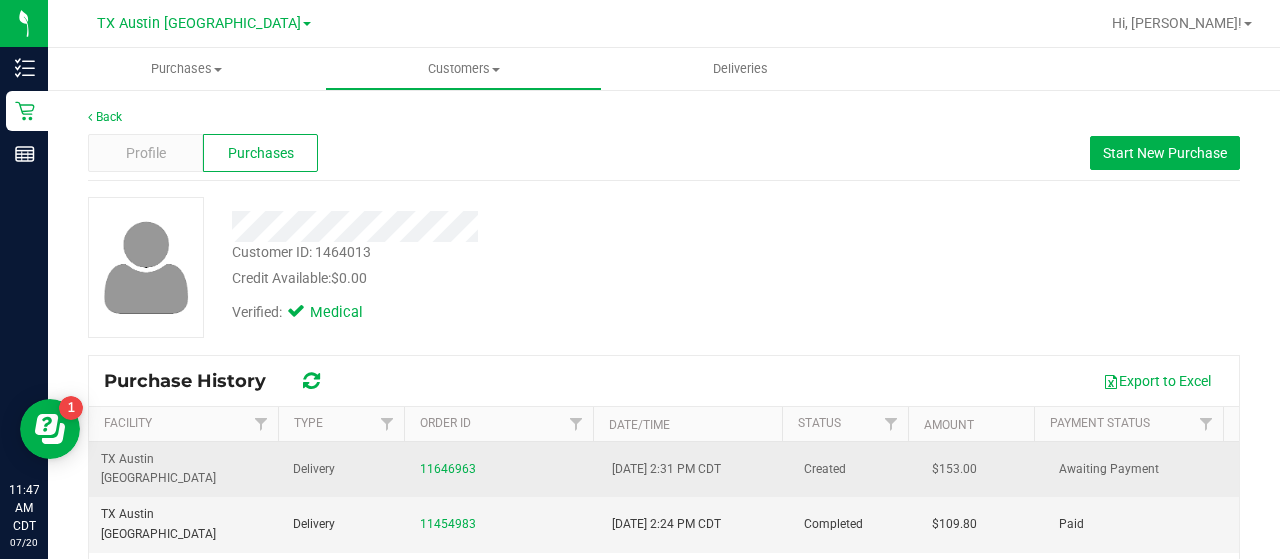 click on "11646963" at bounding box center (504, 469) 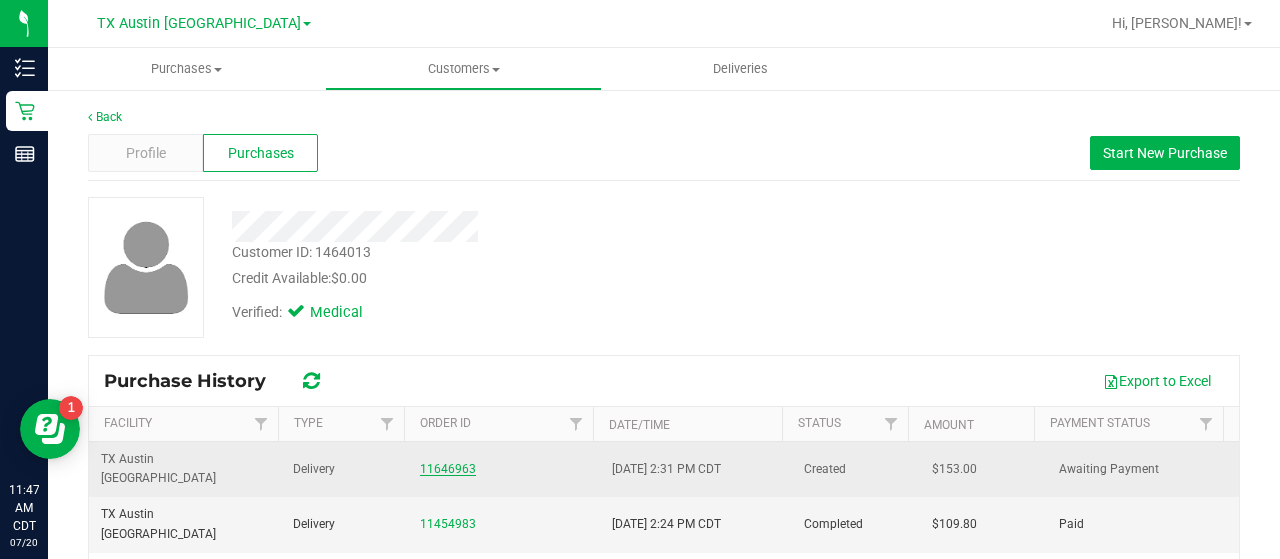 click on "11646963" at bounding box center (448, 469) 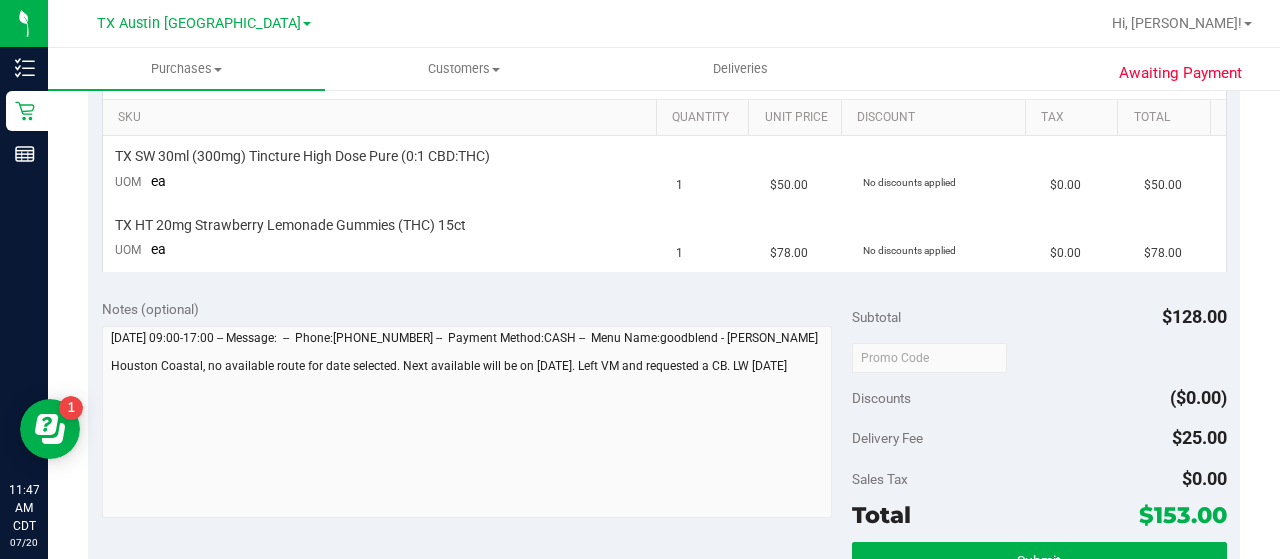 scroll, scrollTop: 0, scrollLeft: 0, axis: both 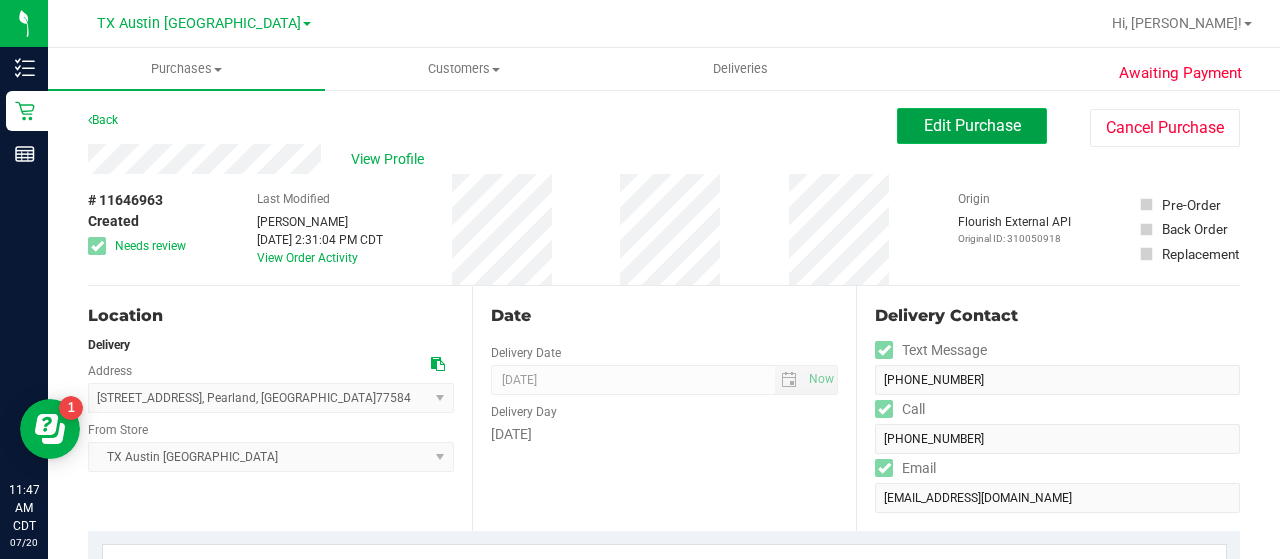 click on "Edit Purchase" at bounding box center [972, 125] 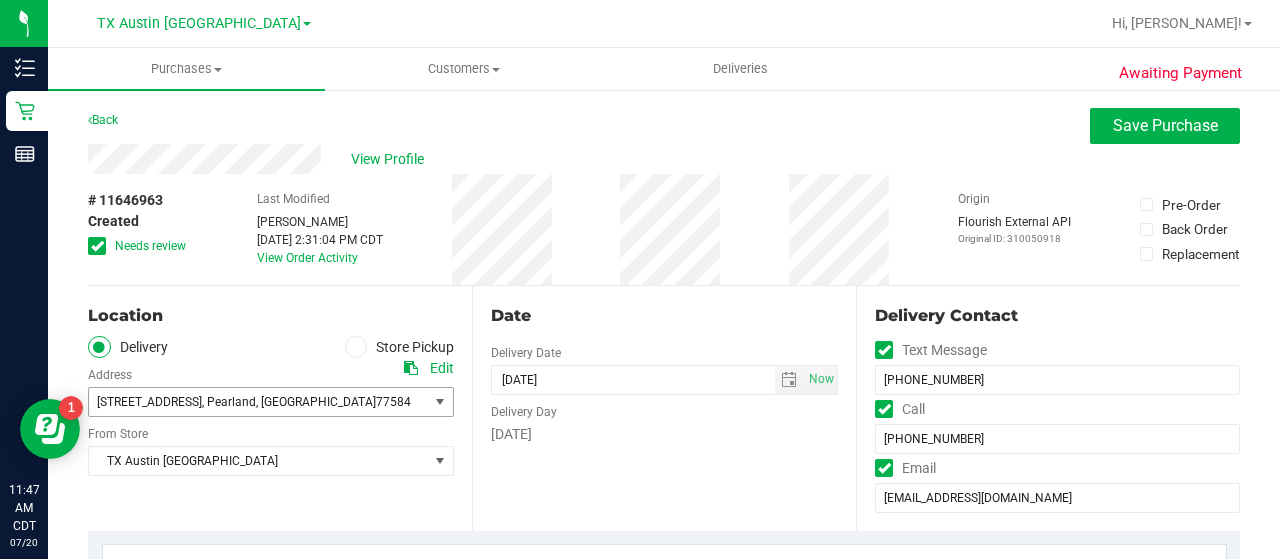 click on "12303 Coral Cove Ct
, Pearland
, TX
77584" at bounding box center [250, 402] 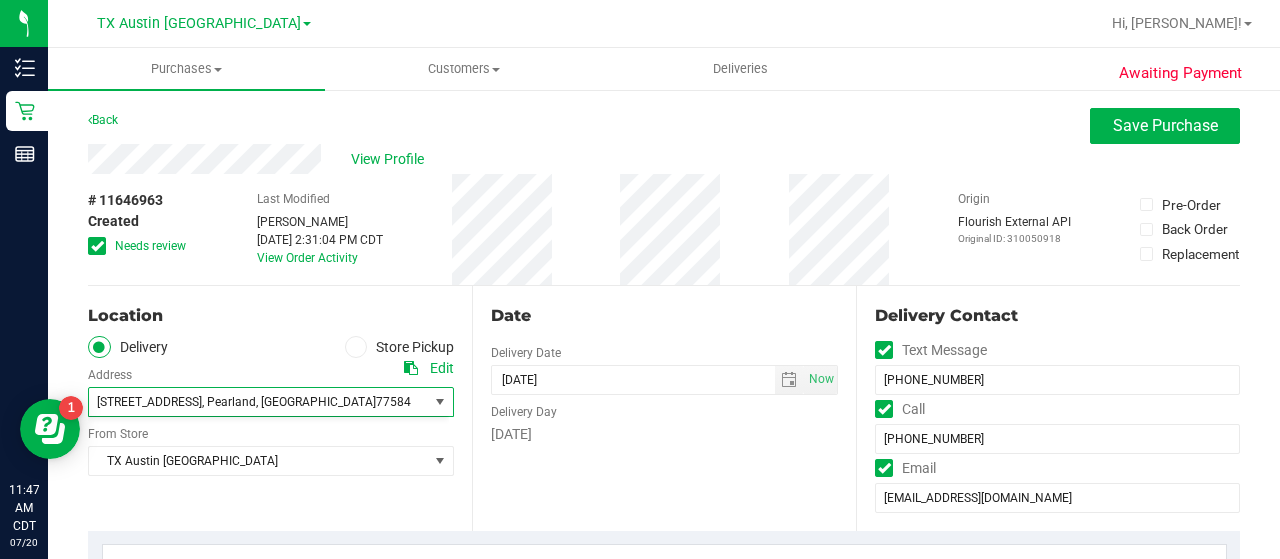 click on "Edit" at bounding box center [442, 368] 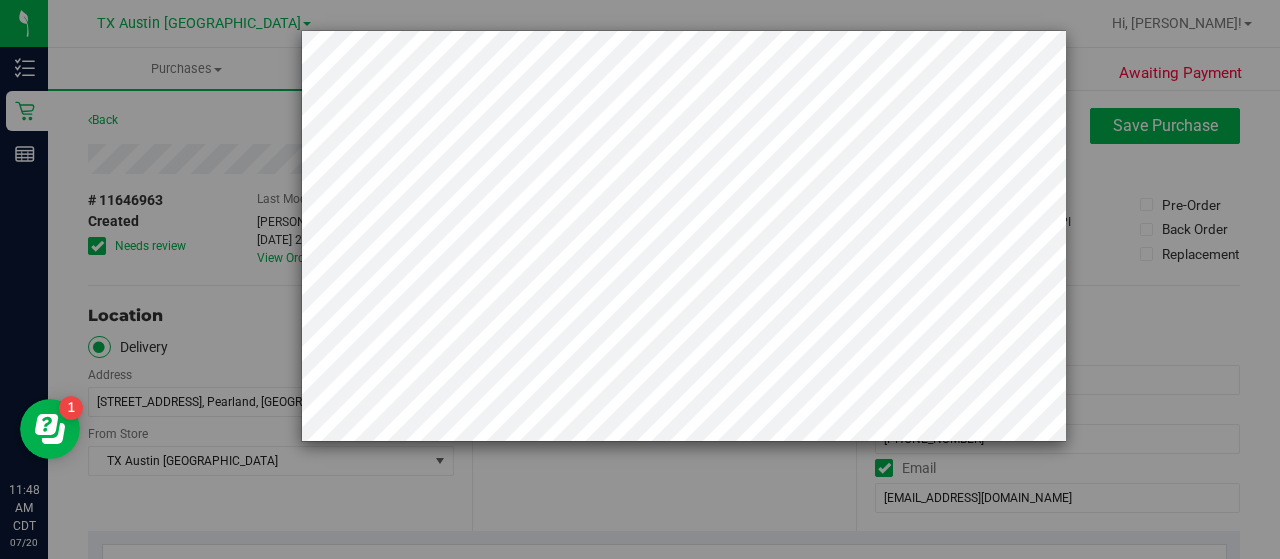 click at bounding box center [647, 236] 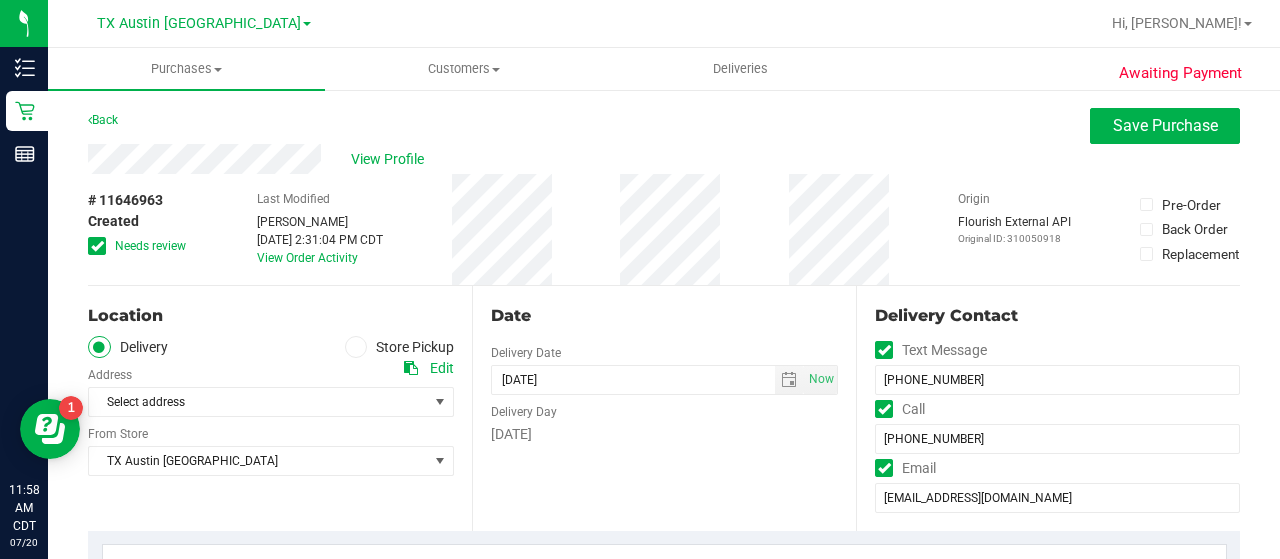 click on "Edit" at bounding box center (442, 368) 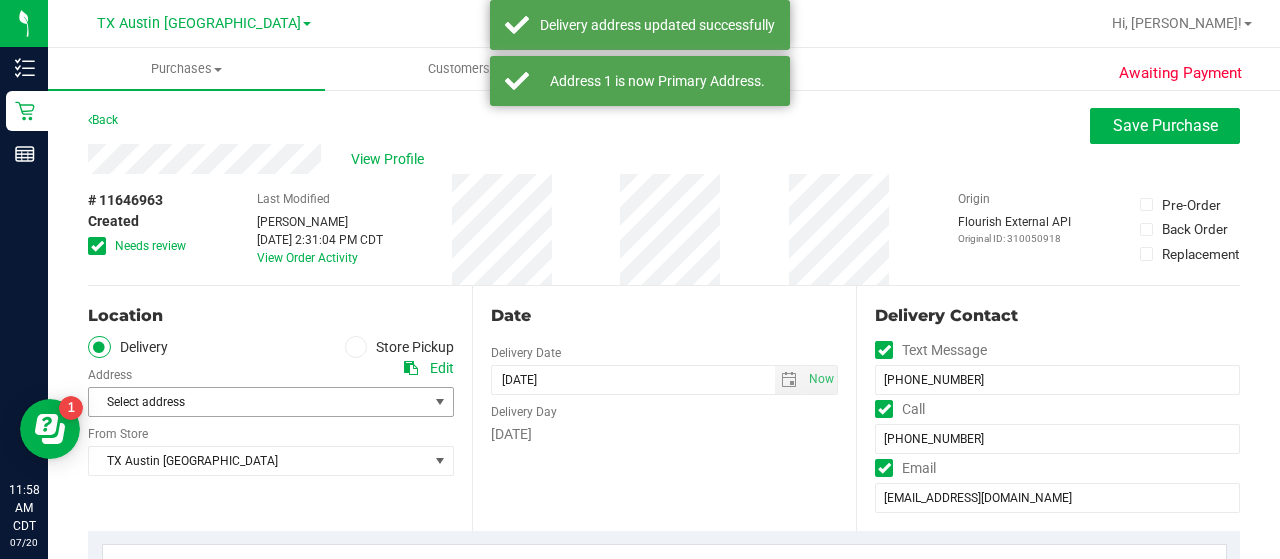 click on "Select address" at bounding box center [250, 402] 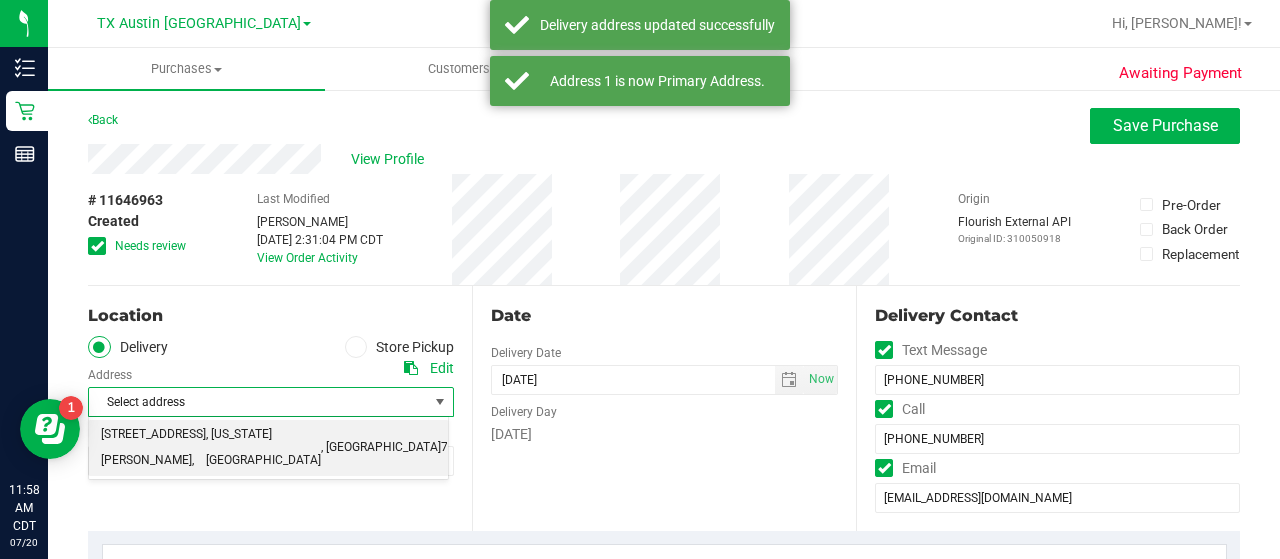 click on ", Missouri City" at bounding box center (263, 447) 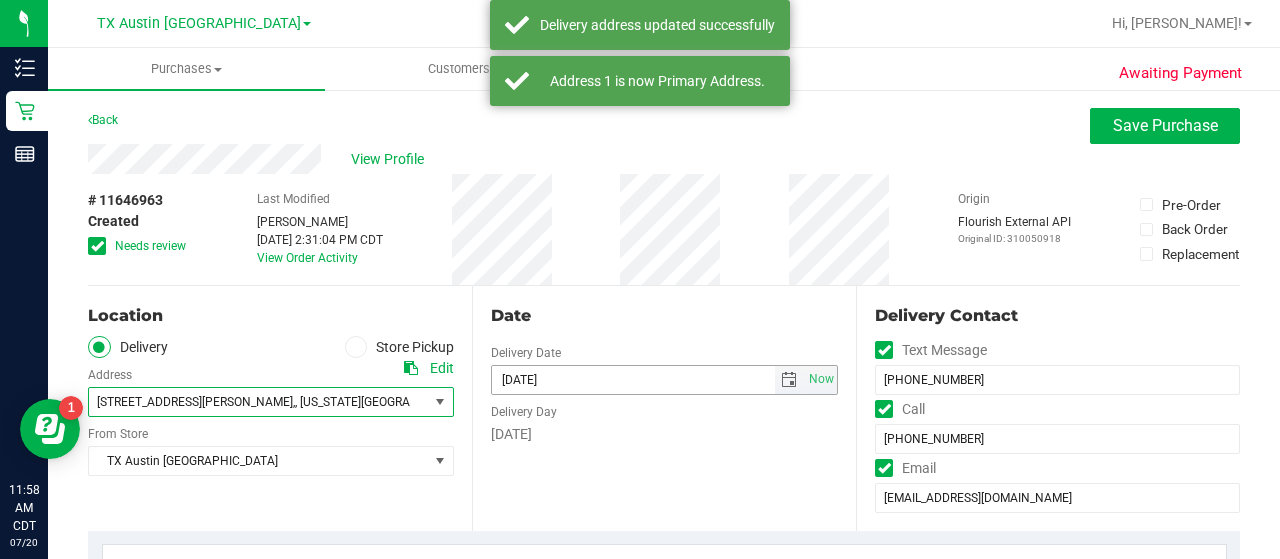 click at bounding box center (789, 380) 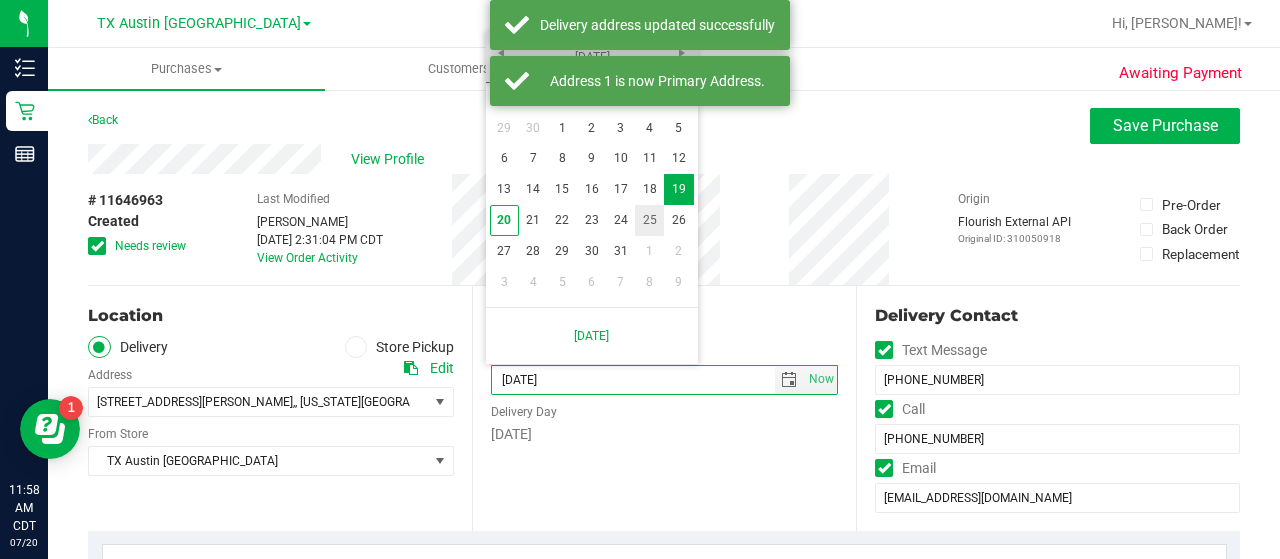 click on "25" at bounding box center [649, 220] 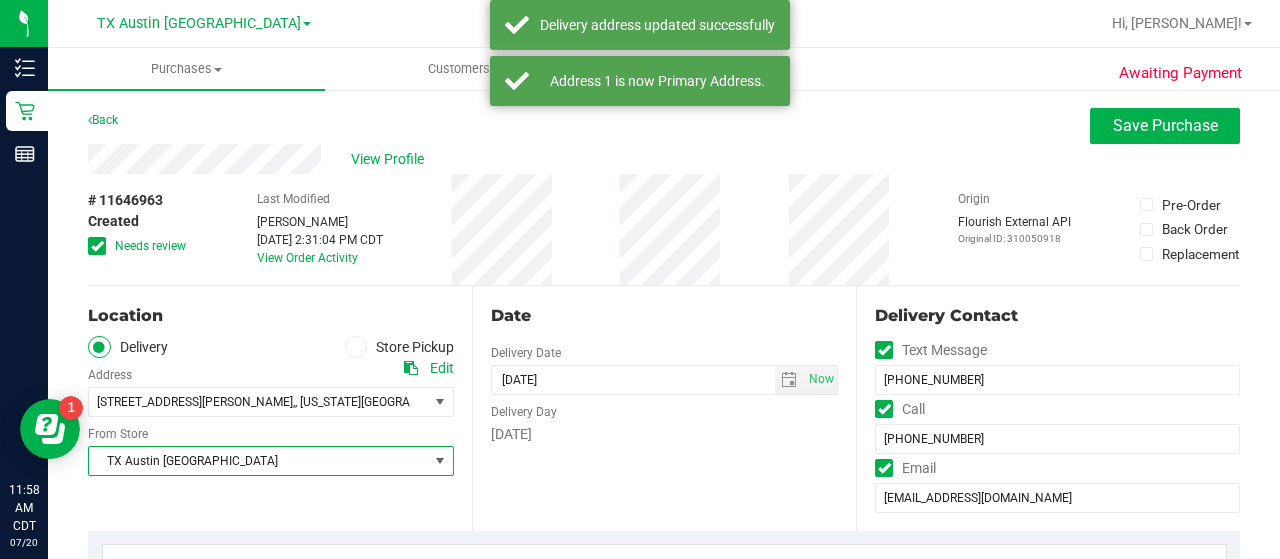 click on "TX Austin [GEOGRAPHIC_DATA]" at bounding box center (258, 461) 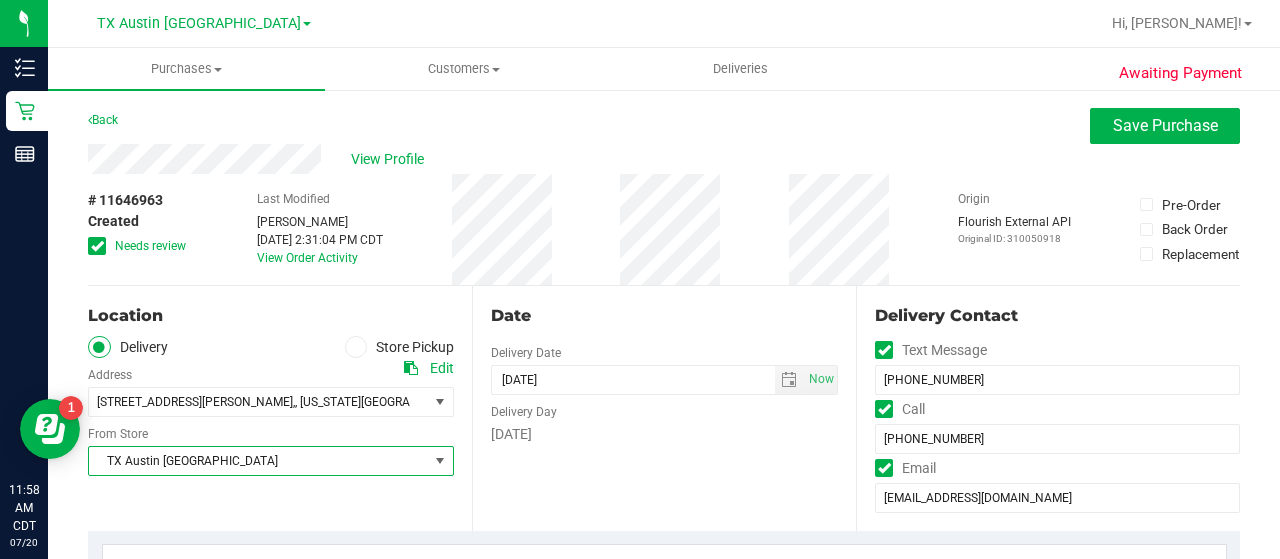 scroll, scrollTop: 1211, scrollLeft: 0, axis: vertical 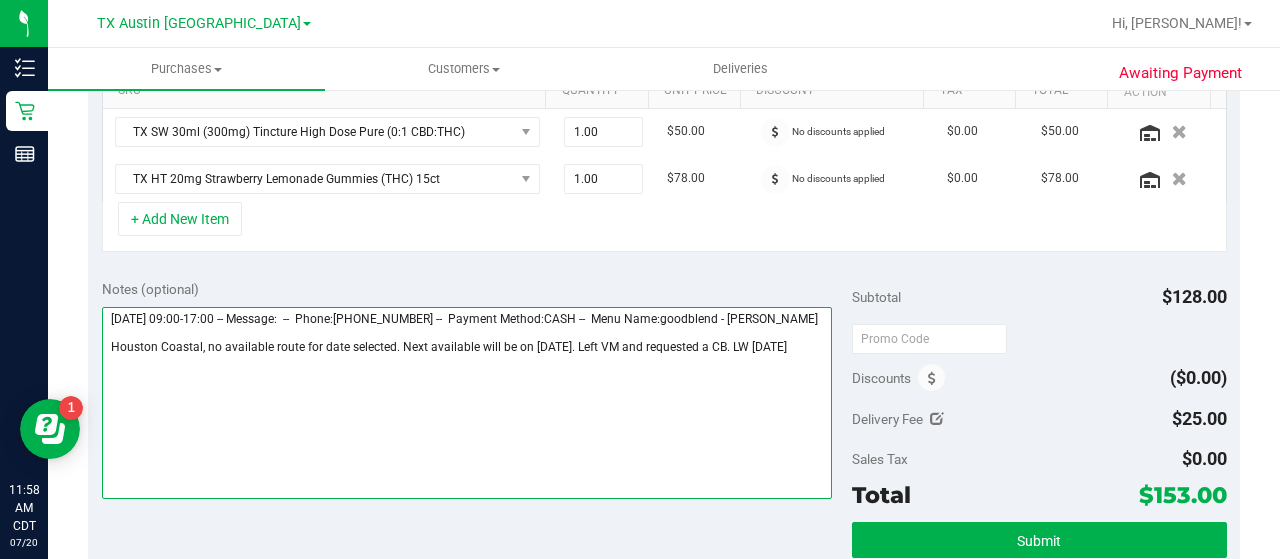 click at bounding box center (467, 403) 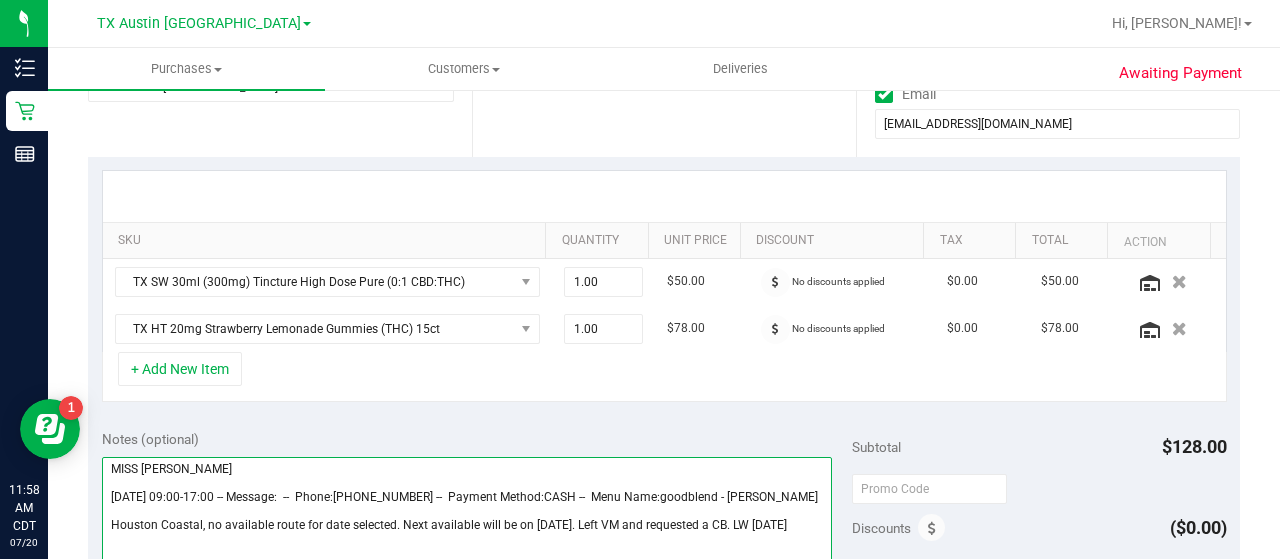 scroll, scrollTop: 476, scrollLeft: 0, axis: vertical 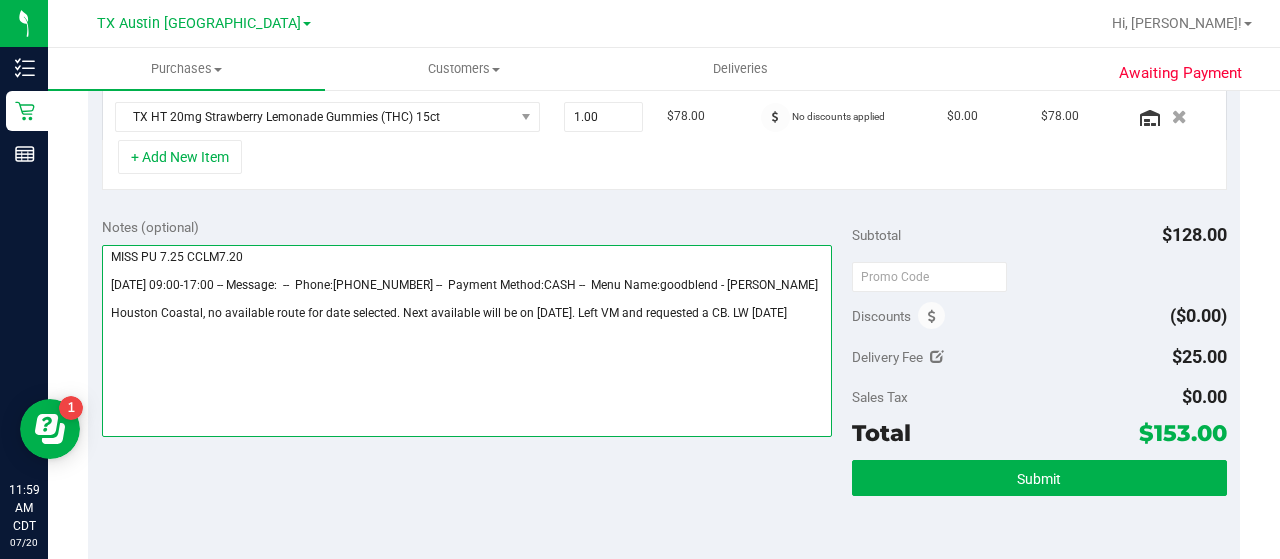 type on "MISS PU 7.25 CCLM7.20
Saturday 07/19/2025 09:00-17:00 -- Message:  --  Phone:8326036940 --  Payment Method:CASH --  Menu Name:goodblend - Austin Delivery
Houston Coastal, no available route for date selected. Next available will be on 7/22/25. Left VM and requested a CB. LW 7/18/25" 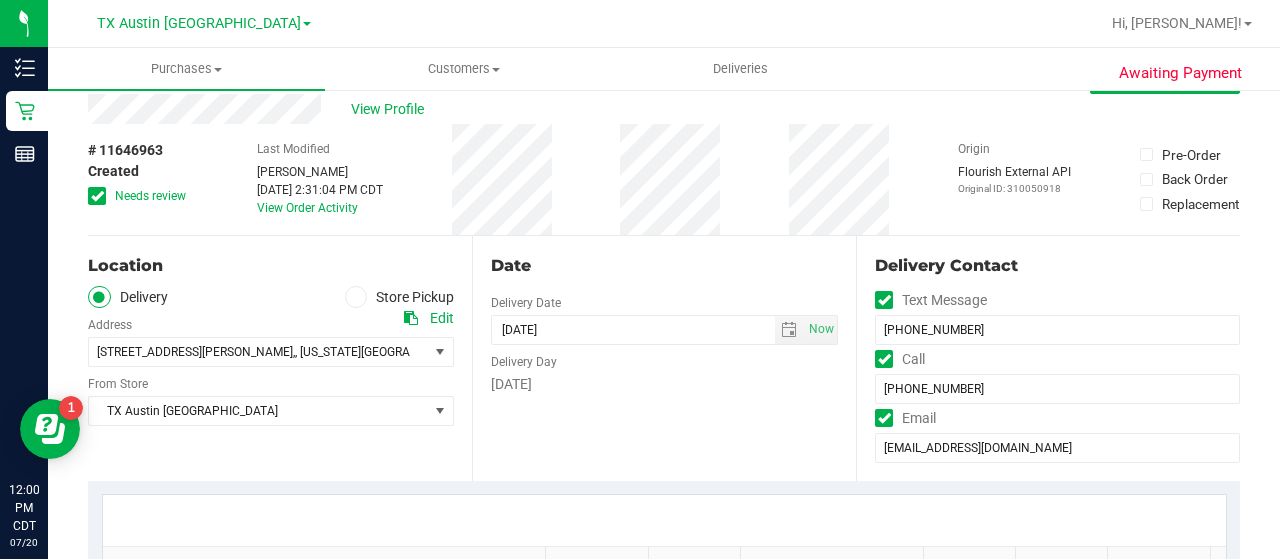 scroll, scrollTop: 44, scrollLeft: 0, axis: vertical 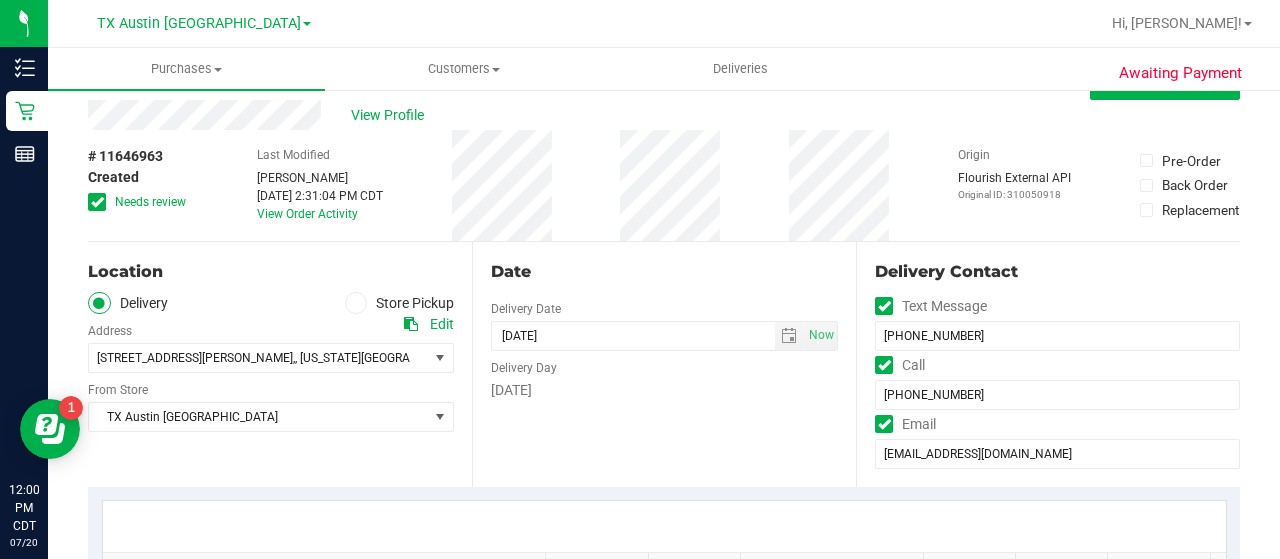 click on "Created" at bounding box center (113, 177) 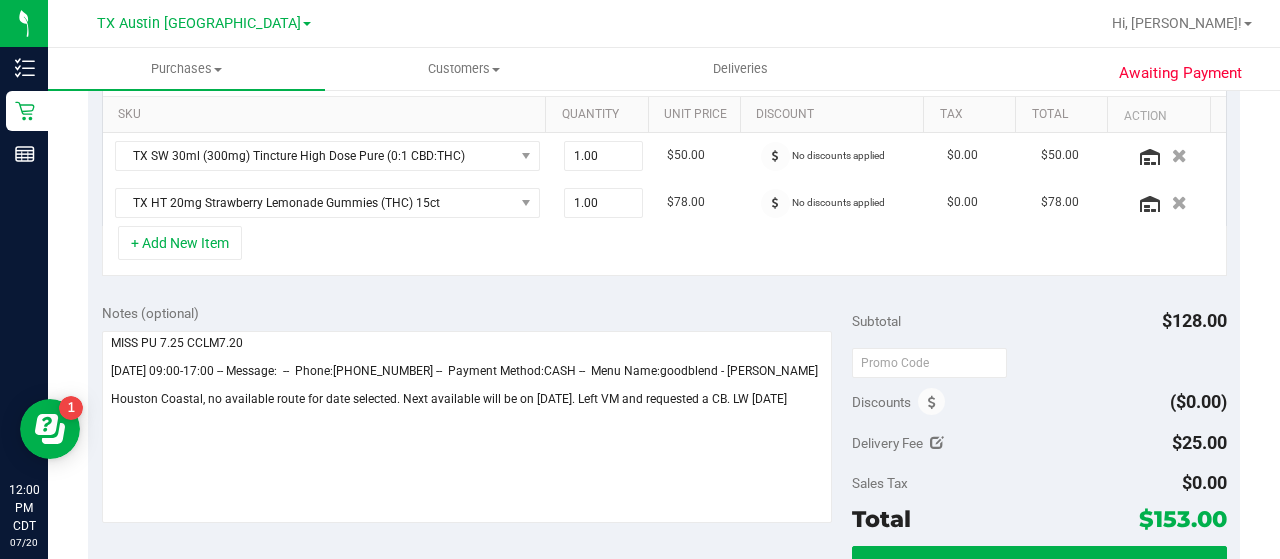 scroll, scrollTop: 596, scrollLeft: 0, axis: vertical 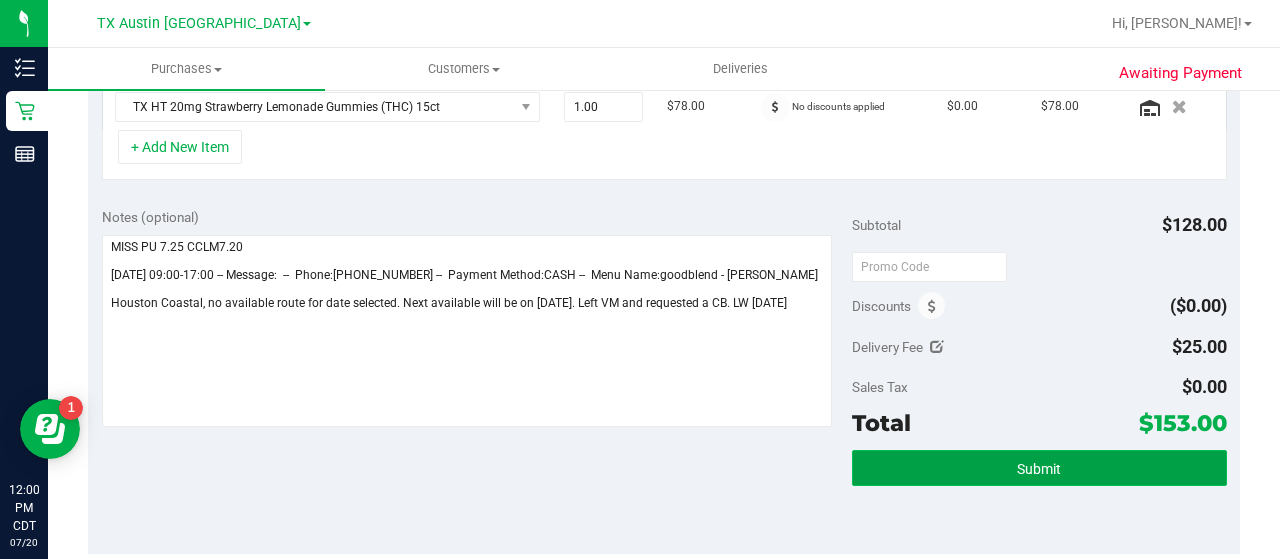 click on "Submit" at bounding box center (1039, 468) 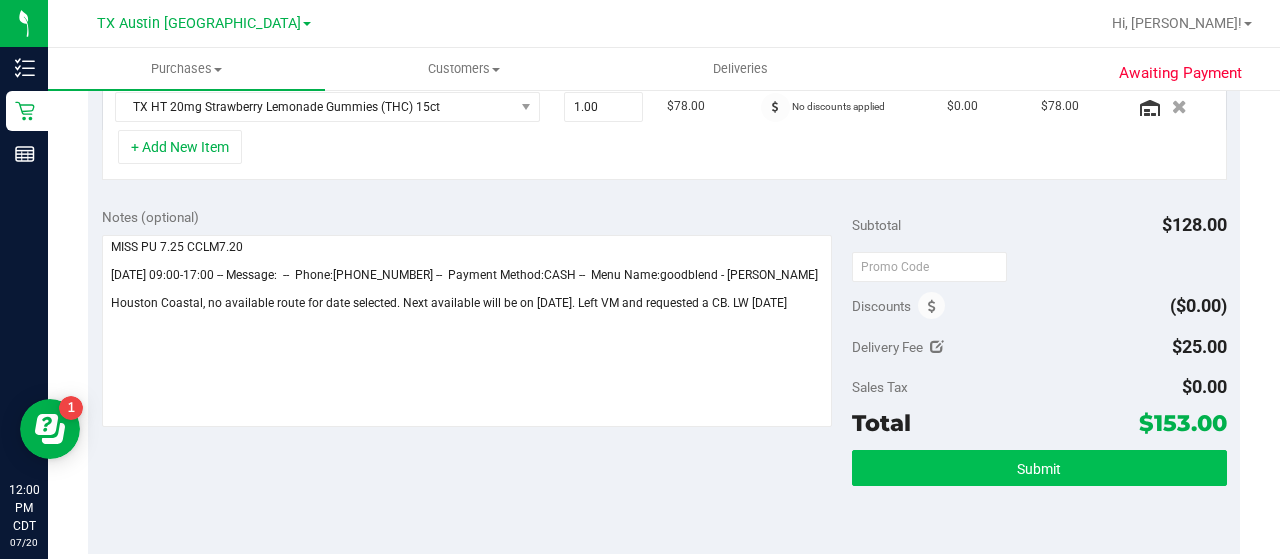 scroll, scrollTop: 565, scrollLeft: 0, axis: vertical 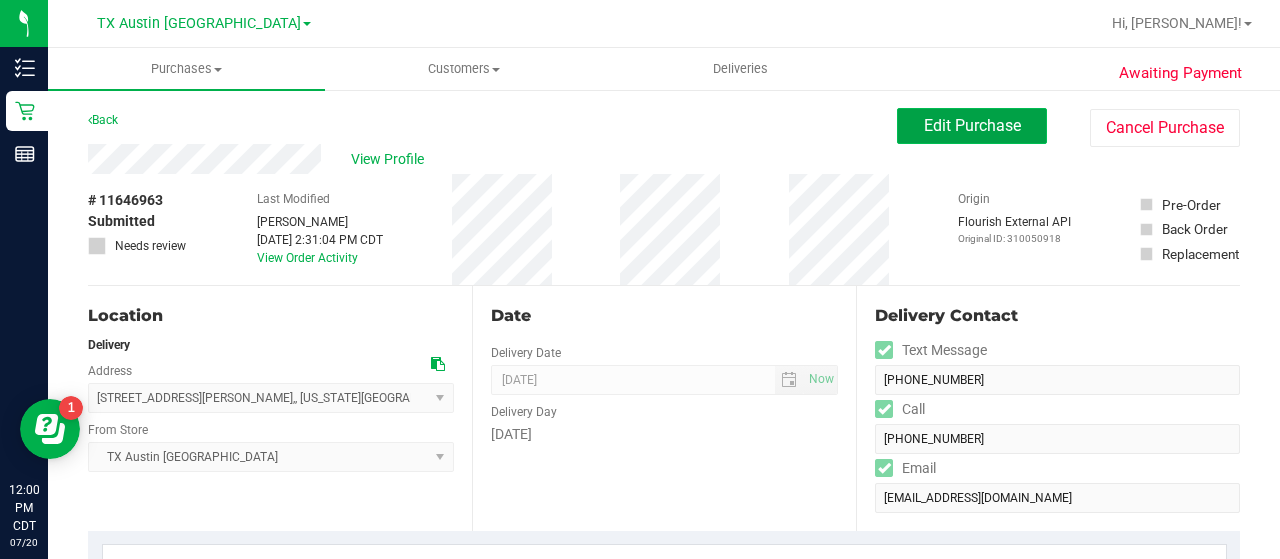 click on "Edit Purchase" at bounding box center [972, 126] 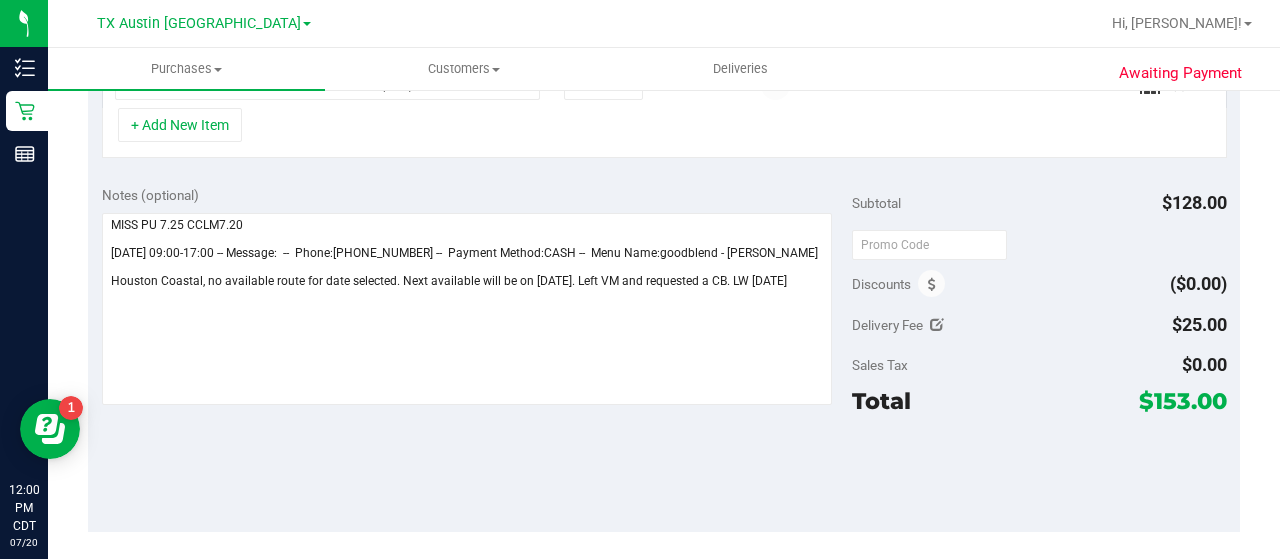 scroll, scrollTop: 630, scrollLeft: 0, axis: vertical 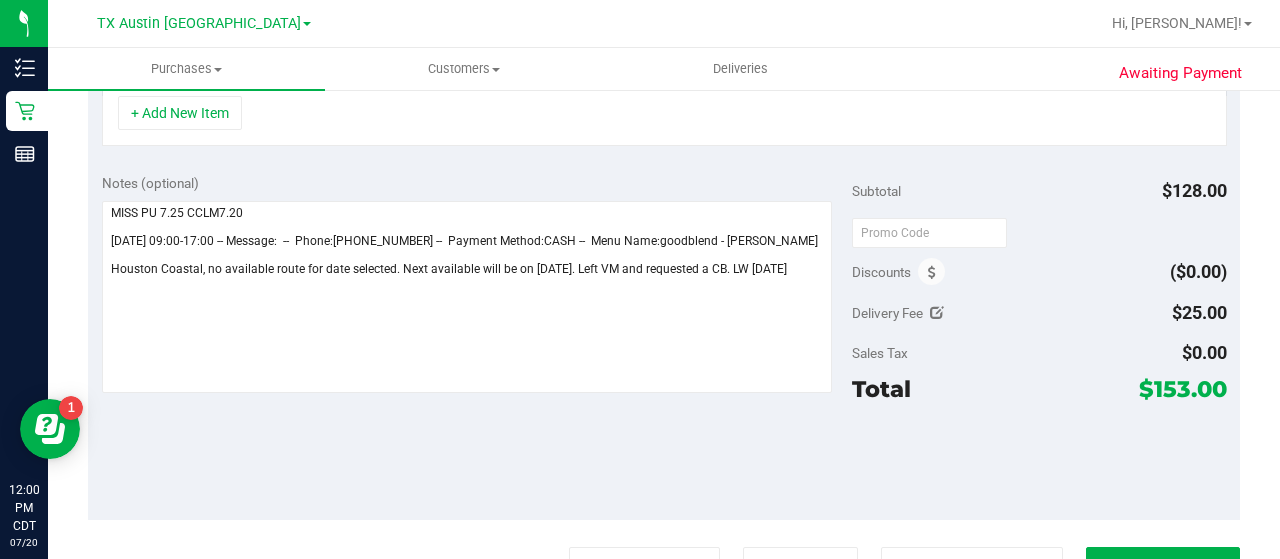 click at bounding box center [937, 313] 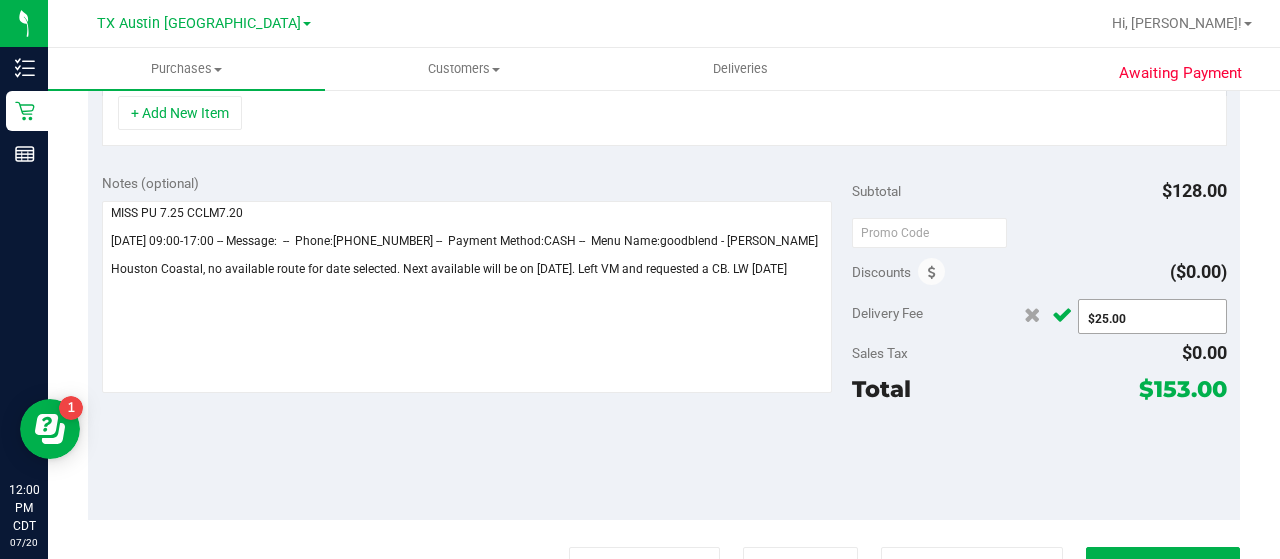 click on "$25.00 25" at bounding box center [1152, 316] 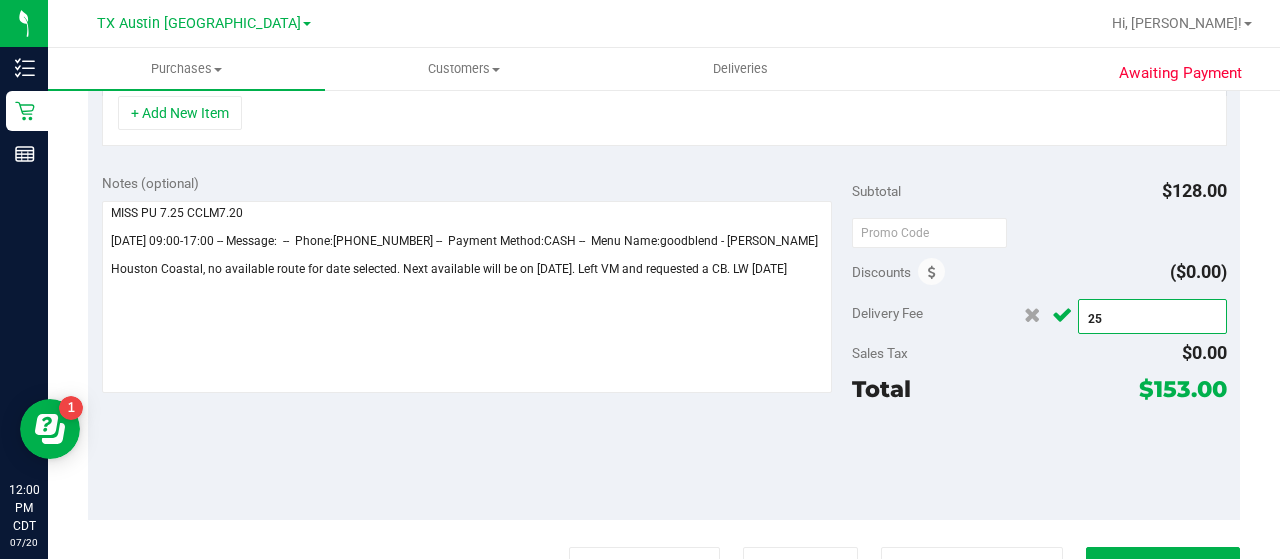 click on "25" at bounding box center (1152, 319) 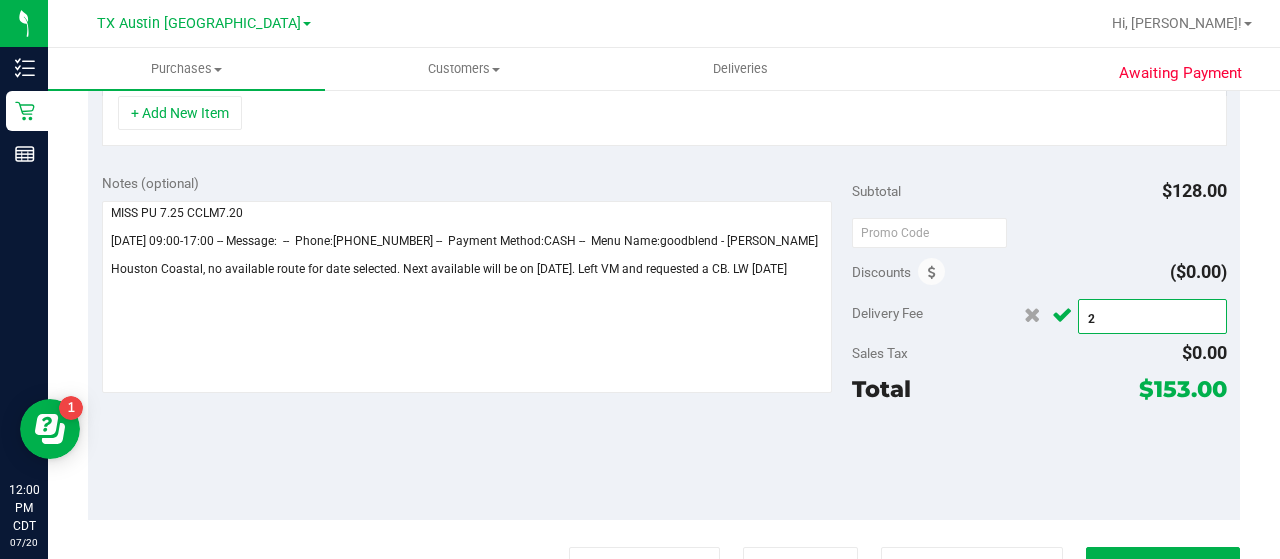 type 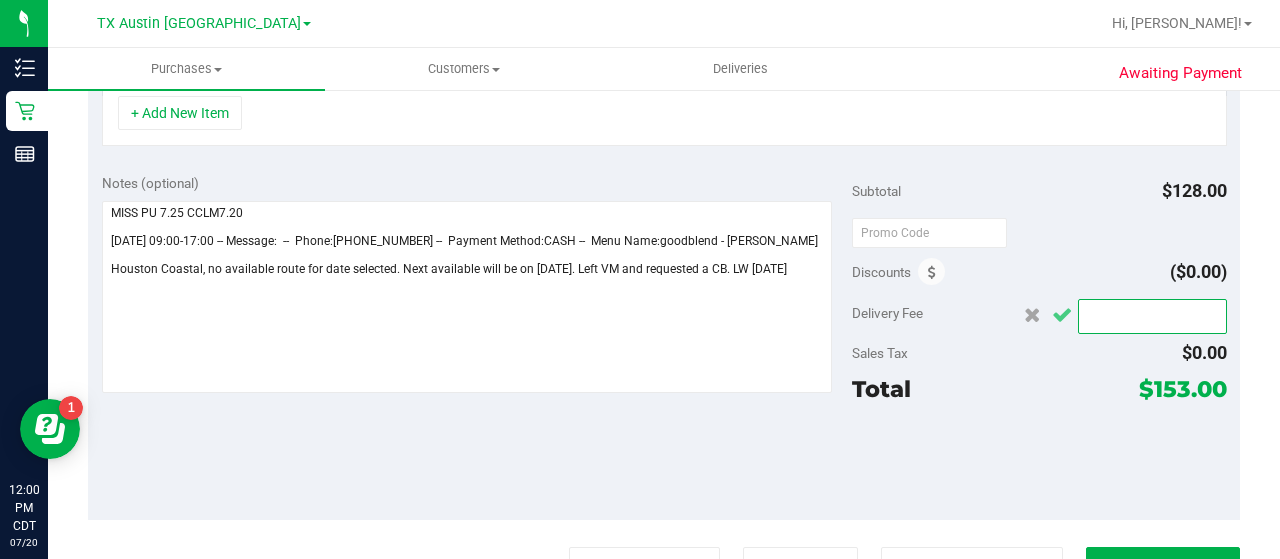 type on "$0.00" 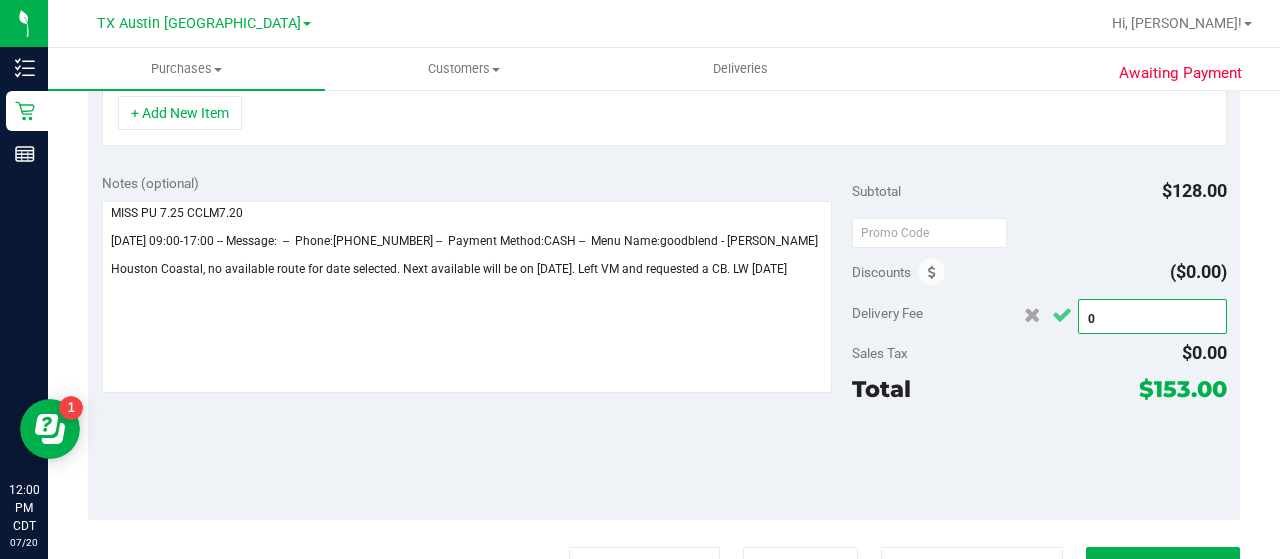 click 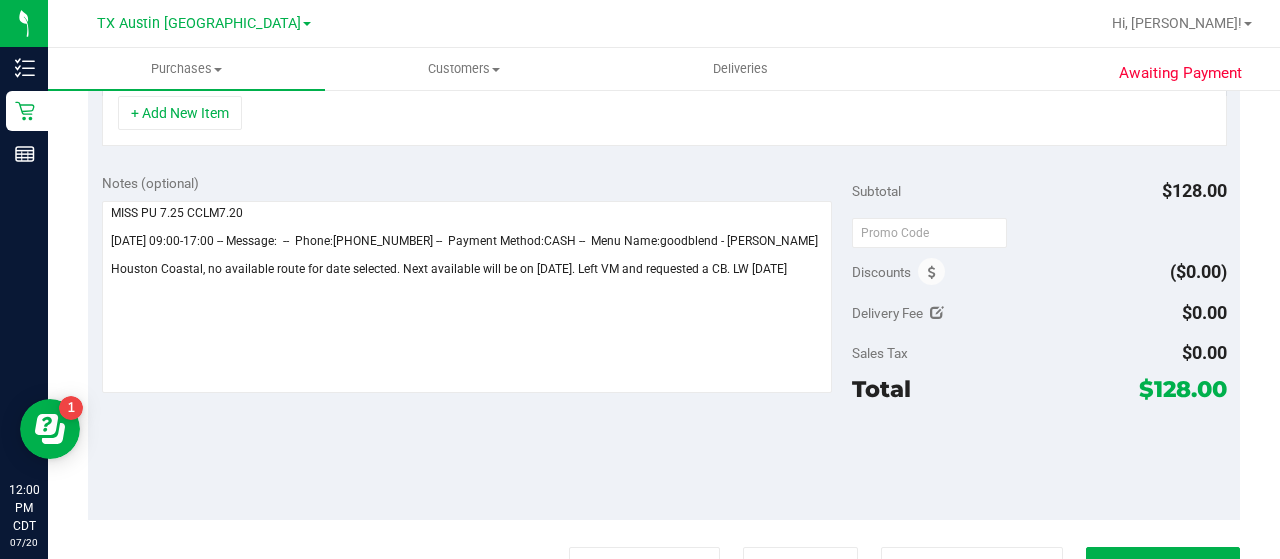 scroll, scrollTop: 598, scrollLeft: 0, axis: vertical 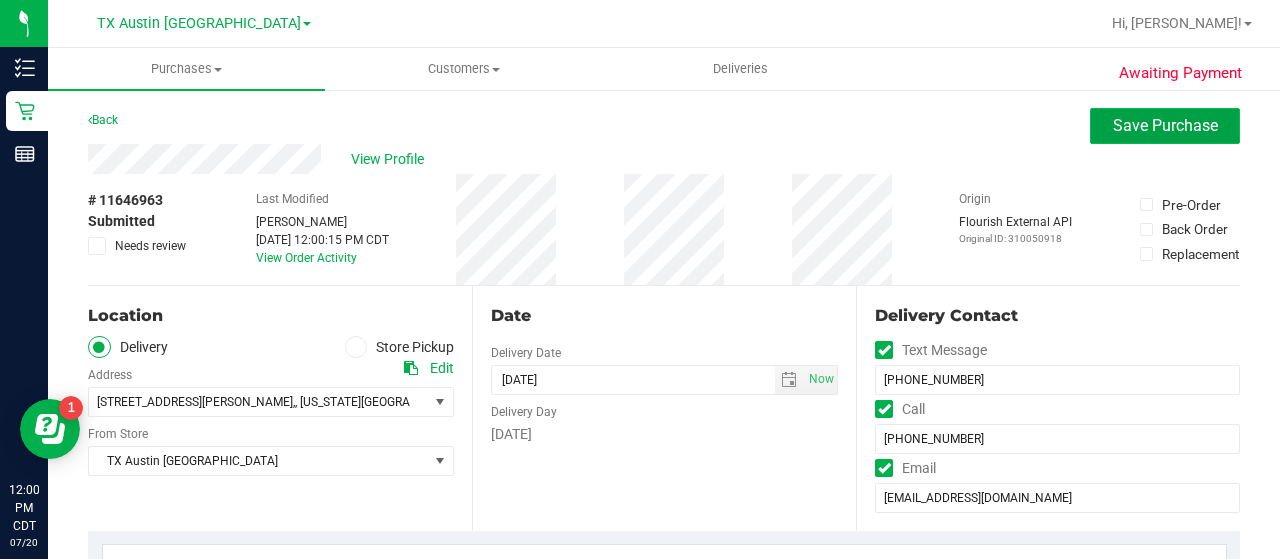 click on "Save Purchase" at bounding box center [1165, 125] 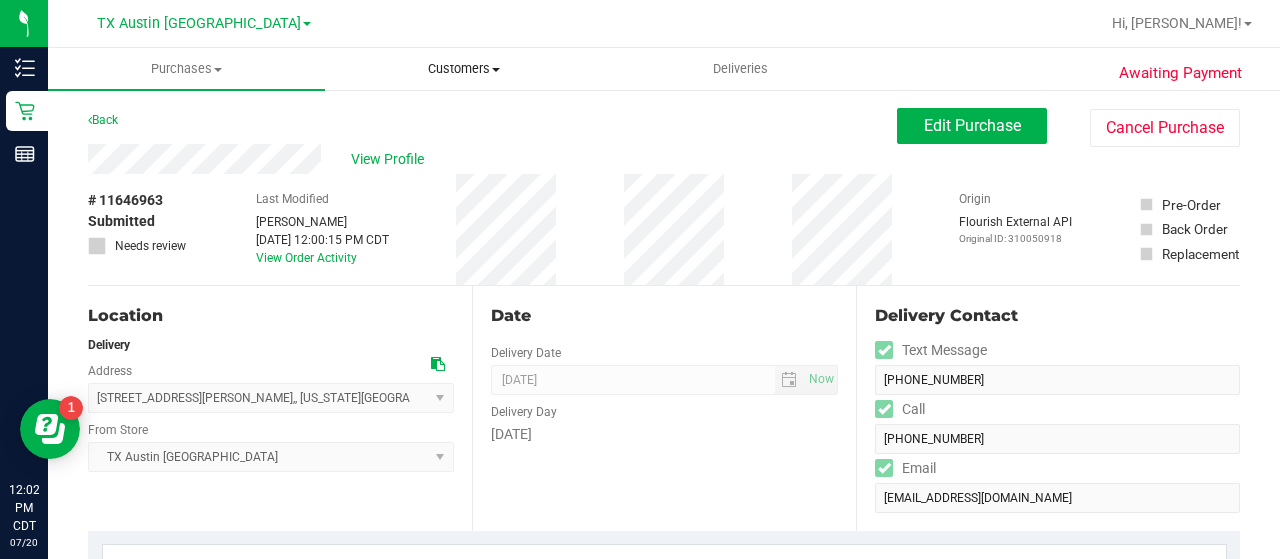 click on "Customers" at bounding box center (463, 69) 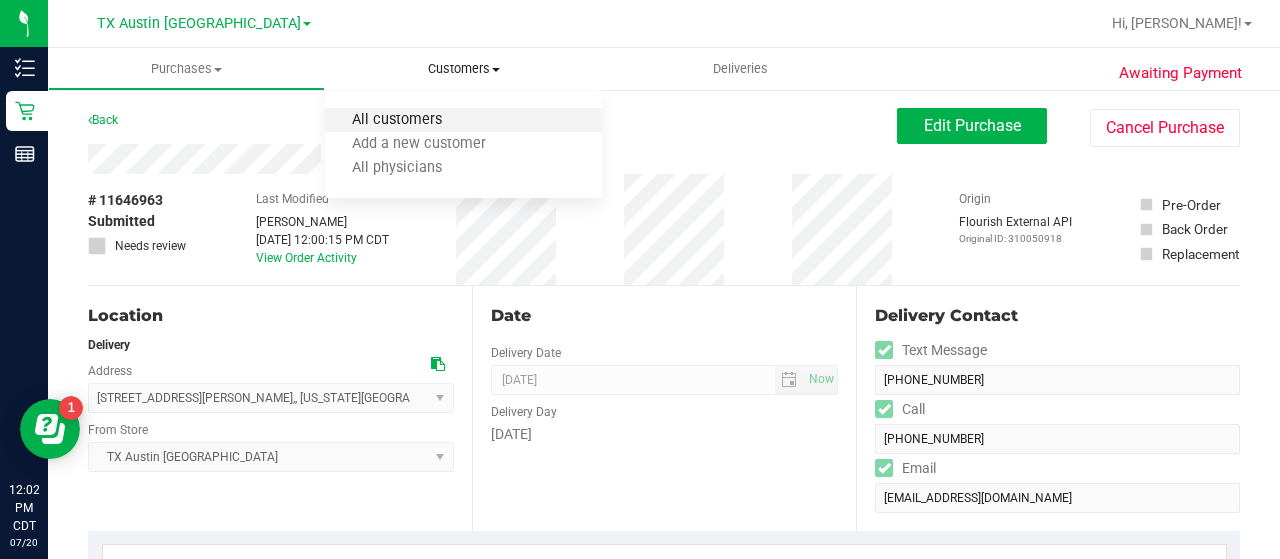 click on "All customers" at bounding box center (397, 120) 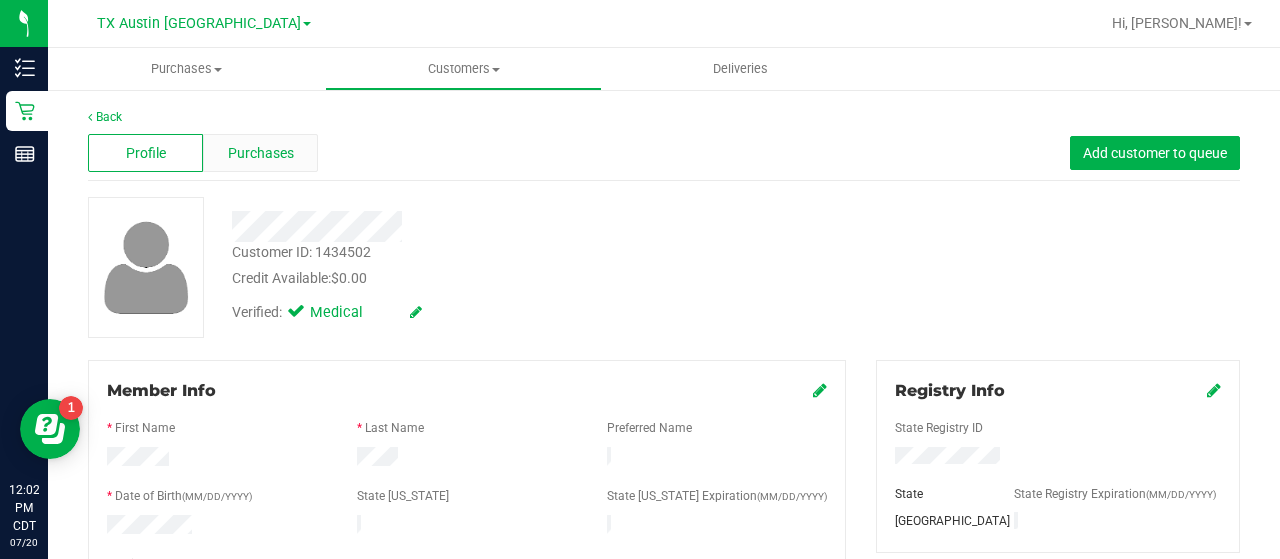 click on "Purchases" at bounding box center (261, 153) 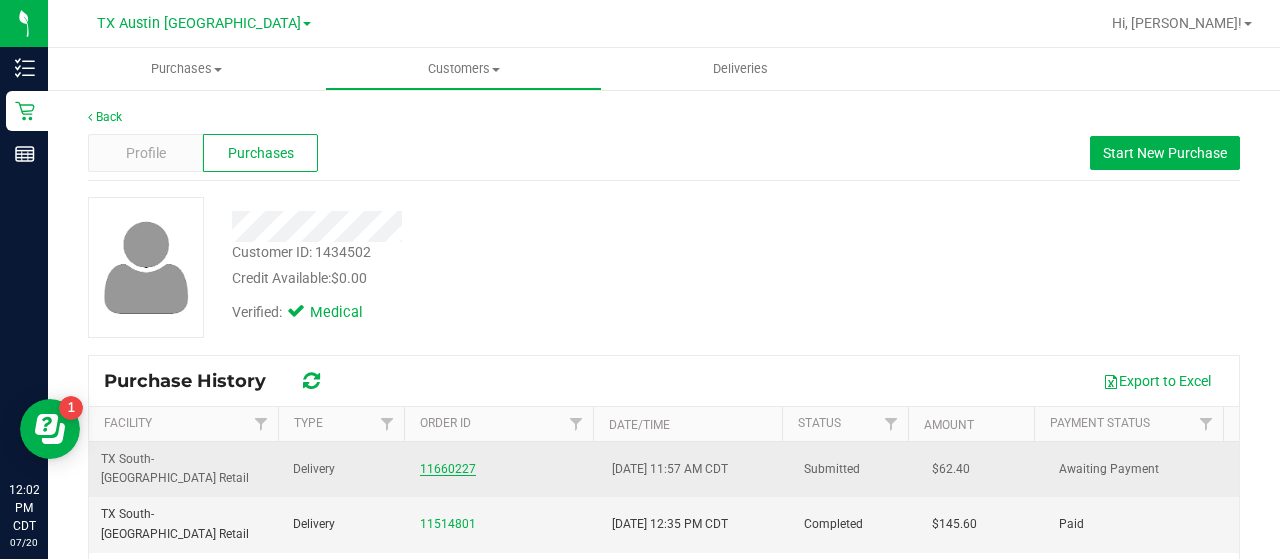 click on "11660227" at bounding box center (448, 469) 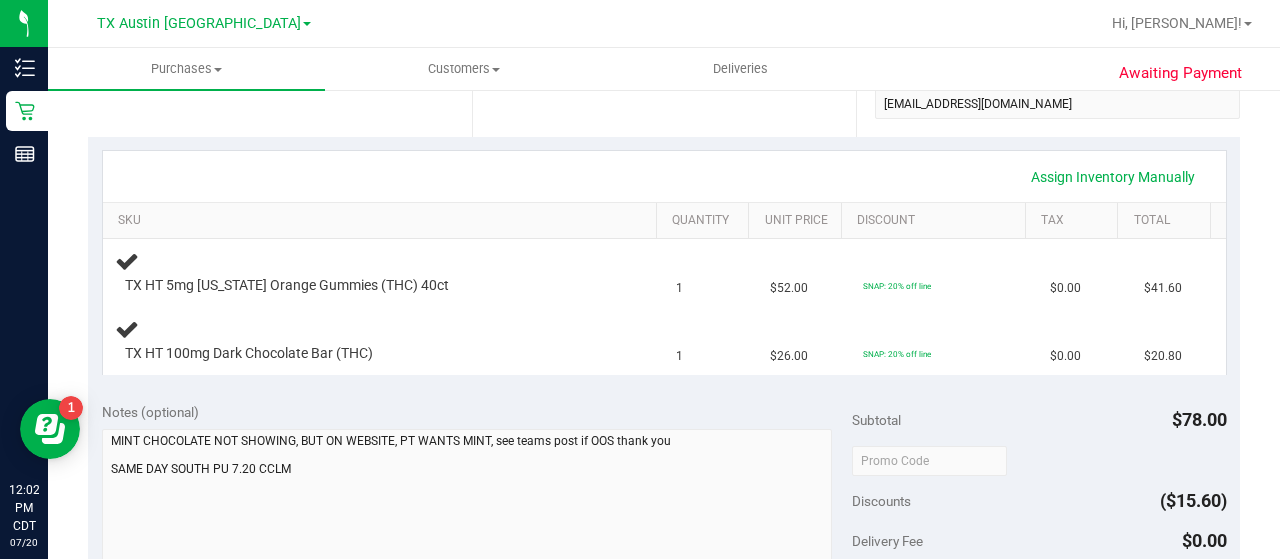 scroll, scrollTop: 0, scrollLeft: 0, axis: both 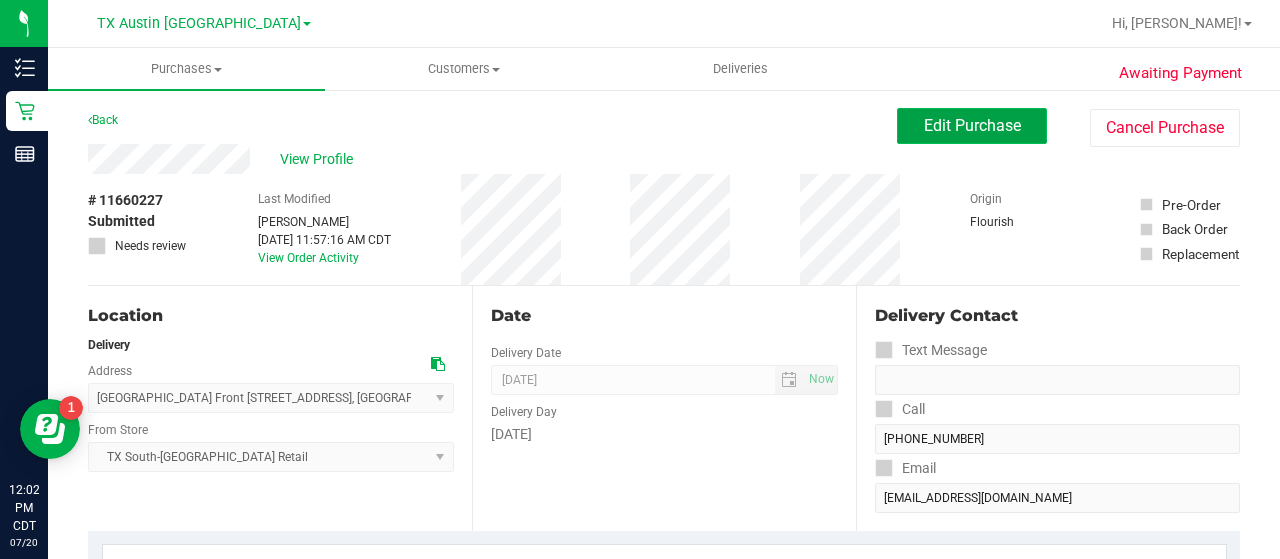 click on "Edit Purchase" at bounding box center [972, 125] 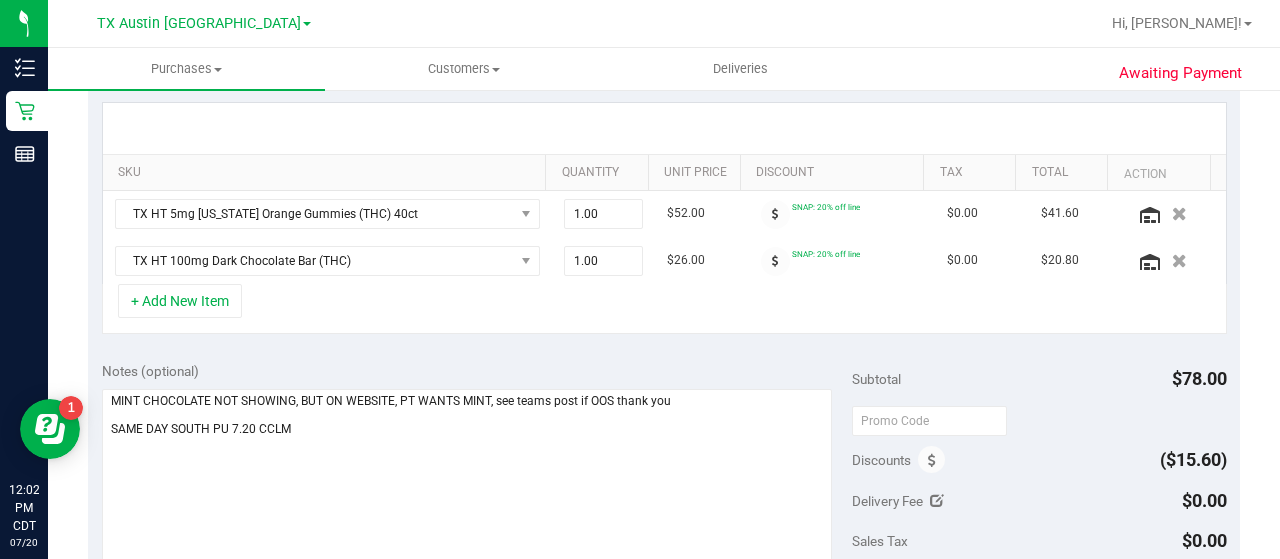 scroll, scrollTop: 473, scrollLeft: 0, axis: vertical 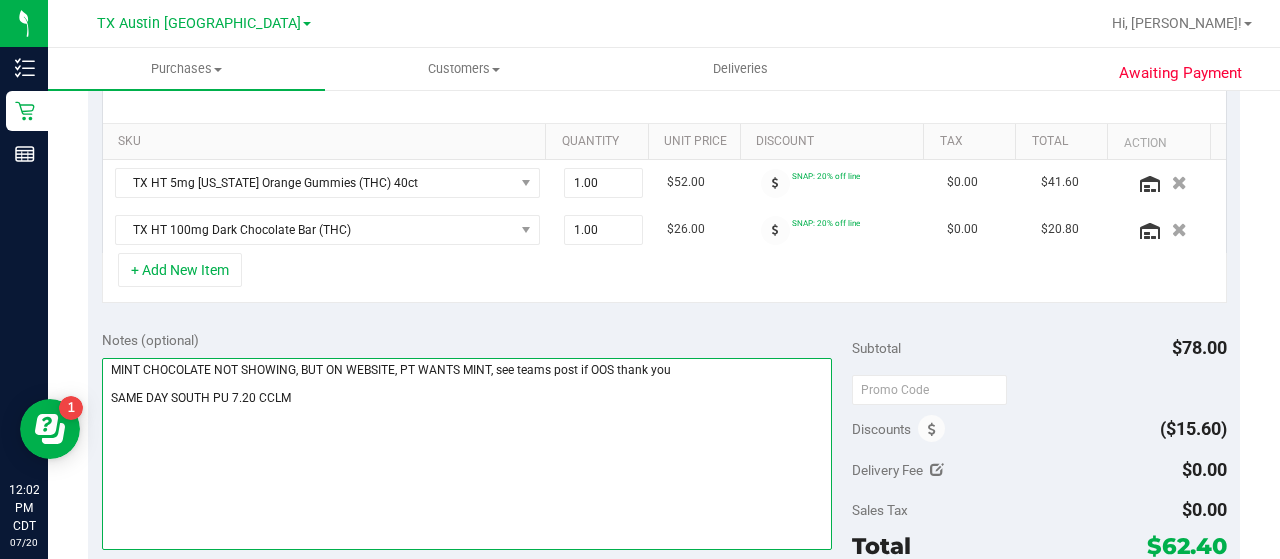 drag, startPoint x: 113, startPoint y: 392, endPoint x: 94, endPoint y: 361, distance: 36.359318 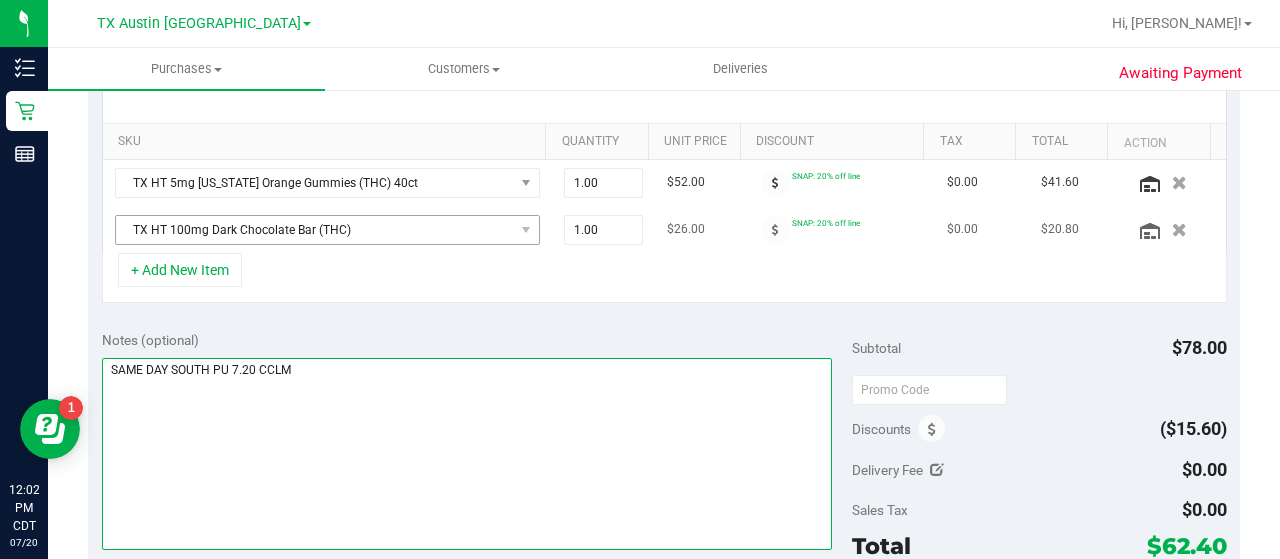 type on "SAME DAY SOUTH PU 7.20 CCLM" 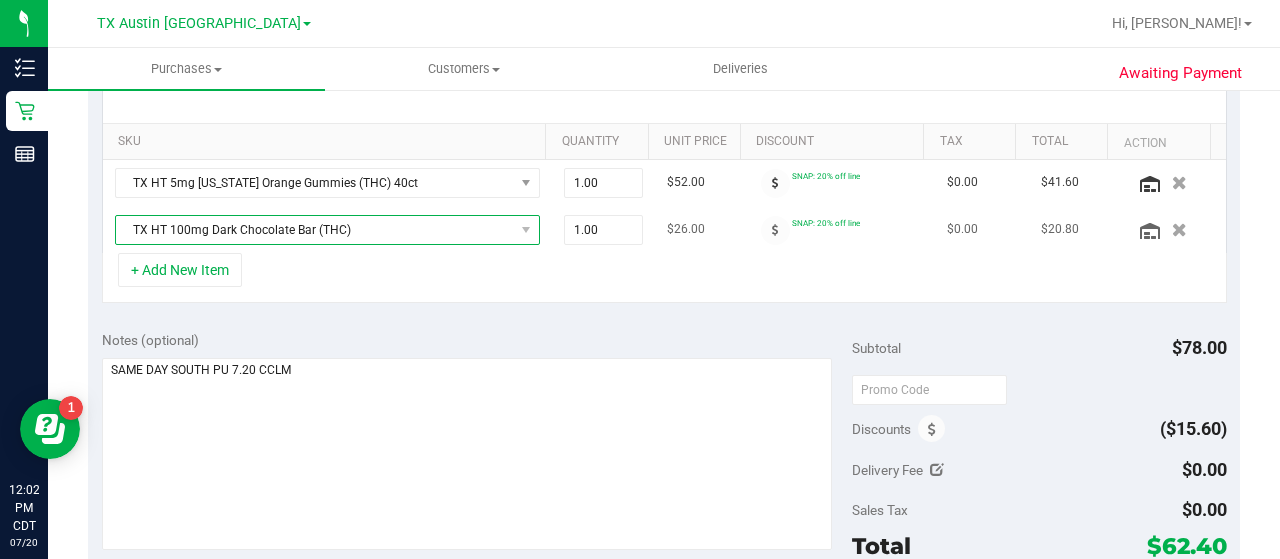 click on "TX HT 100mg Dark Chocolate Bar (THC)" at bounding box center (315, 230) 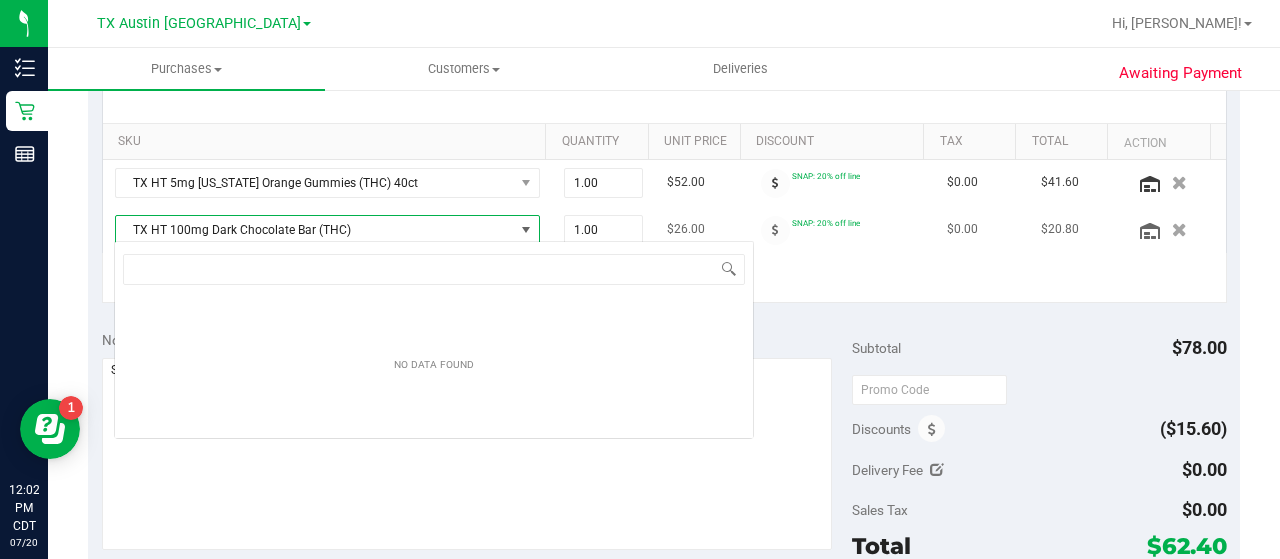 scroll, scrollTop: 99970, scrollLeft: 99586, axis: both 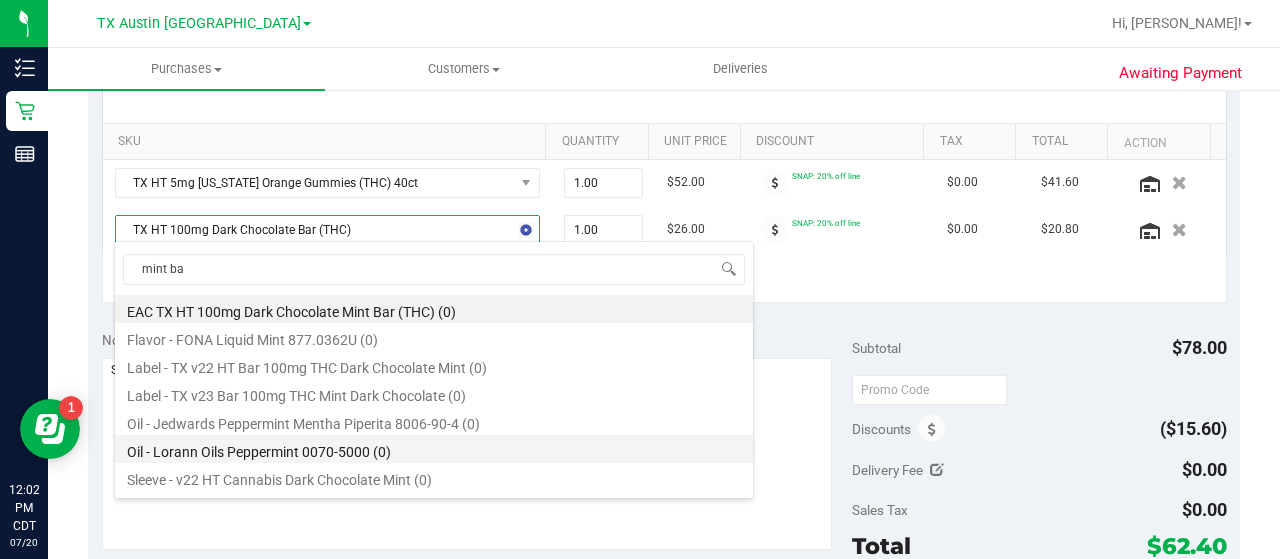 type on "mint bar" 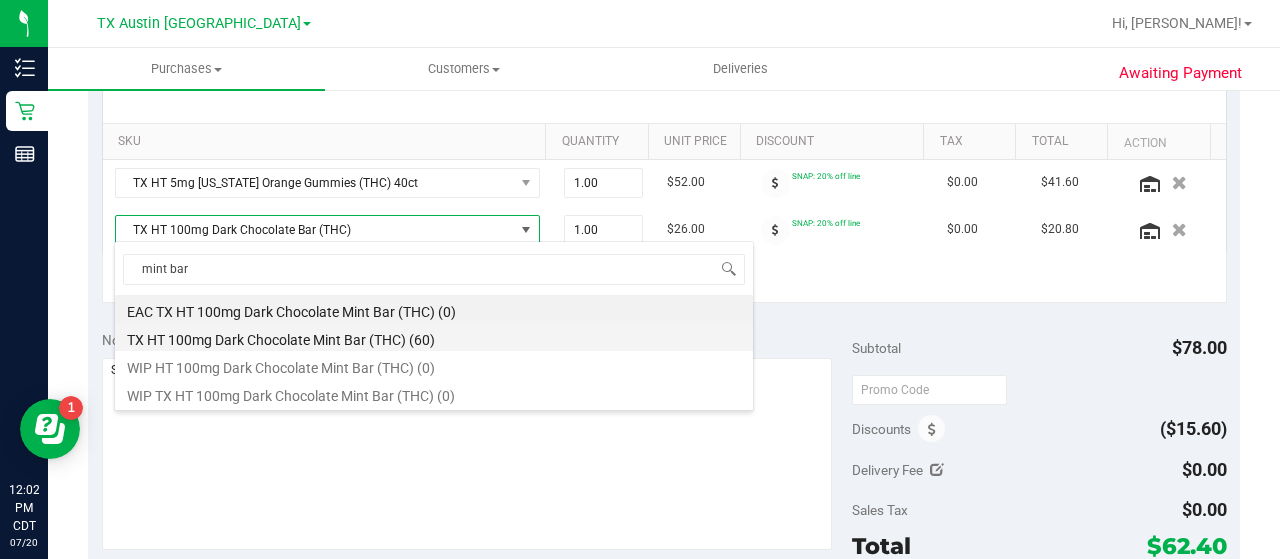 click on "TX HT 100mg Dark Chocolate Mint Bar (THC) (60)" at bounding box center [434, 337] 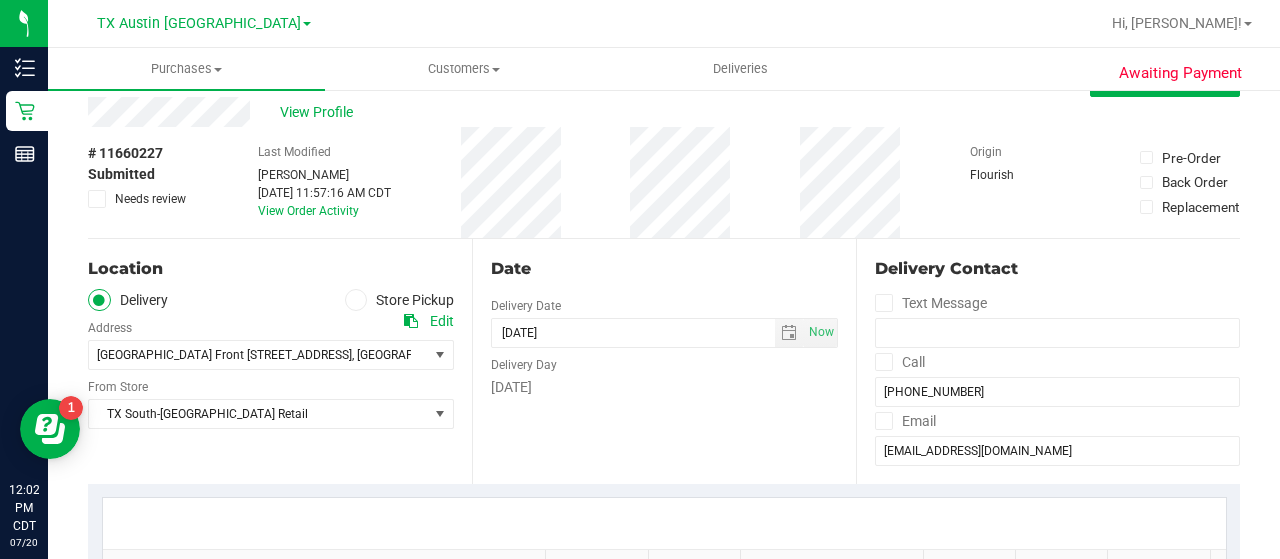scroll, scrollTop: 45, scrollLeft: 0, axis: vertical 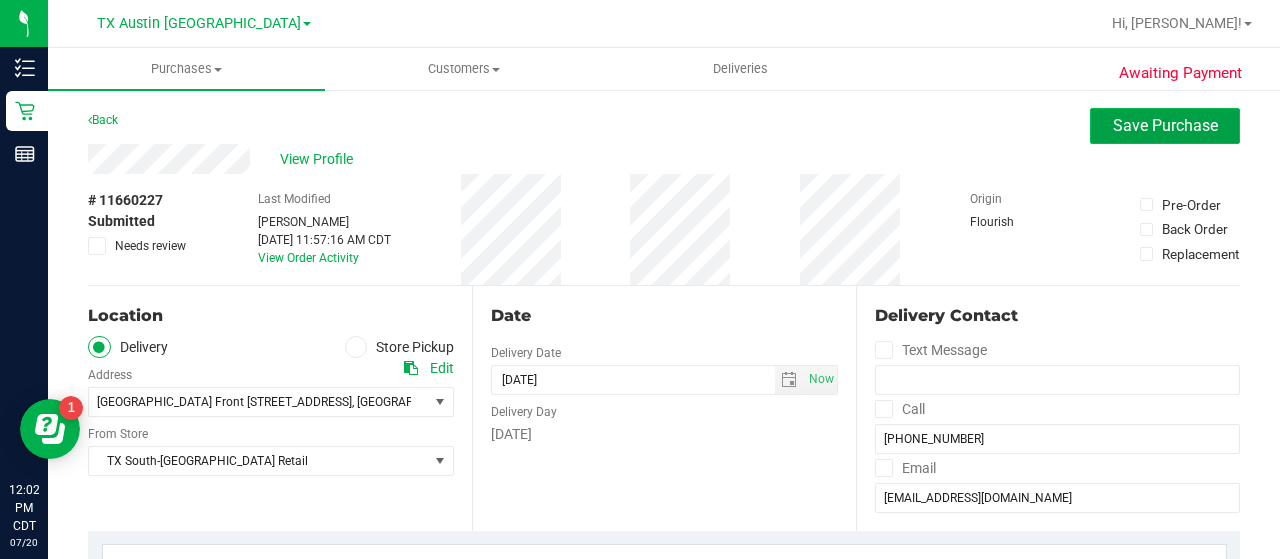 click on "Save Purchase" at bounding box center [1165, 125] 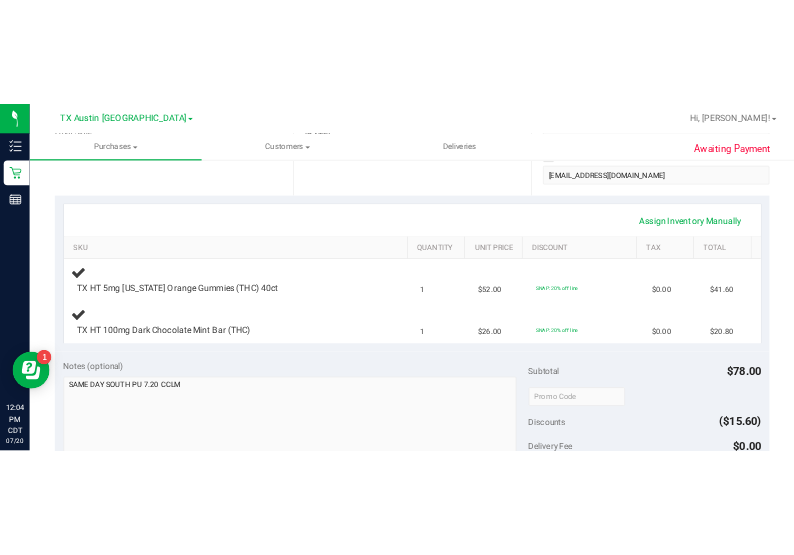 scroll, scrollTop: 0, scrollLeft: 0, axis: both 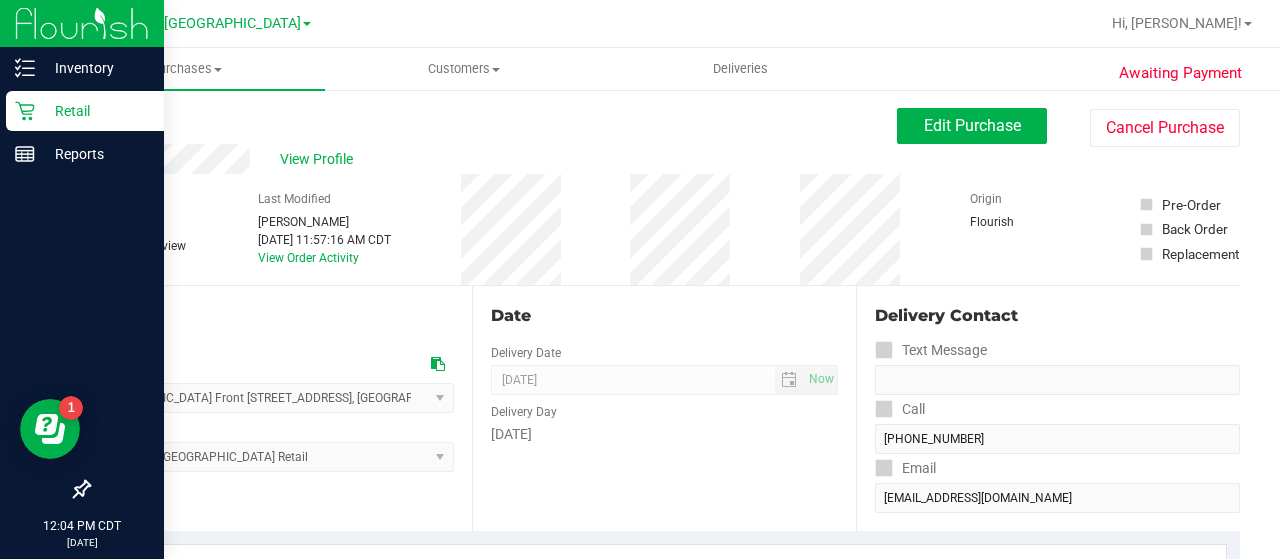 click 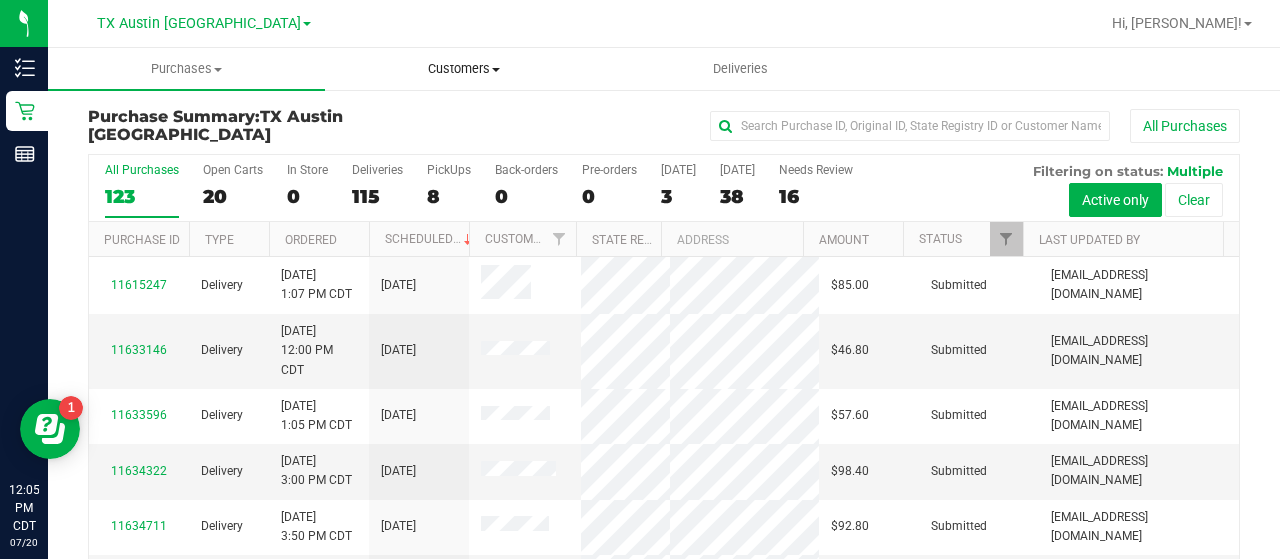 click on "Customers" at bounding box center (463, 69) 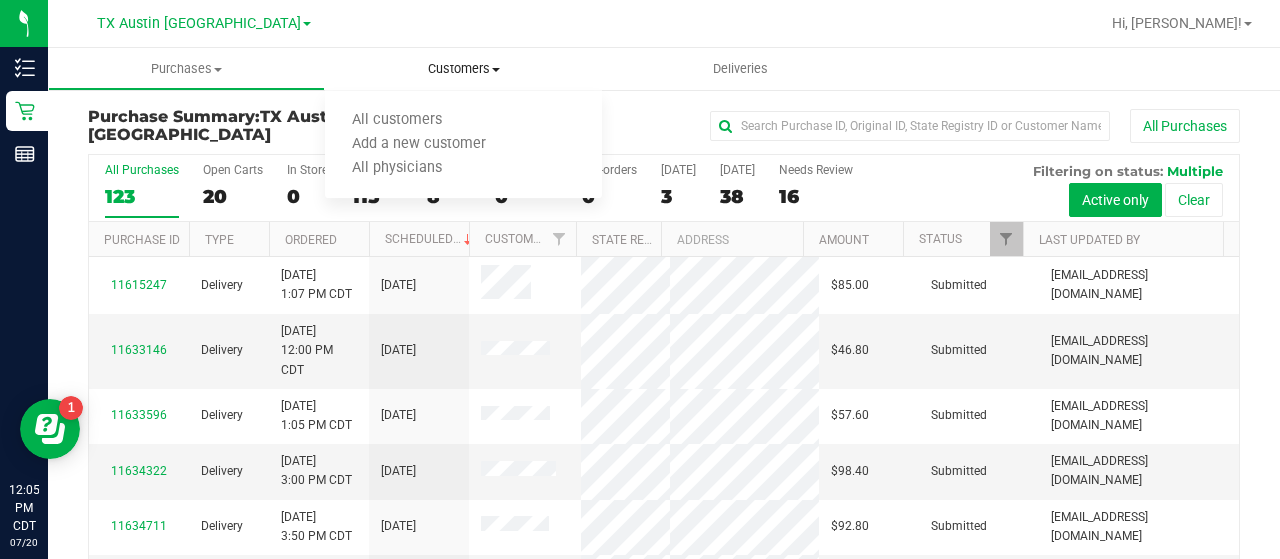 click on "All customers
Add a new customer
All physicians" at bounding box center [463, 145] 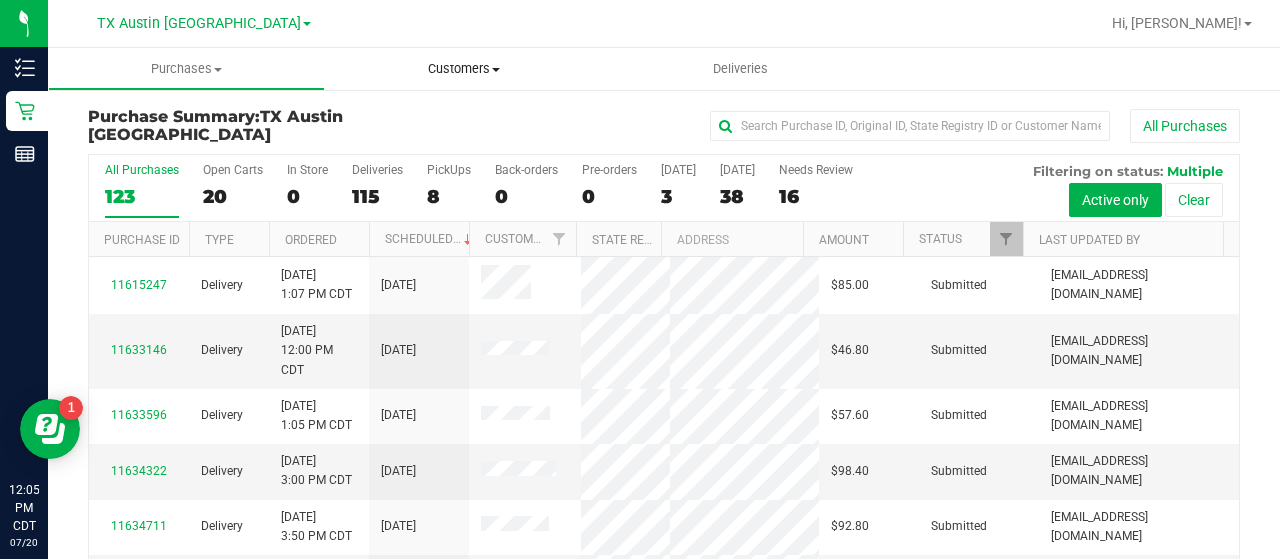click on "Customers
All customers
Add a new customer
All physicians" at bounding box center (463, 69) 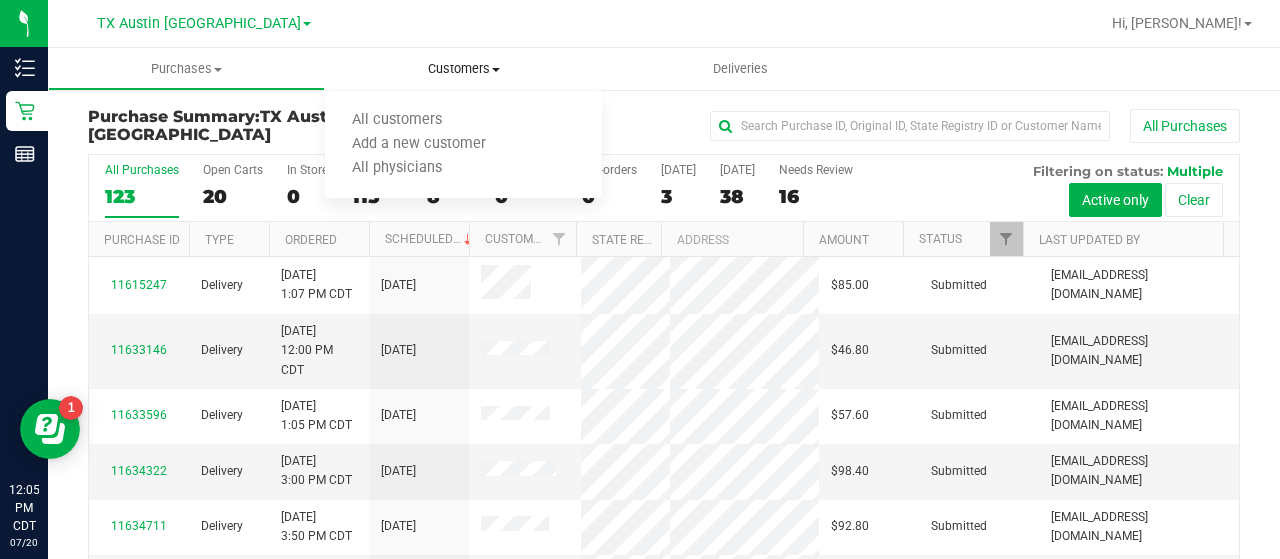 click on "Customers
All customers
Add a new customer
All physicians" at bounding box center [463, 69] 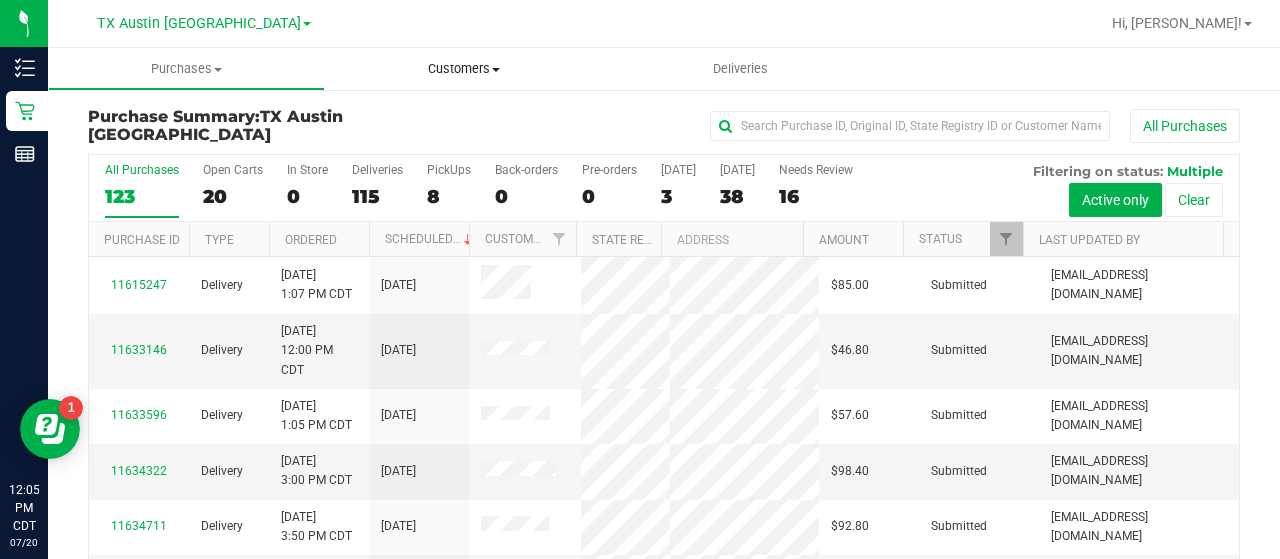 click on "Customers
All customers
Add a new customer
All physicians" at bounding box center (463, 69) 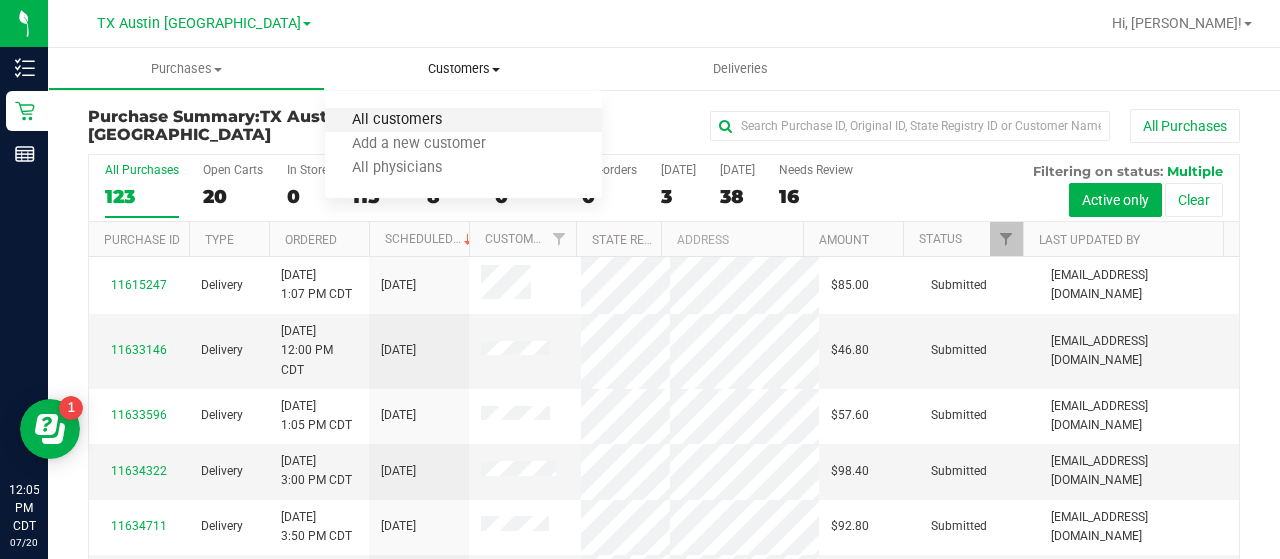 click on "All customers" at bounding box center (397, 120) 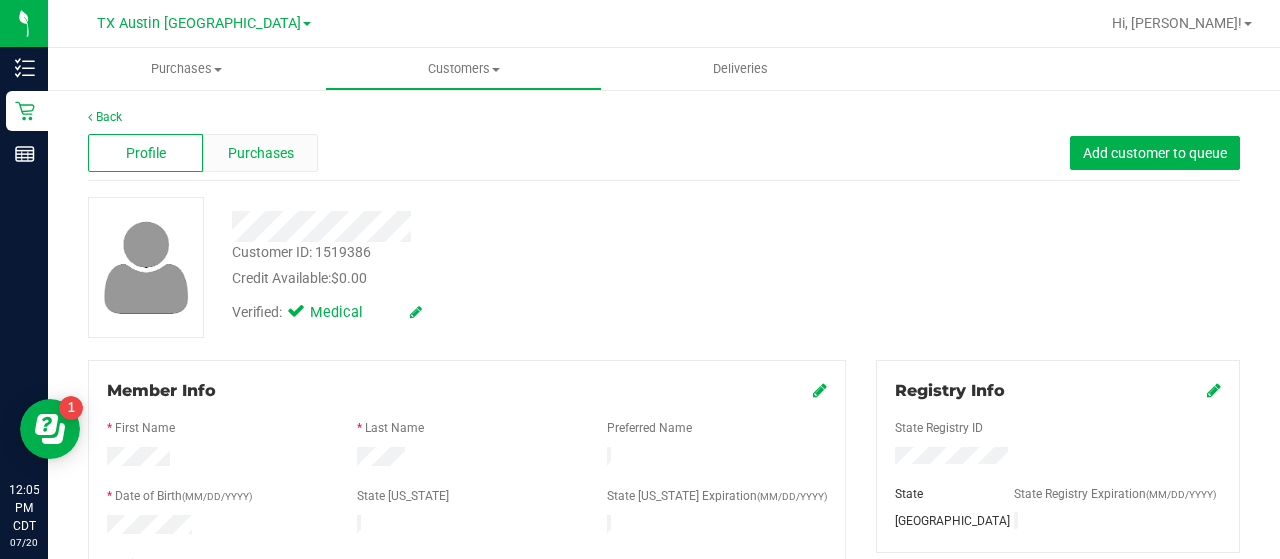 click on "Purchases" at bounding box center (260, 153) 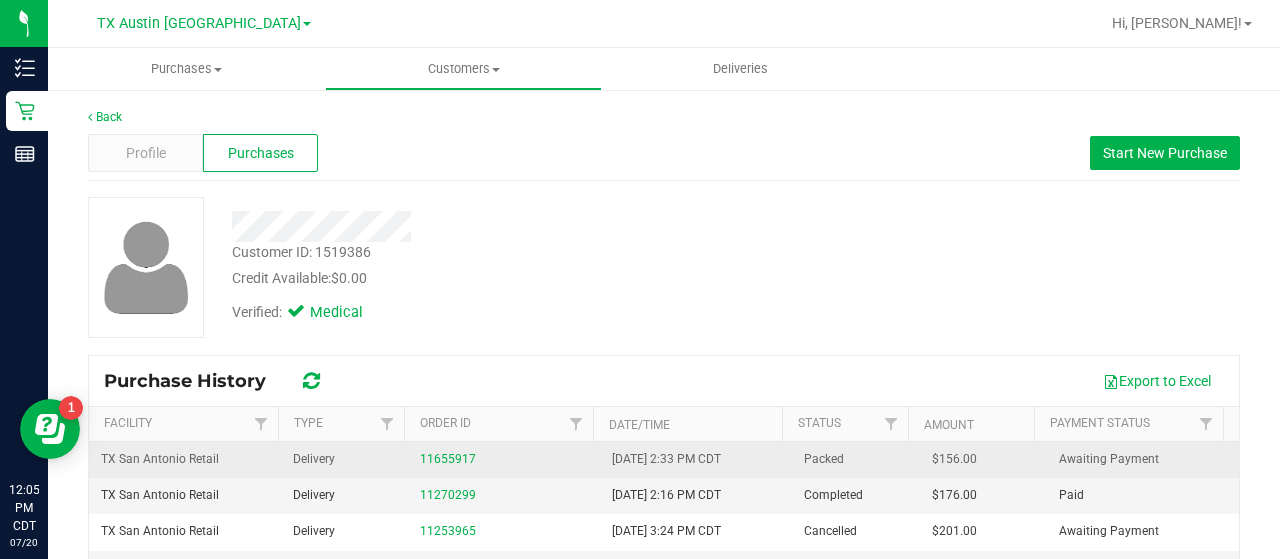 click on "11655917" at bounding box center [504, 459] 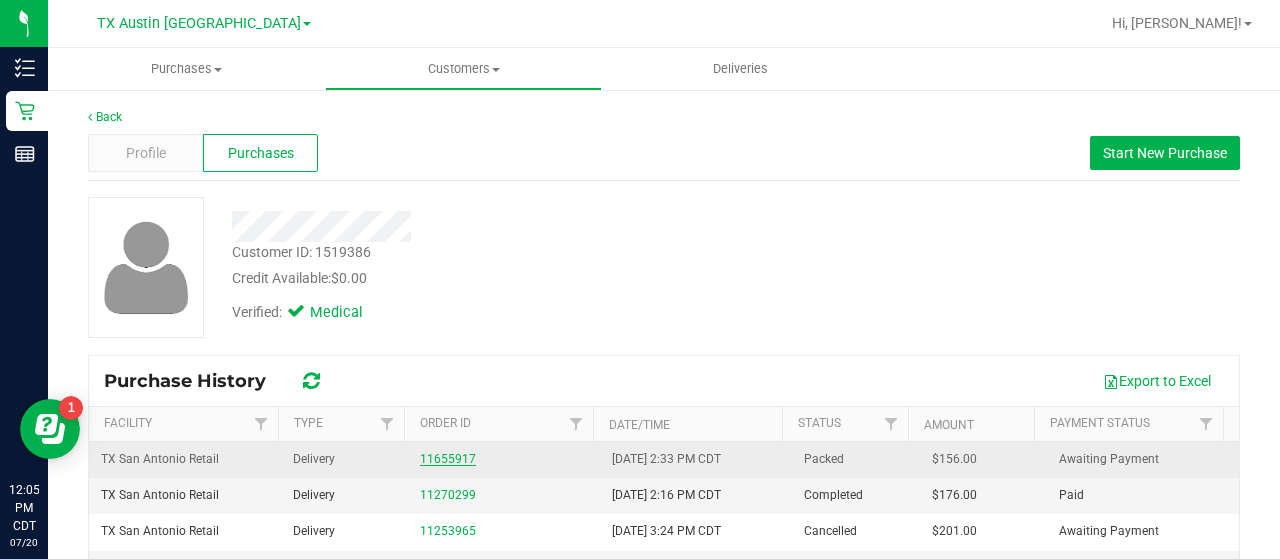 click on "11655917" at bounding box center (448, 459) 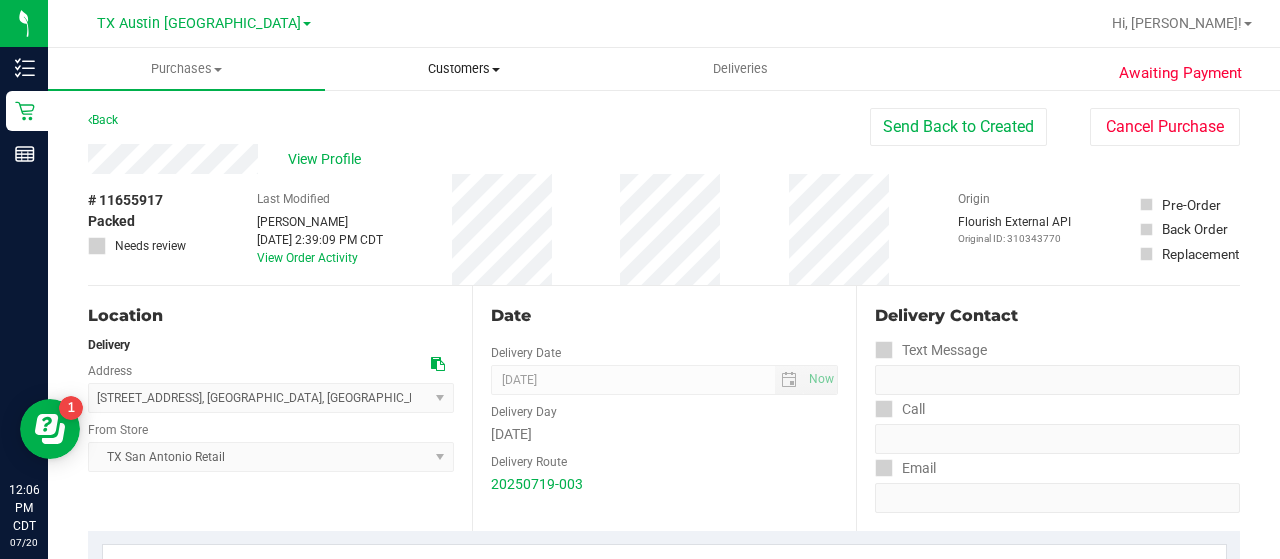 click on "Customers" at bounding box center (463, 69) 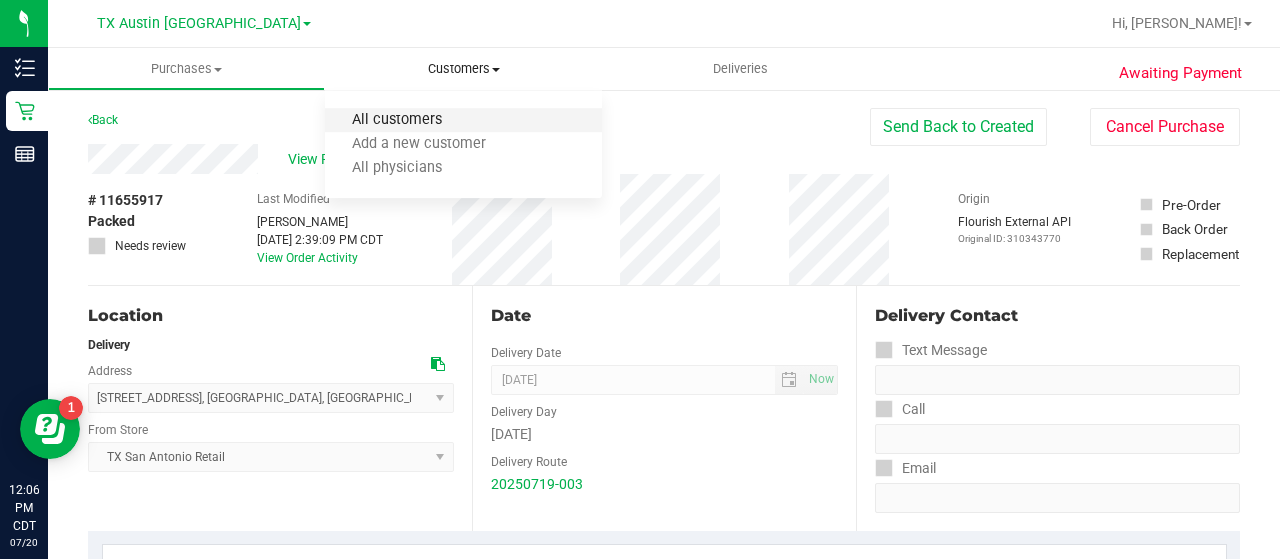 click on "All customers" at bounding box center (397, 120) 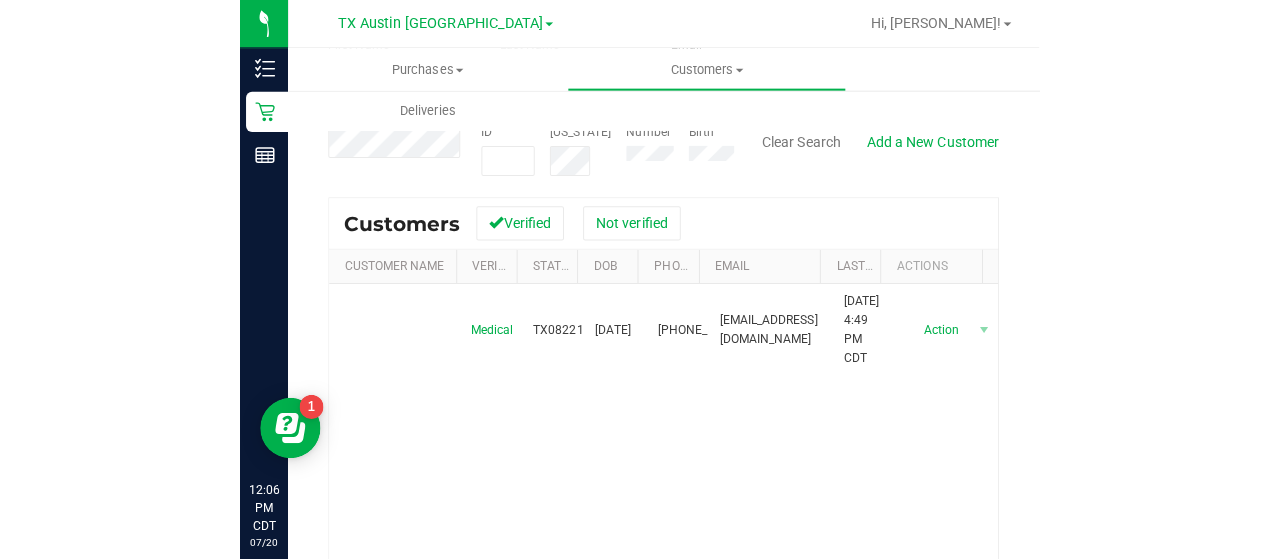 scroll, scrollTop: 169, scrollLeft: 0, axis: vertical 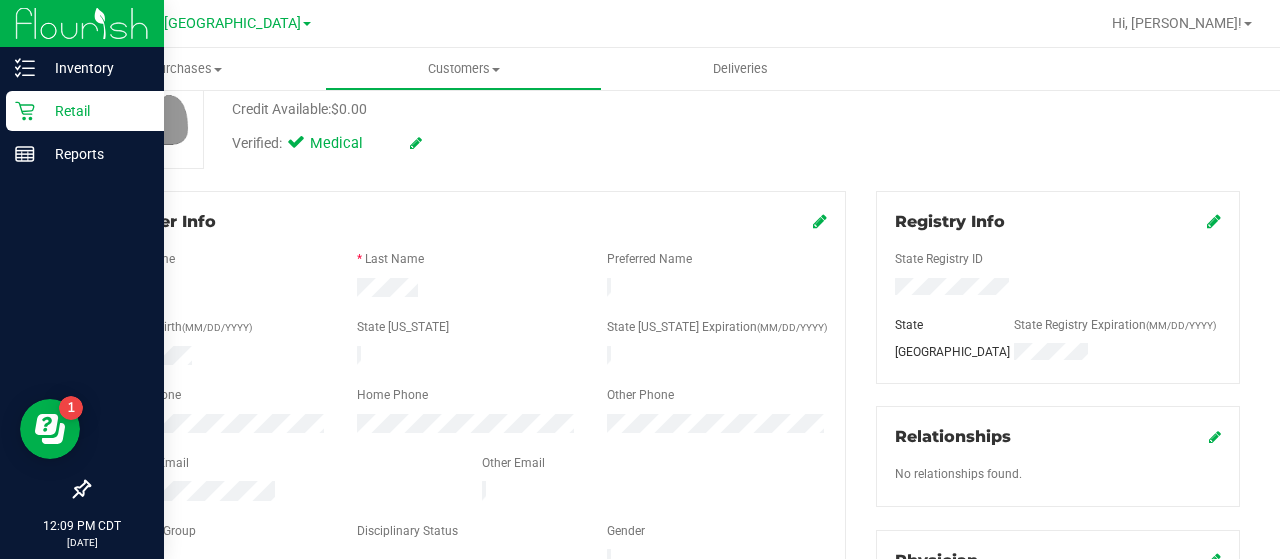click 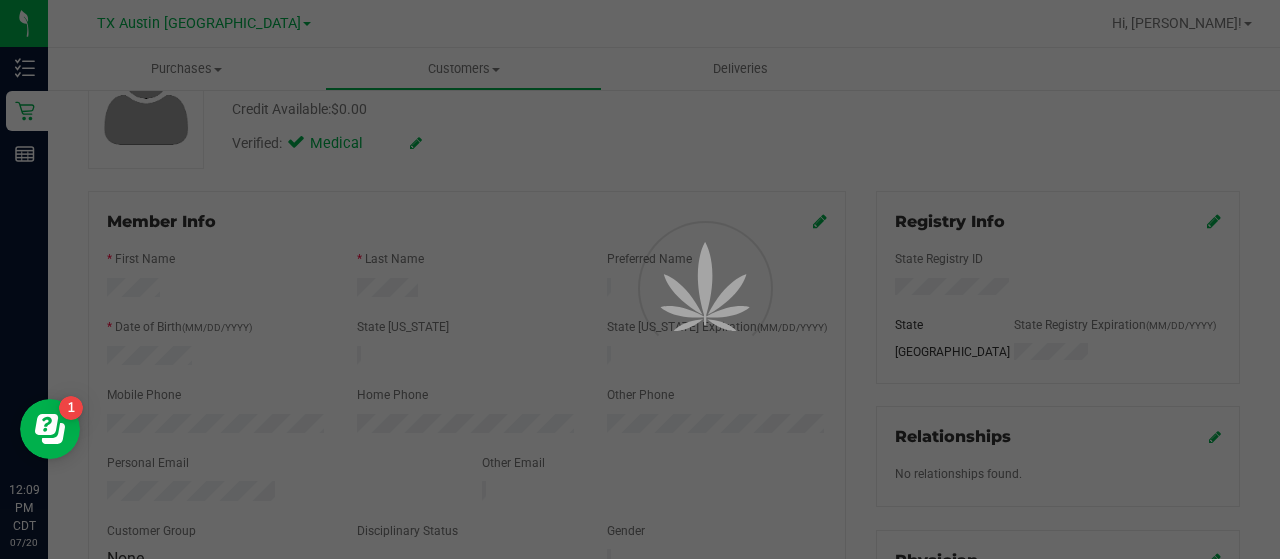 scroll, scrollTop: 0, scrollLeft: 0, axis: both 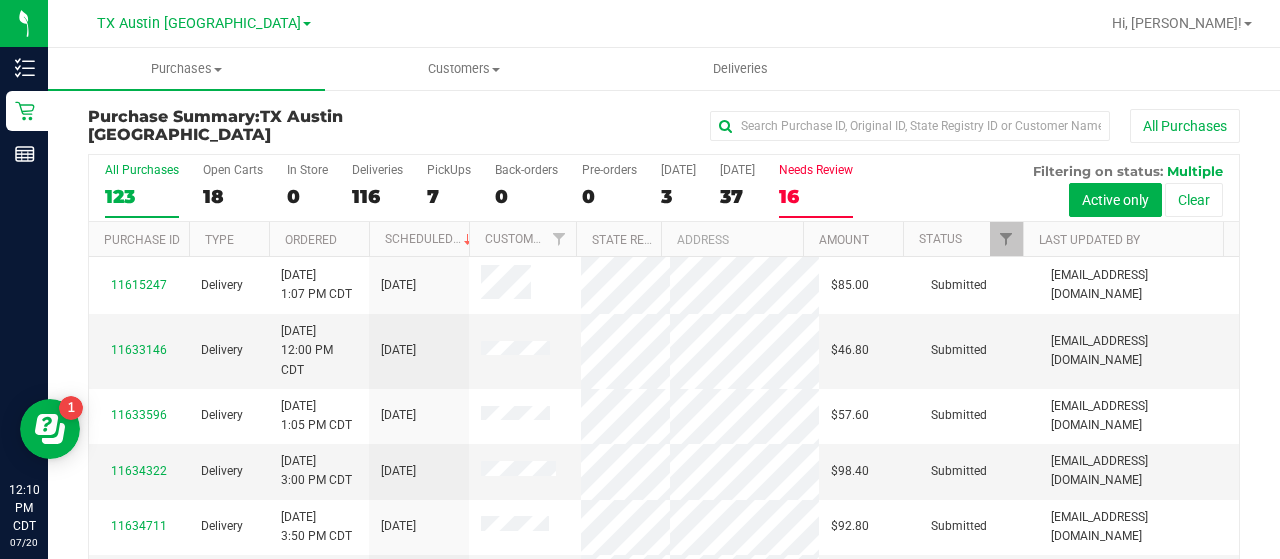 click on "Needs Review
16" at bounding box center (816, 190) 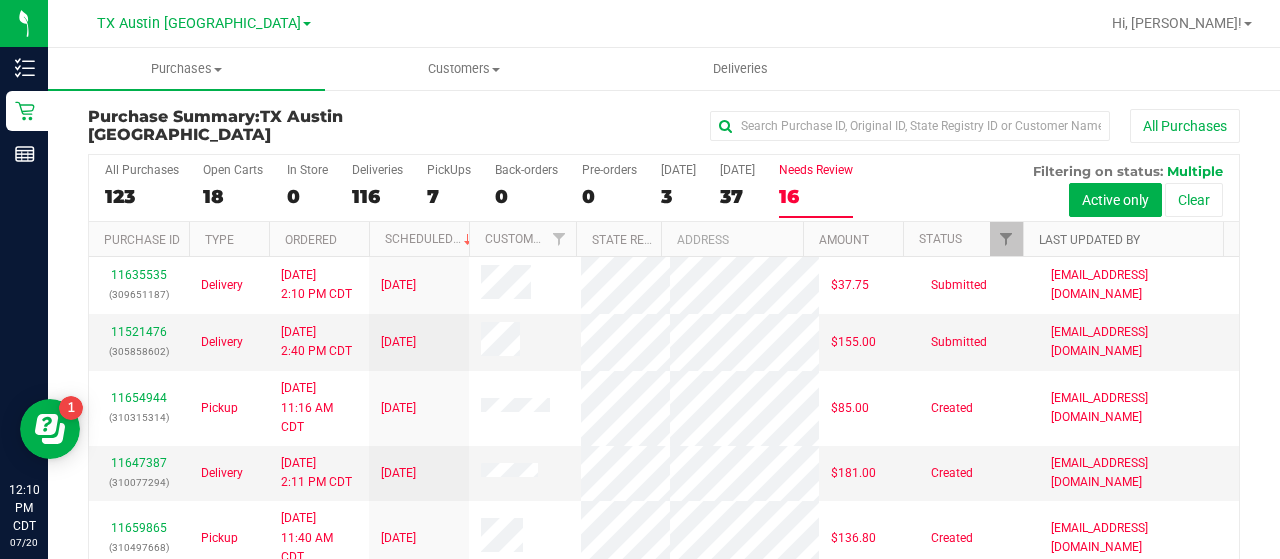 click on "Last Updated By" at bounding box center (1089, 240) 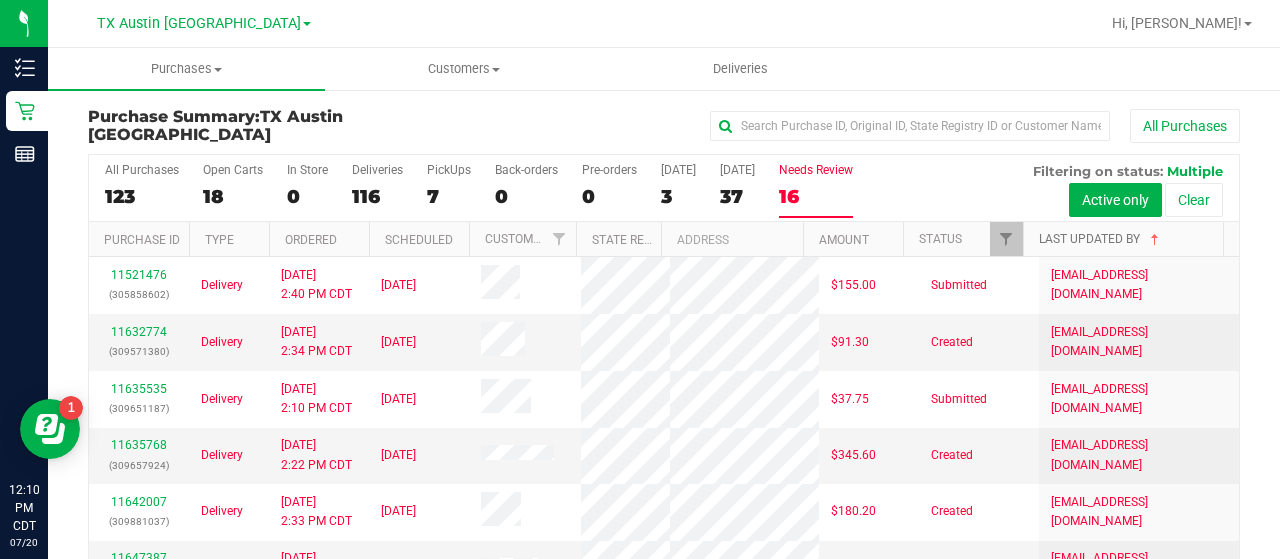 click on "Last Updated By" at bounding box center [1101, 239] 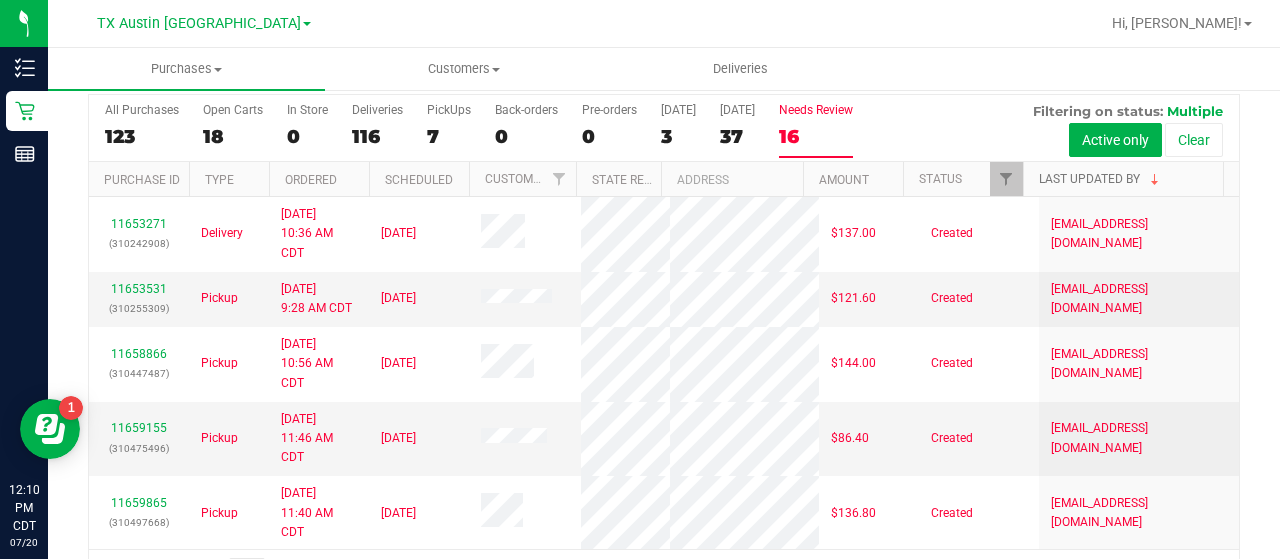 scroll, scrollTop: 62, scrollLeft: 0, axis: vertical 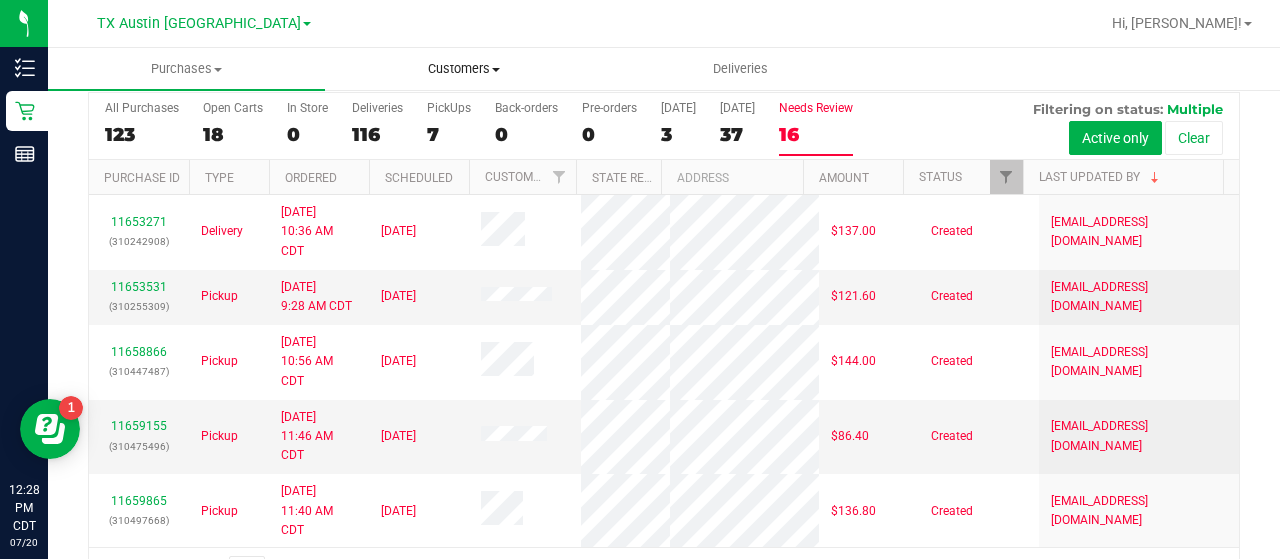 click on "Customers
All customers
Add a new customer
All physicians" at bounding box center (463, 69) 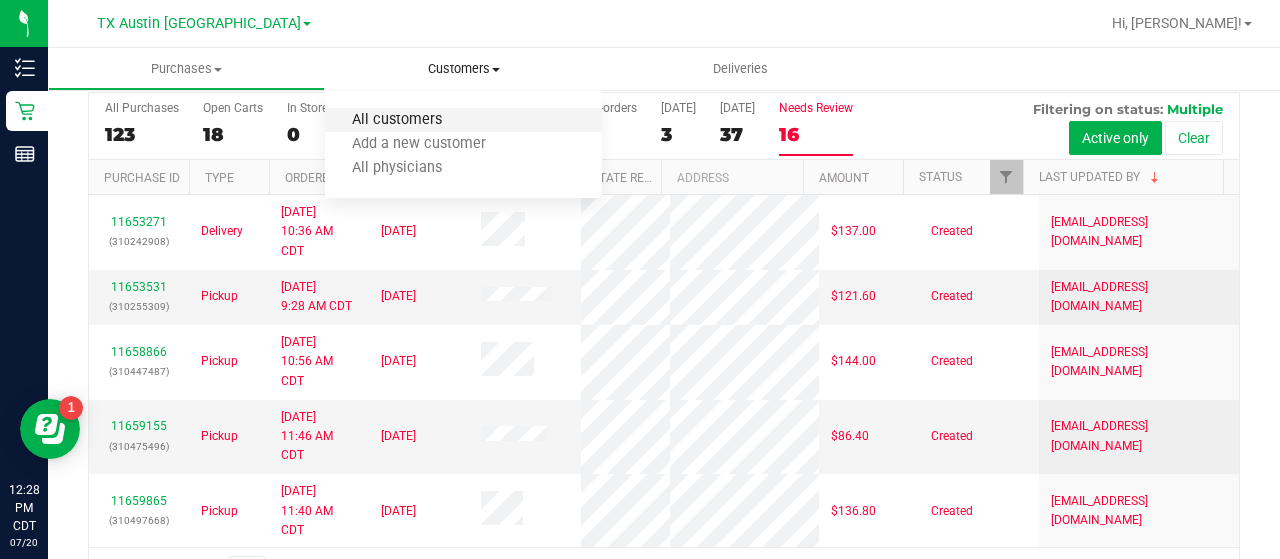 click on "All customers" at bounding box center [397, 120] 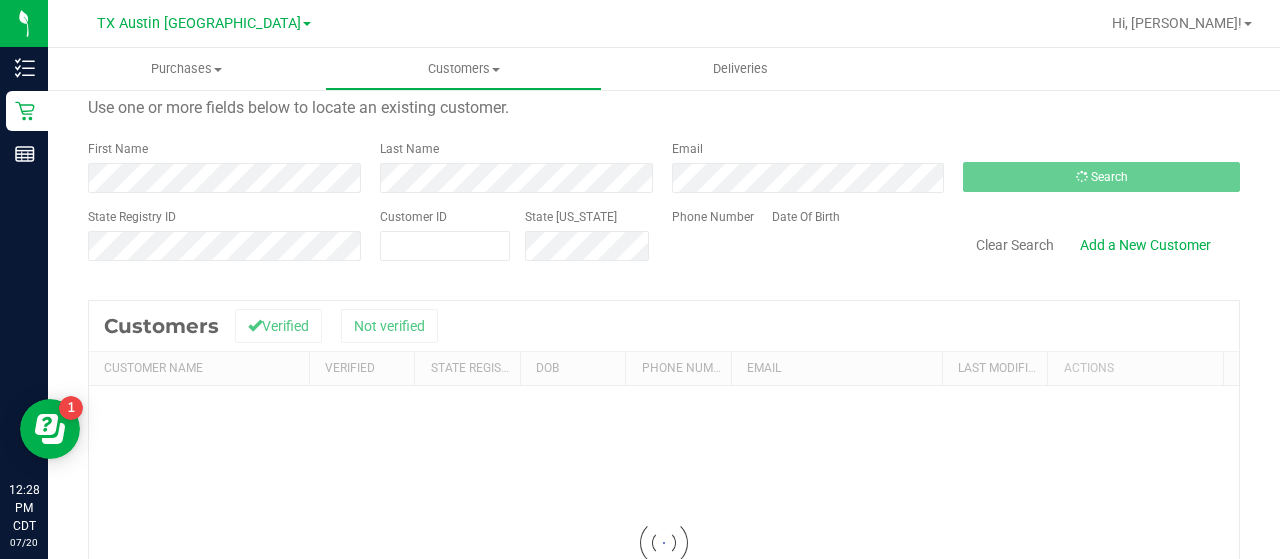 scroll, scrollTop: 0, scrollLeft: 0, axis: both 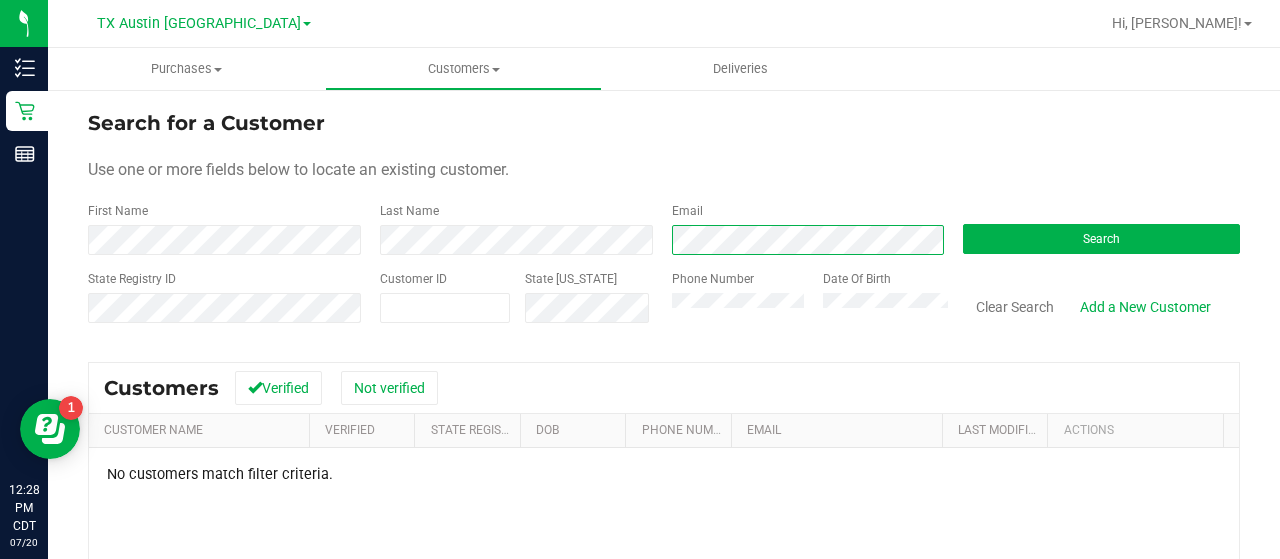 click on "Email" at bounding box center [803, 228] 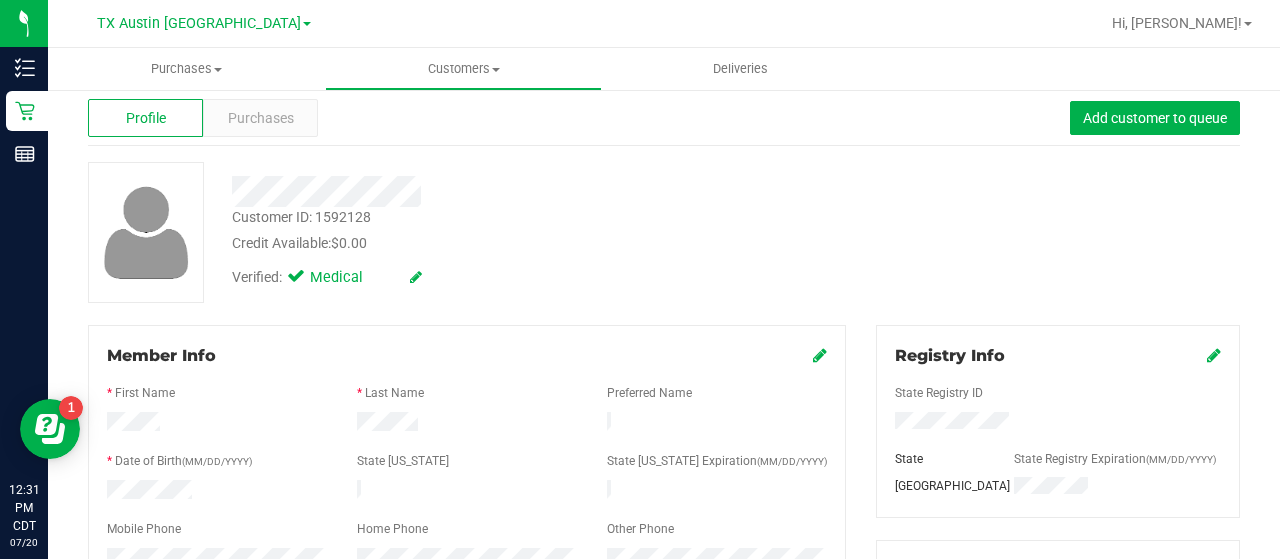scroll, scrollTop: 0, scrollLeft: 0, axis: both 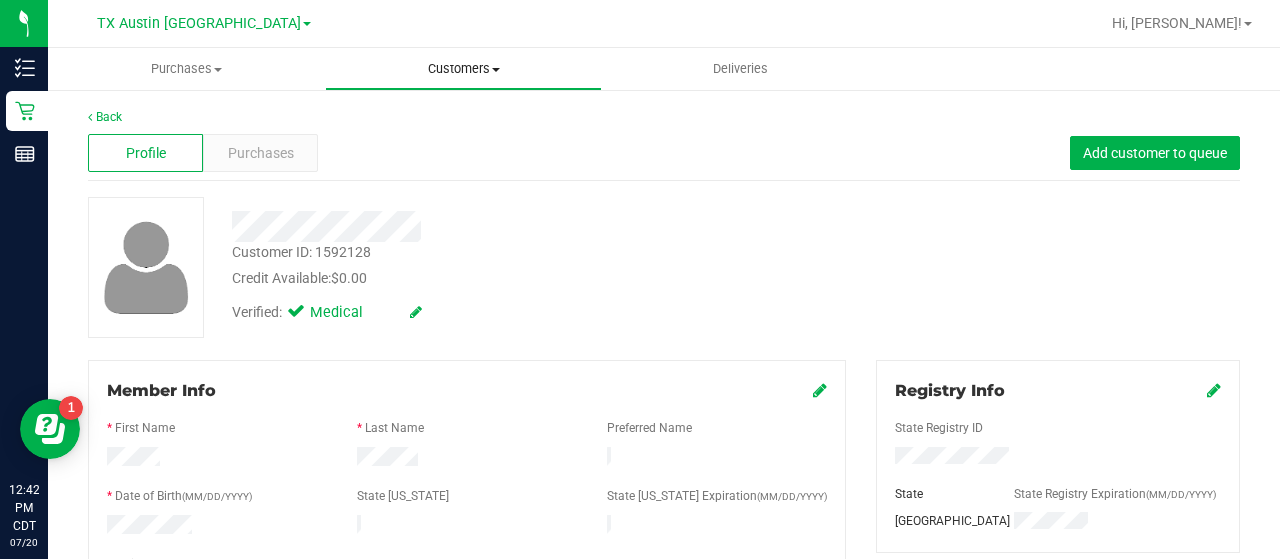 click on "Customers" at bounding box center (463, 69) 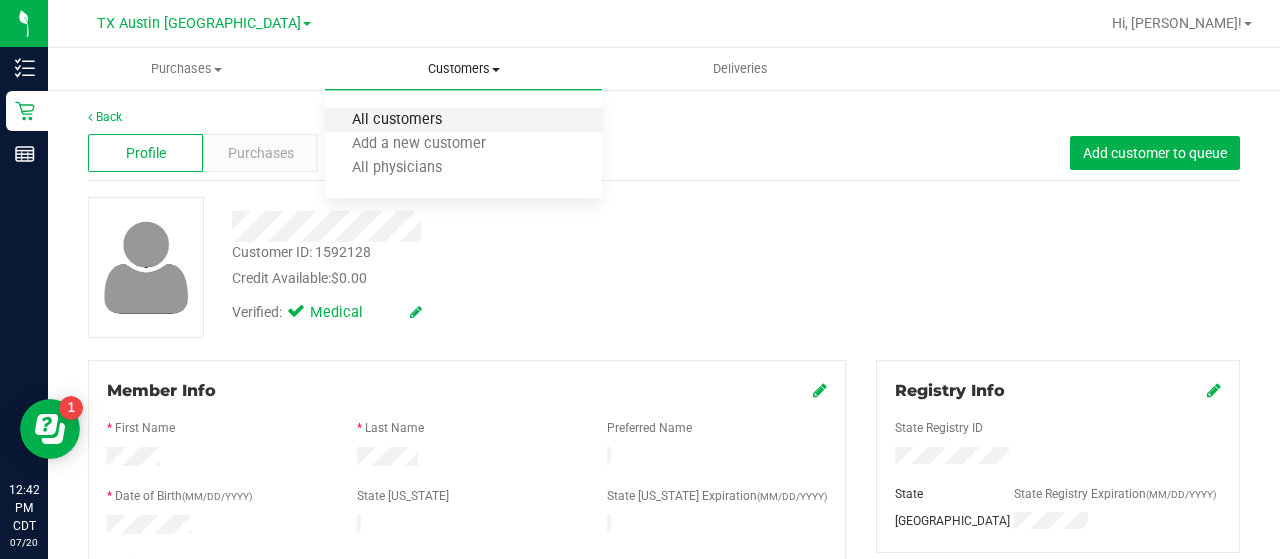 click on "All customers" at bounding box center [397, 120] 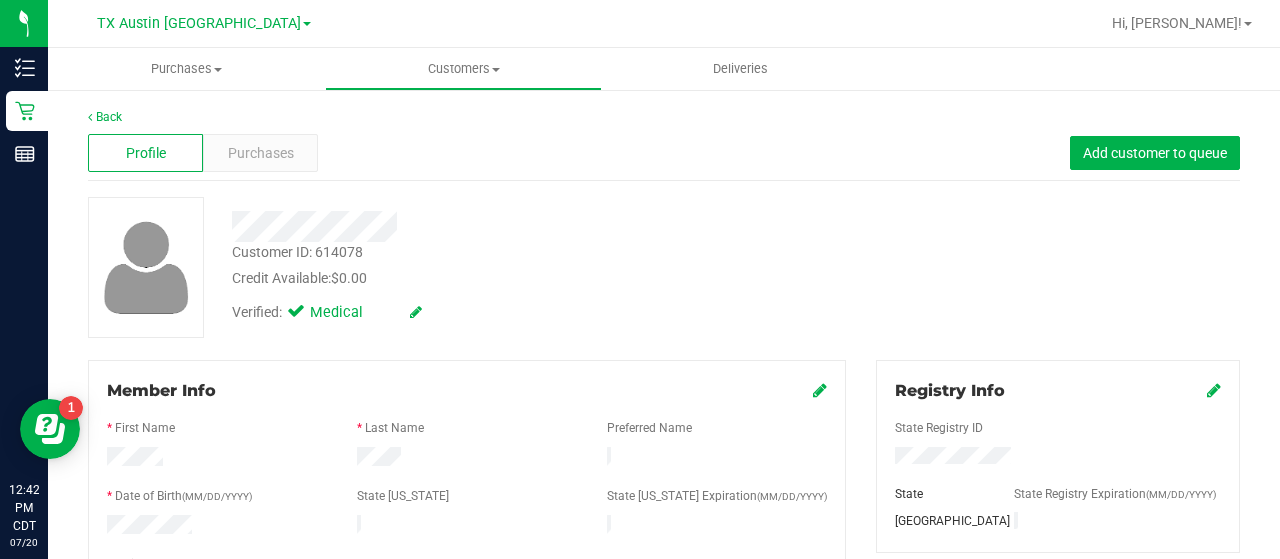 click on "Customer ID: 614078" at bounding box center (297, 252) 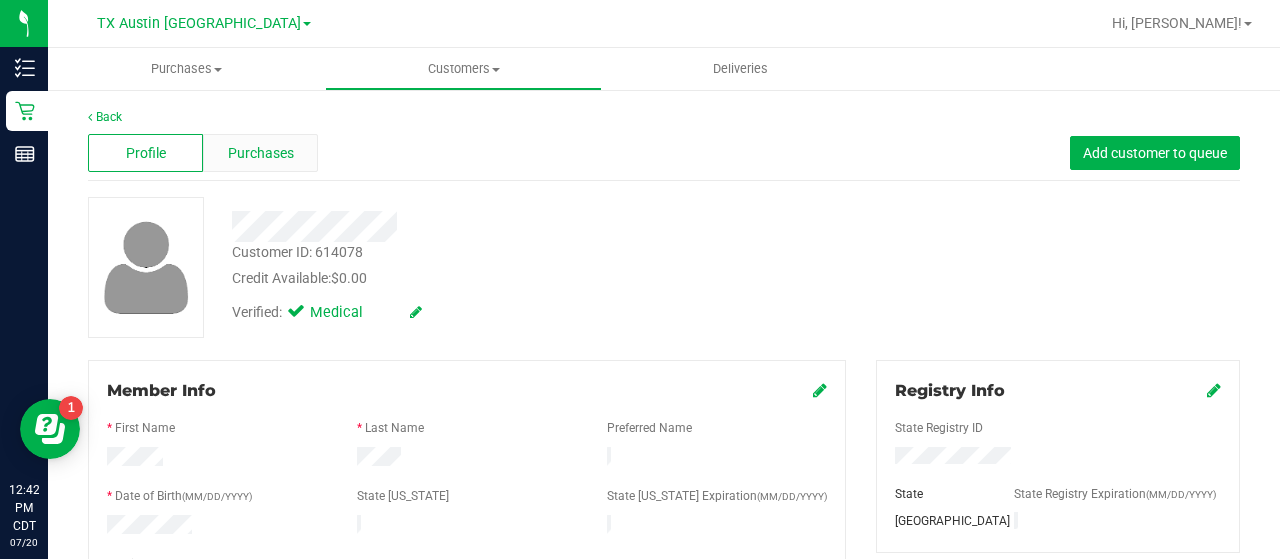 click on "Purchases" at bounding box center [261, 153] 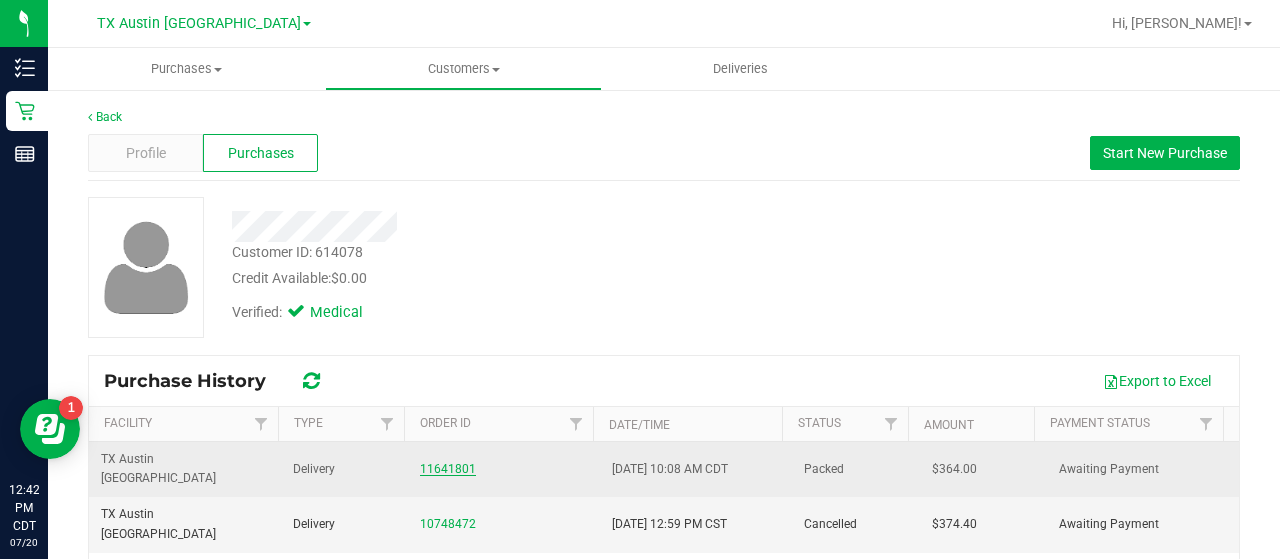 click on "11641801" at bounding box center [448, 469] 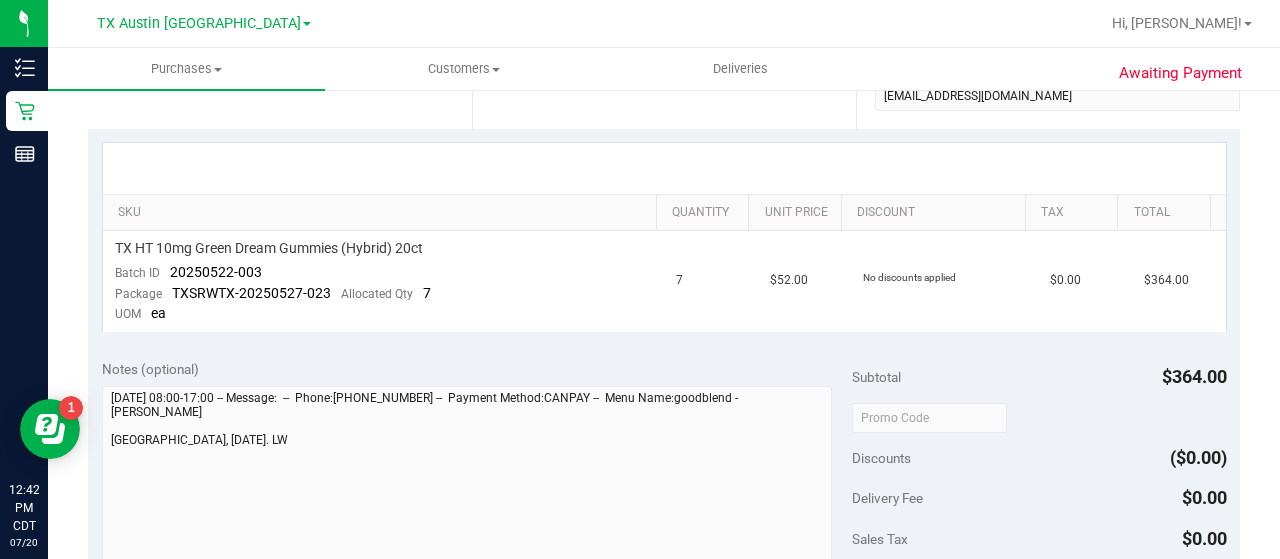 scroll, scrollTop: 0, scrollLeft: 0, axis: both 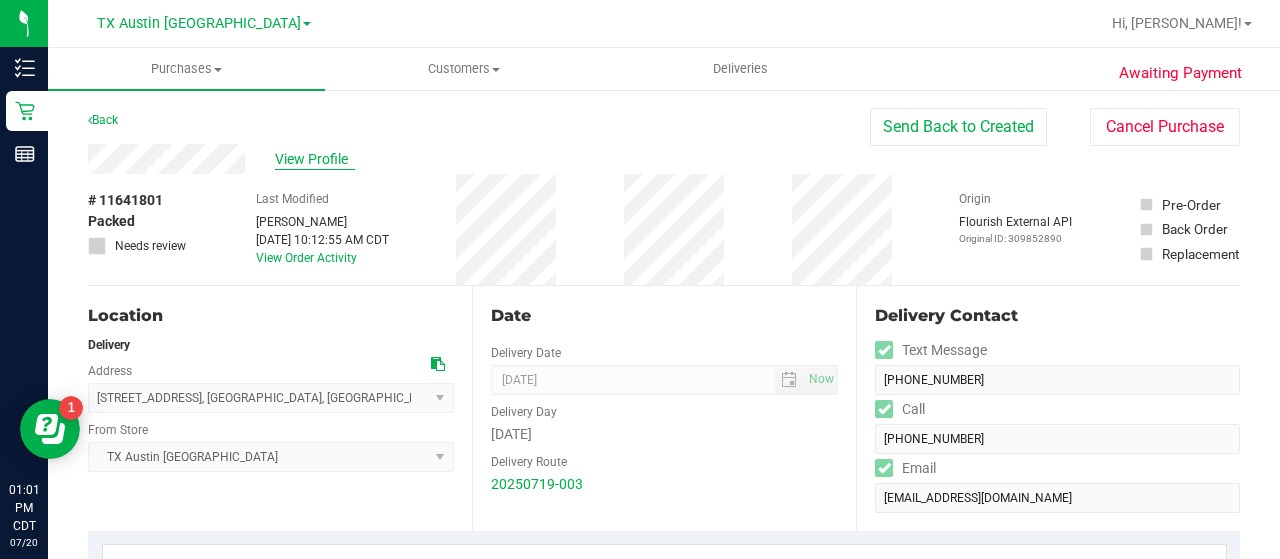 click on "View Profile" at bounding box center (315, 159) 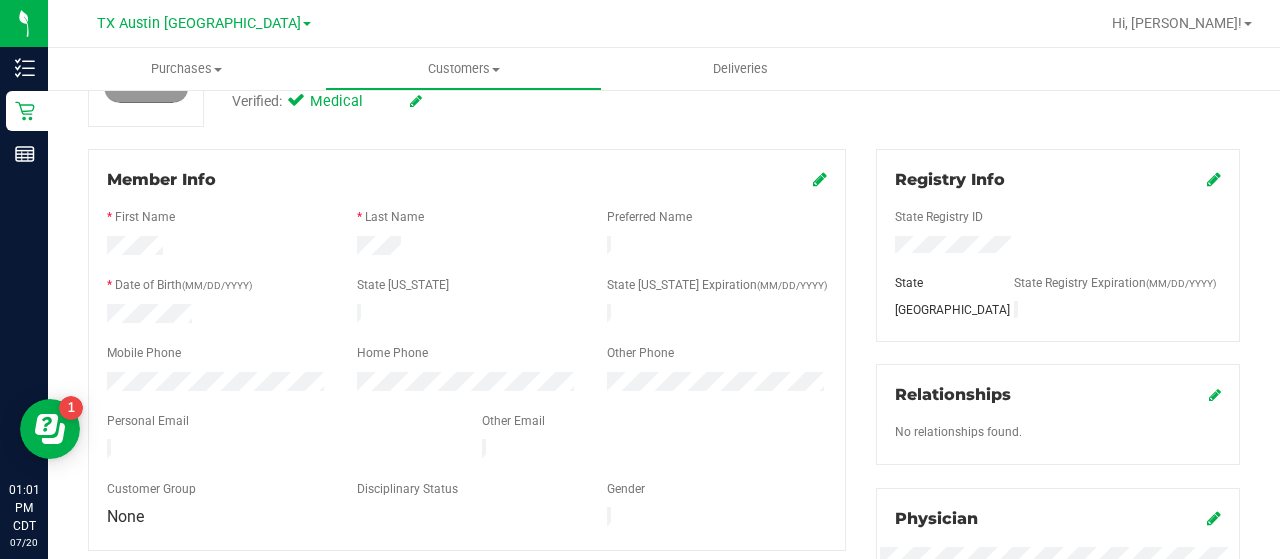 scroll, scrollTop: 204, scrollLeft: 0, axis: vertical 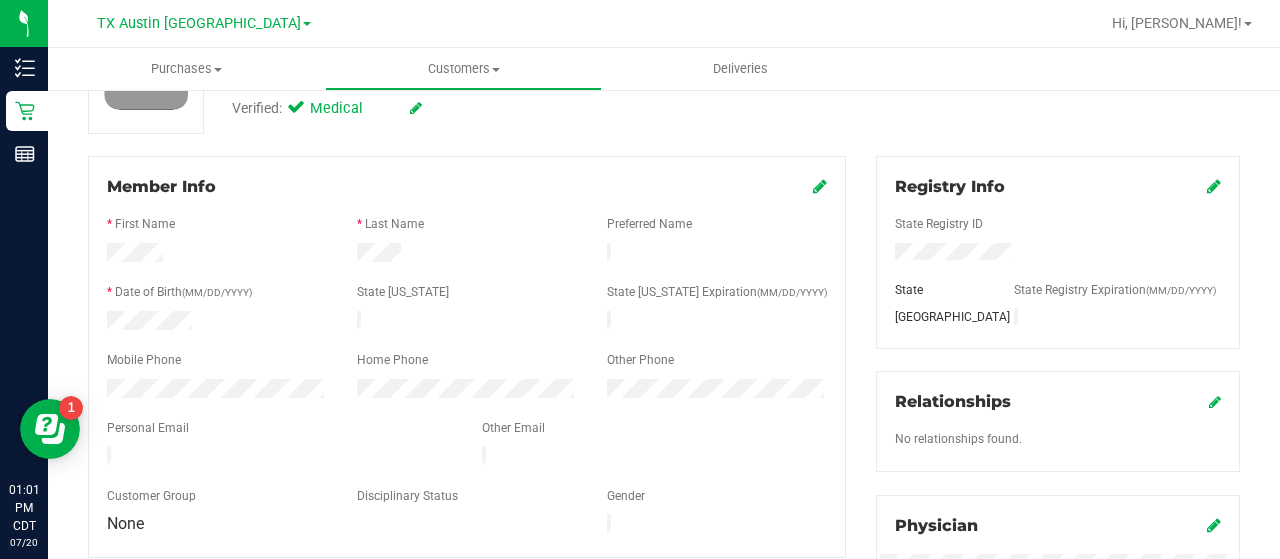 click on "Member Info
*
First Name
*
Last Name
Preferred Name
*
Date of Birth
(MM/DD/YYYY)
State ID
State ID Expiration
(MM/DD/YYYY)" at bounding box center [467, 356] 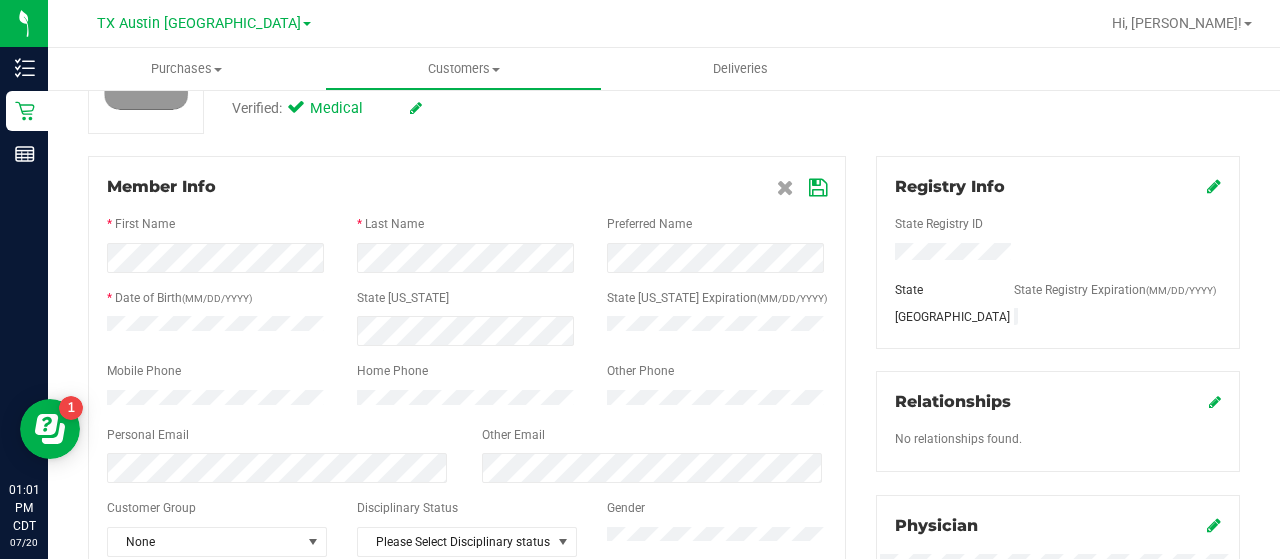 click at bounding box center (802, 187) 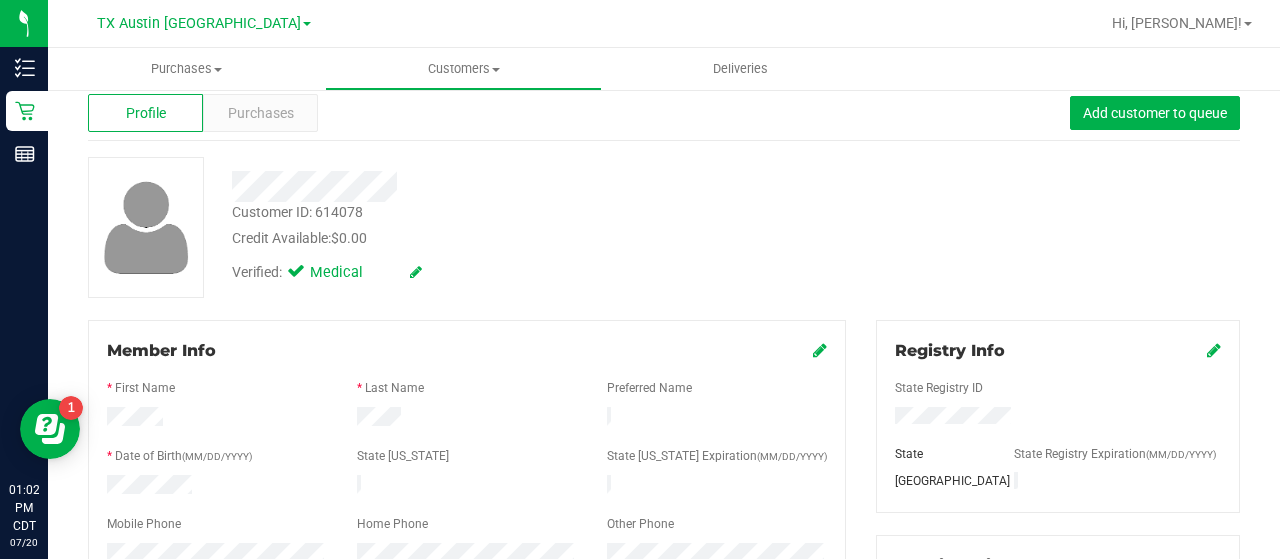 scroll, scrollTop: 4, scrollLeft: 0, axis: vertical 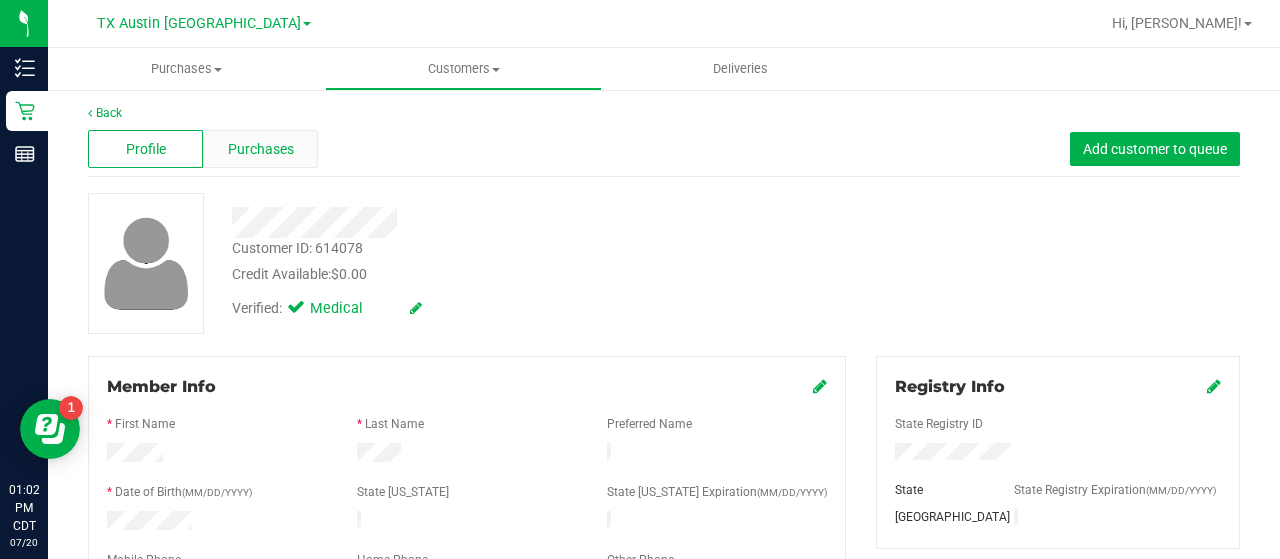 click on "Purchases" at bounding box center (261, 149) 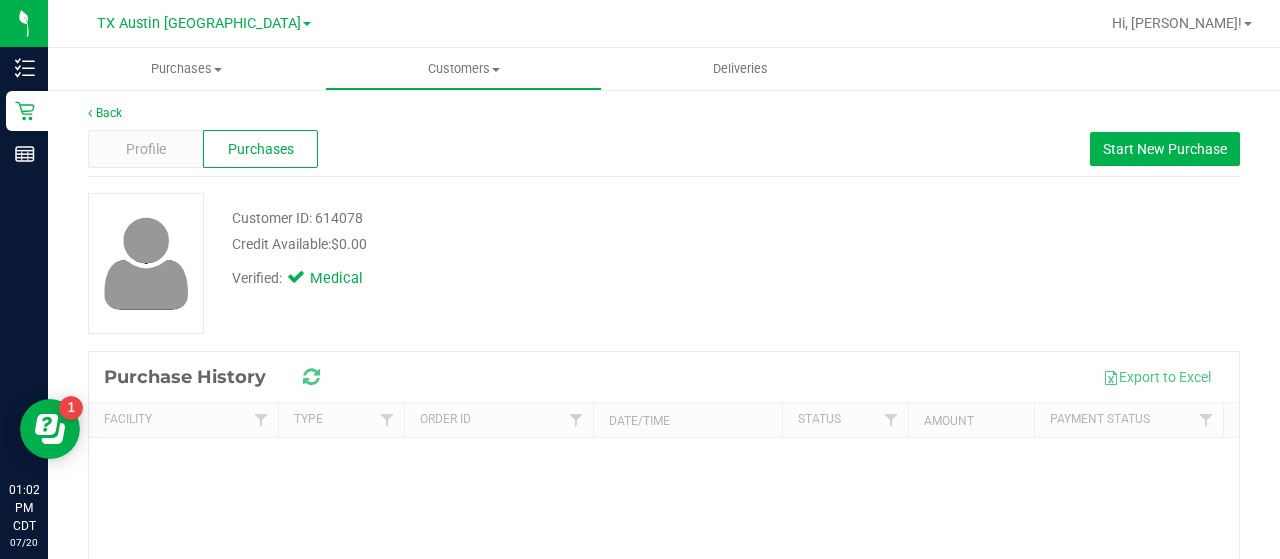 scroll, scrollTop: 0, scrollLeft: 0, axis: both 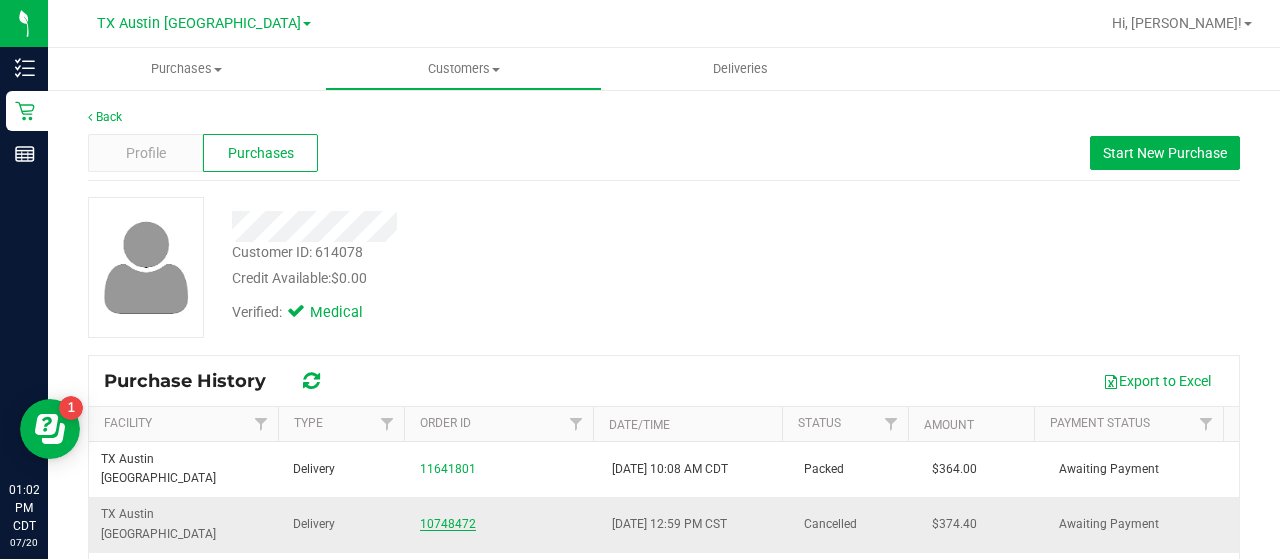 click on "10748472" at bounding box center [448, 524] 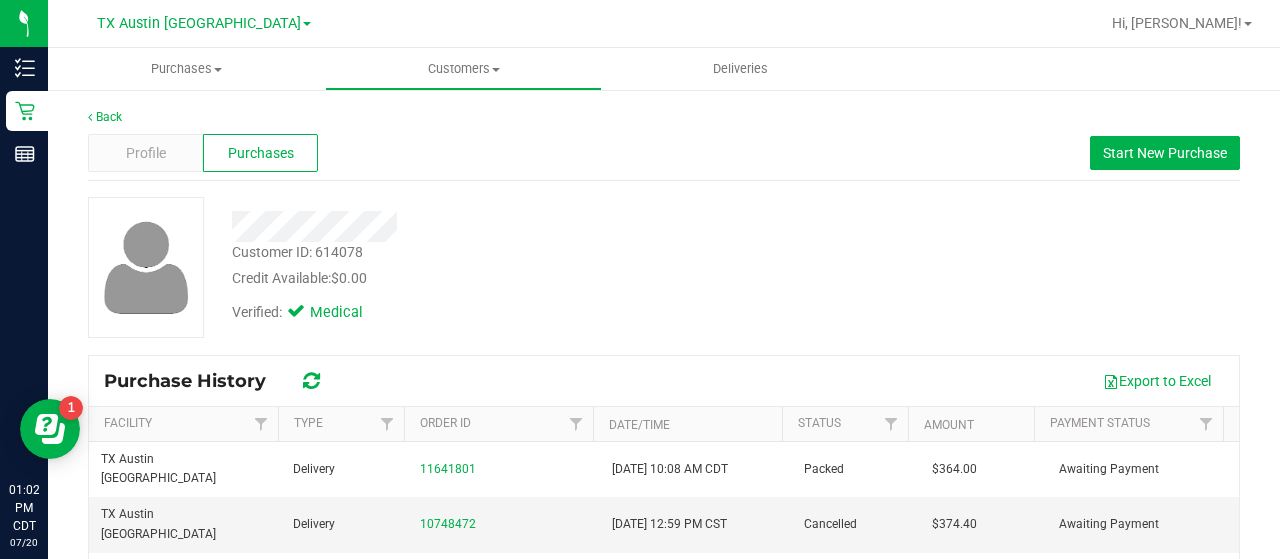 click on "Profile
Purchases
Start New Purchase" at bounding box center [664, 153] 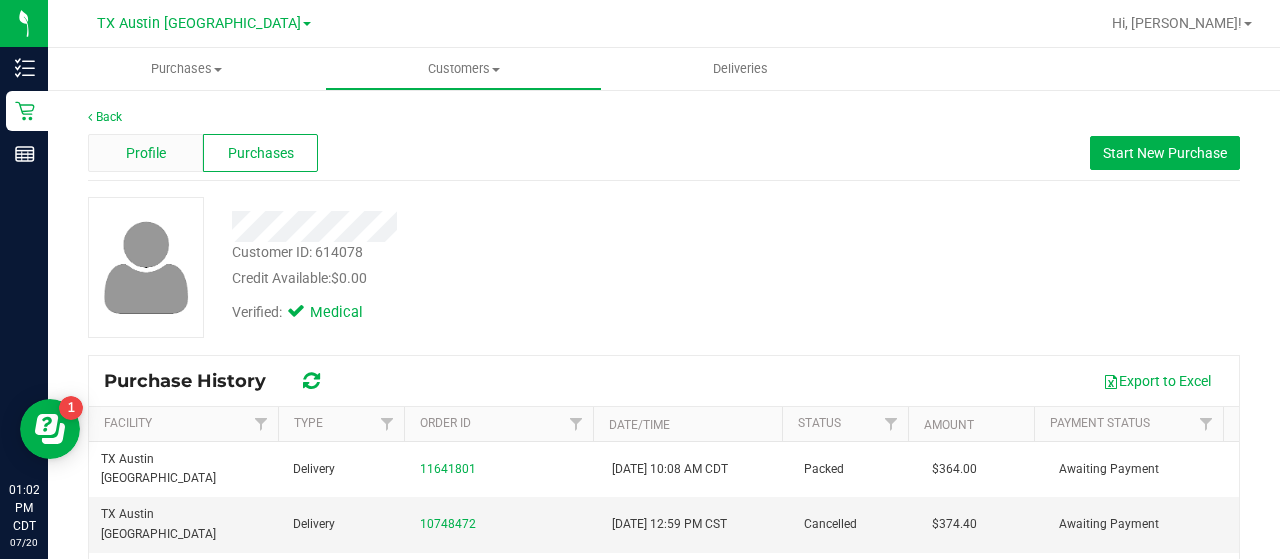 click on "Profile" at bounding box center [145, 153] 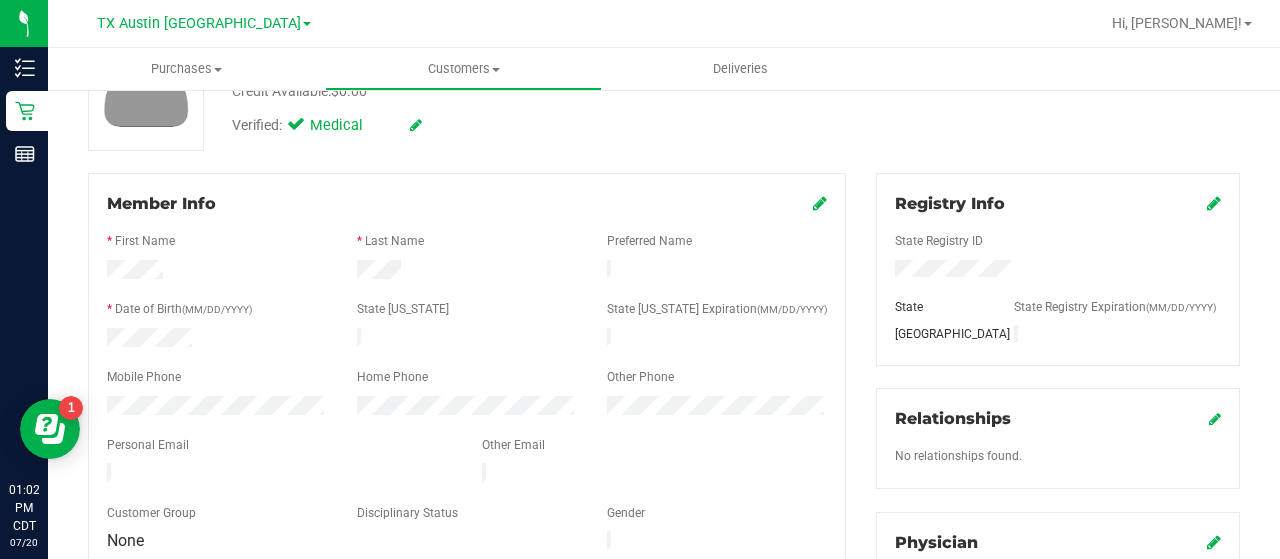 scroll, scrollTop: 181, scrollLeft: 0, axis: vertical 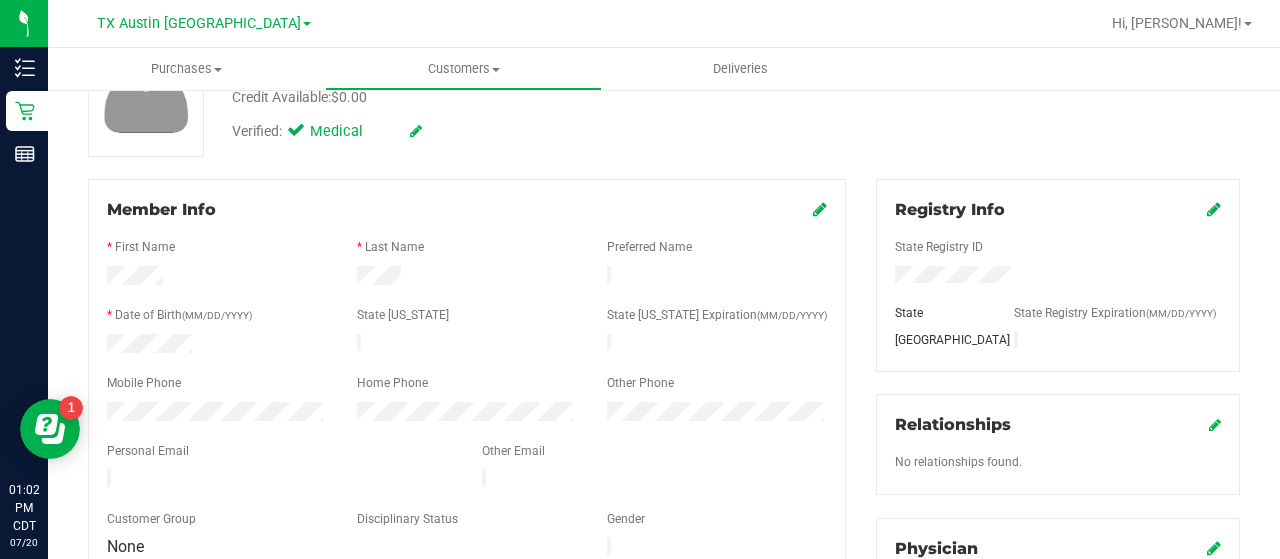 click on "Member Info
*
First Name
*
Last Name
Preferred Name
*
Date of Birth
(MM/DD/YYYY)
State ID
State ID Expiration
(MM/DD/YYYY)" at bounding box center (467, 379) 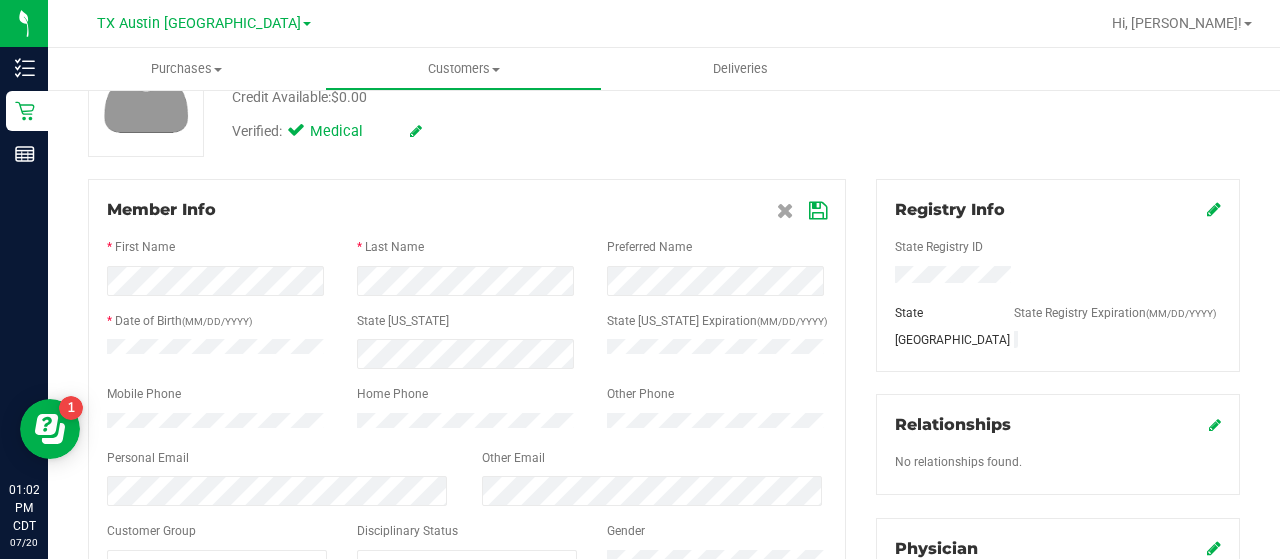 click at bounding box center [818, 211] 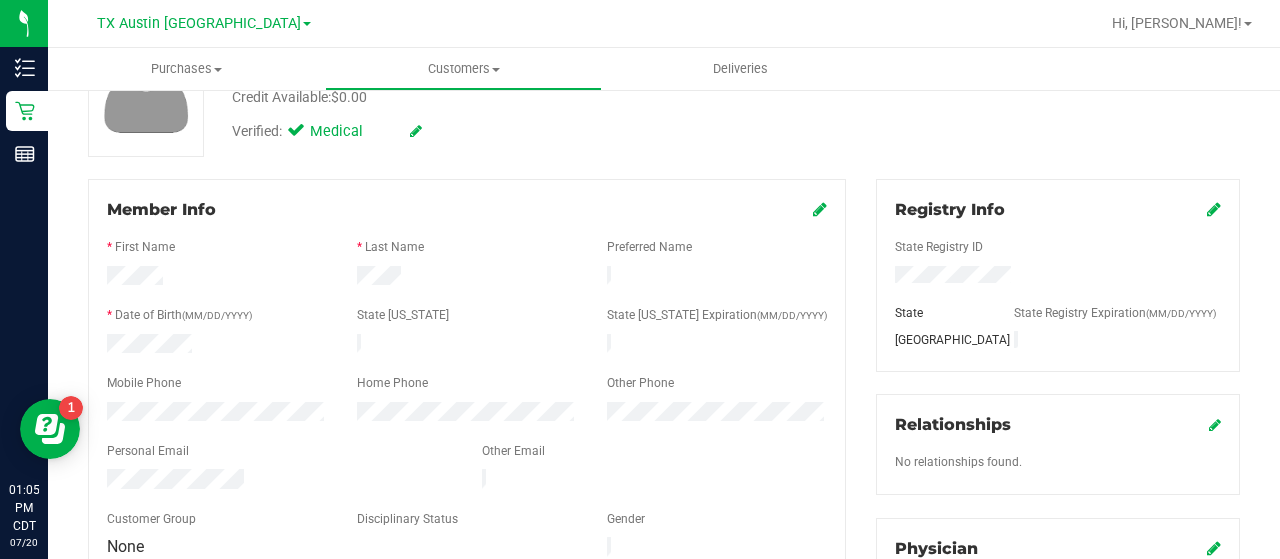 scroll, scrollTop: 0, scrollLeft: 0, axis: both 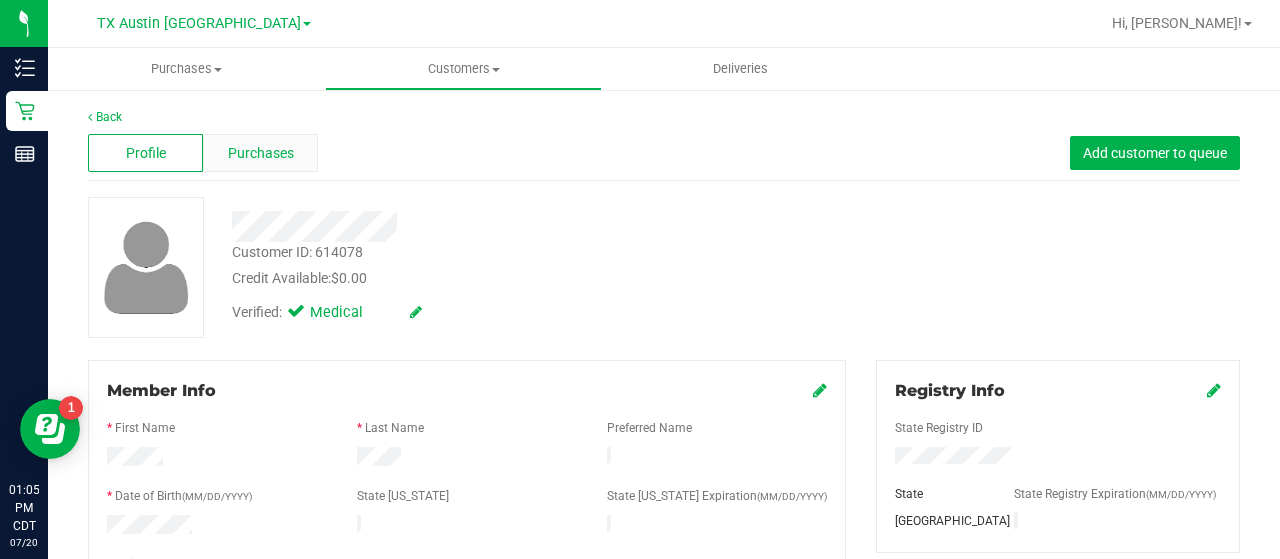 click on "Purchases" at bounding box center (261, 153) 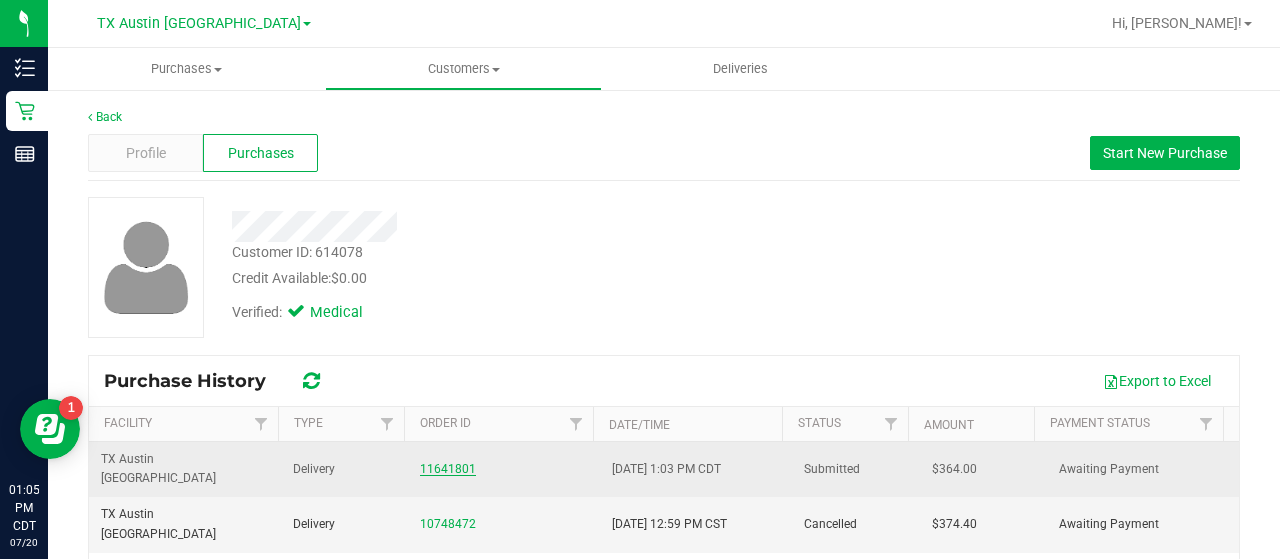 click on "11641801" at bounding box center (448, 469) 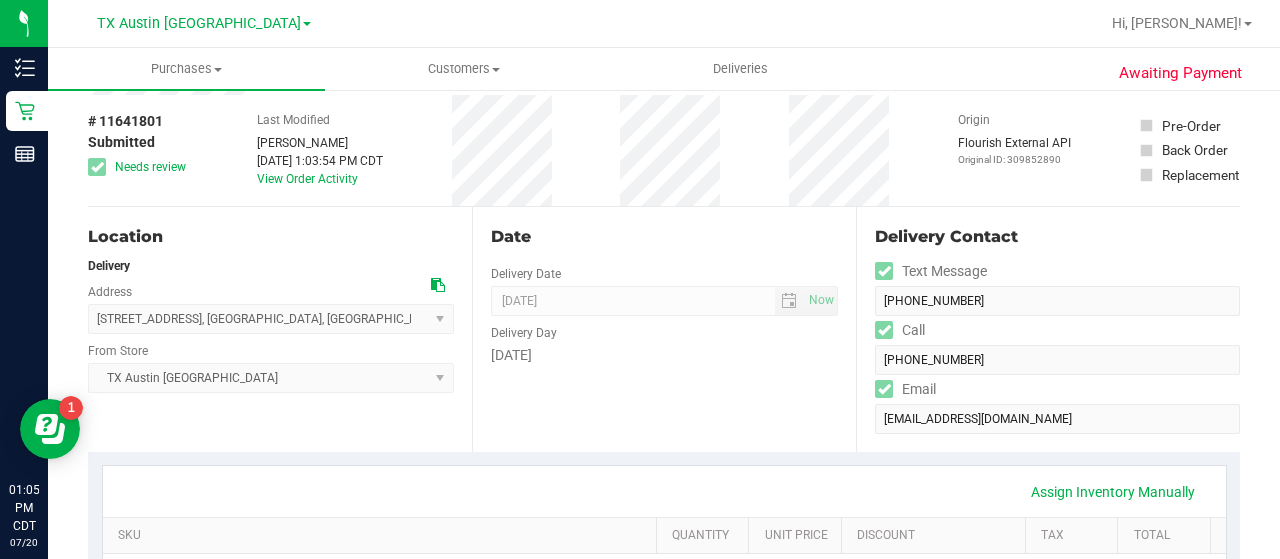 scroll, scrollTop: 0, scrollLeft: 0, axis: both 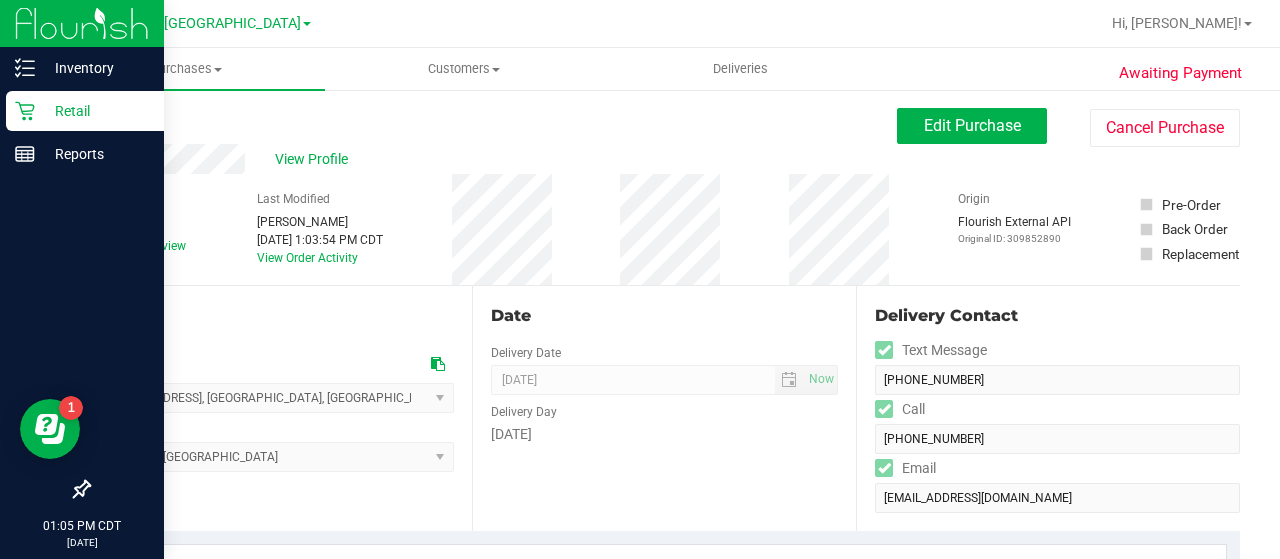 click on "Retail" at bounding box center [95, 111] 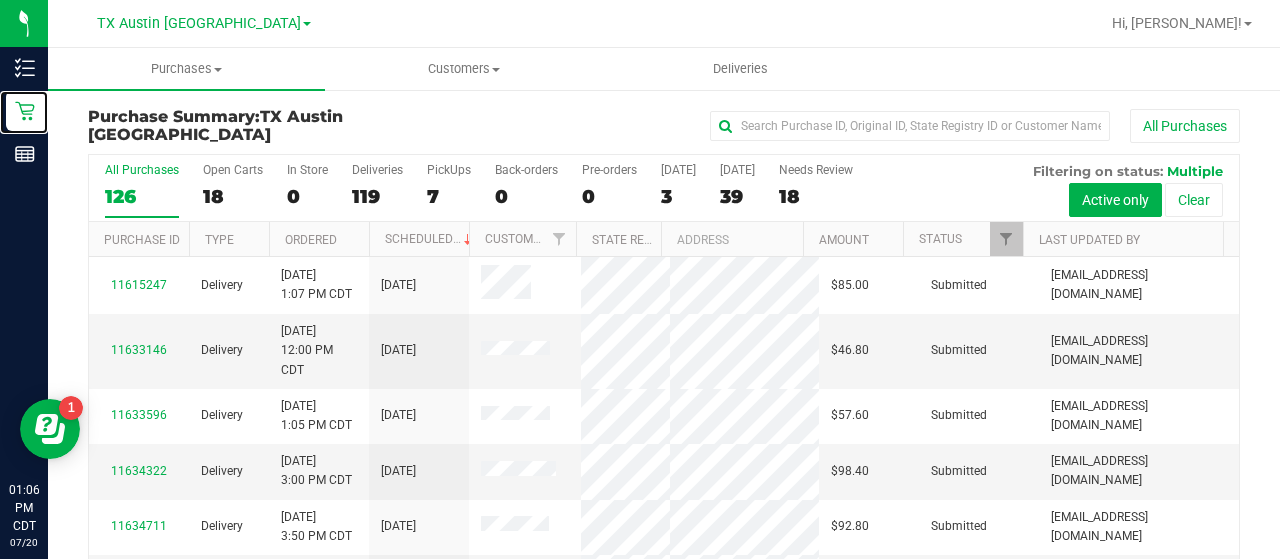 click at bounding box center (1208, 239) 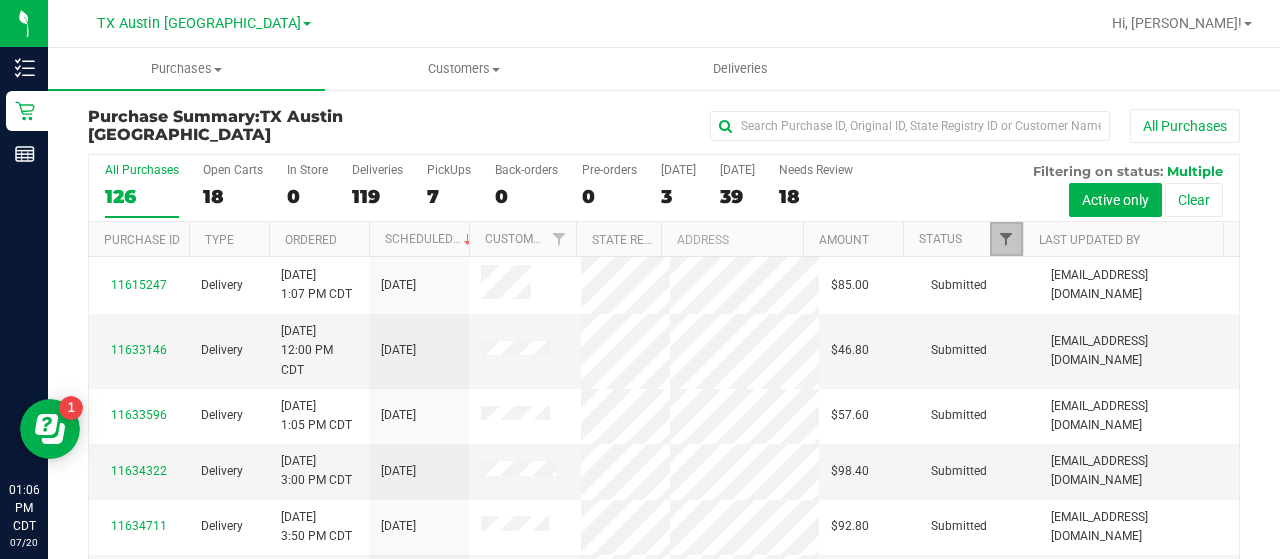 click at bounding box center [1006, 239] 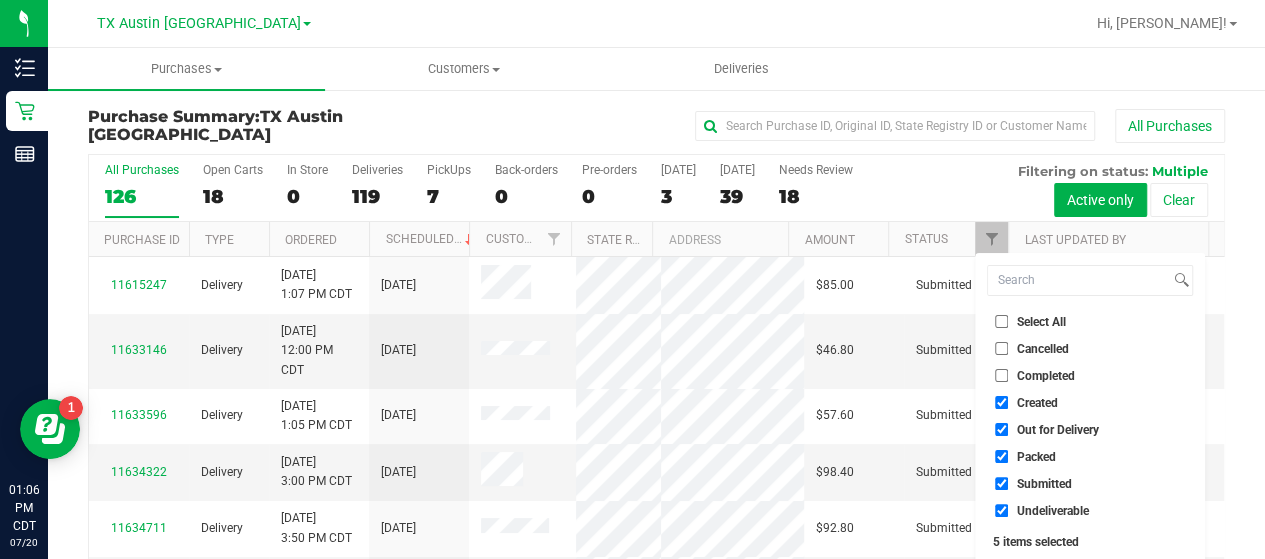 click on "Select All" at bounding box center [1001, 321] 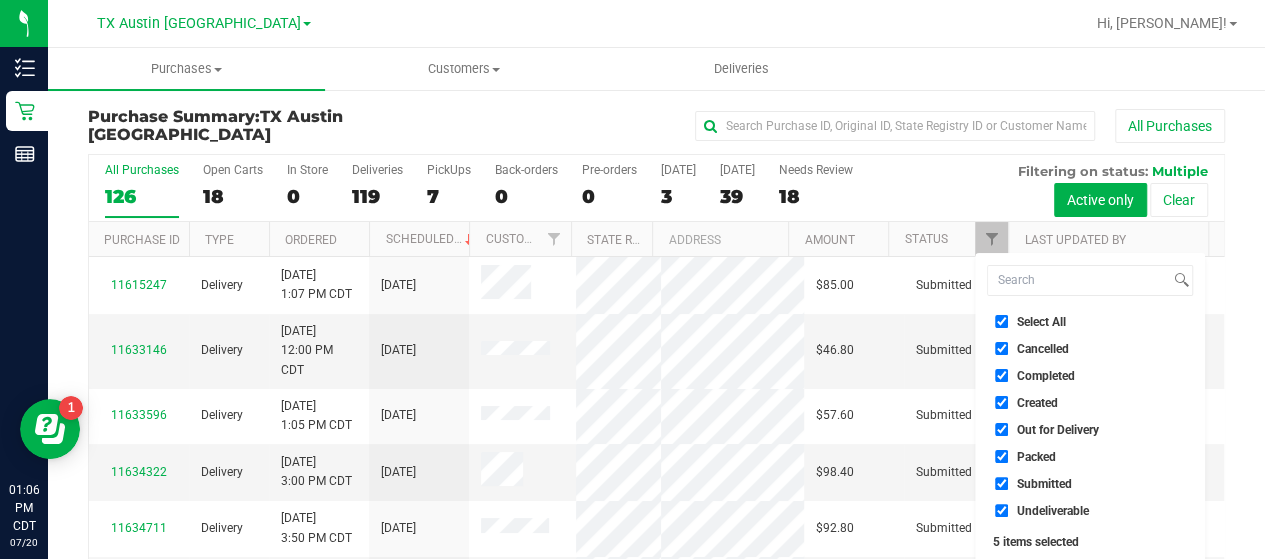 checkbox on "true" 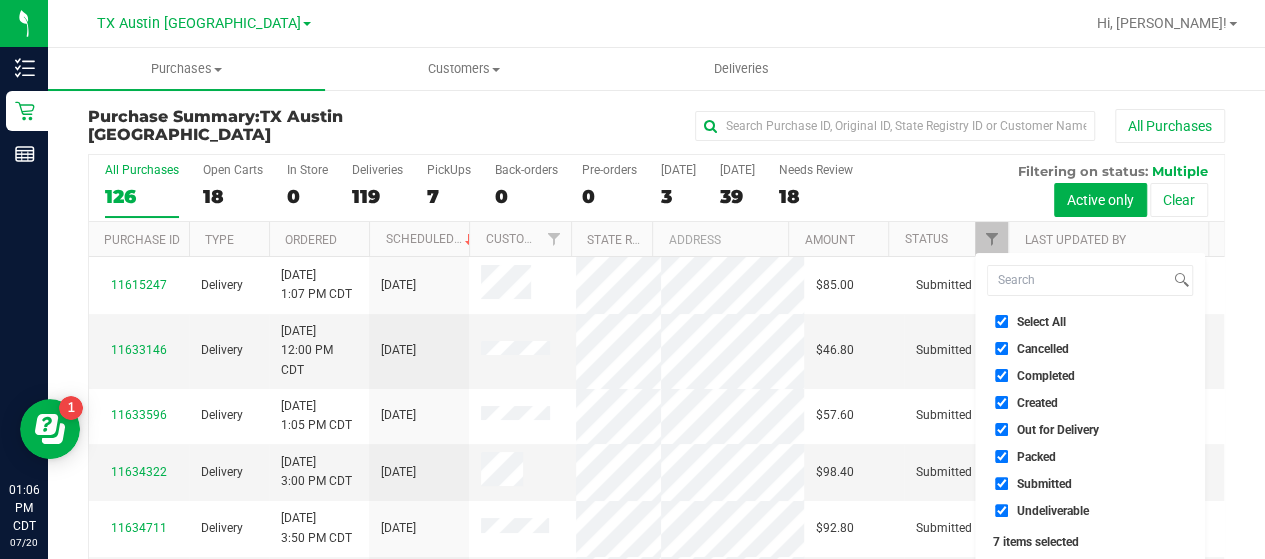 click on "Select All" at bounding box center [1001, 321] 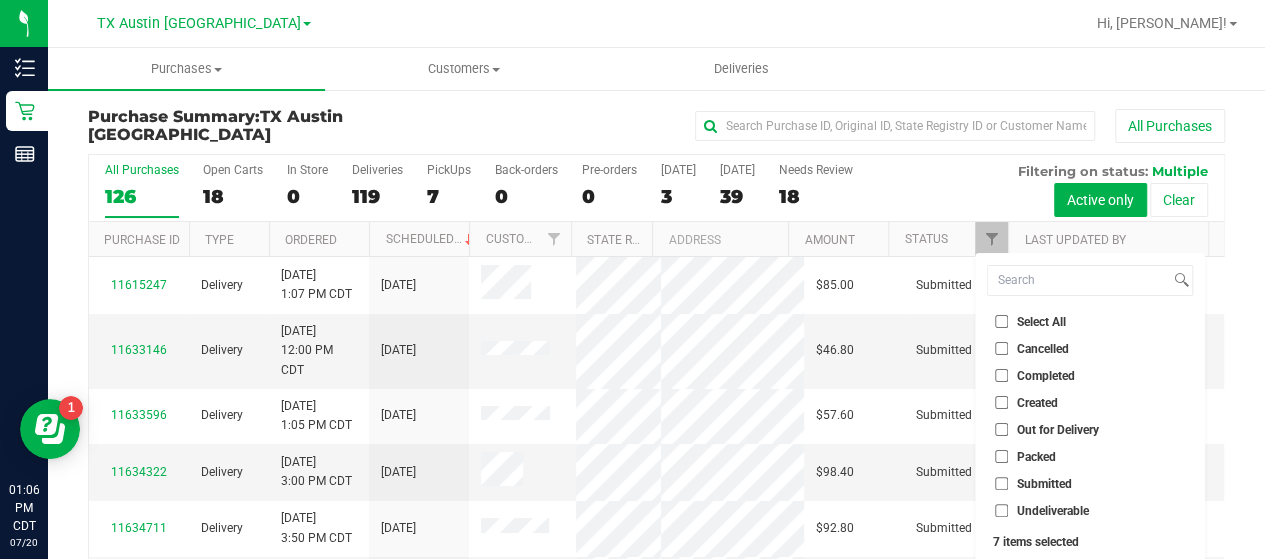 checkbox on "false" 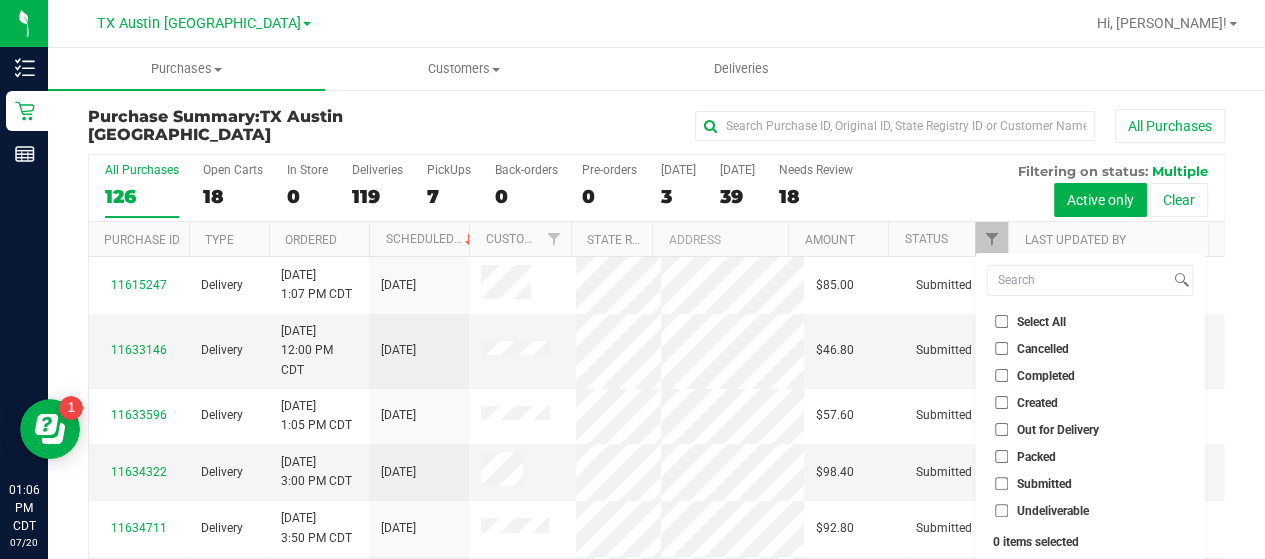 click on "Created" at bounding box center (1090, 402) 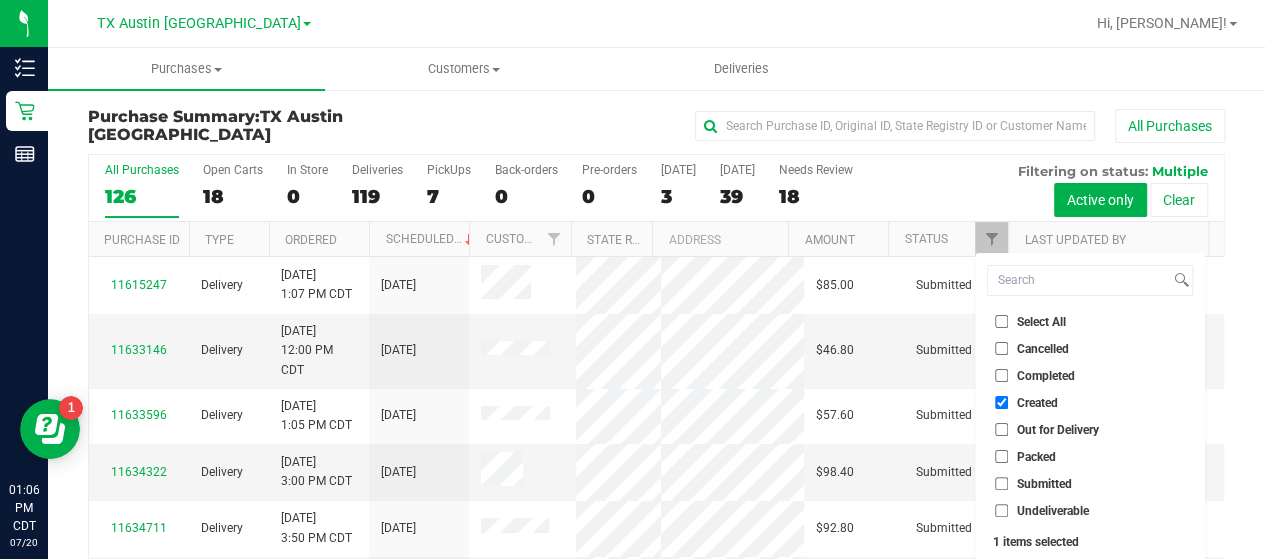 click on "Filter" at bounding box center [1035, 586] 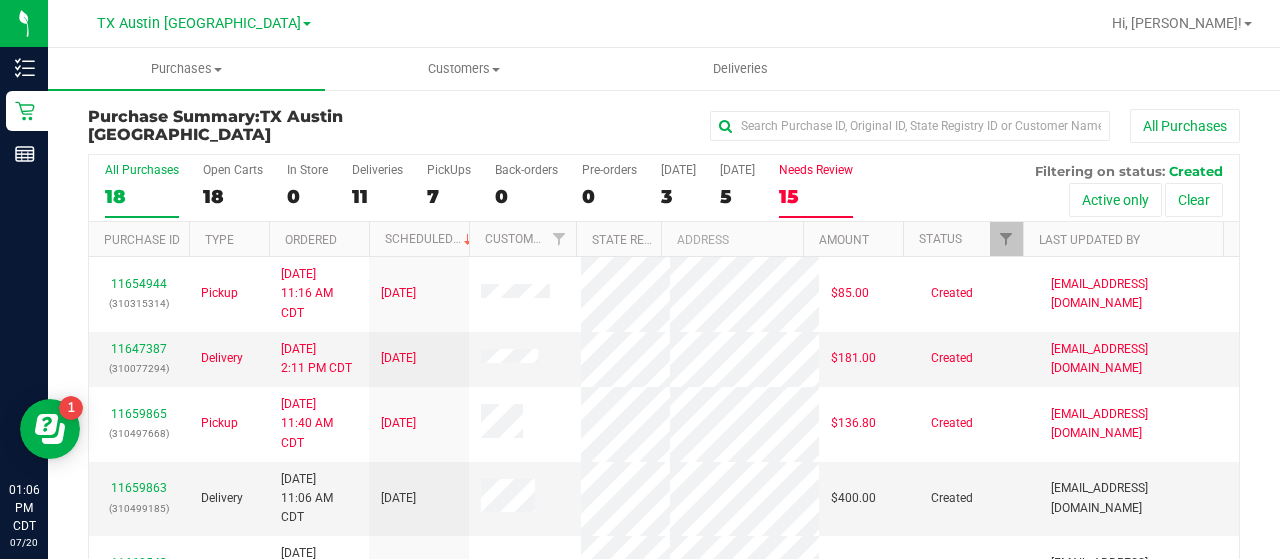 click on "15" at bounding box center (816, 196) 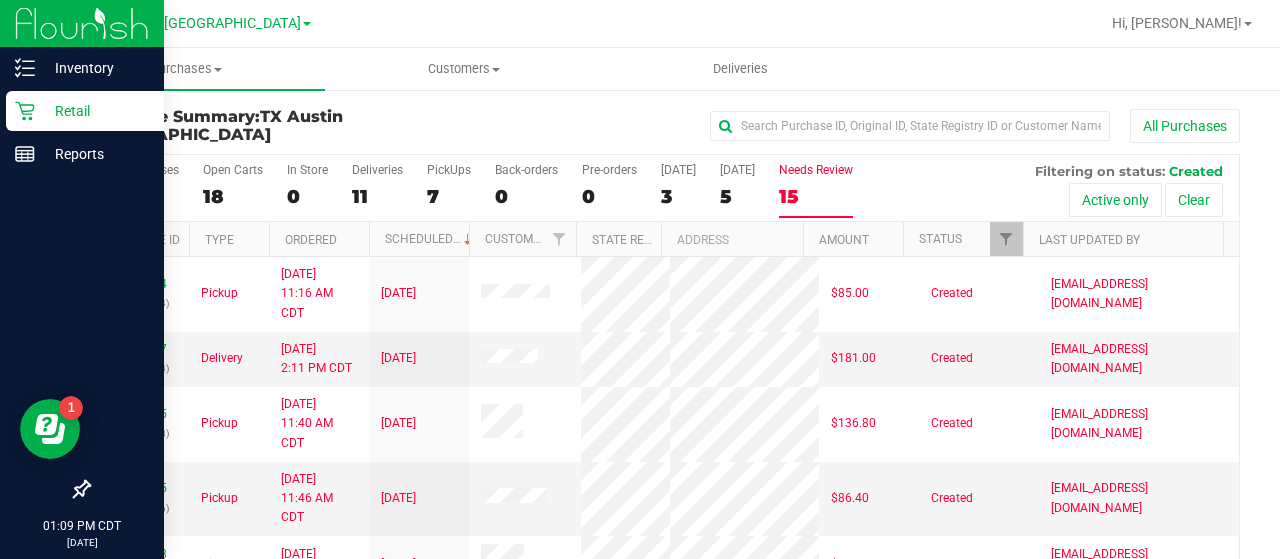 click on "Retail" at bounding box center [85, 111] 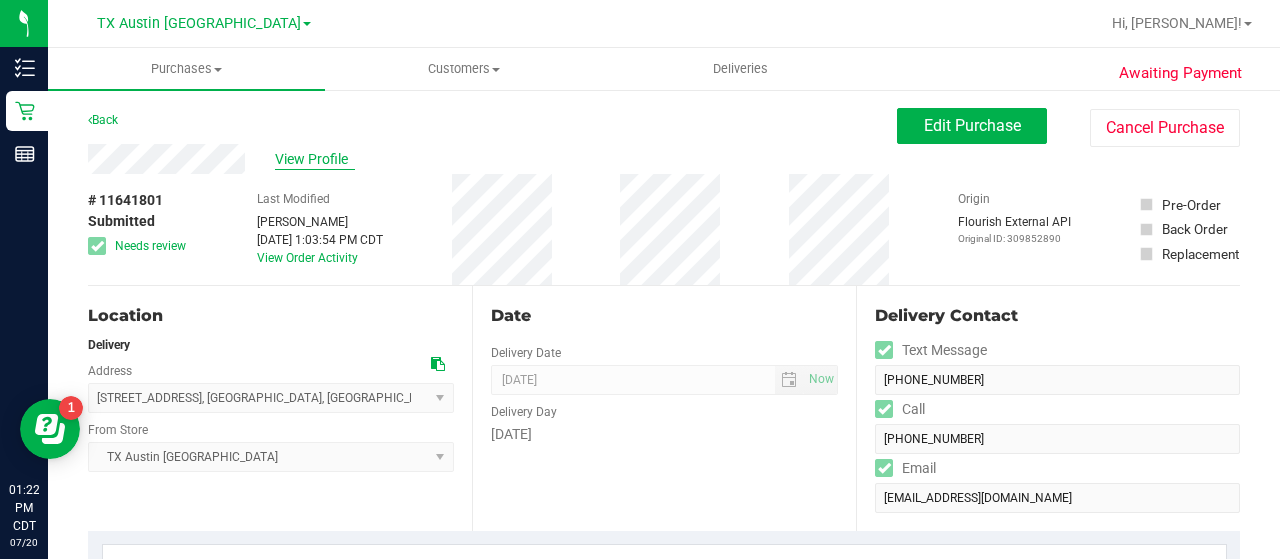 click on "View Profile" at bounding box center [315, 159] 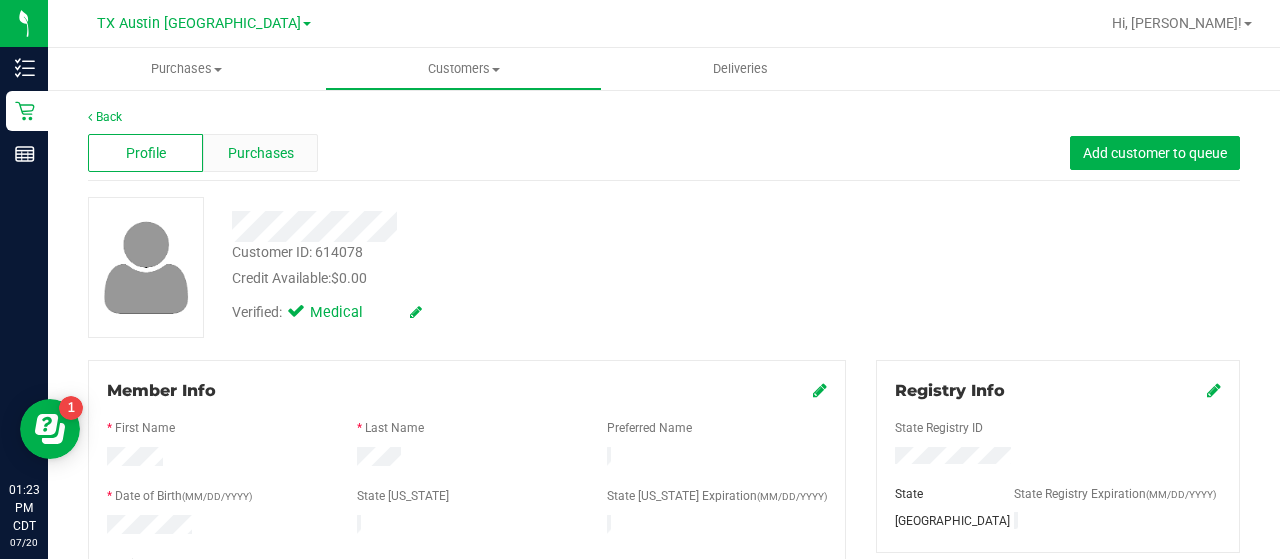 click on "Purchases" at bounding box center (260, 153) 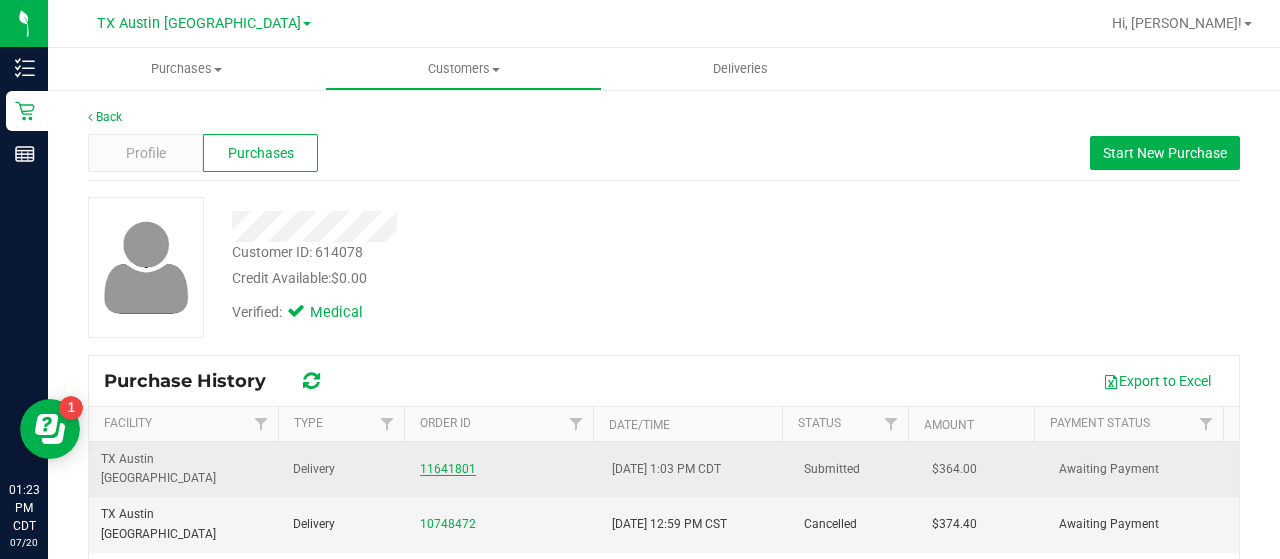 click on "11641801" at bounding box center [448, 469] 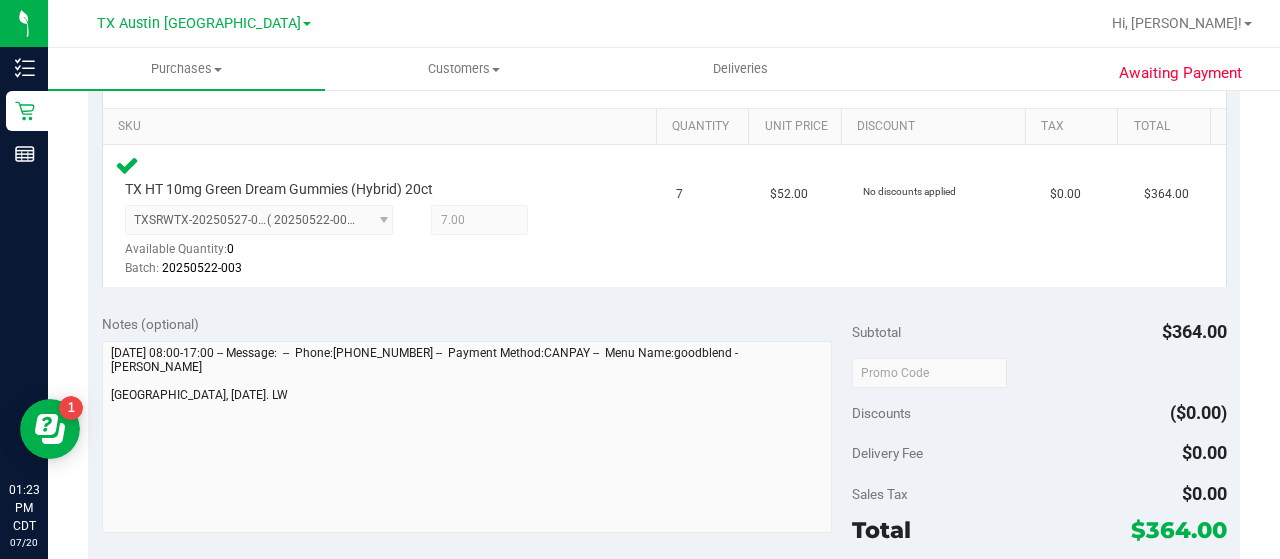 scroll, scrollTop: 0, scrollLeft: 0, axis: both 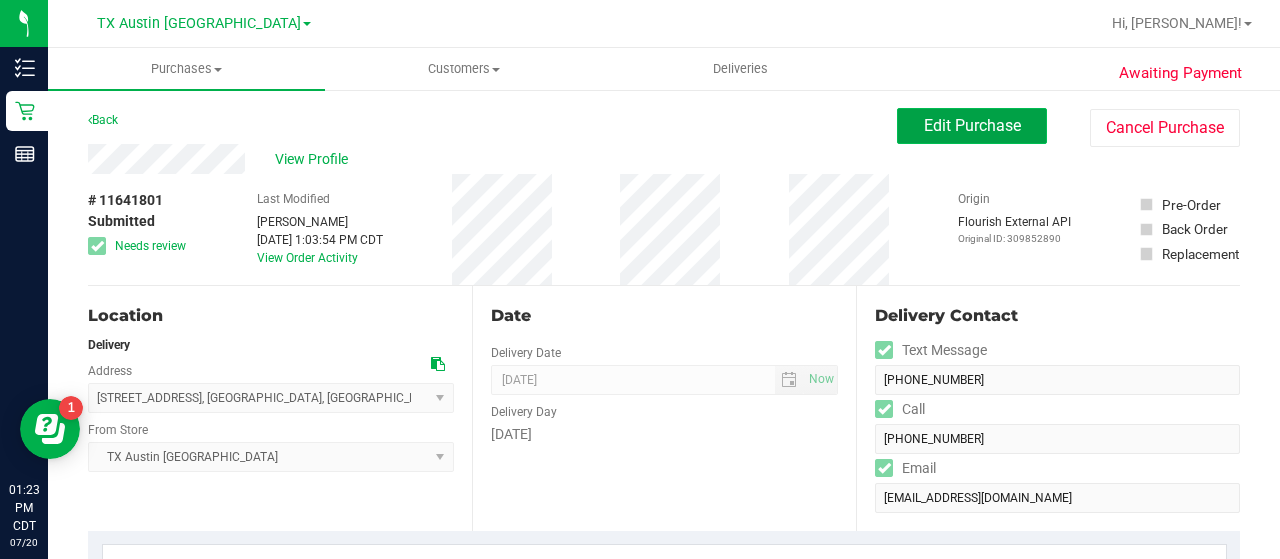 click on "Edit Purchase" at bounding box center [972, 125] 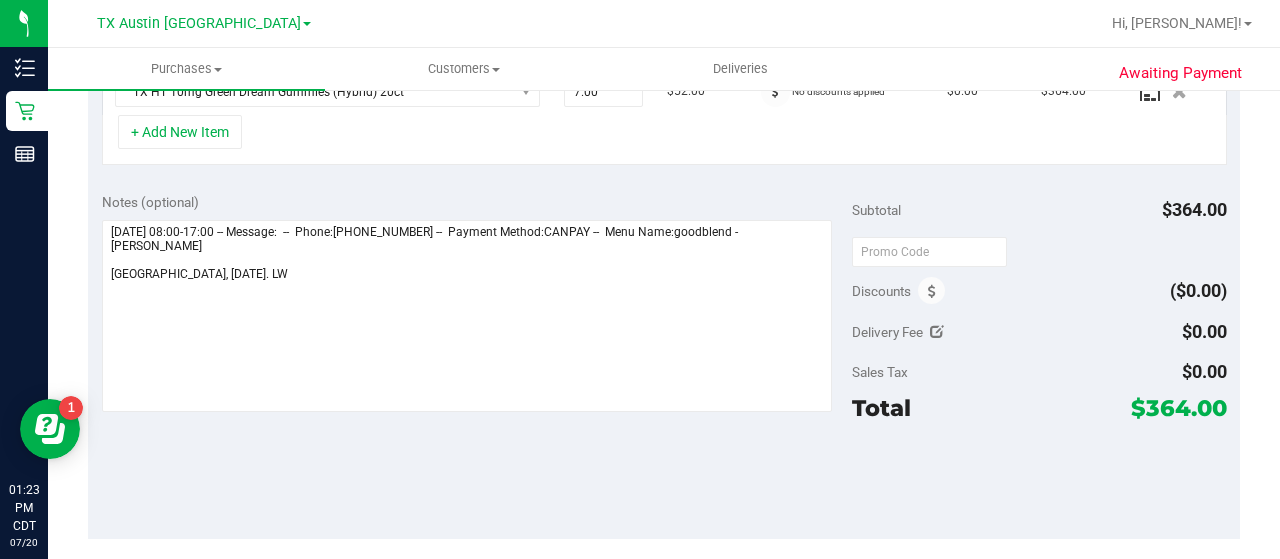 scroll, scrollTop: 579, scrollLeft: 0, axis: vertical 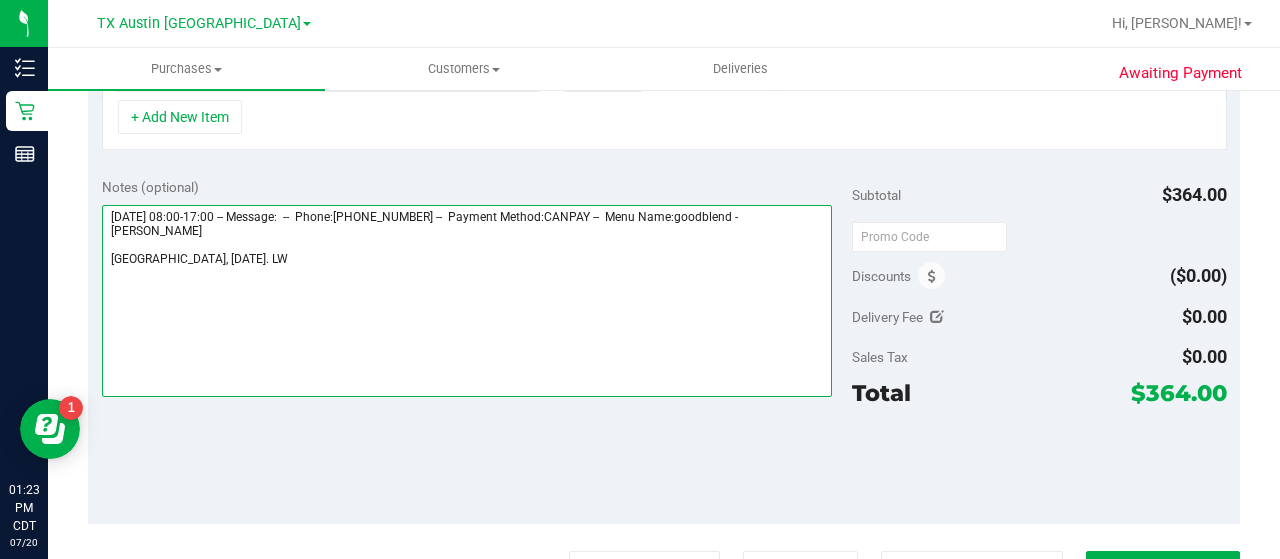 click at bounding box center [467, 301] 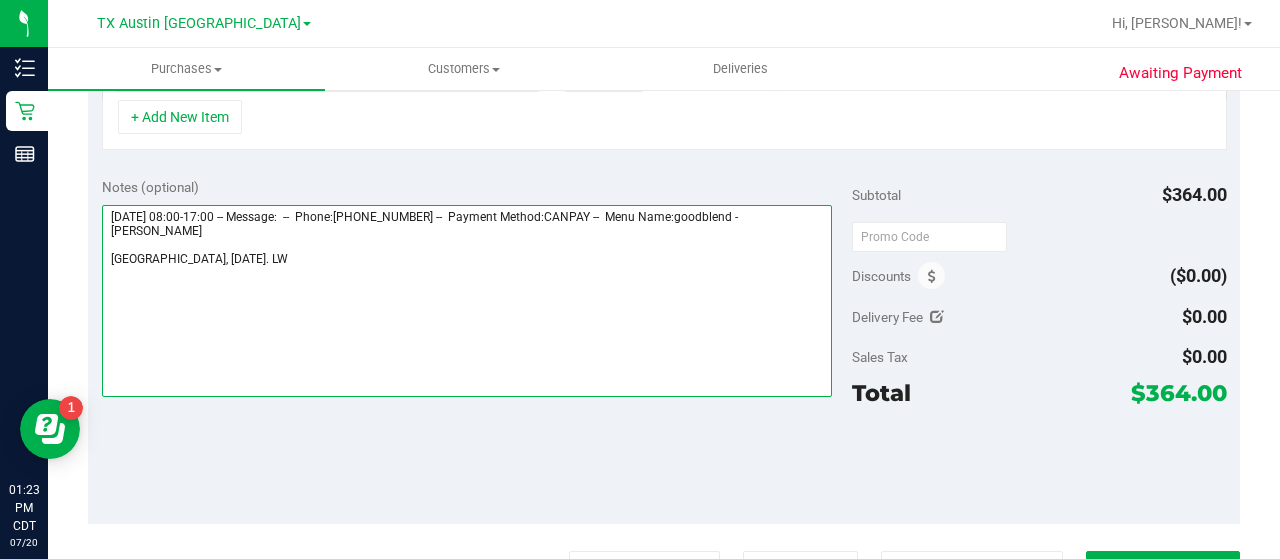 paste on "In Review, until we have more information from patient.
REMOVED from DCC, new total #7, Houston Core 7/21" 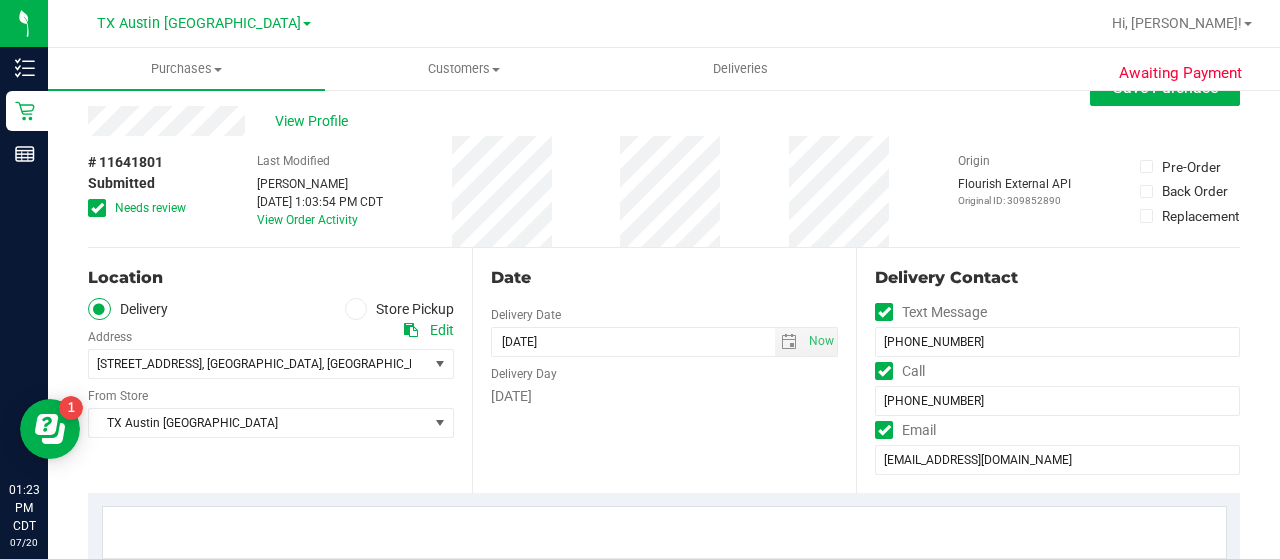 scroll, scrollTop: 0, scrollLeft: 0, axis: both 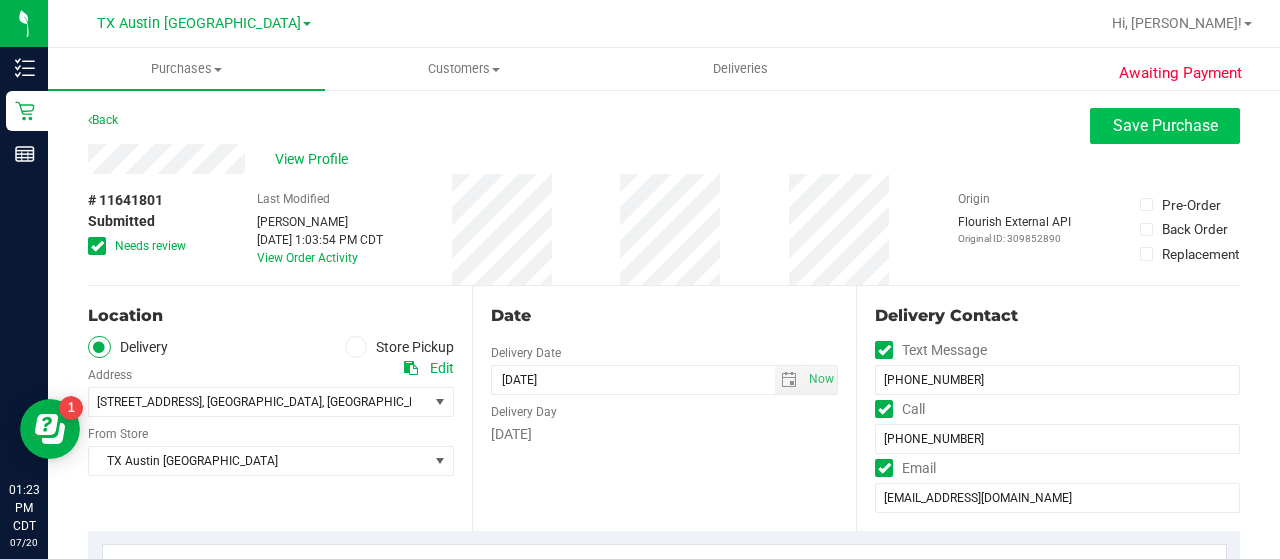 type on "Friday 07/18/2025 08:00-17:00 -- Message:  --  Phone:5127981444 --  Payment Method:CANPAY --  Menu Name:goodblend - Austin Delivery
Houston West, 7/21/25. LW
In Review, until we have more information from patient.
REMOVED from DCC, new total #7, Houston Core 7/21" 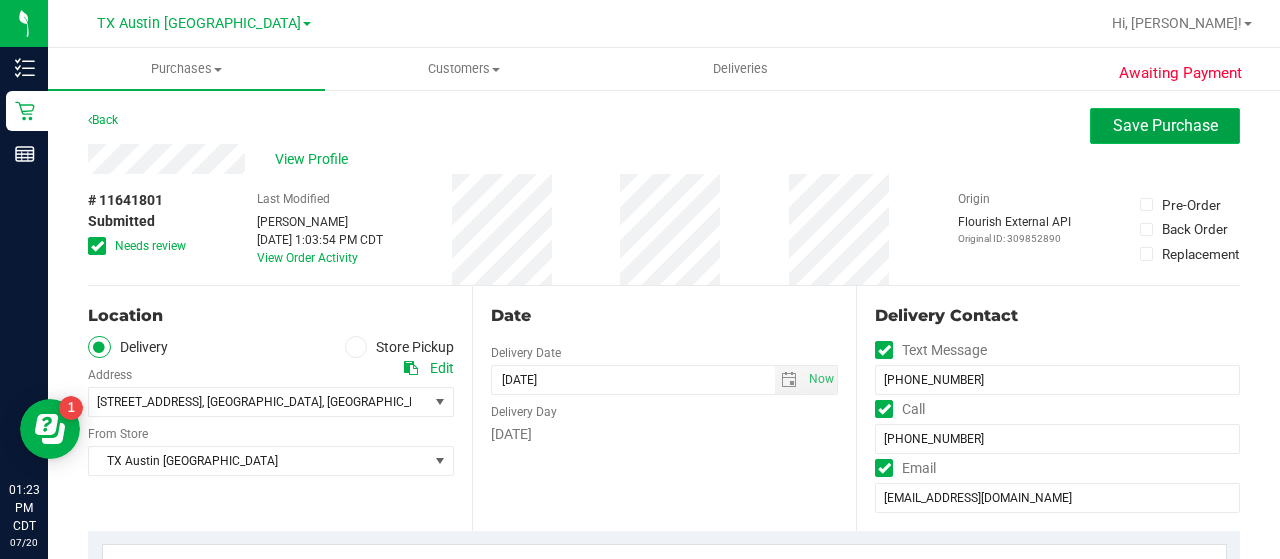 click on "Save Purchase" at bounding box center (1165, 125) 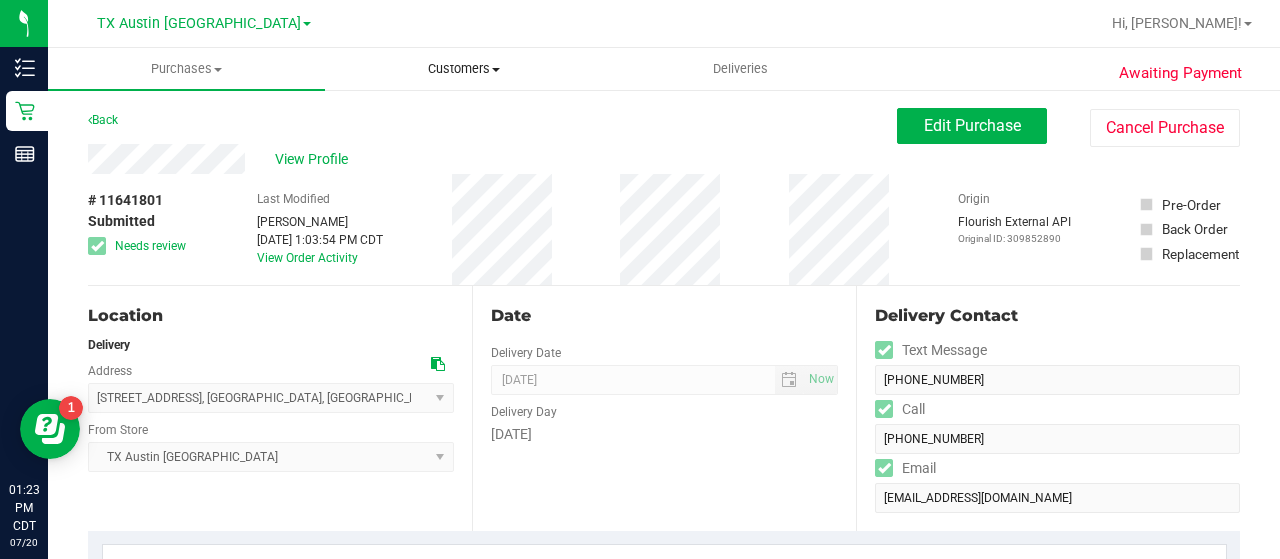 click on "Customers" at bounding box center (463, 69) 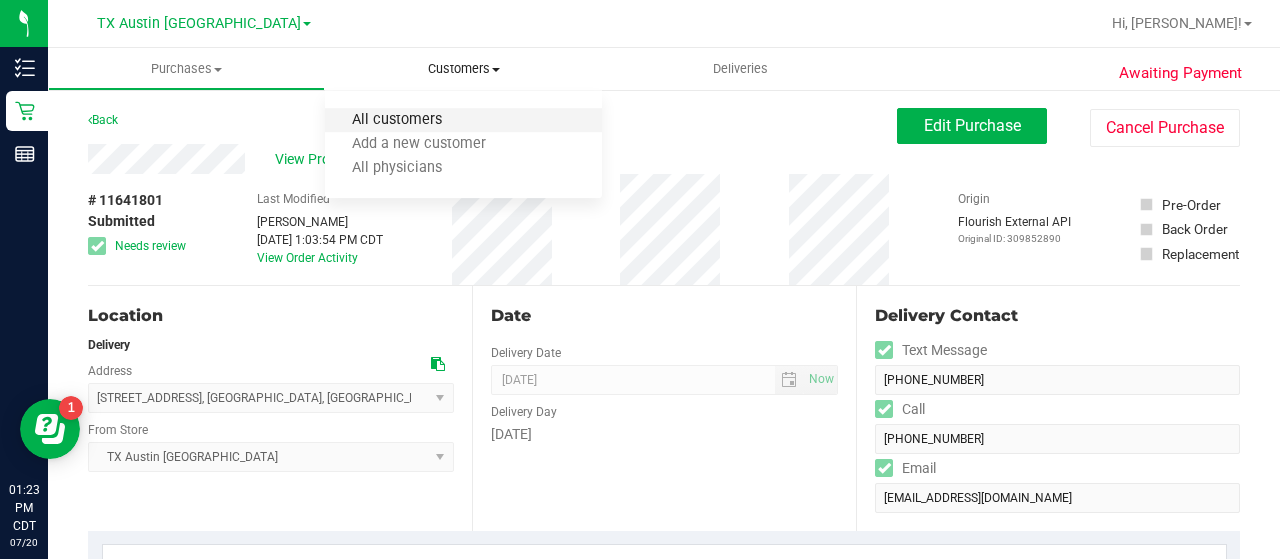 click on "All customers" at bounding box center (397, 120) 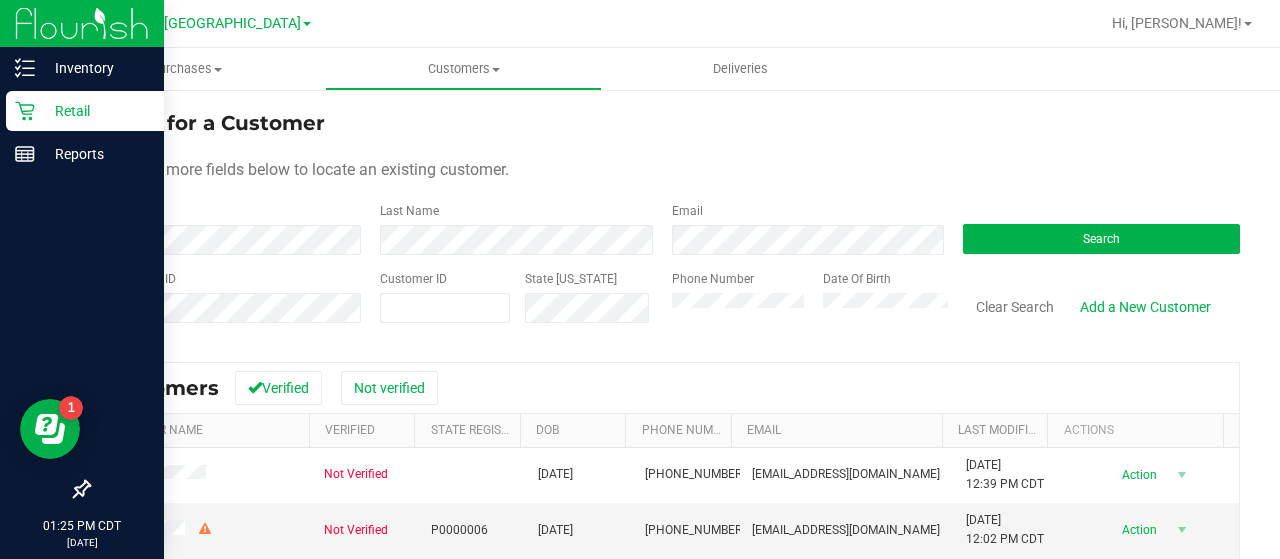 click 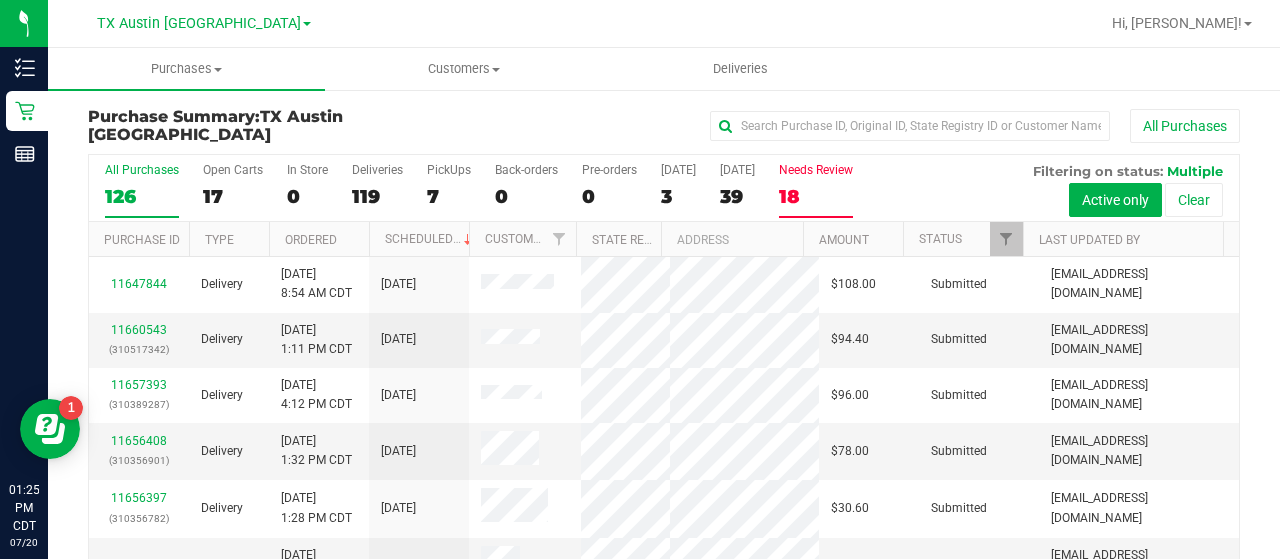 click on "Needs Review" at bounding box center [816, 170] 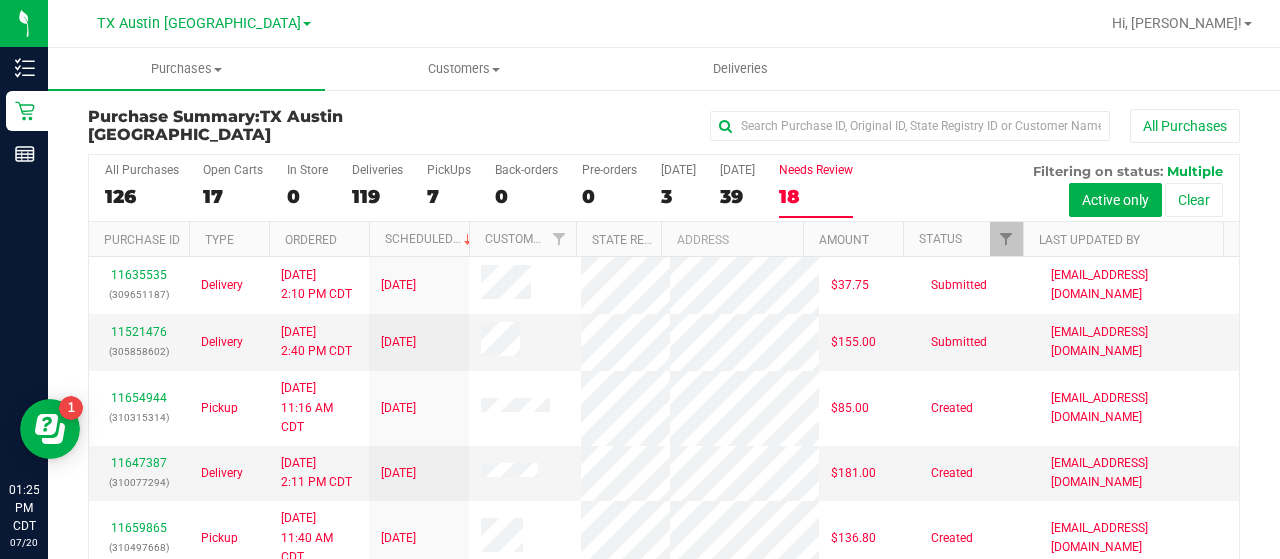 click on "Last Updated By" at bounding box center (1123, 239) 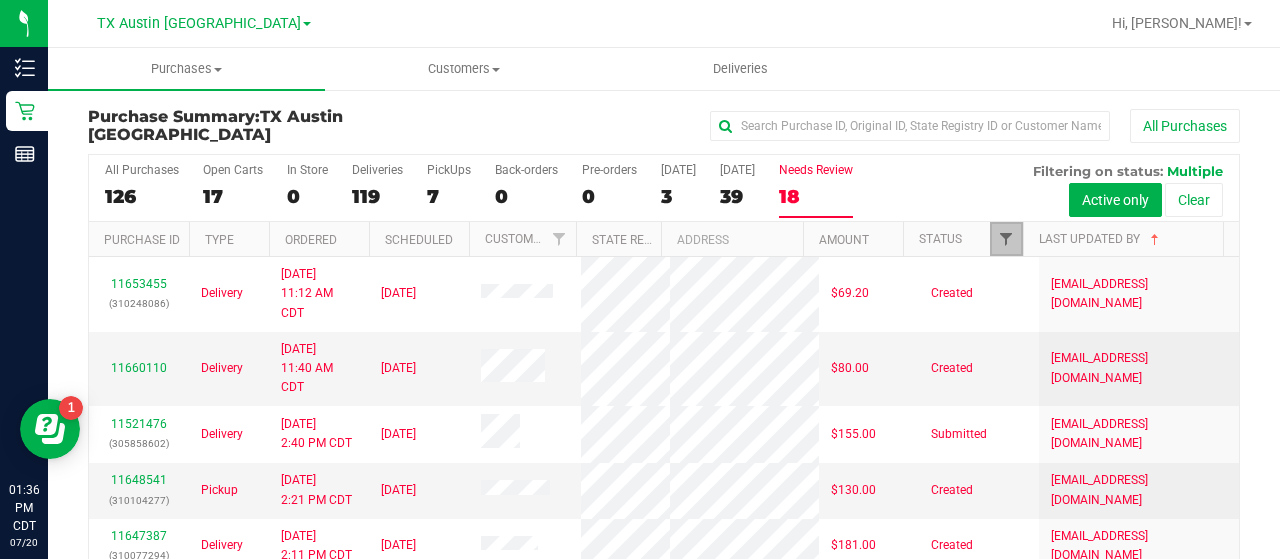 click at bounding box center [1006, 239] 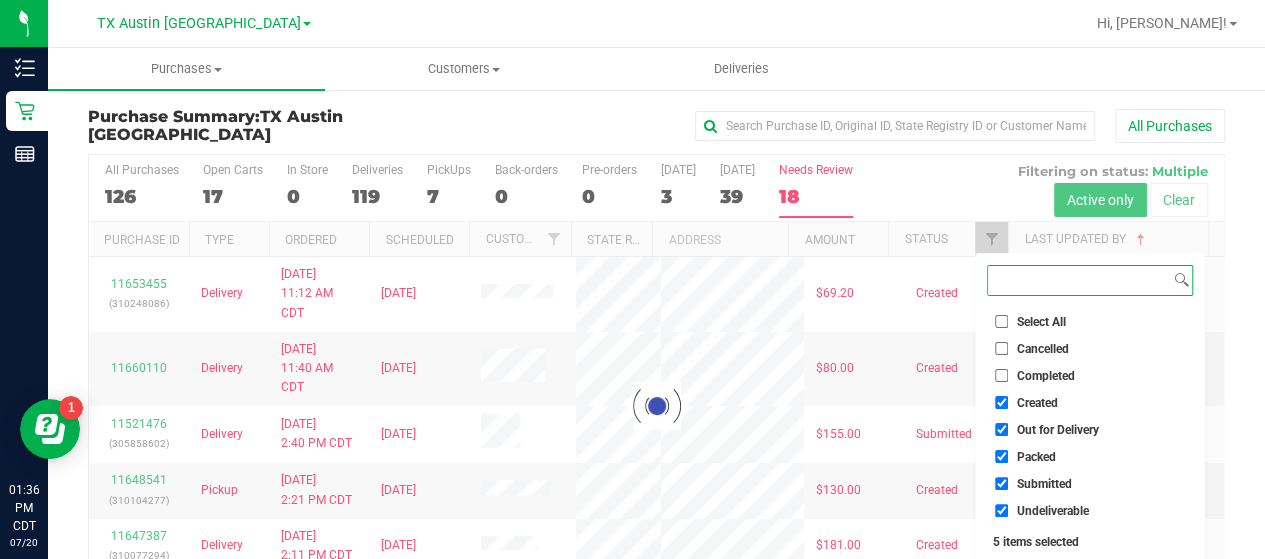 checkbox on "true" 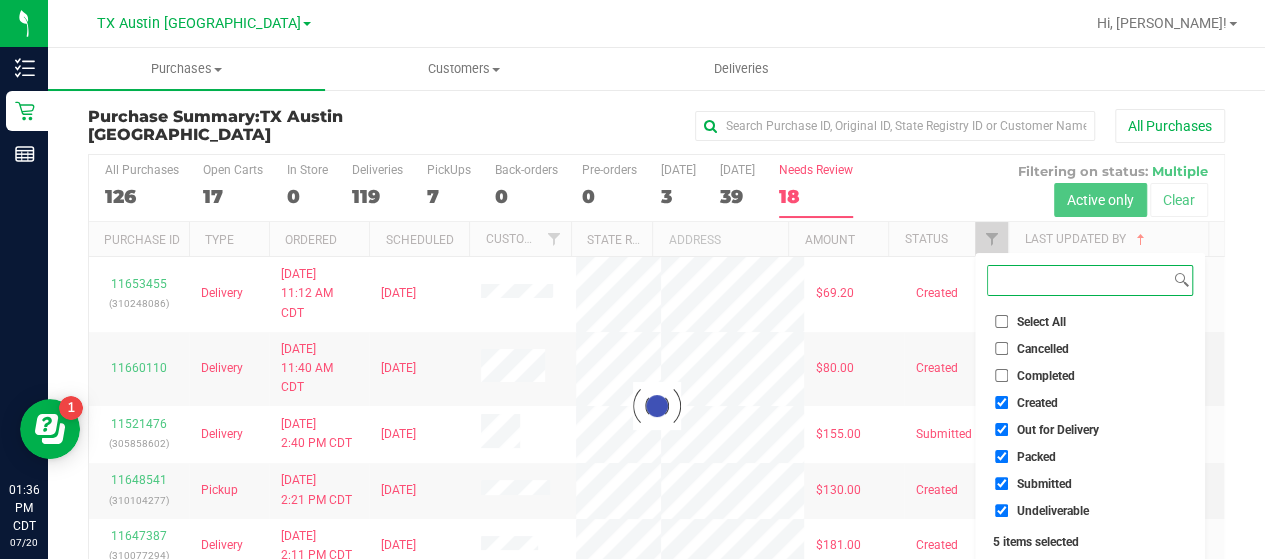 checkbox on "true" 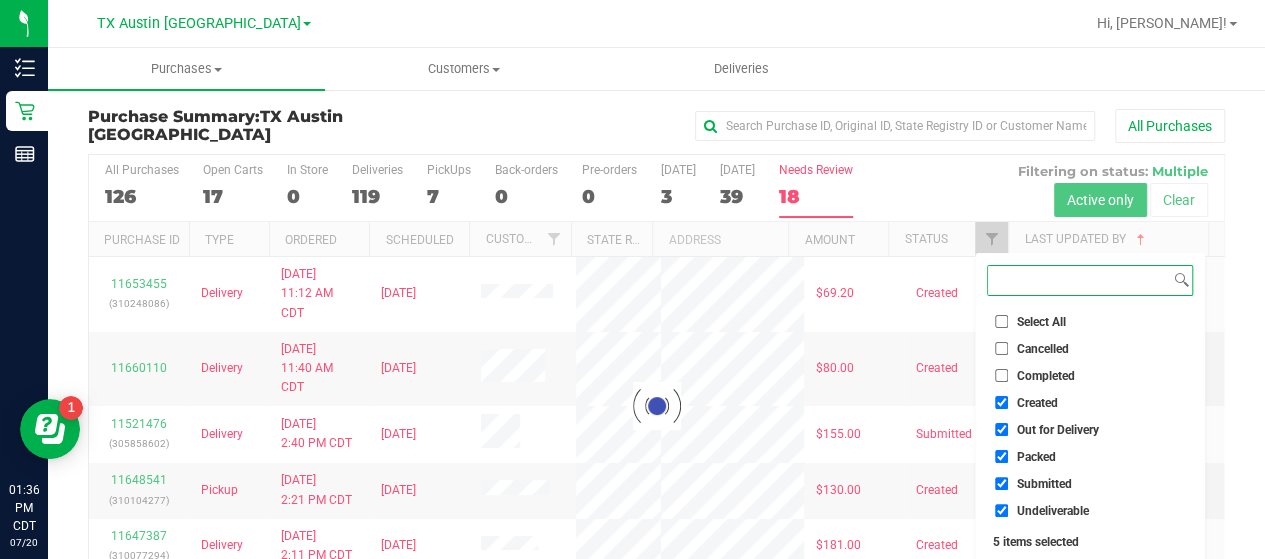 checkbox on "true" 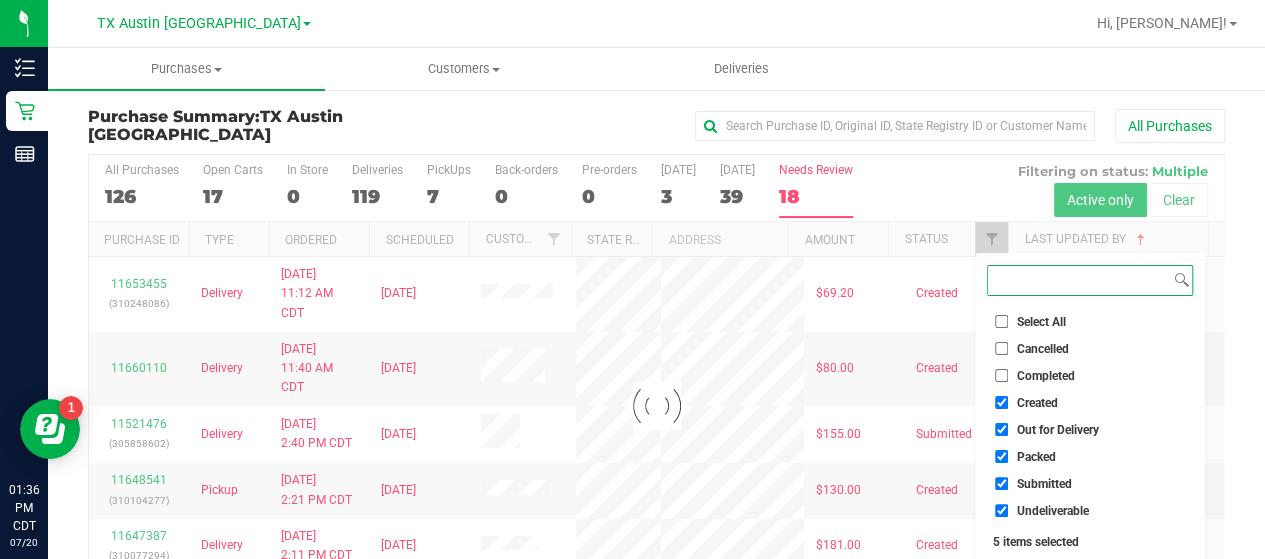 checkbox on "true" 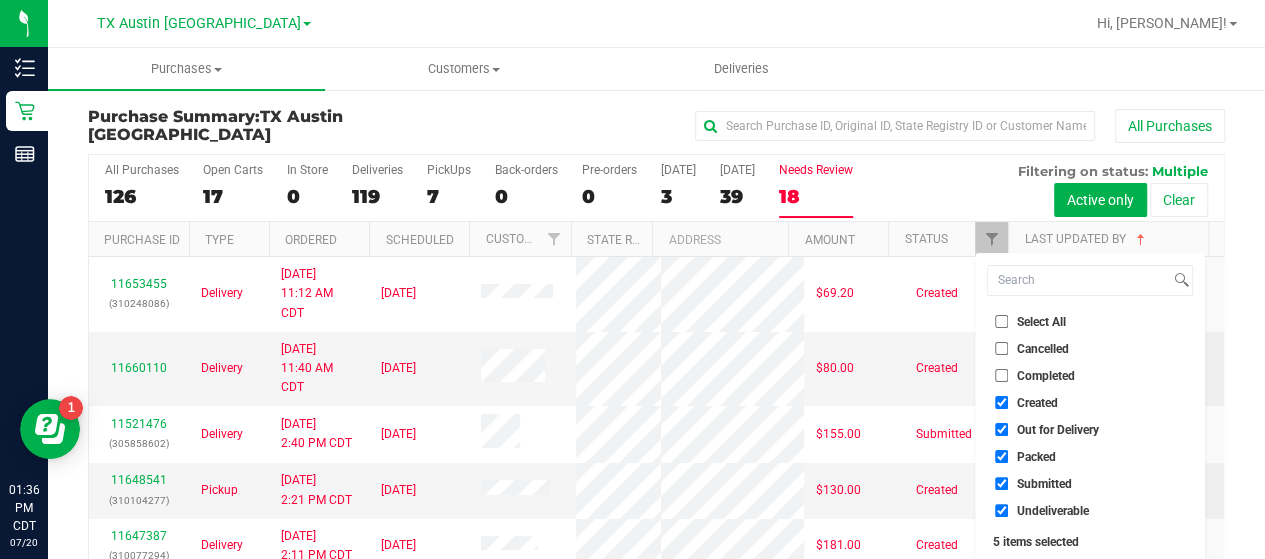 click on "Undeliverable" at bounding box center (1001, 510) 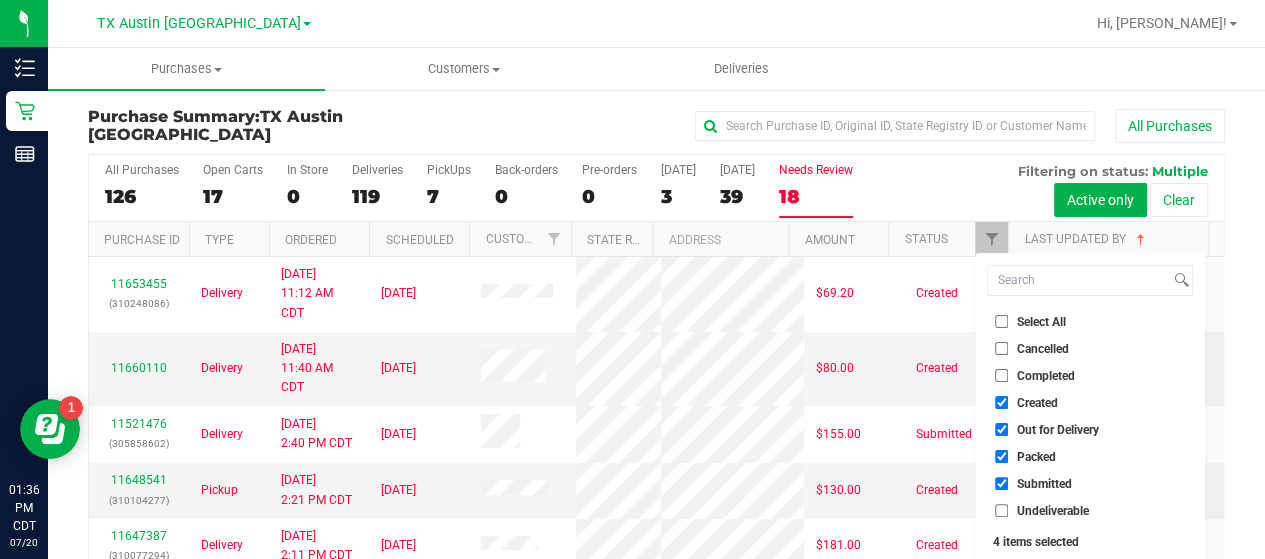 click on "Out for Delivery" at bounding box center [1001, 429] 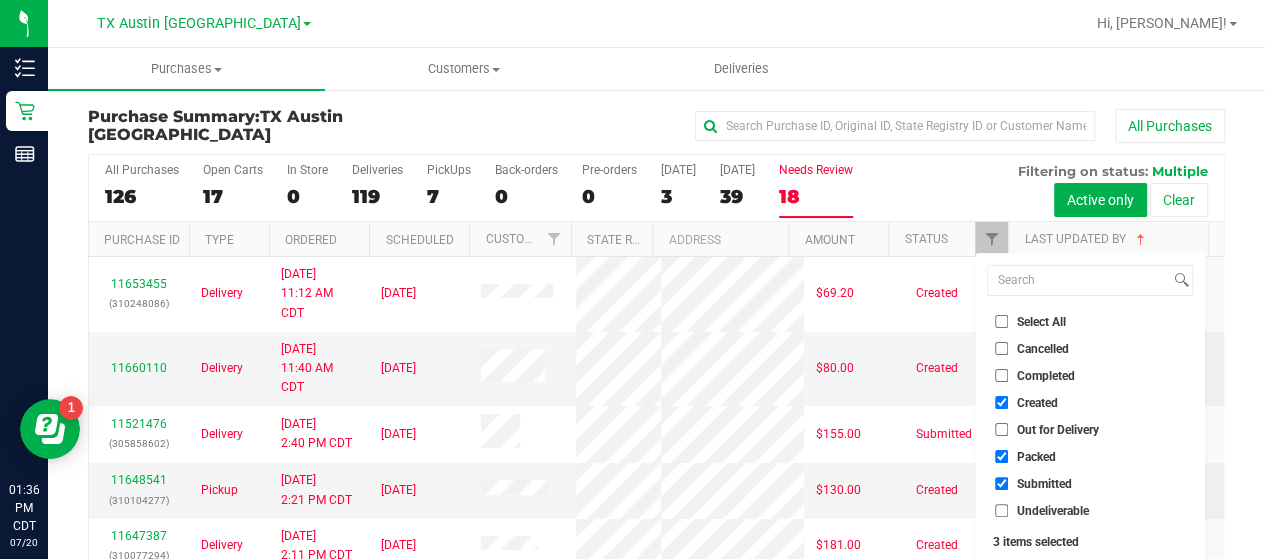 click on "Out for Delivery" at bounding box center [1001, 429] 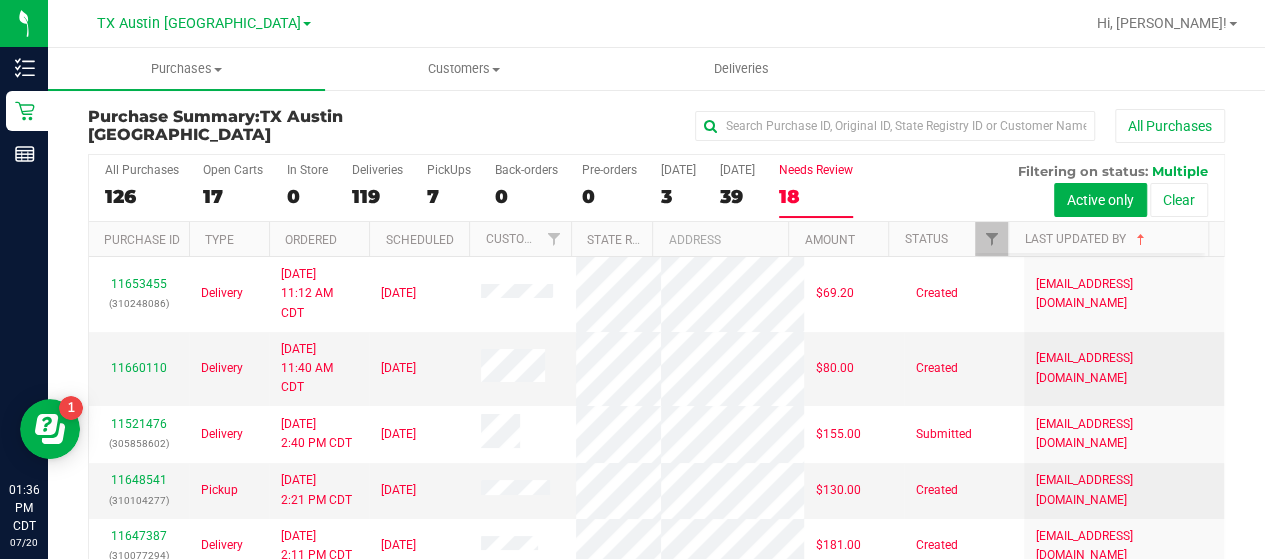click on "All Purchases
126
Open Carts
17
In Store
0
Deliveries
119
PickUps
7
Back-orders
0
Pre-orders
0
Today
3
Tomorrow
39" at bounding box center [656, 188] 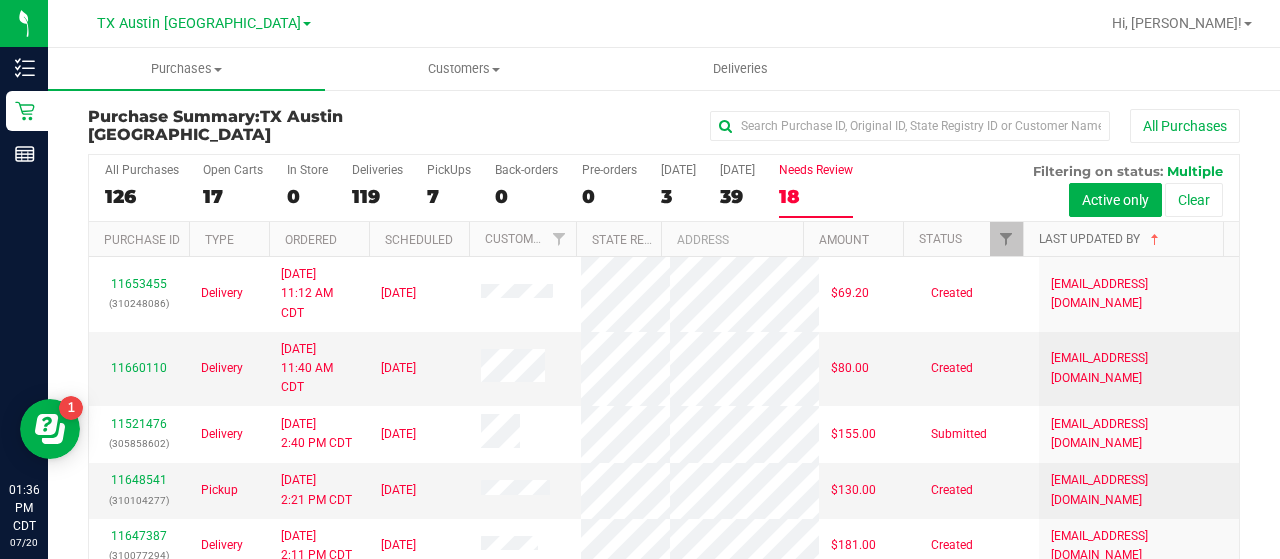 click on "Last Updated By" at bounding box center (1101, 239) 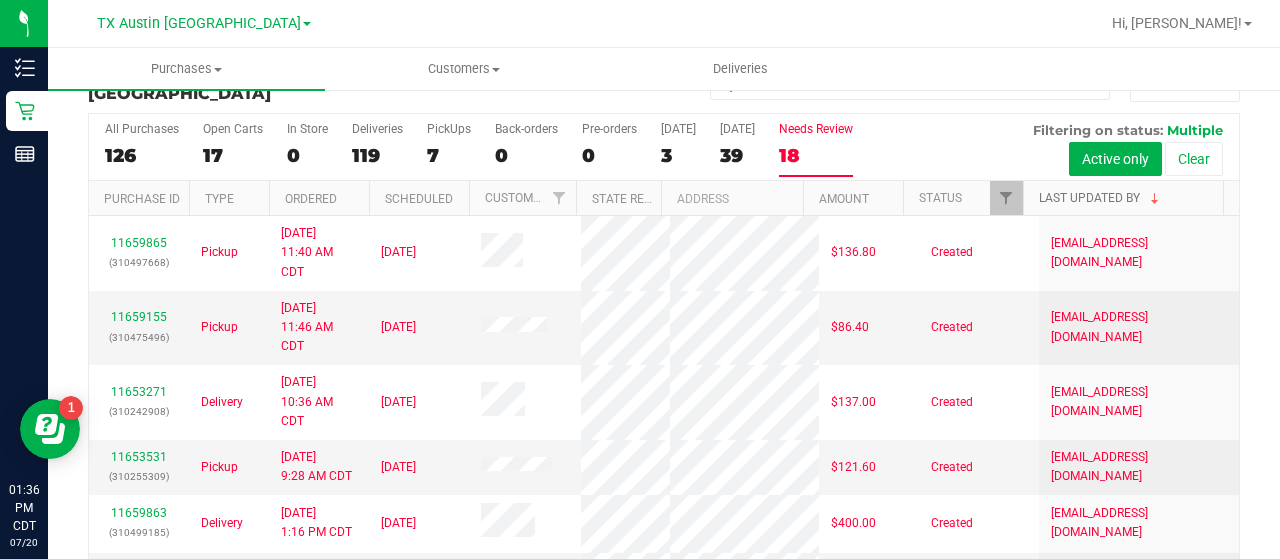 scroll, scrollTop: 51, scrollLeft: 0, axis: vertical 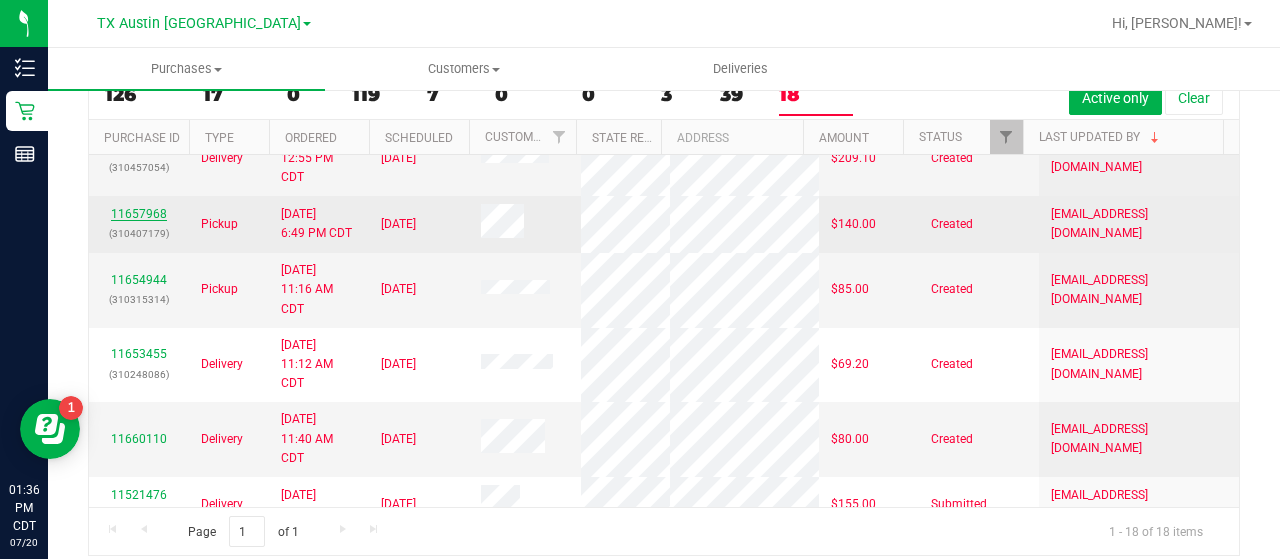 click on "11657968" at bounding box center [139, 214] 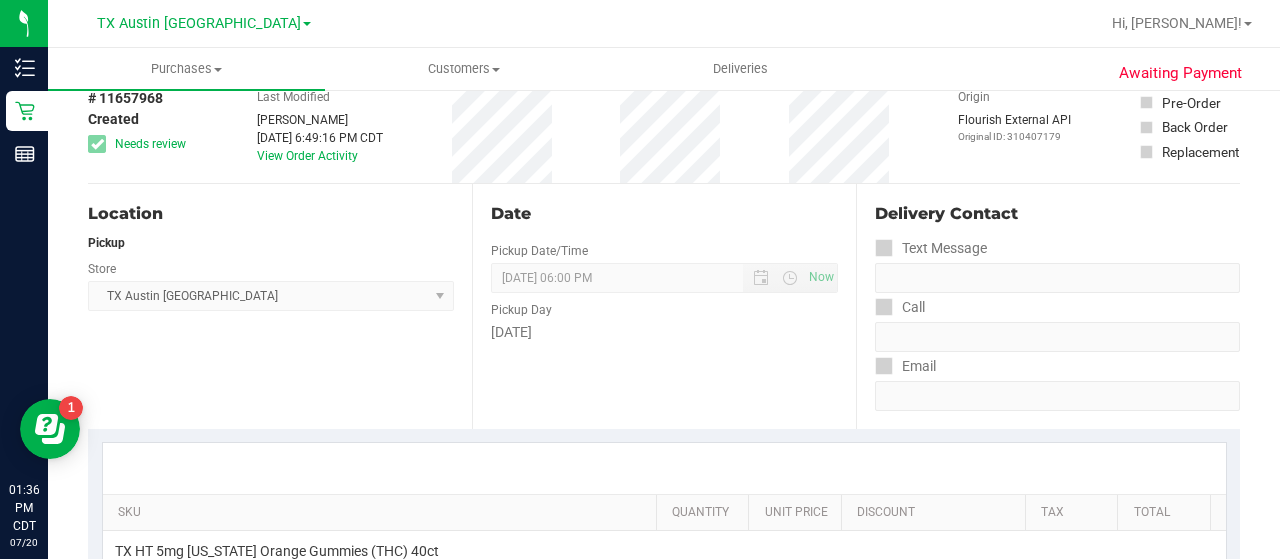scroll, scrollTop: 0, scrollLeft: 0, axis: both 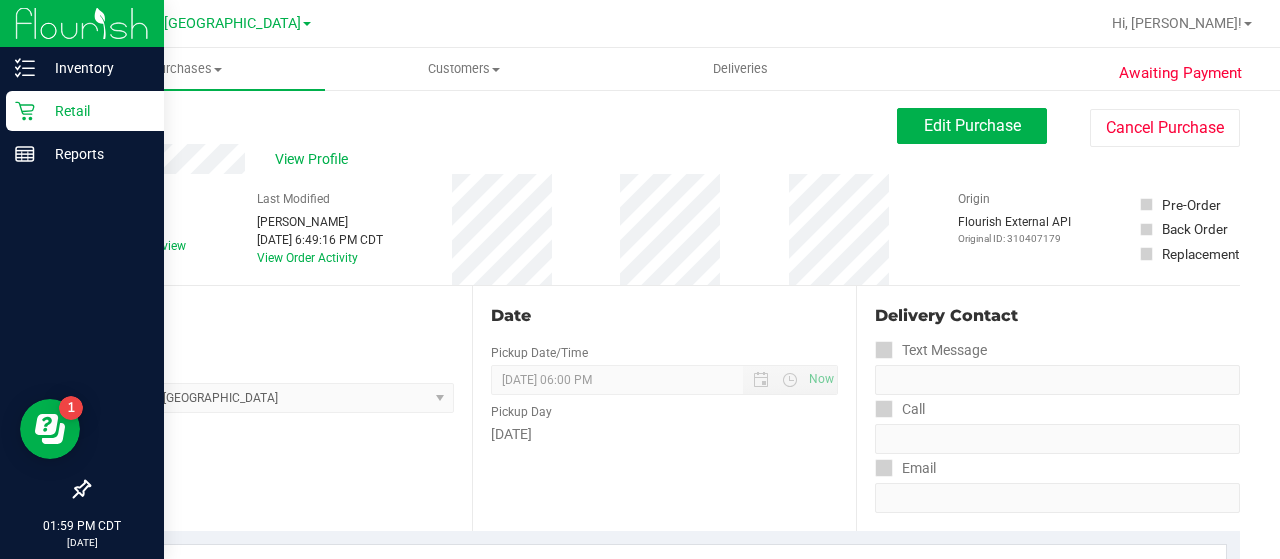 click 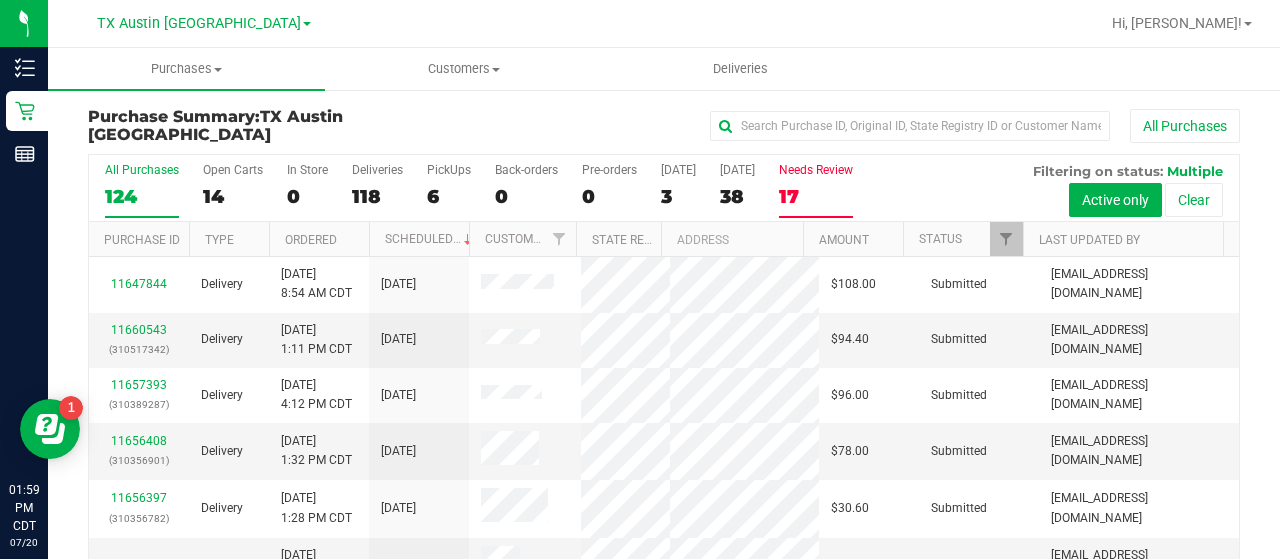 click on "17" at bounding box center [816, 196] 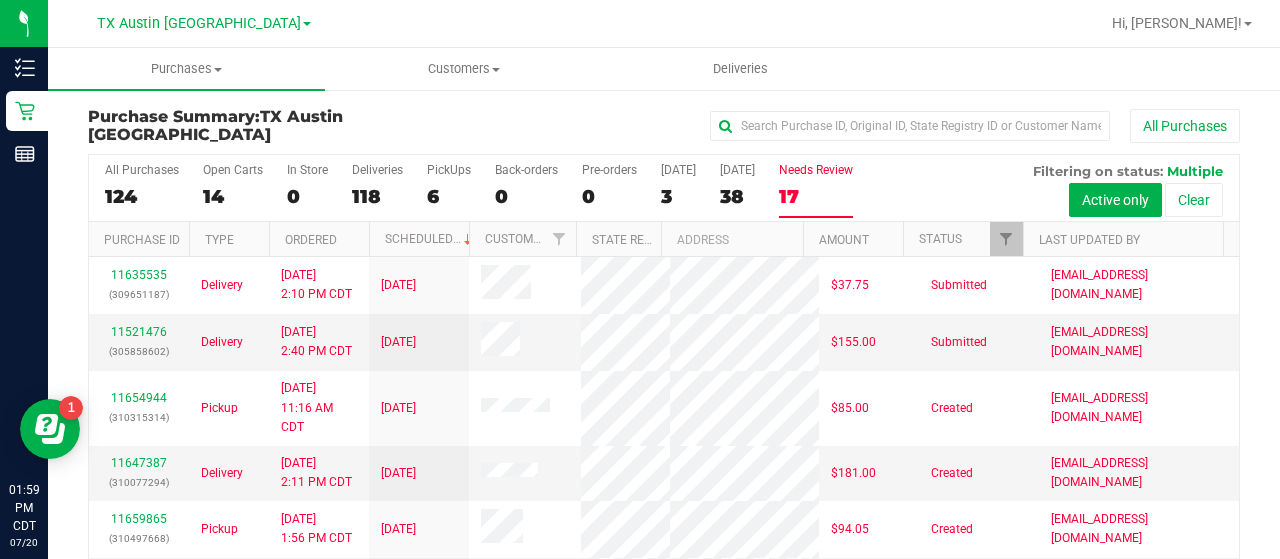 click on "Last Updated By" at bounding box center [1123, 239] 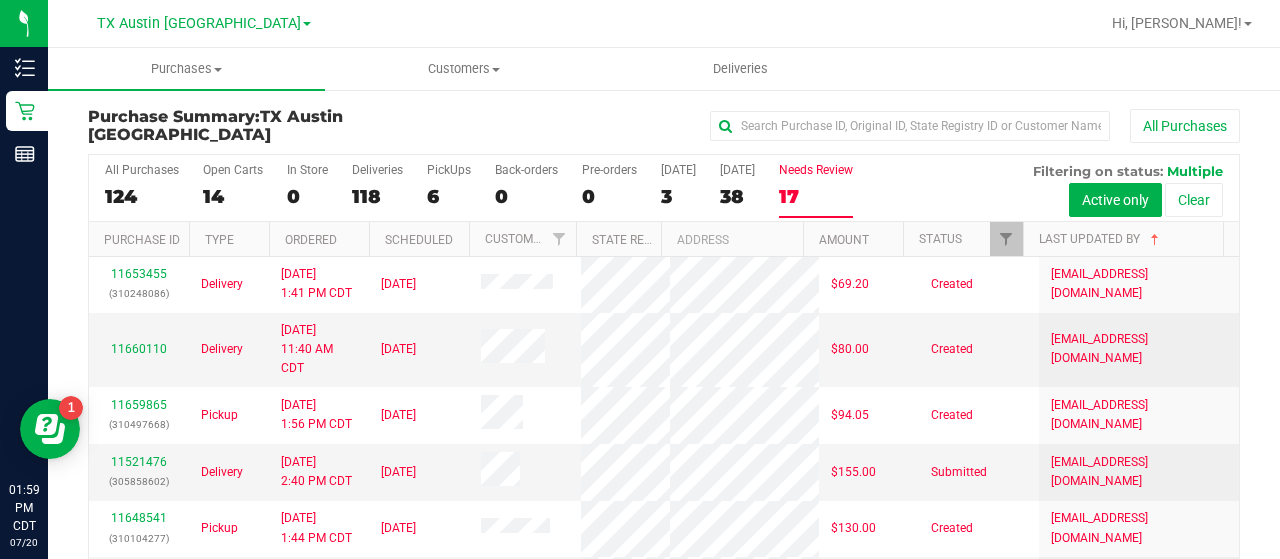 drag, startPoint x: 1225, startPoint y: 301, endPoint x: 1225, endPoint y: 335, distance: 34 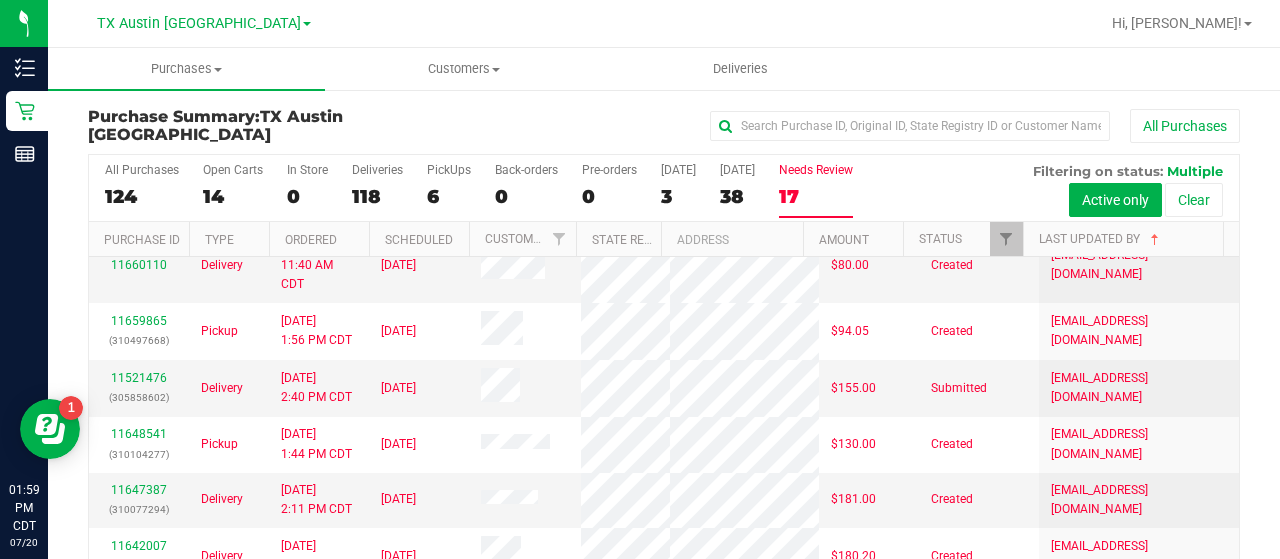 scroll, scrollTop: 0, scrollLeft: 0, axis: both 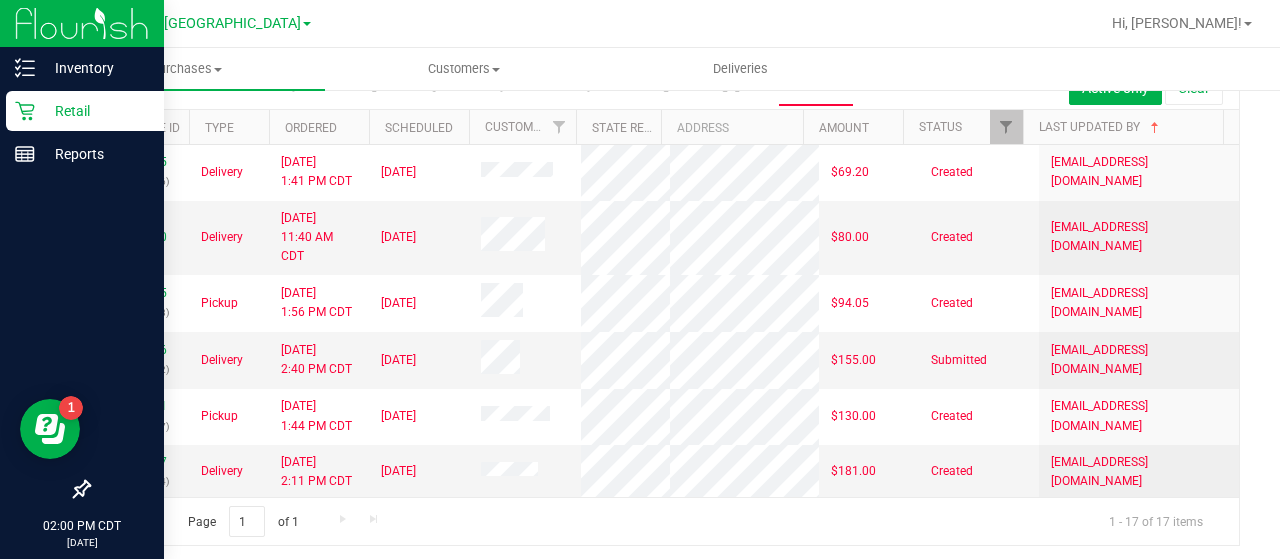 click on "Retail" at bounding box center [95, 111] 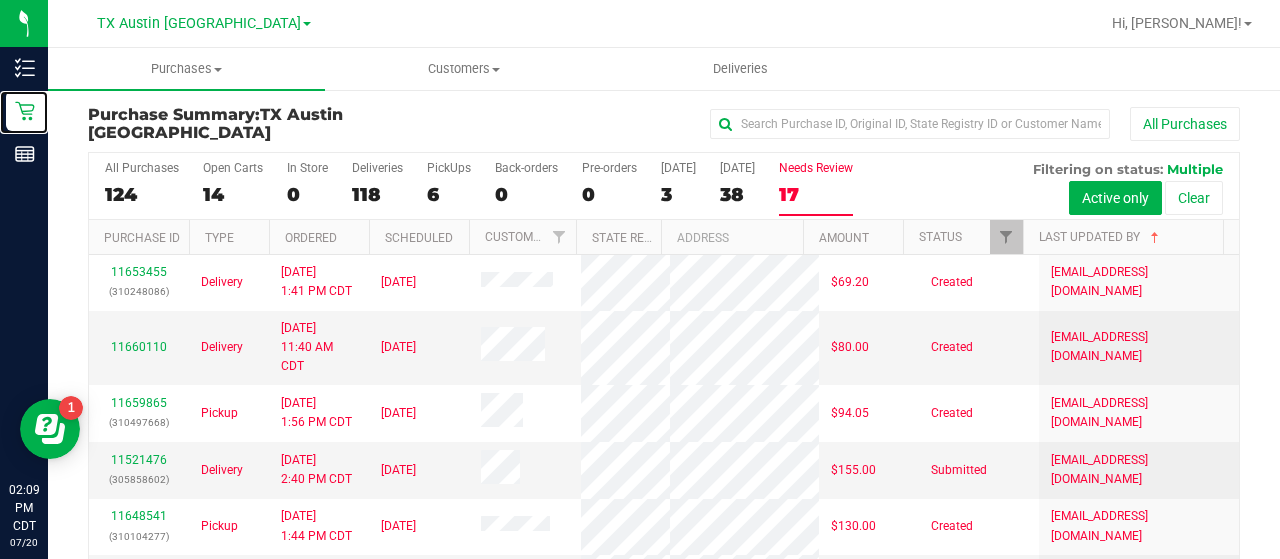 scroll, scrollTop: 0, scrollLeft: 0, axis: both 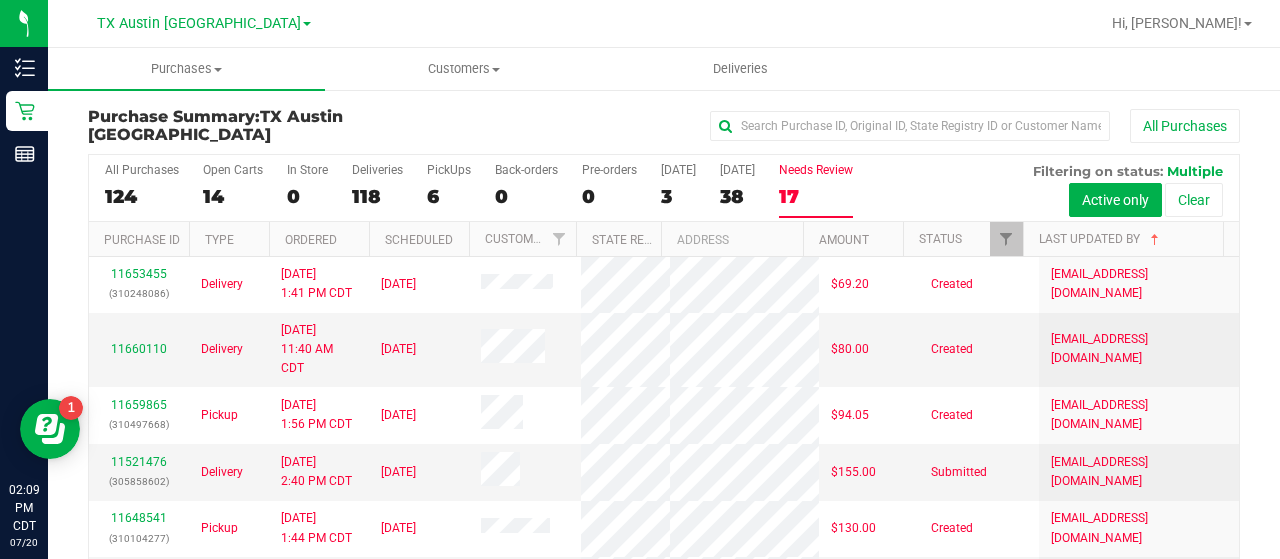 click on "Last Updated By" at bounding box center (1123, 239) 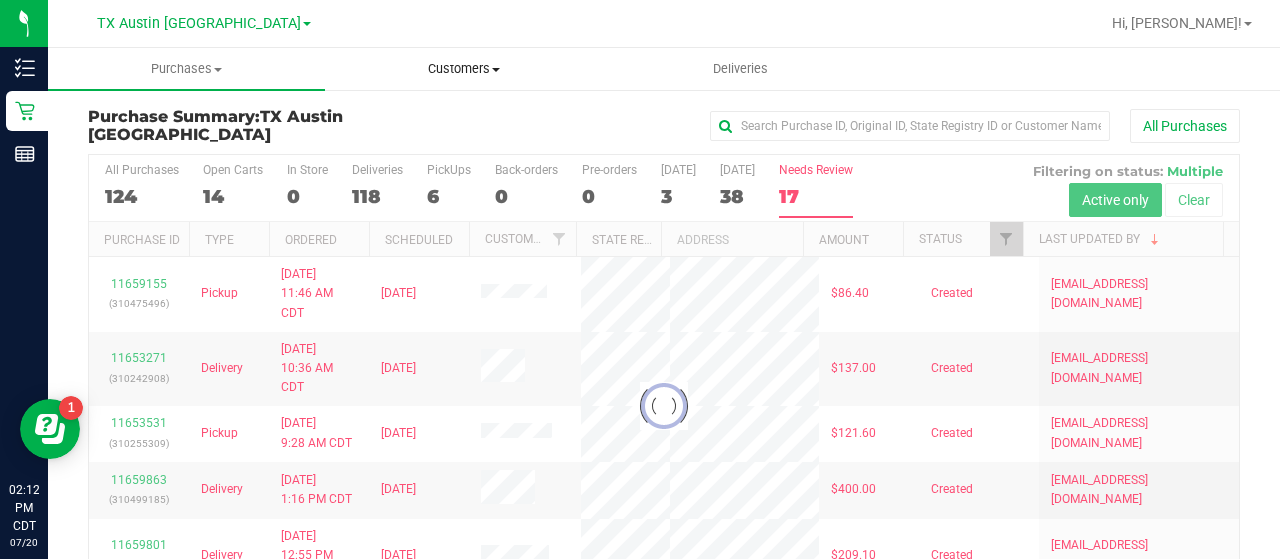 click on "Customers
All customers
Add a new customer
All physicians" at bounding box center [463, 69] 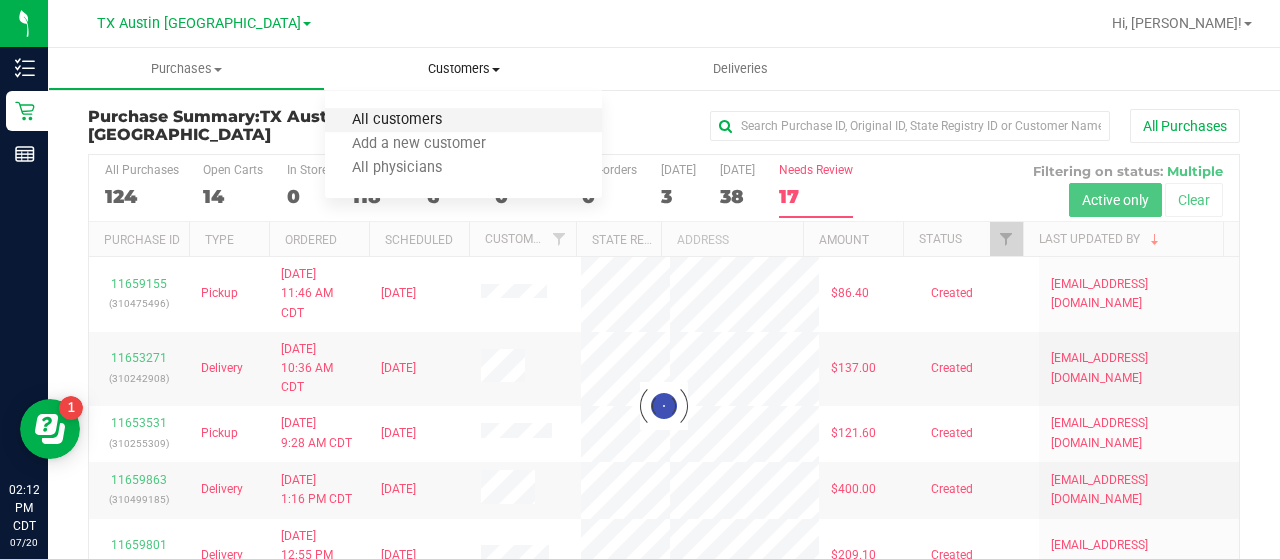 click on "All customers" at bounding box center (397, 120) 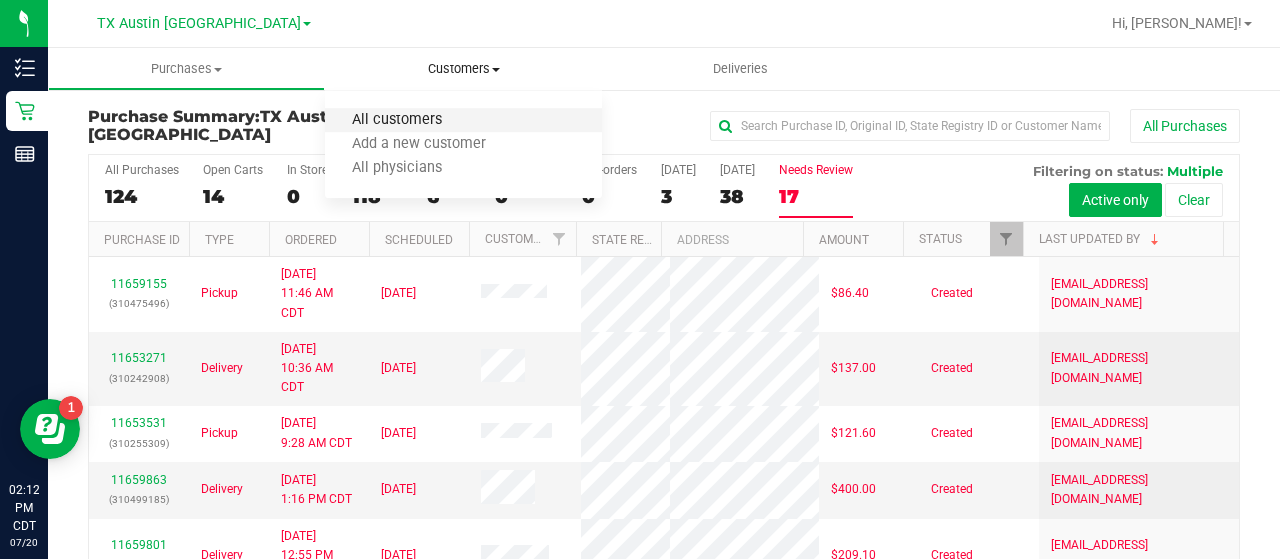 click on "All customers" at bounding box center [397, 120] 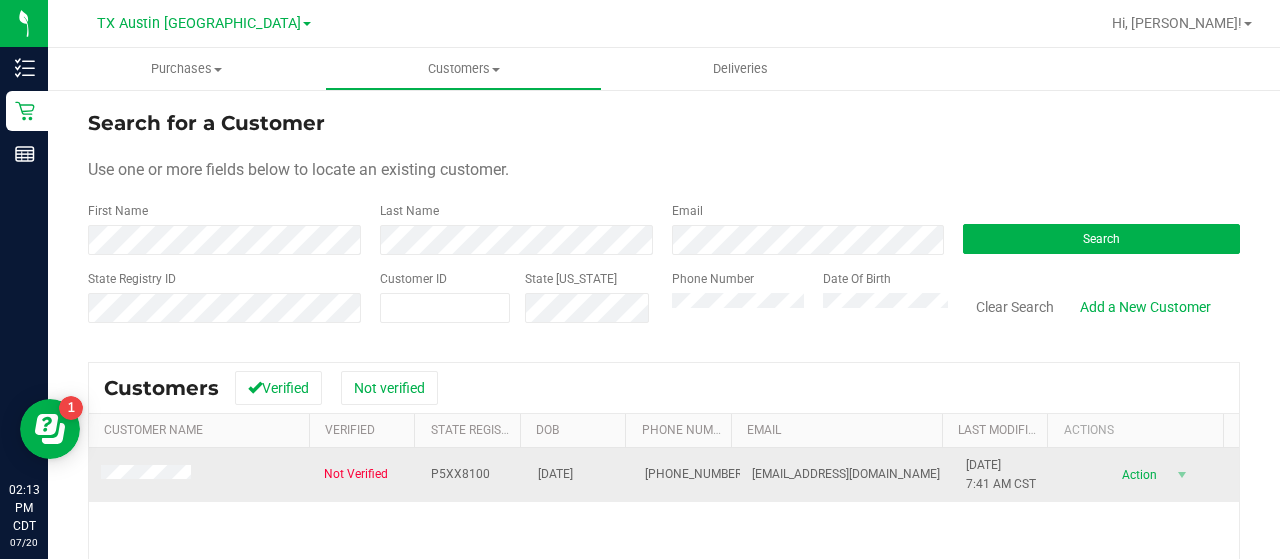click at bounding box center (149, 475) 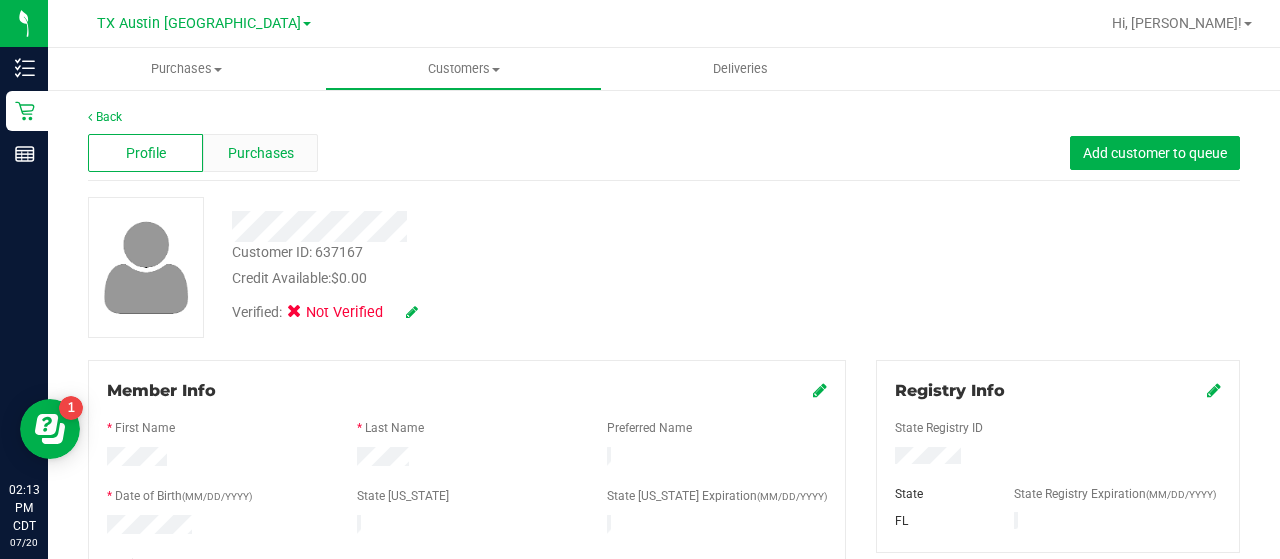 click on "Purchases" at bounding box center (261, 153) 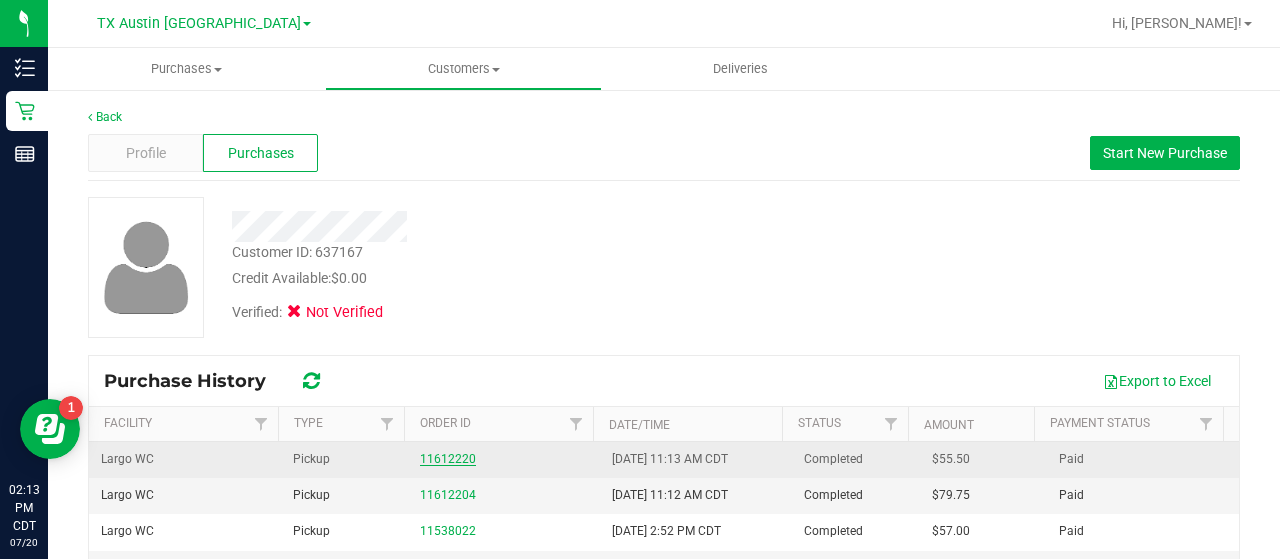 click on "11612220" at bounding box center [448, 459] 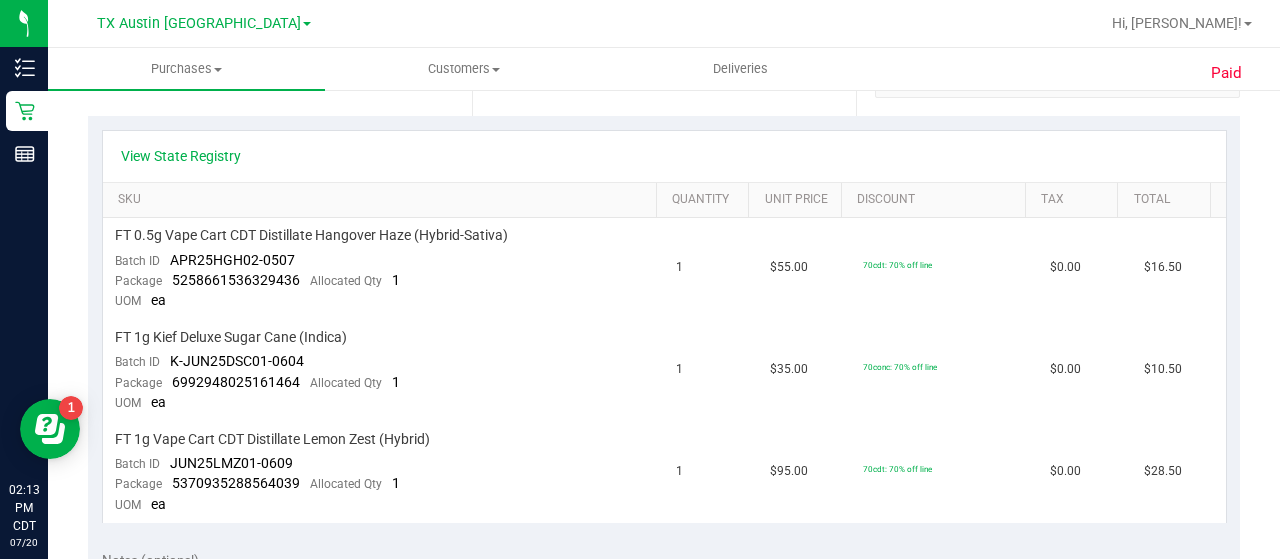 scroll, scrollTop: 746, scrollLeft: 0, axis: vertical 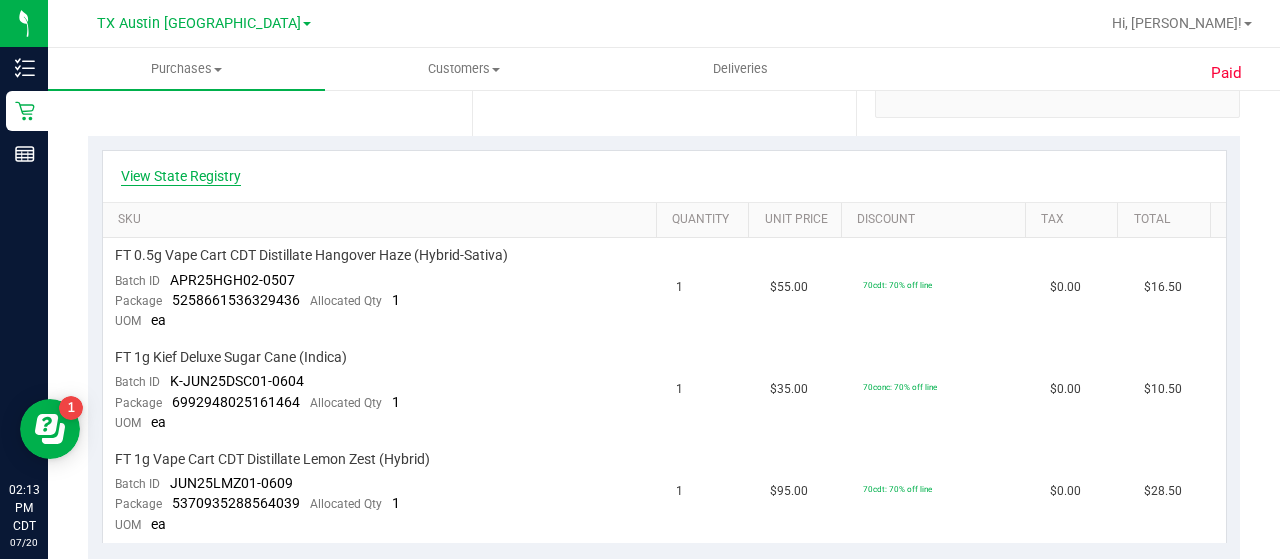 click on "View State Registry" at bounding box center [181, 176] 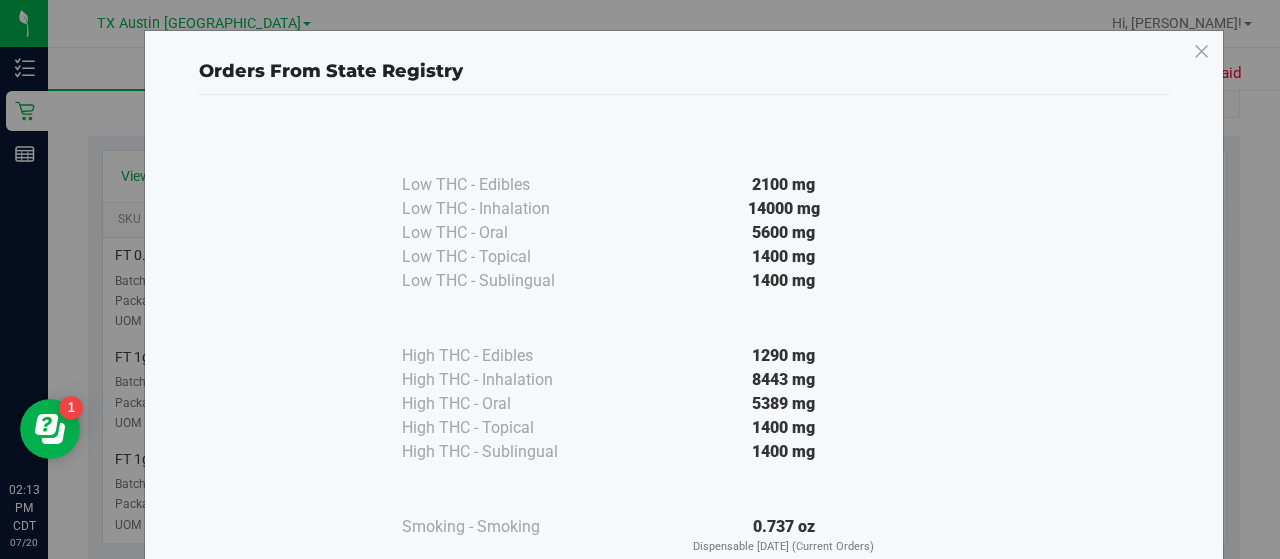 click on "Orders From State Registry
Low THC - Edibles
2100 mg" at bounding box center [684, 355] 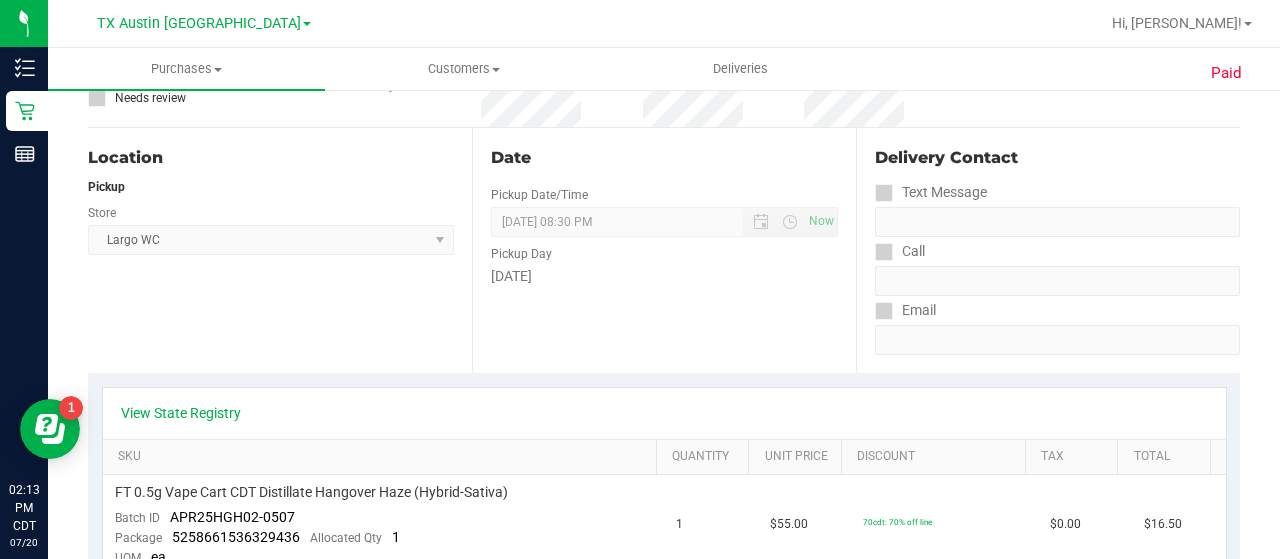 scroll, scrollTop: 0, scrollLeft: 0, axis: both 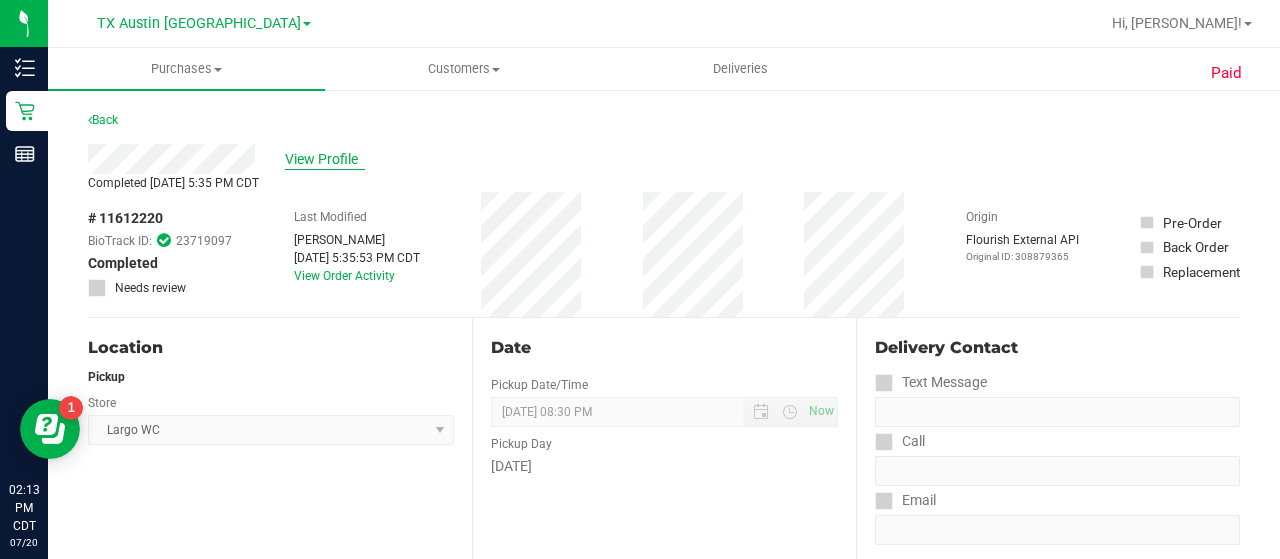 click on "View Profile" at bounding box center (325, 159) 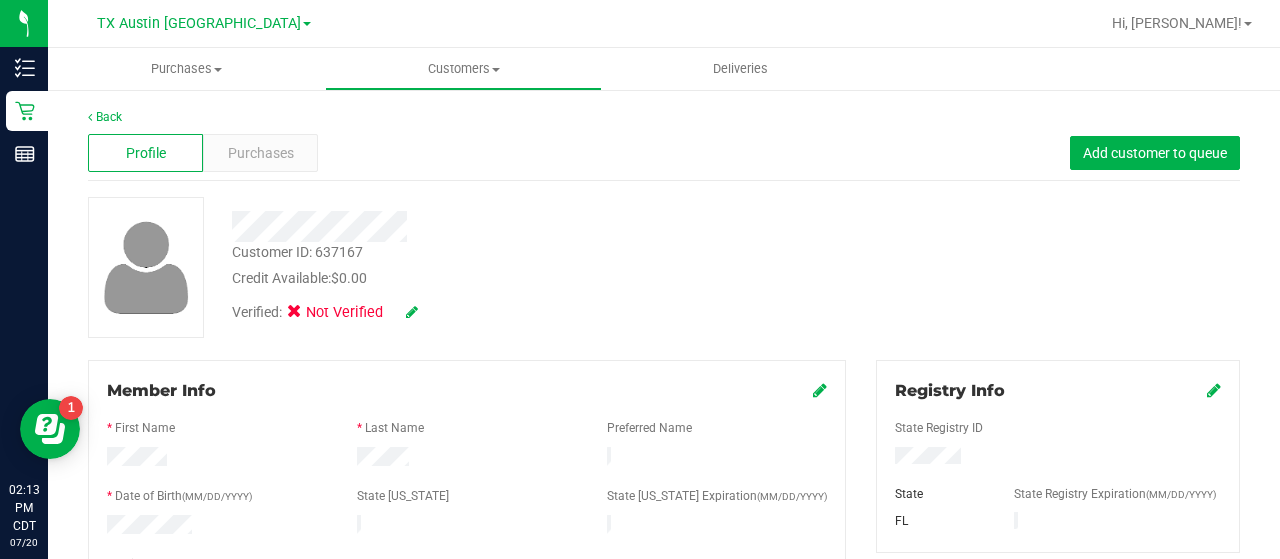 scroll, scrollTop: 16, scrollLeft: 0, axis: vertical 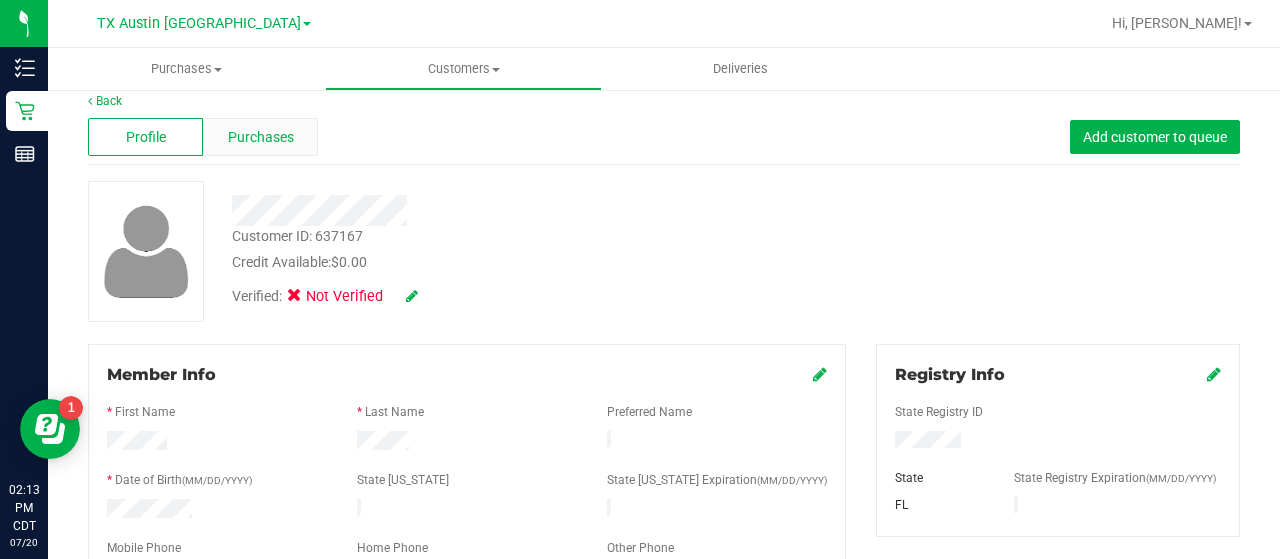 click on "Purchases" at bounding box center (260, 137) 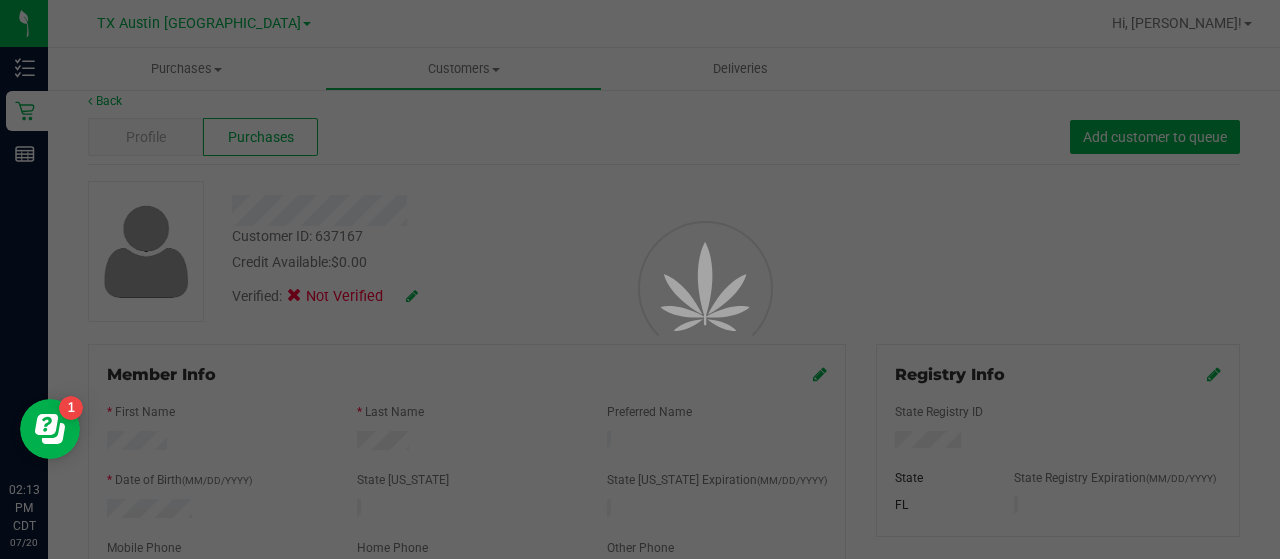 scroll, scrollTop: 0, scrollLeft: 0, axis: both 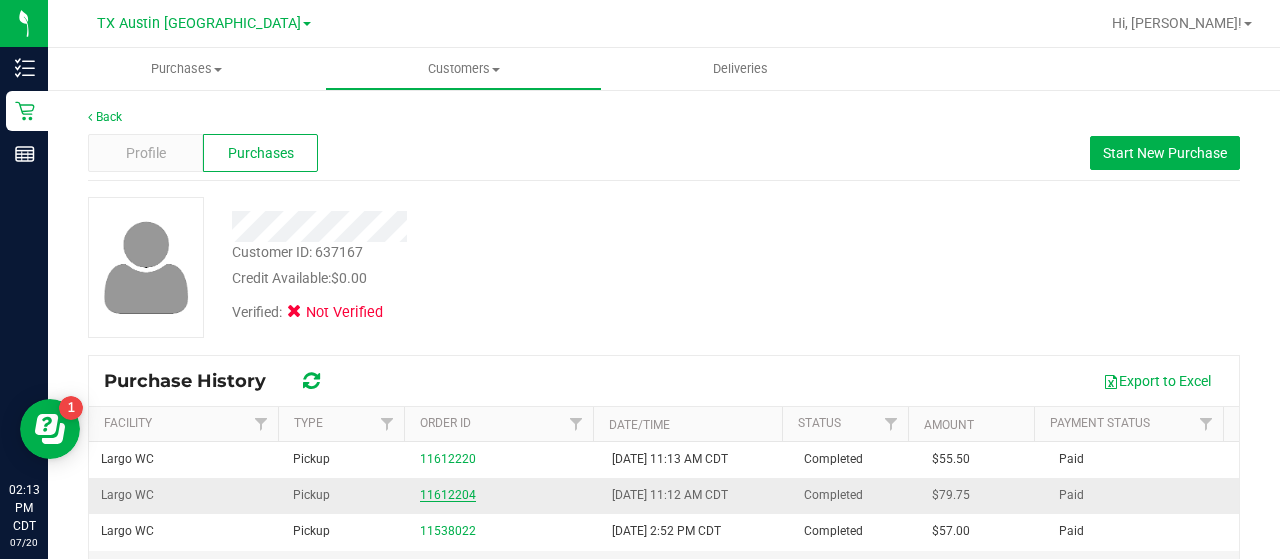 click on "11612204" at bounding box center [448, 495] 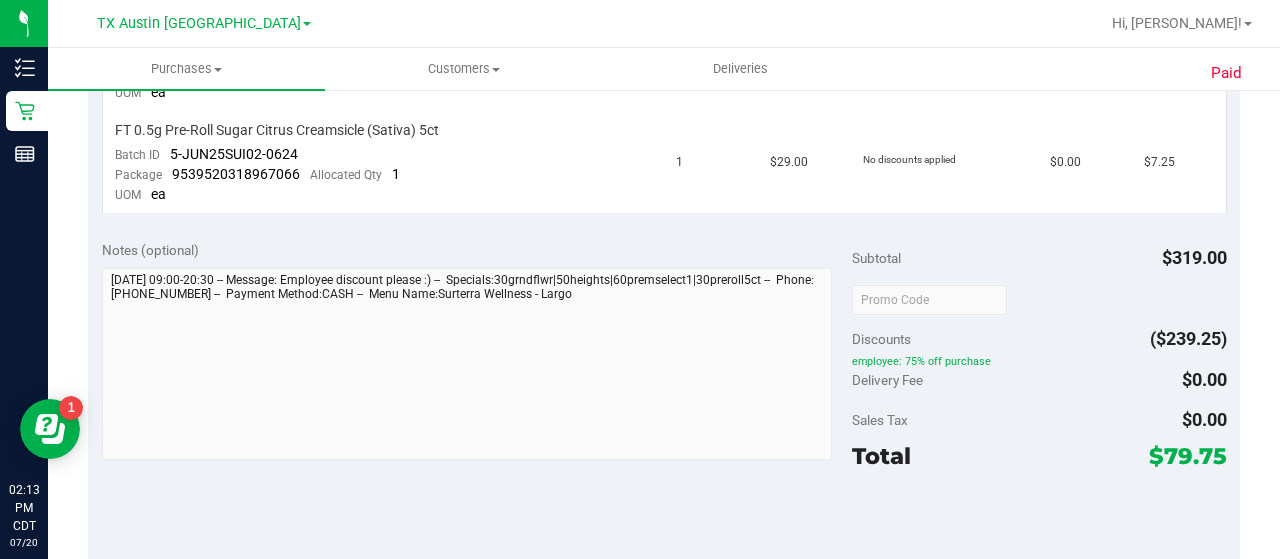 scroll, scrollTop: 0, scrollLeft: 0, axis: both 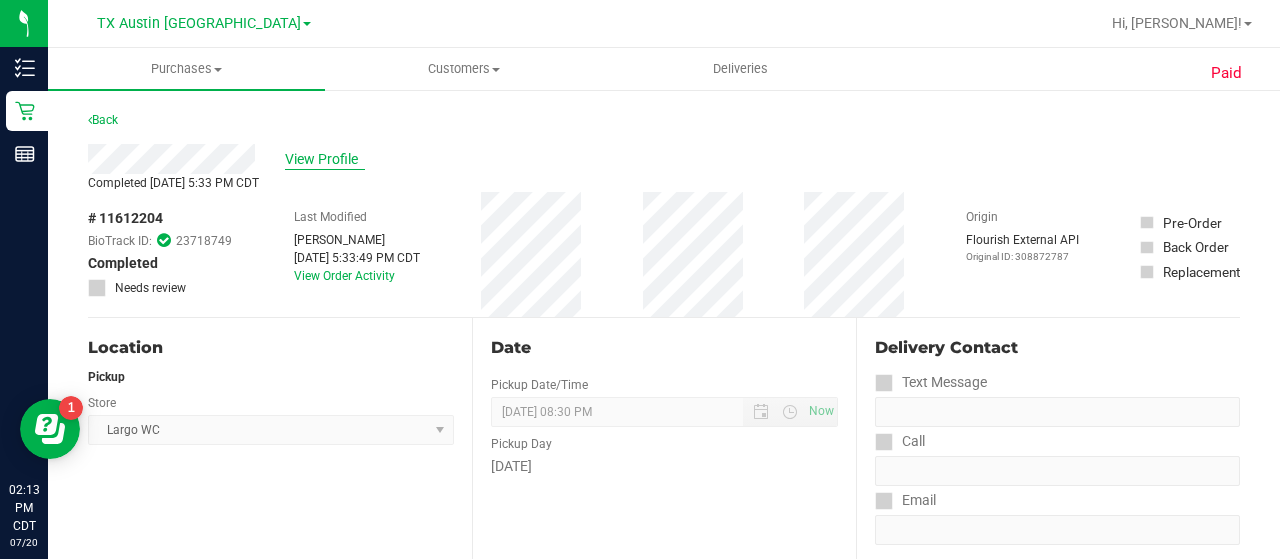 click on "View Profile" at bounding box center [325, 159] 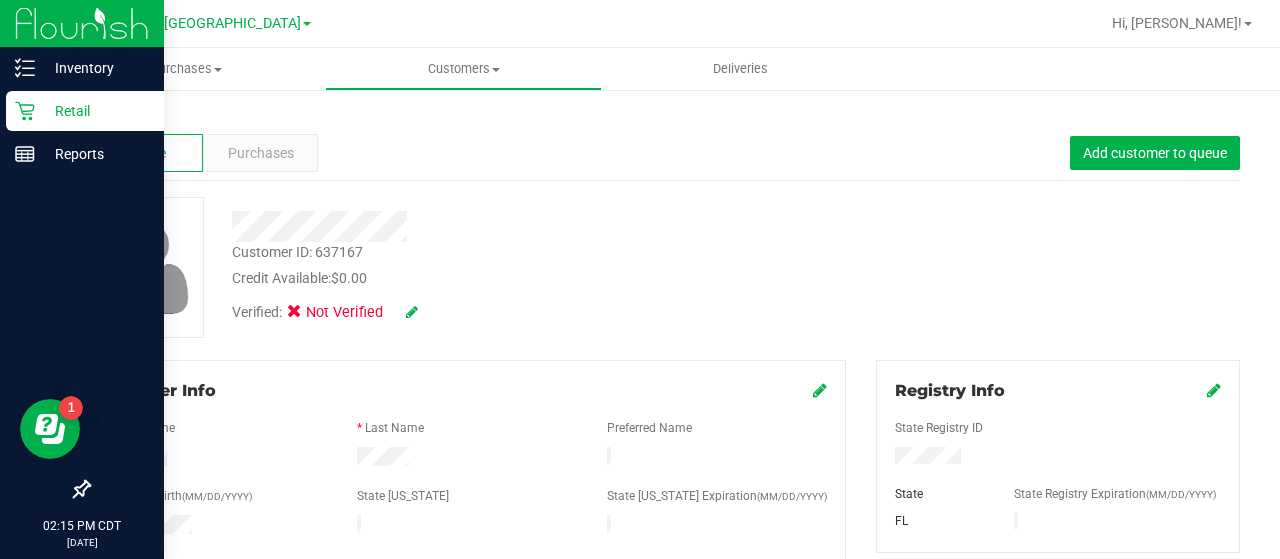 click on "Retail" at bounding box center (82, 112) 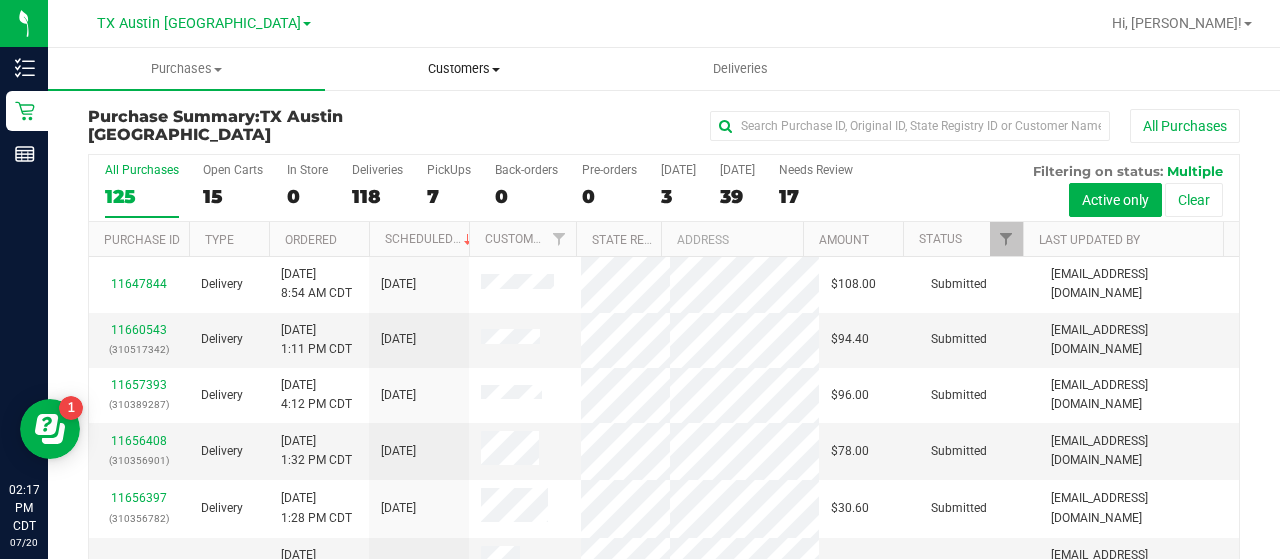 click on "Customers
All customers
Add a new customer
All physicians" at bounding box center (463, 69) 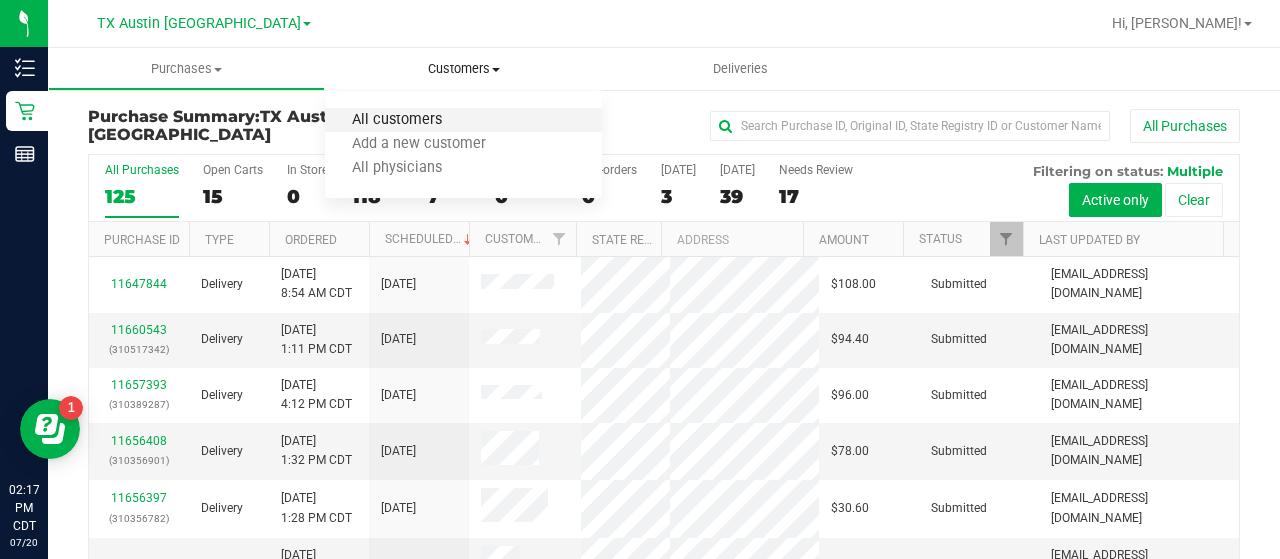 click on "All customers" at bounding box center (397, 120) 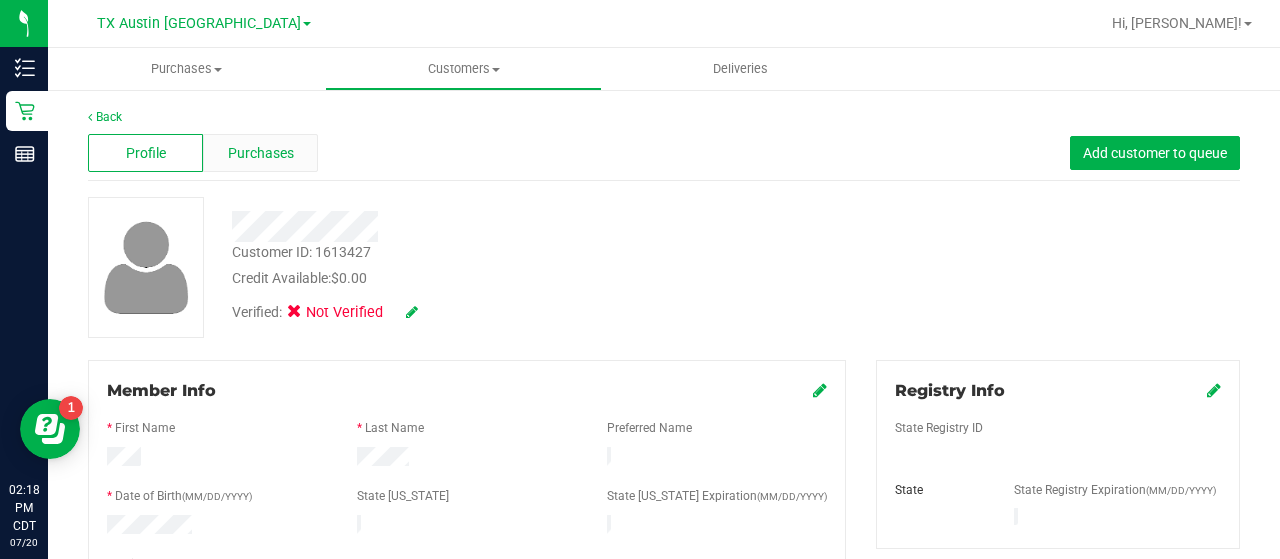 click on "Purchases" at bounding box center [261, 153] 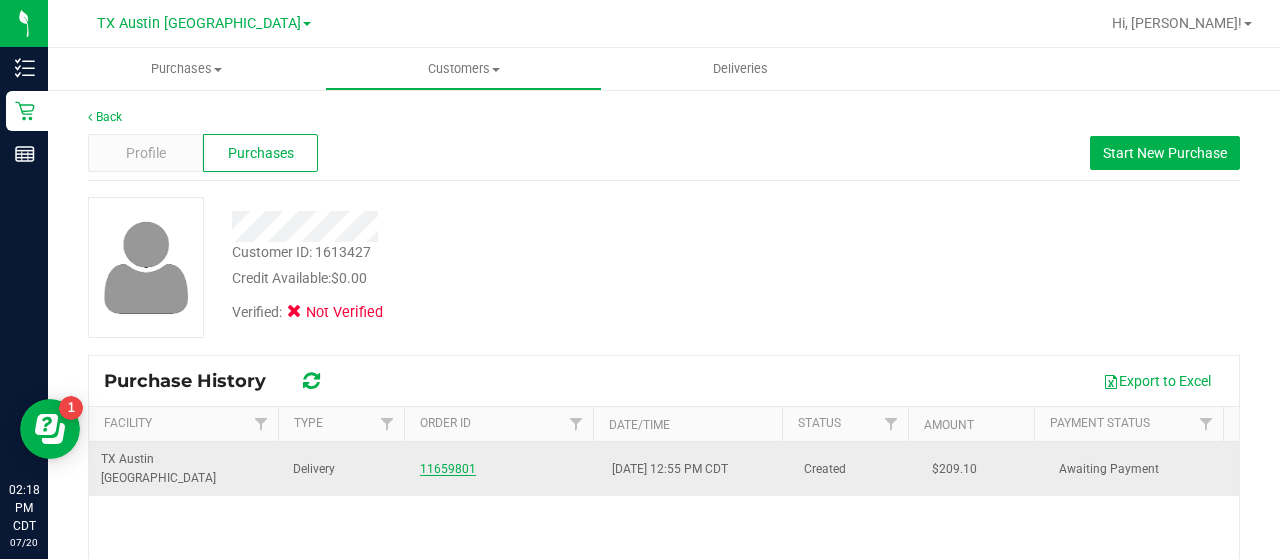click on "11659801" at bounding box center [448, 469] 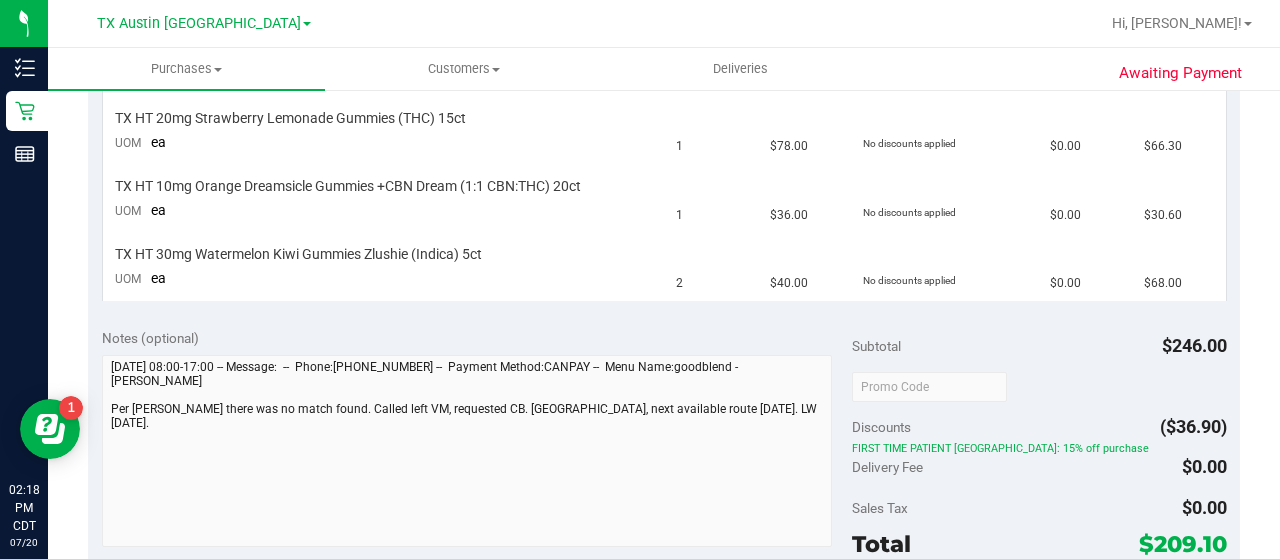scroll, scrollTop: 642, scrollLeft: 0, axis: vertical 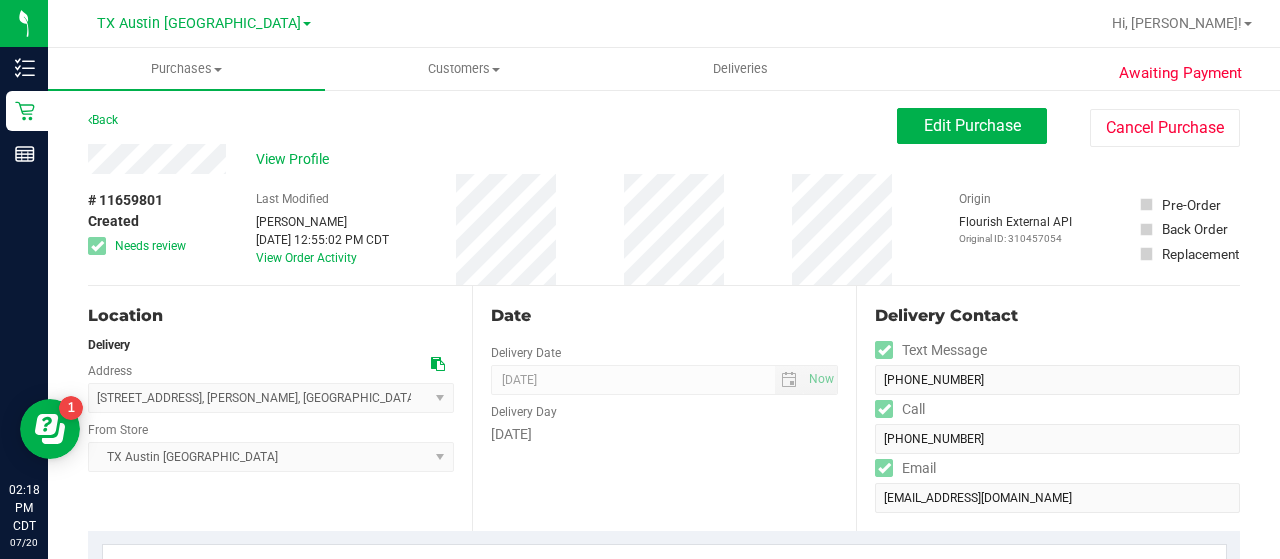 click on "Back
Edit Purchase
Cancel Purchase" at bounding box center [664, 126] 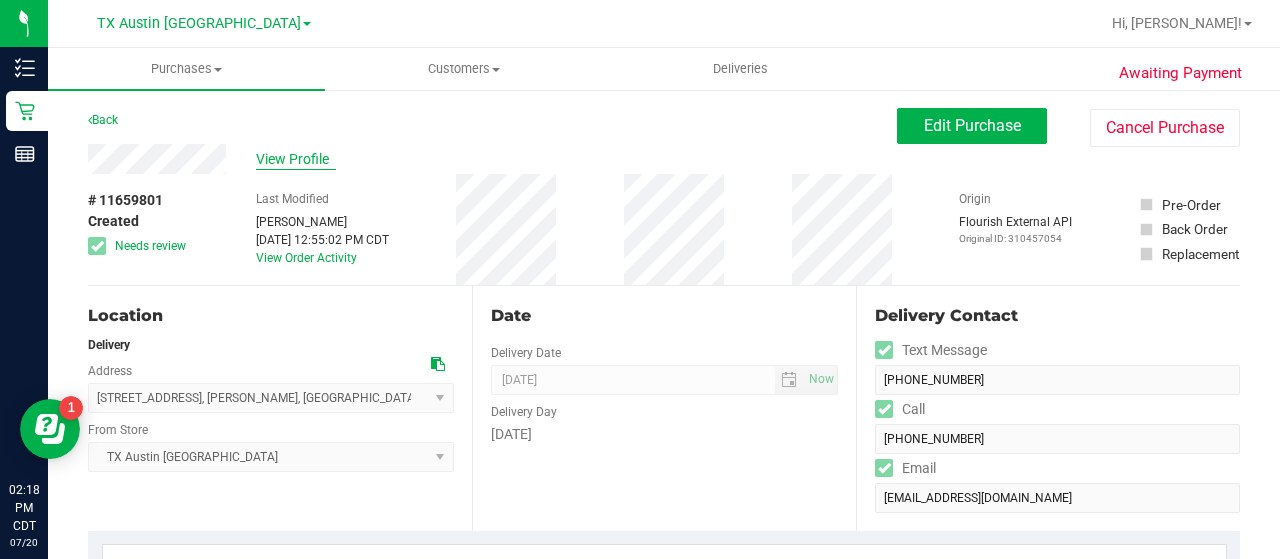 click on "View Profile" at bounding box center [296, 159] 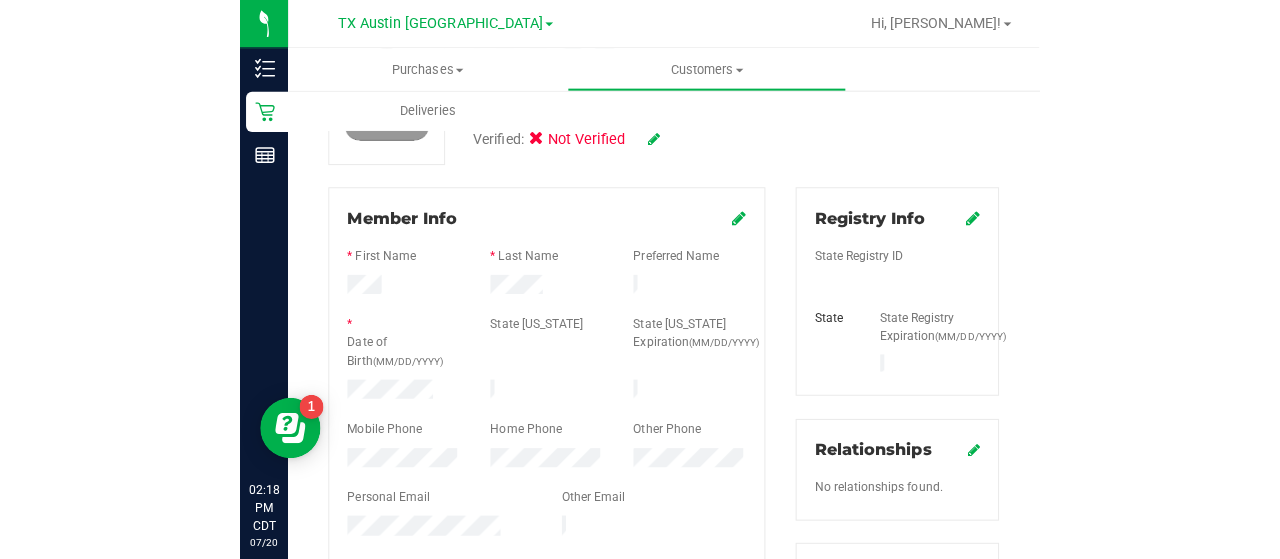 scroll, scrollTop: 228, scrollLeft: 0, axis: vertical 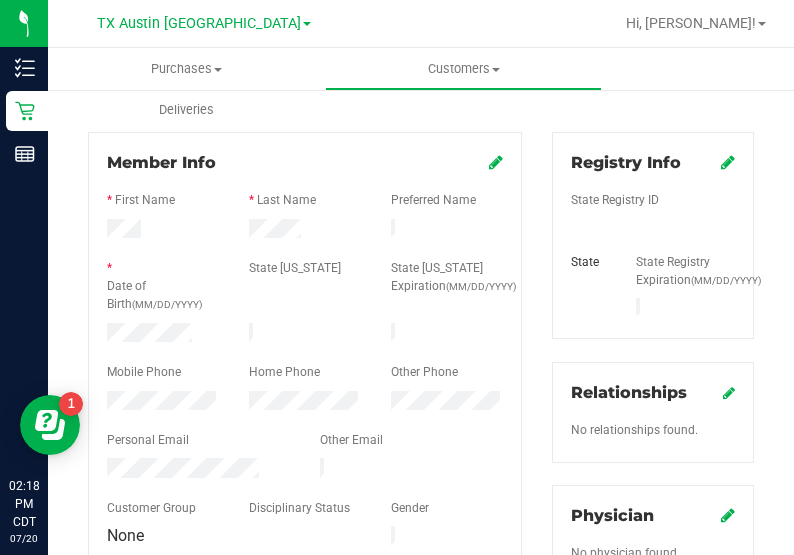 drag, startPoint x: 281, startPoint y: 206, endPoint x: 927, endPoint y: 122, distance: 651.4384 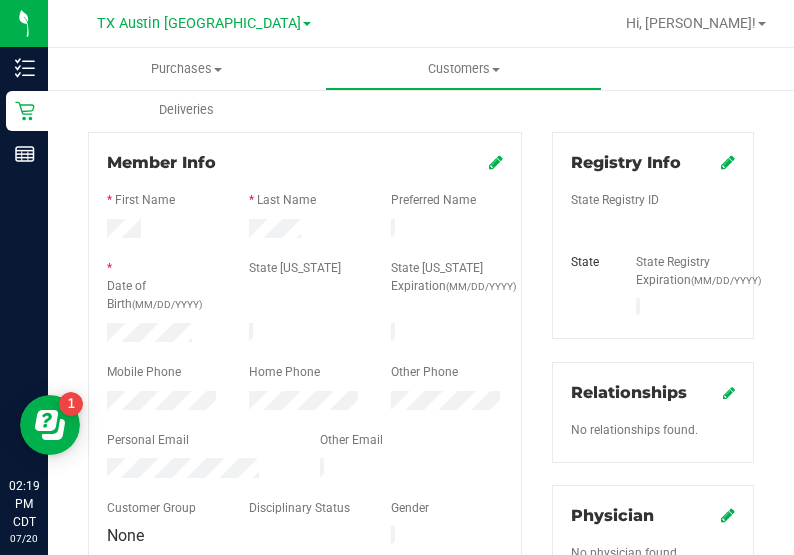 click at bounding box center [305, 320] 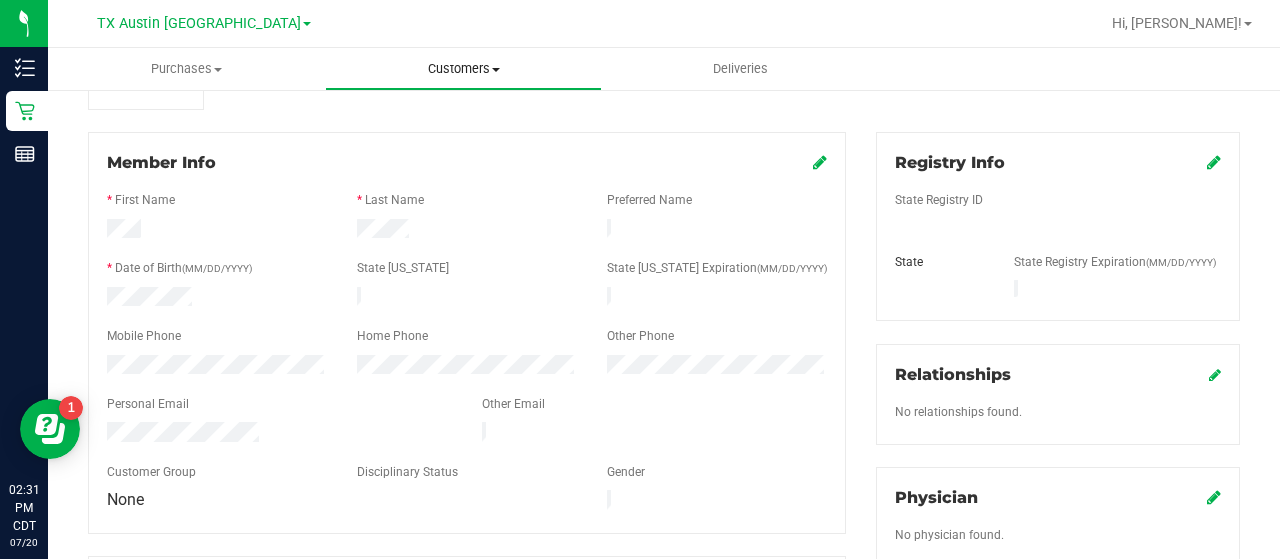 click on "Customers" at bounding box center (463, 69) 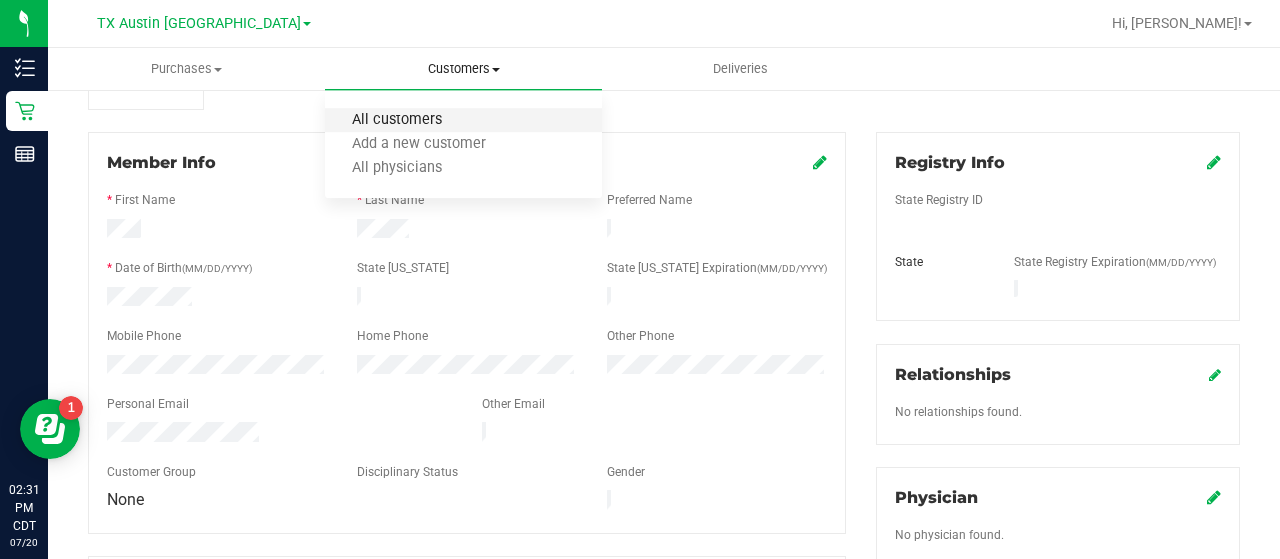 click on "All customers" at bounding box center (397, 120) 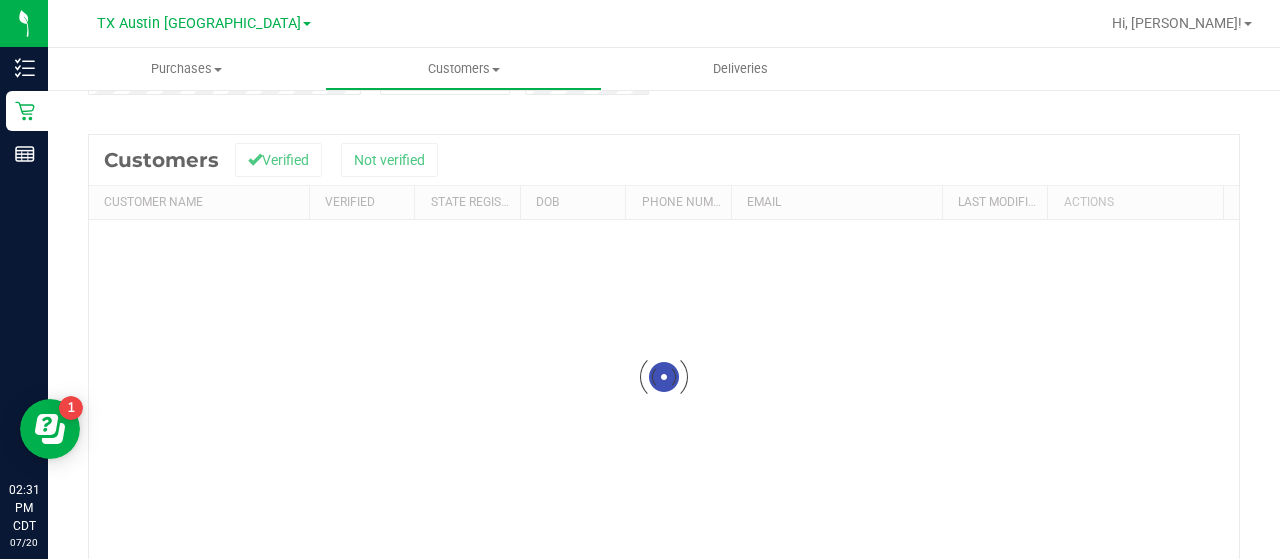 scroll, scrollTop: 0, scrollLeft: 0, axis: both 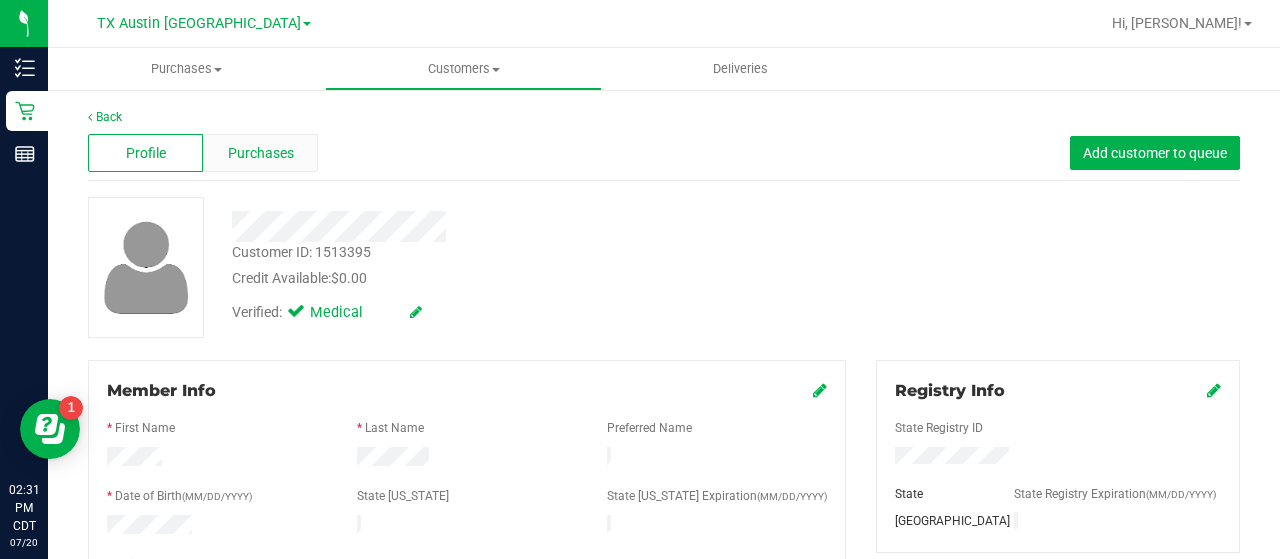 click on "Purchases" at bounding box center (261, 153) 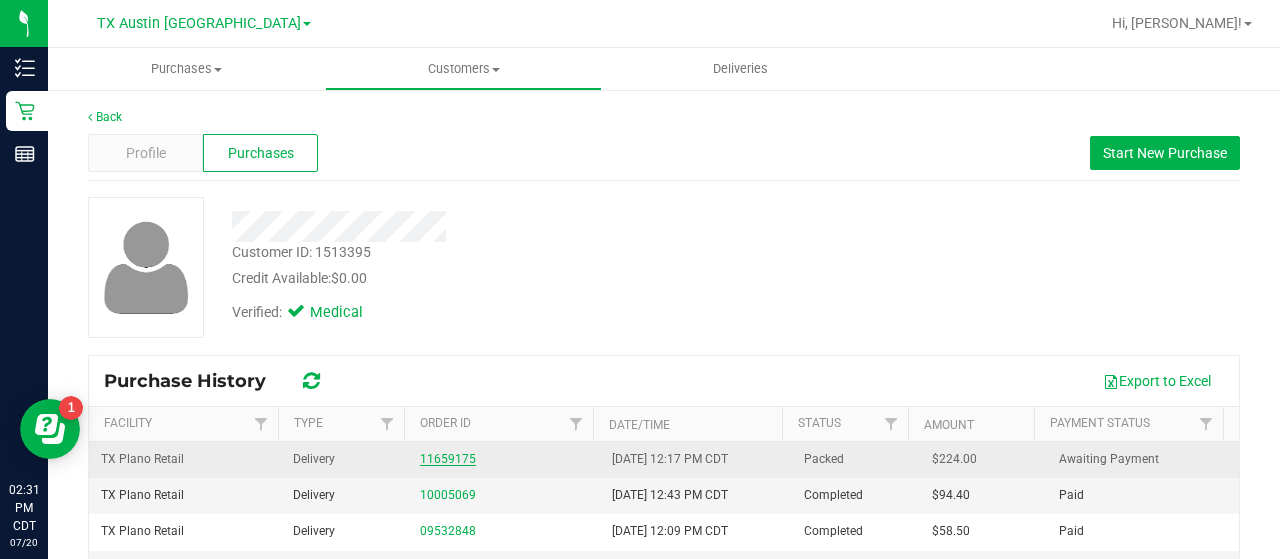 click on "11659175" at bounding box center [448, 459] 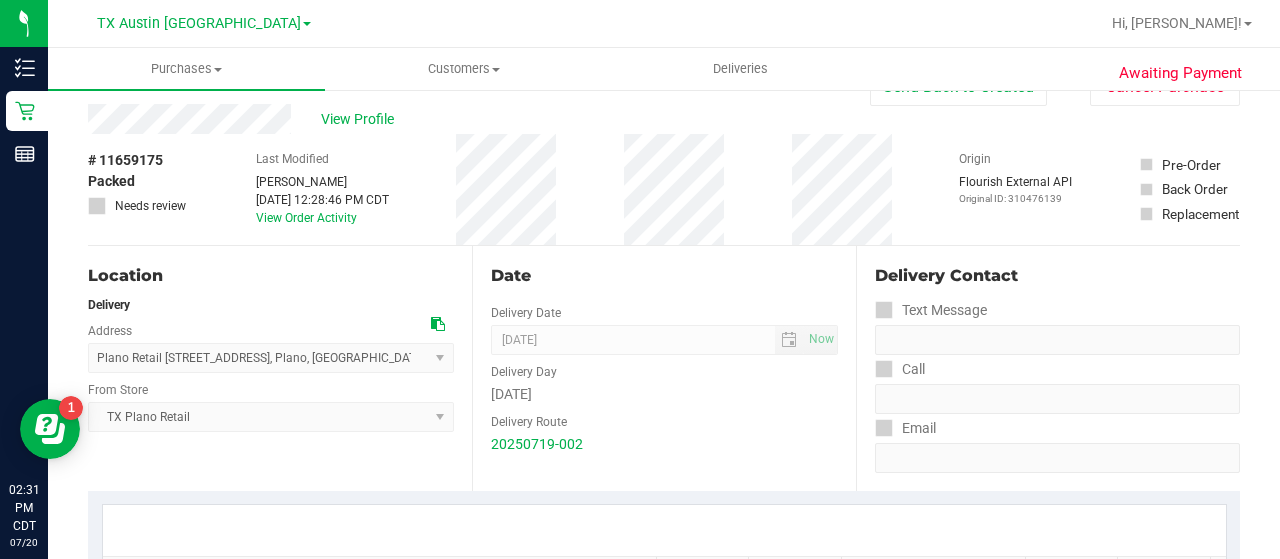 scroll, scrollTop: 39, scrollLeft: 0, axis: vertical 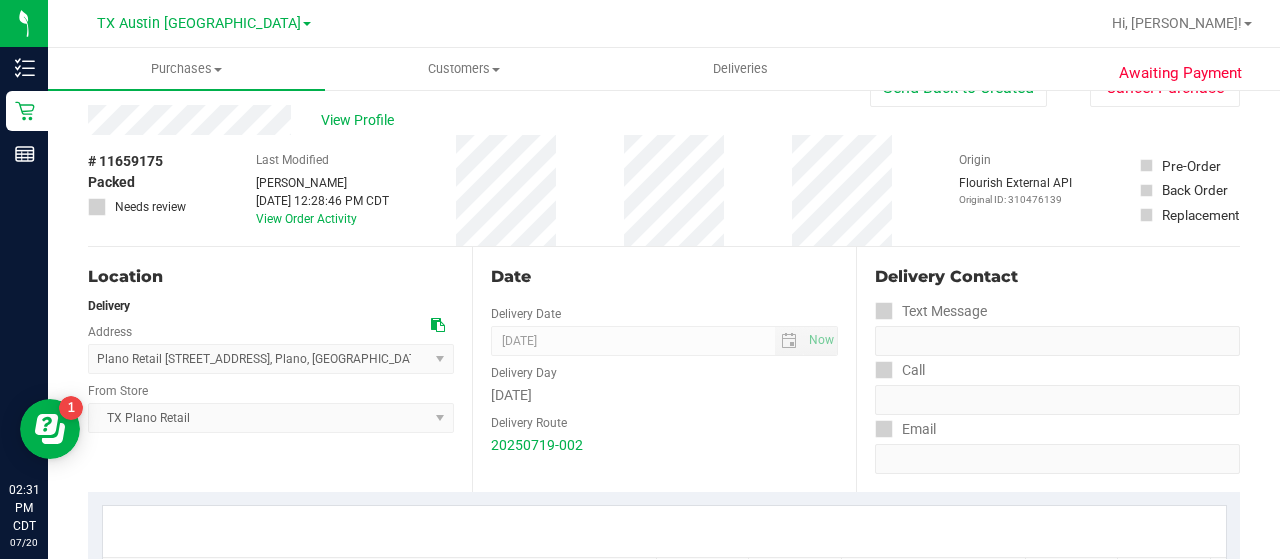 click on "Date" at bounding box center (664, 277) 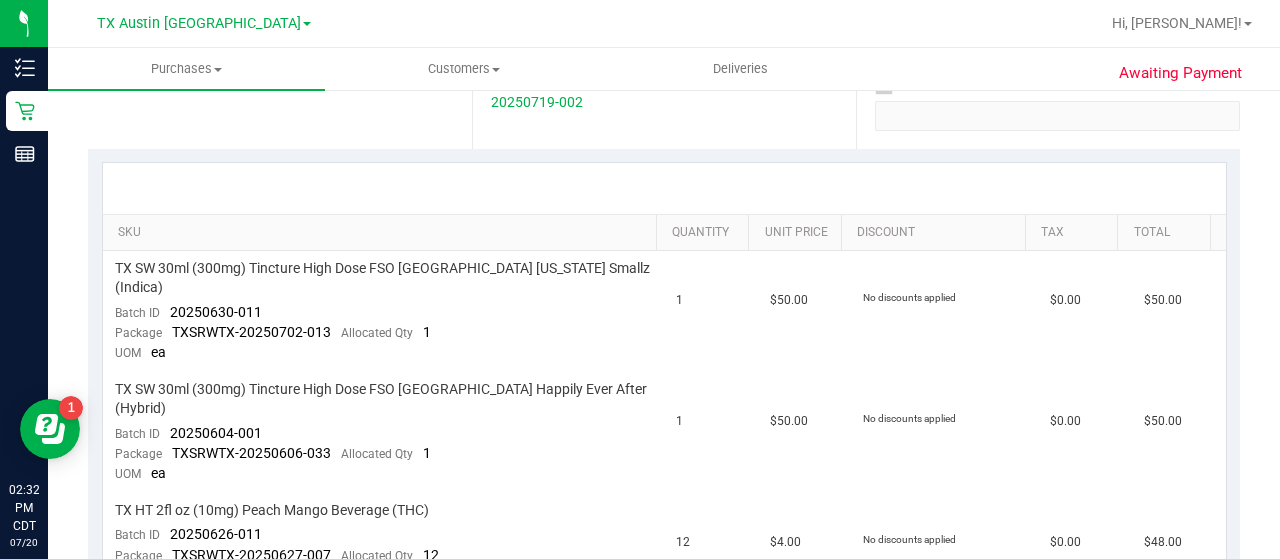 scroll, scrollTop: 350, scrollLeft: 0, axis: vertical 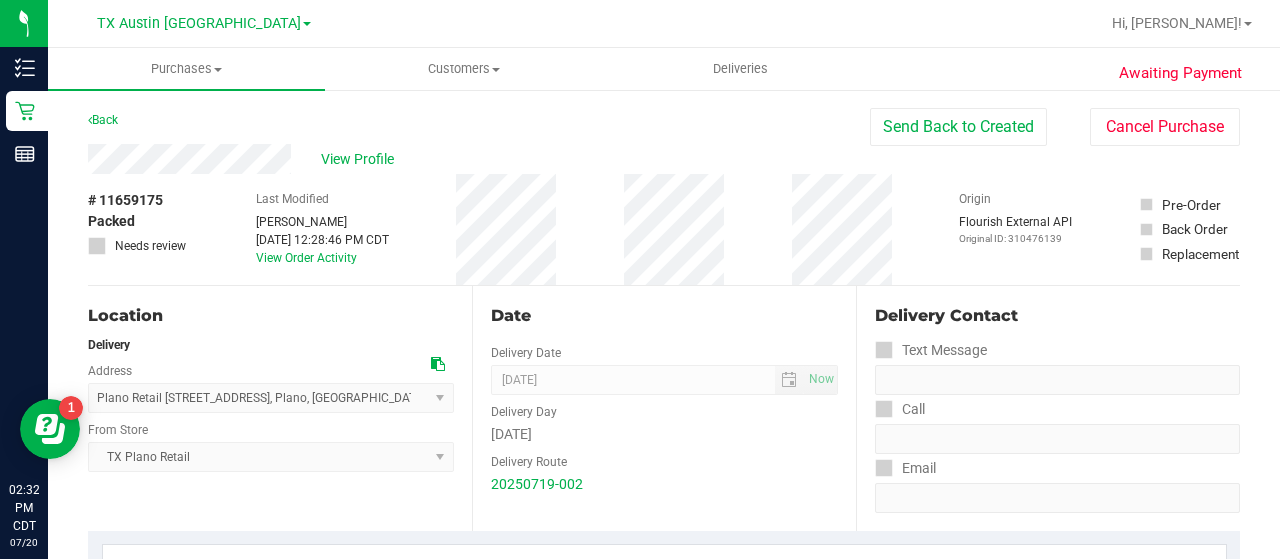 click on "Date
Delivery Date
07/21/2025
Now
07/21/2025 08:00 AM
Now
Delivery Day
Monday
Delivery Route
20250719-002" at bounding box center (664, 408) 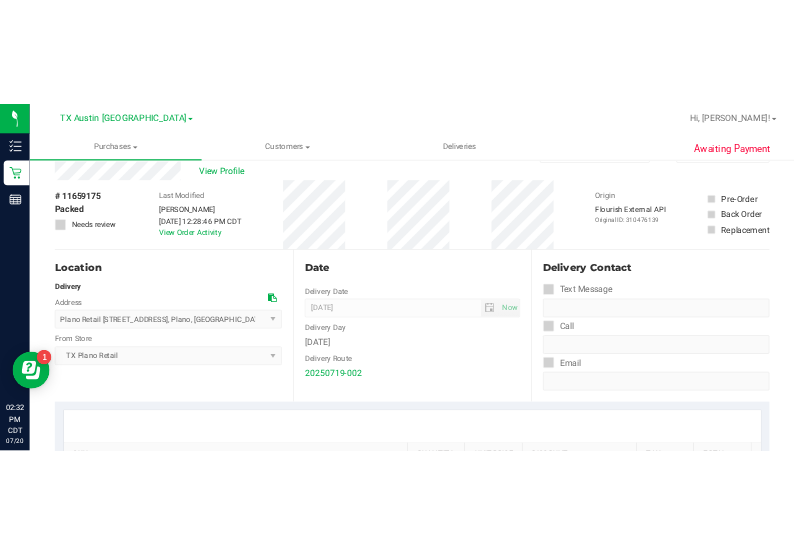 scroll, scrollTop: 50, scrollLeft: 0, axis: vertical 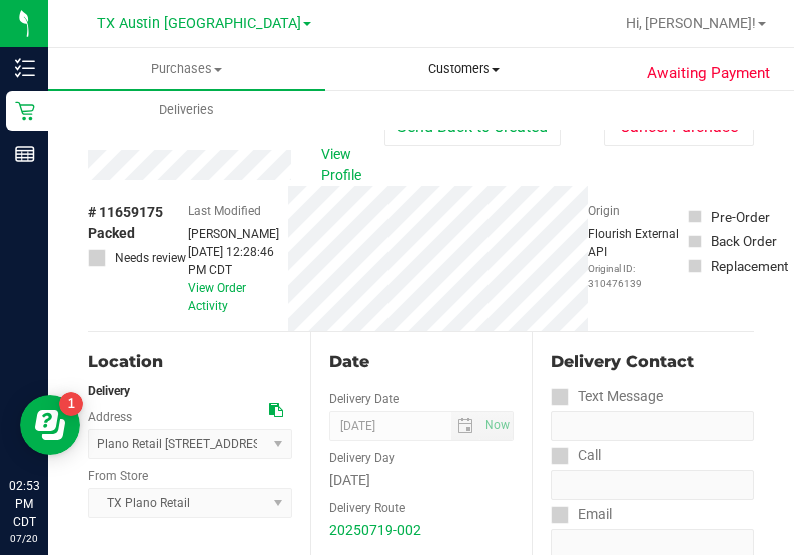 click on "Customers" at bounding box center (463, 69) 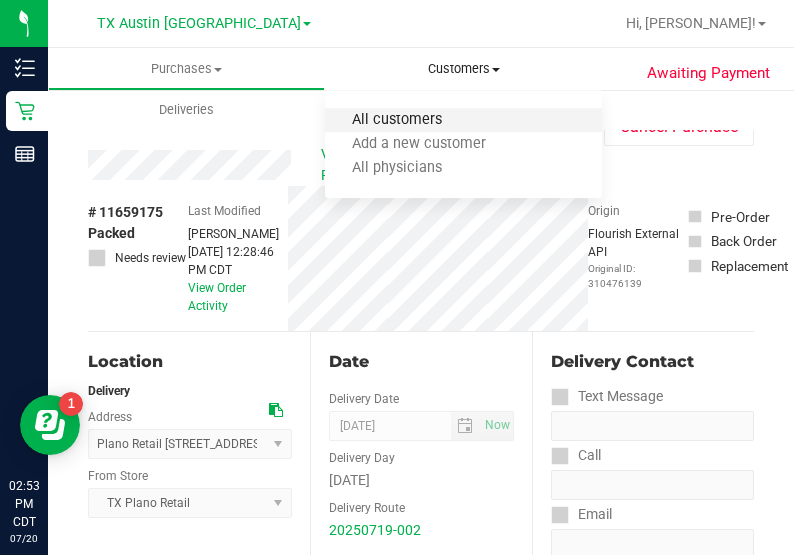 click on "All customers" at bounding box center [397, 120] 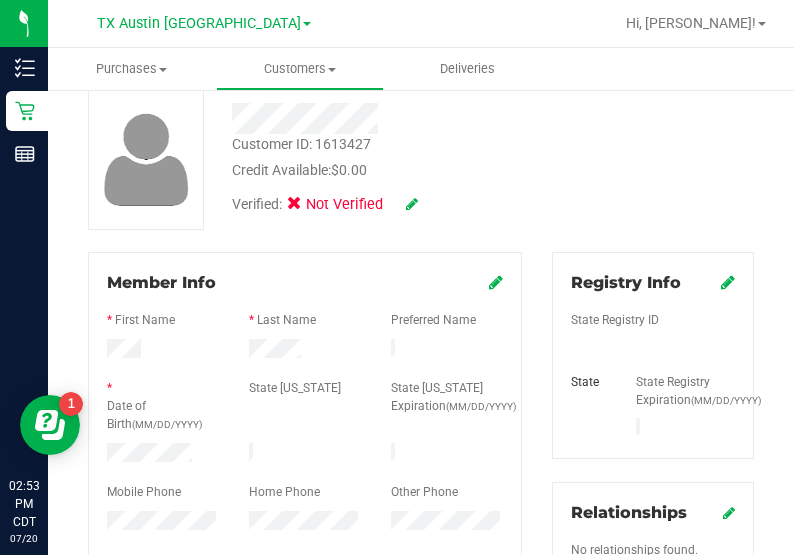 scroll, scrollTop: 124, scrollLeft: 0, axis: vertical 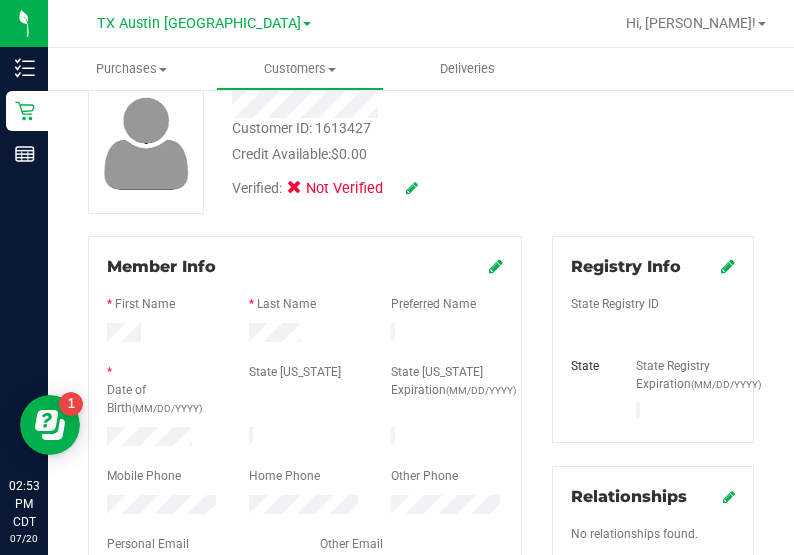 click at bounding box center (305, 424) 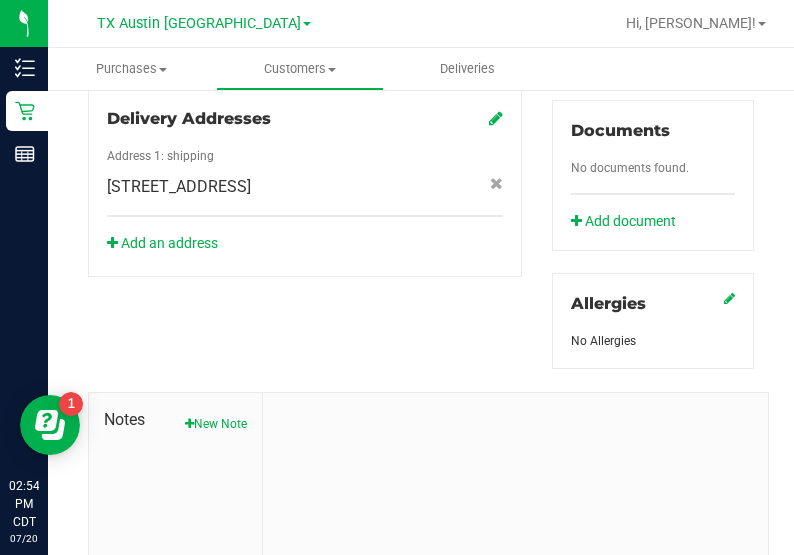 scroll, scrollTop: 8, scrollLeft: 0, axis: vertical 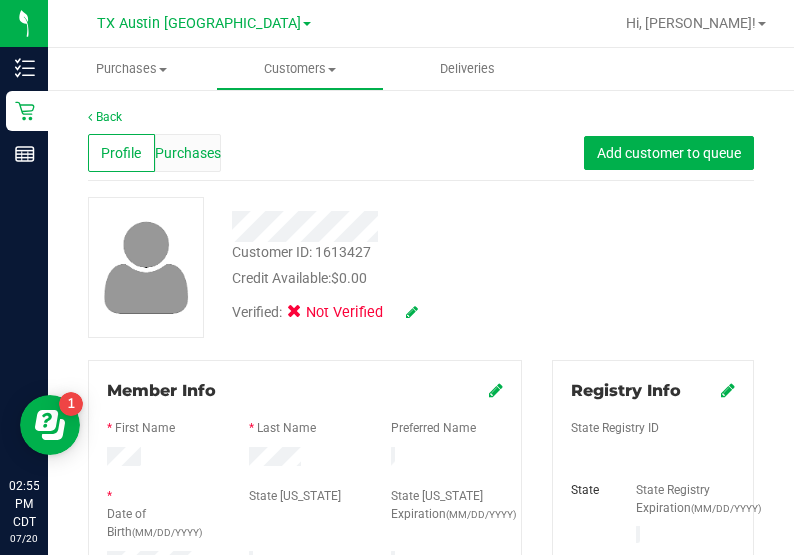 click on "Purchases" at bounding box center (188, 153) 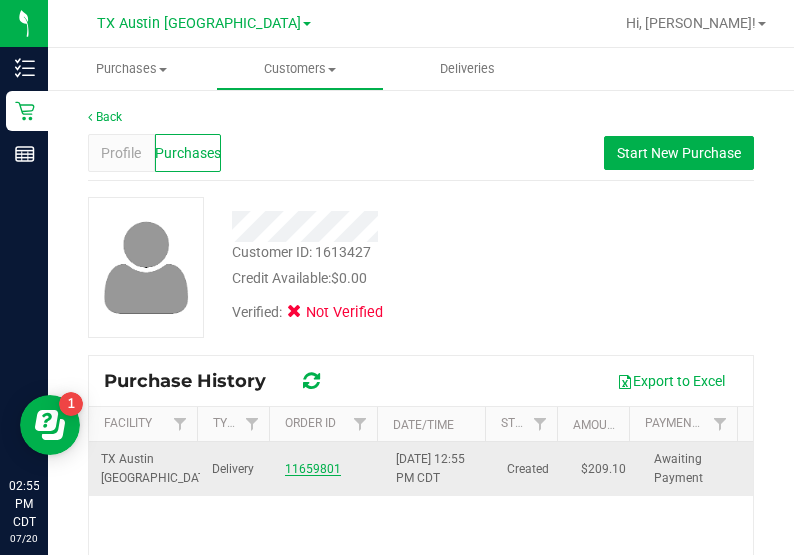 click on "11659801" at bounding box center (313, 469) 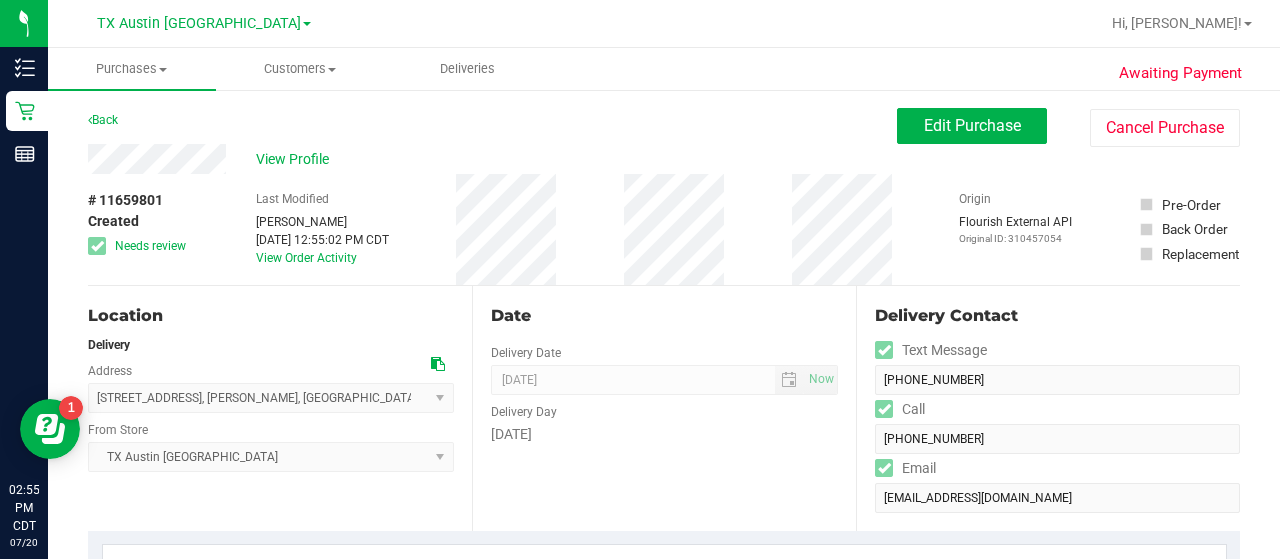 click on "Last Modified
Lauran Wallace
Jul 20, 2025 12:55:02 PM CDT
View Order Activity" at bounding box center [322, 229] 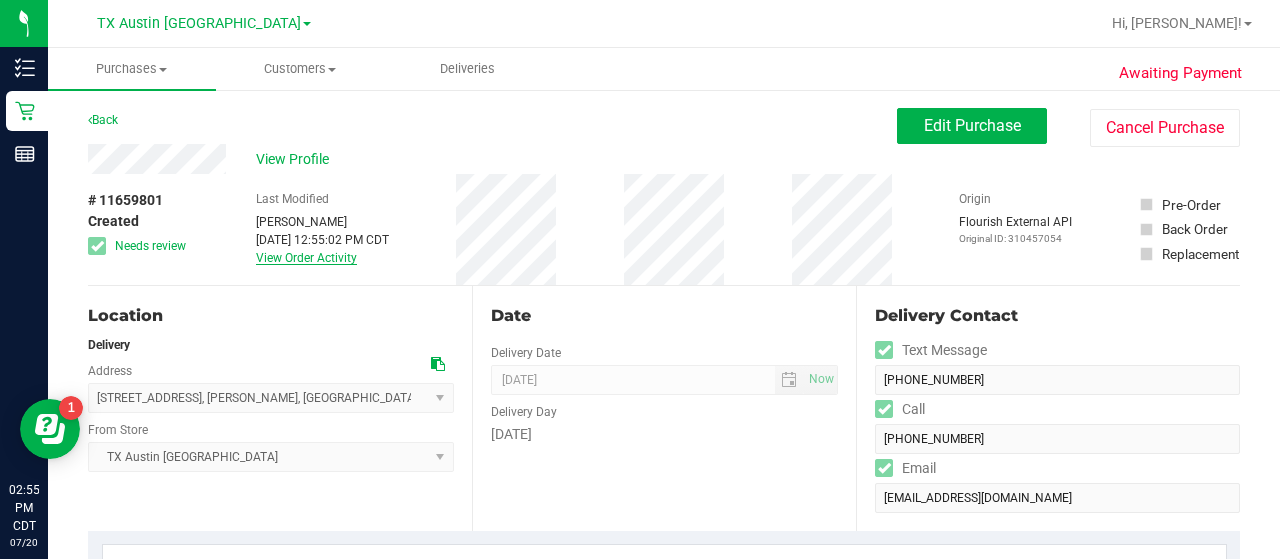 click on "View Order Activity" at bounding box center (306, 258) 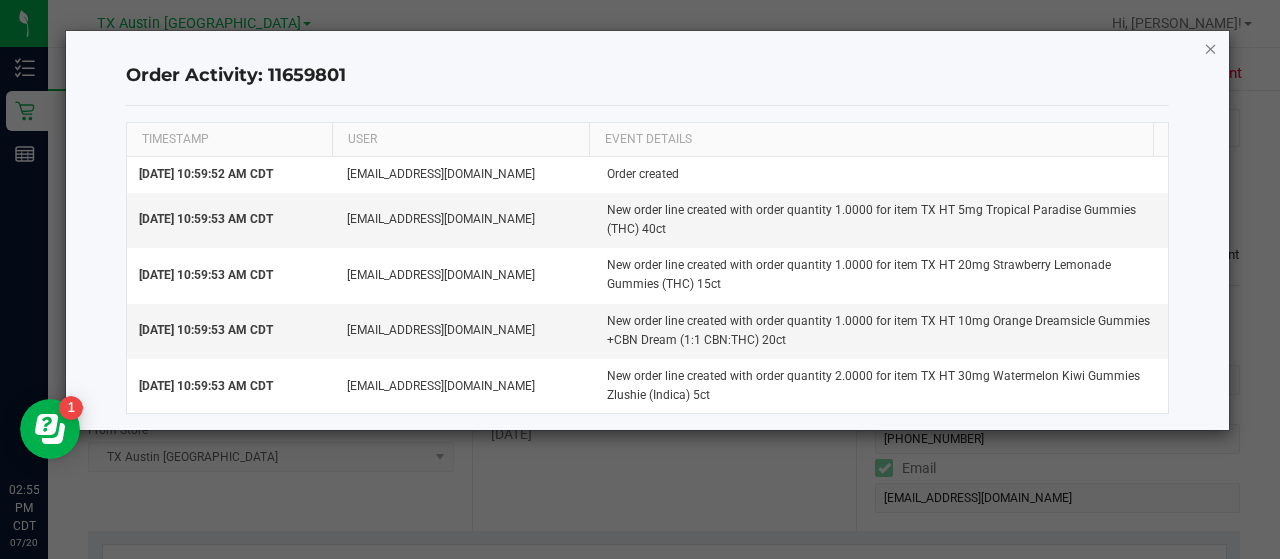click 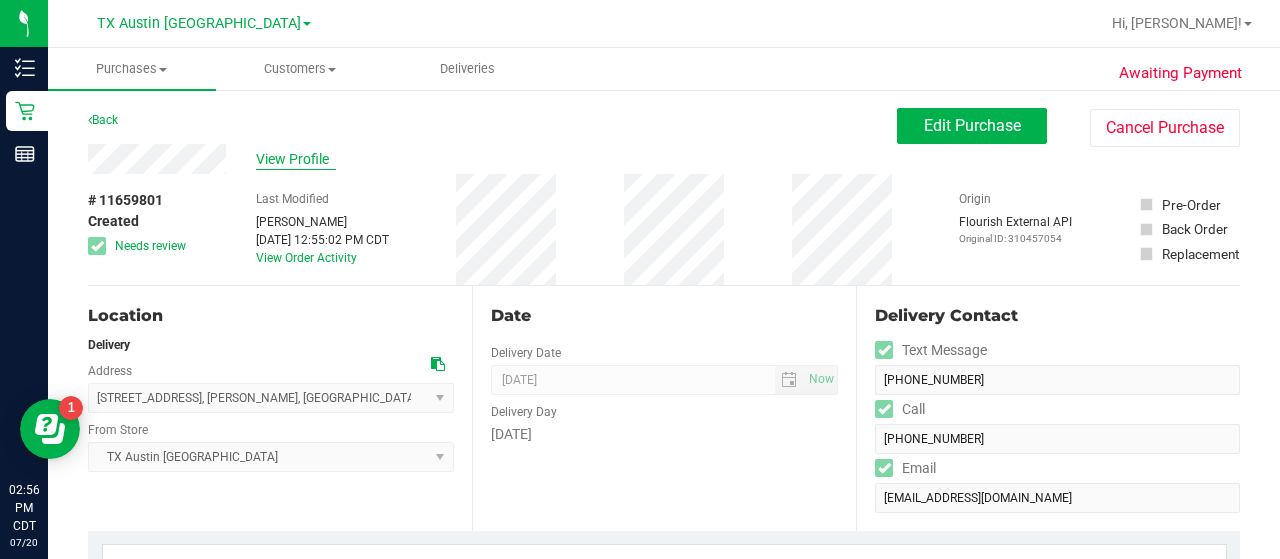 click on "View Profile" at bounding box center [296, 159] 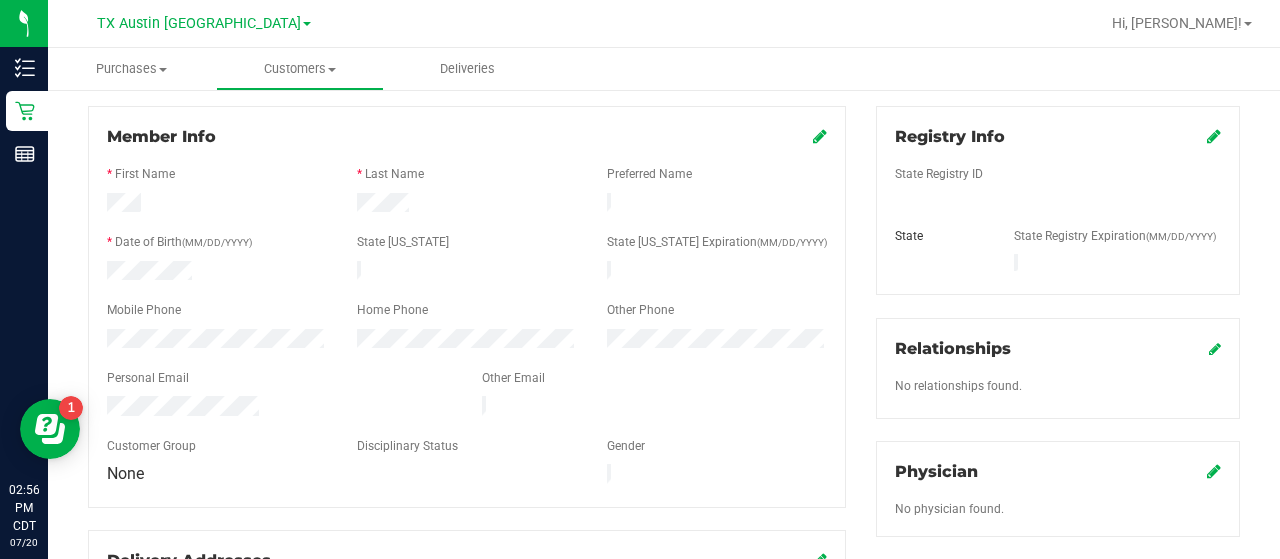 scroll, scrollTop: 252, scrollLeft: 0, axis: vertical 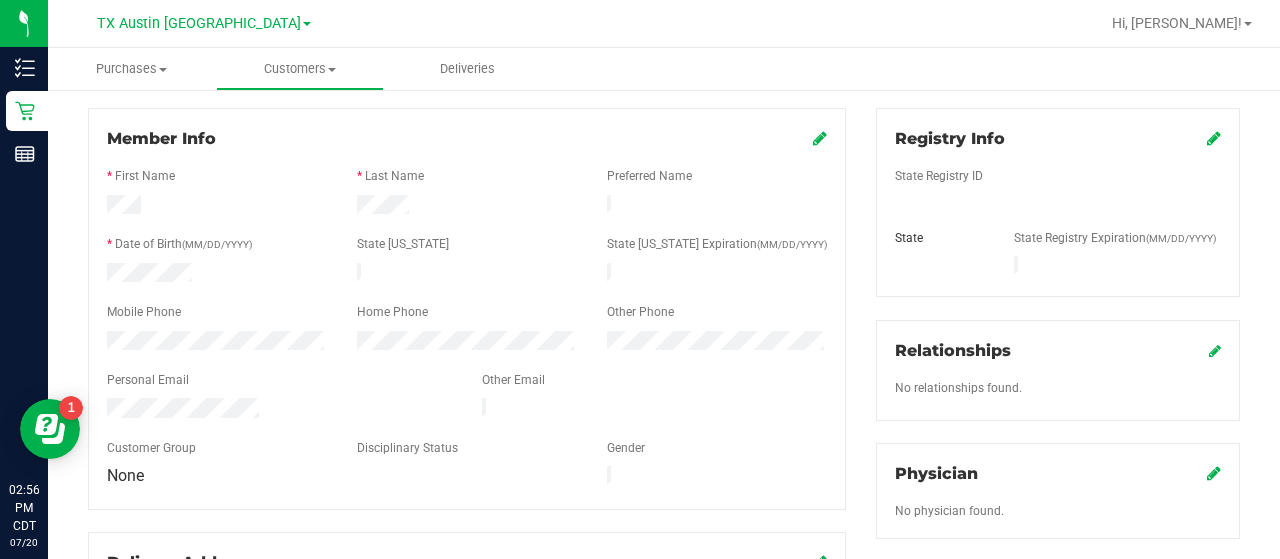 click at bounding box center [820, 138] 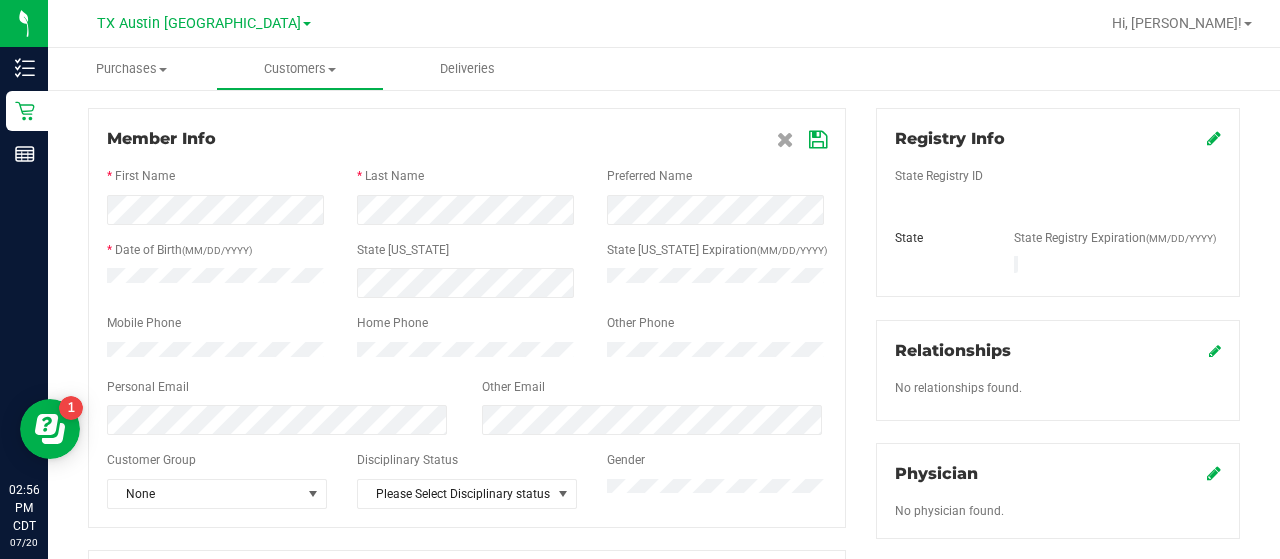 click on "Member Info
*
First Name
*
Last Name
Preferred Name
*
Date of Birth
(MM/DD/YYYY)
State ID
State ID Expiration
(MM/DD/YYYY)" at bounding box center (467, 423) 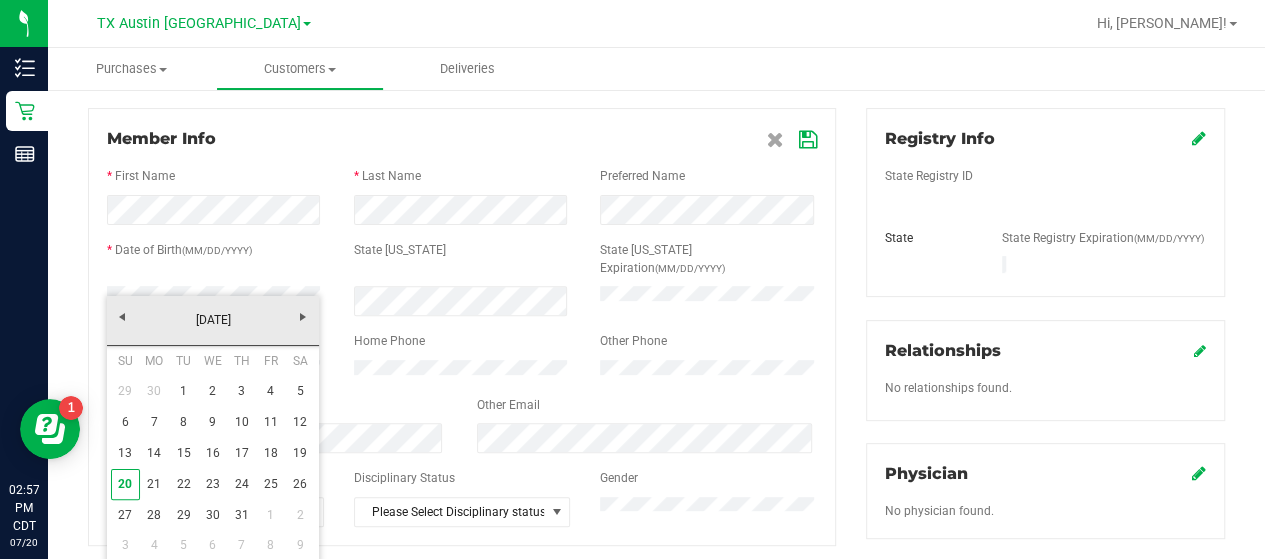 click on "Home Phone" at bounding box center (462, 343) 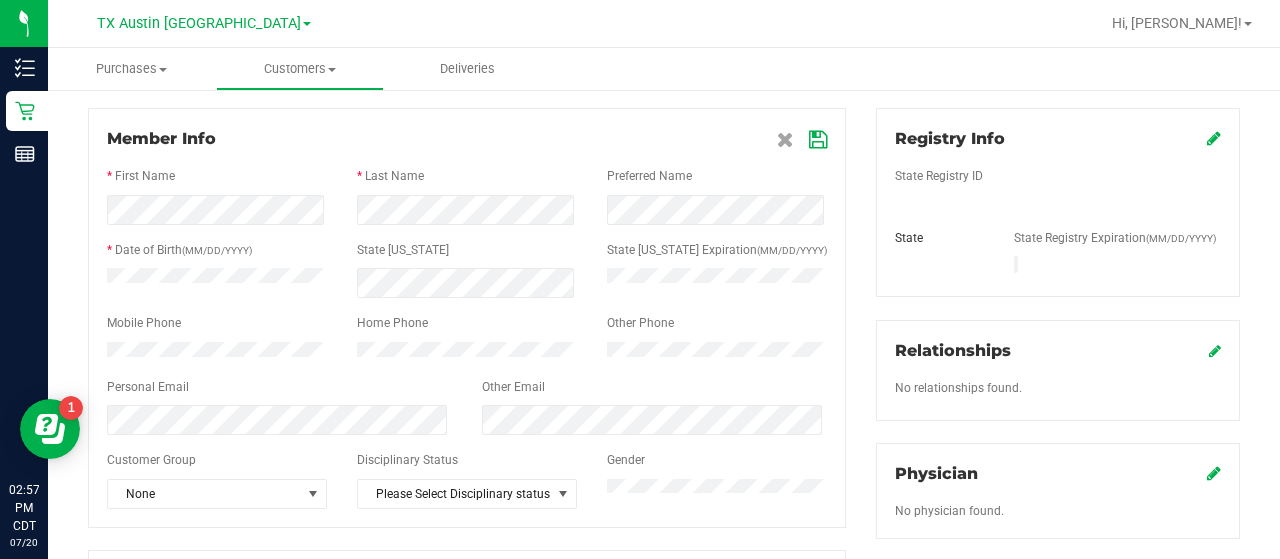 click on "Member Info
*
First Name
*
Last Name
Preferred Name
*
Date of Birth
(MM/DD/YYYY)
State ID
State ID Expiration
(MM/DD/YYYY)" at bounding box center (467, 423) 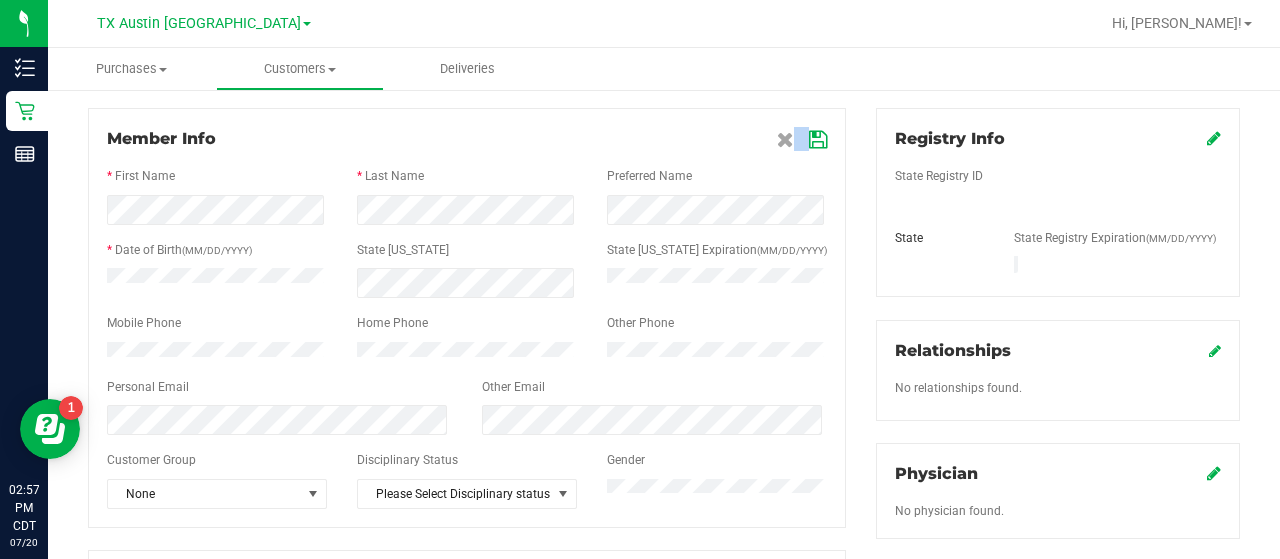 click on "Member Info
*
First Name
*
Last Name
Preferred Name
*
Date of Birth
(MM/DD/YYYY)
State ID
State ID Expiration
(MM/DD/YYYY)" at bounding box center [467, 317] 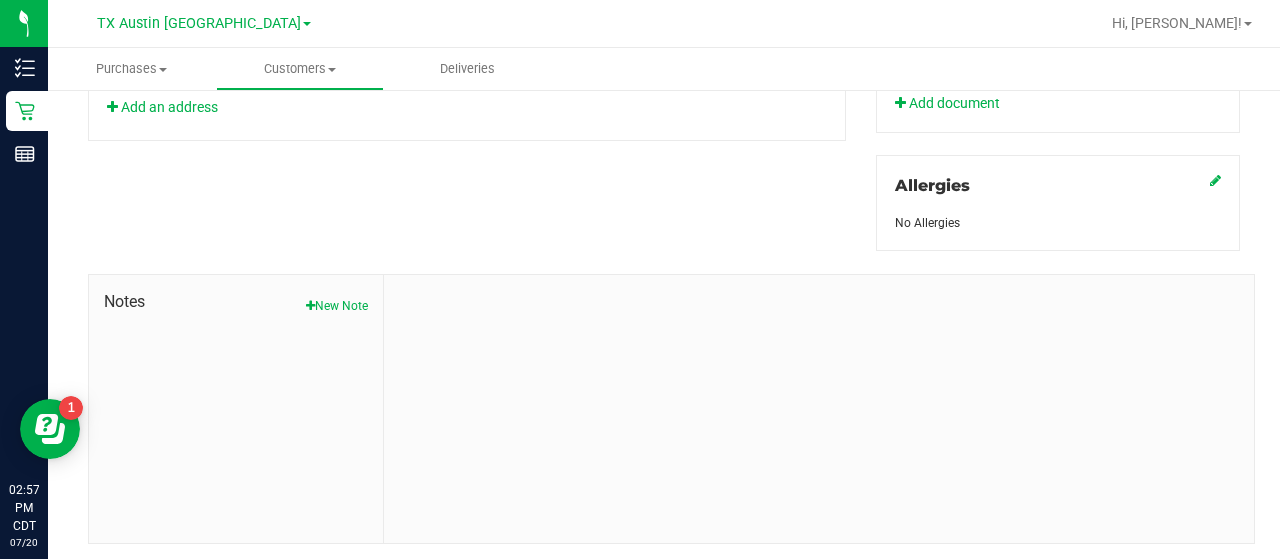 scroll, scrollTop: 859, scrollLeft: 0, axis: vertical 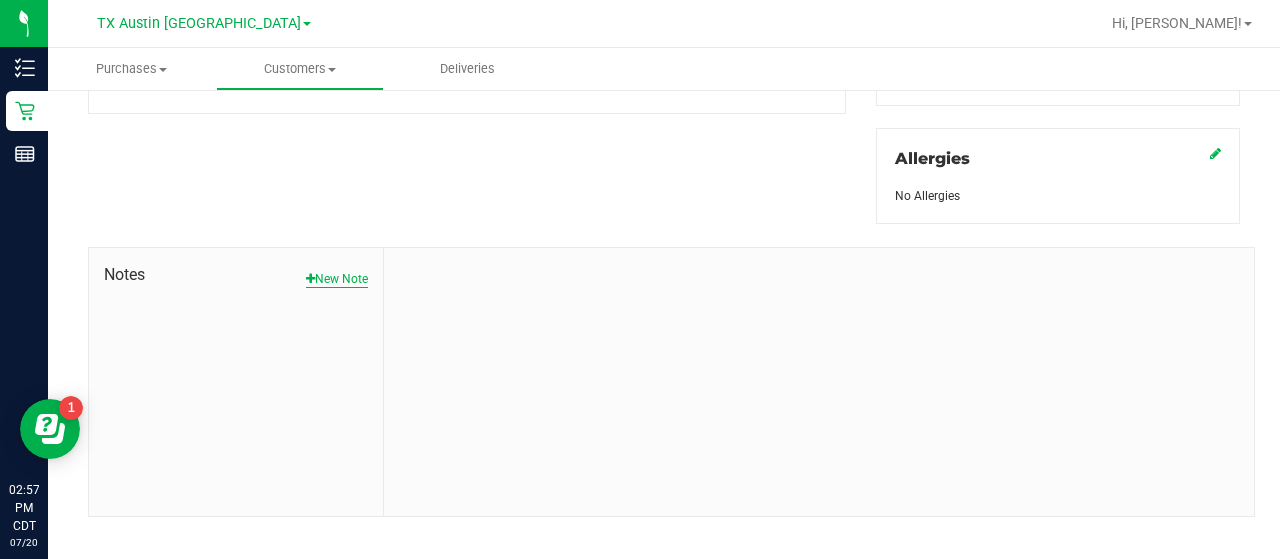 click on "New Note" at bounding box center (337, 279) 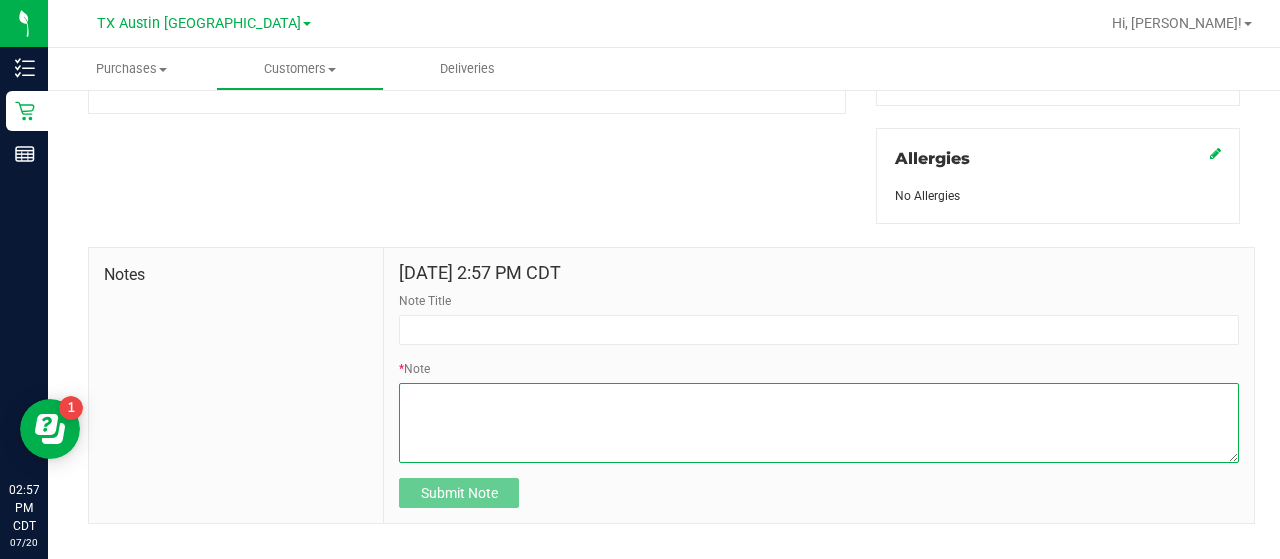 click on "*
Note" at bounding box center (819, 423) 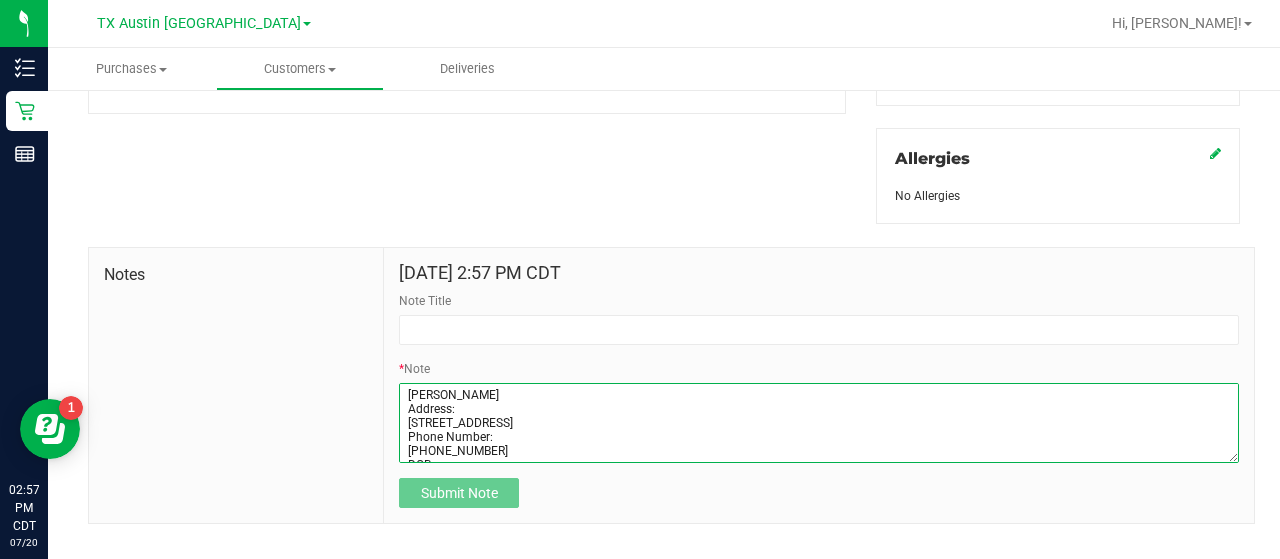scroll, scrollTop: 70, scrollLeft: 0, axis: vertical 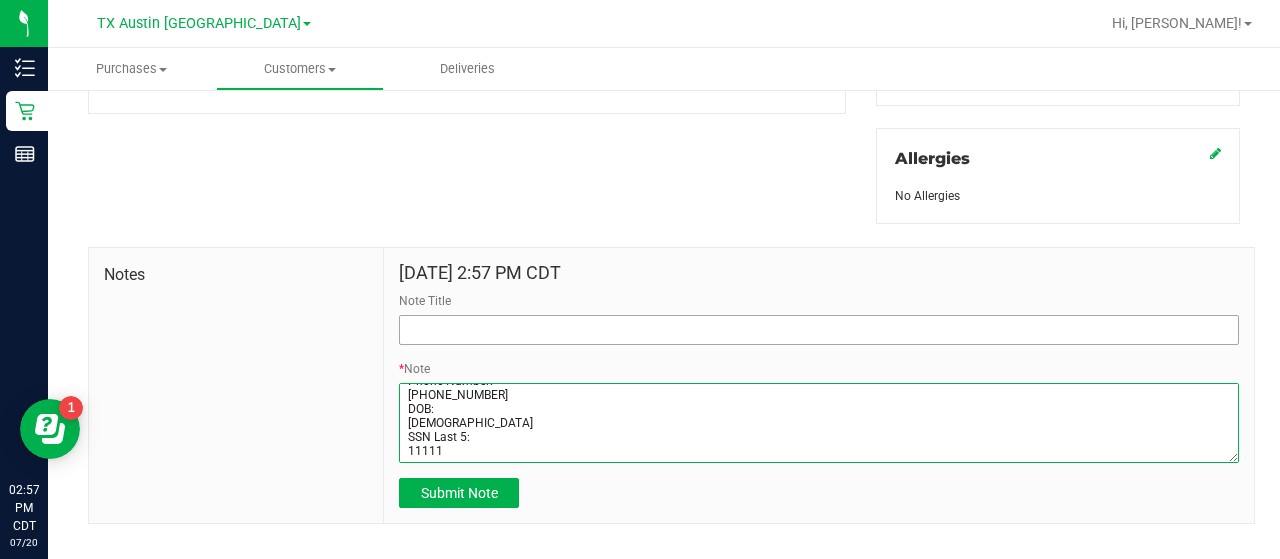 type on "Judy HERRING
Address:
4100 27TH ST E
DICKINSON, TX, 77539
Phone Number:
(832) 385-3422
DOB:
03/24/1966
SSN Last 5:
11111" 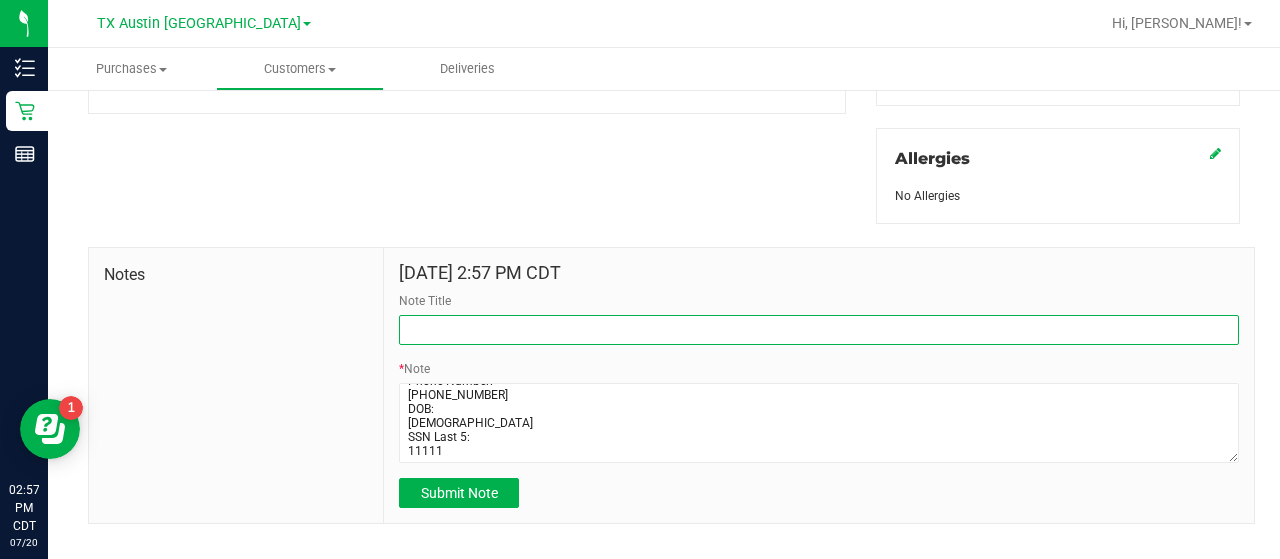 click on "Note Title" at bounding box center (819, 330) 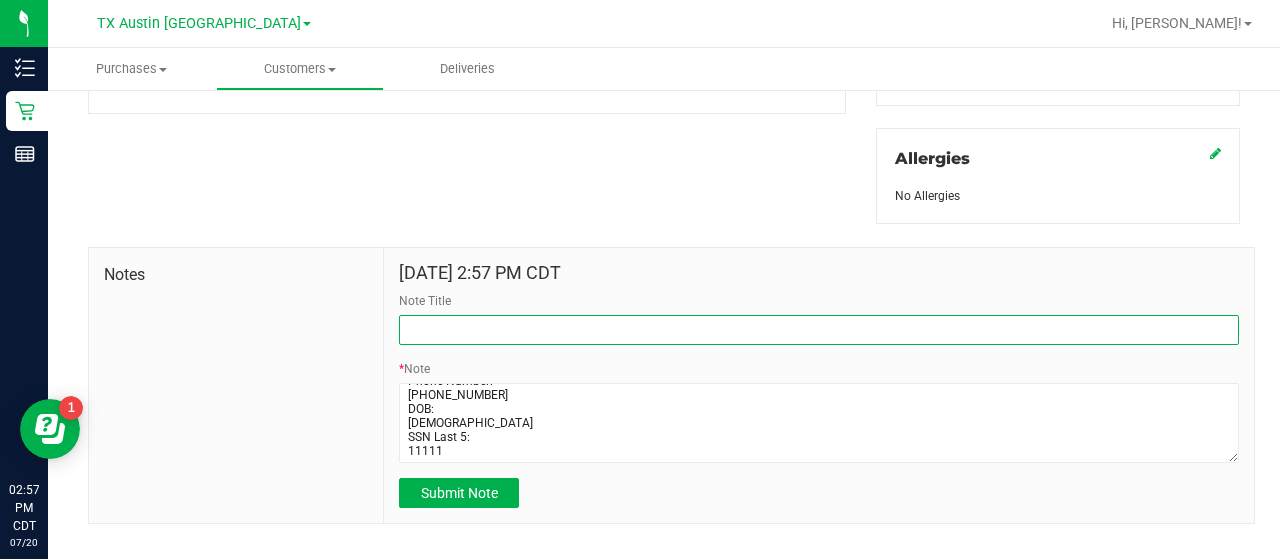 type on "CURT." 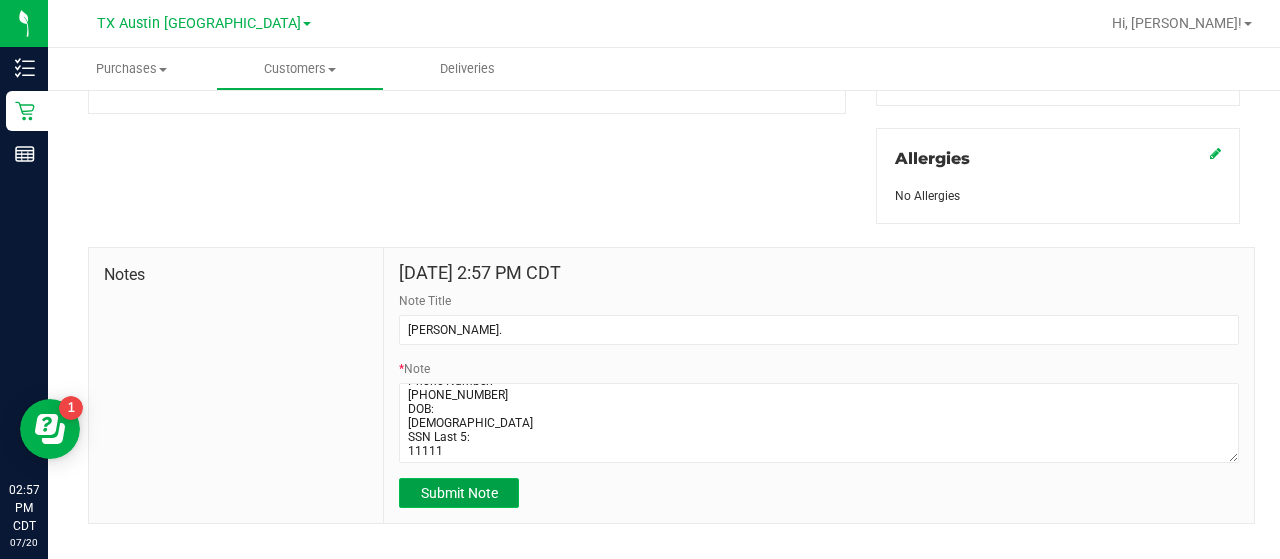 click on "Submit Note" at bounding box center (459, 493) 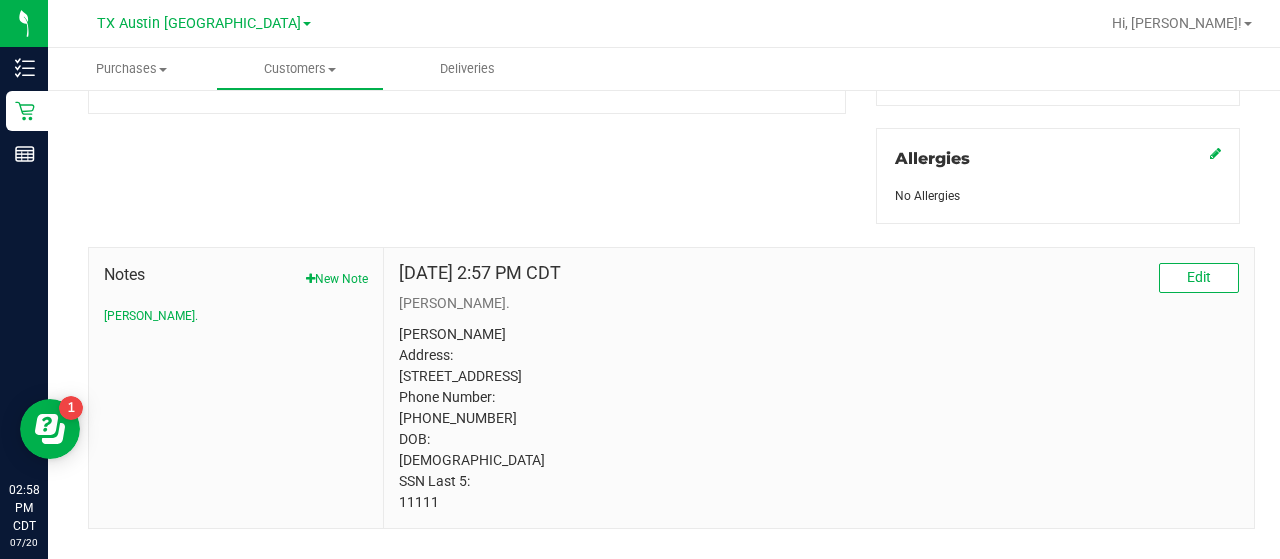 click on "Member Info
*
First Name
*
Last Name
Preferred Name
*
Date of Birth
(MM/DD/YYYY)
State ID
State ID Expiration
(MM/DD/YYYY)" at bounding box center [664, 14] 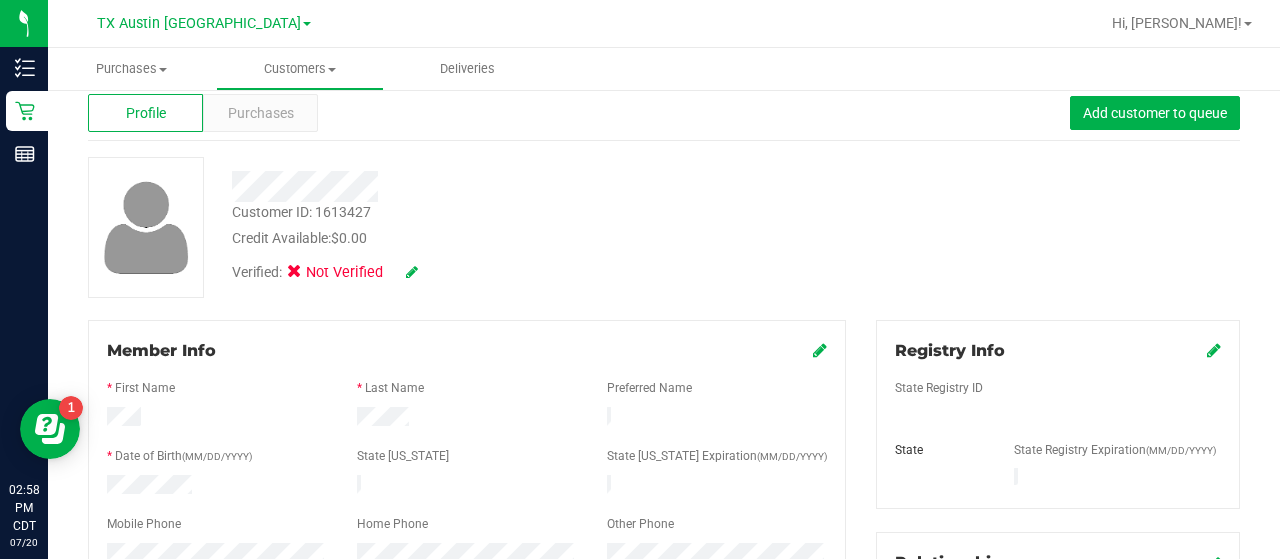scroll, scrollTop: 0, scrollLeft: 0, axis: both 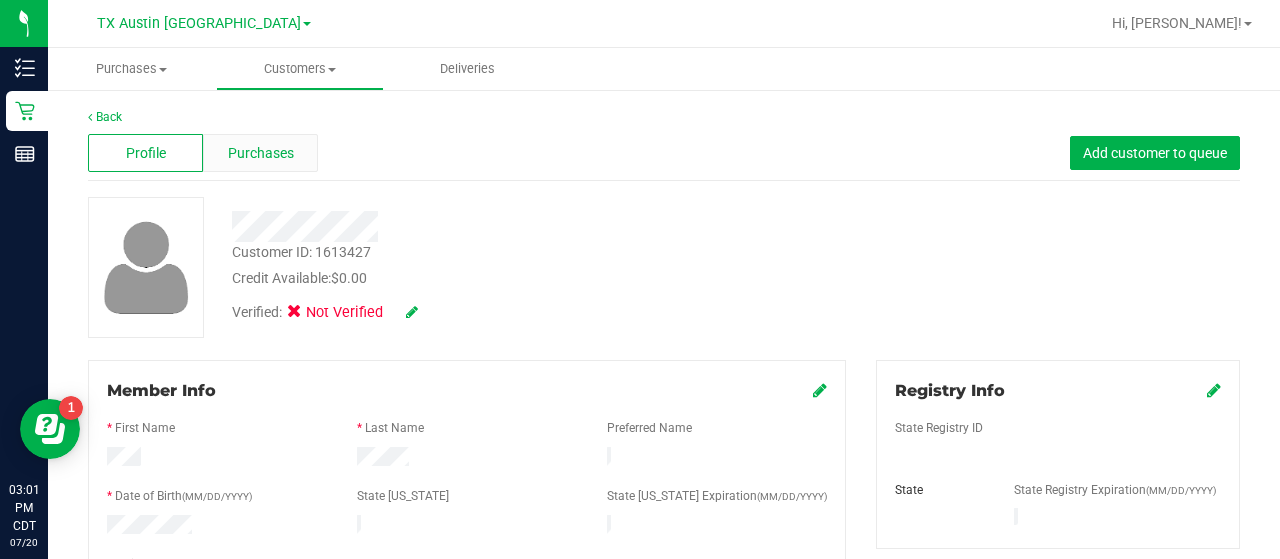 click on "Purchases" at bounding box center (260, 153) 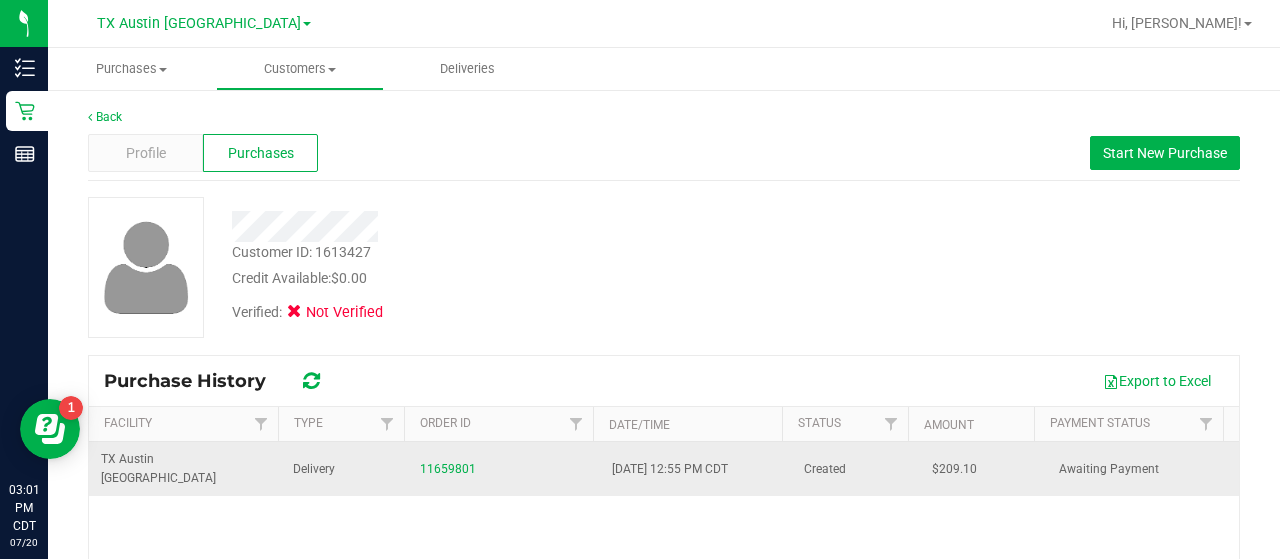 click on "11659801" at bounding box center (504, 469) 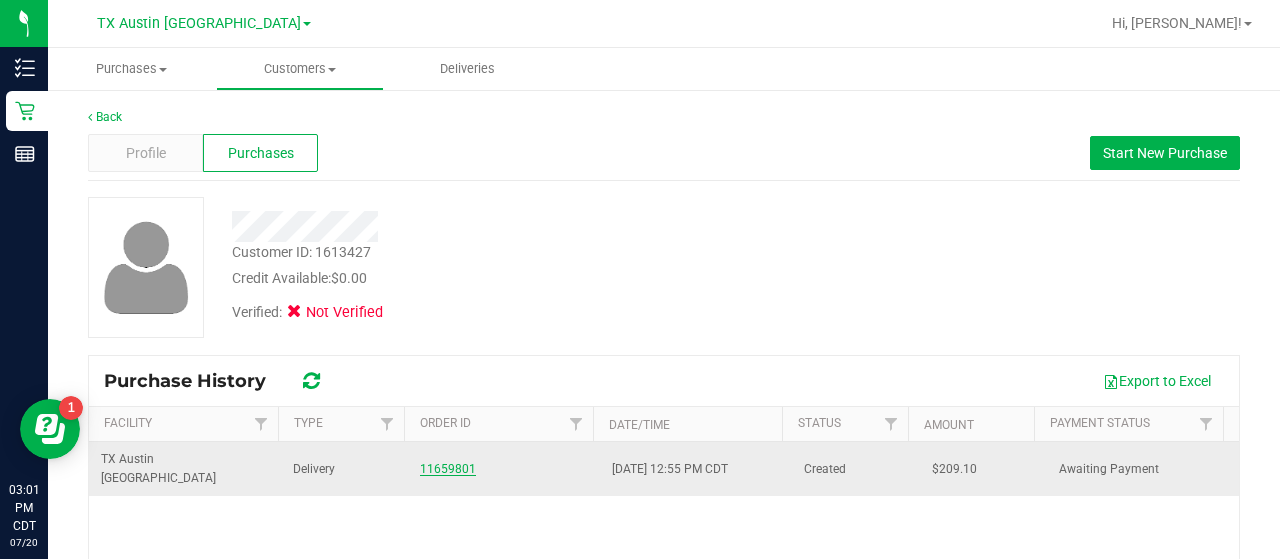 click on "11659801" at bounding box center [448, 469] 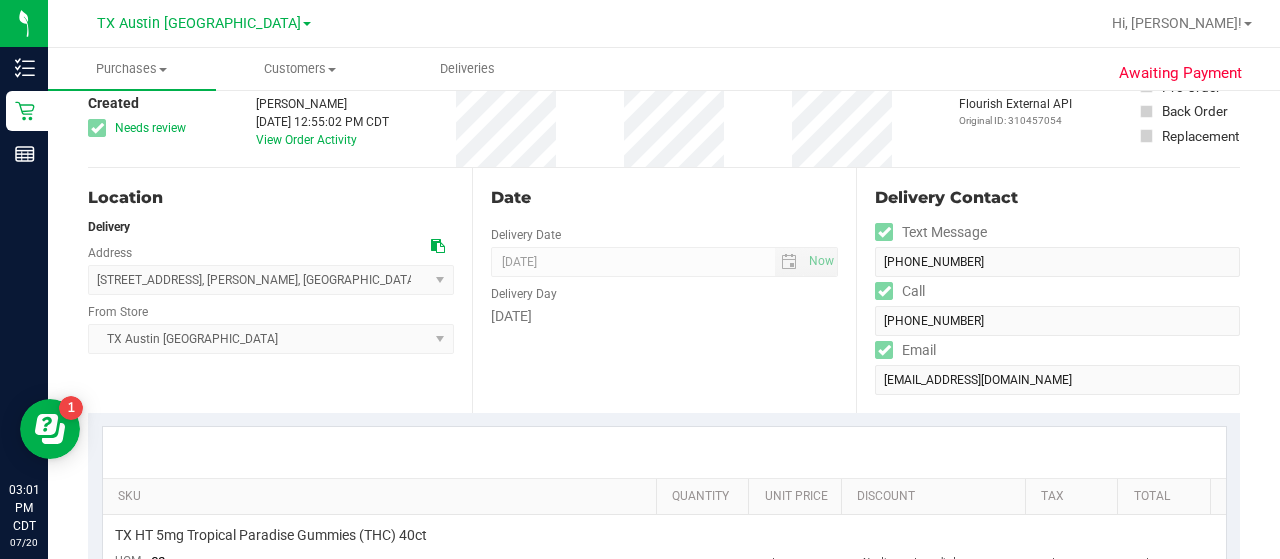 scroll, scrollTop: 0, scrollLeft: 0, axis: both 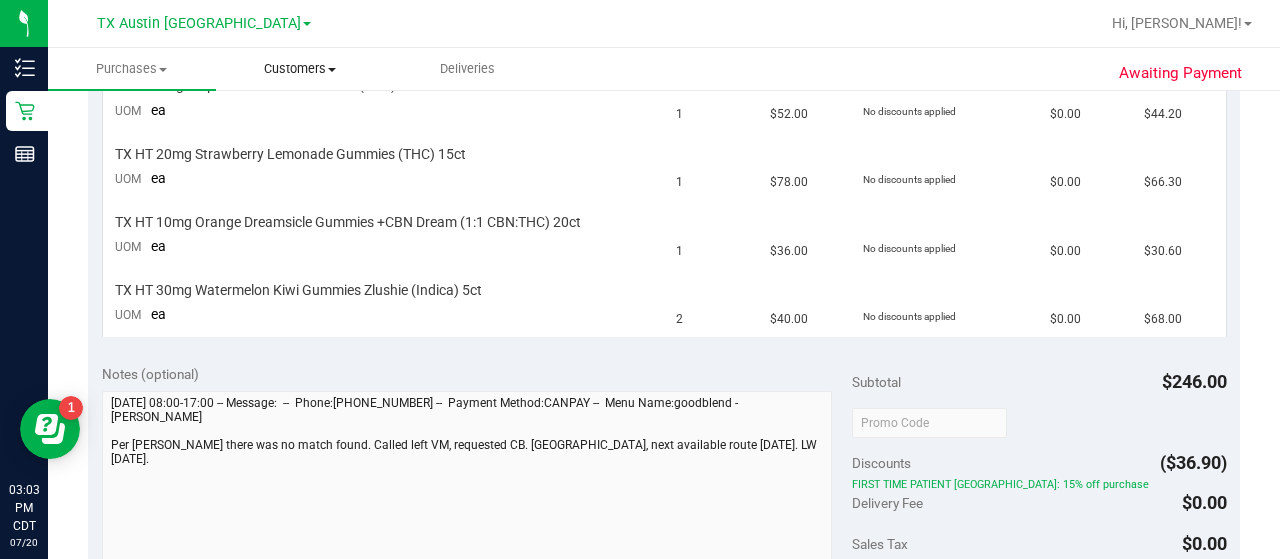 click on "Customers" at bounding box center (300, 69) 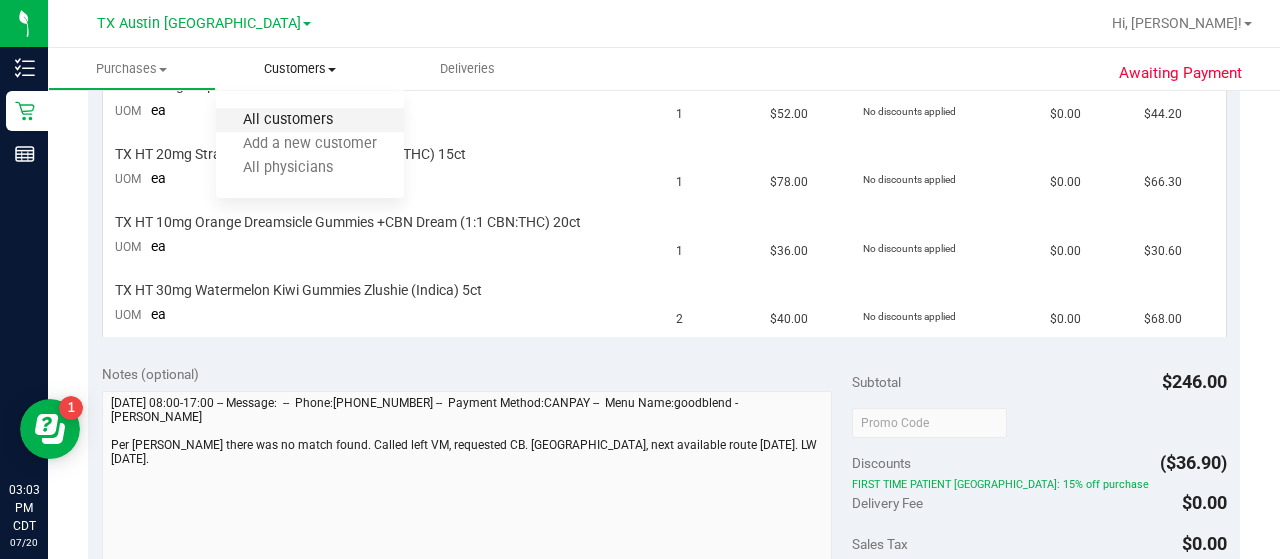 click on "All customers" at bounding box center [288, 120] 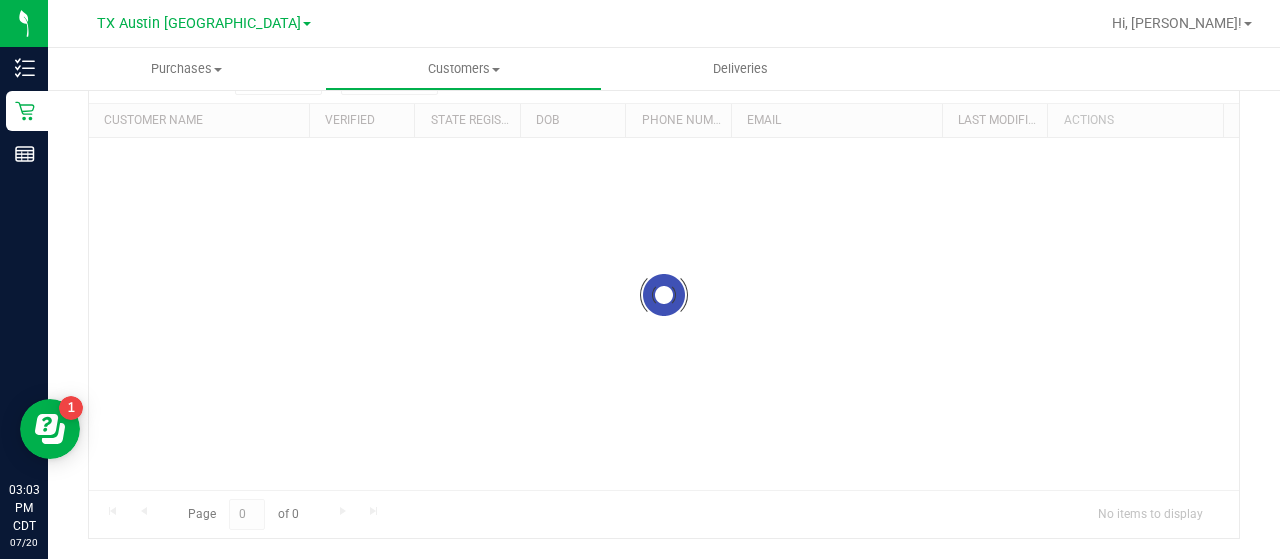 scroll, scrollTop: 0, scrollLeft: 0, axis: both 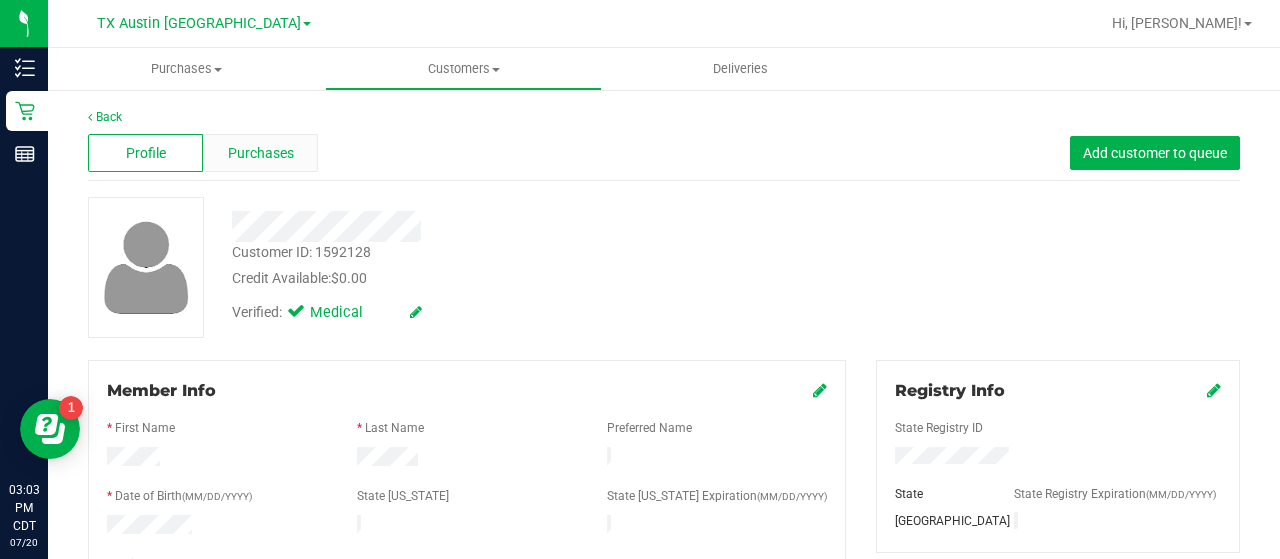 click on "Purchases" at bounding box center [261, 153] 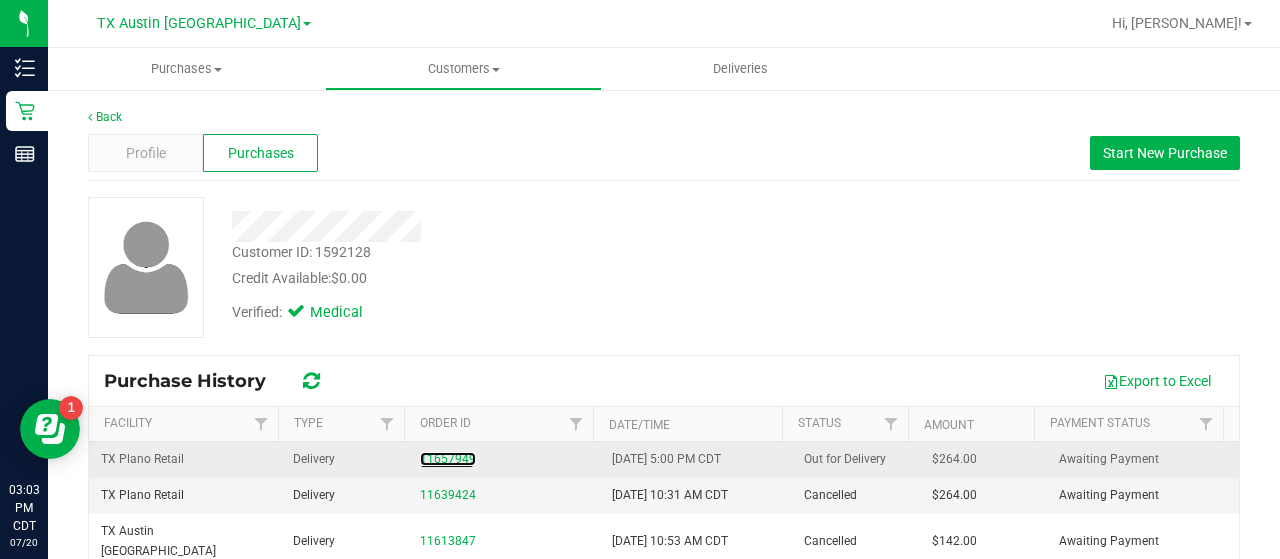 click on "11657949" at bounding box center [504, 459] 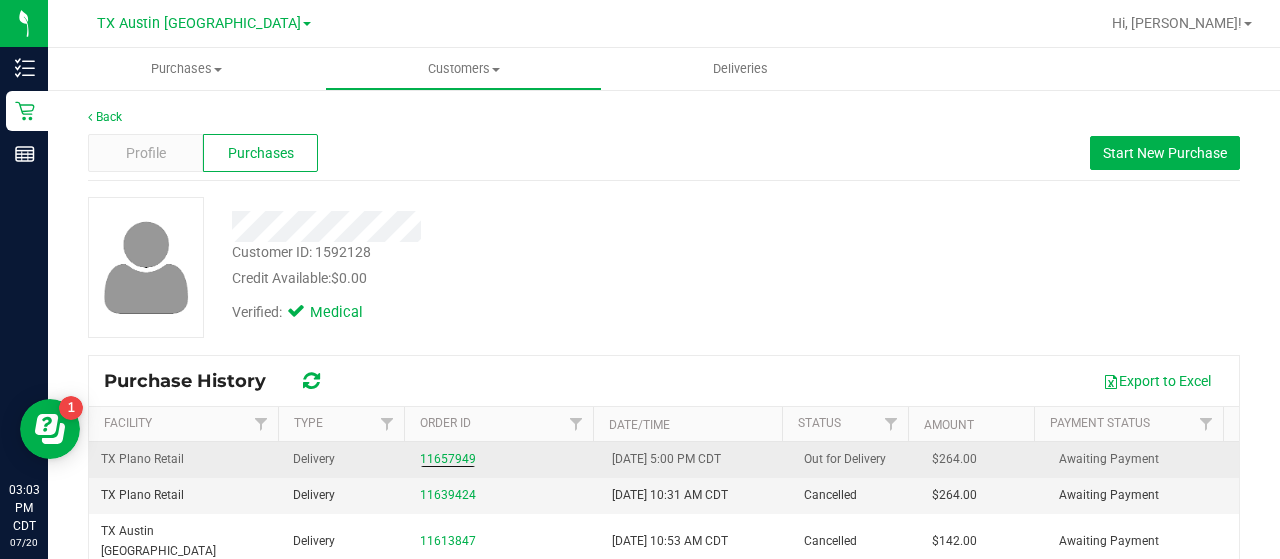 click on "11657949" at bounding box center [504, 459] 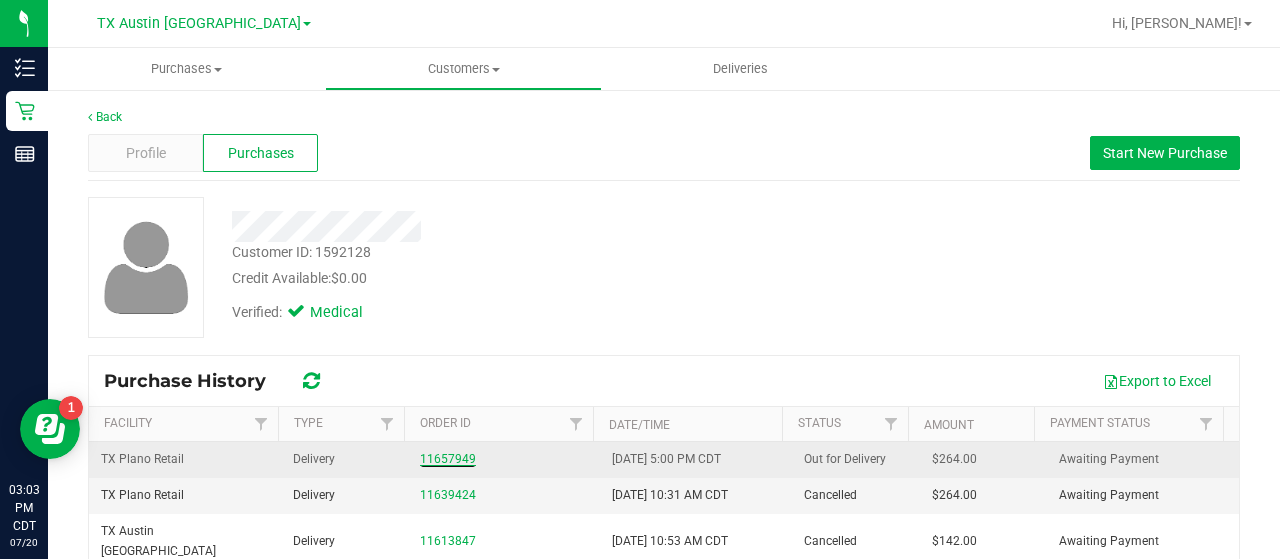 click on "11657949" at bounding box center (448, 459) 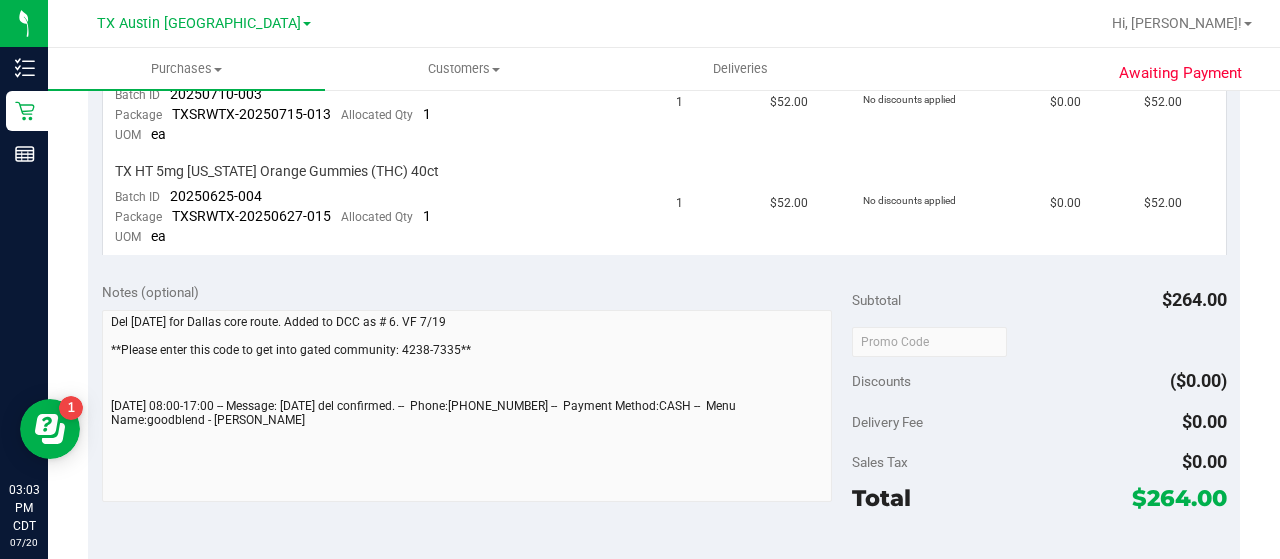 scroll, scrollTop: 885, scrollLeft: 0, axis: vertical 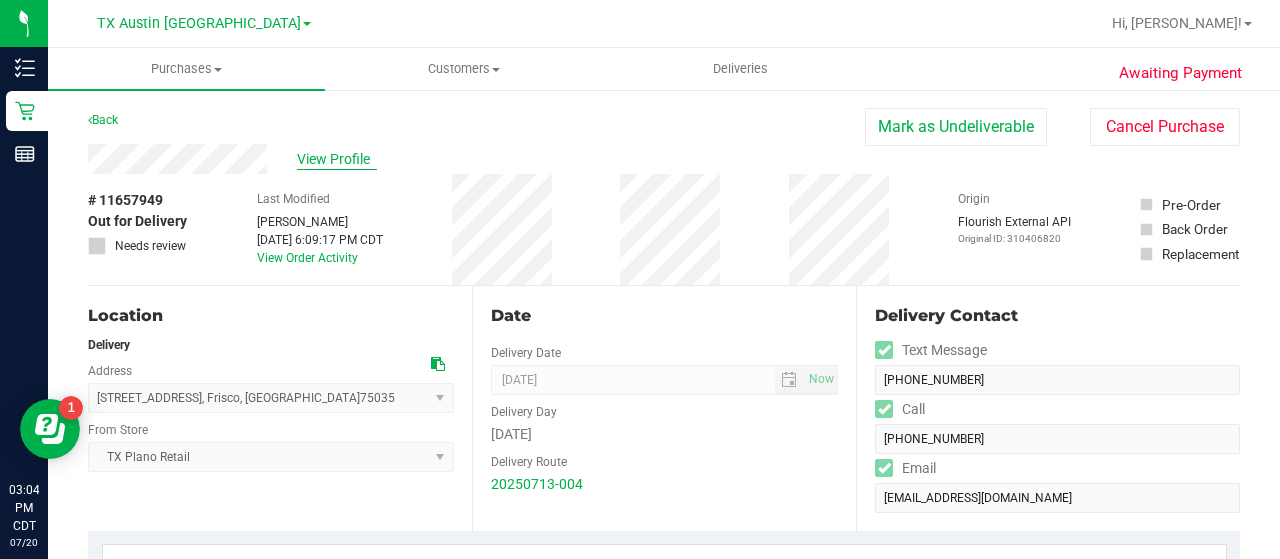 click on "View Profile" at bounding box center (337, 159) 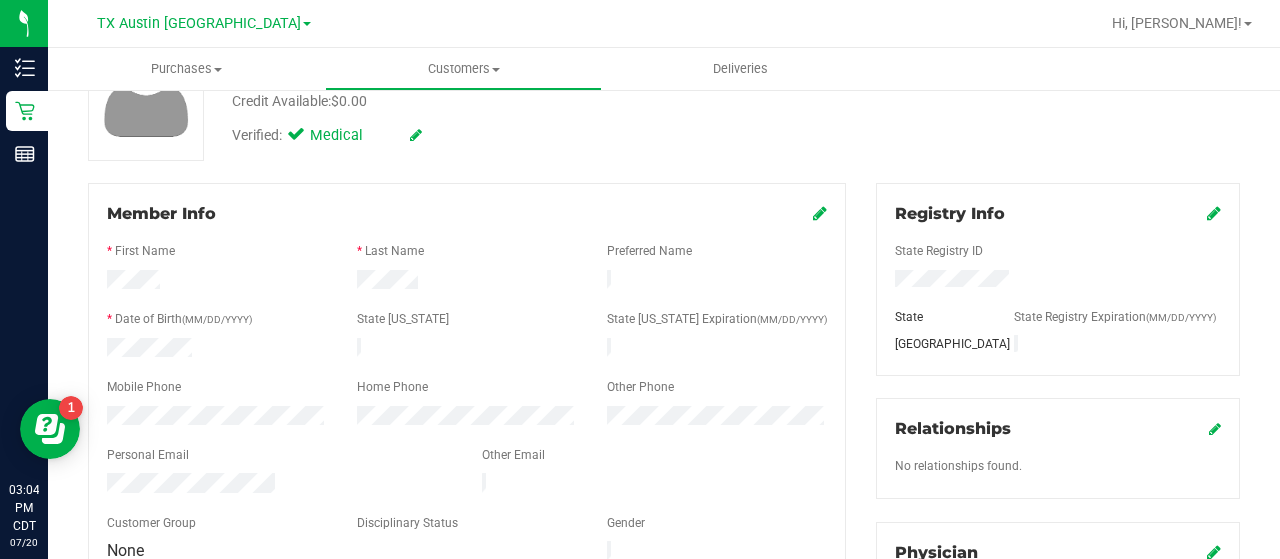 scroll, scrollTop: 98, scrollLeft: 0, axis: vertical 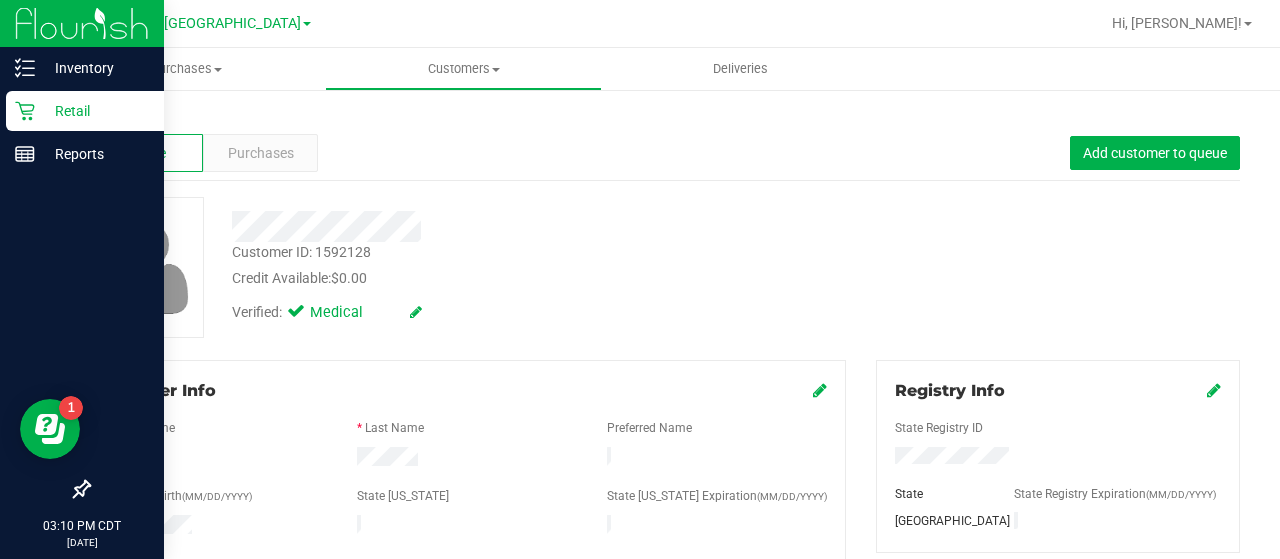 click on "Retail" at bounding box center [95, 111] 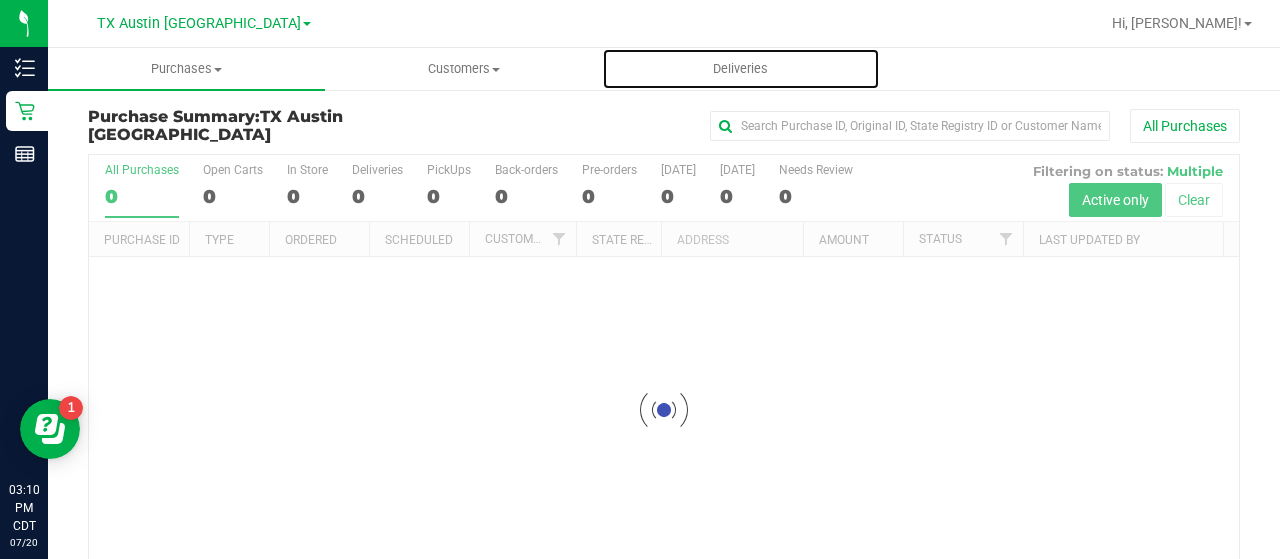 click on "Deliveries" at bounding box center (740, 69) 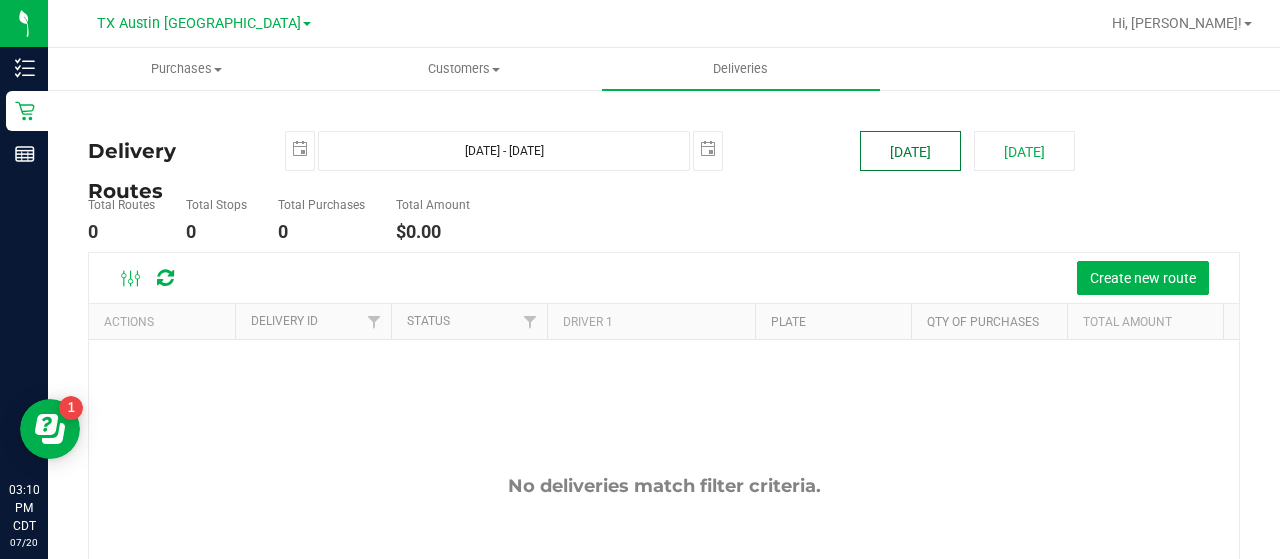 click on "[DATE]" at bounding box center [910, 151] 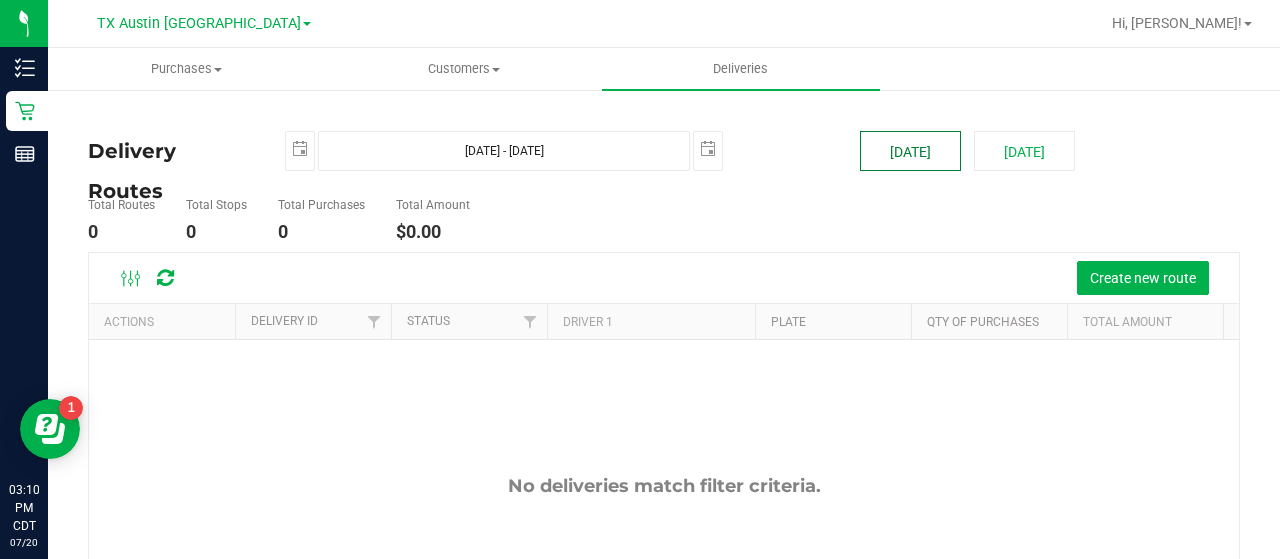 click on "[DATE]" at bounding box center (910, 151) 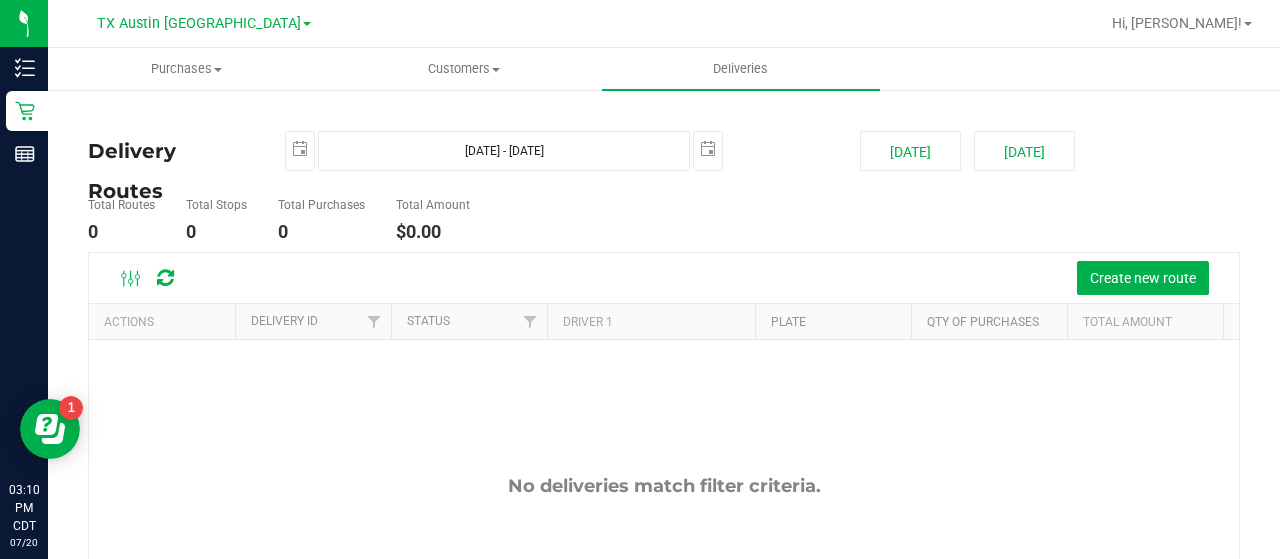 click on "Today
Tomorrow" at bounding box center [1050, 151] 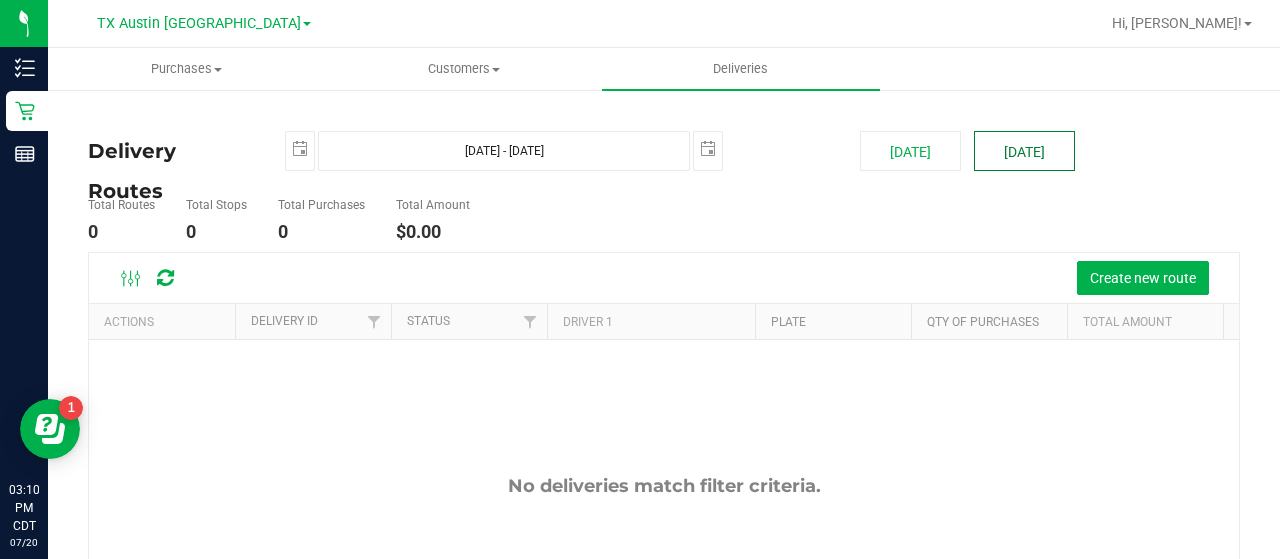 click on "[DATE]" at bounding box center [1024, 151] 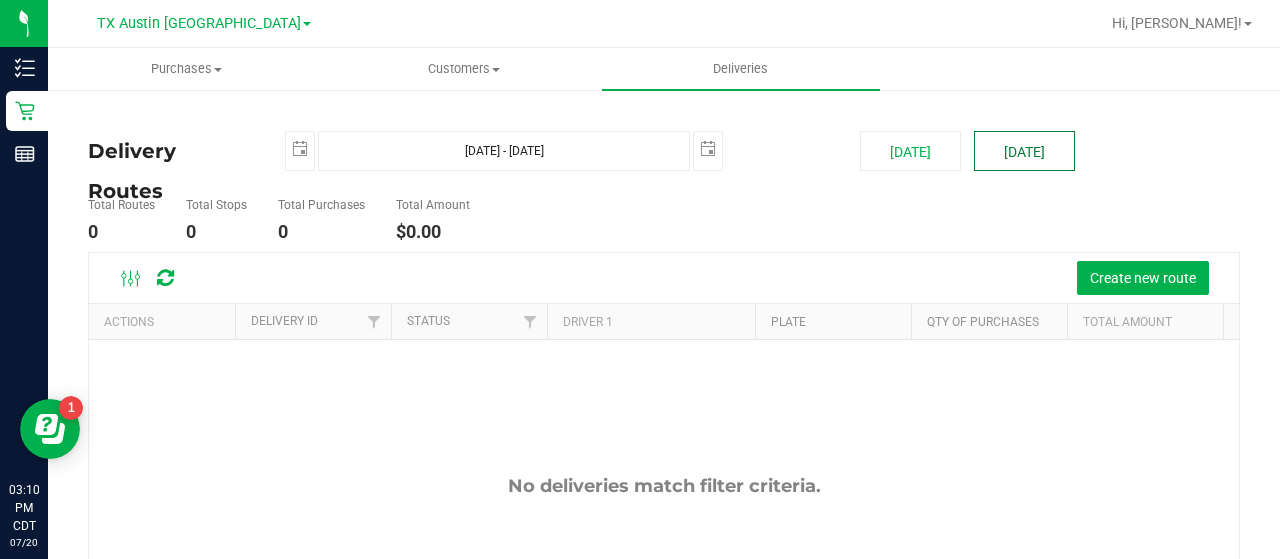type 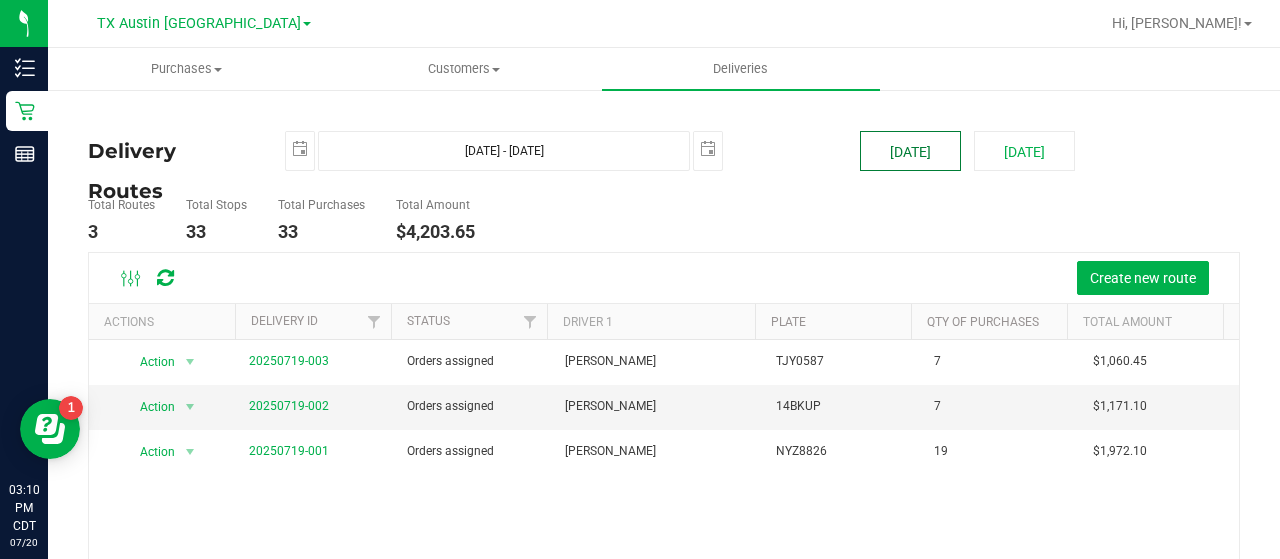 click on "[DATE]" at bounding box center [910, 151] 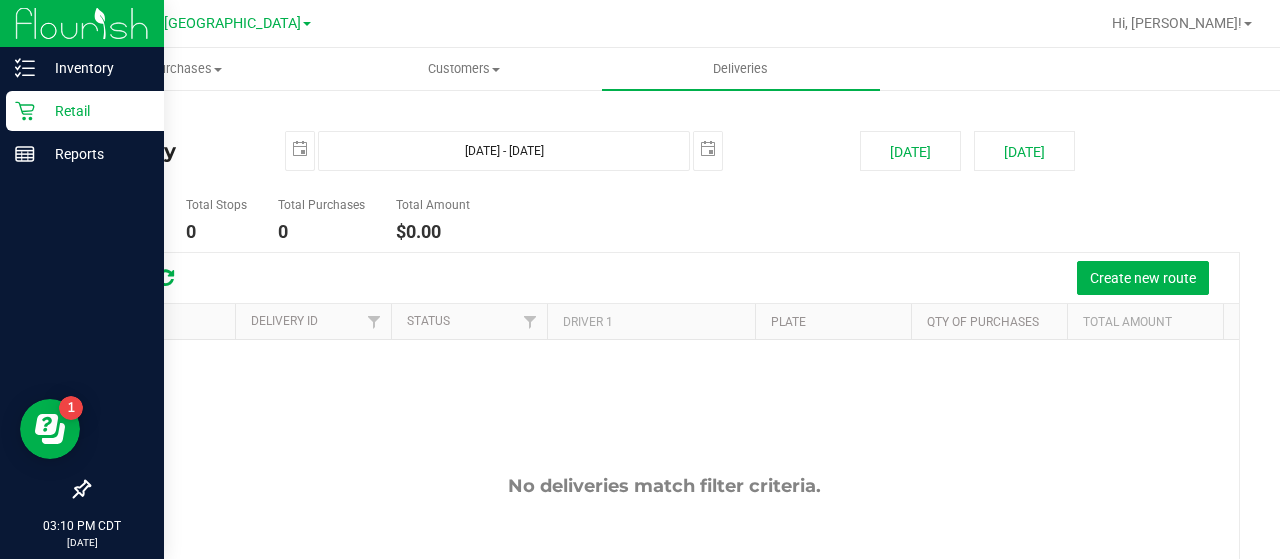 click 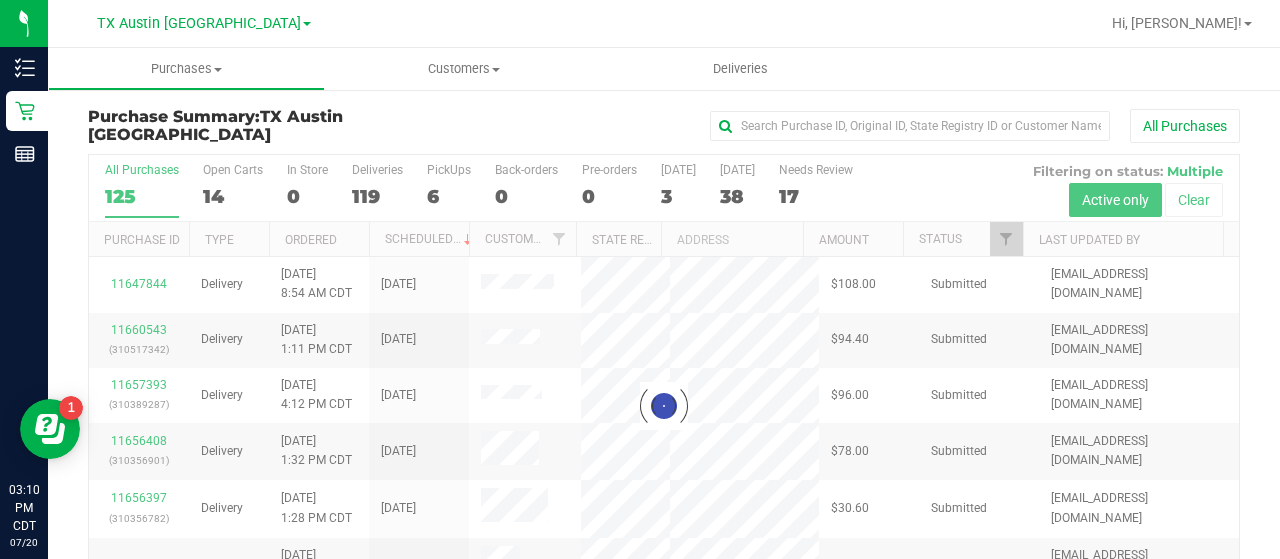click at bounding box center (664, 406) 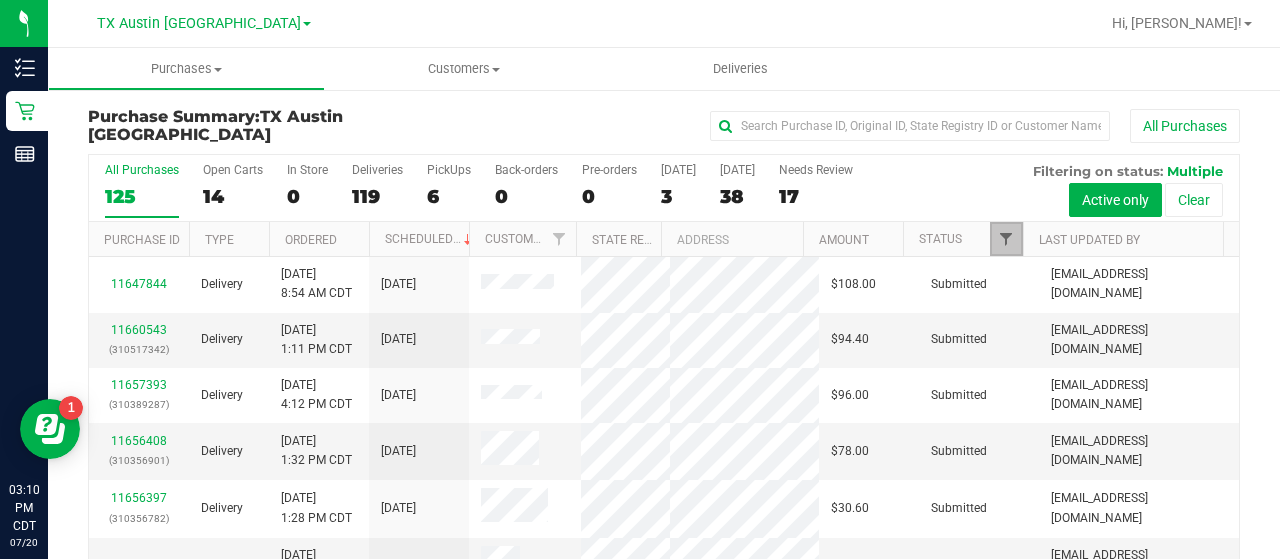 click at bounding box center (1006, 239) 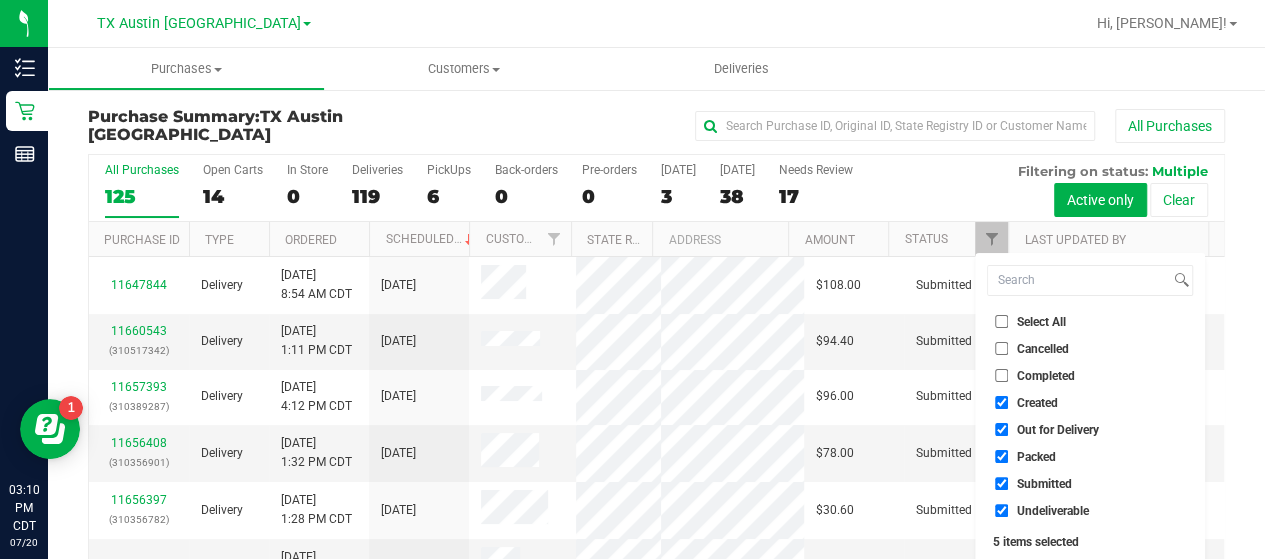 click on "Select All" at bounding box center (1001, 321) 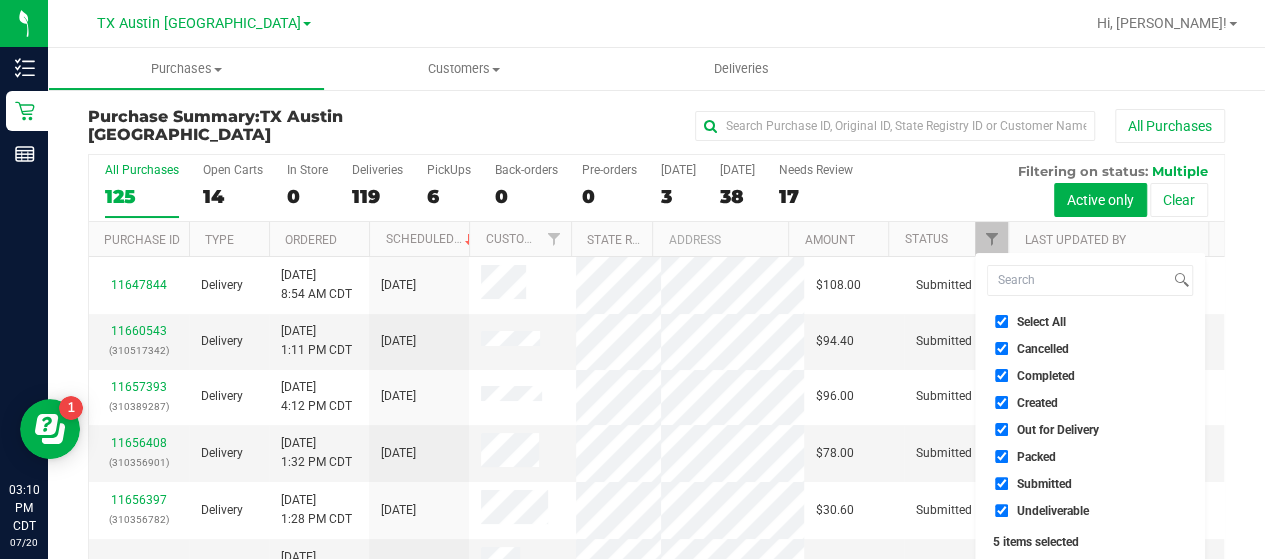 checkbox on "true" 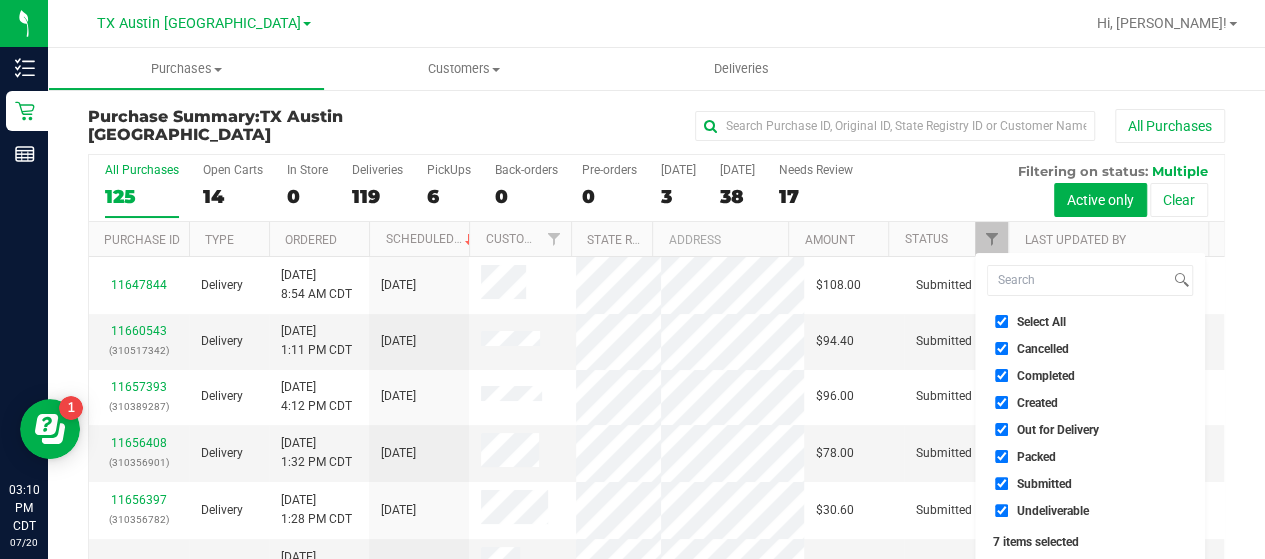 click on "Select All" at bounding box center (1001, 321) 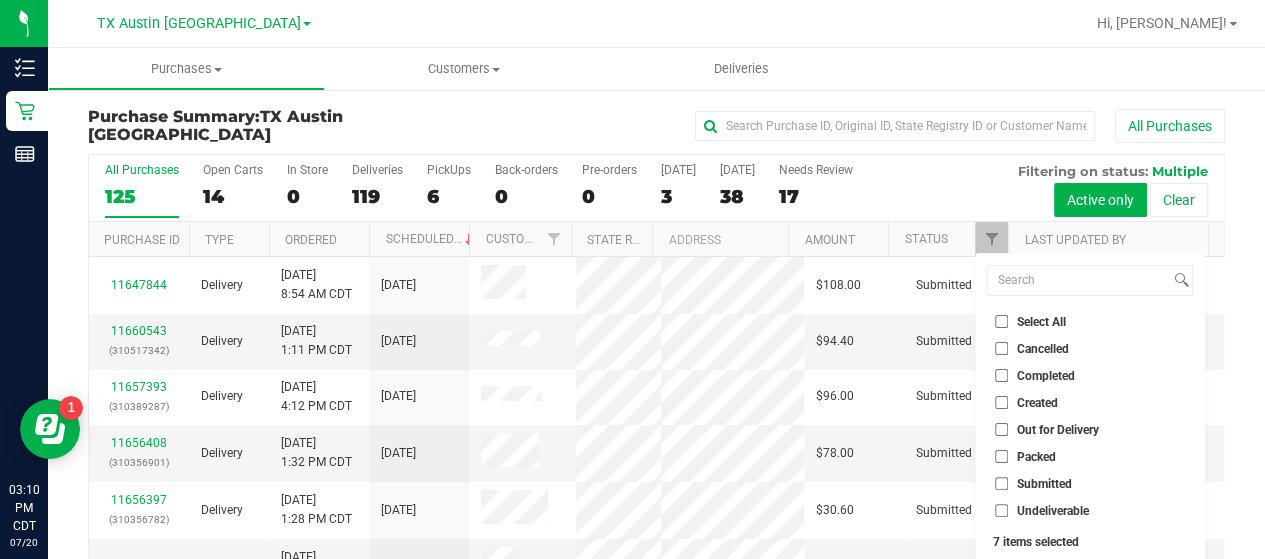checkbox on "false" 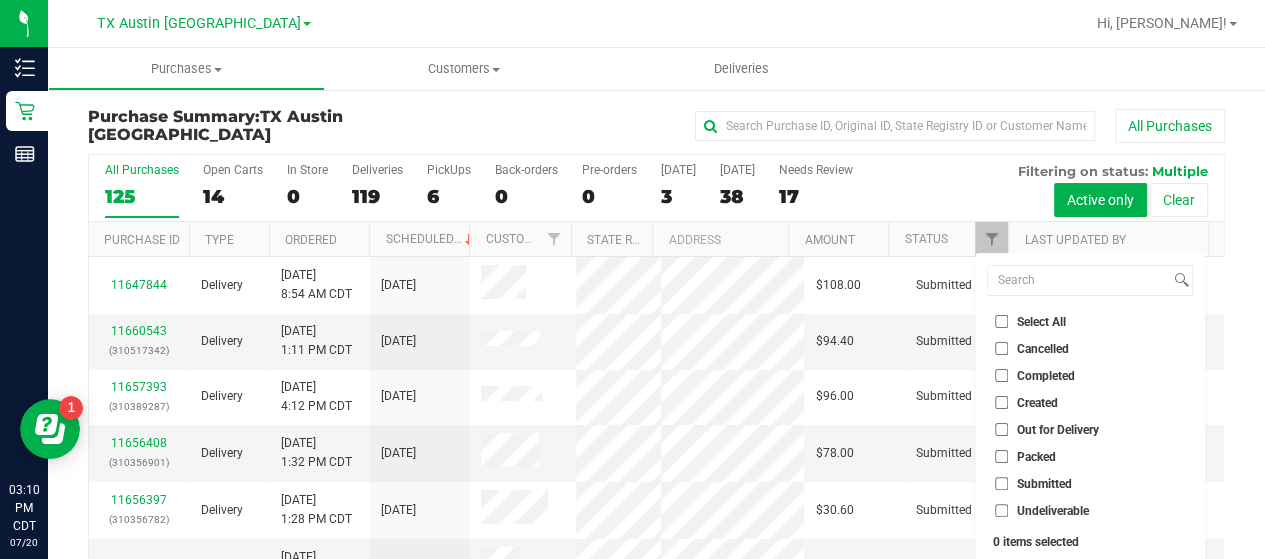 click on "Out for Delivery" at bounding box center (1001, 429) 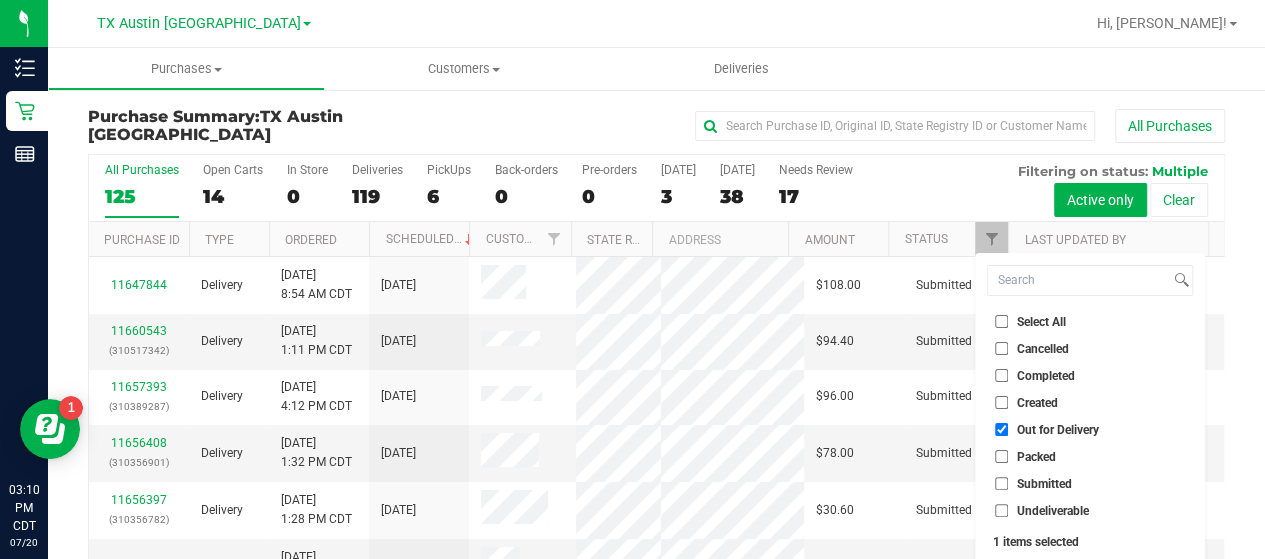 click on "Filter" at bounding box center (1035, 586) 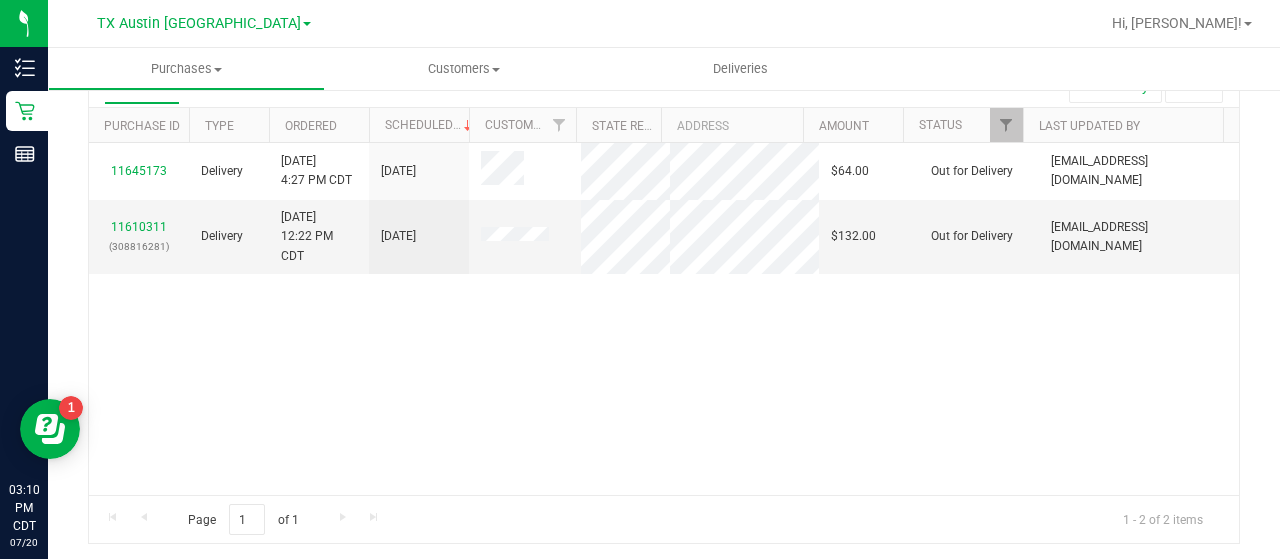 scroll, scrollTop: 0, scrollLeft: 0, axis: both 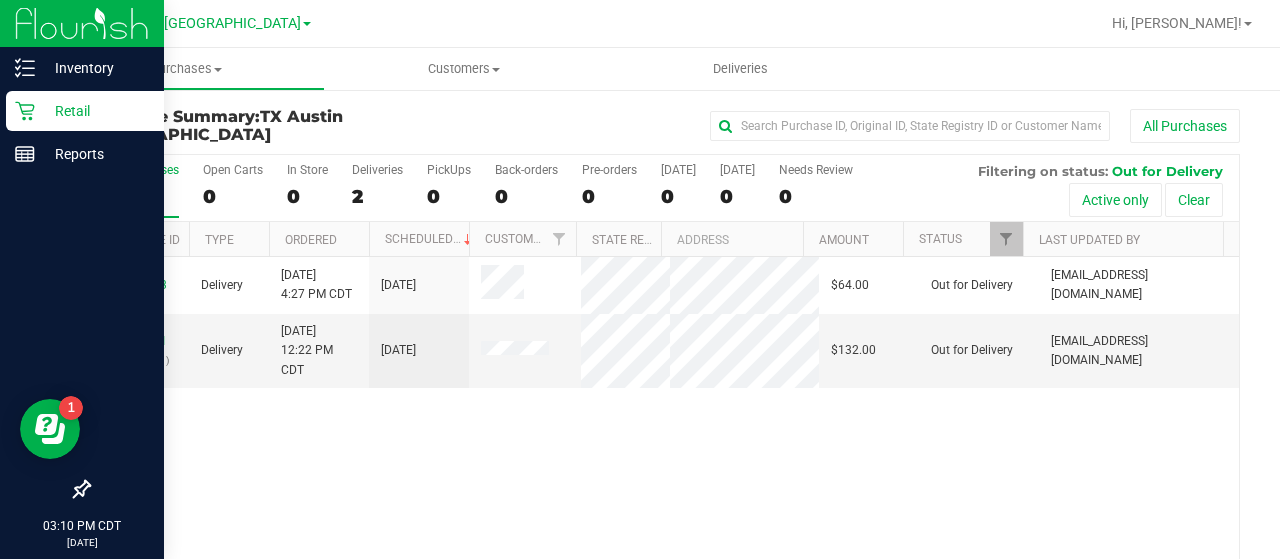 click 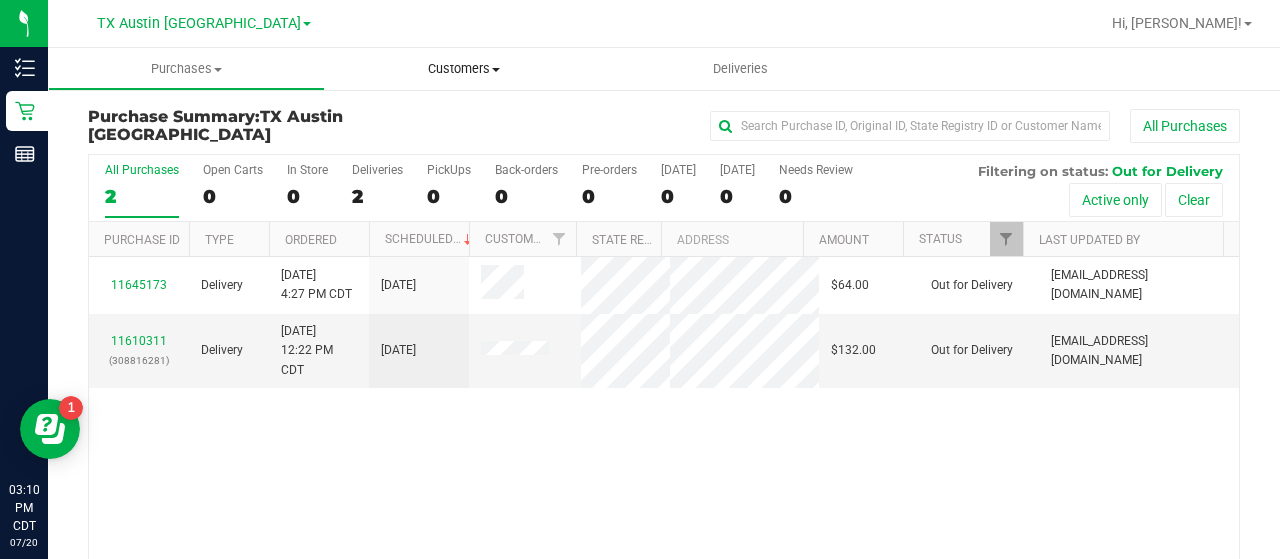 click on "Customers
All customers
Add a new customer
All physicians" at bounding box center [463, 69] 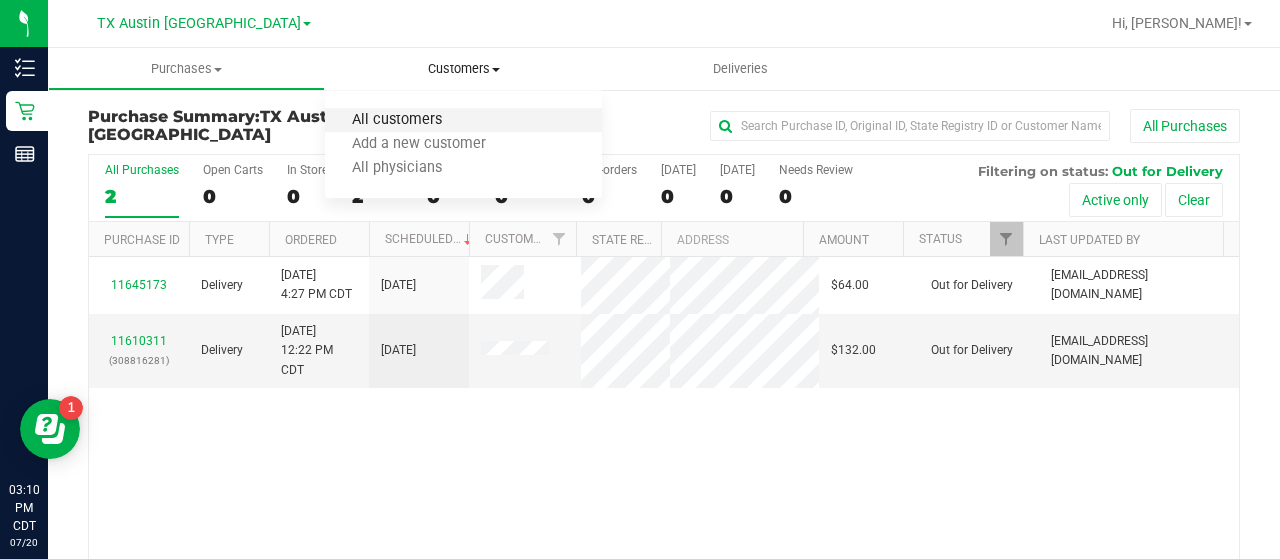 click on "All customers" at bounding box center (397, 120) 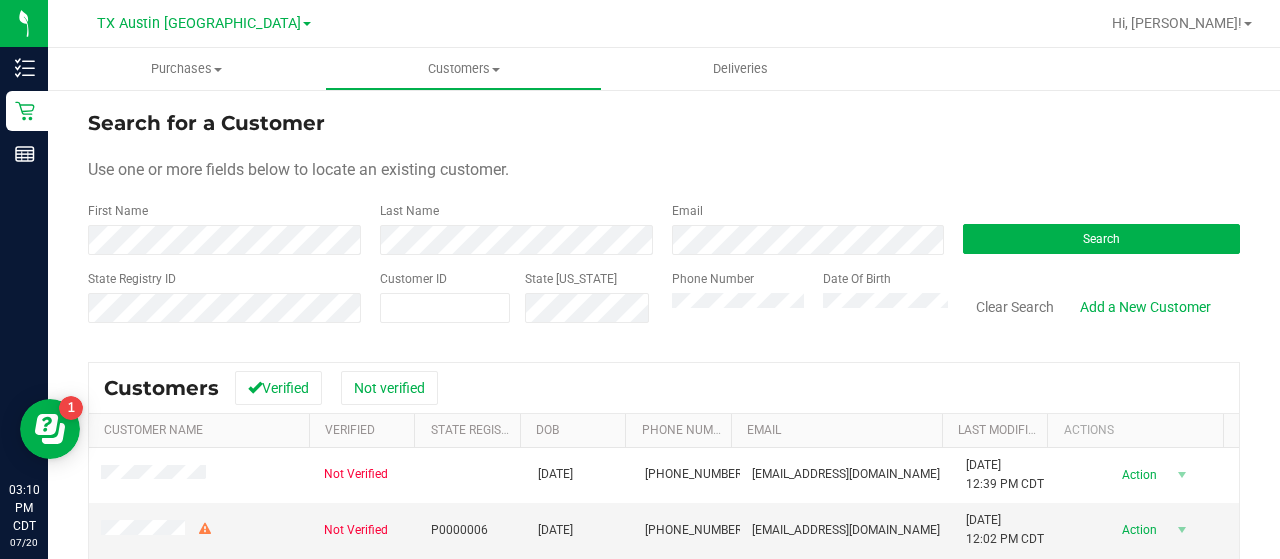click on "Email" at bounding box center (803, 228) 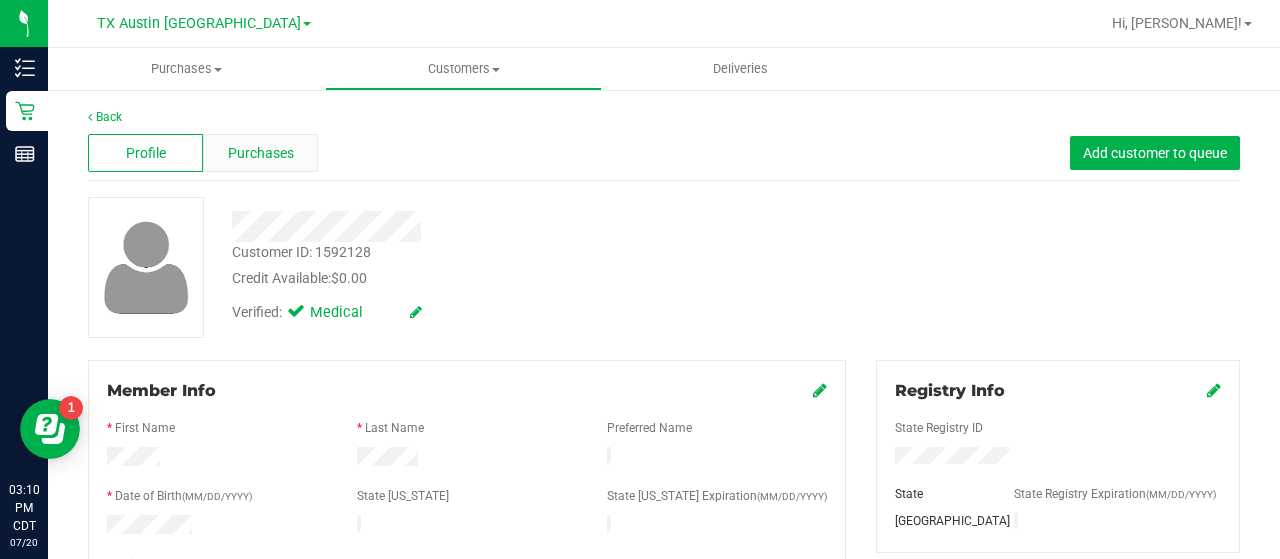 click on "Purchases" at bounding box center (261, 153) 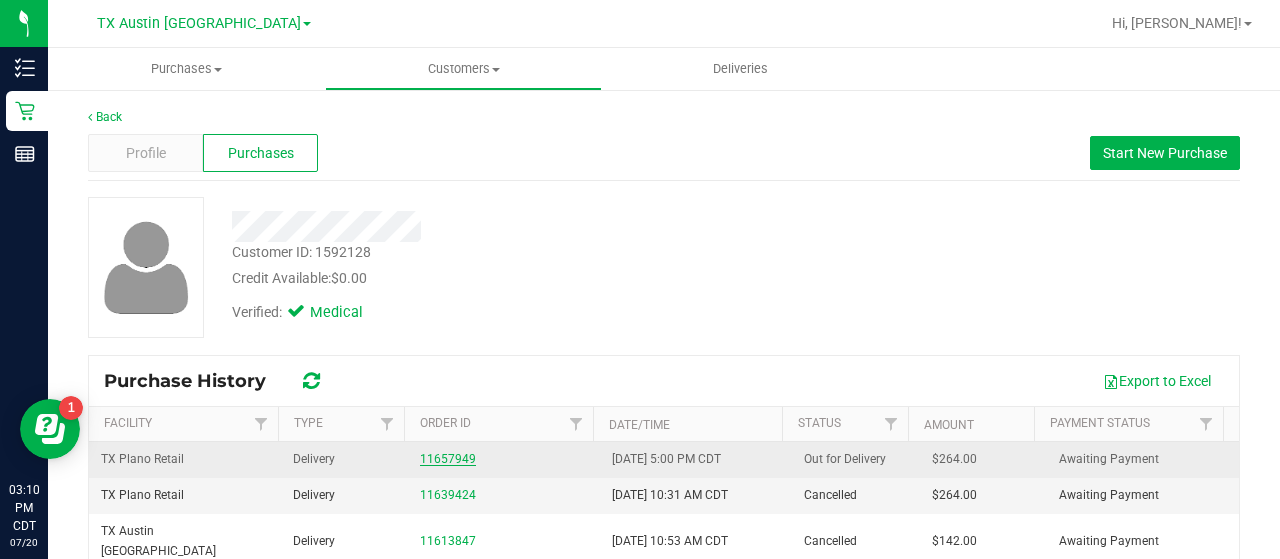 click on "11657949" at bounding box center (448, 459) 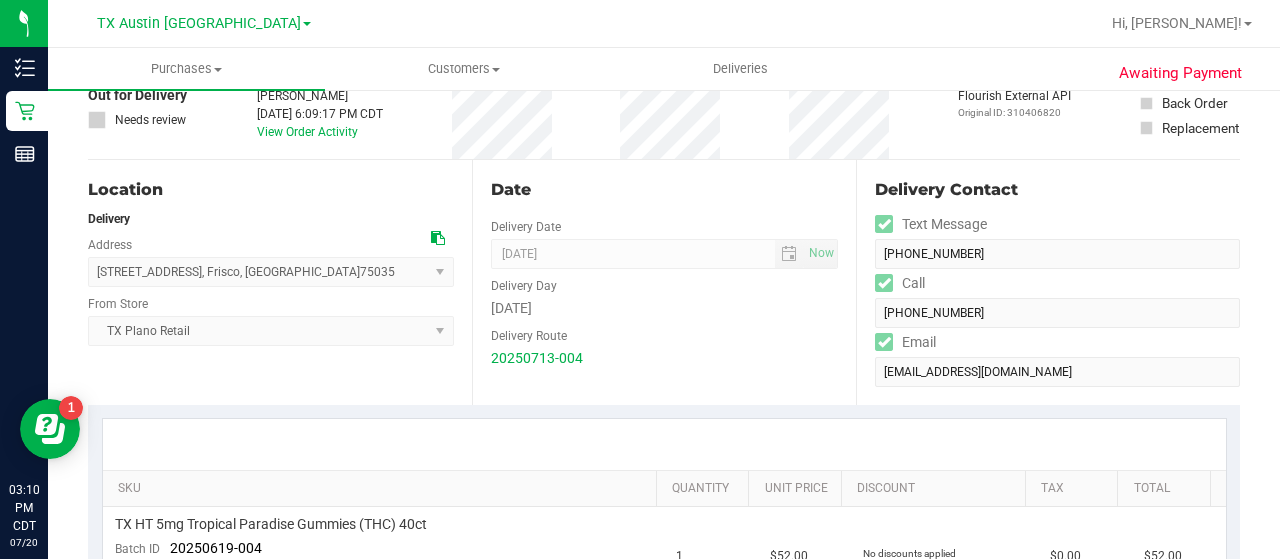 scroll, scrollTop: 128, scrollLeft: 0, axis: vertical 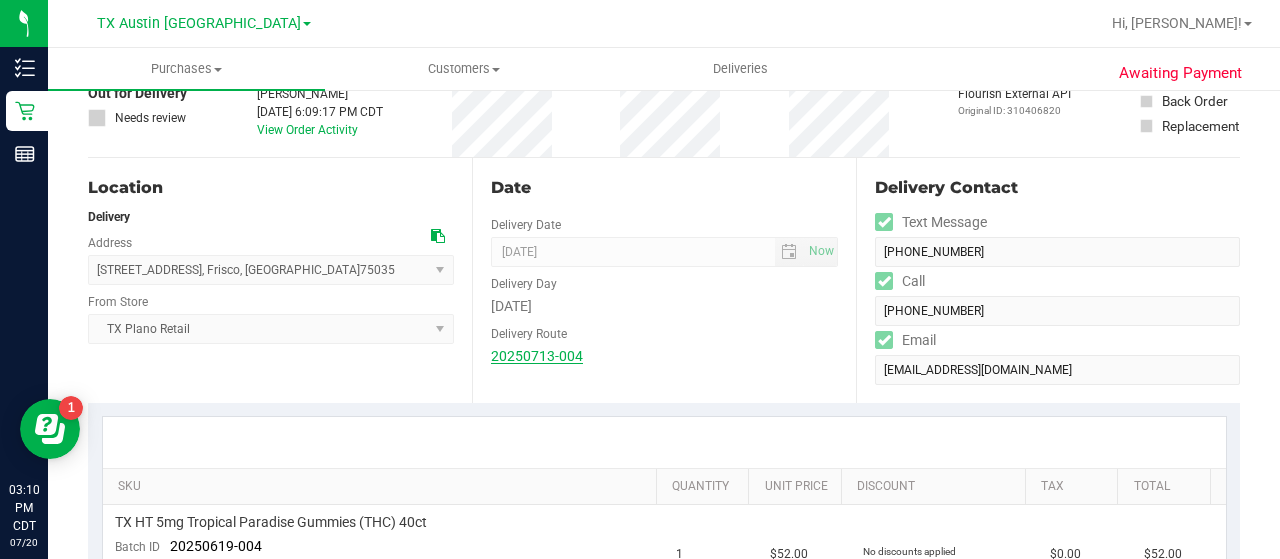 click on "20250713-004" at bounding box center (537, 356) 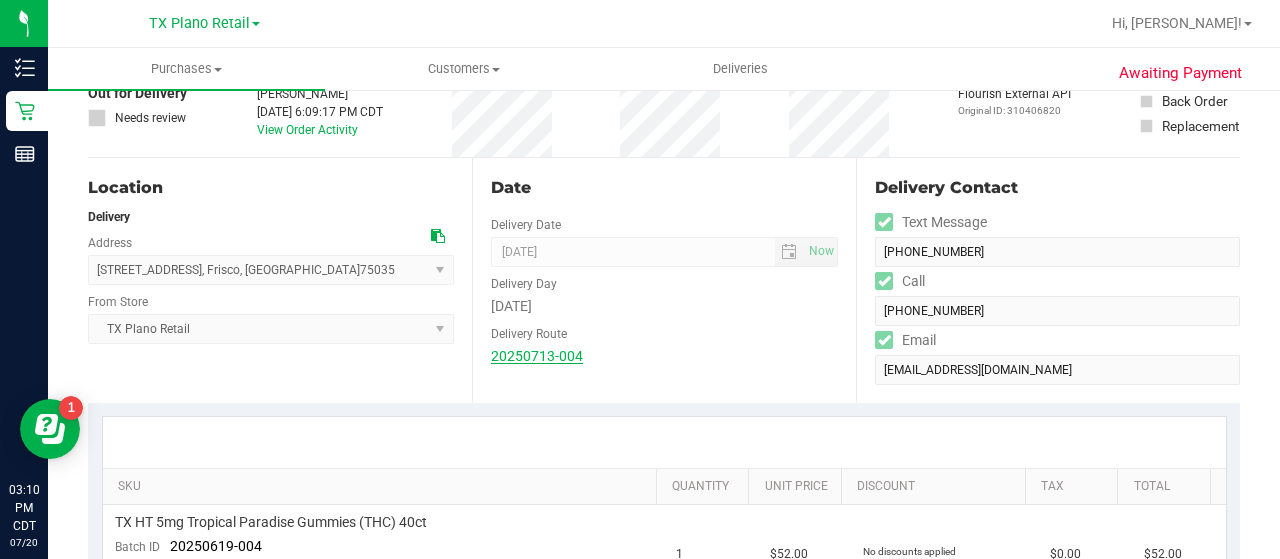 click on "20250713-004" at bounding box center [537, 356] 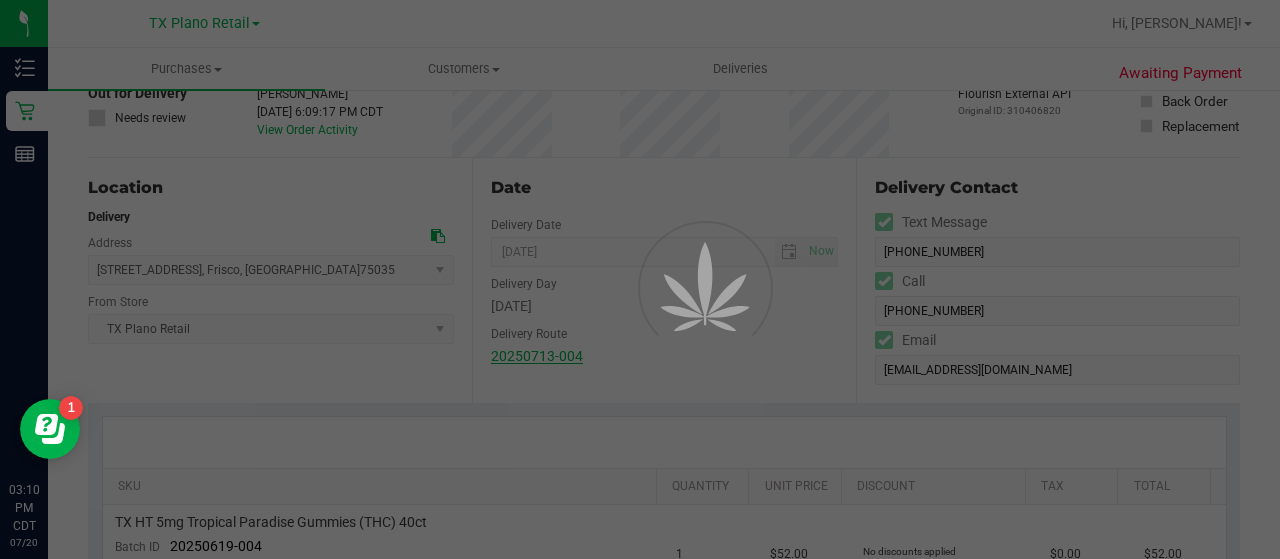 scroll, scrollTop: 0, scrollLeft: 0, axis: both 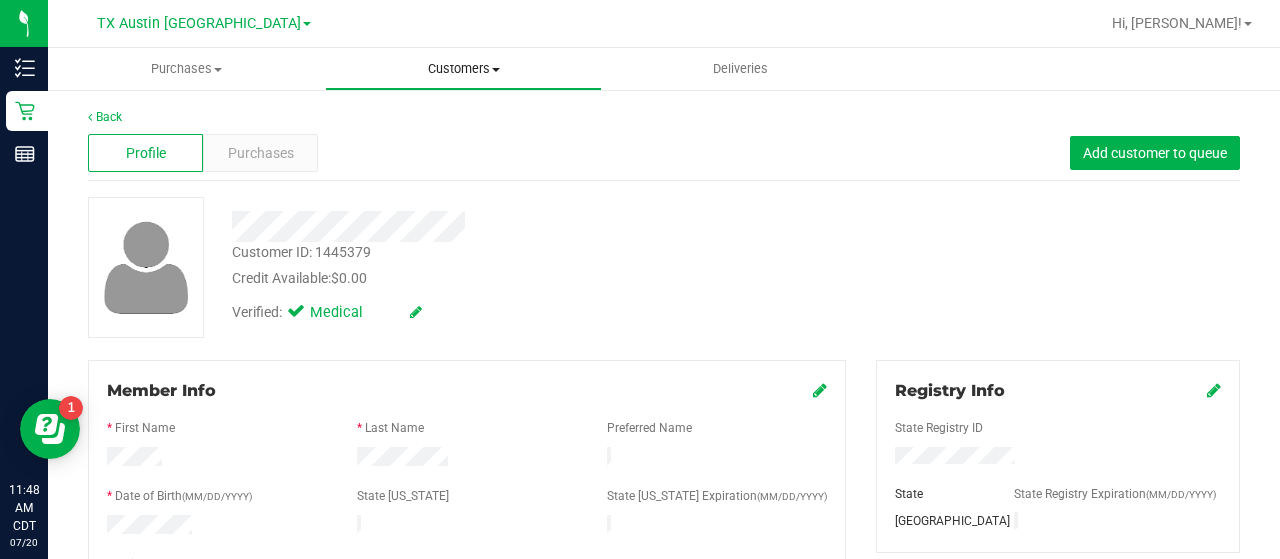 click on "Customers
All customers
Add a new customer
All physicians" at bounding box center (463, 69) 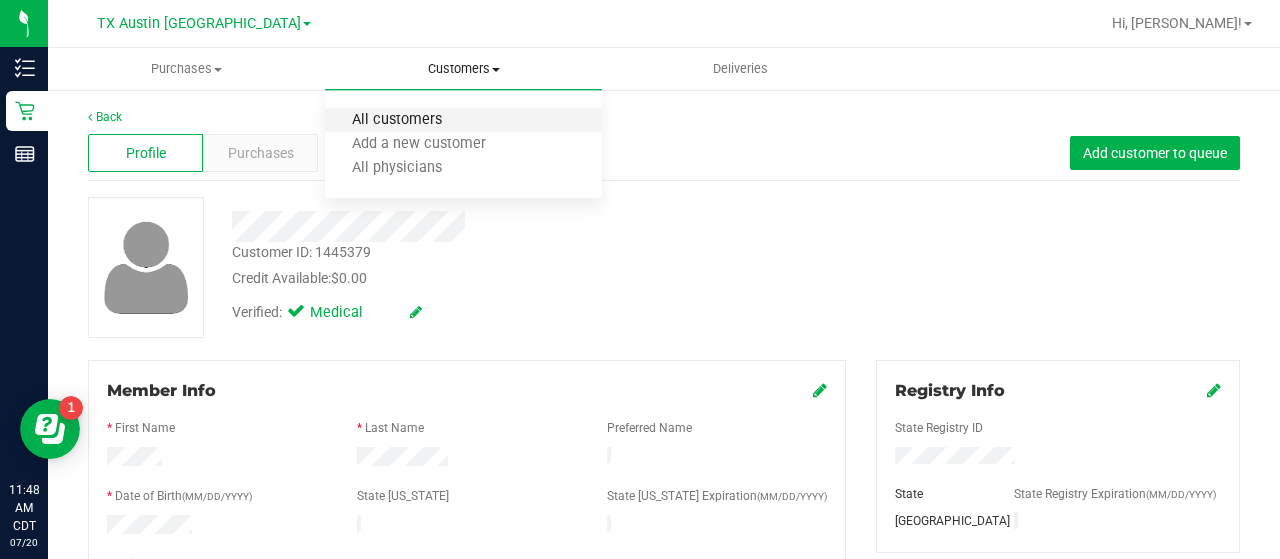 click on "All customers" at bounding box center [397, 120] 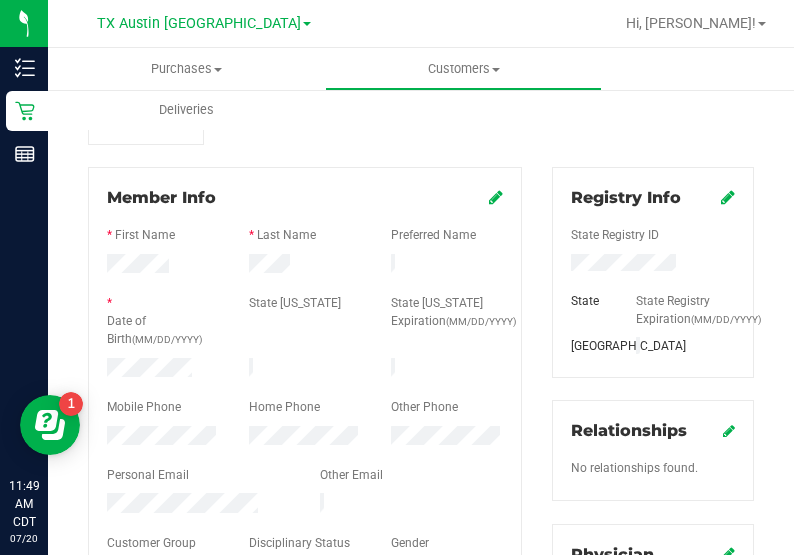 scroll, scrollTop: 198, scrollLeft: 0, axis: vertical 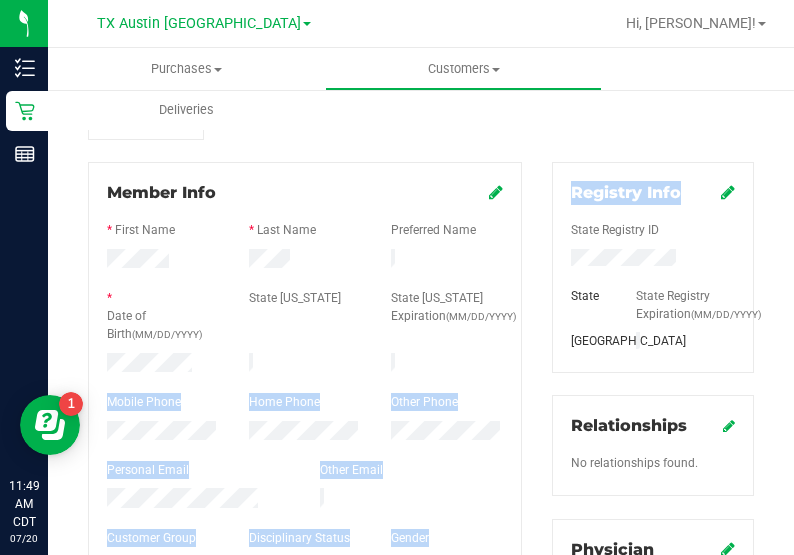 click on "Inventory Retail Reports 11:49 AM CDT [DATE]  07/20   TX Austin [GEOGRAPHIC_DATA]   Hi, [PERSON_NAME]!
Purchases
Summary of purchases
Fulfillment
All purchases
Customers
All customers" at bounding box center (397, 277) 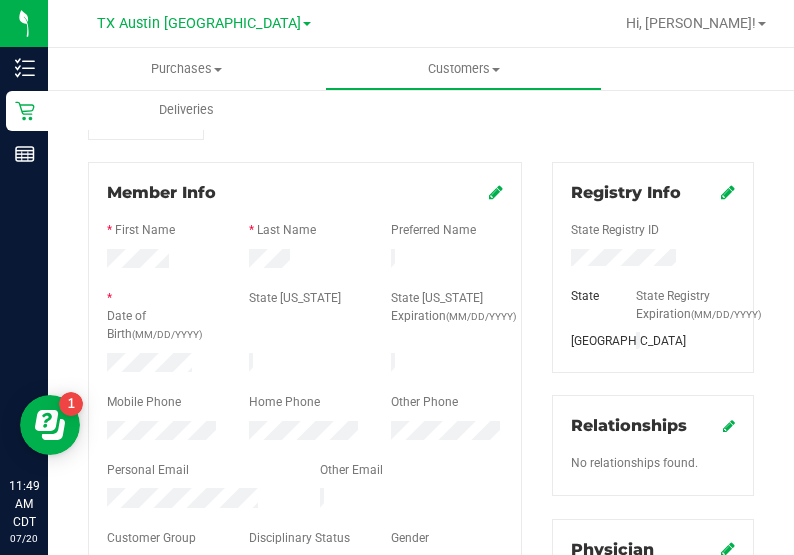 click on "*
Date of Birth
(MM/DD/YYYY)" at bounding box center [163, 318] 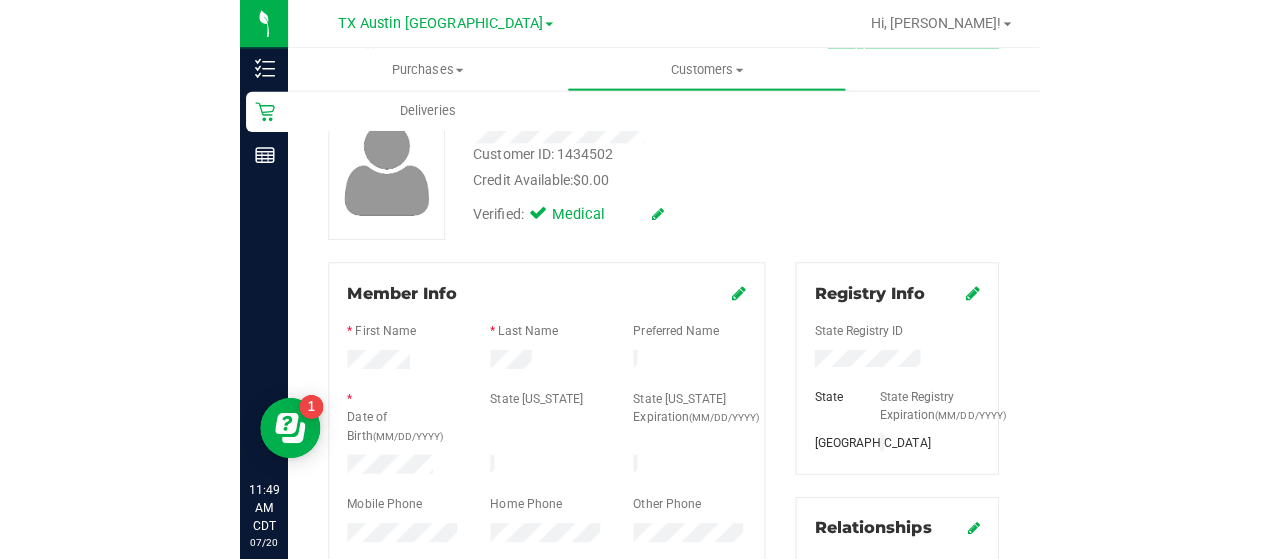 scroll, scrollTop: 0, scrollLeft: 0, axis: both 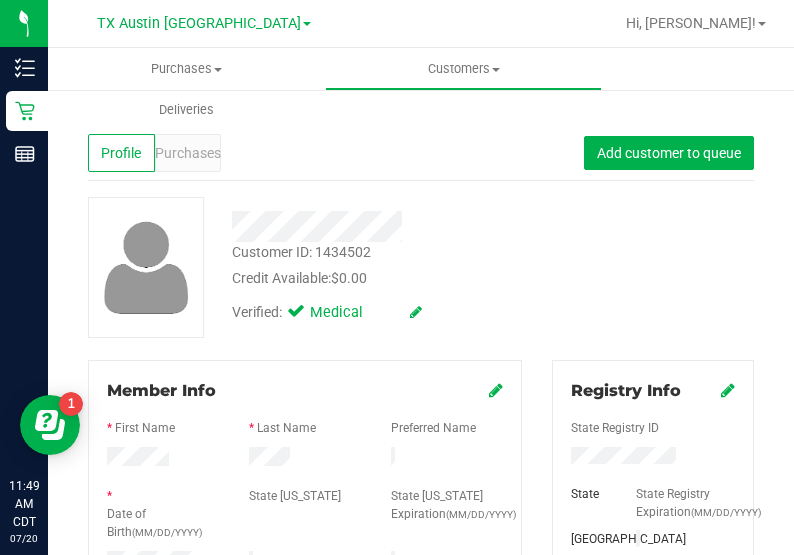 click on "Customer ID: 1434502
Credit Available:
$0.00
Verified:
Medical" at bounding box center (421, 267) 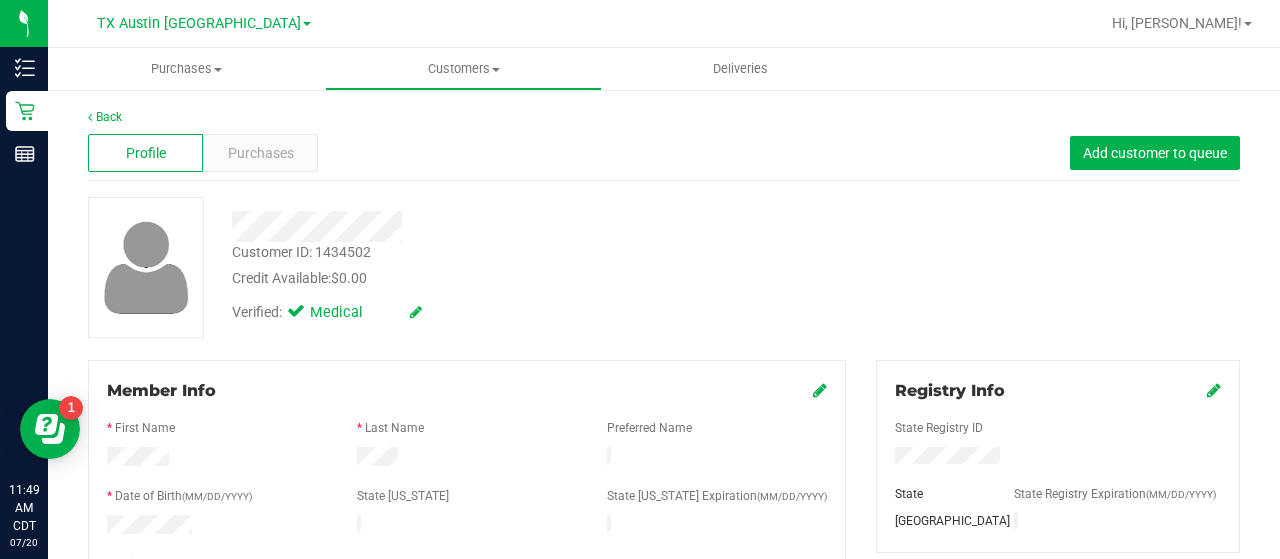 click on "Credit Available:
$0.00" at bounding box center [512, 278] 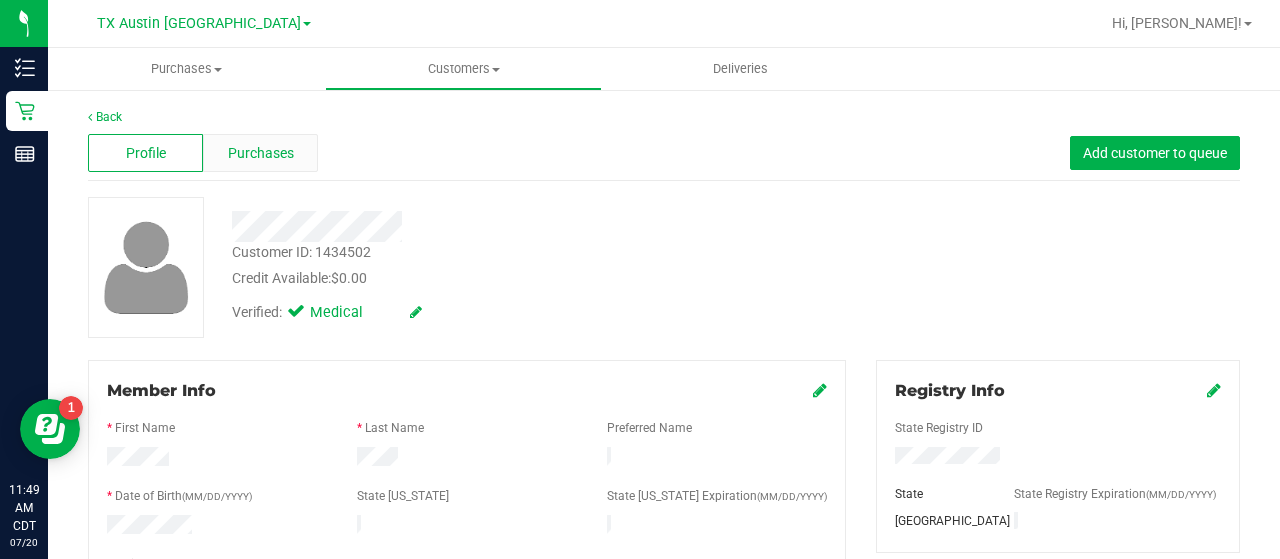 click on "Purchases" at bounding box center [261, 153] 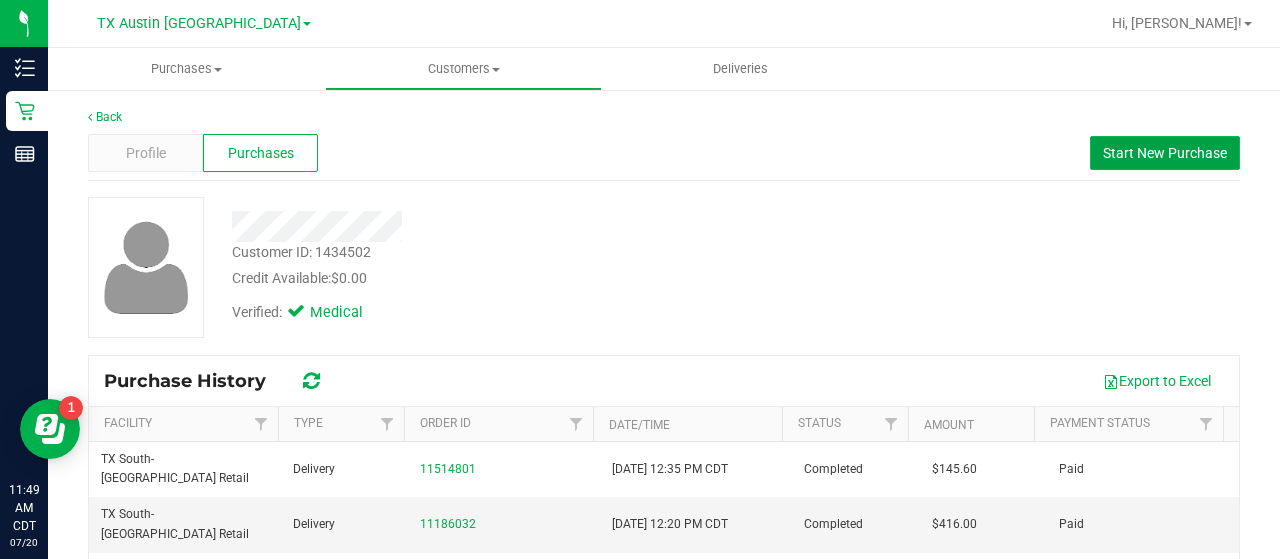 click on "Start New Purchase" at bounding box center [1165, 153] 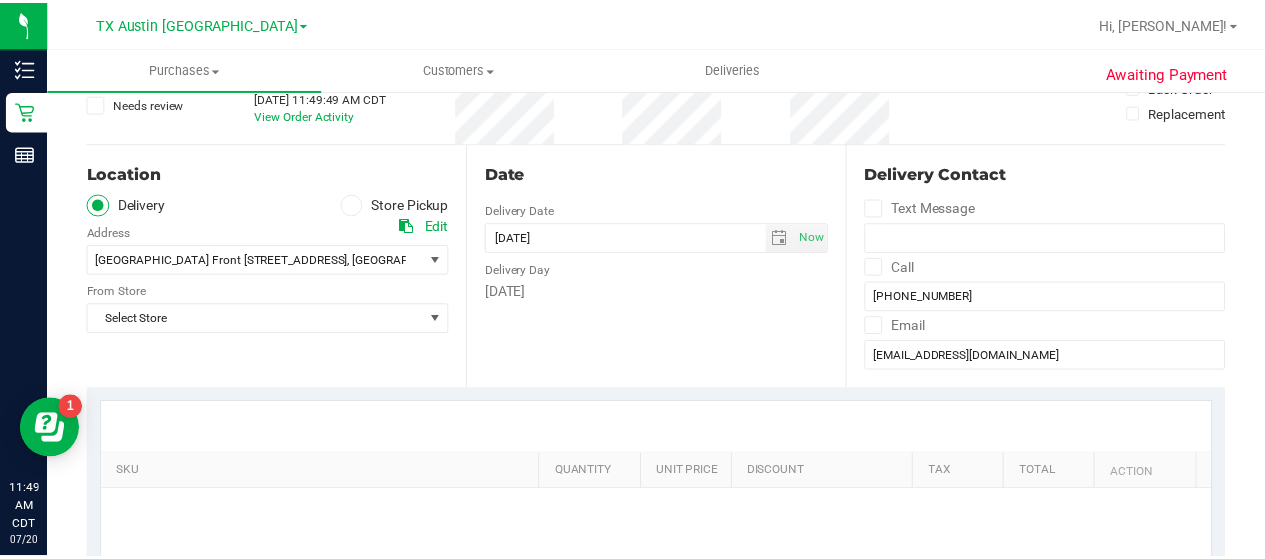 scroll, scrollTop: 152, scrollLeft: 0, axis: vertical 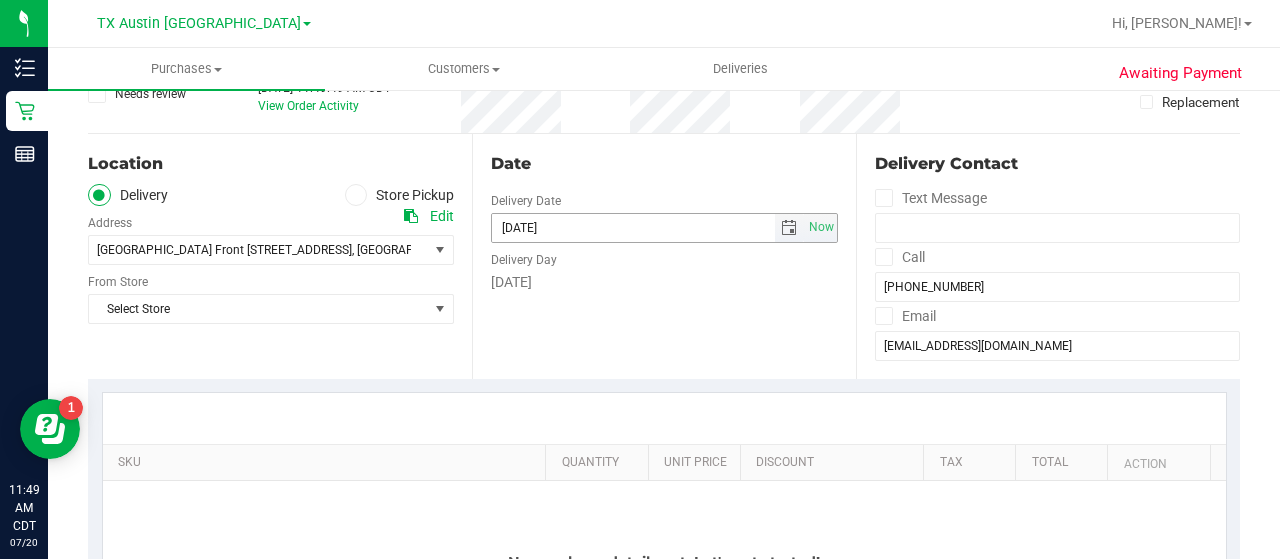 click at bounding box center [789, 228] 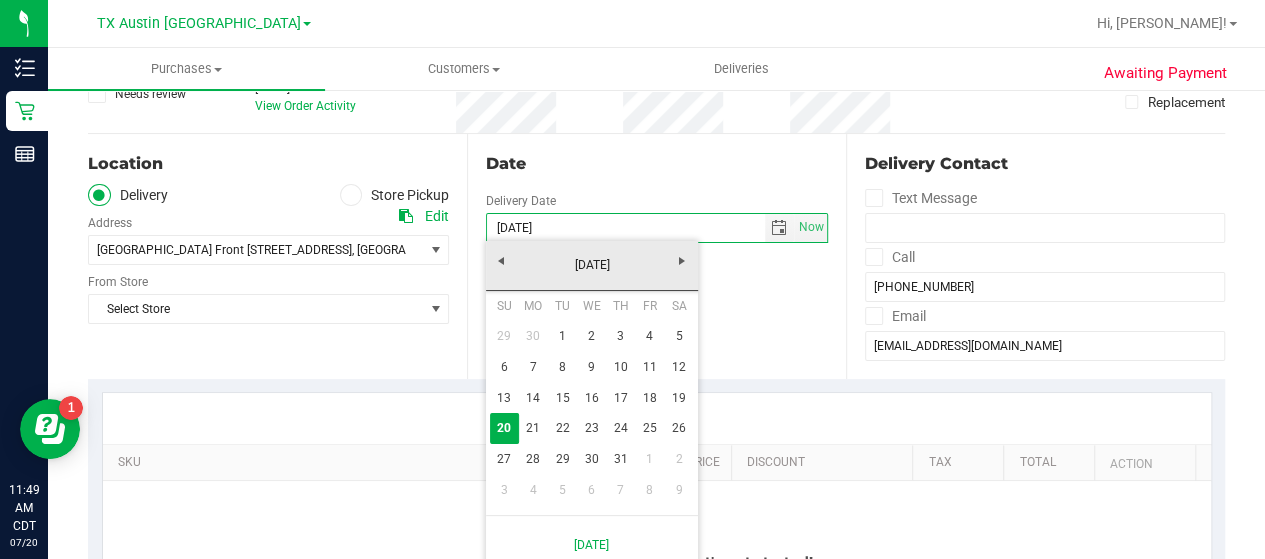 click at bounding box center (657, 418) 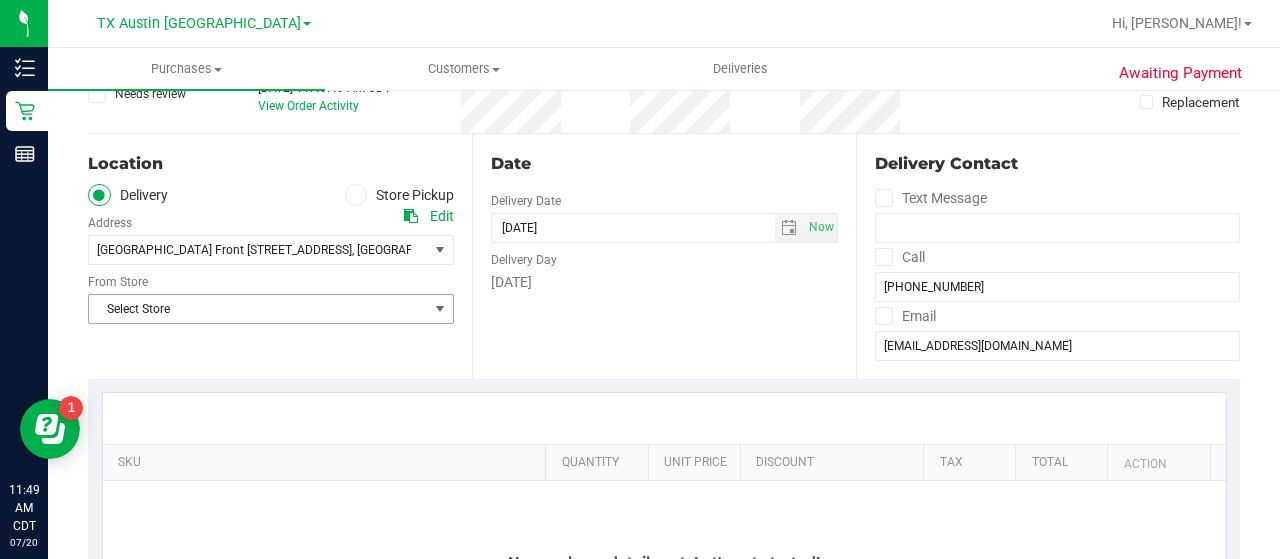 click on "Select Store" at bounding box center (258, 309) 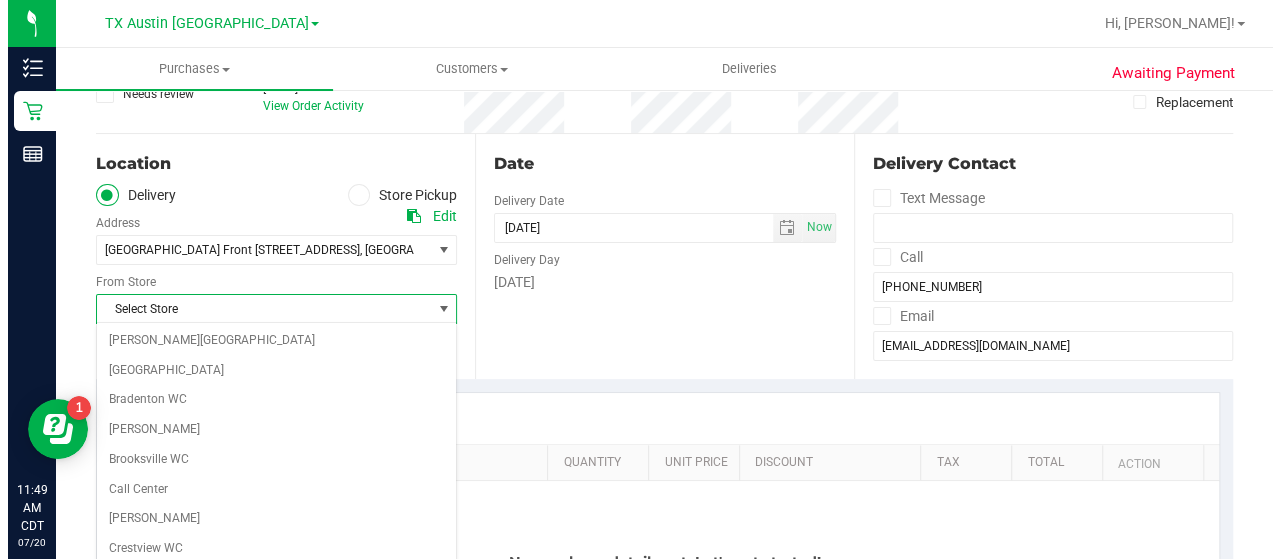 scroll, scrollTop: 1414, scrollLeft: 0, axis: vertical 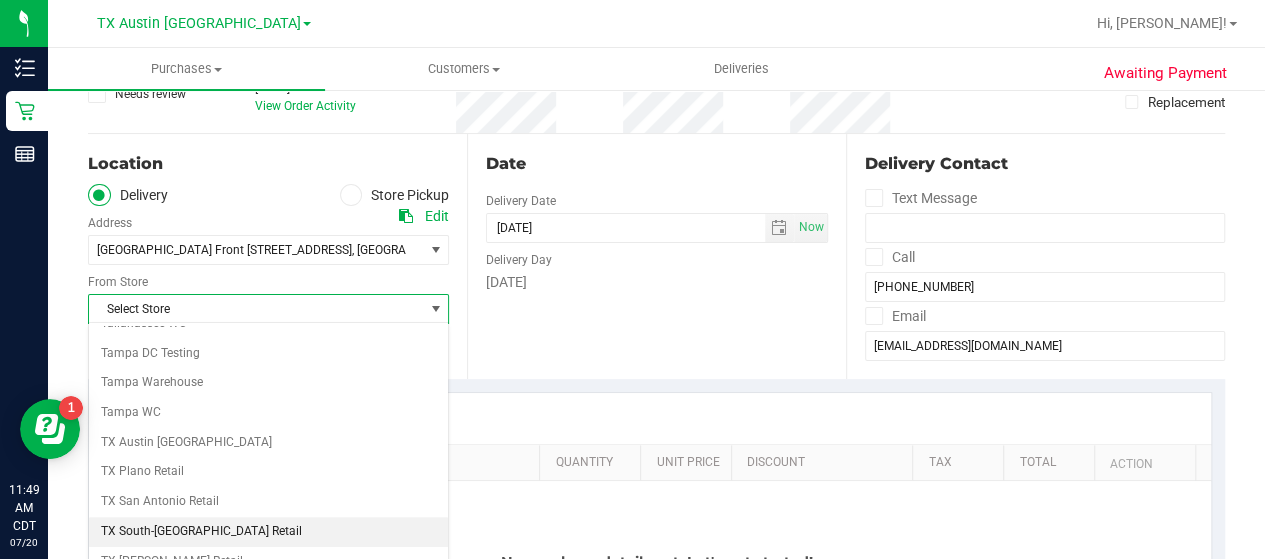 click on "TX South-[GEOGRAPHIC_DATA] Retail" at bounding box center (268, 532) 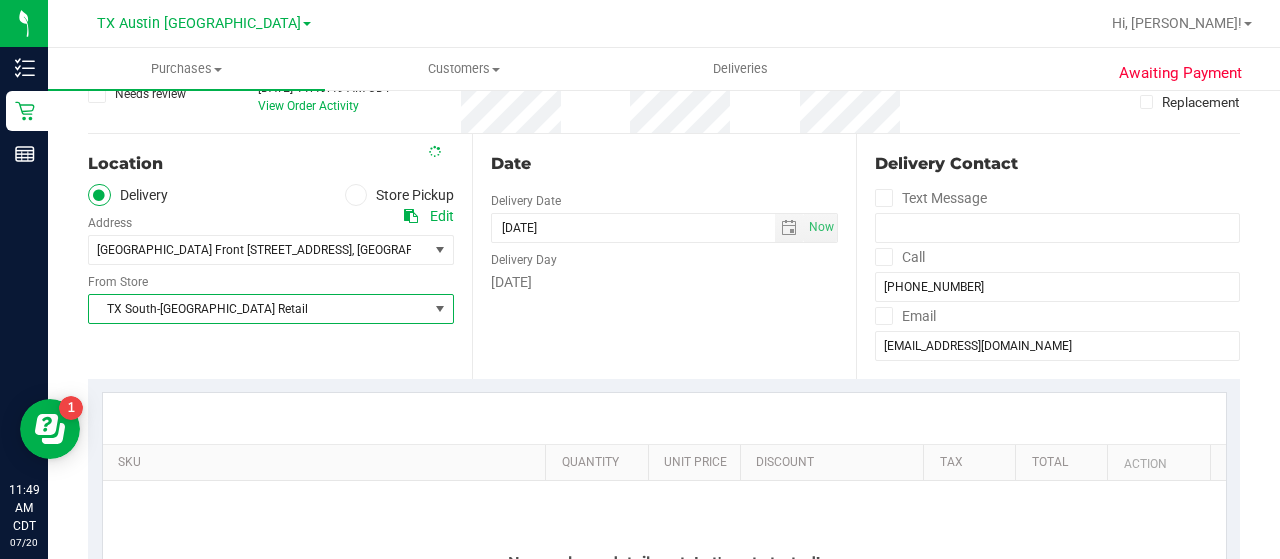 click at bounding box center [664, 418] 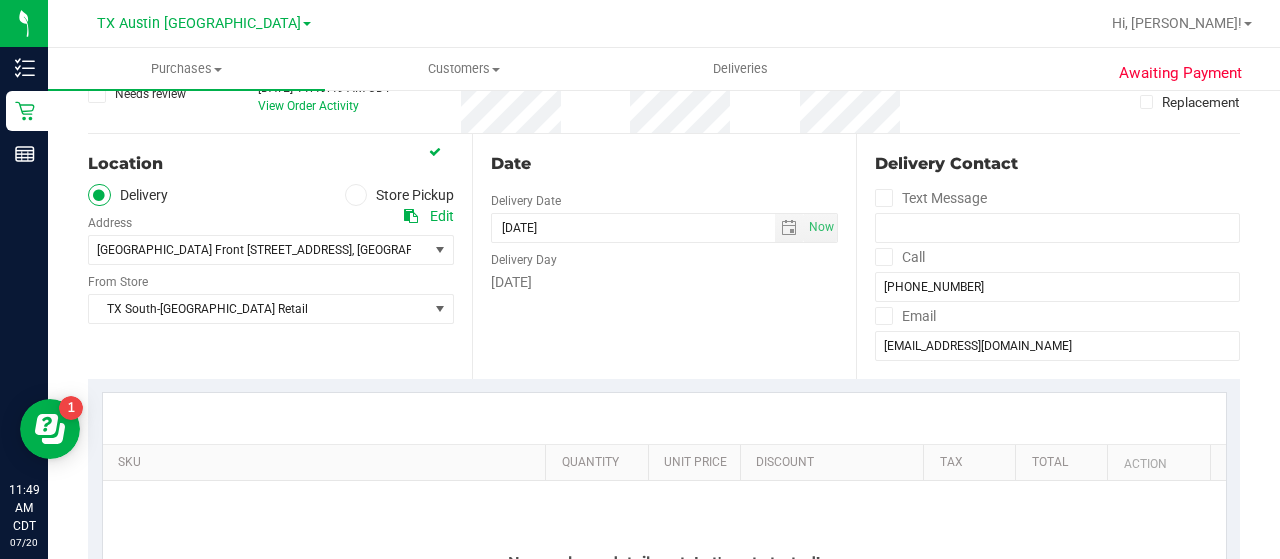 click on "Date
Delivery Date
[DATE]
Now
[DATE] 11:49 AM
Now
Delivery Day
[DATE]" at bounding box center [664, 256] 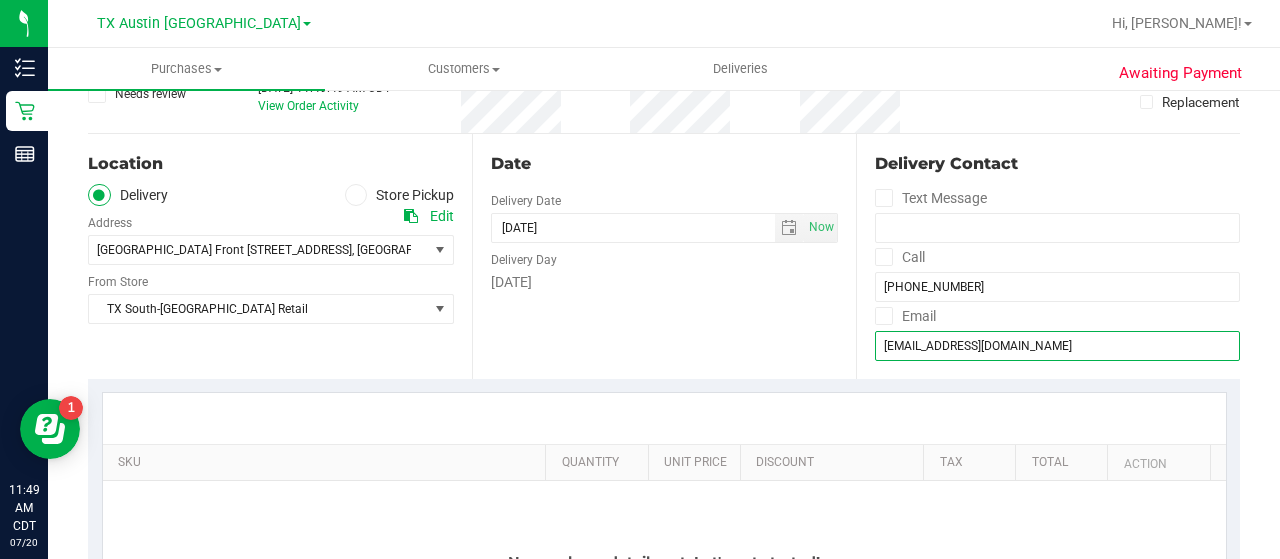 click on "[EMAIL_ADDRESS][DOMAIN_NAME]" at bounding box center (1057, 346) 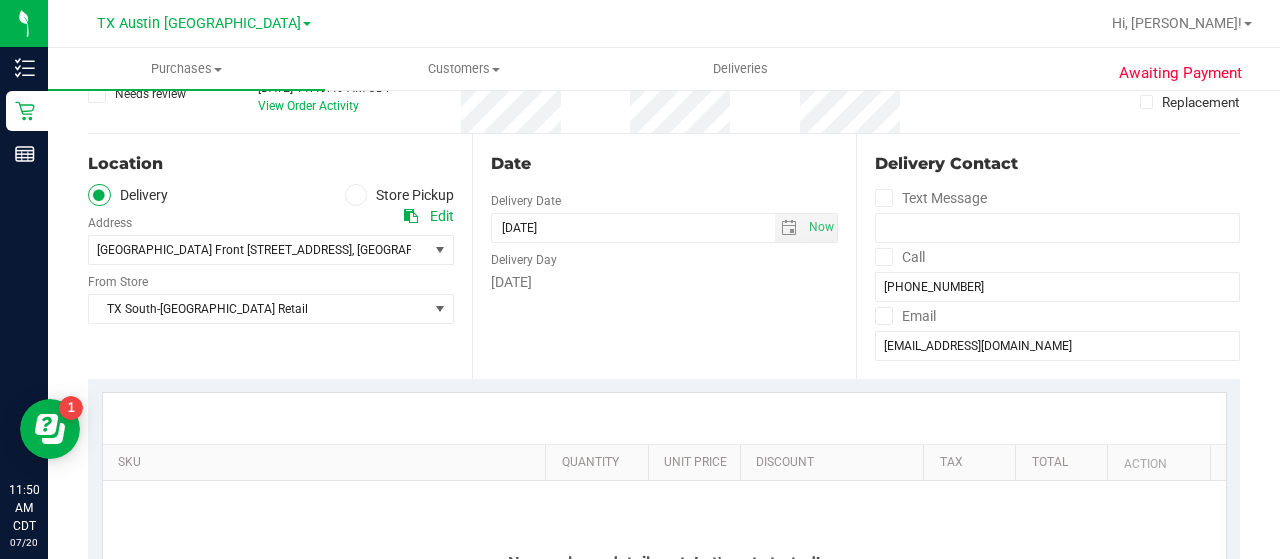 click on "Date
Delivery Date
[DATE]
Now
[DATE] 11:49 AM
Now
Delivery Day
[DATE]" at bounding box center [664, 256] 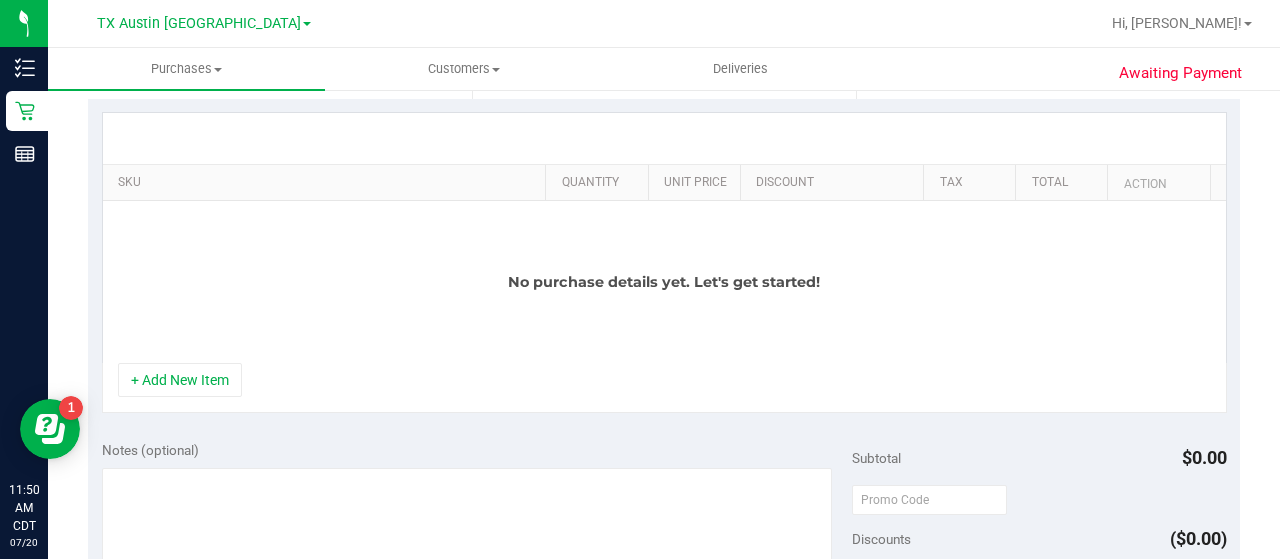 scroll, scrollTop: 494, scrollLeft: 0, axis: vertical 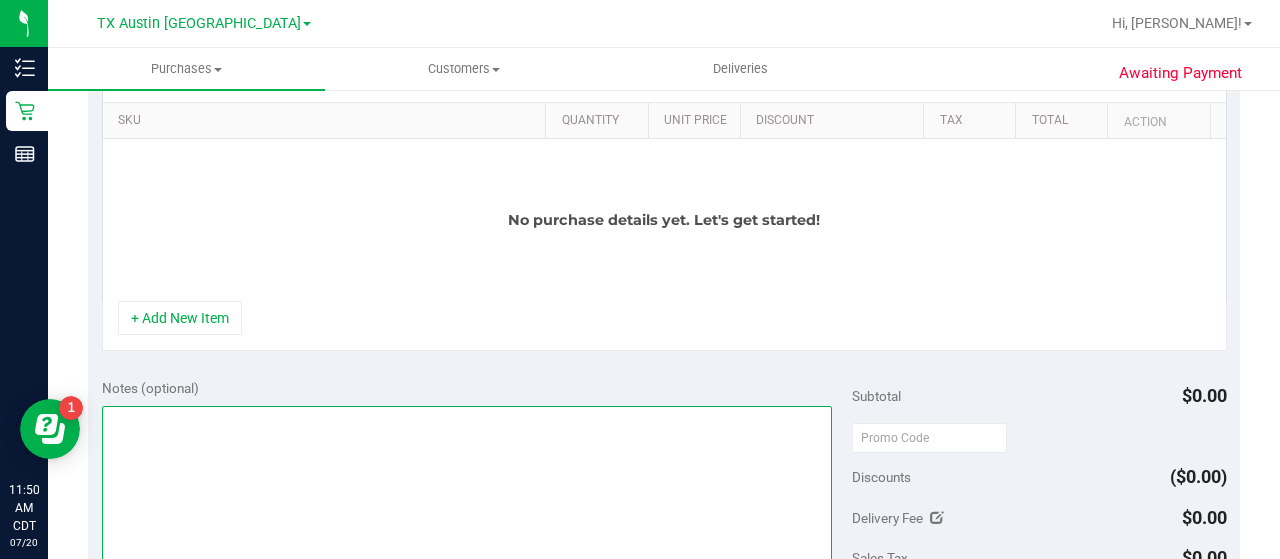 click at bounding box center [467, 502] 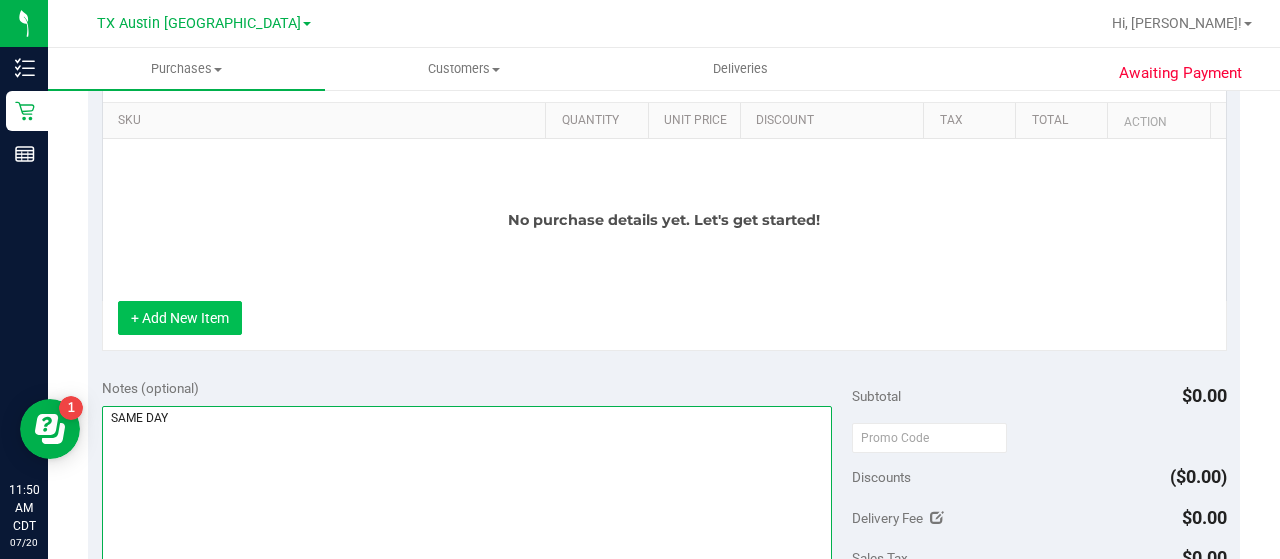 type on "SAME DAY" 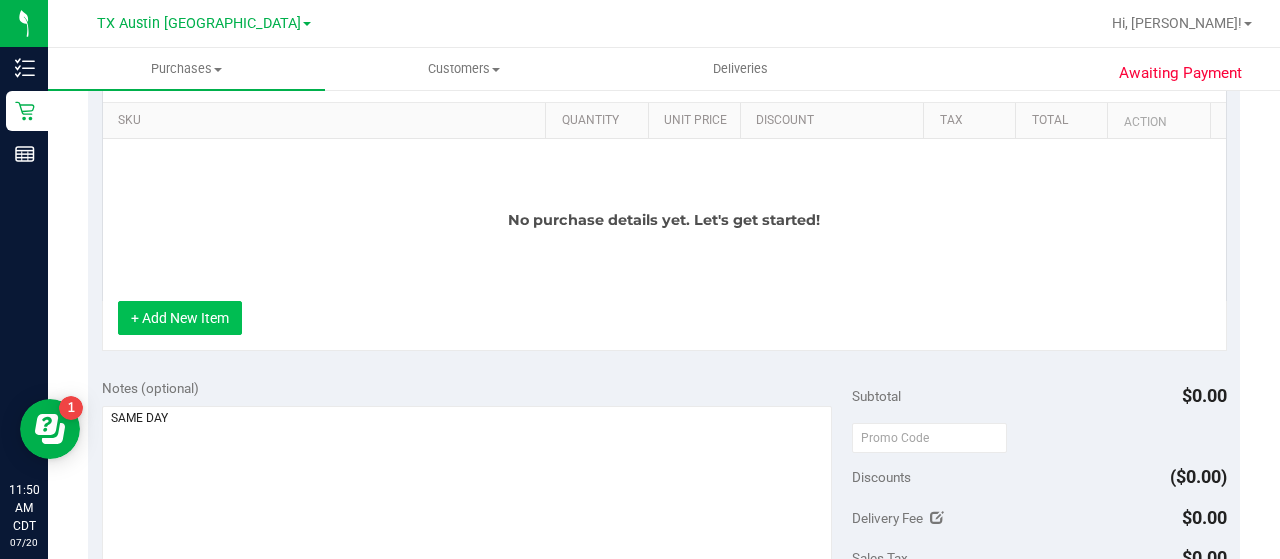 click on "+ Add New Item" at bounding box center (180, 318) 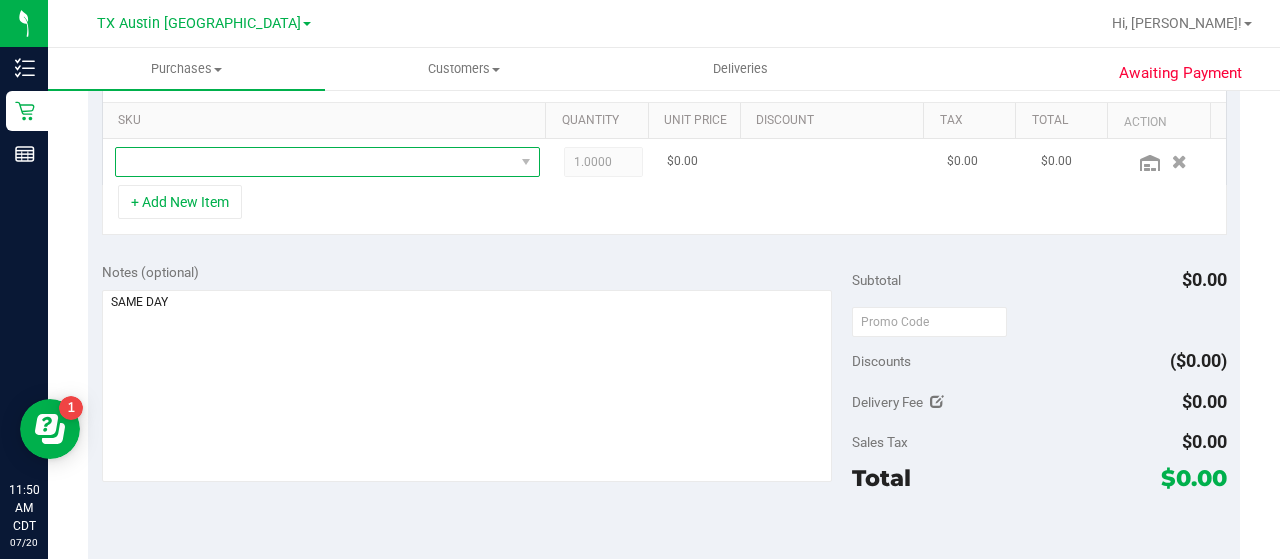 click at bounding box center [315, 162] 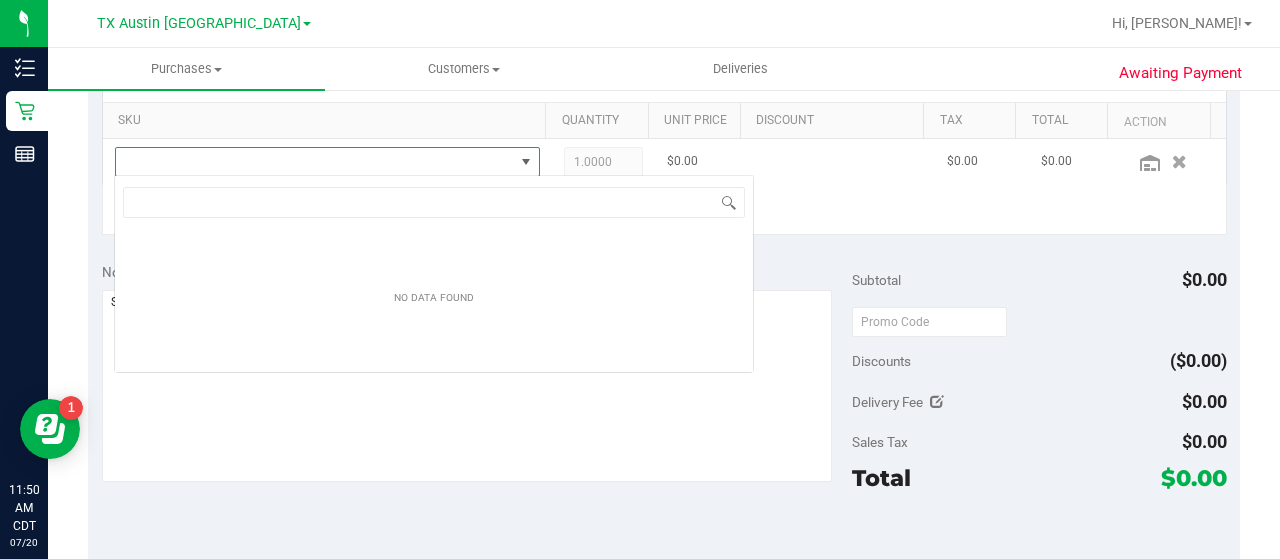 scroll, scrollTop: 99970, scrollLeft: 99586, axis: both 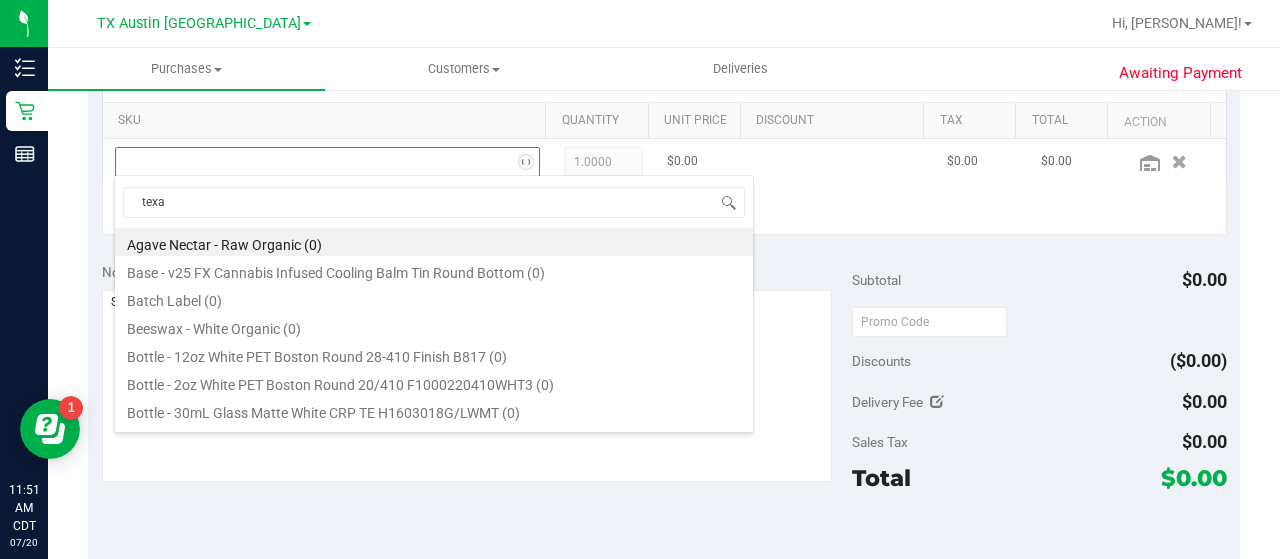 type on "[US_STATE]" 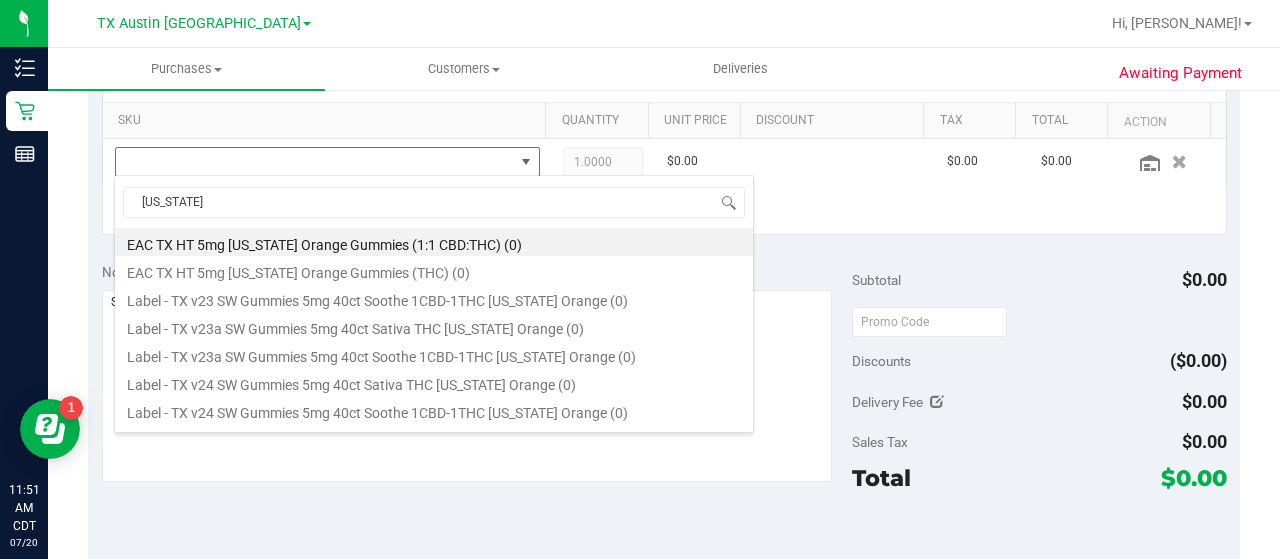 scroll, scrollTop: 332, scrollLeft: 0, axis: vertical 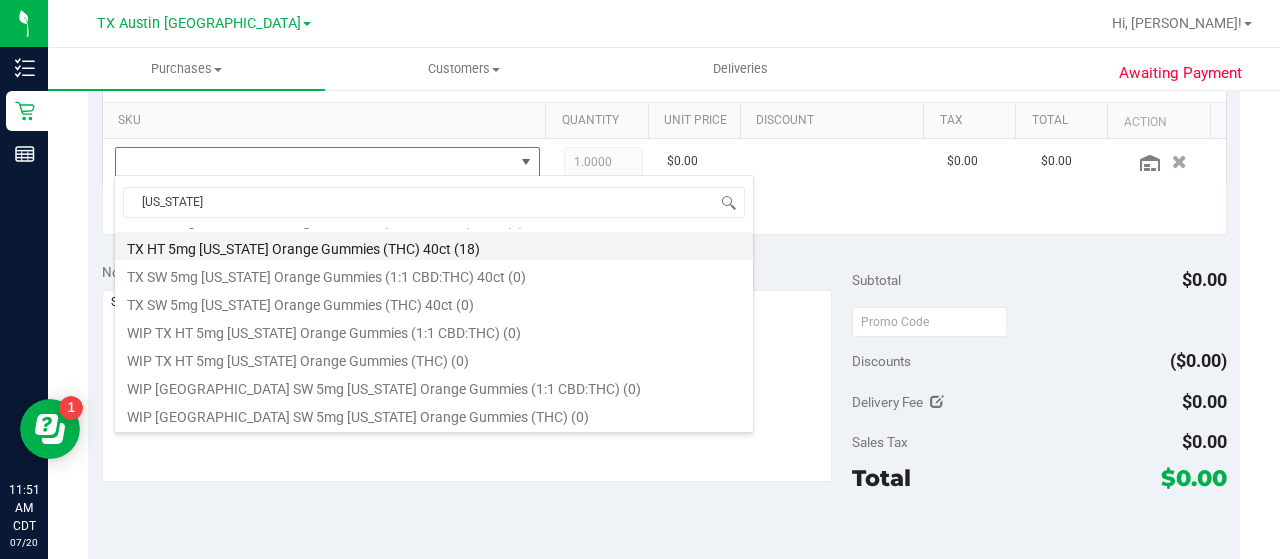 click on "TX HT 5mg [US_STATE] Orange Gummies (THC) 40ct (18)" at bounding box center [434, 246] 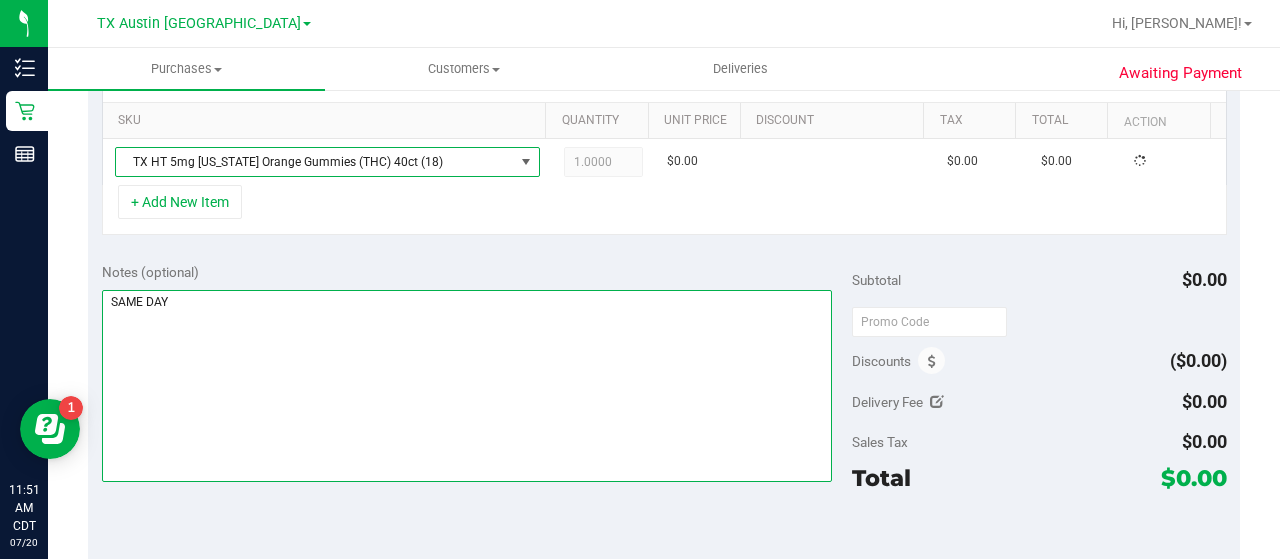 click at bounding box center [467, 386] 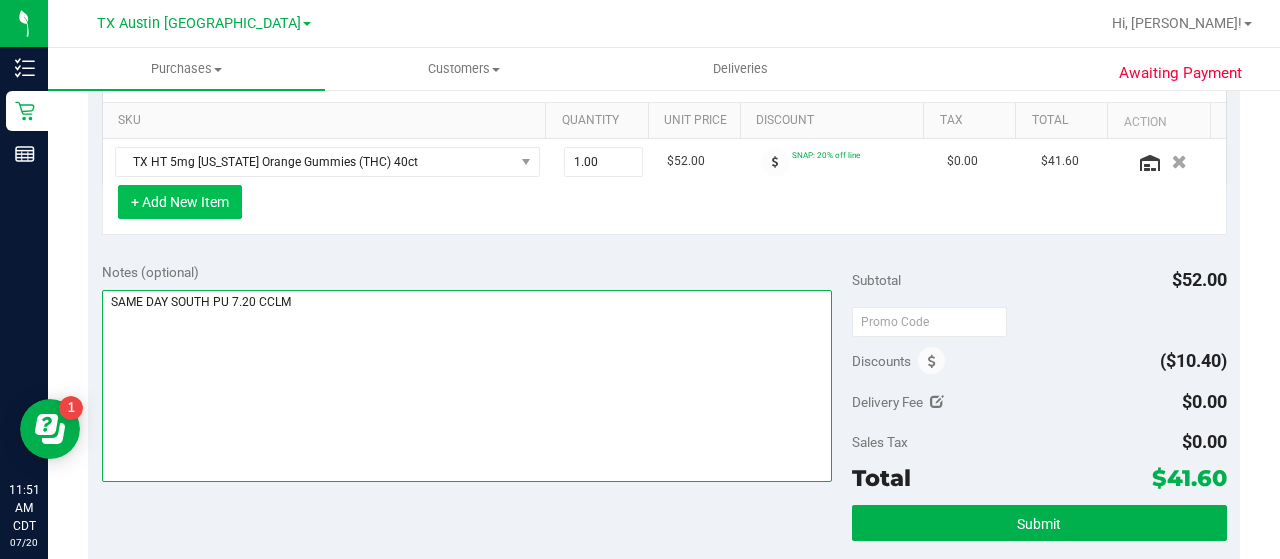 type on "SAME DAY SOUTH PU 7.20 CCLM" 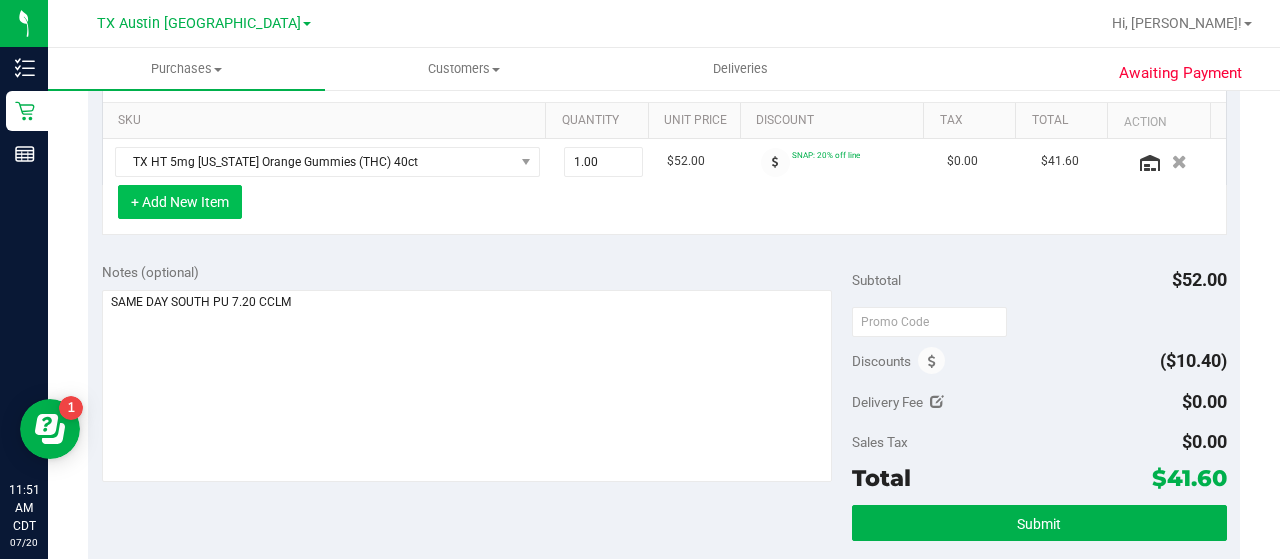click on "+ Add New Item" at bounding box center [180, 202] 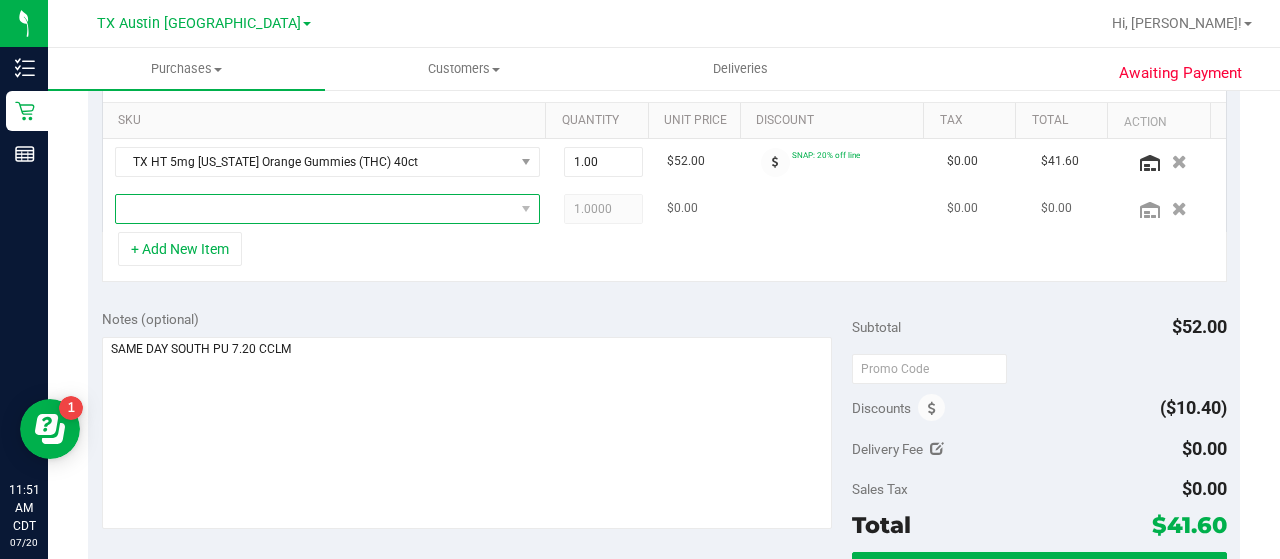 click at bounding box center [315, 209] 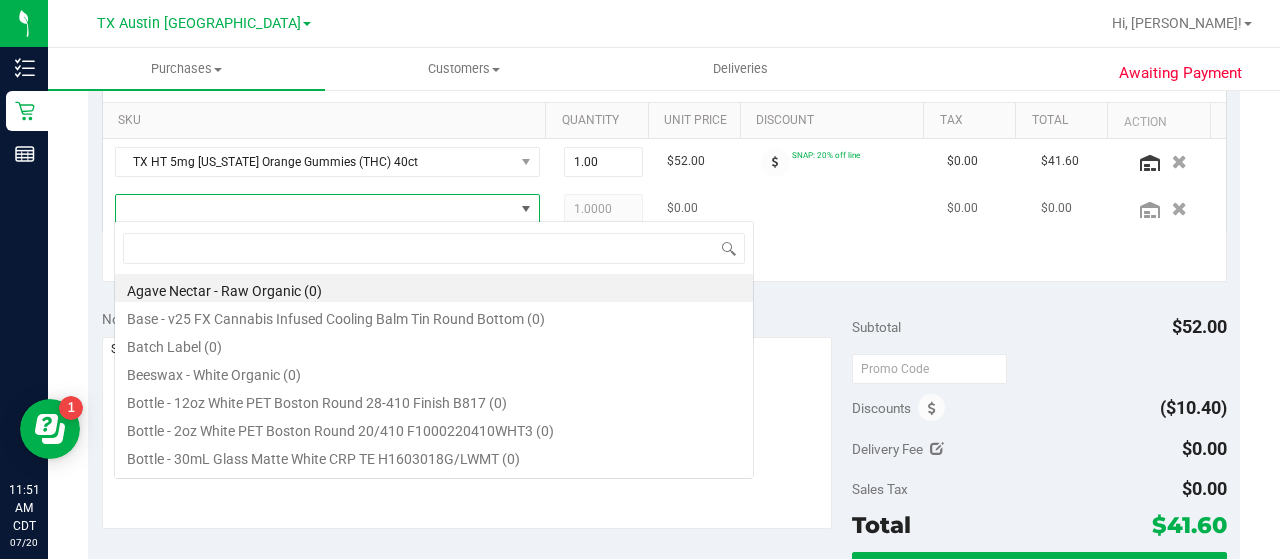 scroll, scrollTop: 99970, scrollLeft: 99586, axis: both 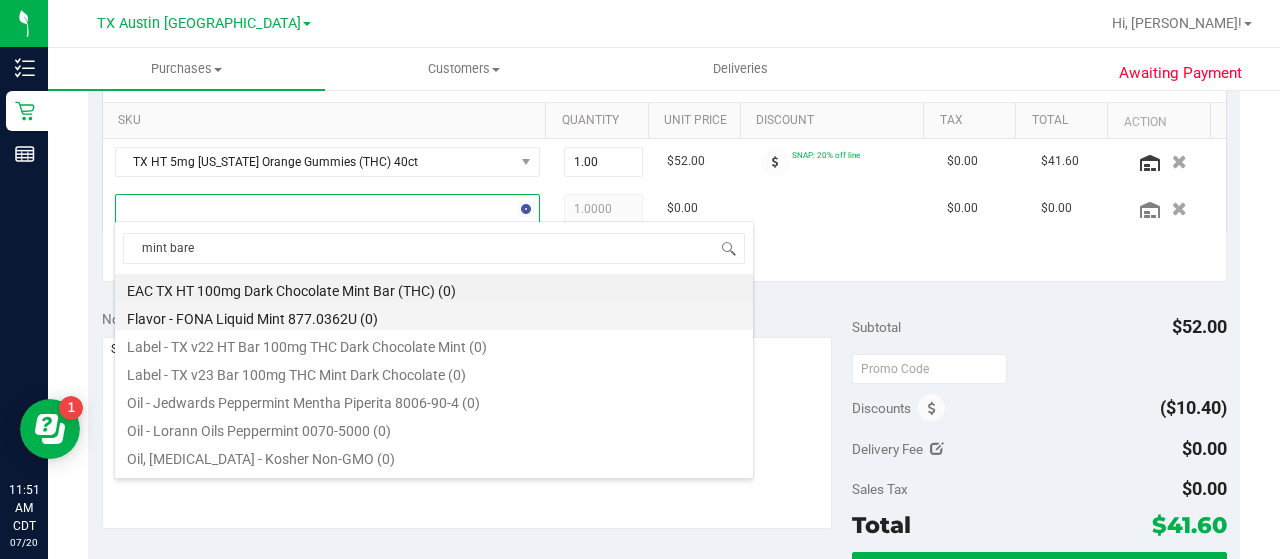 type on "mint bar" 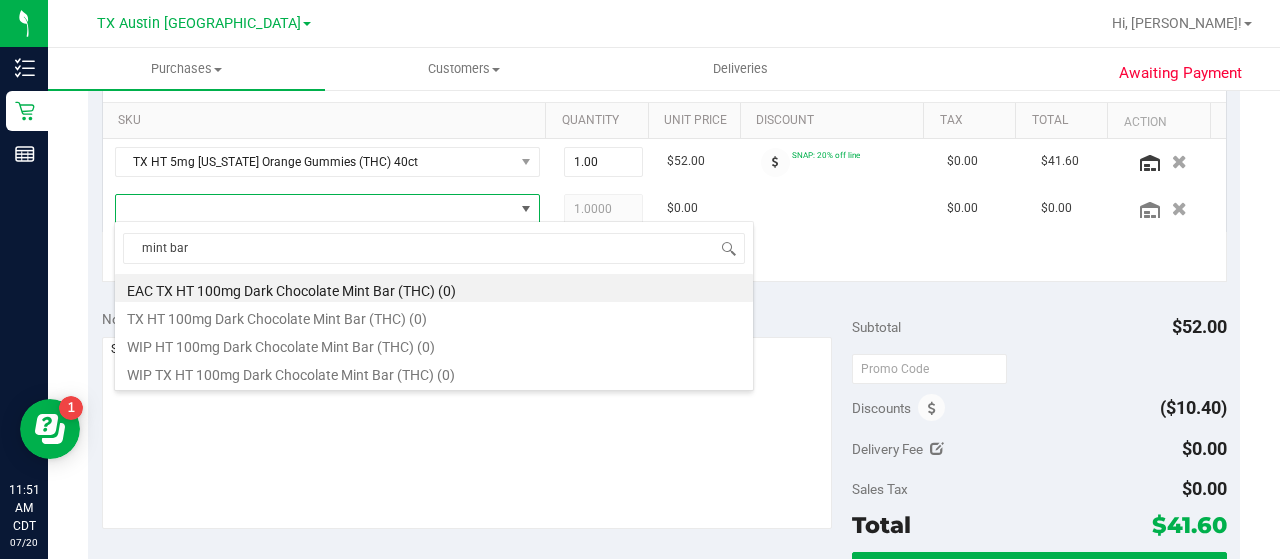click on "Notes (optional)
Subtotal
$52.00
Discounts
($10.40)
Delivery Fee
$0.00
Sales Tax
$0.00
Total" at bounding box center [664, 476] 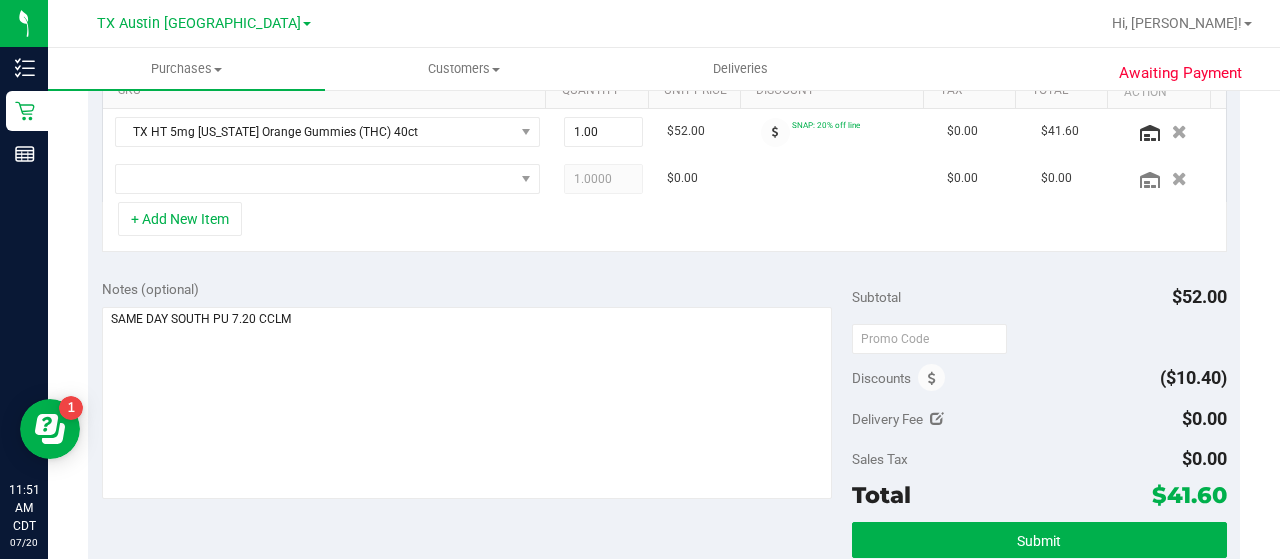 scroll, scrollTop: 518, scrollLeft: 0, axis: vertical 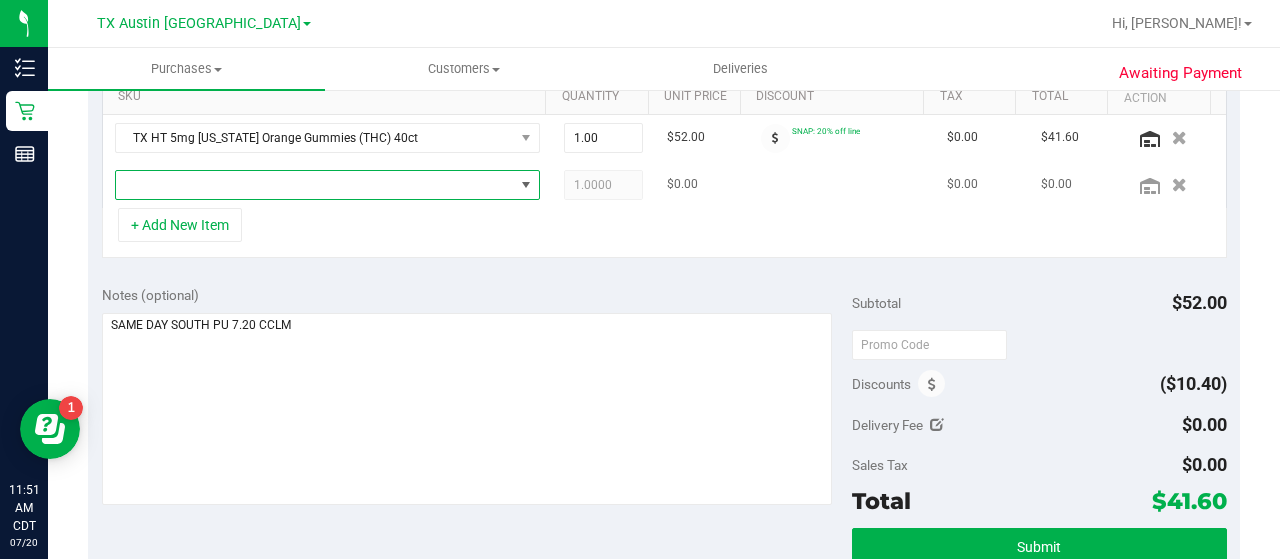 click at bounding box center (315, 185) 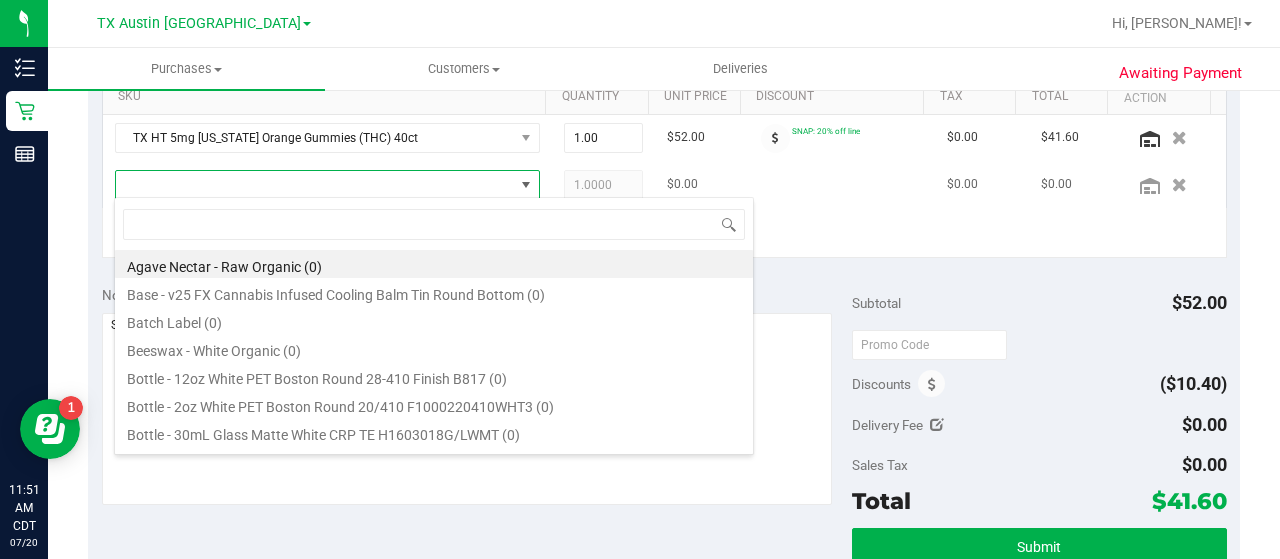 scroll, scrollTop: 99970, scrollLeft: 99586, axis: both 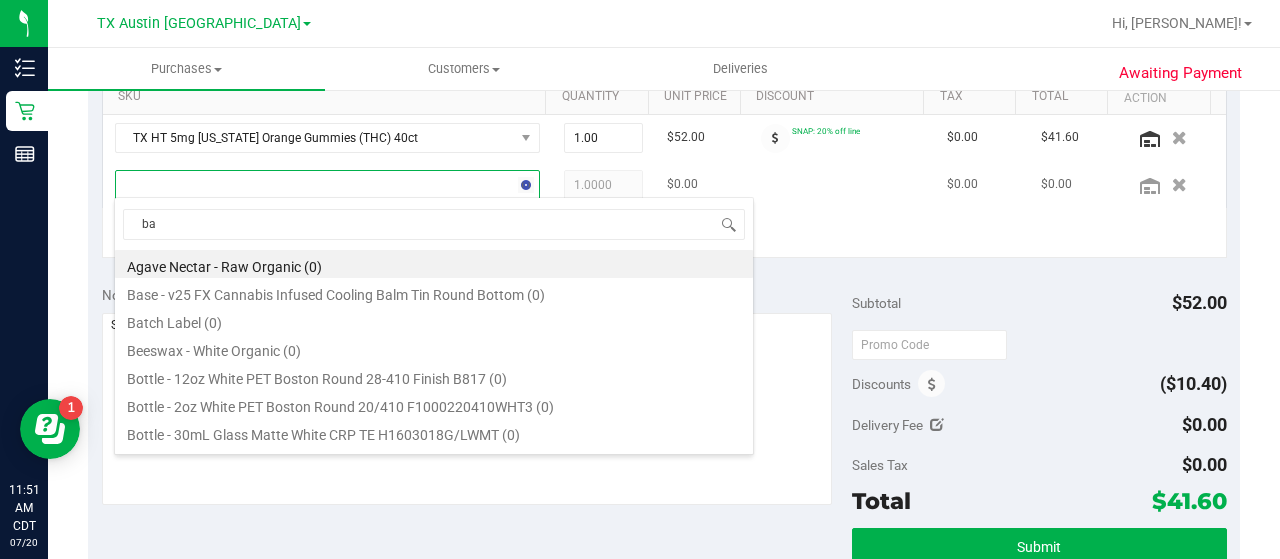 type on "bar" 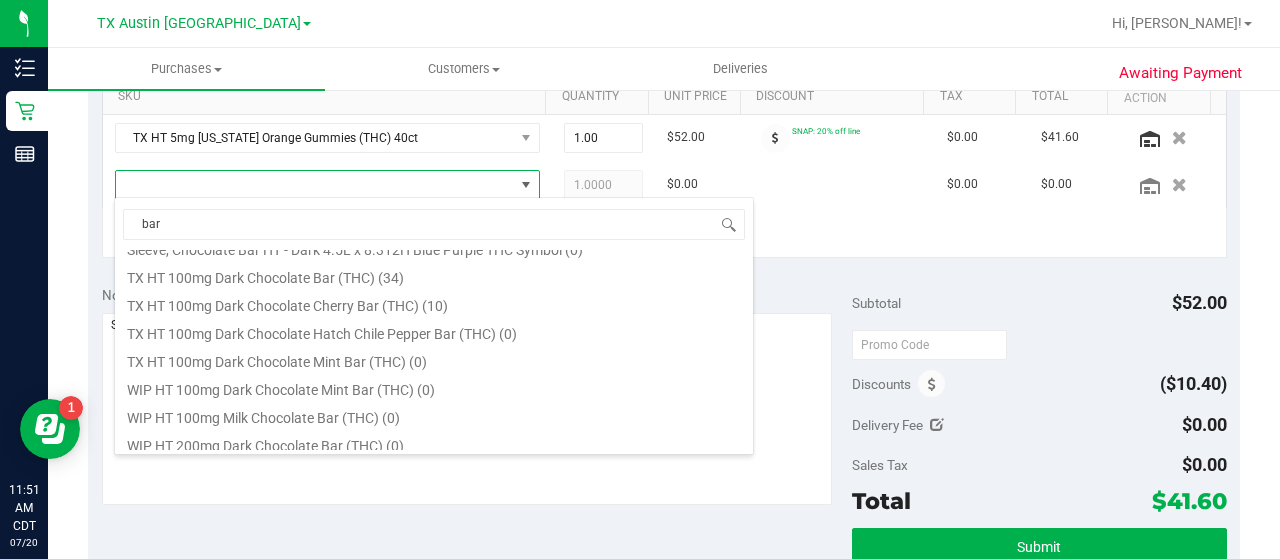 scroll, scrollTop: 304, scrollLeft: 0, axis: vertical 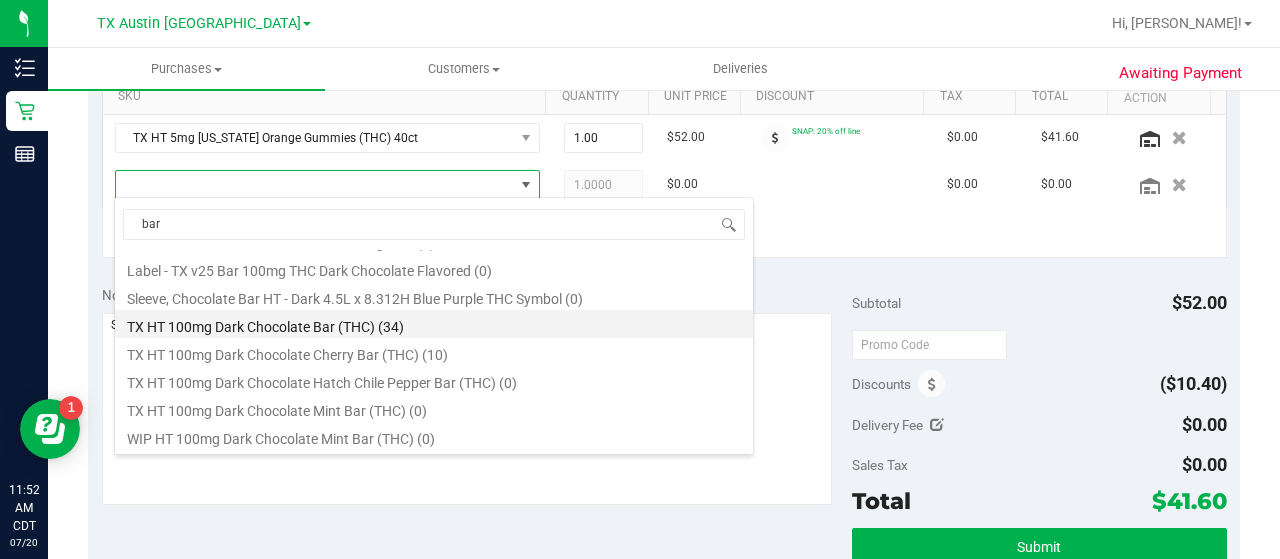 click on "TX HT 100mg Dark Chocolate Bar (THC) (34)" at bounding box center [434, 324] 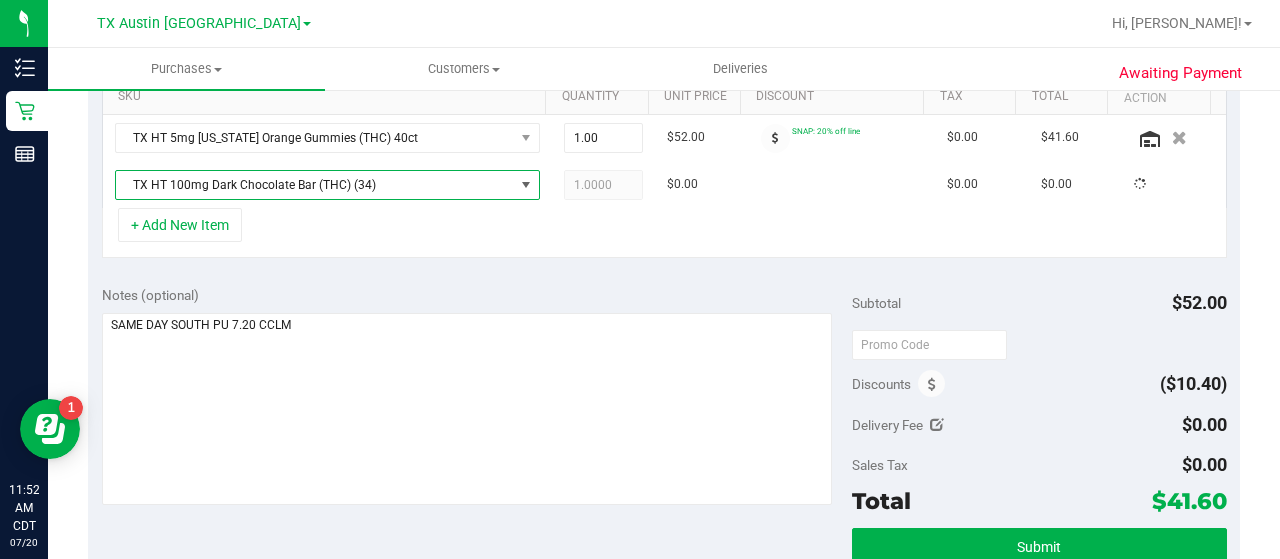 click on "+ Add New Item" at bounding box center [664, 233] 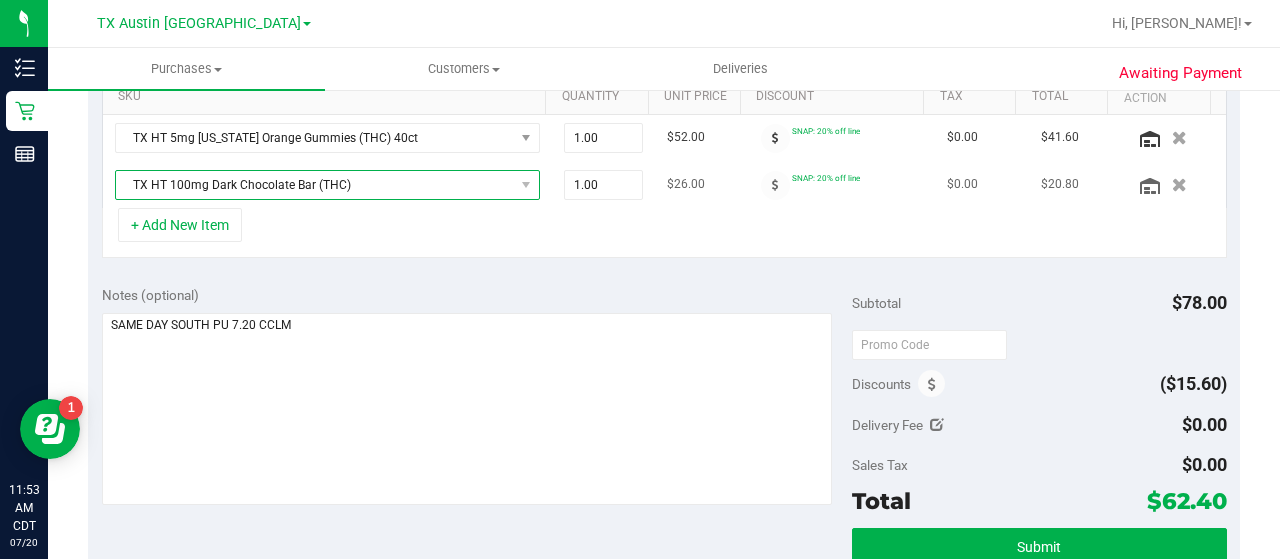 click on "TX HT 100mg Dark Chocolate Bar (THC)" at bounding box center [315, 185] 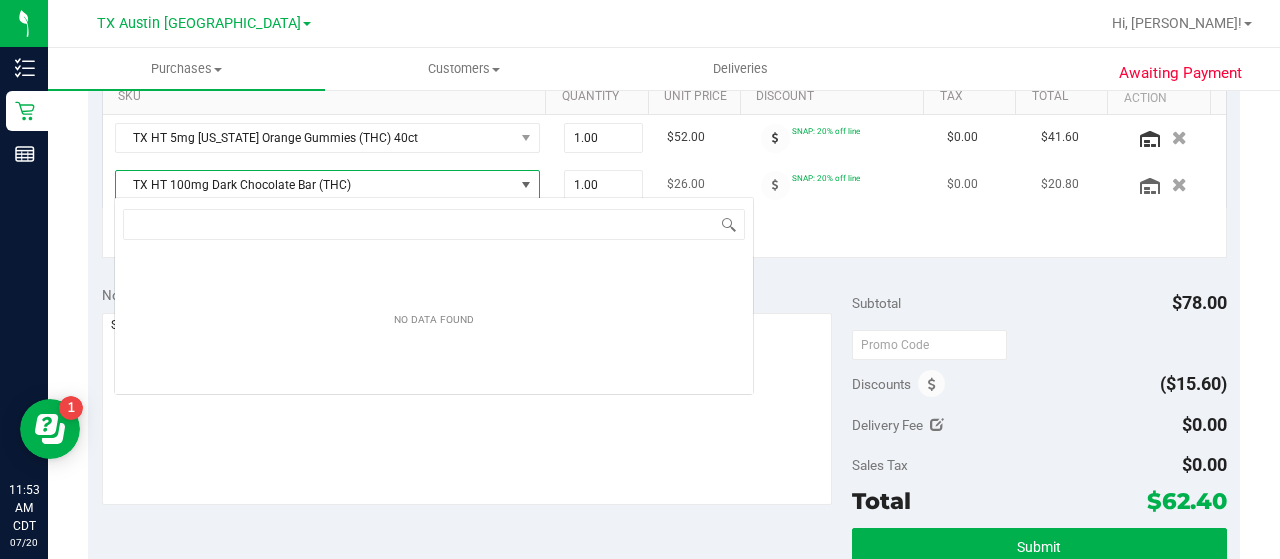 scroll, scrollTop: 99970, scrollLeft: 99586, axis: both 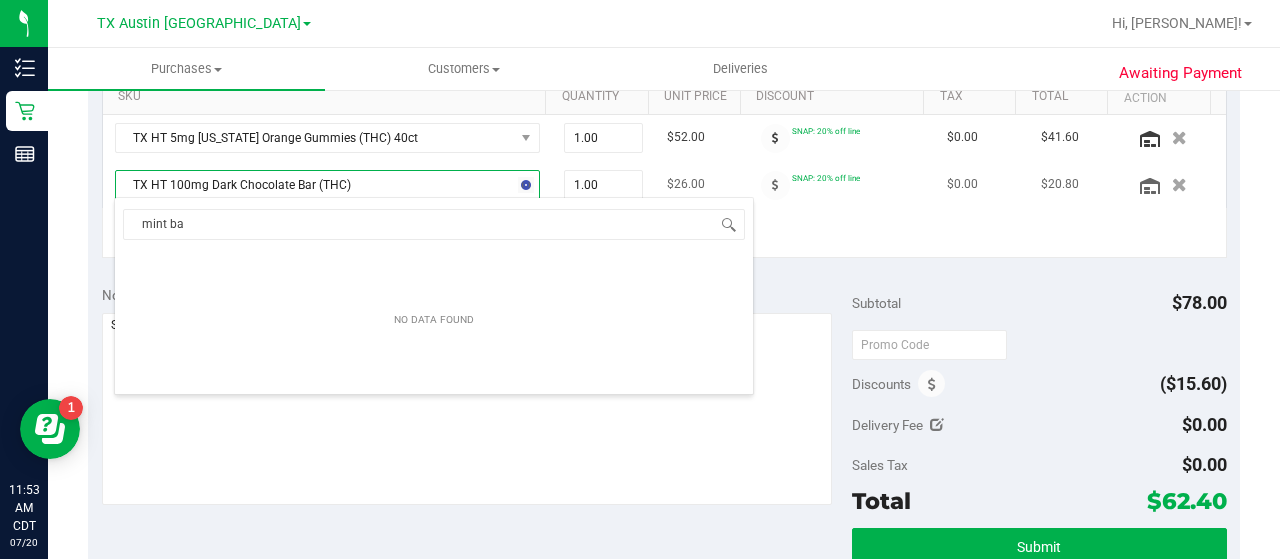 type on "mint bar" 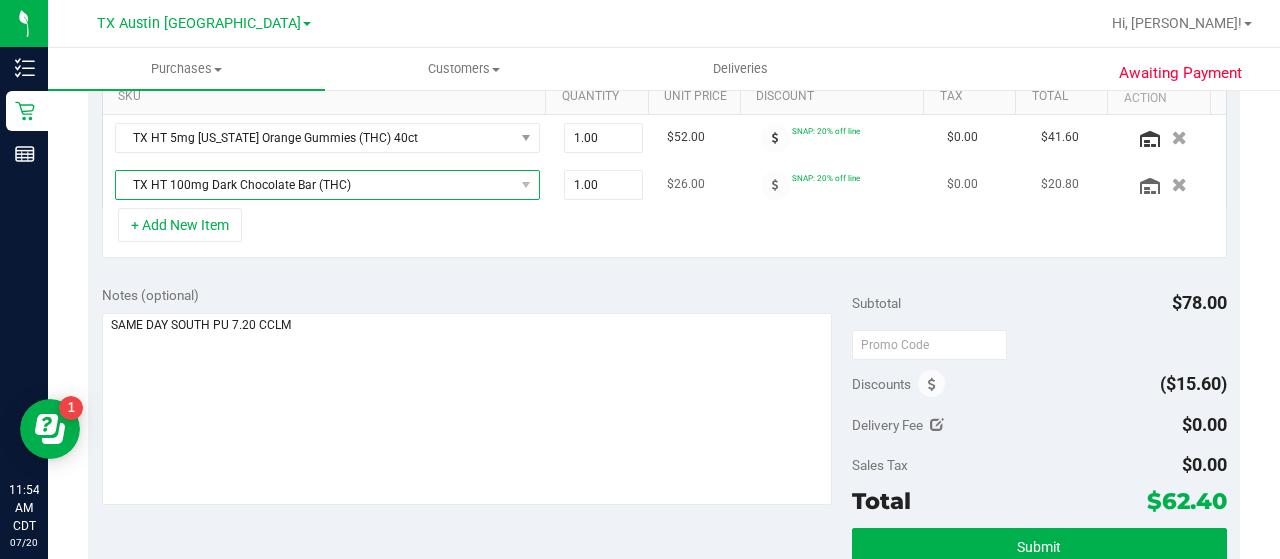 click on "TX HT 100mg Dark Chocolate Bar (THC)" at bounding box center [315, 185] 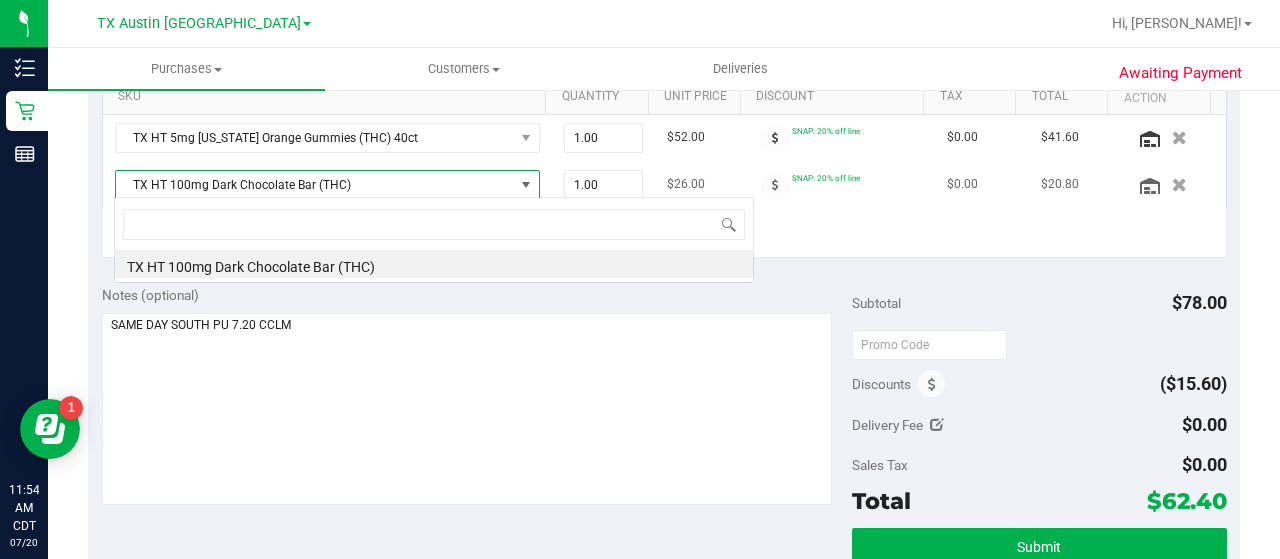 scroll, scrollTop: 99970, scrollLeft: 99586, axis: both 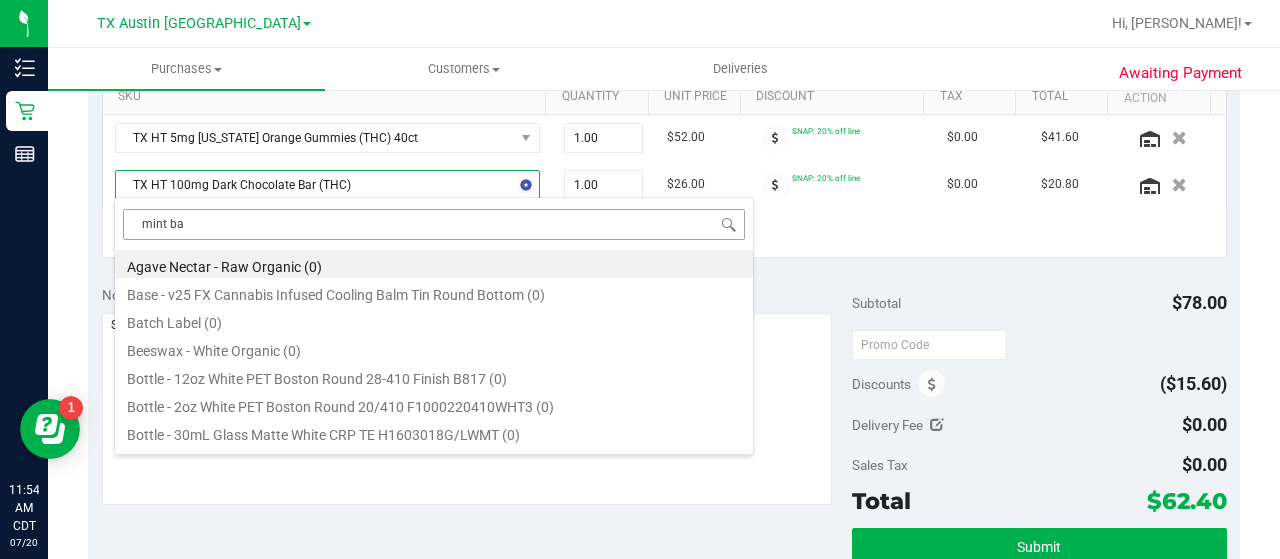 type on "mint bar" 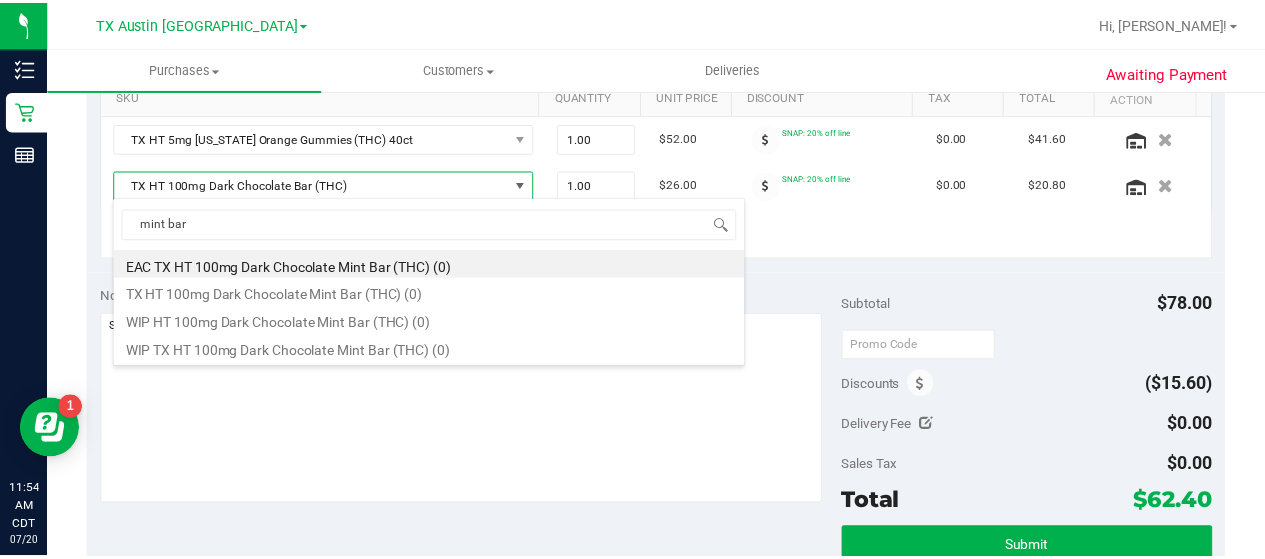 scroll, scrollTop: 138, scrollLeft: 0, axis: vertical 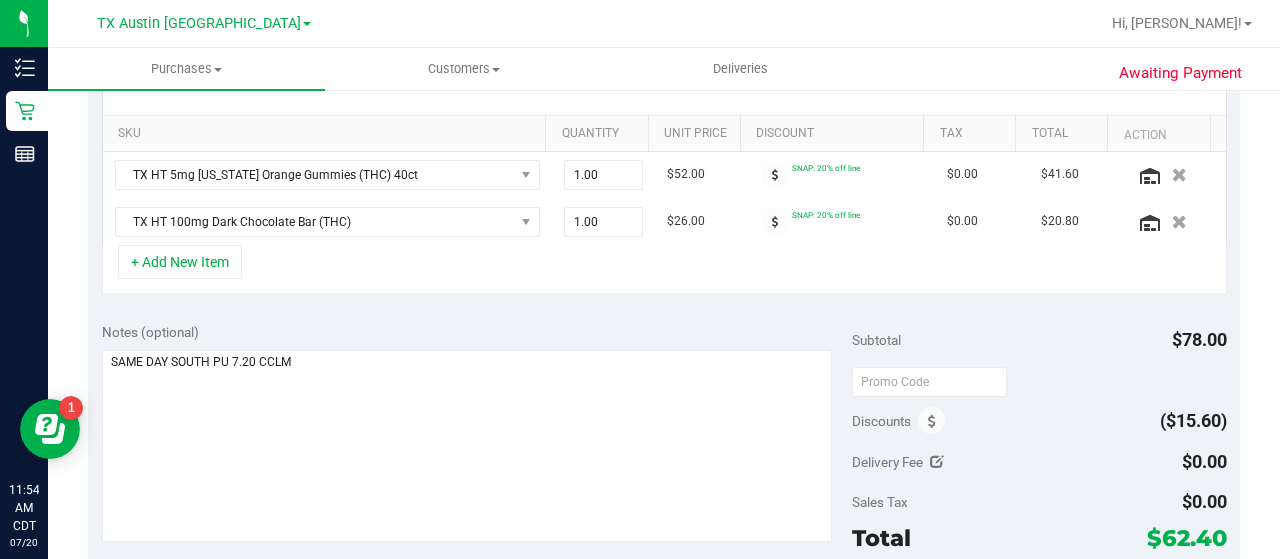click on "+ Add New Item" at bounding box center (664, 270) 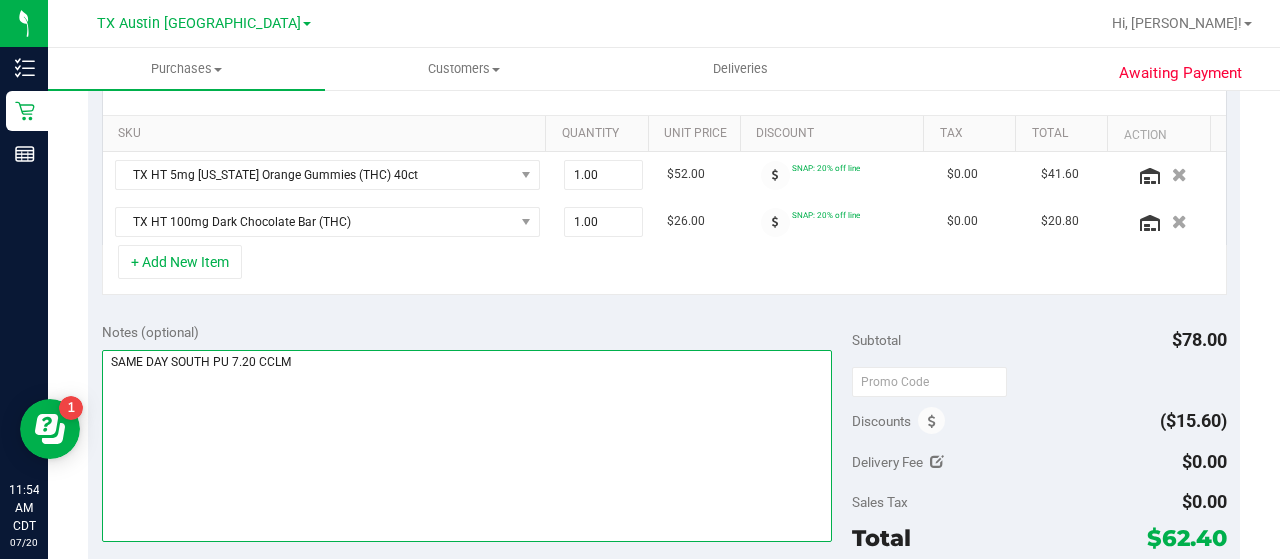click at bounding box center [467, 446] 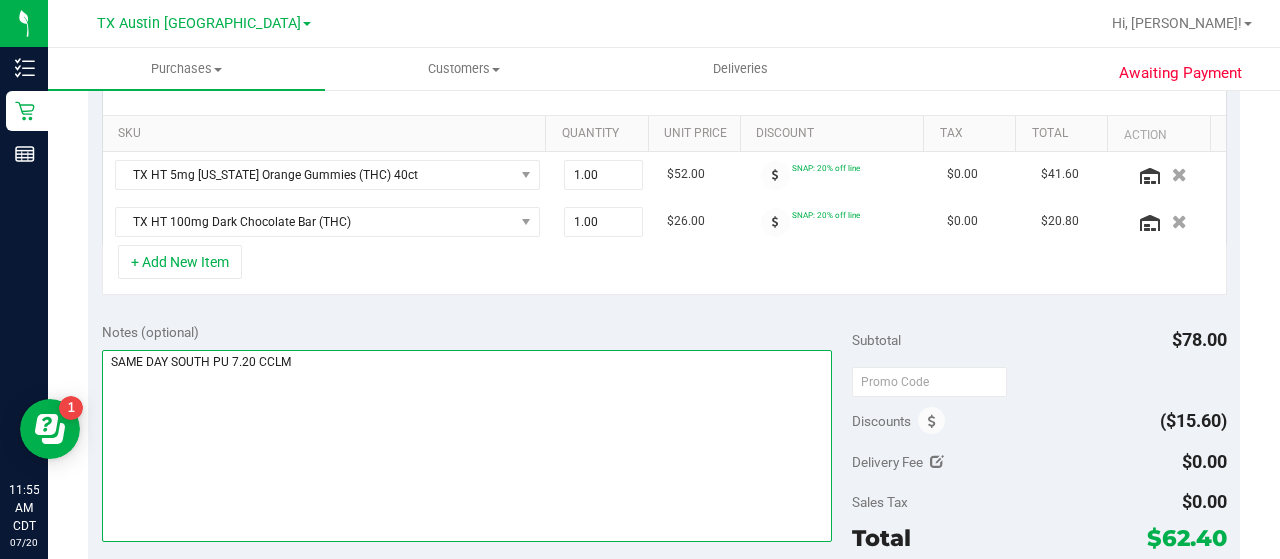 click at bounding box center [467, 446] 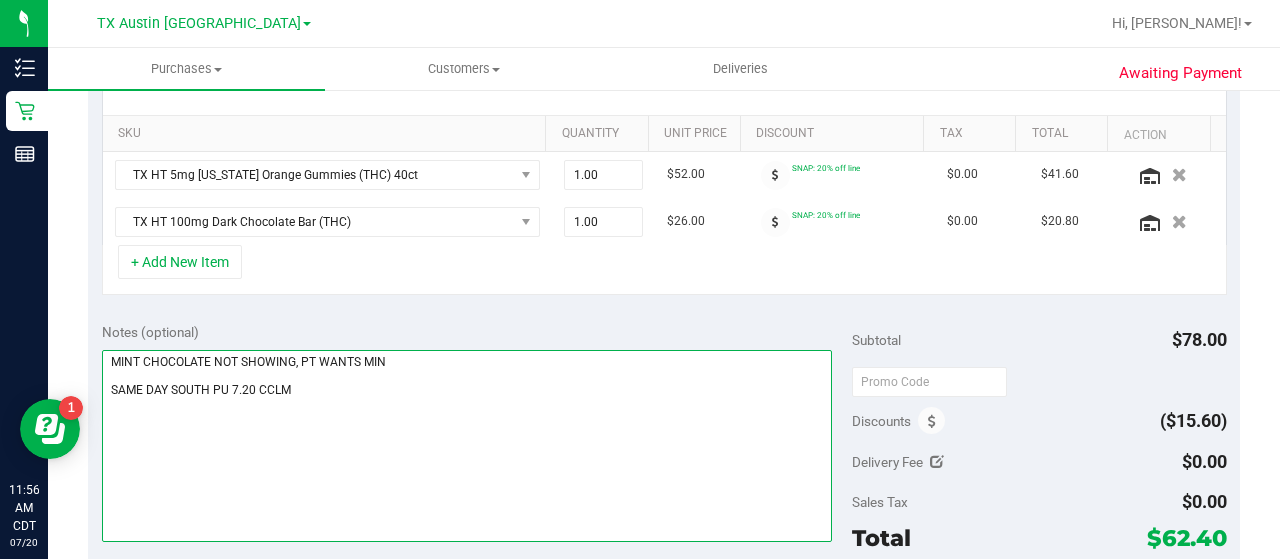 click at bounding box center (467, 446) 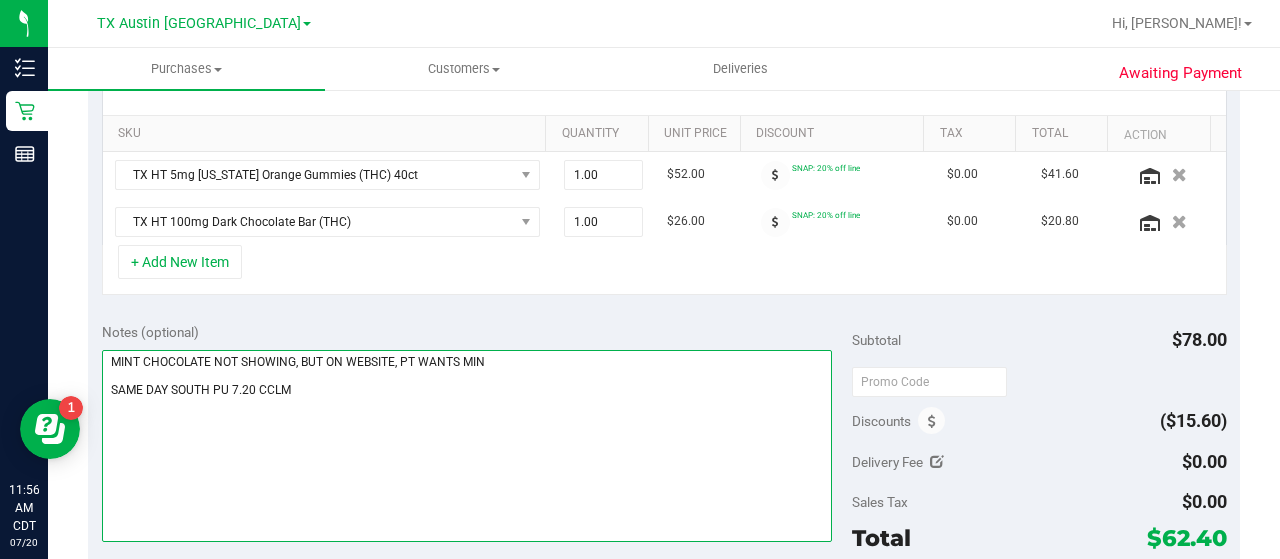 click at bounding box center [467, 446] 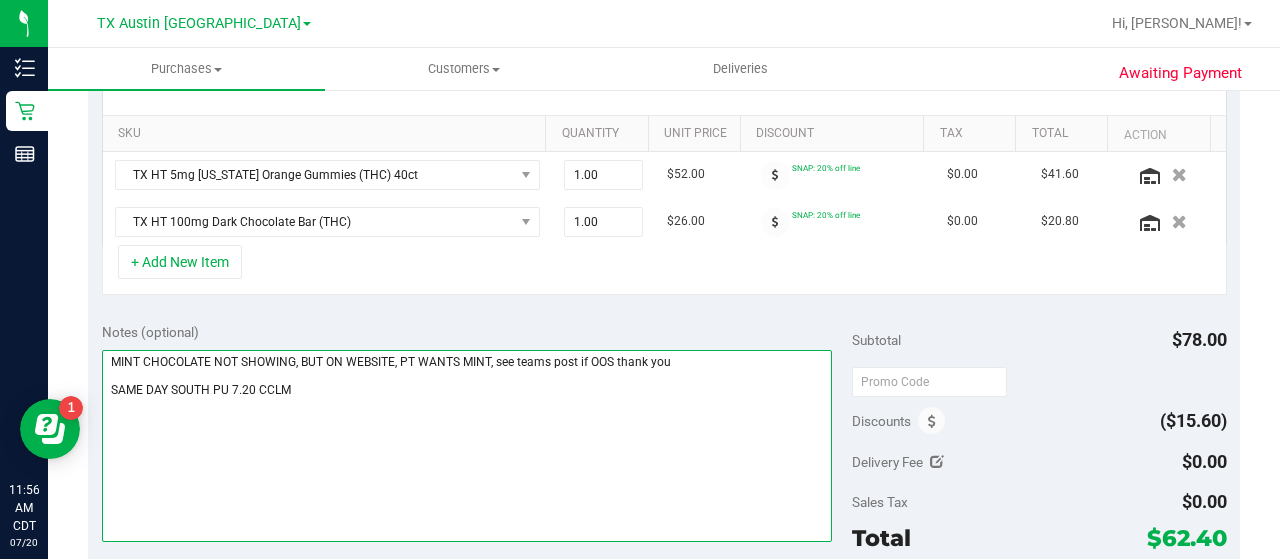 type on "MINT CHOCOLATE NOT SHOWING, BUT ON WEBSITE, PT WANTS MINT, see teams post if OOS thank you
SAME DAY SOUTH PU 7.20 CCLM" 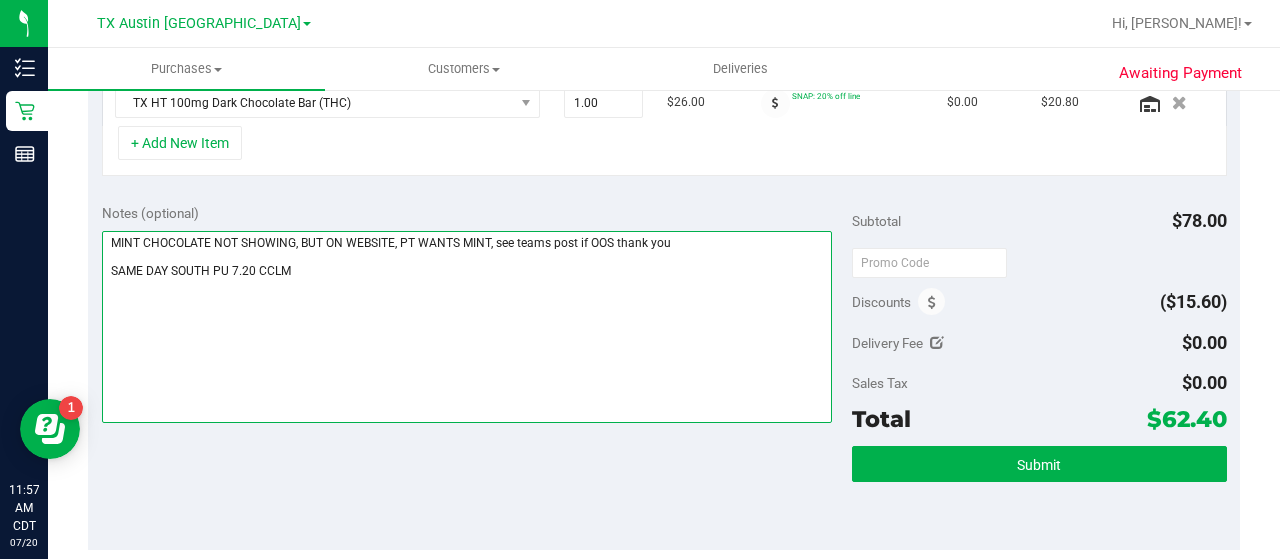 scroll, scrollTop: 602, scrollLeft: 0, axis: vertical 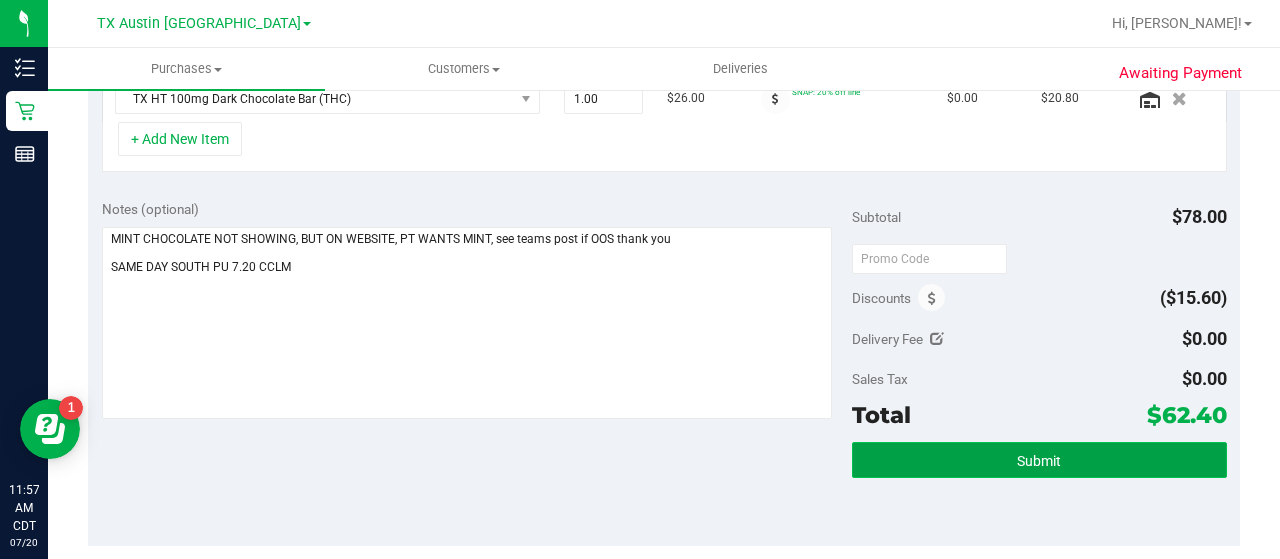 click on "Submit" at bounding box center (1039, 460) 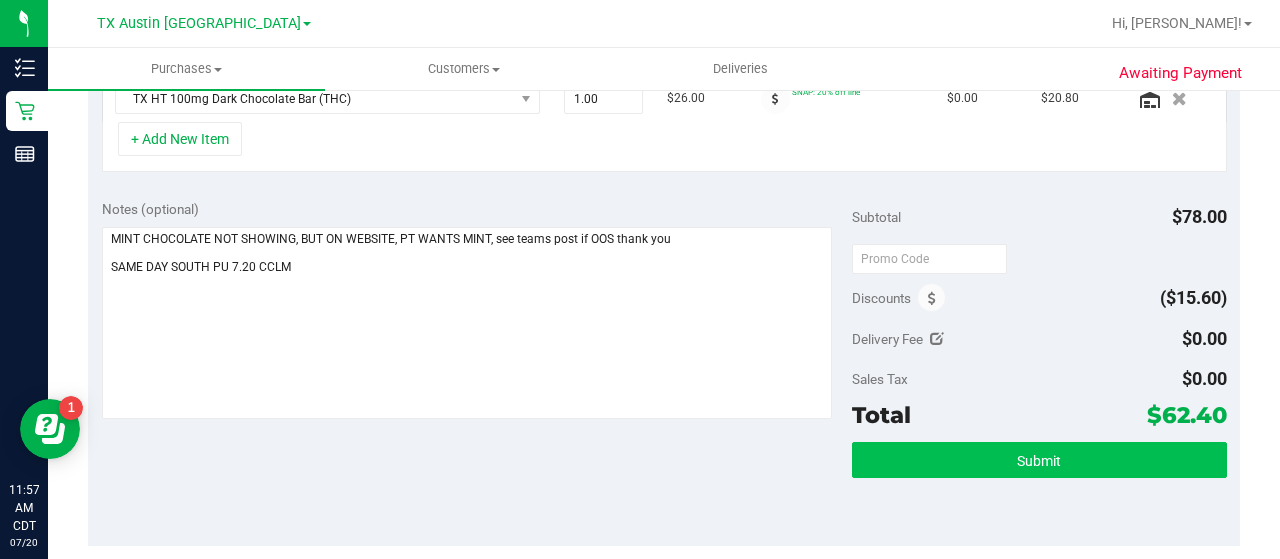scroll, scrollTop: 572, scrollLeft: 0, axis: vertical 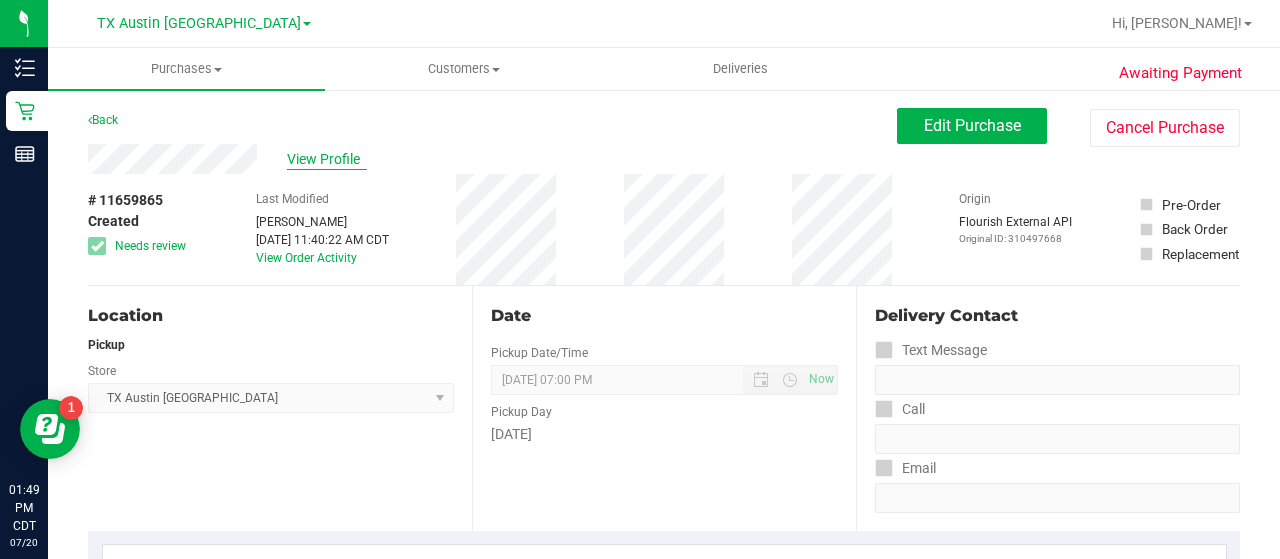 click on "View Profile" at bounding box center [327, 159] 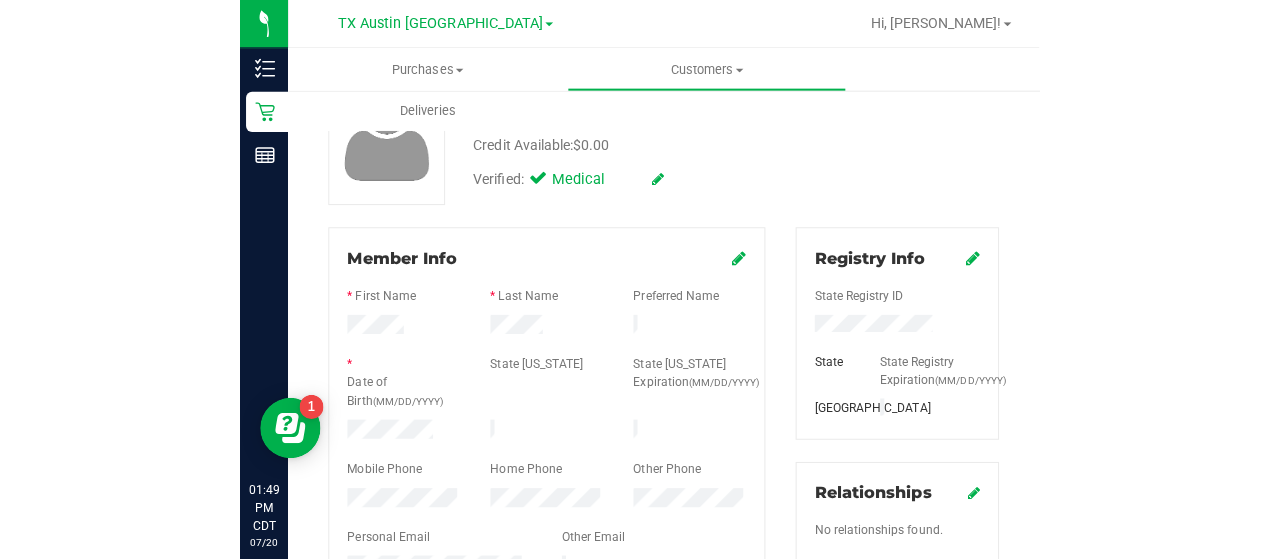scroll, scrollTop: 206, scrollLeft: 0, axis: vertical 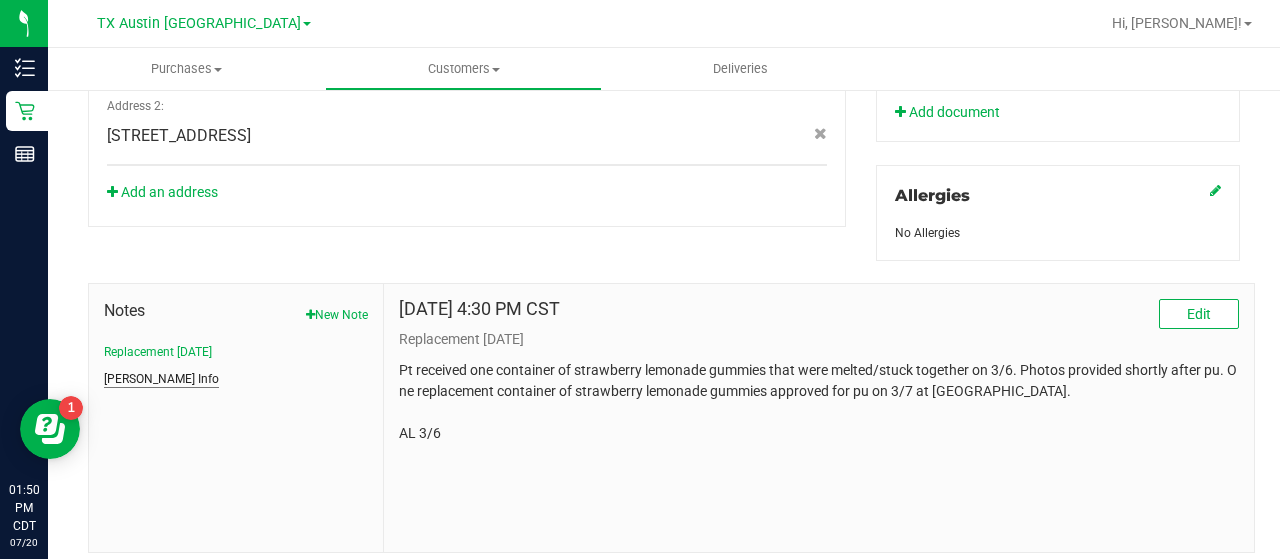 click on "Curt Info" at bounding box center [161, 379] 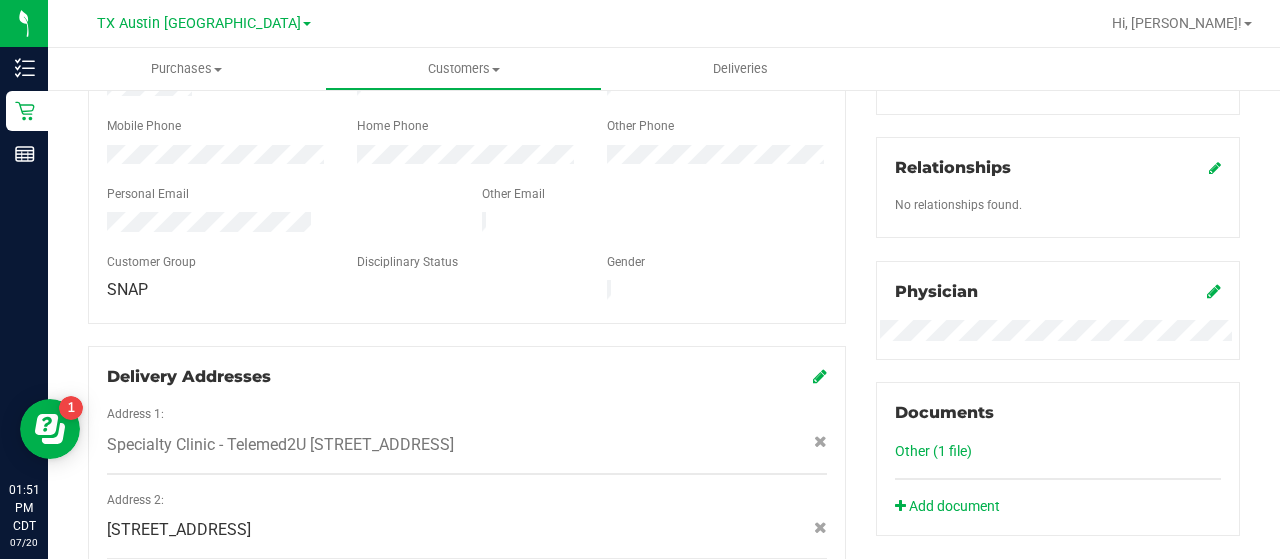 scroll, scrollTop: 0, scrollLeft: 0, axis: both 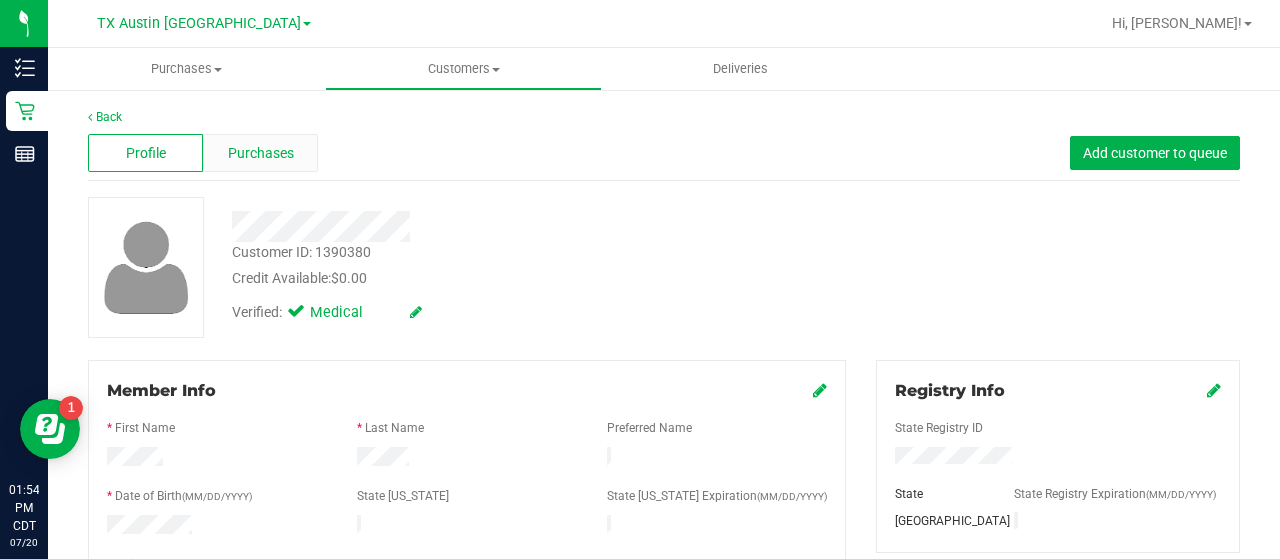 drag, startPoint x: 410, startPoint y: 242, endPoint x: 280, endPoint y: 139, distance: 165.85837 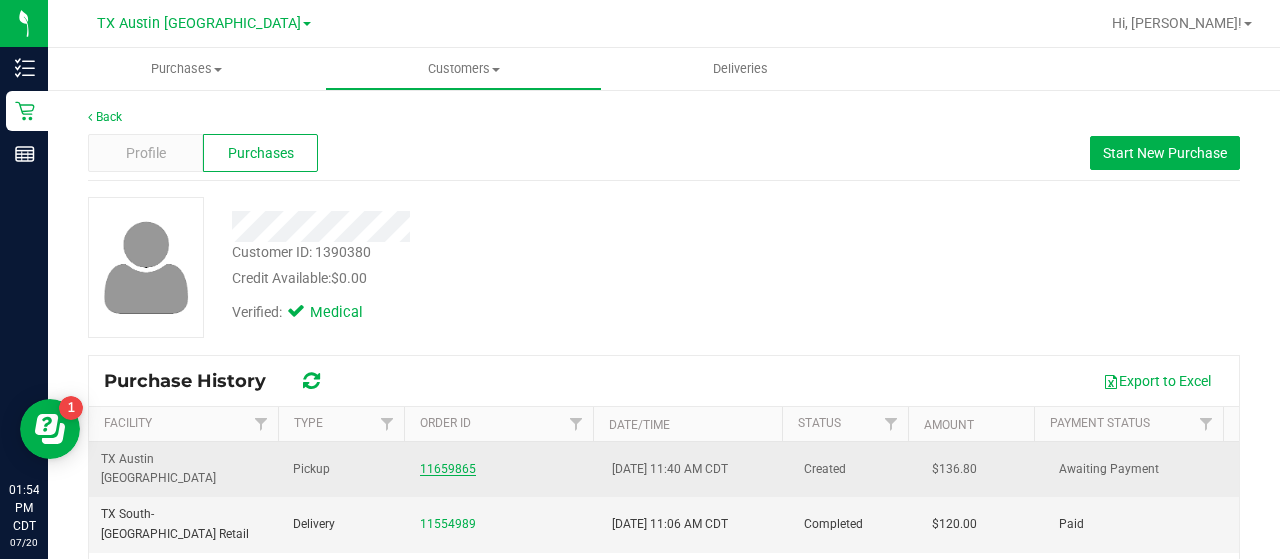 click on "11659865" at bounding box center (448, 469) 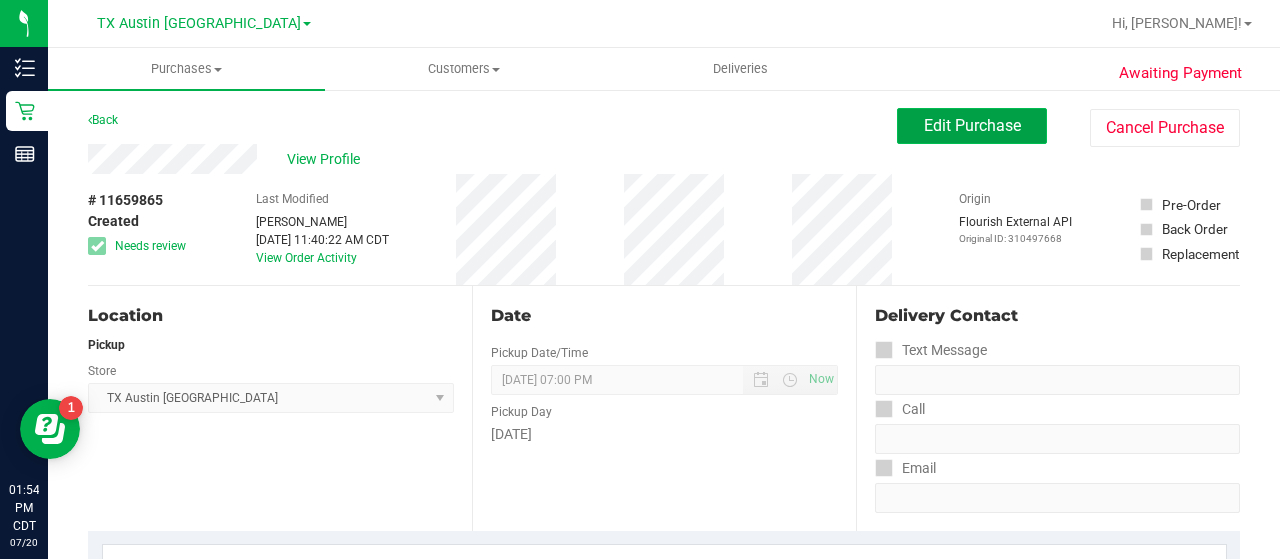 click on "Edit Purchase" at bounding box center [972, 125] 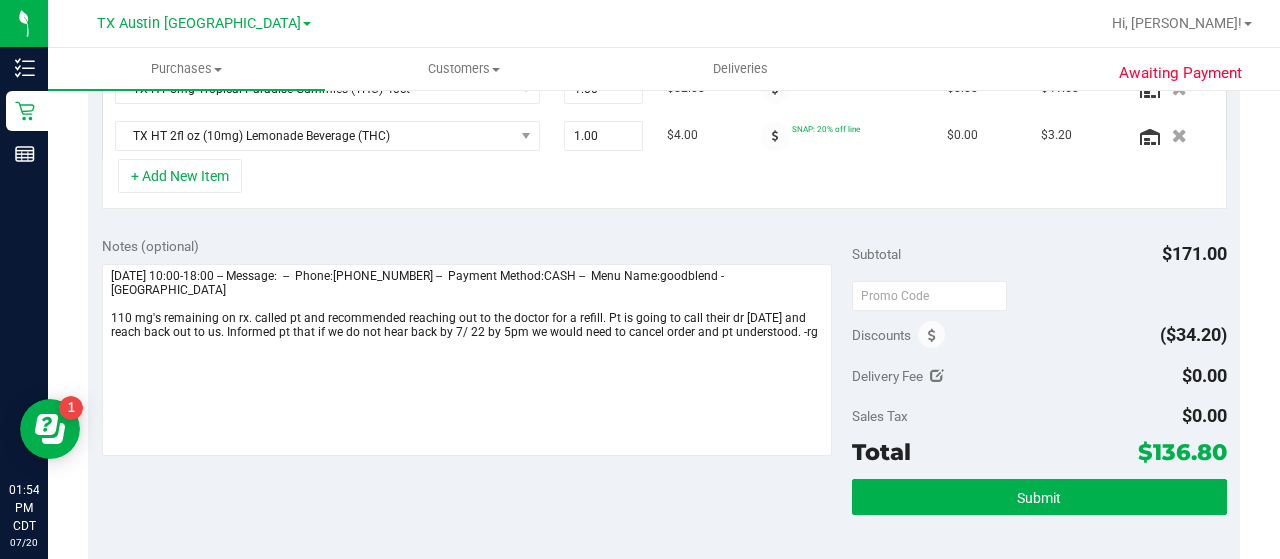 scroll, scrollTop: 806, scrollLeft: 0, axis: vertical 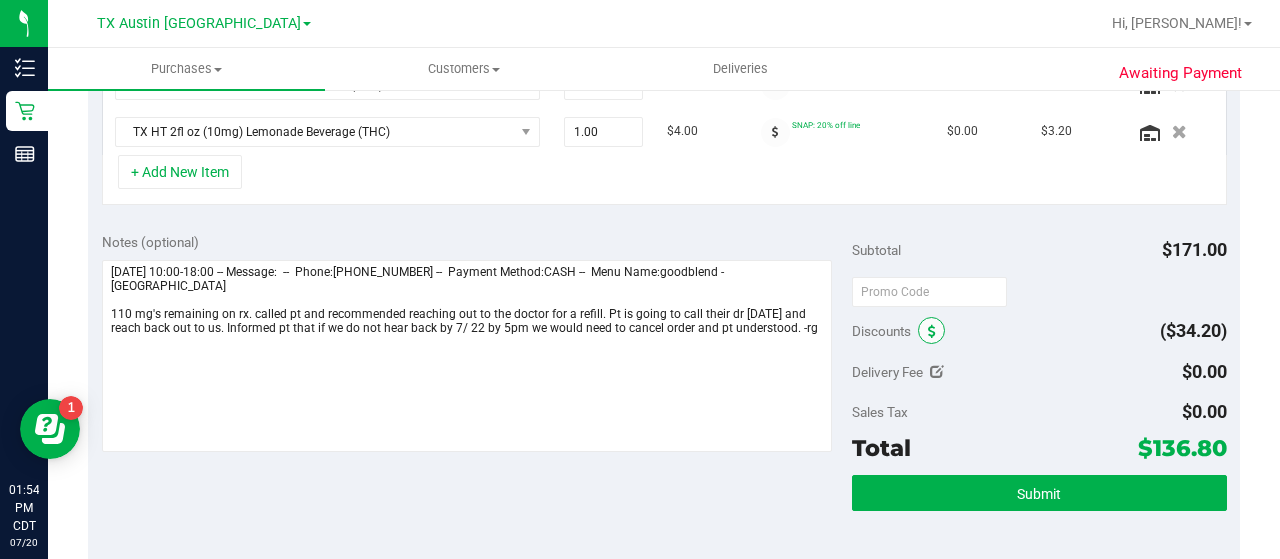 click at bounding box center (932, 332) 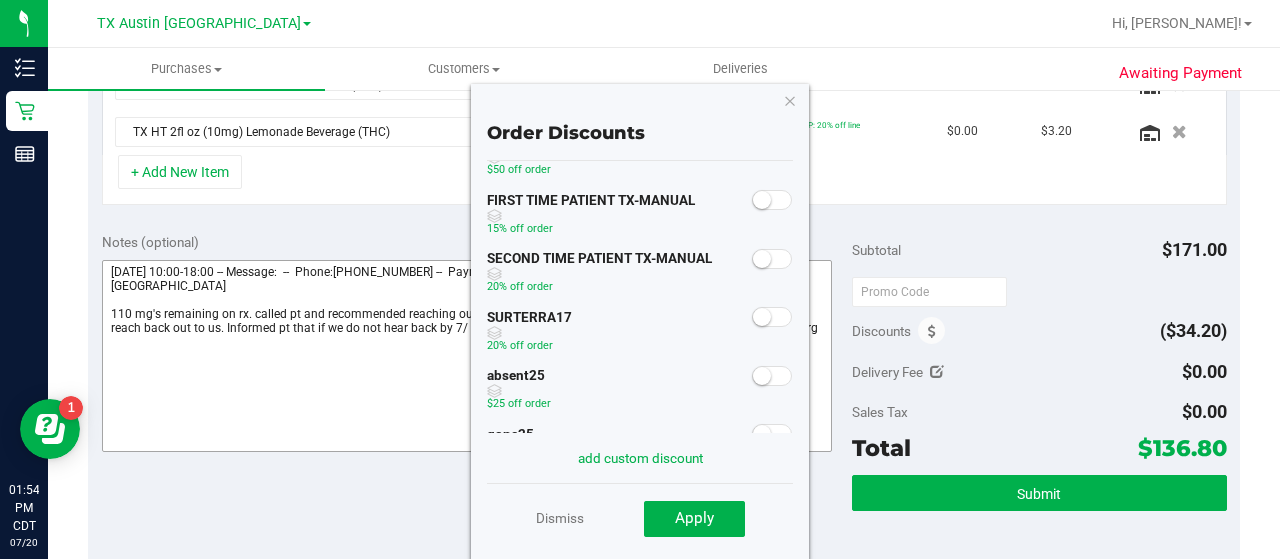 scroll, scrollTop: 25, scrollLeft: 0, axis: vertical 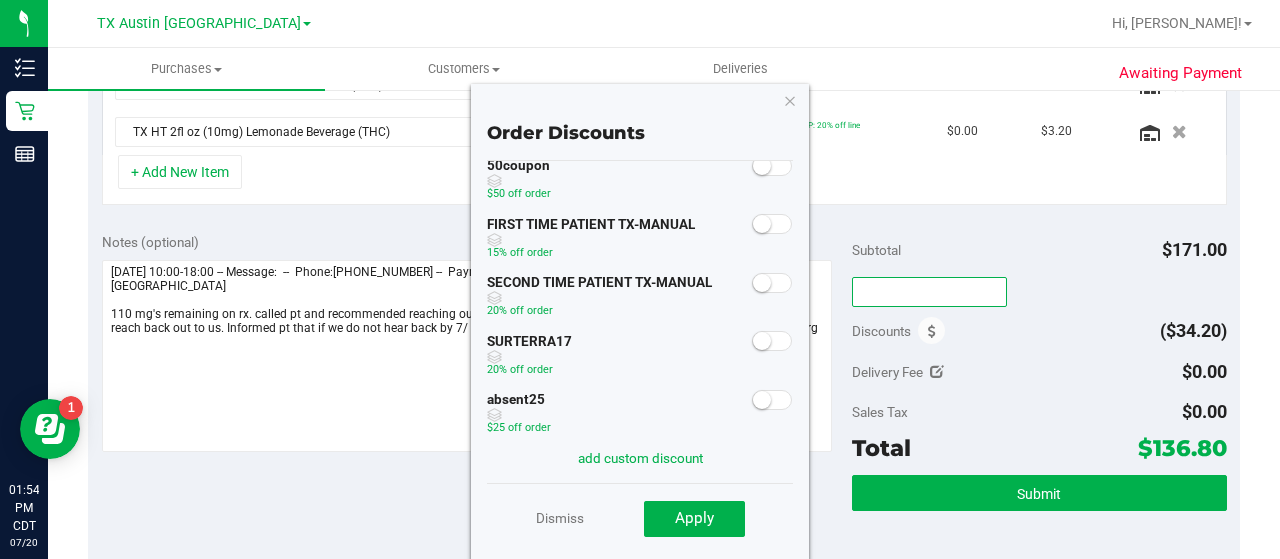 click at bounding box center (929, 292) 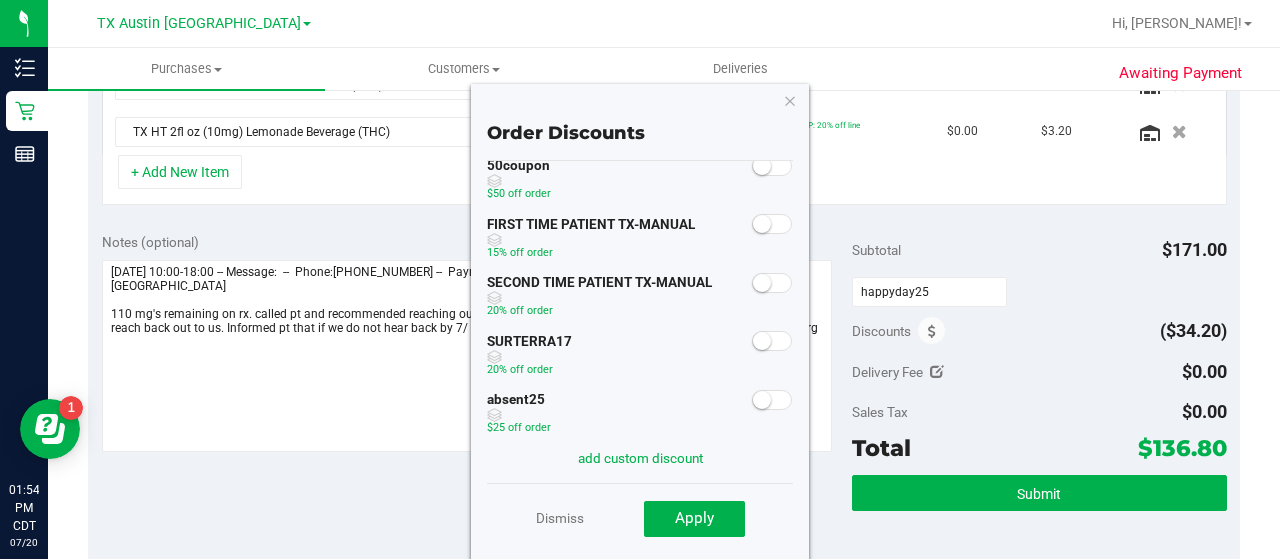 type on "HAPPYDAY25" 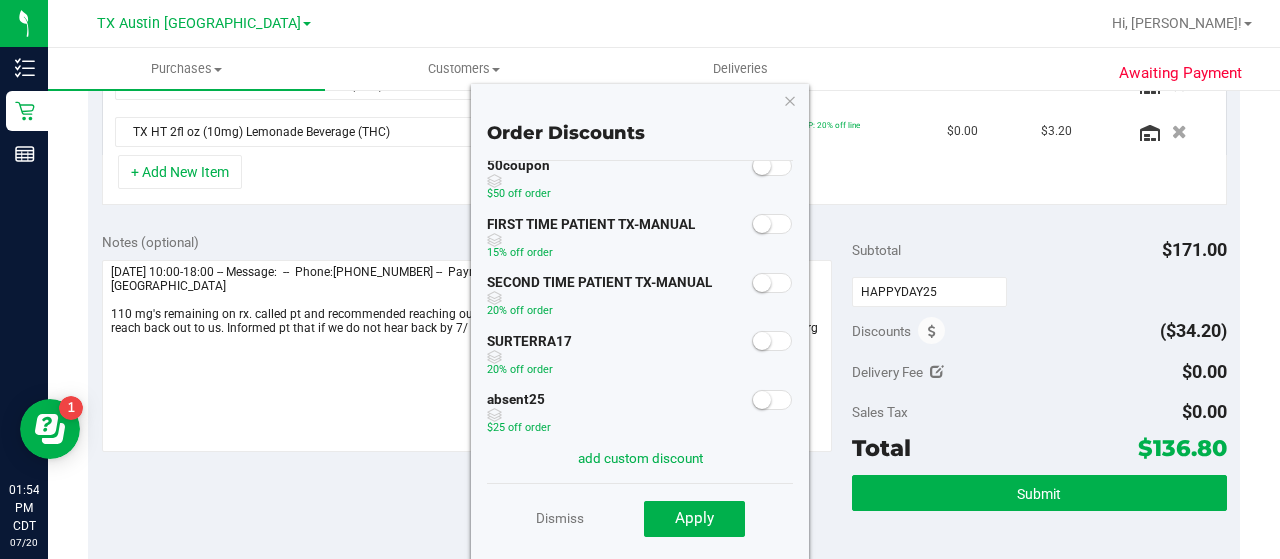 click on "Total
$136.80" at bounding box center [1039, 448] 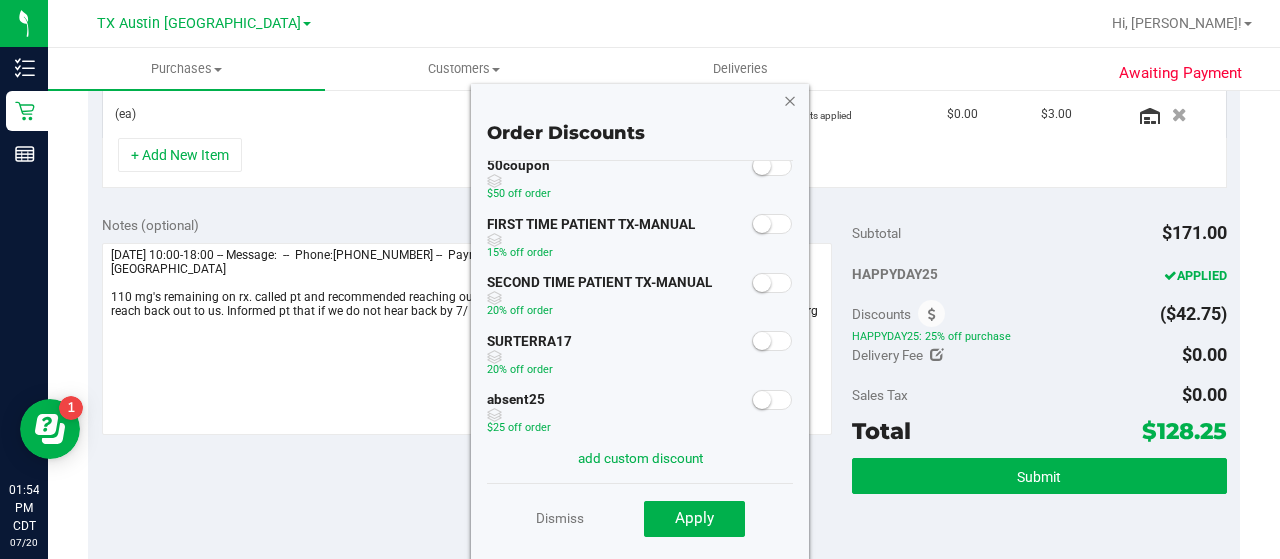 click at bounding box center [790, 100] 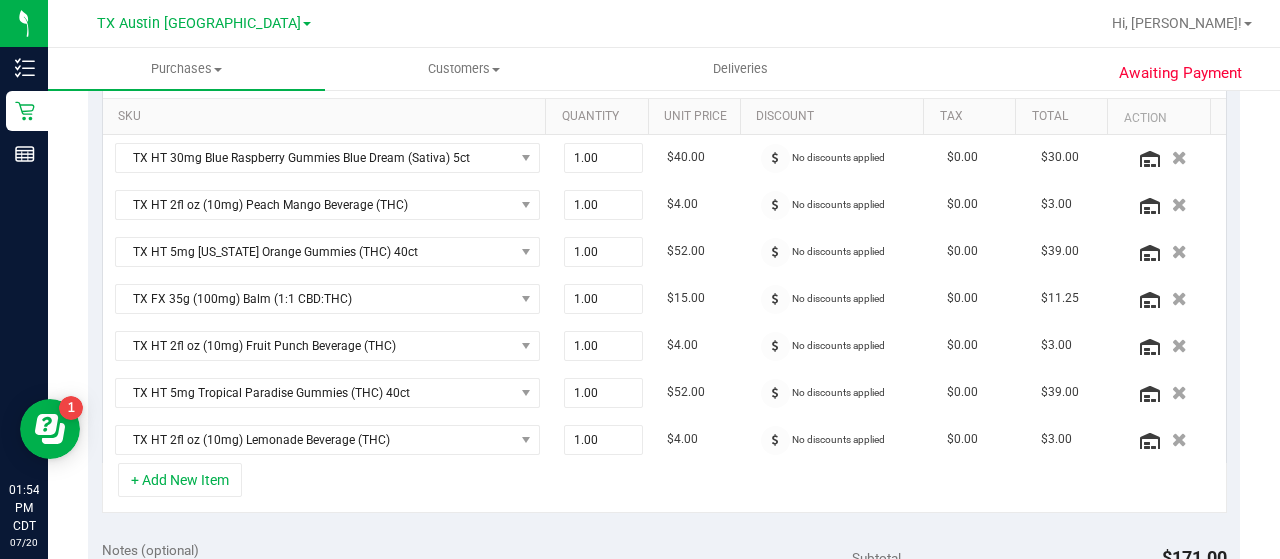 scroll, scrollTop: 490, scrollLeft: 0, axis: vertical 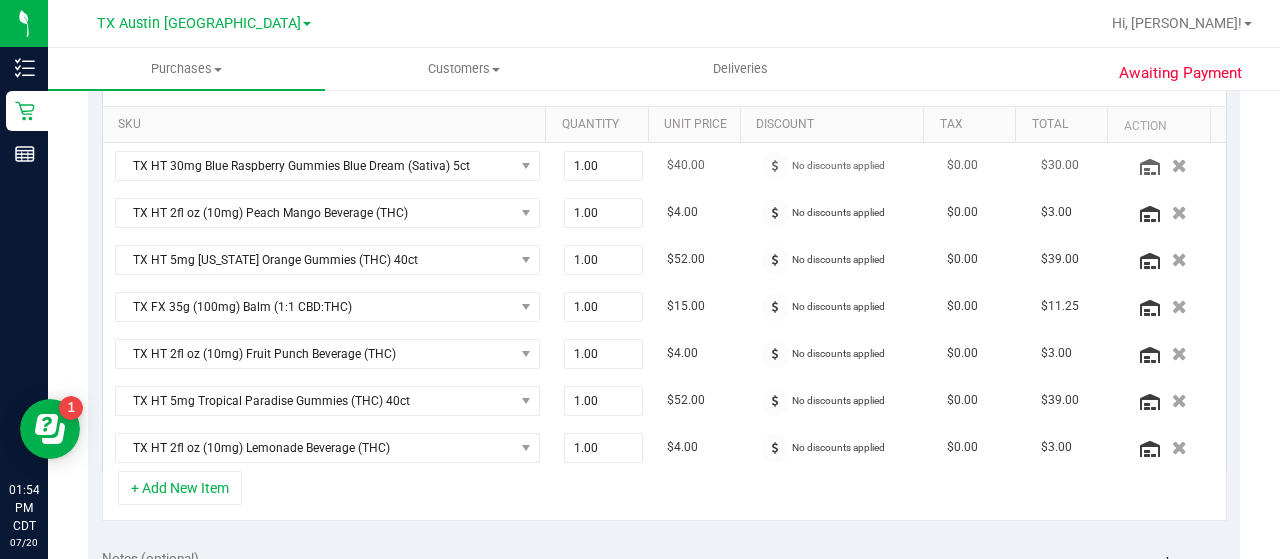click at bounding box center (775, 166) 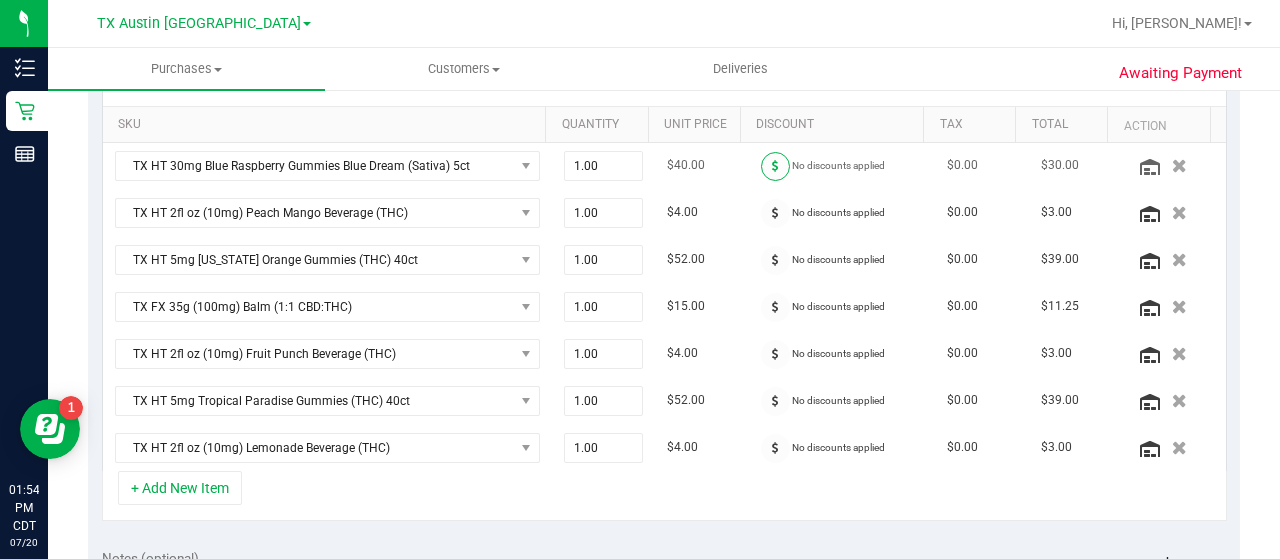 click at bounding box center [775, 166] 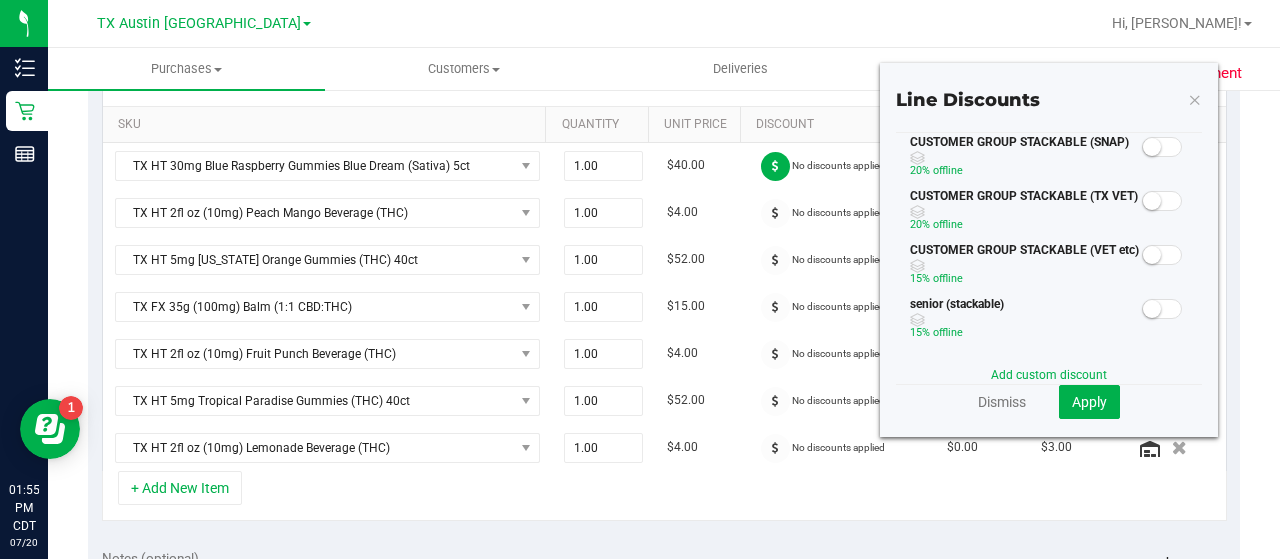 click at bounding box center [1162, 147] 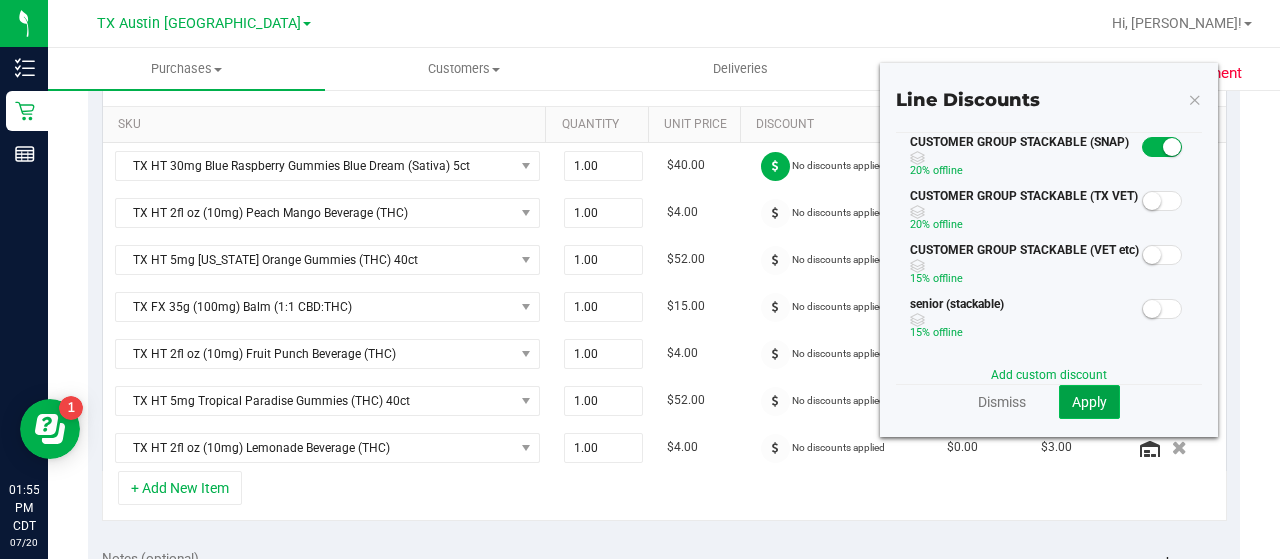 click on "Apply" 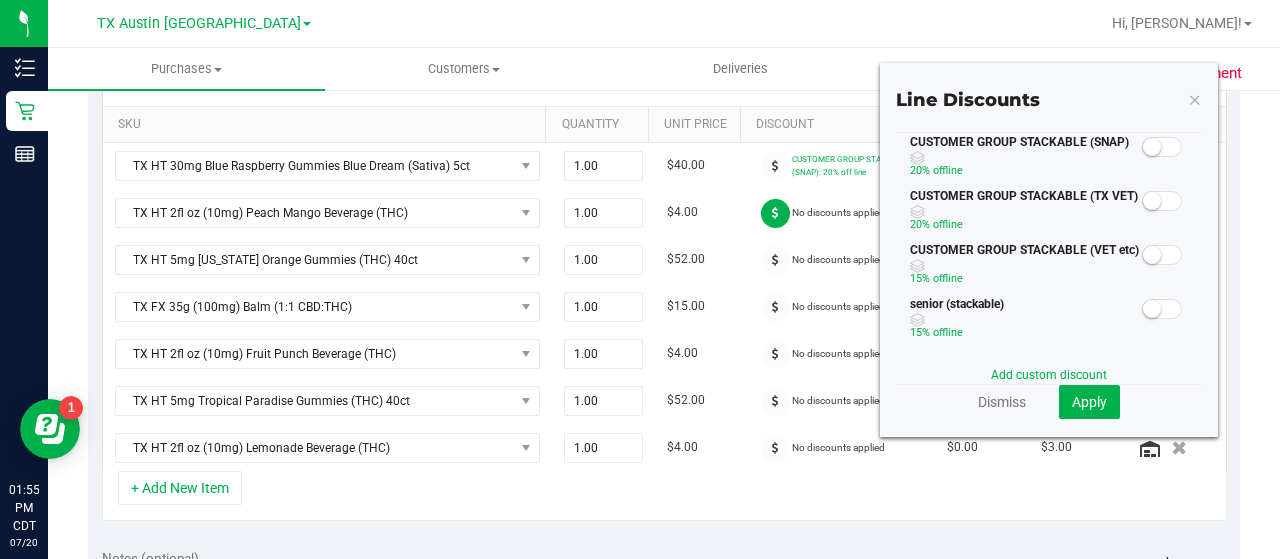 click at bounding box center [1152, 147] 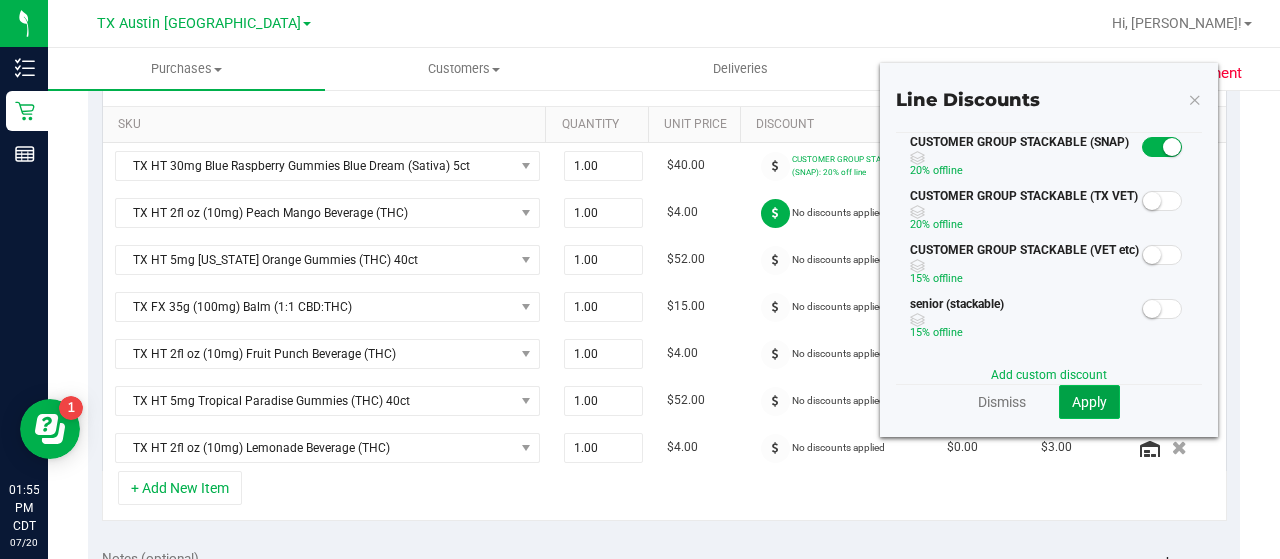 click on "Apply" 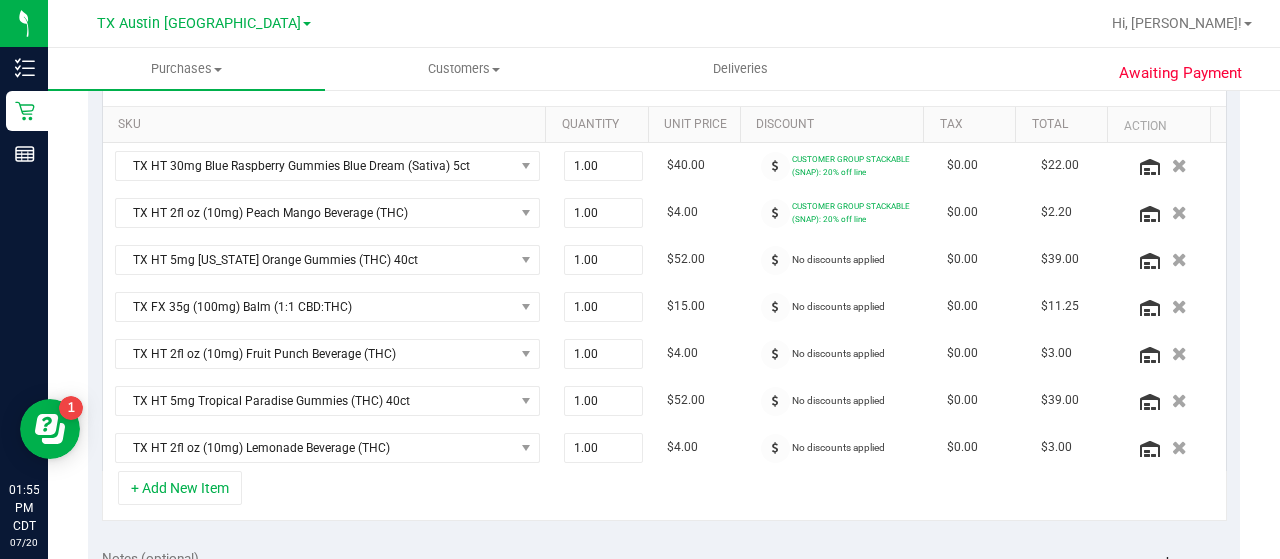 click at bounding box center (775, 260) 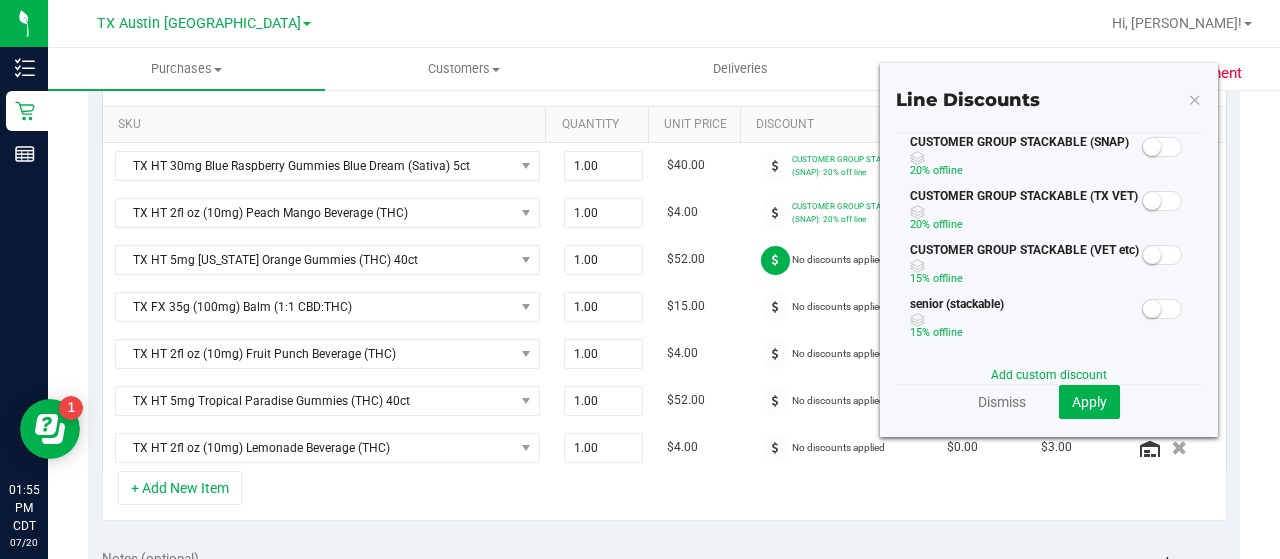 click at bounding box center (1162, 147) 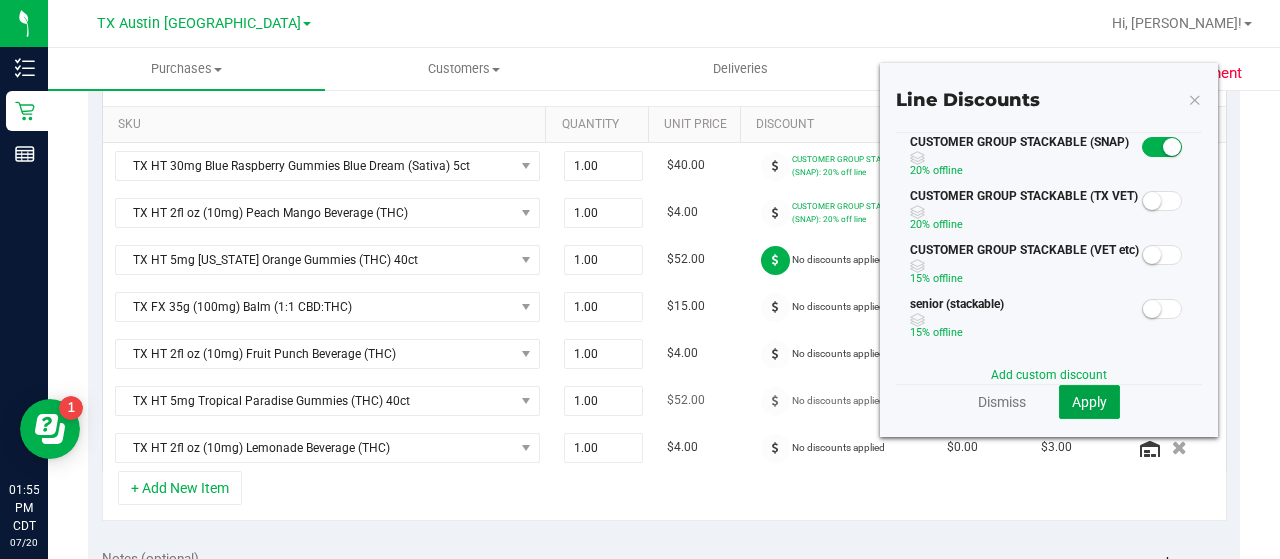 click on "Apply" 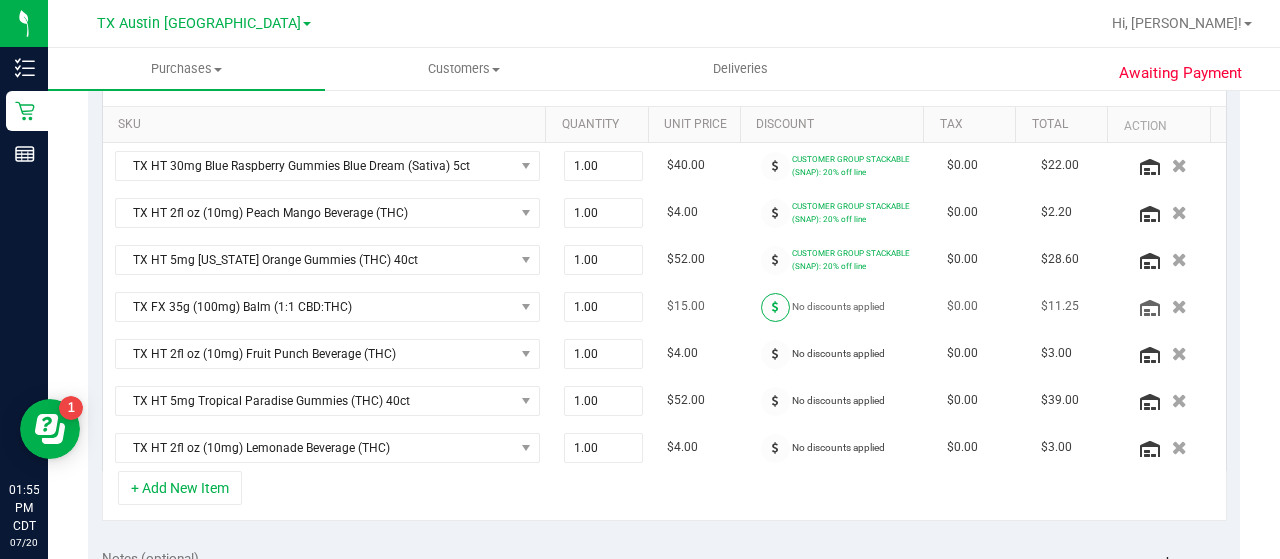 click at bounding box center [775, 307] 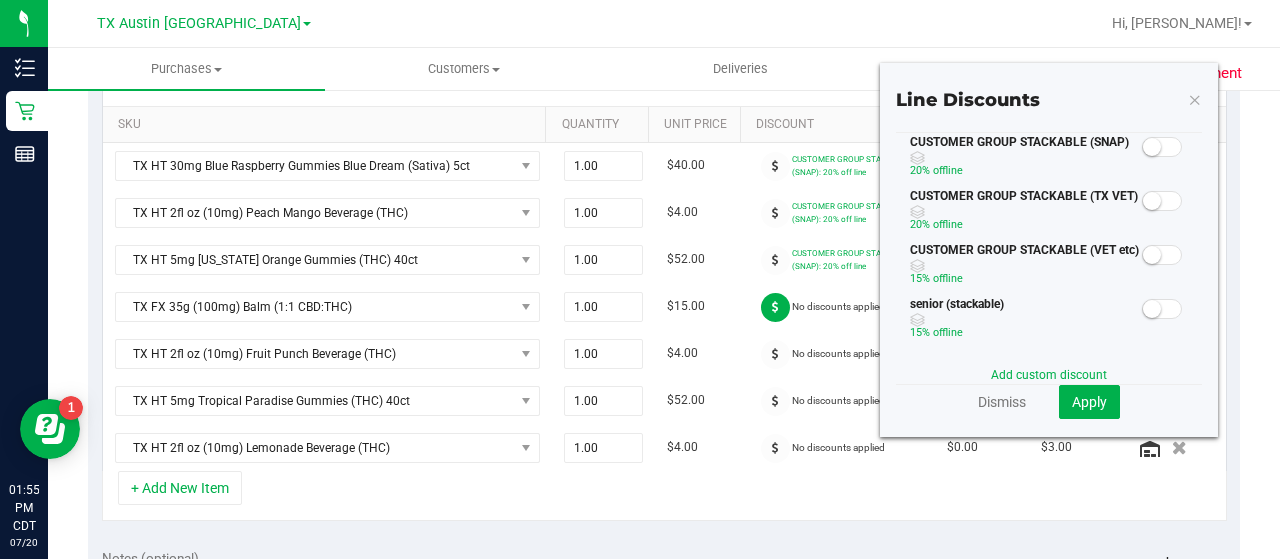 click at bounding box center [1162, 147] 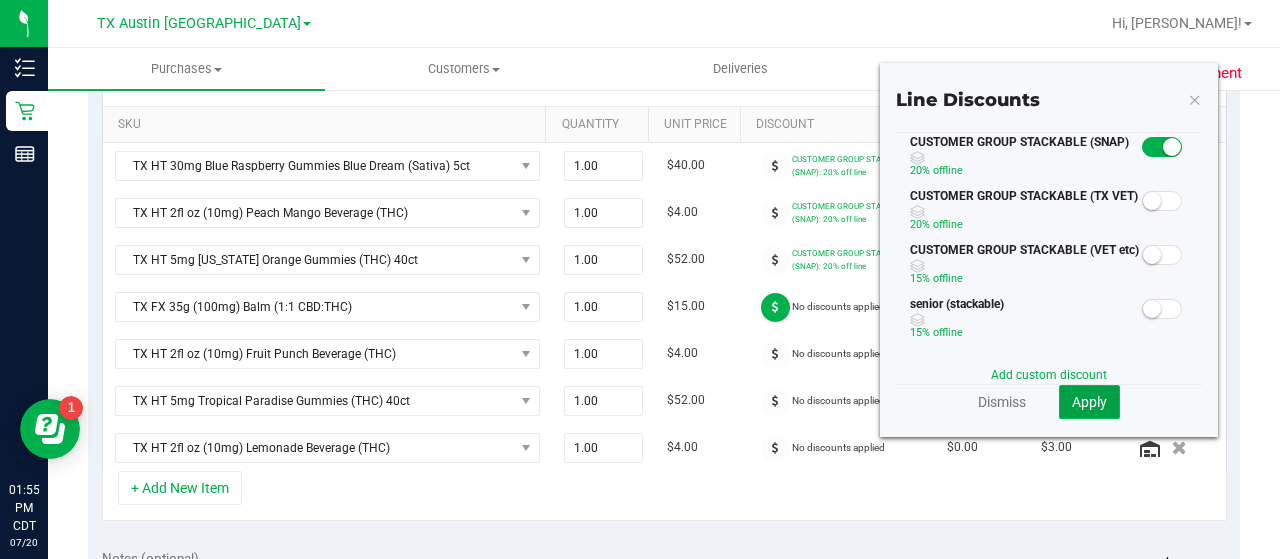 click on "Apply" 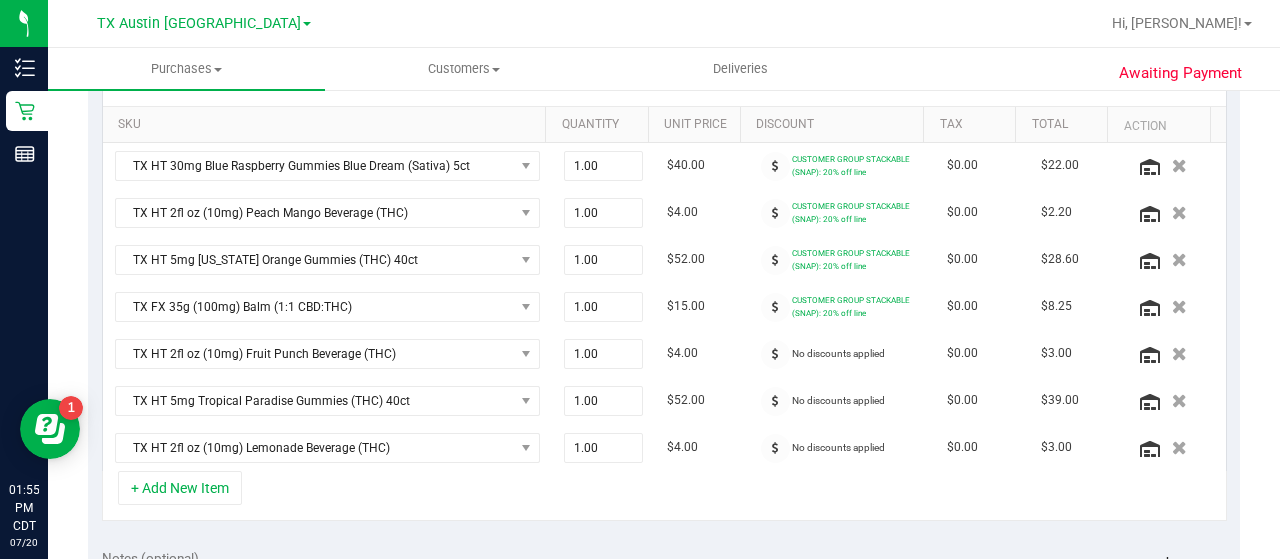 click at bounding box center (775, 354) 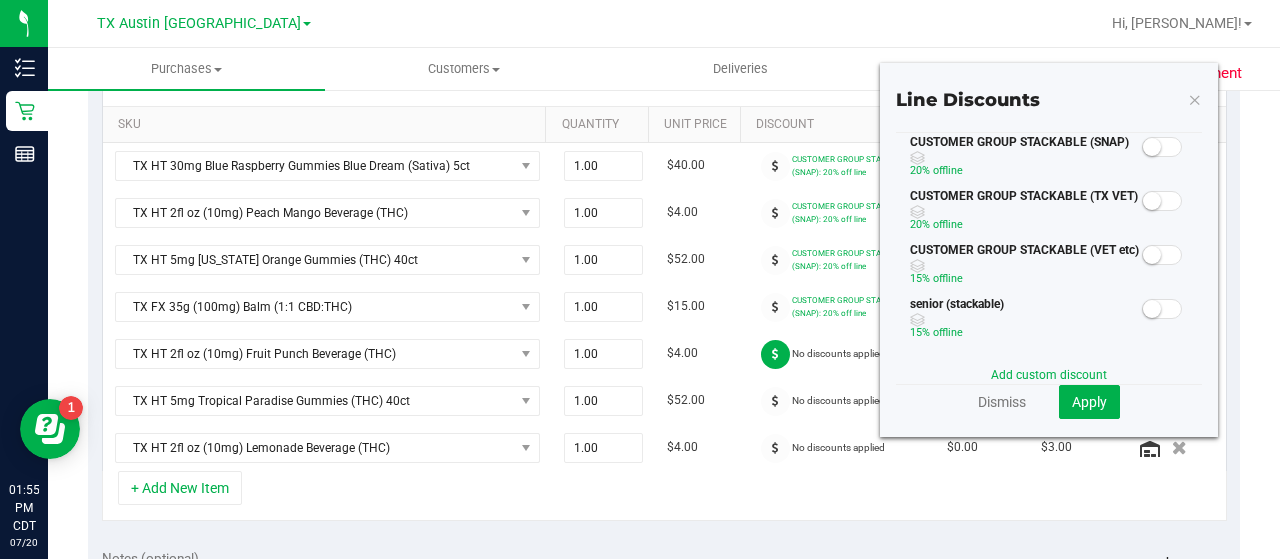 click at bounding box center (1162, 147) 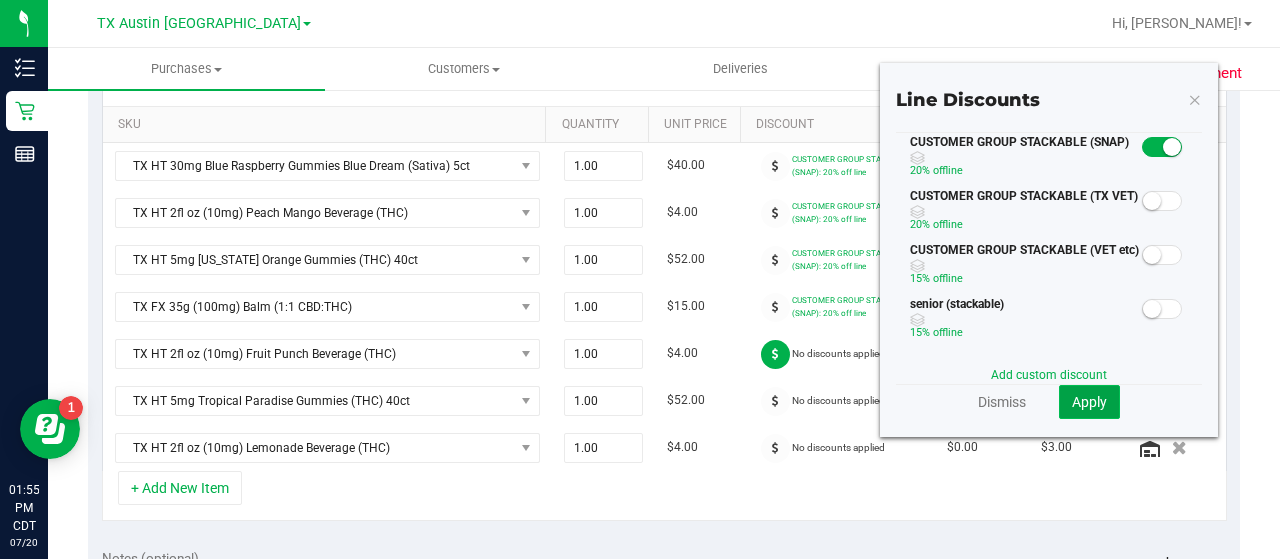 click on "Apply" 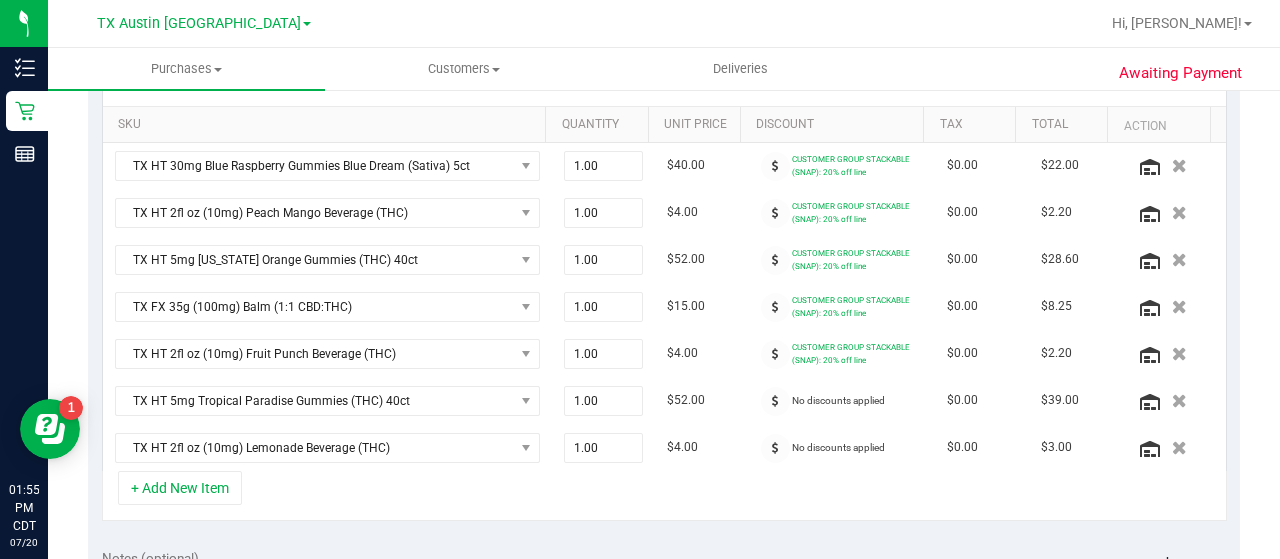 click at bounding box center (775, 401) 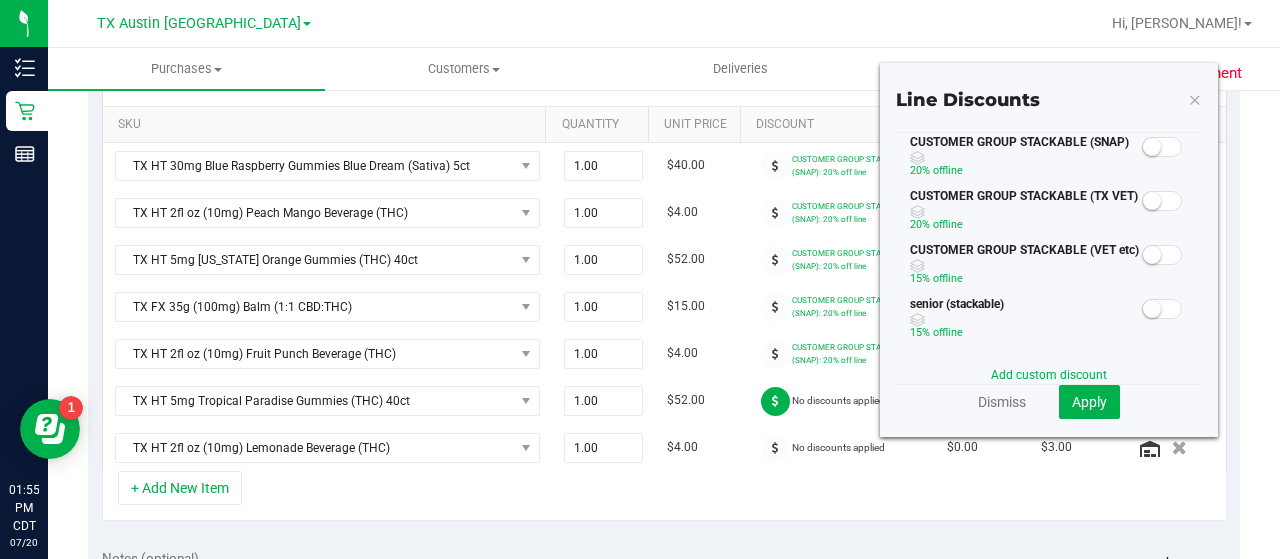 click at bounding box center [1162, 147] 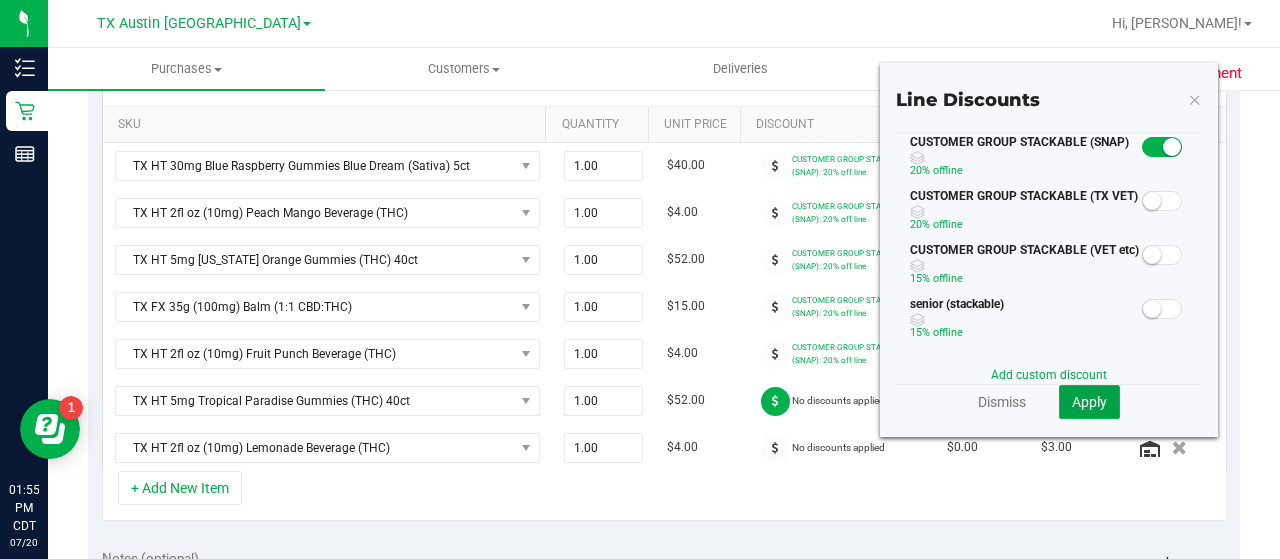 click on "Apply" 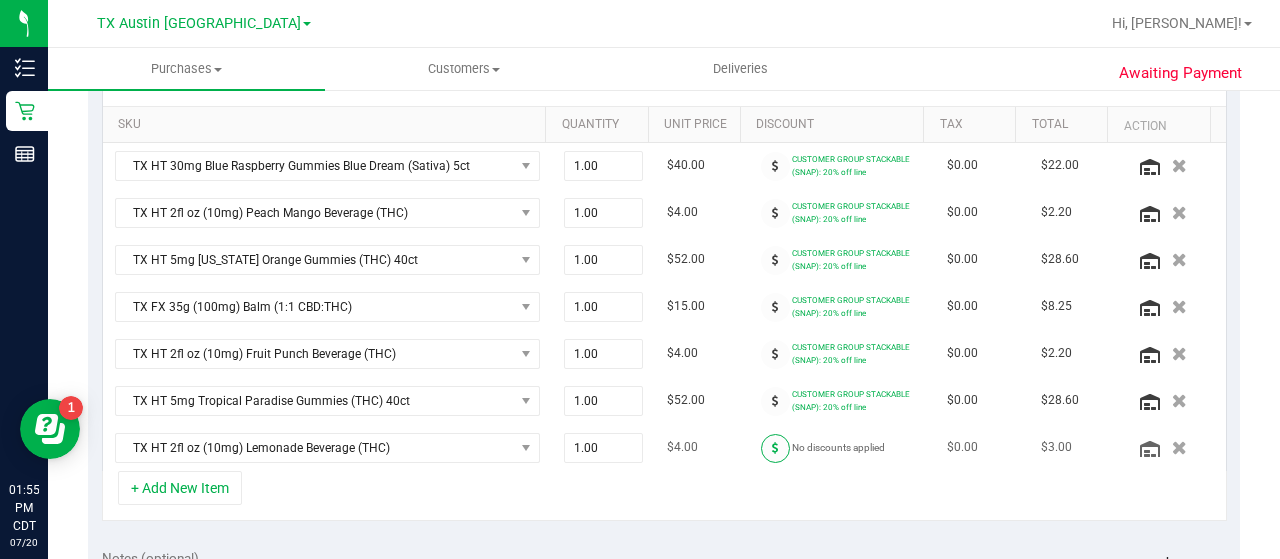 click at bounding box center [775, 448] 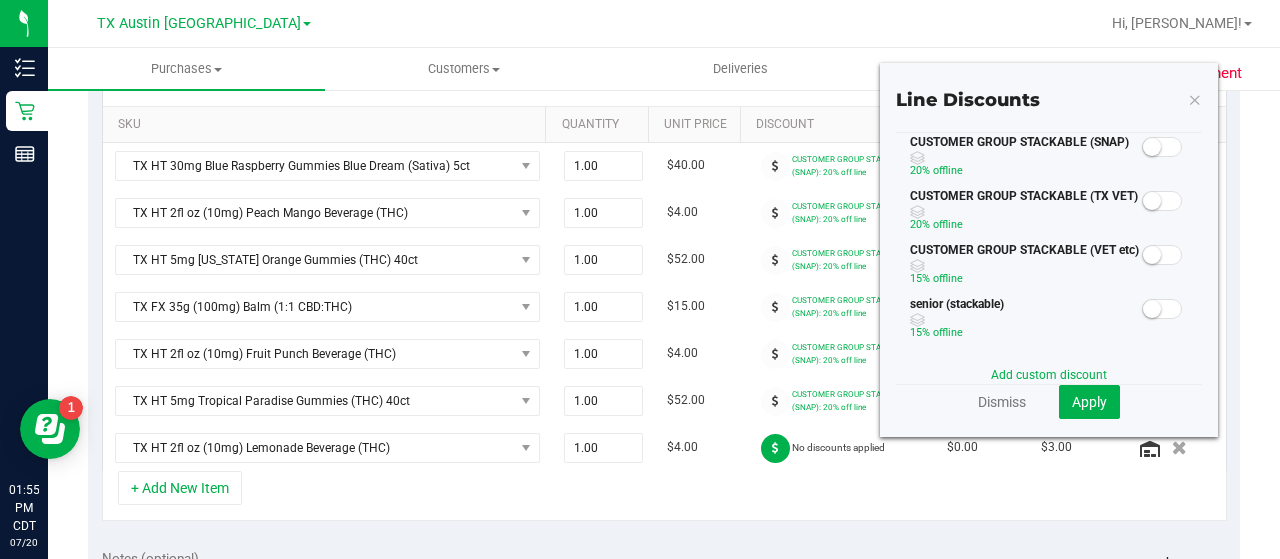 click at bounding box center (1162, 147) 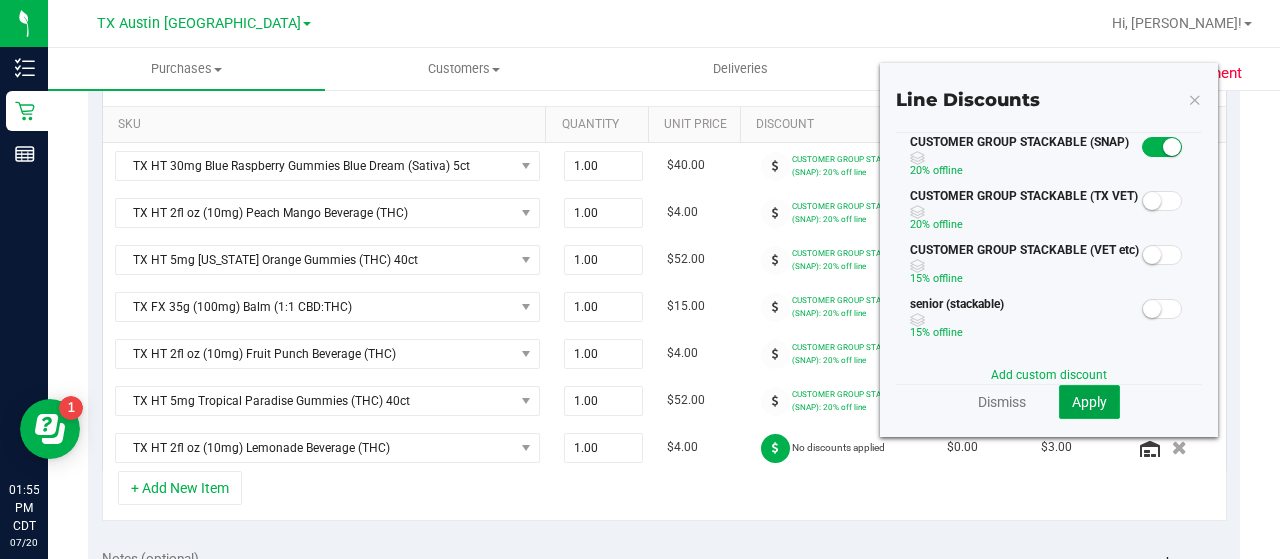 click on "Apply" 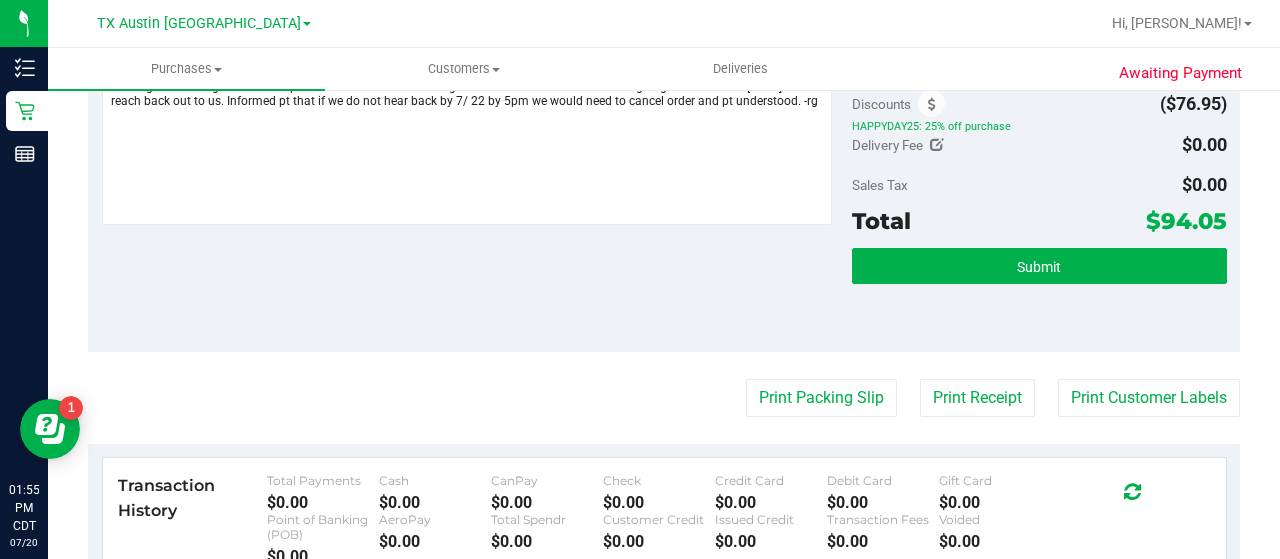 scroll, scrollTop: 833, scrollLeft: 0, axis: vertical 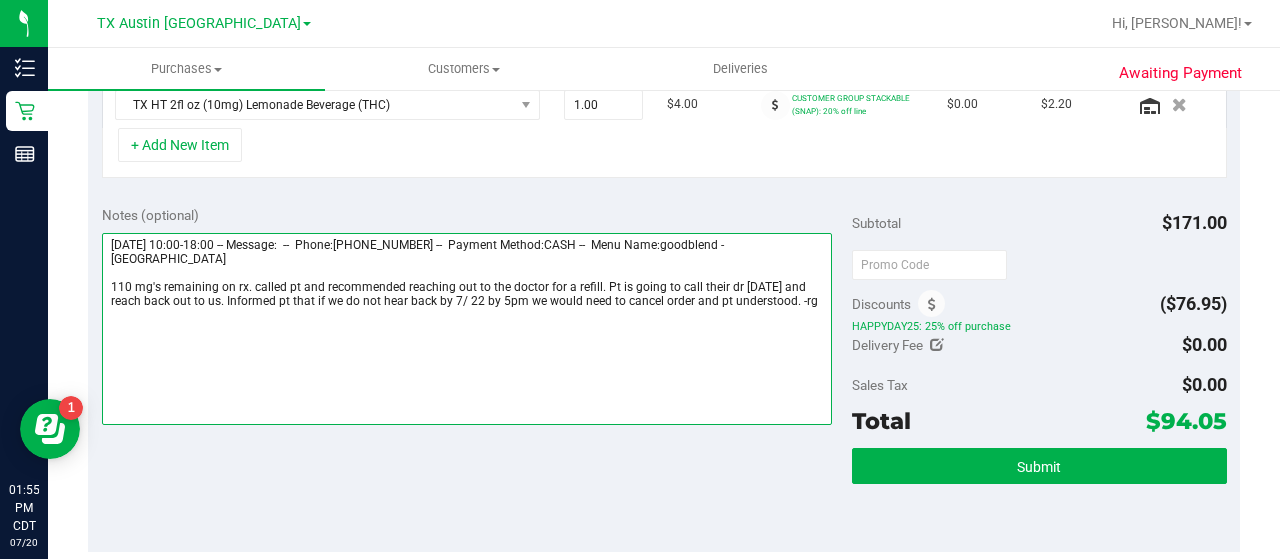 click at bounding box center (467, 329) 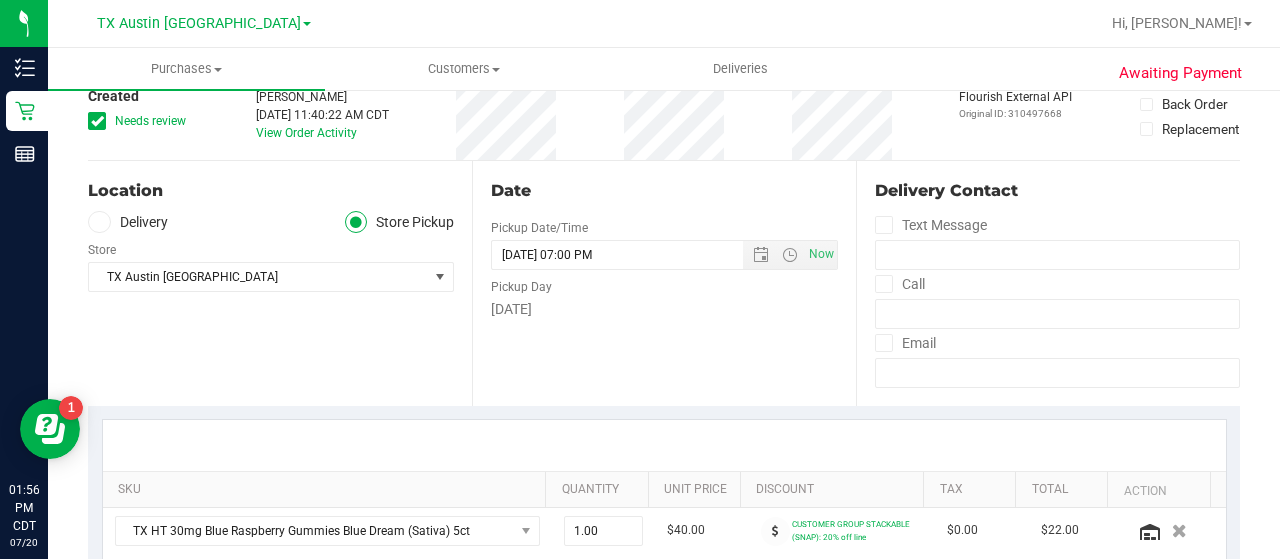 scroll, scrollTop: 0, scrollLeft: 0, axis: both 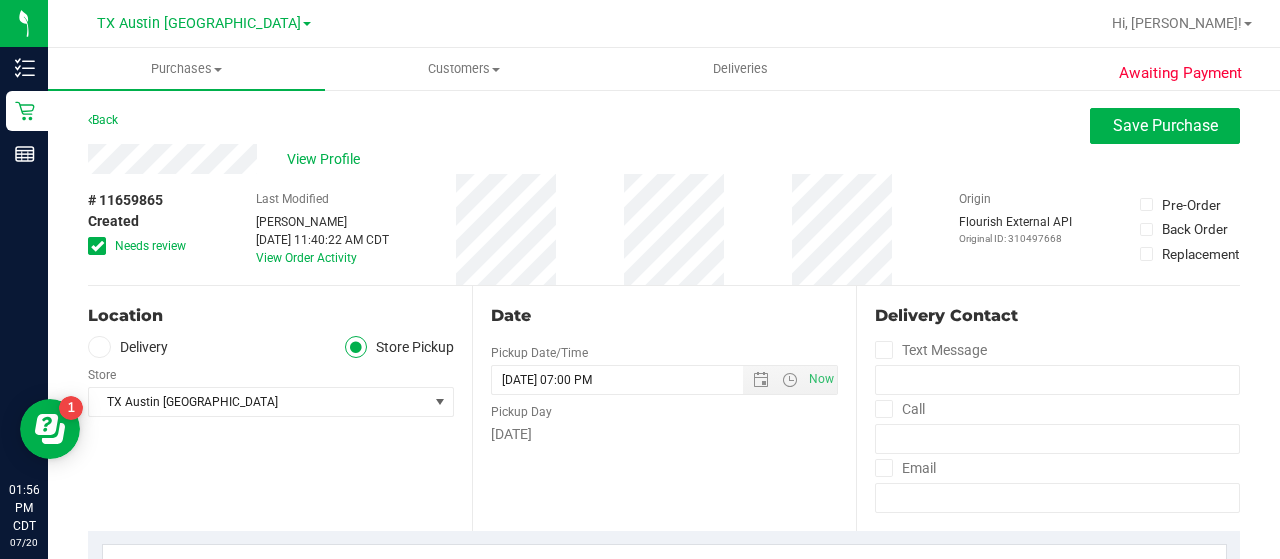 type on "Wednesday 07/23/2025 10:00-18:00 -- Message:  --  Phone:5125760818 --  Payment Method:CASH --  Menu Name:goodblend - South Austin
110 mg's remaining on rx. called pt and recommended reaching out to the doctor for a refill. Pt is going to call their dr on Monday and reach back out to us. Informed pt that if we do not hear back by 7/ 22 by 5pm we would need to cancel order and pt understood. -rg
pt called in to add birthday discount, still awaiting new RX CCLM7.20" 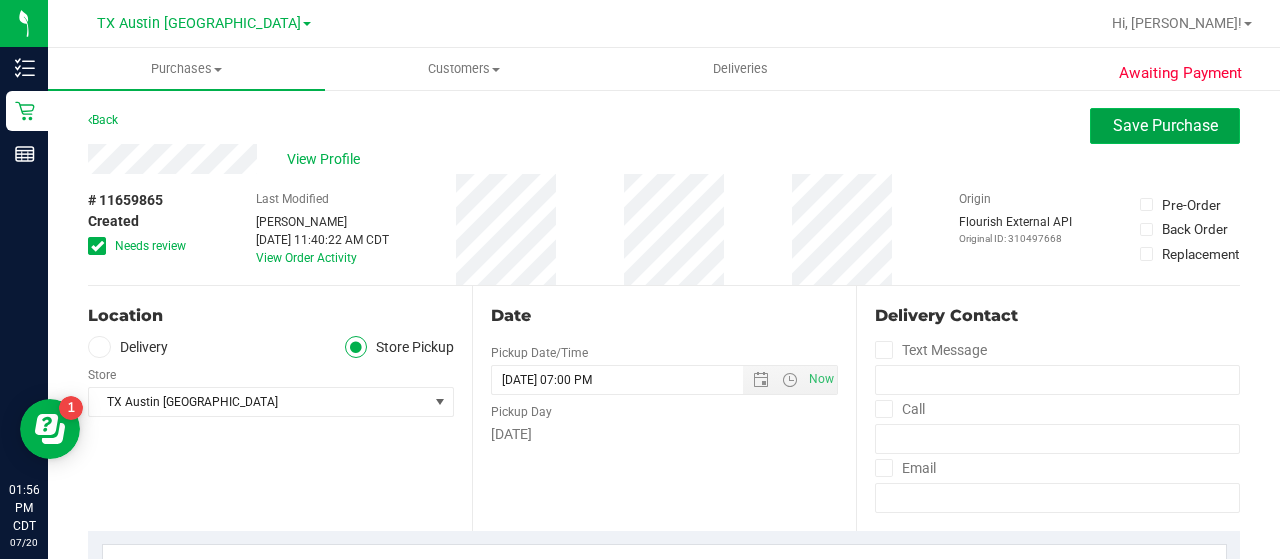 click on "Save Purchase" at bounding box center [1165, 125] 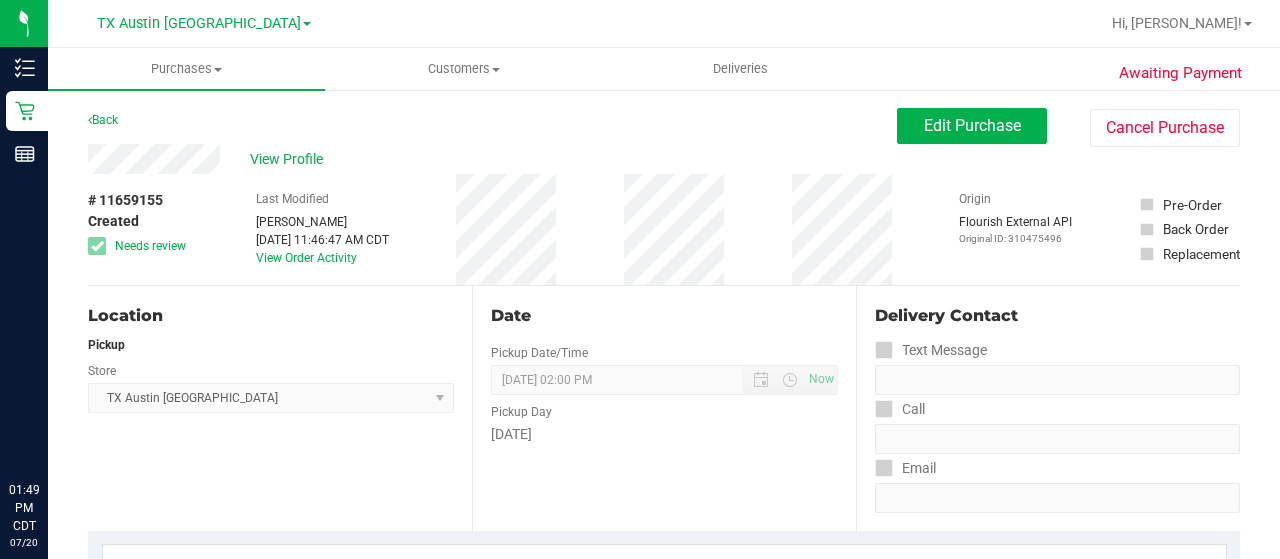 scroll, scrollTop: 0, scrollLeft: 0, axis: both 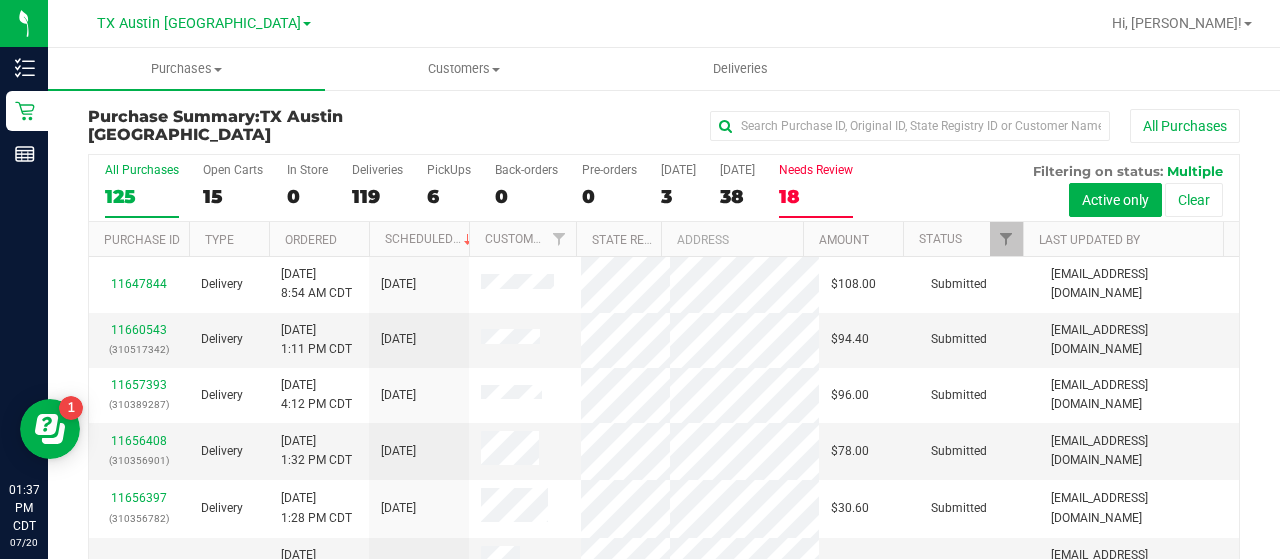 click on "Needs Review" at bounding box center (816, 170) 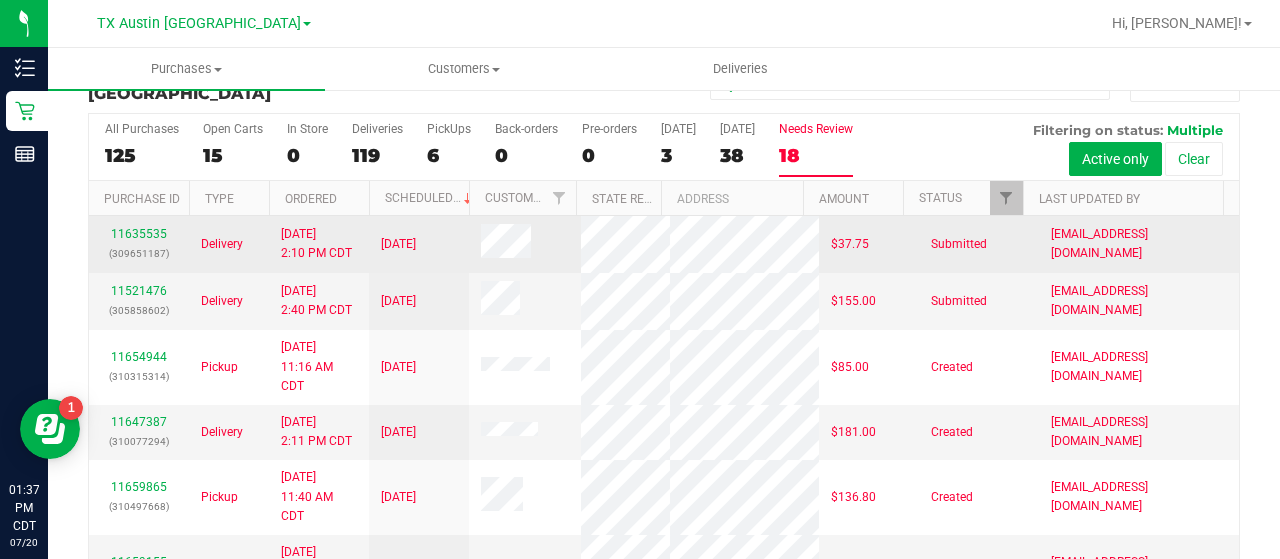 scroll, scrollTop: 42, scrollLeft: 0, axis: vertical 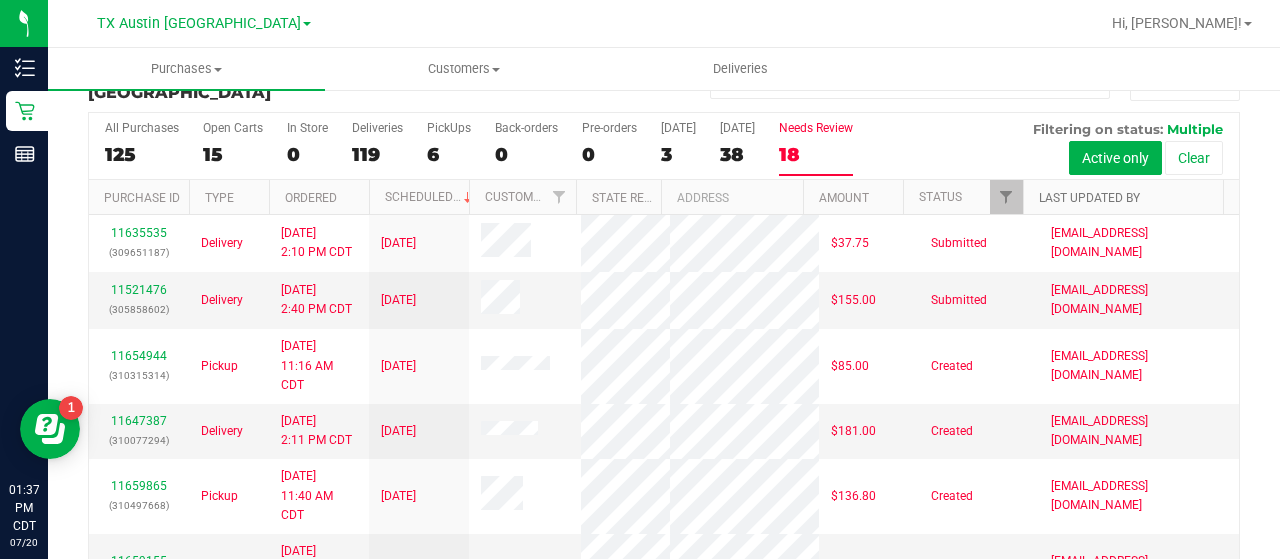 click on "Last Updated By" at bounding box center [1089, 198] 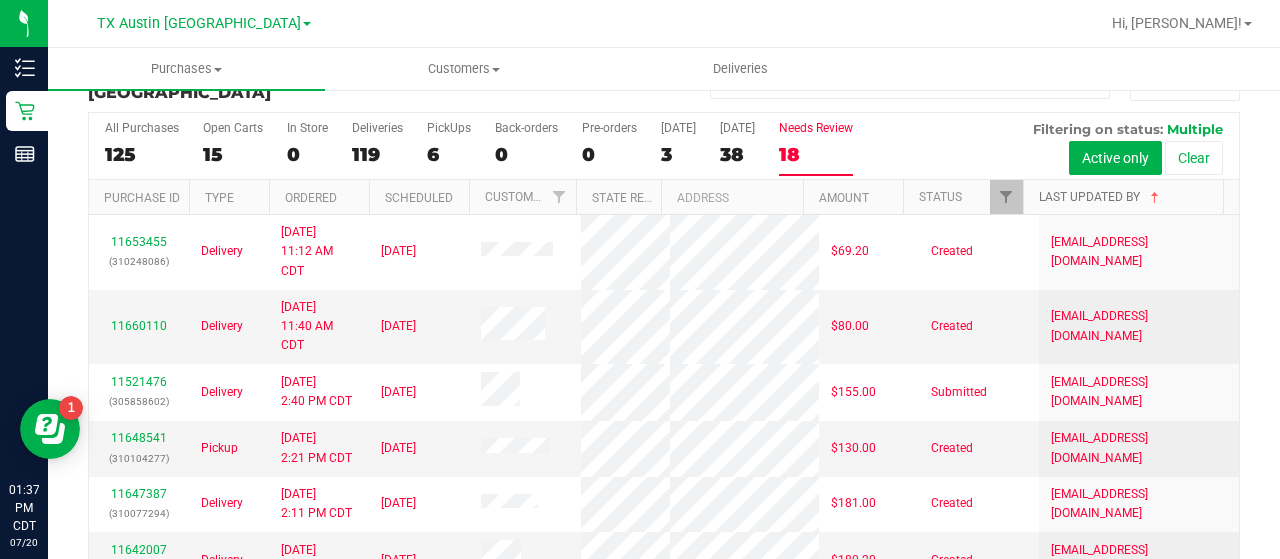 click on "Last Updated By" at bounding box center [1101, 197] 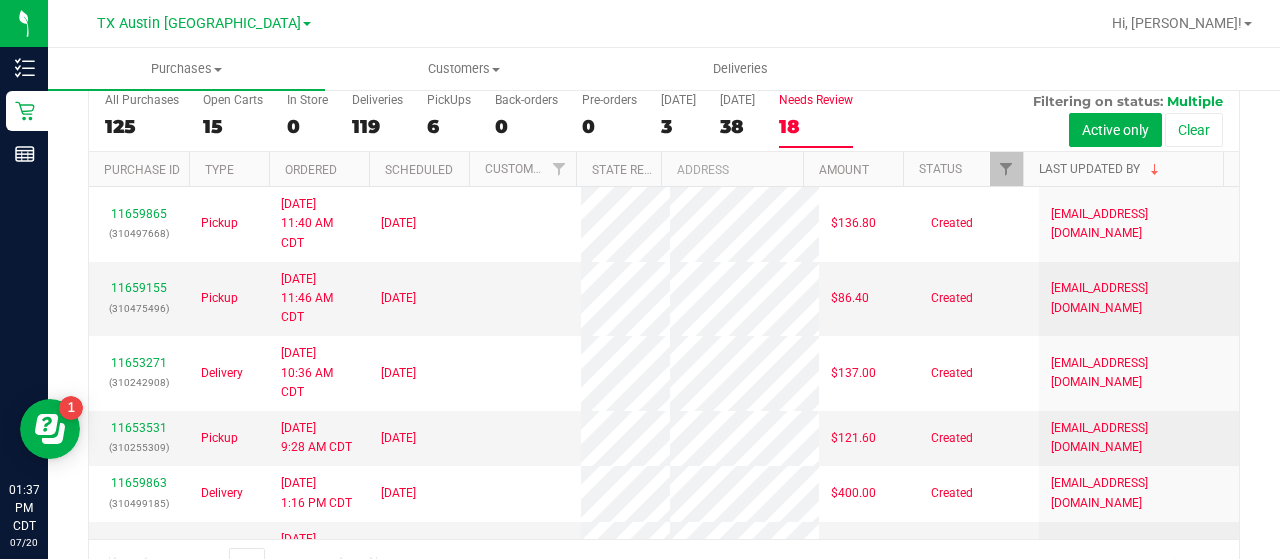 scroll, scrollTop: 86, scrollLeft: 0, axis: vertical 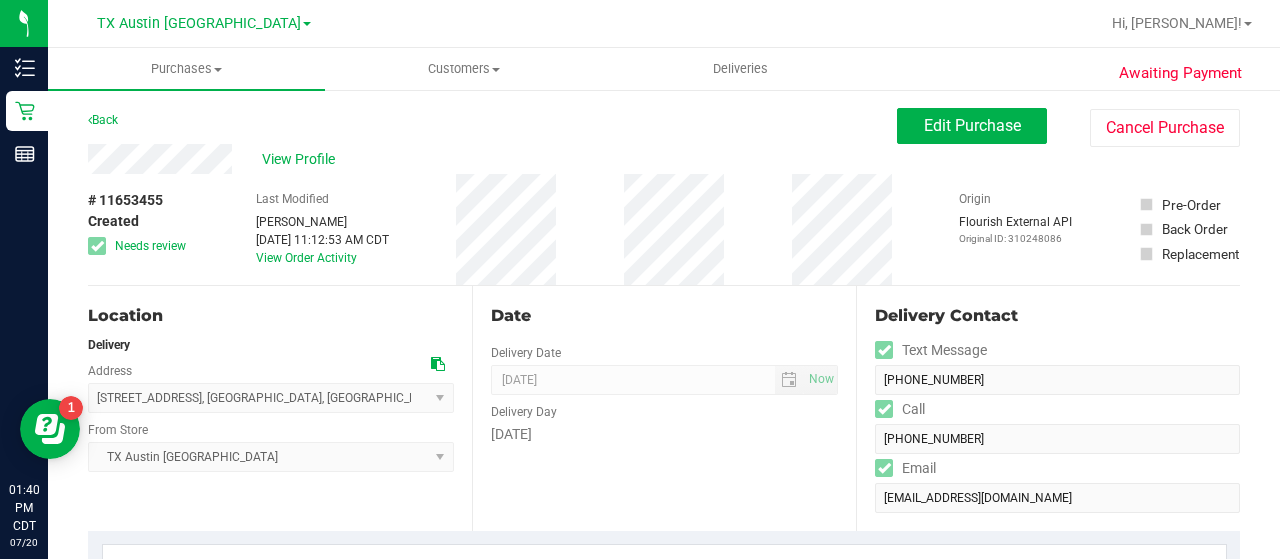 drag, startPoint x: 1279, startPoint y: 67, endPoint x: 1279, endPoint y: 117, distance: 50 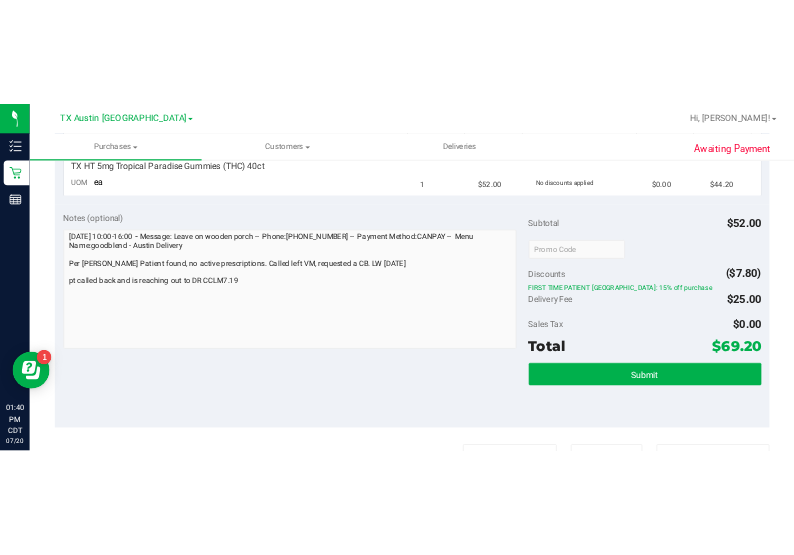 scroll, scrollTop: 0, scrollLeft: 0, axis: both 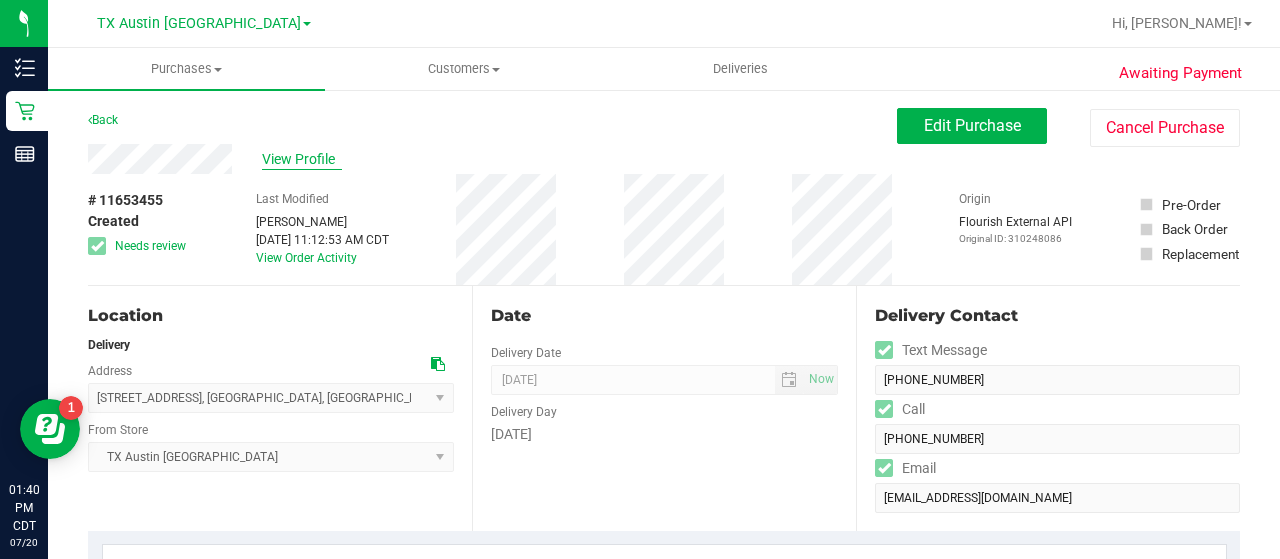 click on "View Profile" at bounding box center [302, 159] 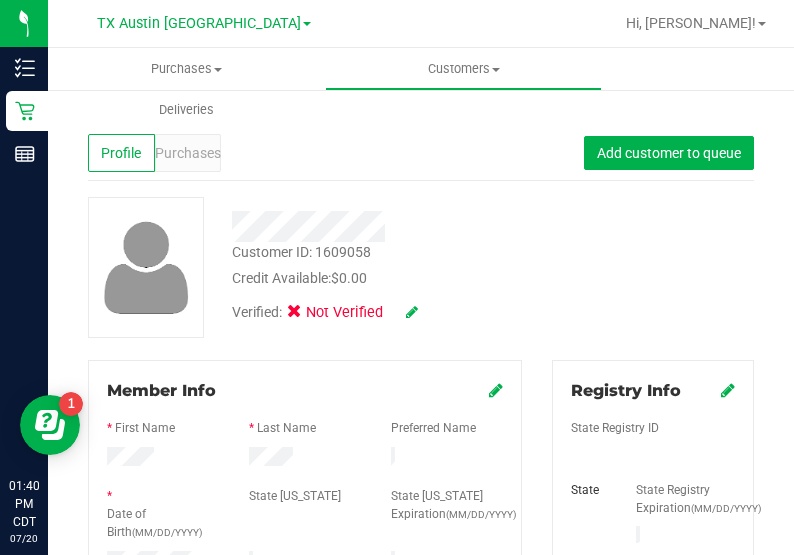 click on "Customer ID: 1609058
Credit Available:
$0.00
Verified:
Not Verified" at bounding box center [421, 267] 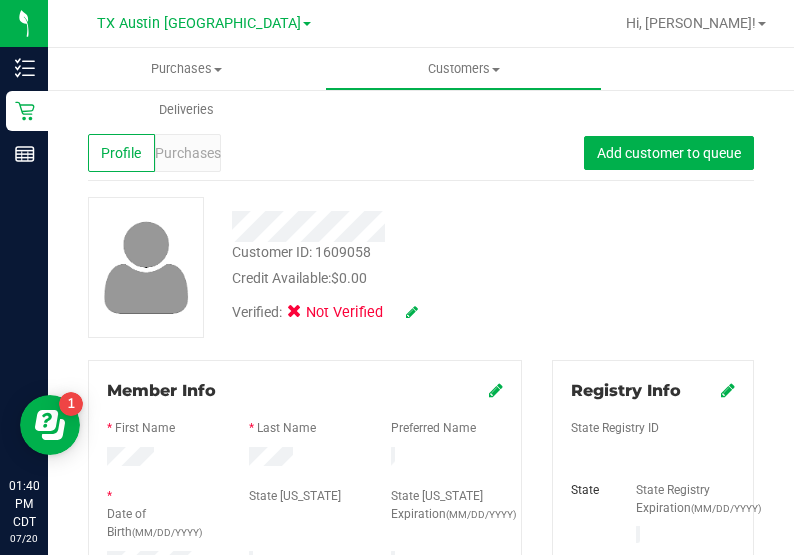 click on "Customer ID: 1609058
Credit Available:
$0.00
Verified:
Not Verified" at bounding box center (421, 267) 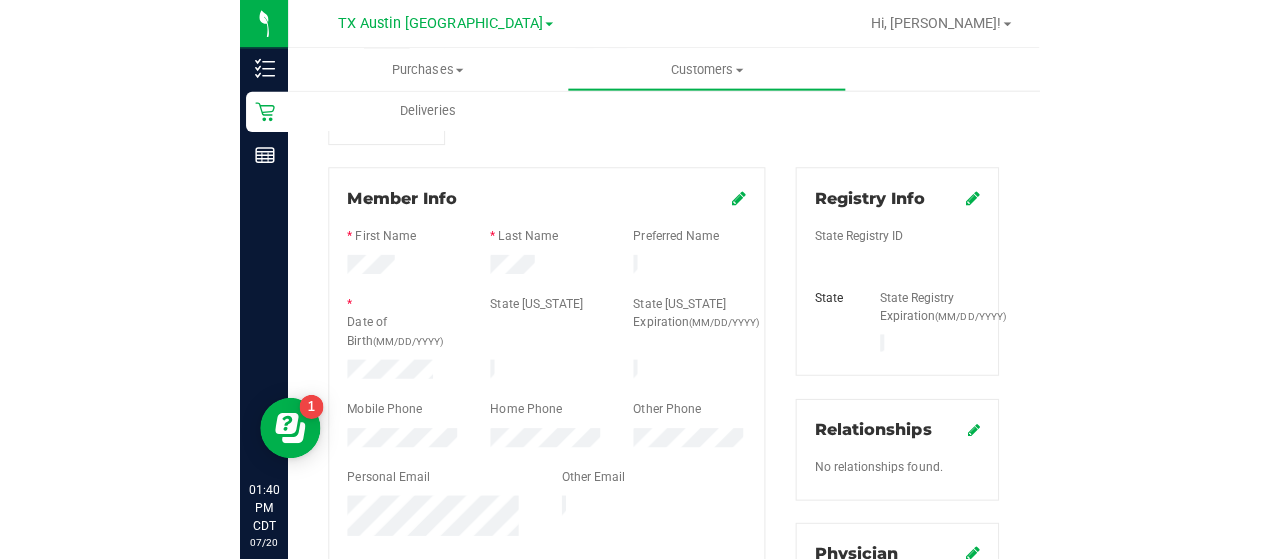 scroll, scrollTop: 240, scrollLeft: 0, axis: vertical 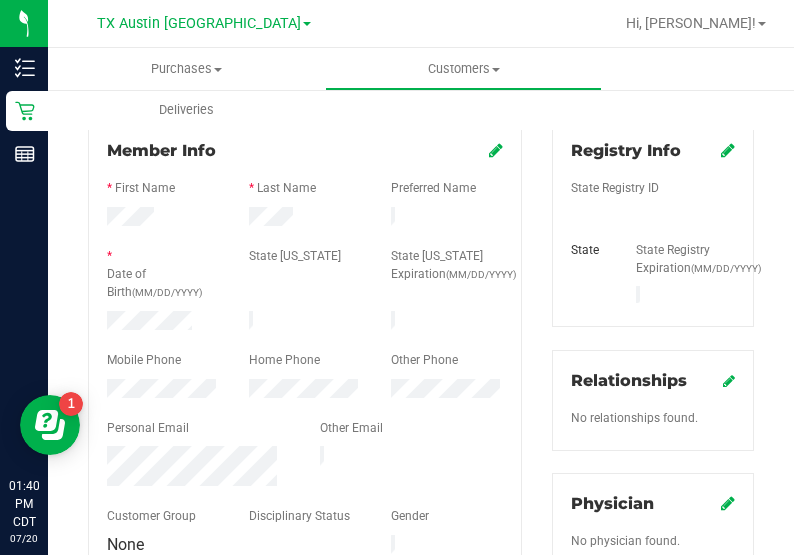 click at bounding box center (163, 323) 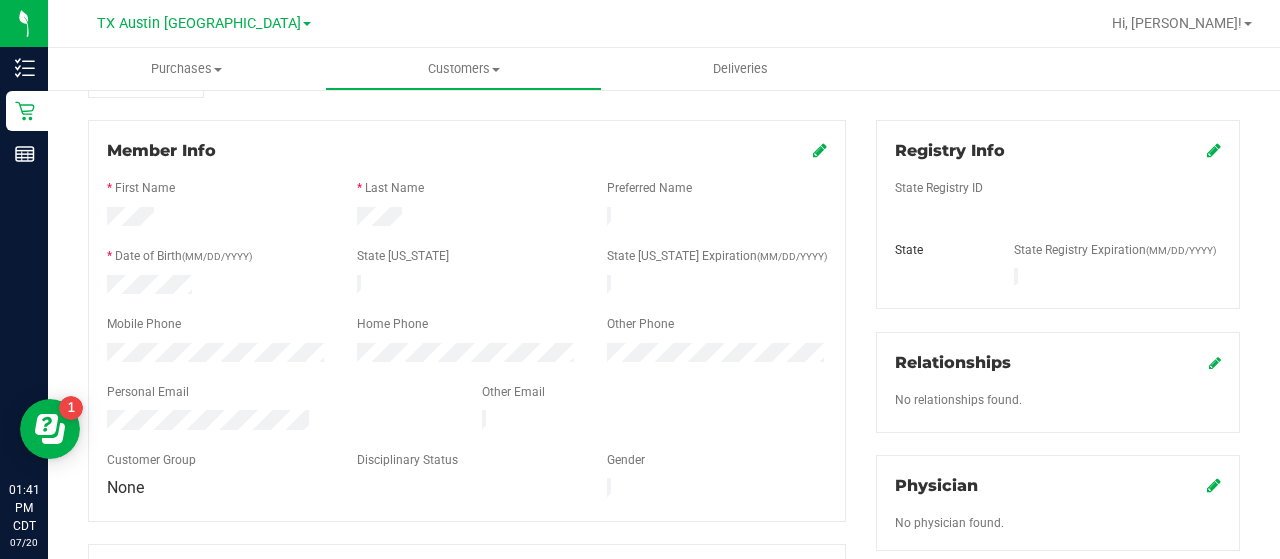 scroll, scrollTop: 0, scrollLeft: 0, axis: both 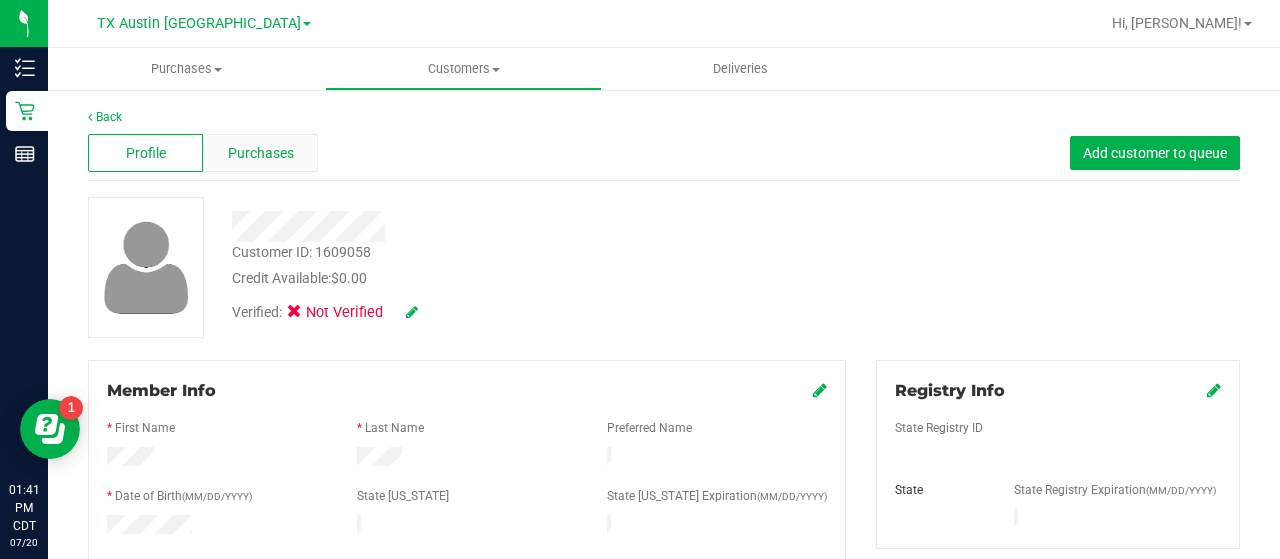 click on "Purchases" at bounding box center [260, 153] 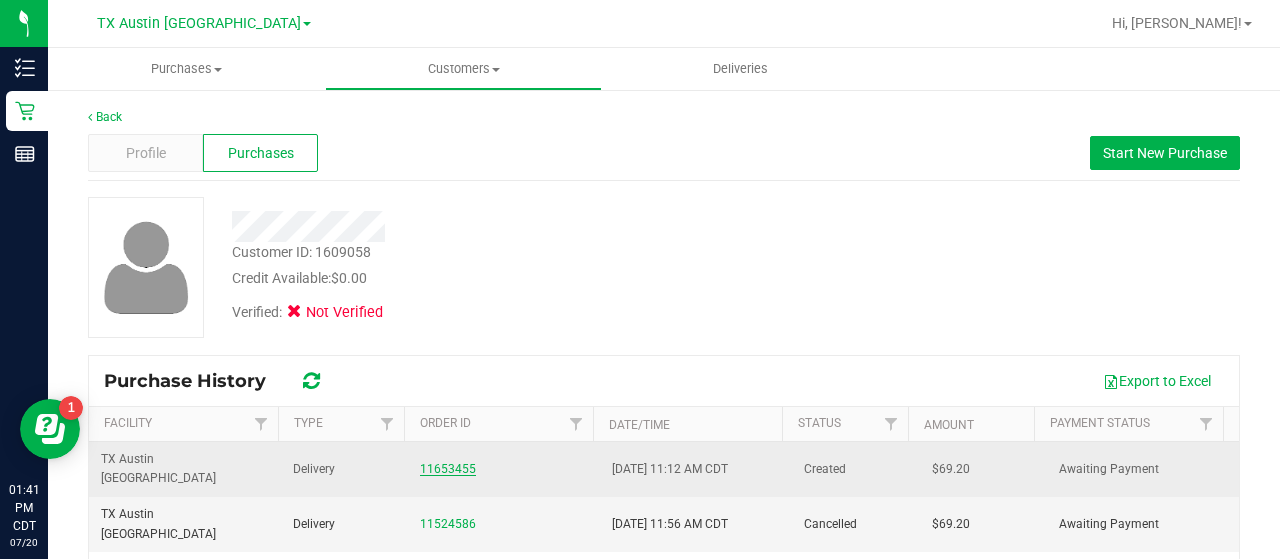 click on "11653455" at bounding box center (448, 469) 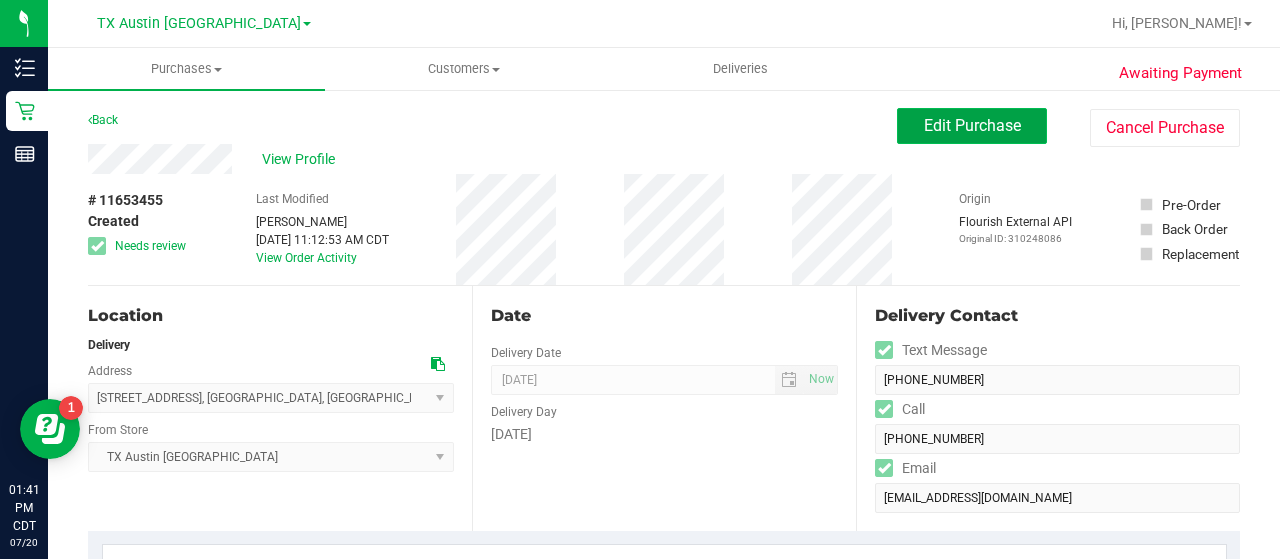 click on "Edit Purchase" at bounding box center [972, 125] 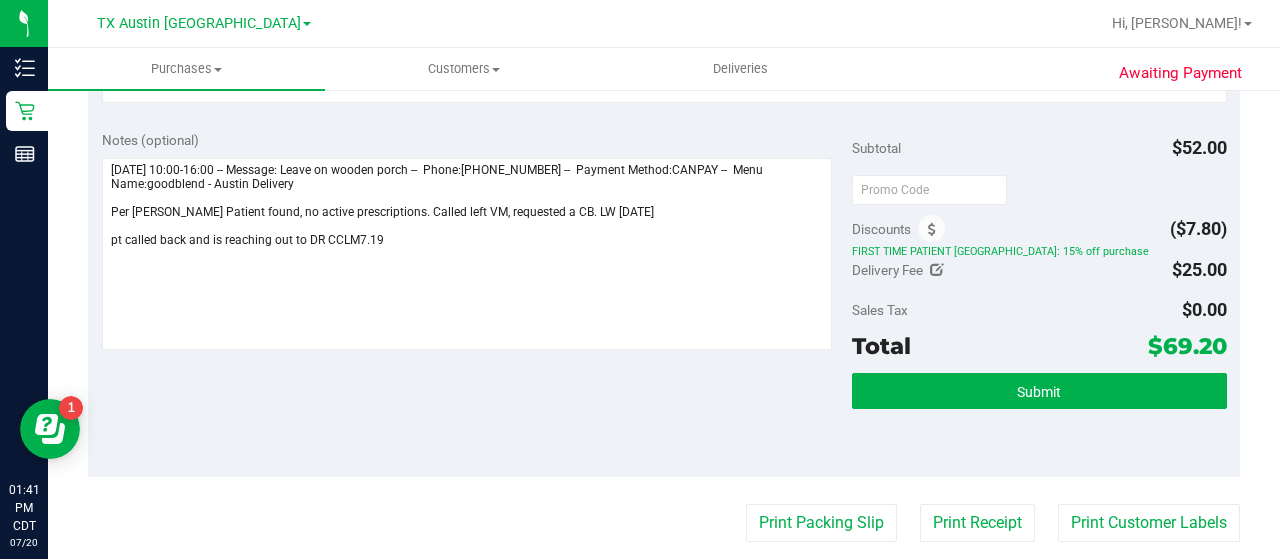 scroll, scrollTop: 658, scrollLeft: 0, axis: vertical 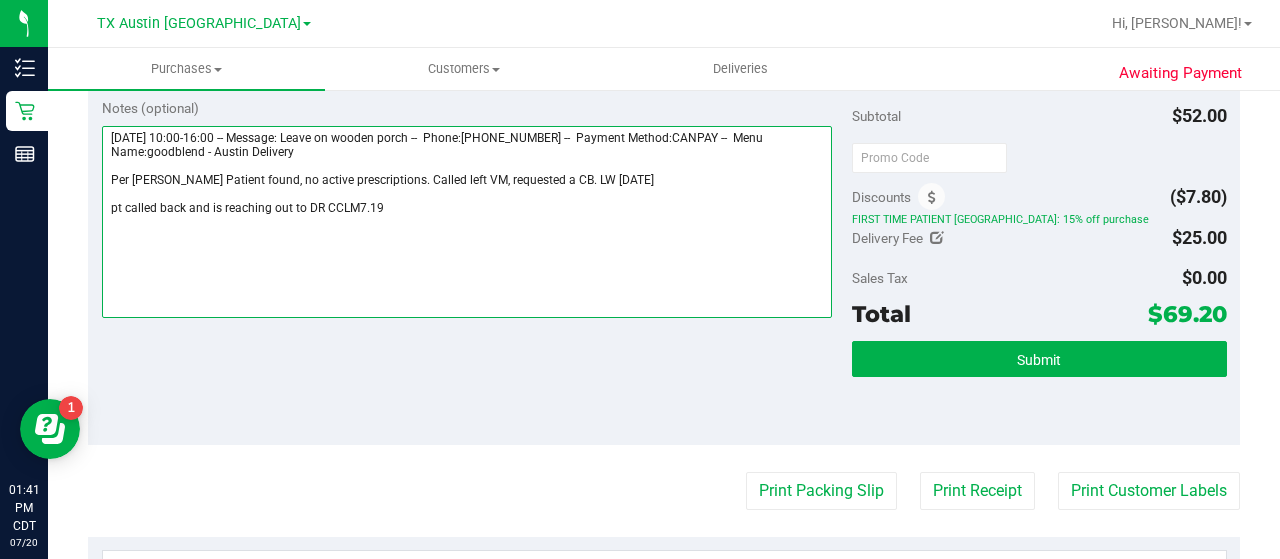 click at bounding box center (467, 222) 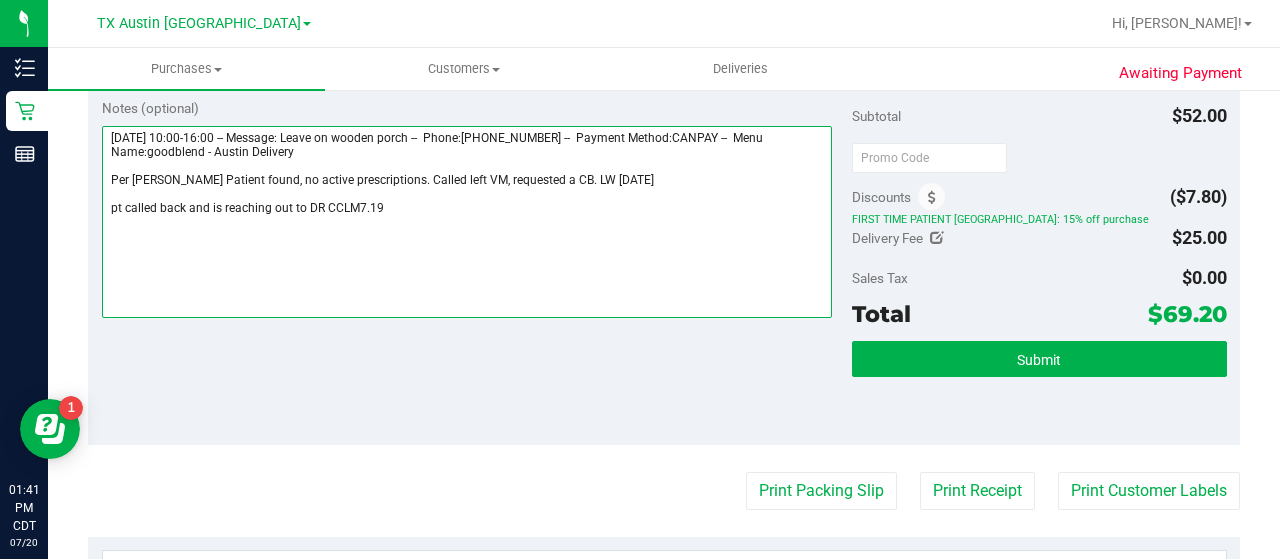 paste on "Patient found, no active prescriptions." 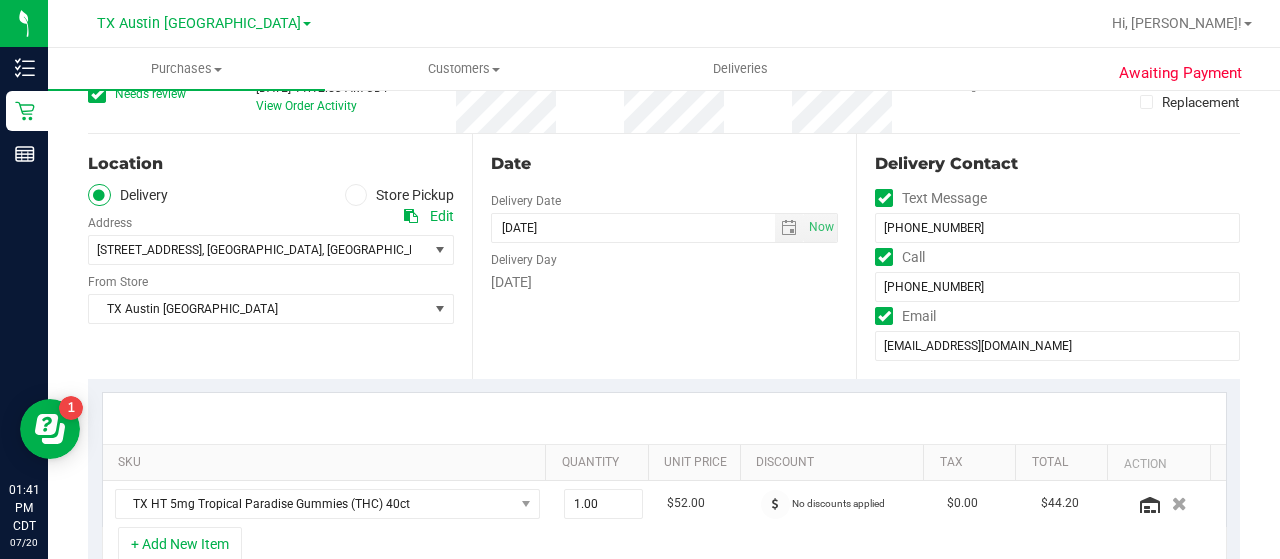 scroll, scrollTop: 0, scrollLeft: 0, axis: both 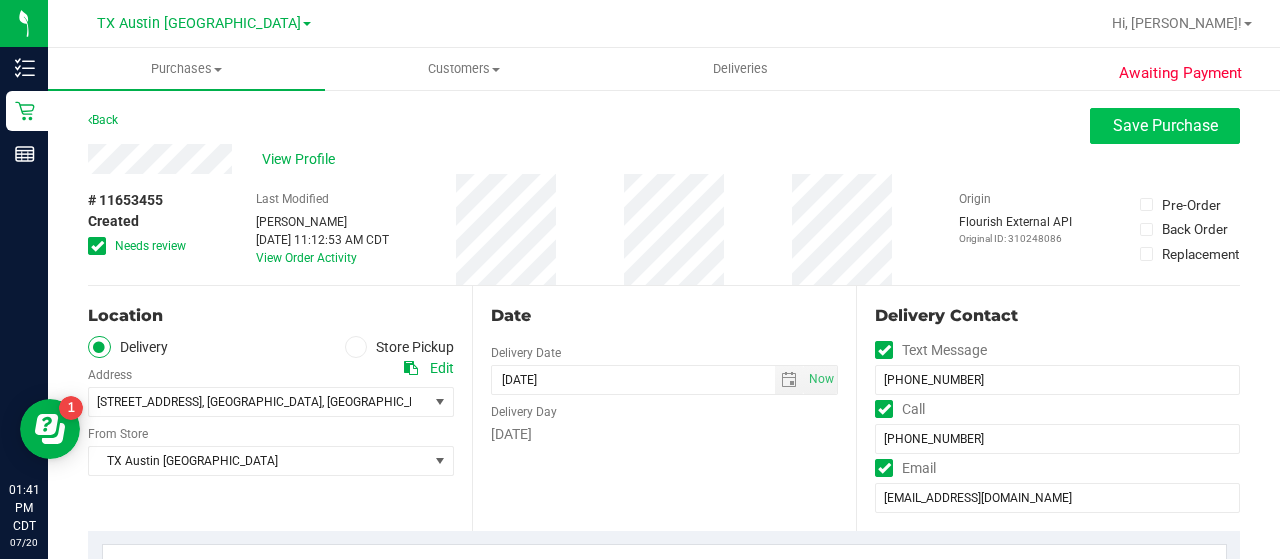 type on "Sunday 07/20/2025 10:00-16:00 -- Message: Leave on wooden porch --  Phone:3614555548 --  Payment Method:CANPAY --  Menu Name:goodblend - Austin Delivery
Per CURT Patient found, no active prescriptions. Called left VM, requested a CB. LW 7/19/25
pt called back and is reaching out to DR CCLM7.19
Patient found, no active prescriptions. CCLM7.20" 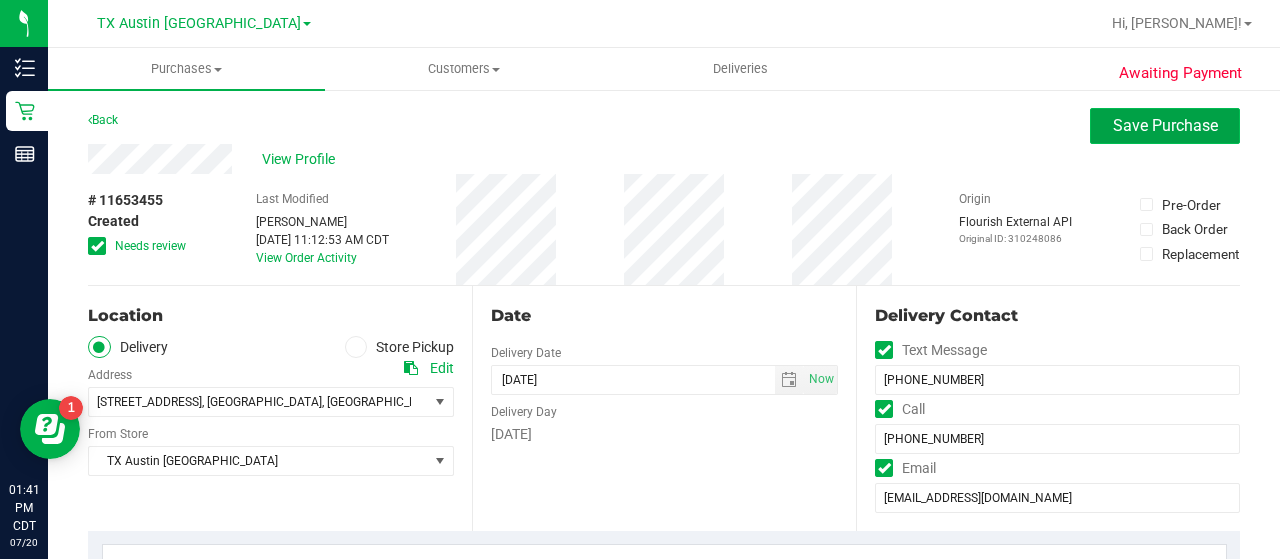 click on "Save Purchase" at bounding box center (1165, 126) 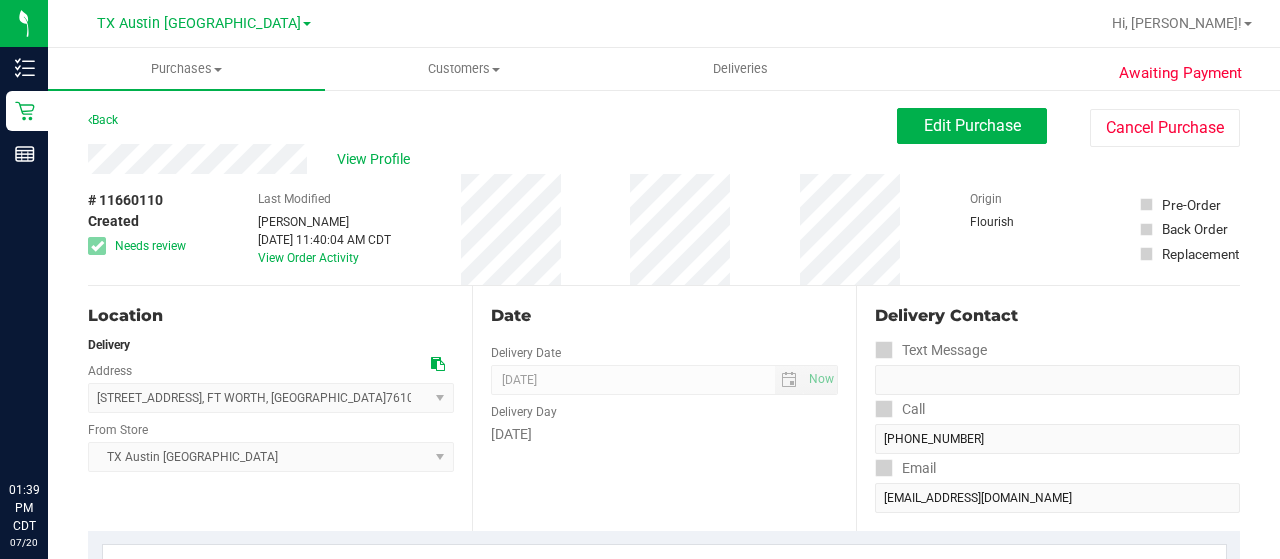 scroll, scrollTop: 0, scrollLeft: 0, axis: both 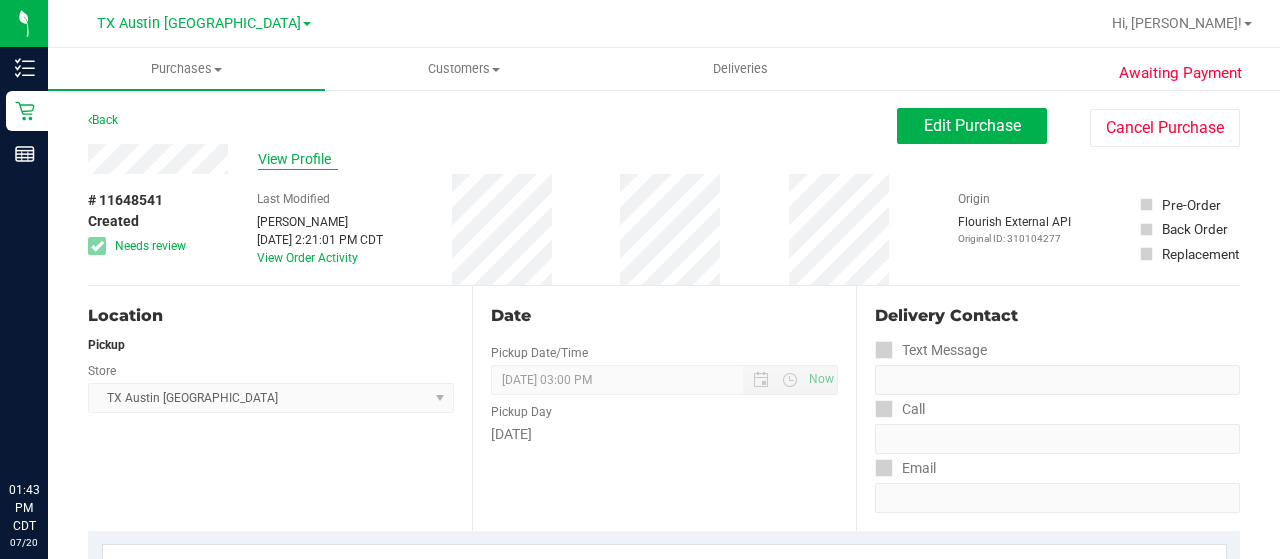 click on "View Profile" at bounding box center (298, 159) 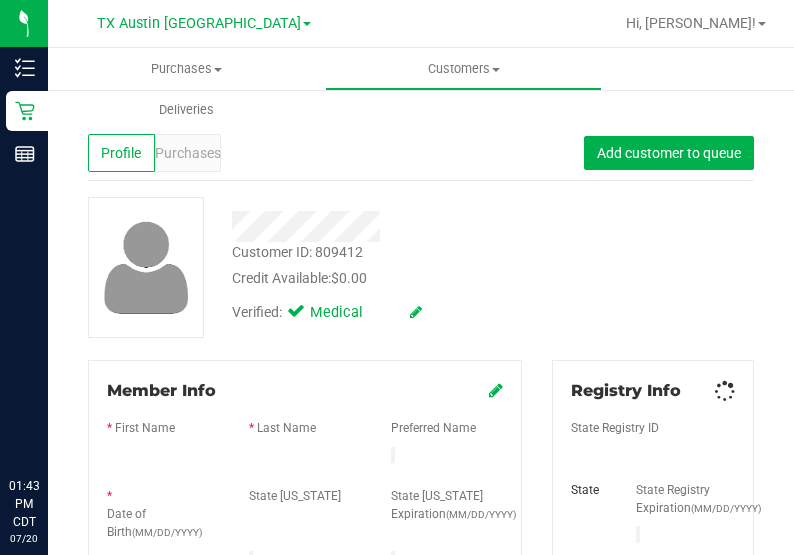 scroll, scrollTop: 0, scrollLeft: 0, axis: both 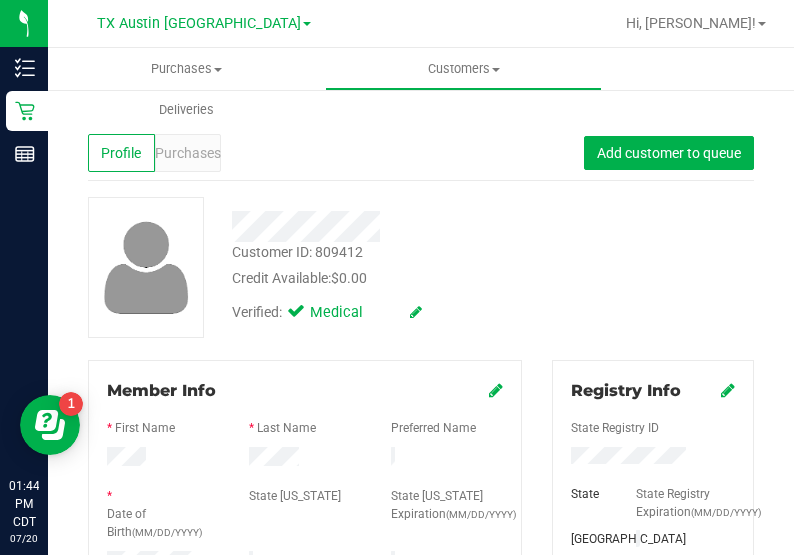 click on "Verified:
Medical" at bounding box center [391, 311] 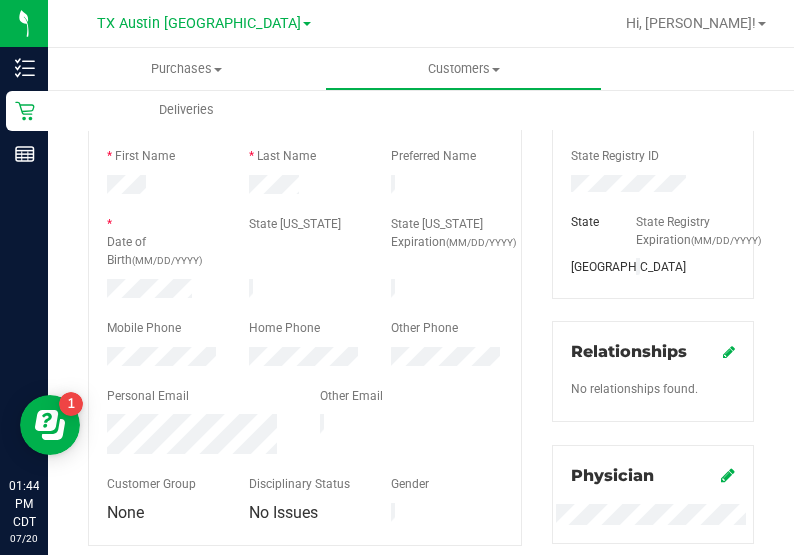 scroll, scrollTop: 258, scrollLeft: 0, axis: vertical 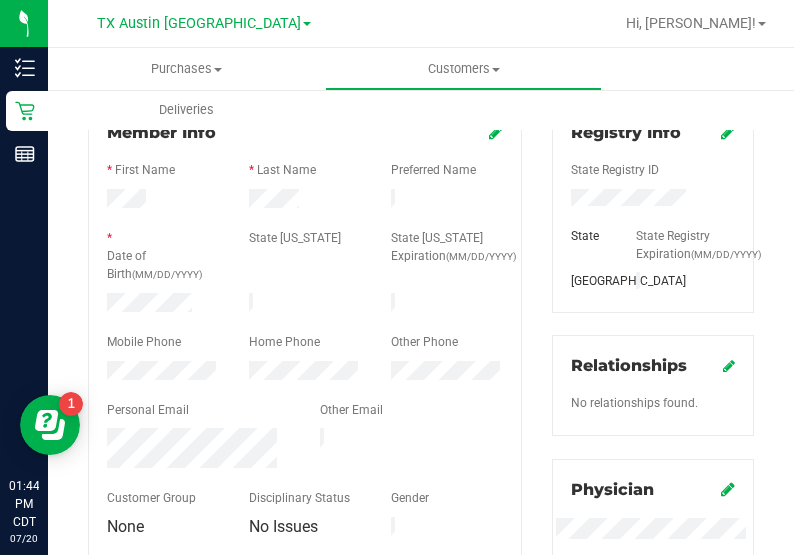 click on "State Registry Expiration
(MM/DD/YYYY)" at bounding box center (685, 247) 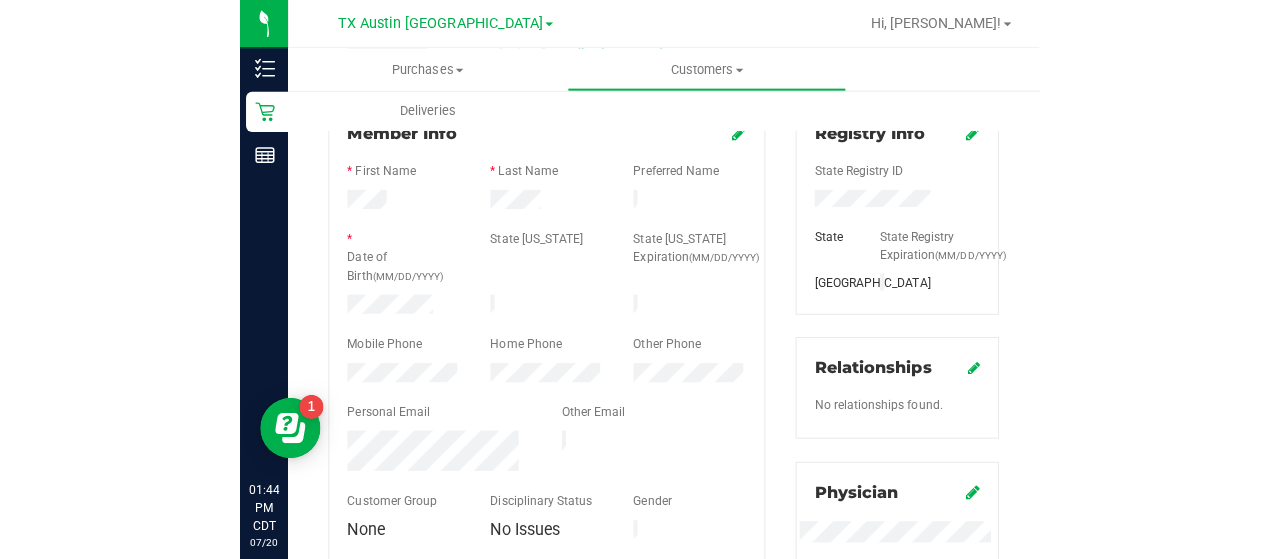 scroll, scrollTop: 922, scrollLeft: 0, axis: vertical 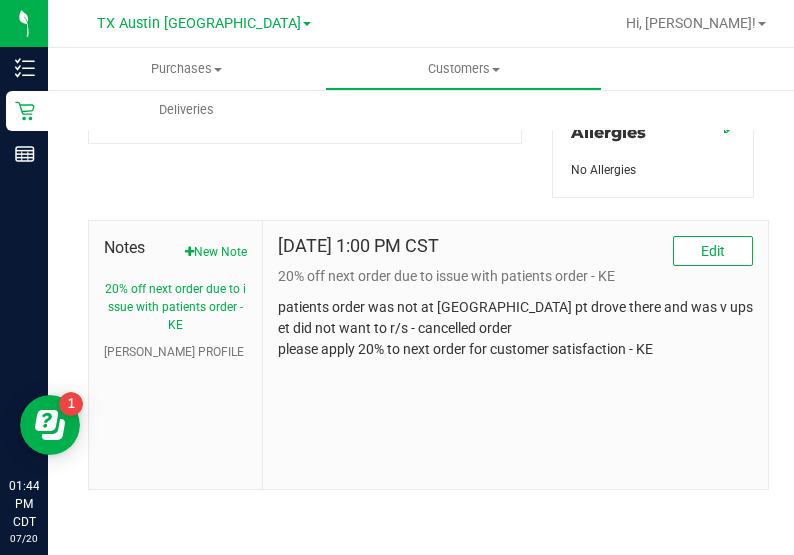 click on "20% off next order due to issue with patients order - KE
CURT PROFILE" at bounding box center (175, 320) 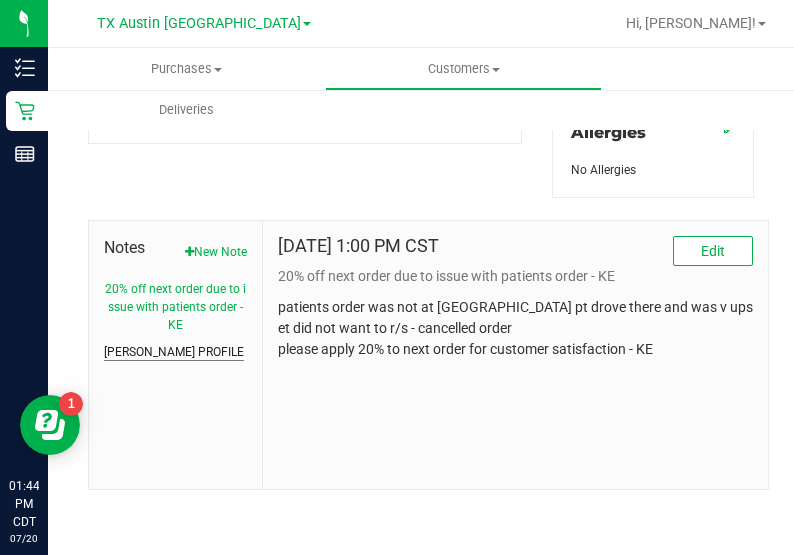 click on "CURT PROFILE" at bounding box center (174, 352) 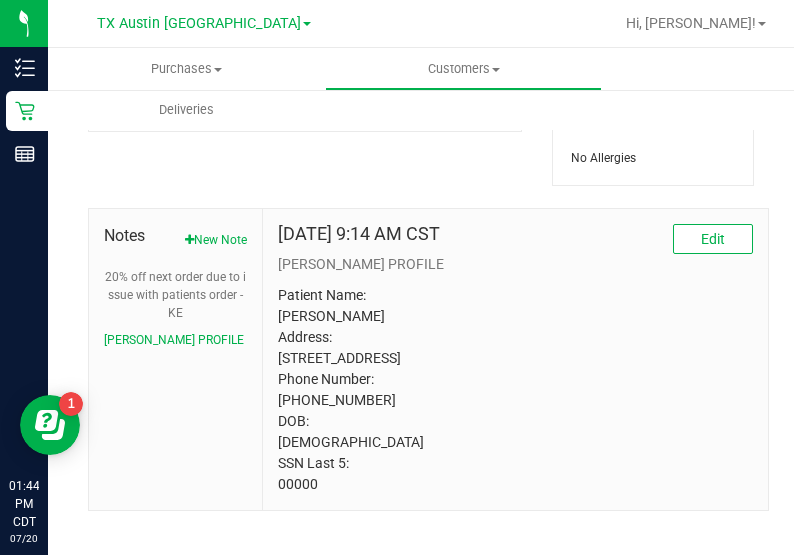 click on "Dec 5, 2022 9:14 AM CST
Edit
CURT PROFILE
Patient Name:
KEVIN BARNES
Address:
6 Winter Wheat Pl
Spring, TX, 77381
Phone Number:
(317) 242-9449
DOB:
08/16/1981
SSN Last 5:
00000" at bounding box center [515, 359] 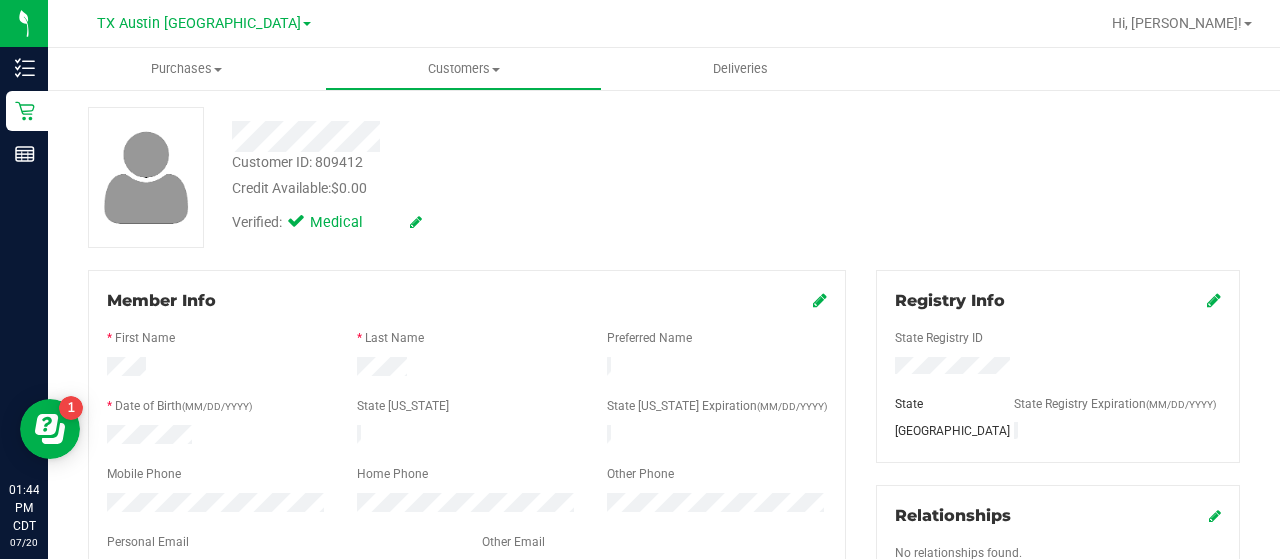 scroll, scrollTop: 0, scrollLeft: 0, axis: both 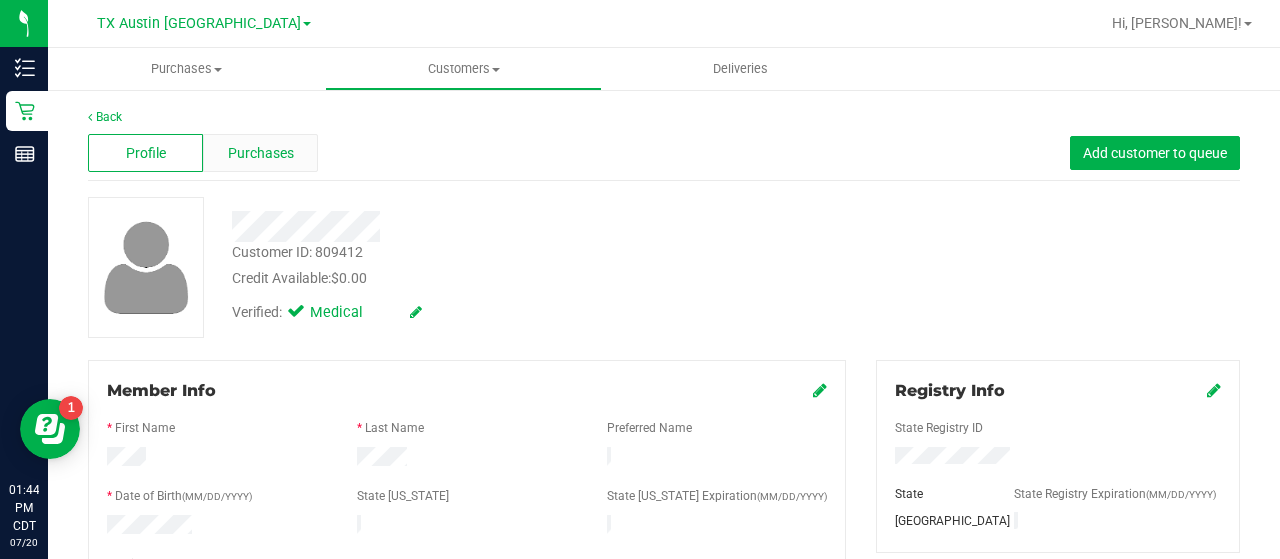 click on "Purchases" at bounding box center (260, 153) 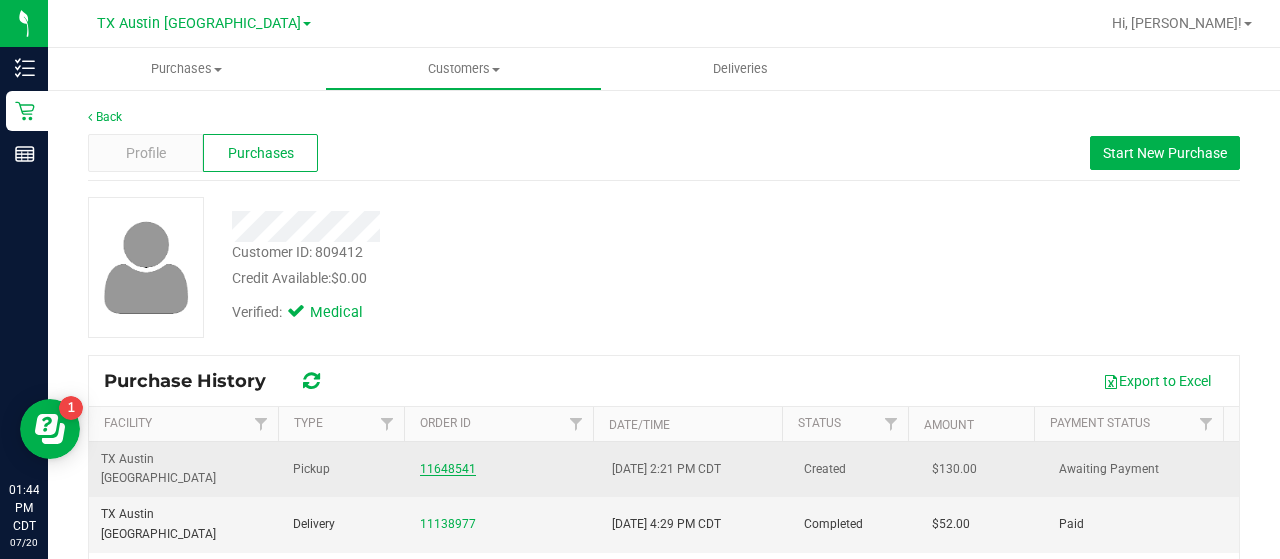 click on "11648541" at bounding box center (448, 469) 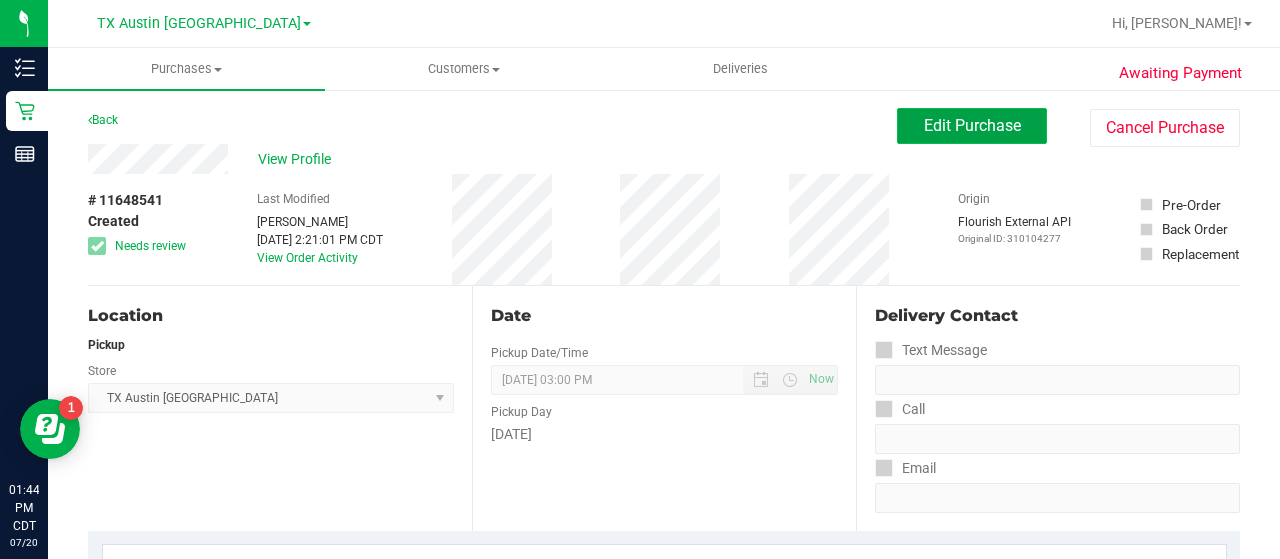 click on "Edit Purchase" at bounding box center (972, 126) 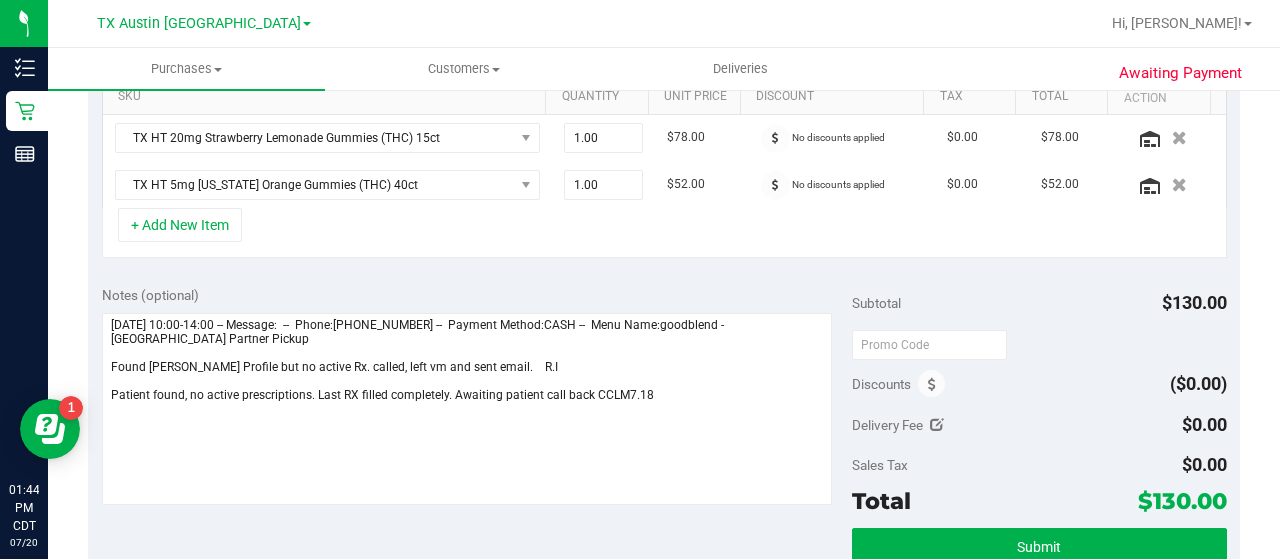 scroll, scrollTop: 604, scrollLeft: 0, axis: vertical 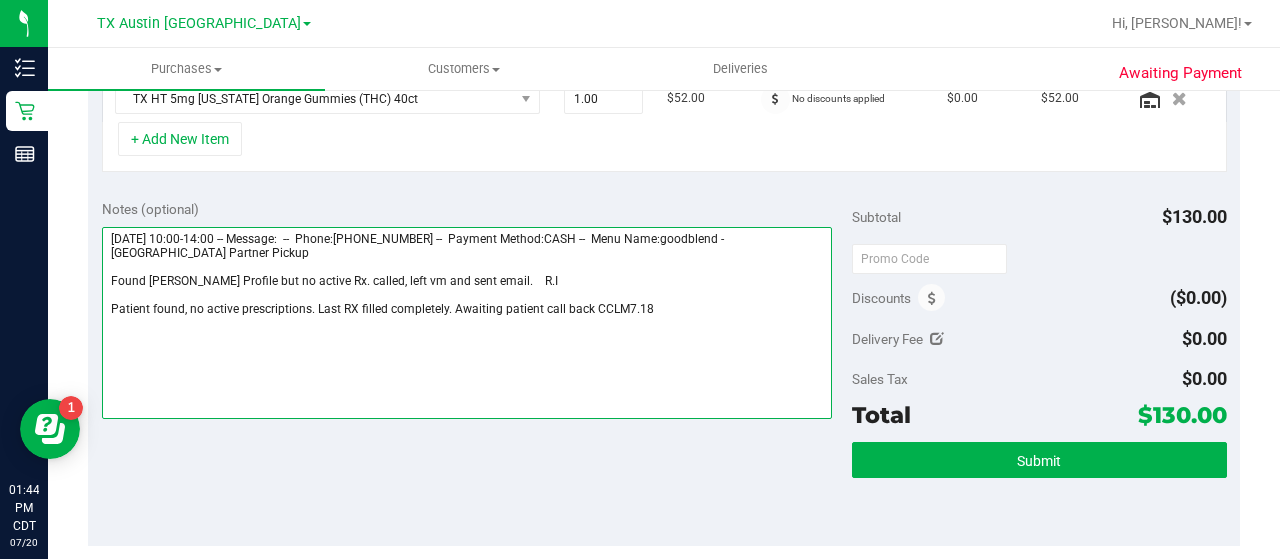 click at bounding box center (467, 323) 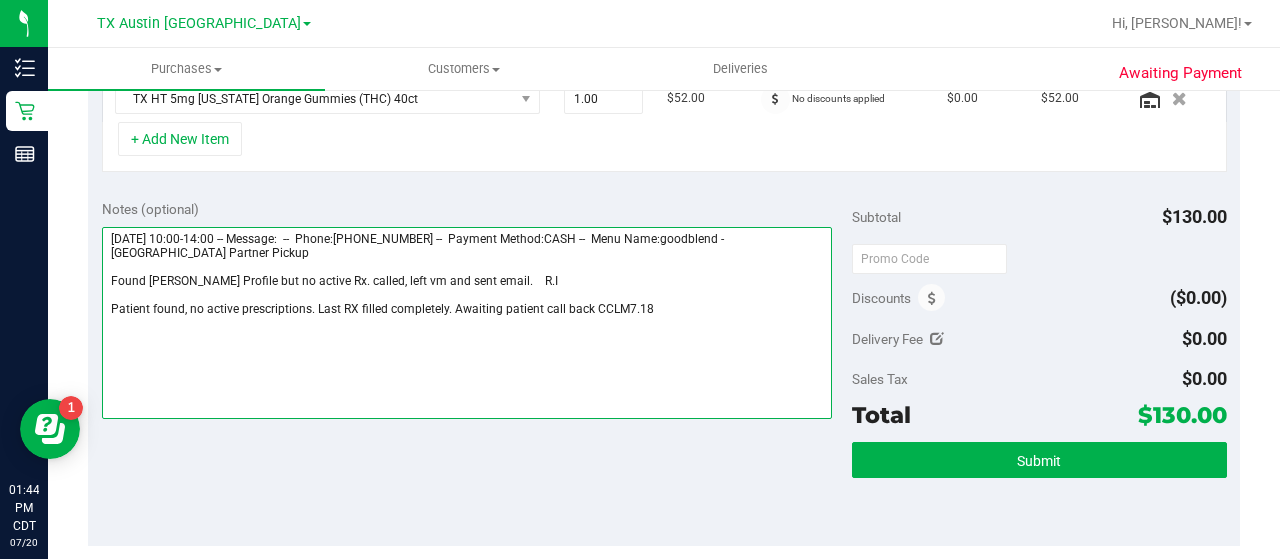 paste on "Patient found, no active prescriptions." 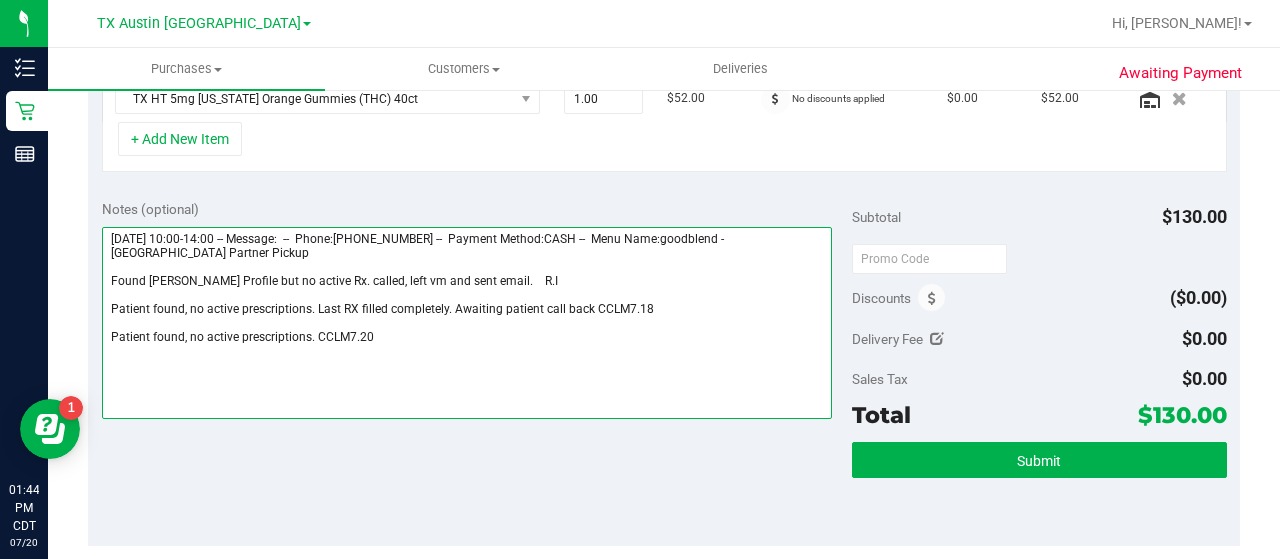 scroll, scrollTop: 0, scrollLeft: 0, axis: both 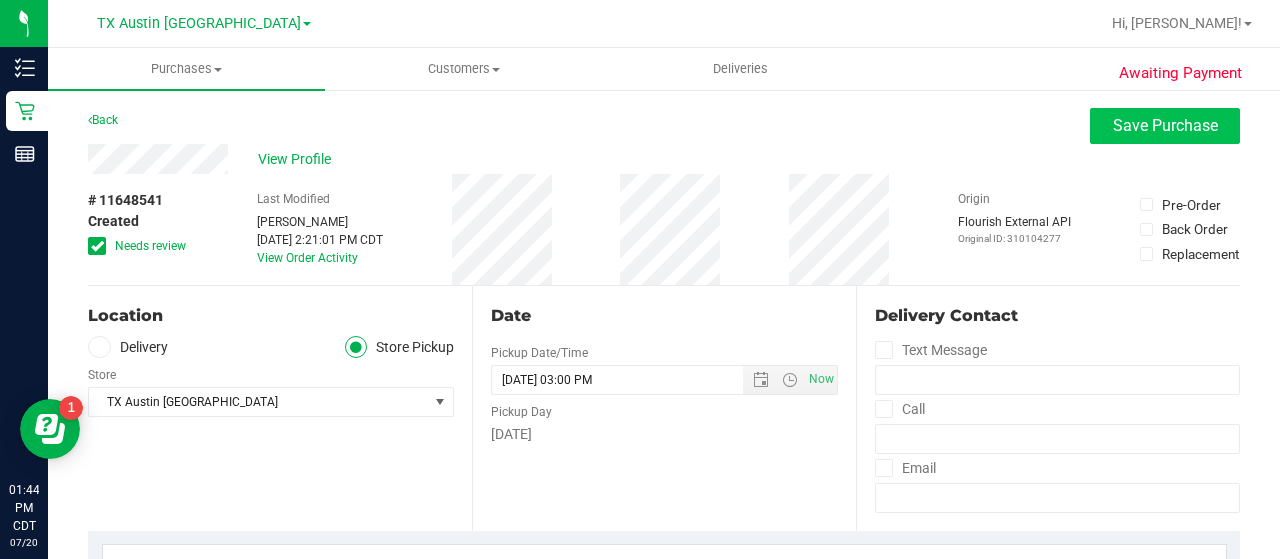 type on "Monday 07/21/2025 10:00-14:00 -- Message:  --  Phone:3172429449 --  Payment Method:CASH --  Menu Name:goodblend - Houston Partner Pickup
Found CURT Profile but no active Rx. called, left vm and sent email.    R.I
Patient found, no active prescriptions. Last RX filled completely. Awaiting patient call back CCLM7.18
Patient found, no active prescriptions. CCLM7.20" 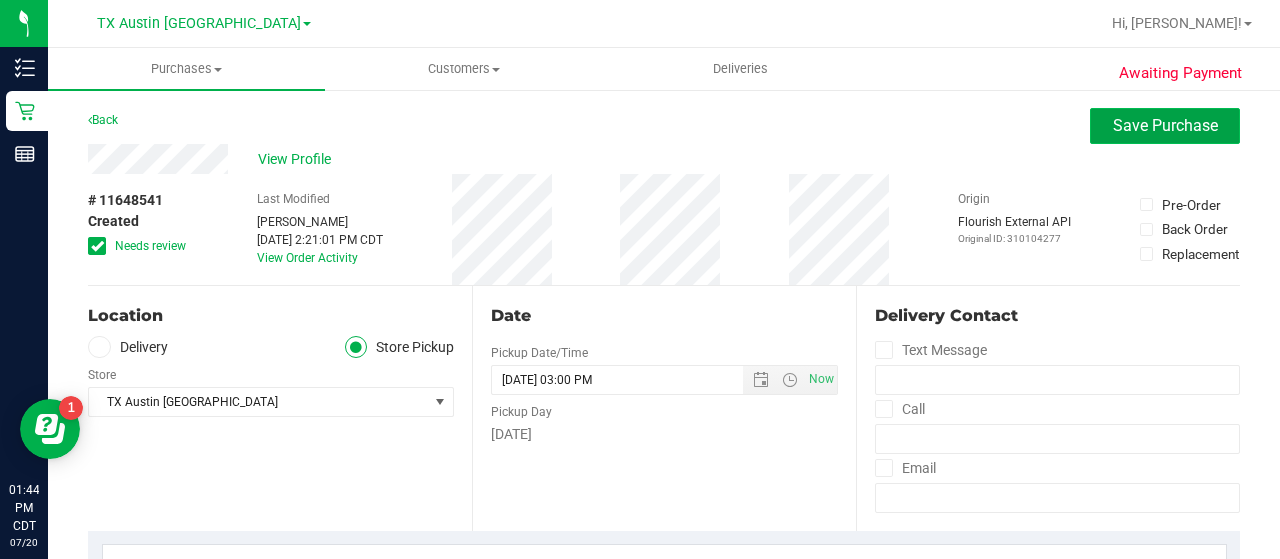 click on "Save Purchase" at bounding box center (1165, 125) 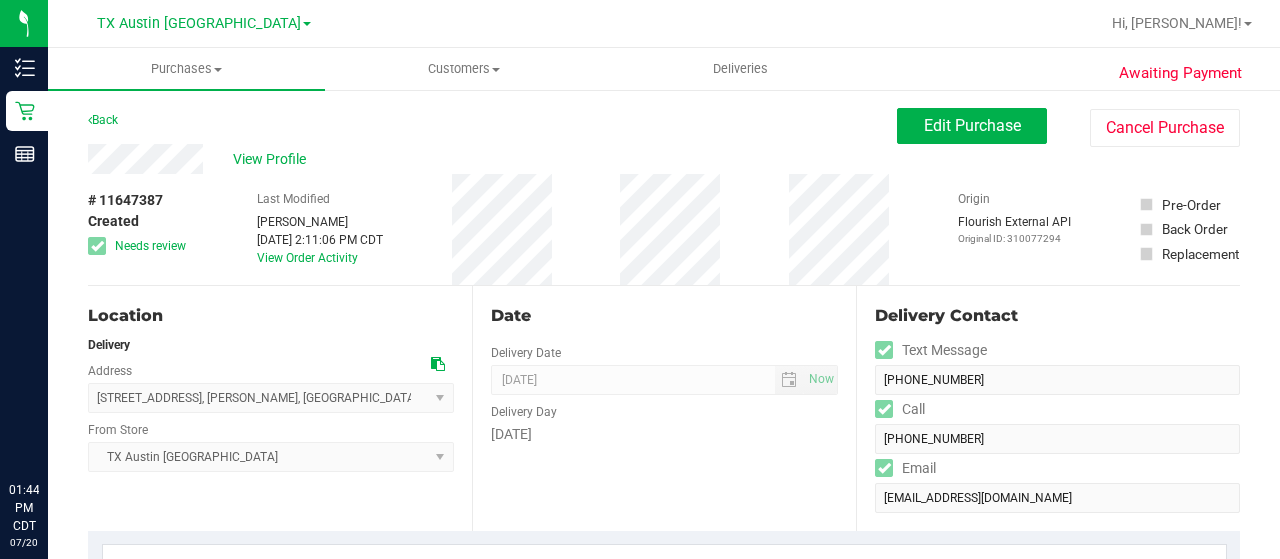 scroll, scrollTop: 0, scrollLeft: 0, axis: both 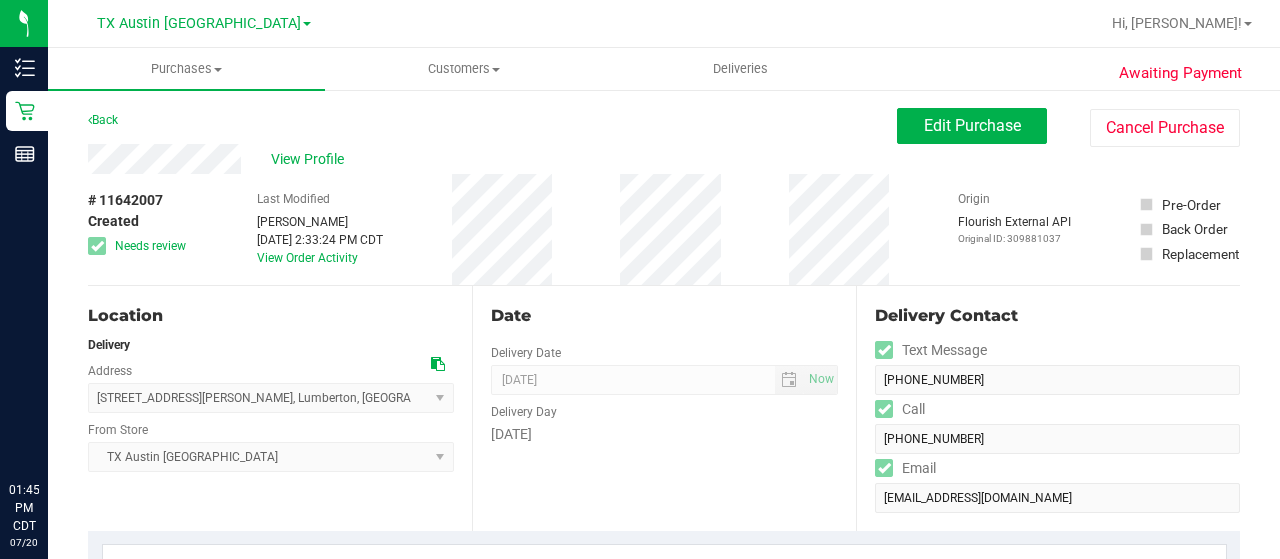 drag, startPoint x: 1269, startPoint y: 141, endPoint x: 1279, endPoint y: 149, distance: 12.806249 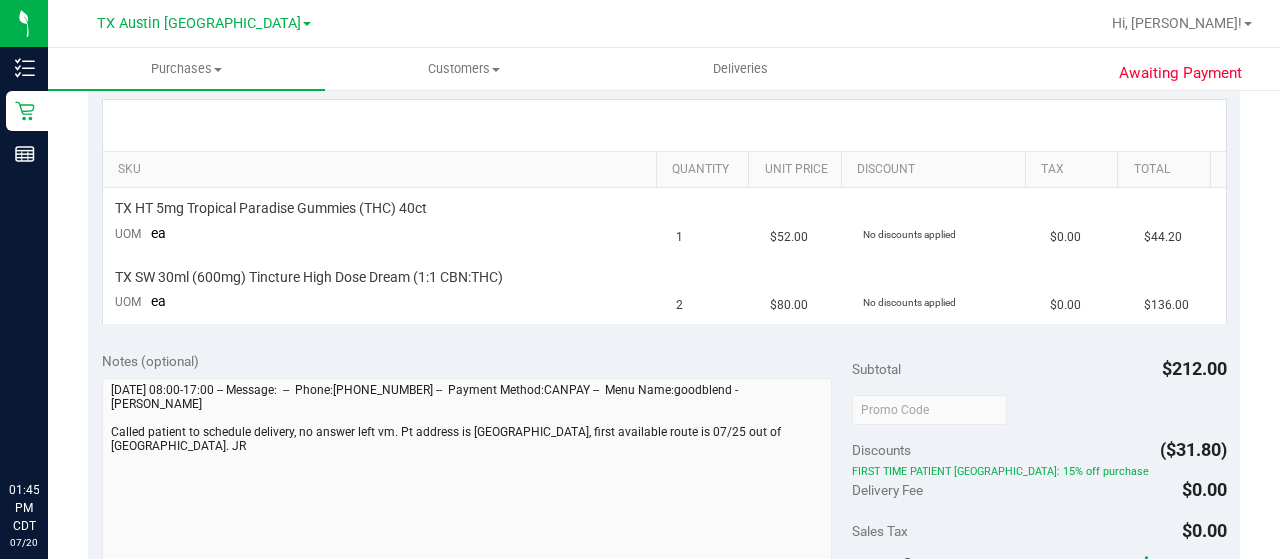 scroll, scrollTop: 450, scrollLeft: 0, axis: vertical 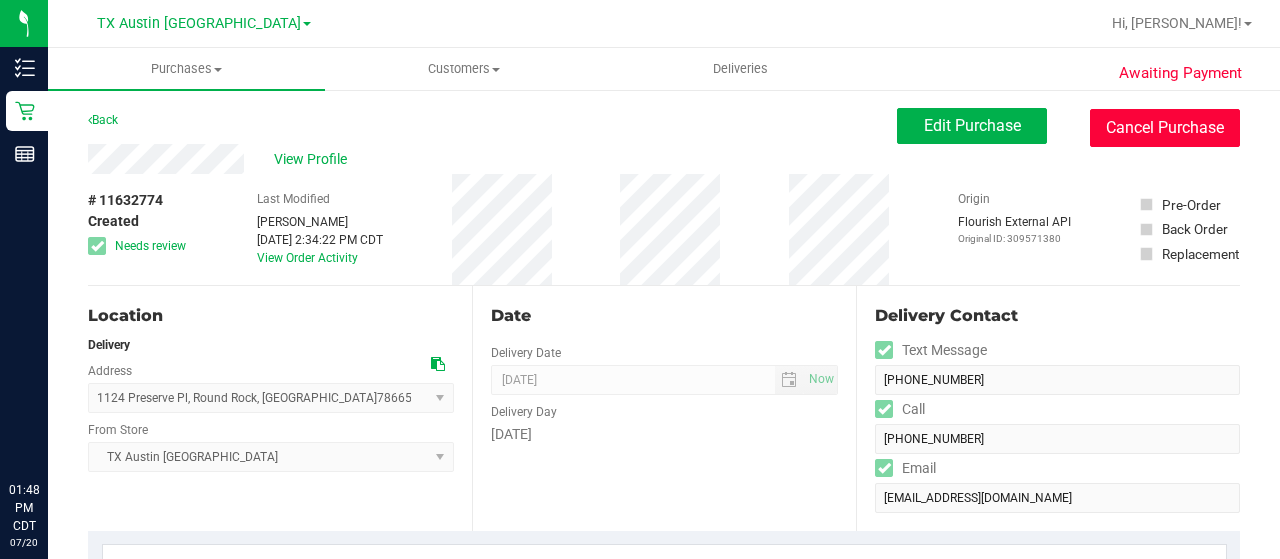 click on "Cancel Purchase" at bounding box center (1165, 128) 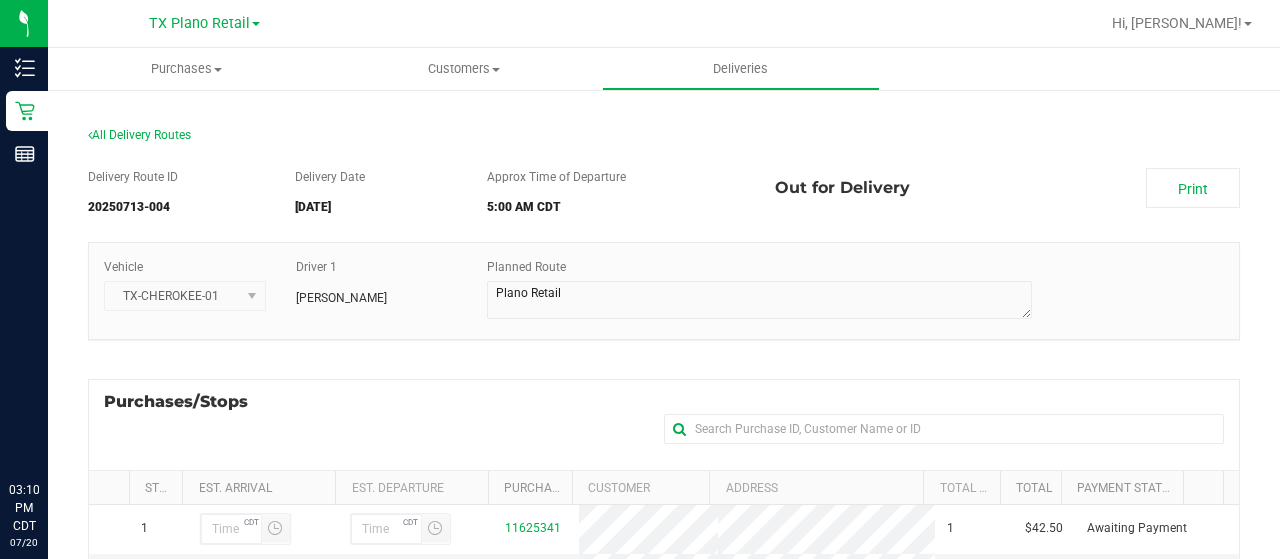 scroll, scrollTop: 0, scrollLeft: 0, axis: both 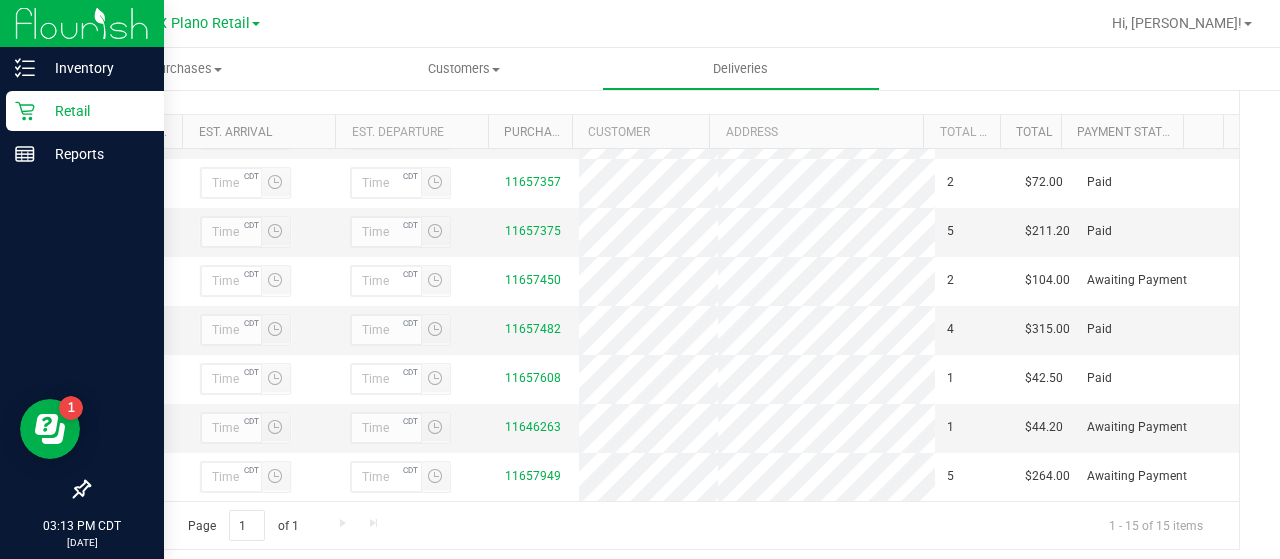 click 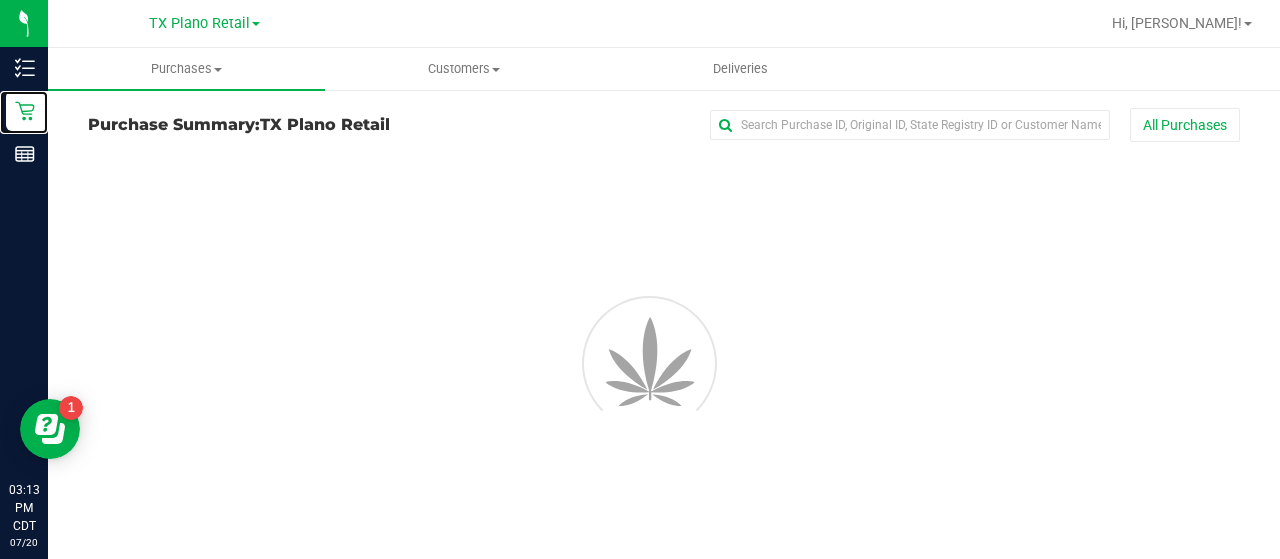 scroll, scrollTop: 0, scrollLeft: 0, axis: both 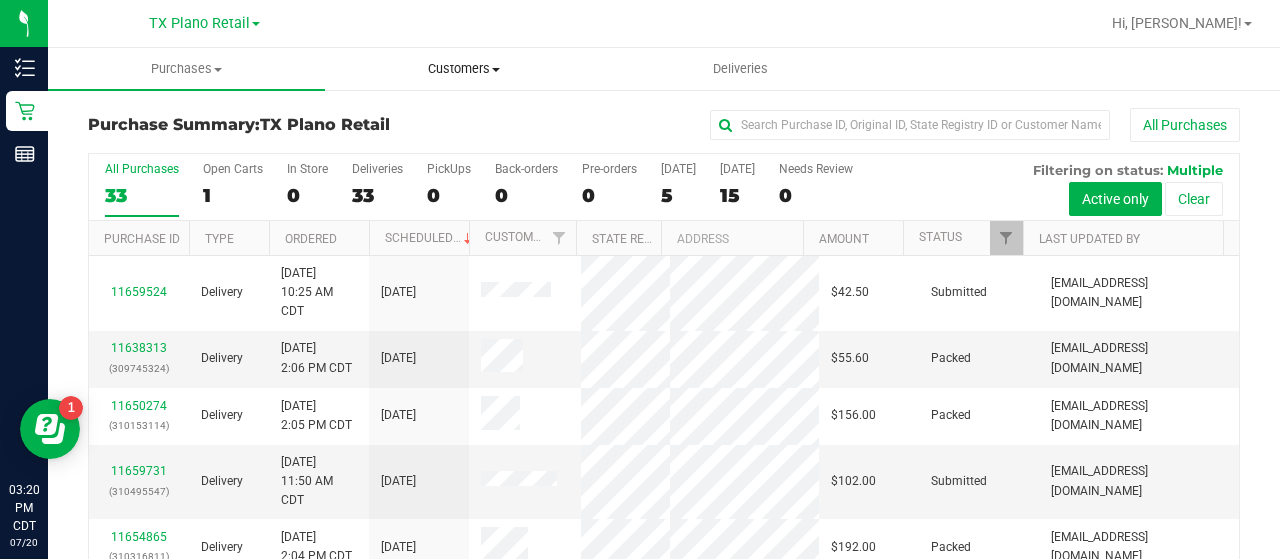 click on "Customers" at bounding box center (463, 69) 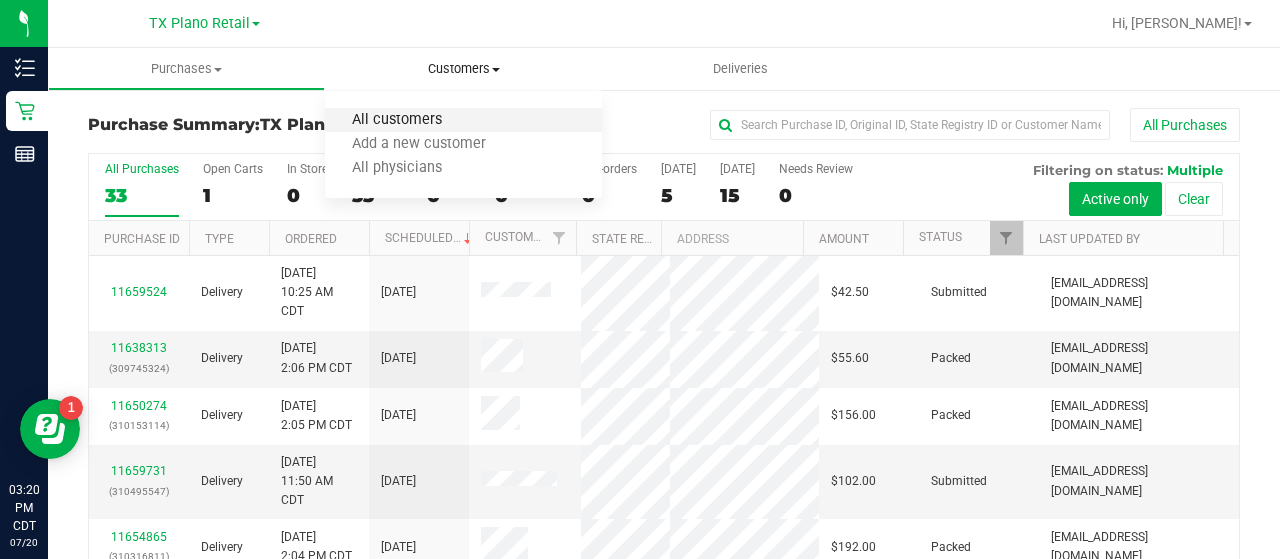 click on "All customers" at bounding box center [397, 120] 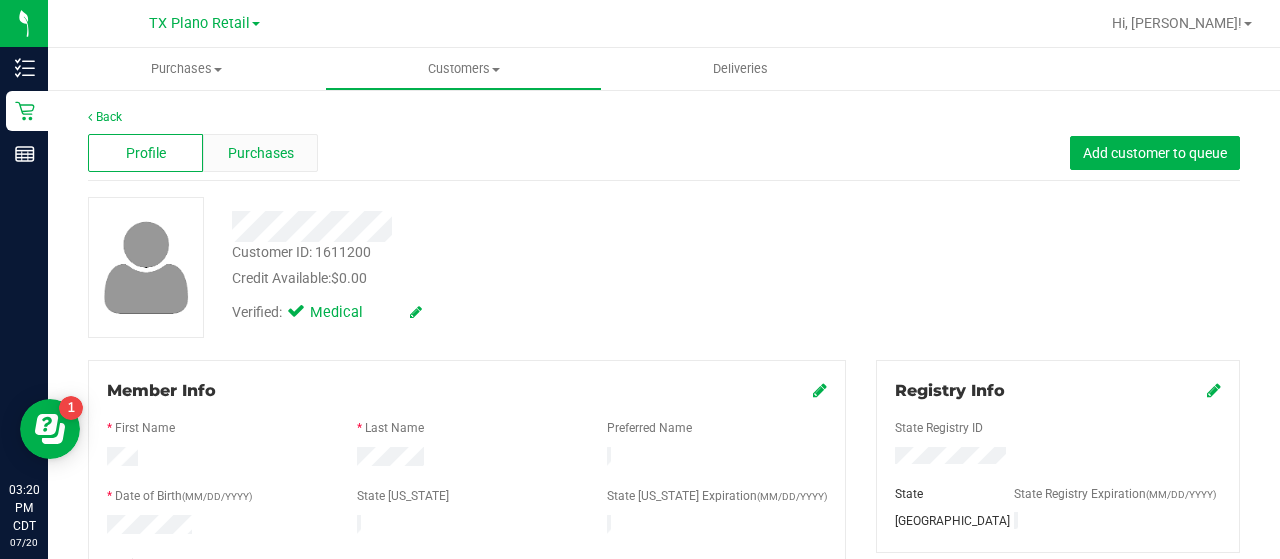 click on "Purchases" at bounding box center (260, 153) 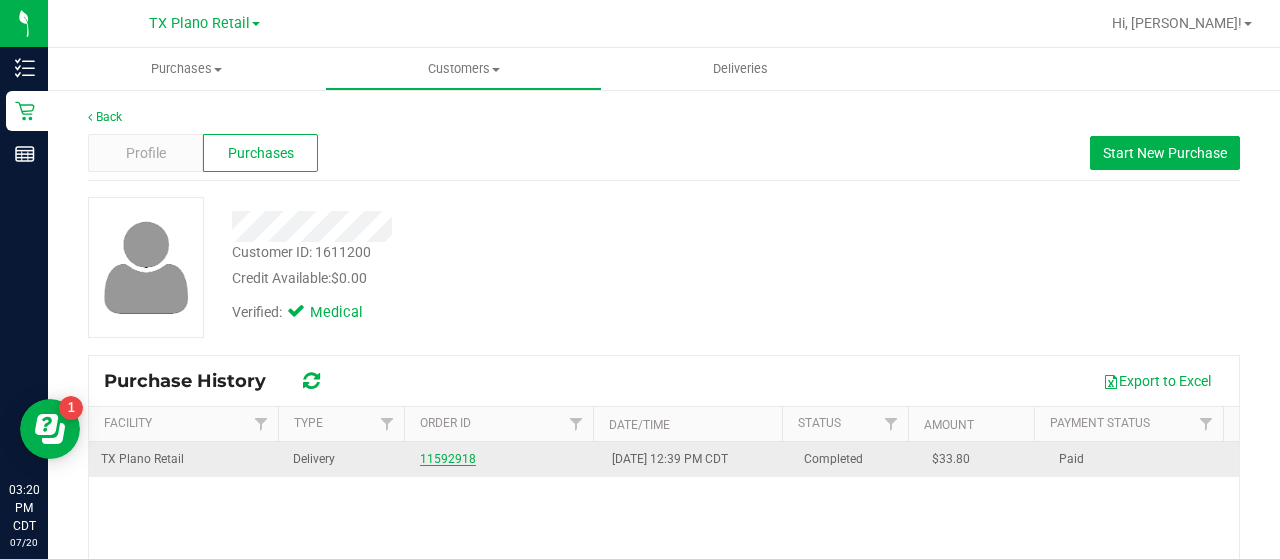 click on "11592918" at bounding box center [448, 459] 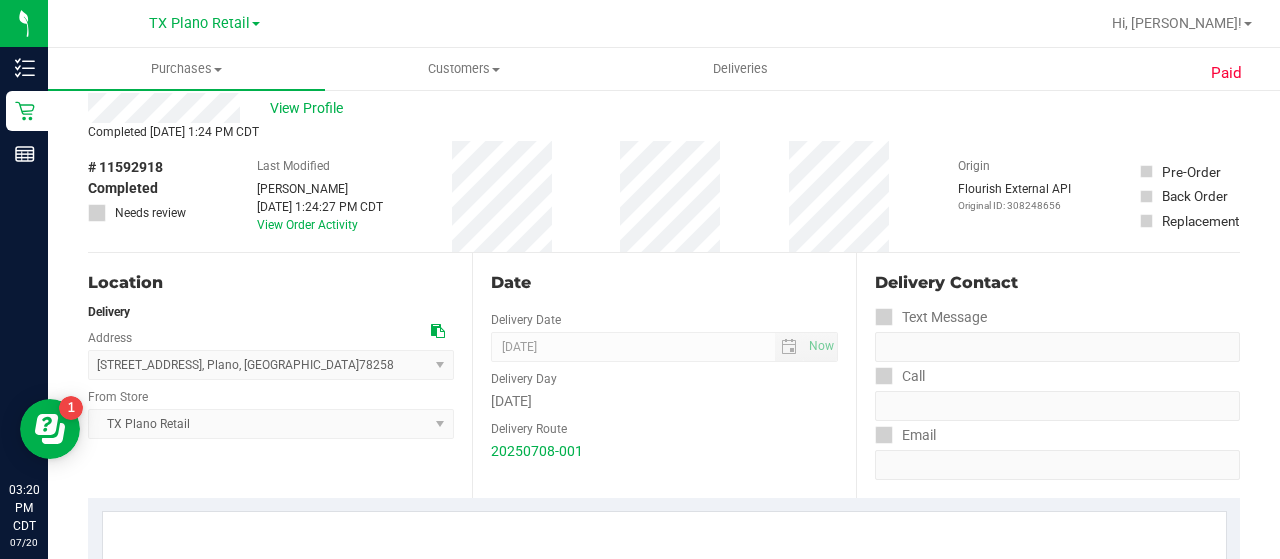 scroll, scrollTop: 48, scrollLeft: 0, axis: vertical 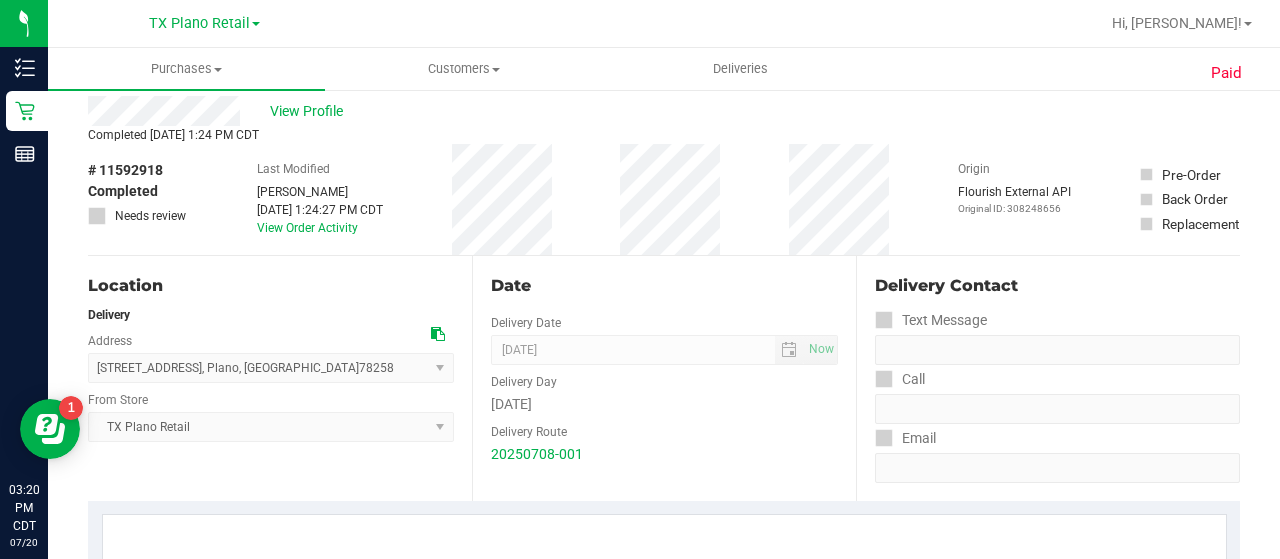 click on "Location
Delivery
Address
4720 state hwy 121 N Suite 180
, Plano
, TX
78258
Select address 4720 state hwy 121 N Suite 180
From Store
TX Plano Retail Select Store Bonita Springs WC Boynton Beach WC Bradenton WC Brandon WC Brooksville WC Call Center Clermont WC Crestview WC Deerfield Beach WC Delray Beach WC Deltona WC Ft Walton Beach WC Ft. Lauderdale WC Ft. Myers WC Gainesville WC Jax Atlantic WC JAX DC REP Jax WC Key West WC Lakeland WC Largo WC Lehigh Acres DC REP Merritt Island WC Miami 72nd WC Miami Beach WC Miami Dadeland WC Miramar DC REP WPB DC" at bounding box center (280, 378) 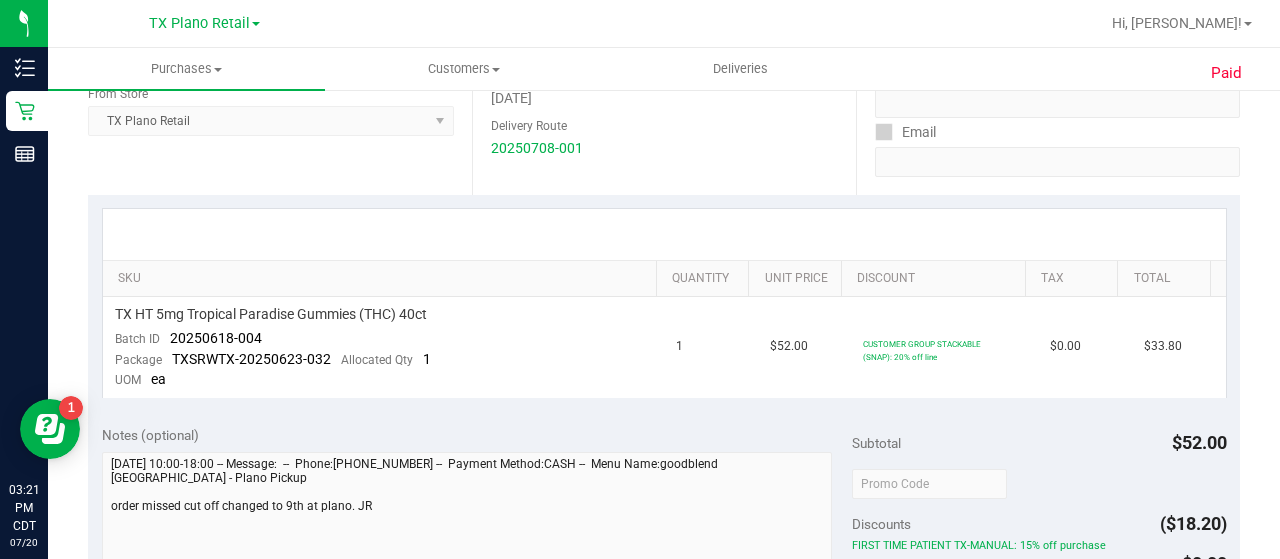 scroll, scrollTop: 393, scrollLeft: 0, axis: vertical 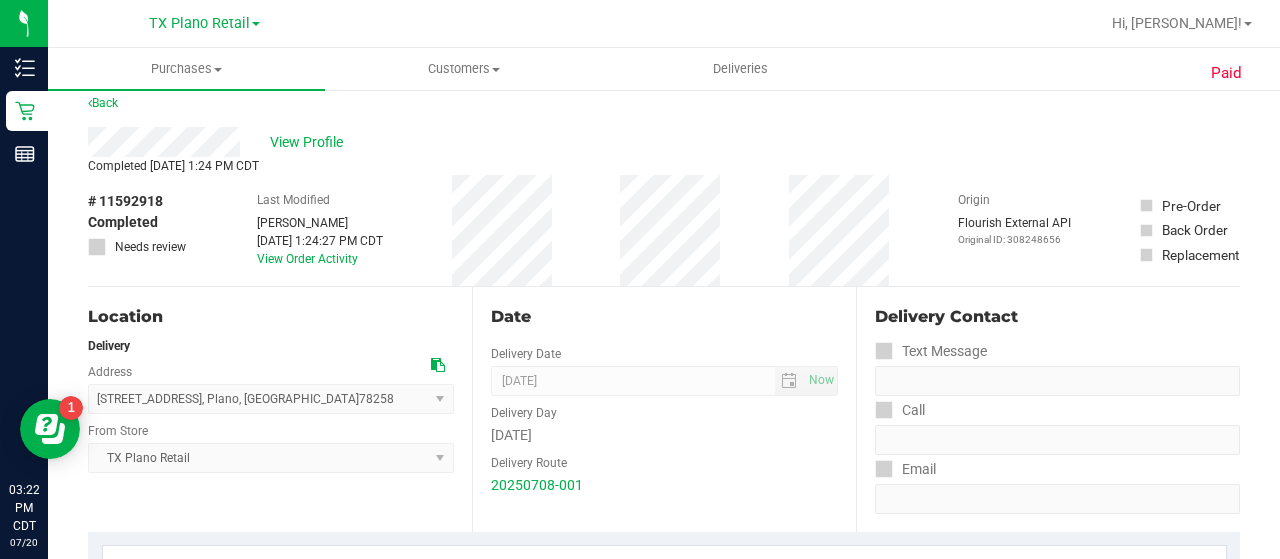 click on "# 11592918
Completed
Needs review
Last Modified
Justin Ramos
Jul 9, 2025 1:24:27 PM CDT
View Order Activity
Origin
Flourish External API
Original ID: 308248656
Pre-Order
Back Order" at bounding box center (664, 230) 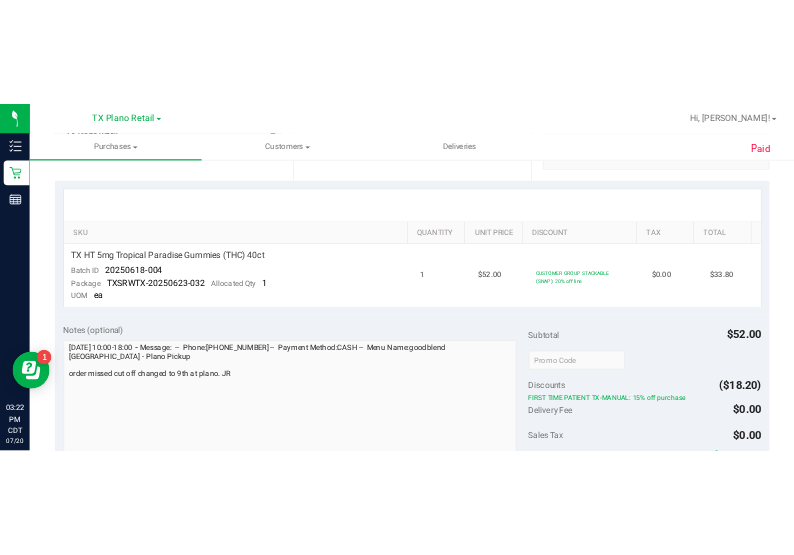 scroll, scrollTop: 431, scrollLeft: 0, axis: vertical 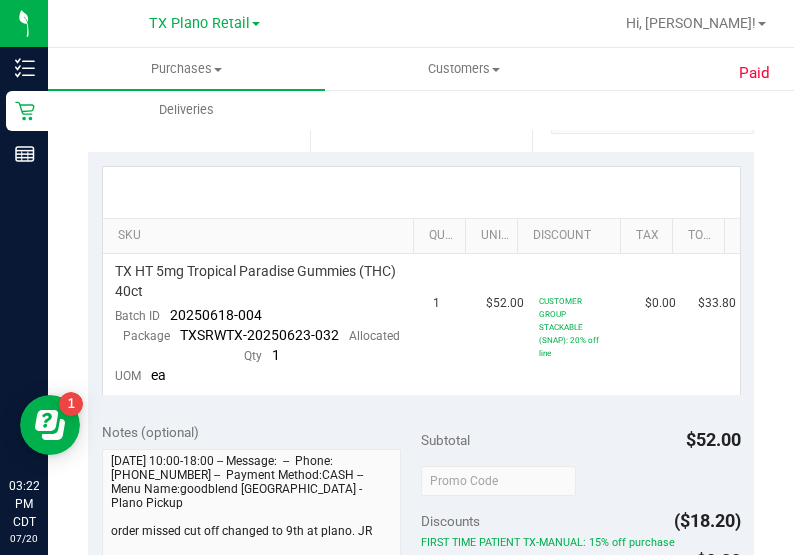 click at bounding box center (421, 192) 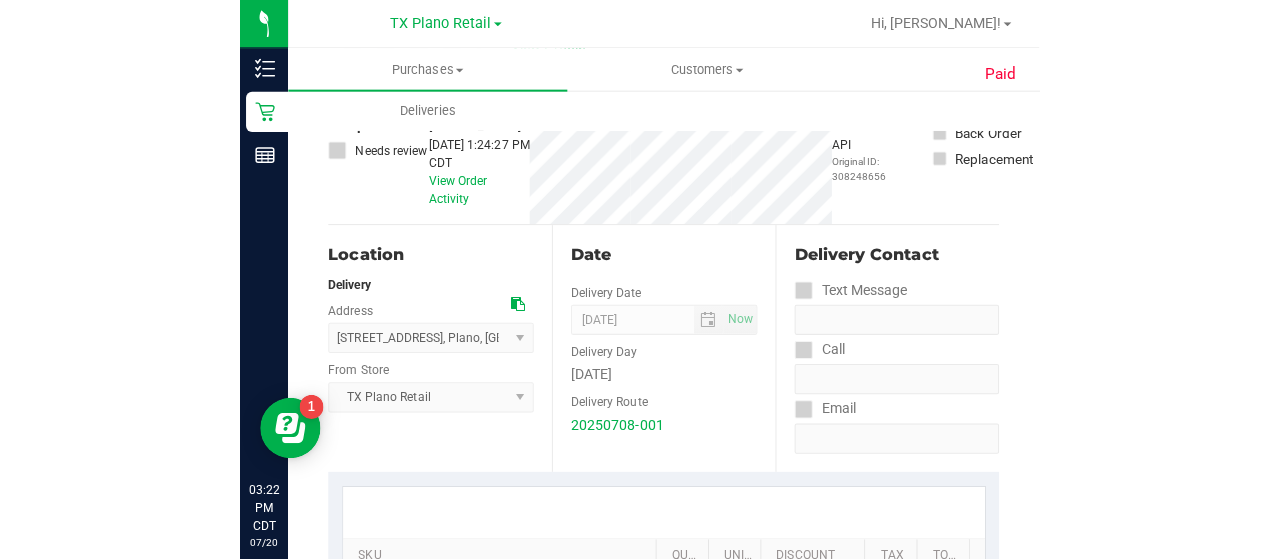scroll, scrollTop: 0, scrollLeft: 0, axis: both 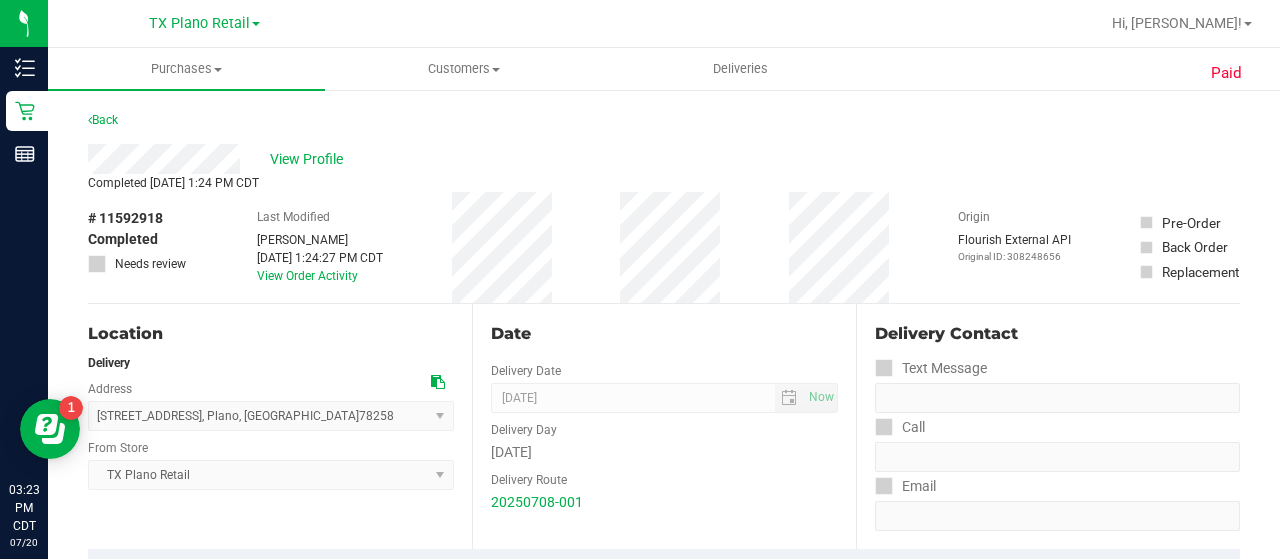 click on "Location
Delivery
Address
4720 state hwy 121 N Suite 180
, Plano
, TX
78258
Select address 4720 state hwy 121 N Suite 180
From Store
TX Plano Retail Select Store Bonita Springs WC Boynton Beach WC Bradenton WC Brandon WC Brooksville WC Call Center Clermont WC Crestview WC Deerfield Beach WC Delray Beach WC Deltona WC Ft Walton Beach WC Ft. Lauderdale WC Ft. Myers WC Gainesville WC Jax Atlantic WC JAX DC REP Jax WC Key West WC Lakeland WC Largo WC Lehigh Acres DC REP Merritt Island WC Miami 72nd WC Miami Beach WC Miami Dadeland WC Miramar DC REP WPB DC" at bounding box center [280, 426] 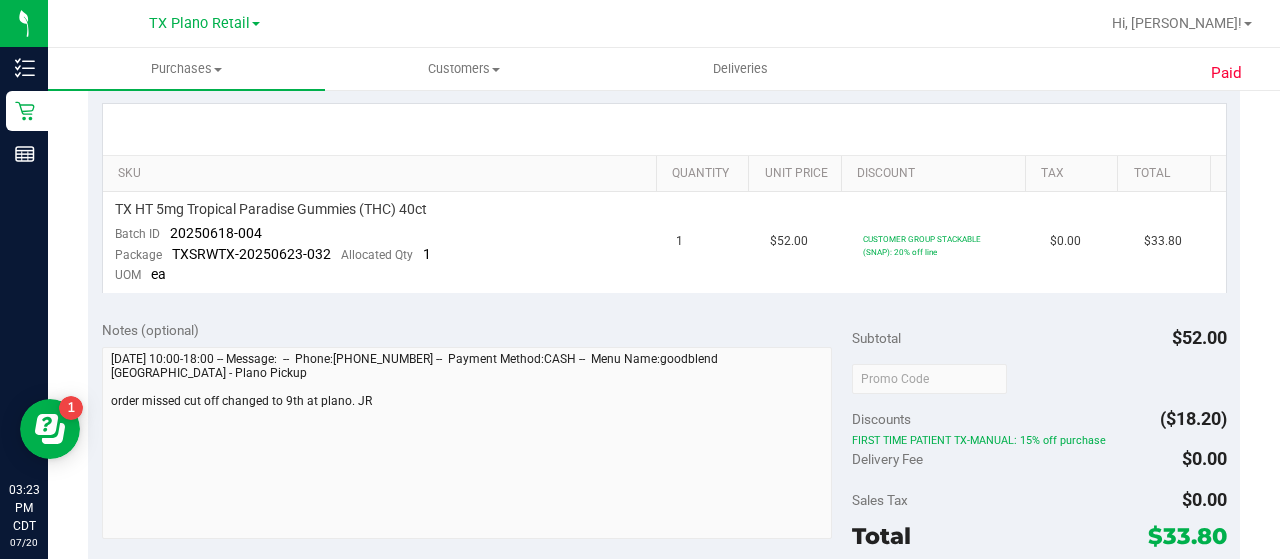scroll, scrollTop: 468, scrollLeft: 0, axis: vertical 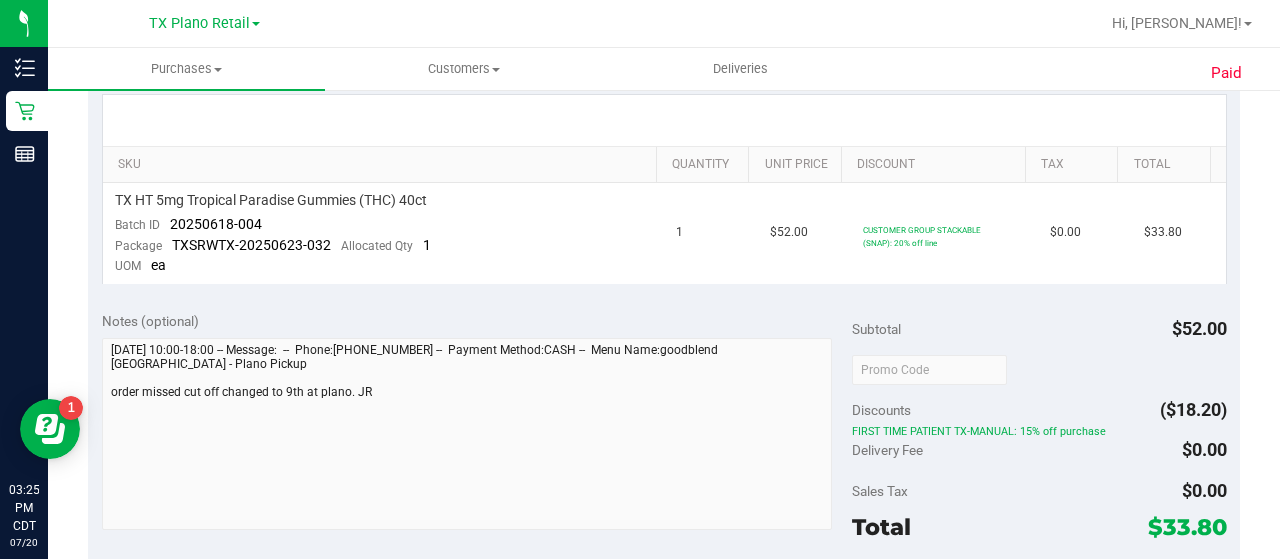 click on "Notes (optional)
Subtotal
$52.00
Discounts
($18.20)
FIRST TIME PATIENT TX-MANUAL:
15%
off
purchase
Delivery Fee
$0.00
Sales Tax
$0.00" at bounding box center [664, 477] 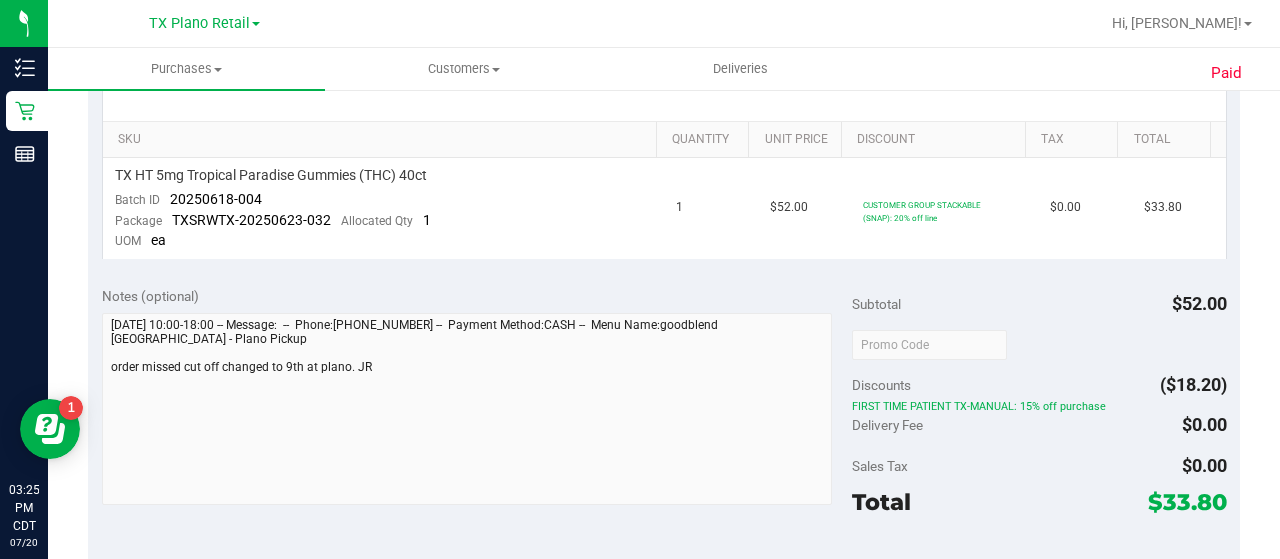 scroll, scrollTop: 491, scrollLeft: 0, axis: vertical 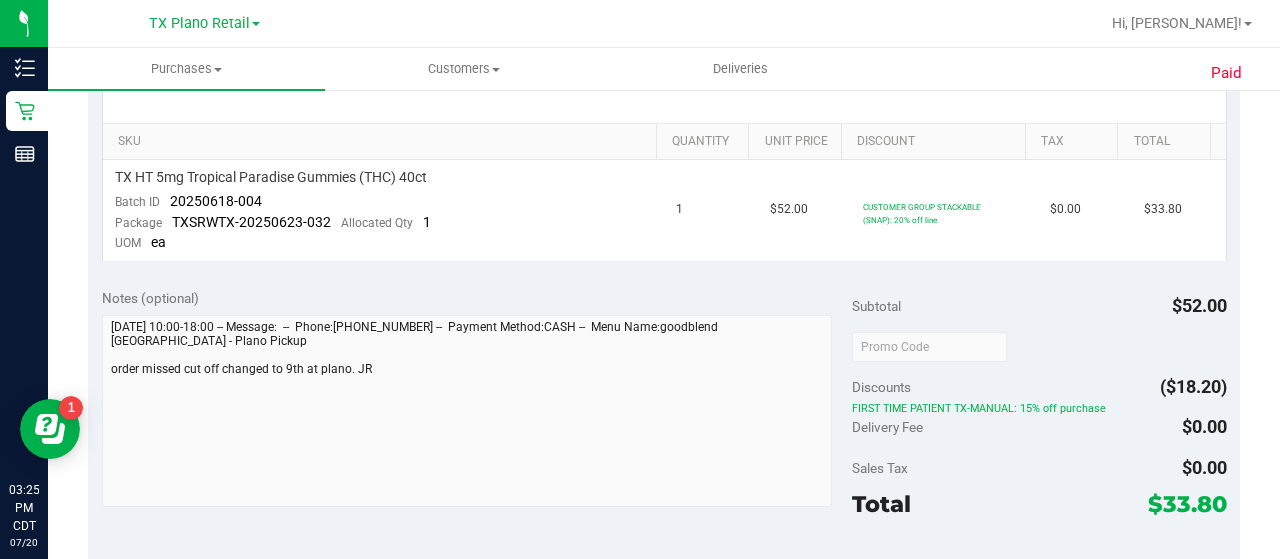 drag, startPoint x: 822, startPoint y: 293, endPoint x: 876, endPoint y: 301, distance: 54.589375 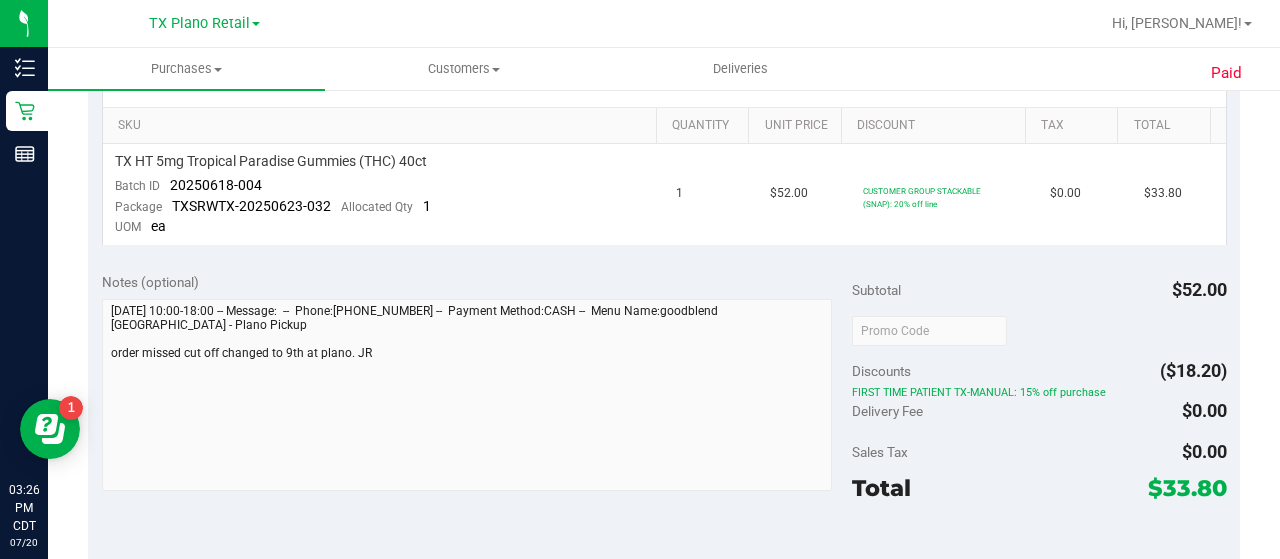 scroll, scrollTop: 518, scrollLeft: 0, axis: vertical 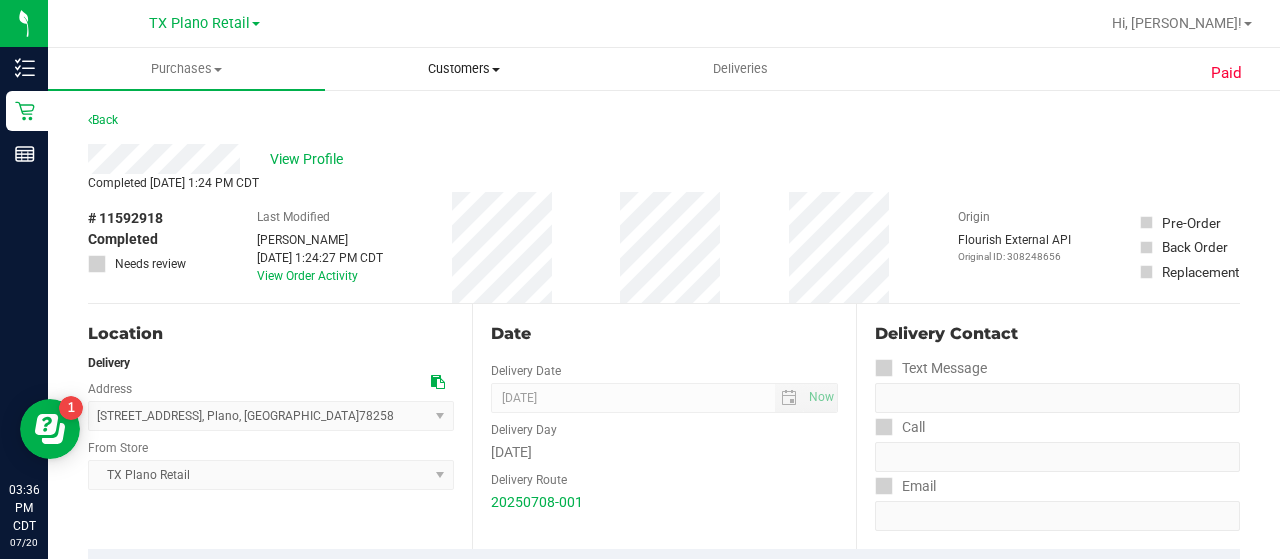 click on "Customers" at bounding box center (463, 69) 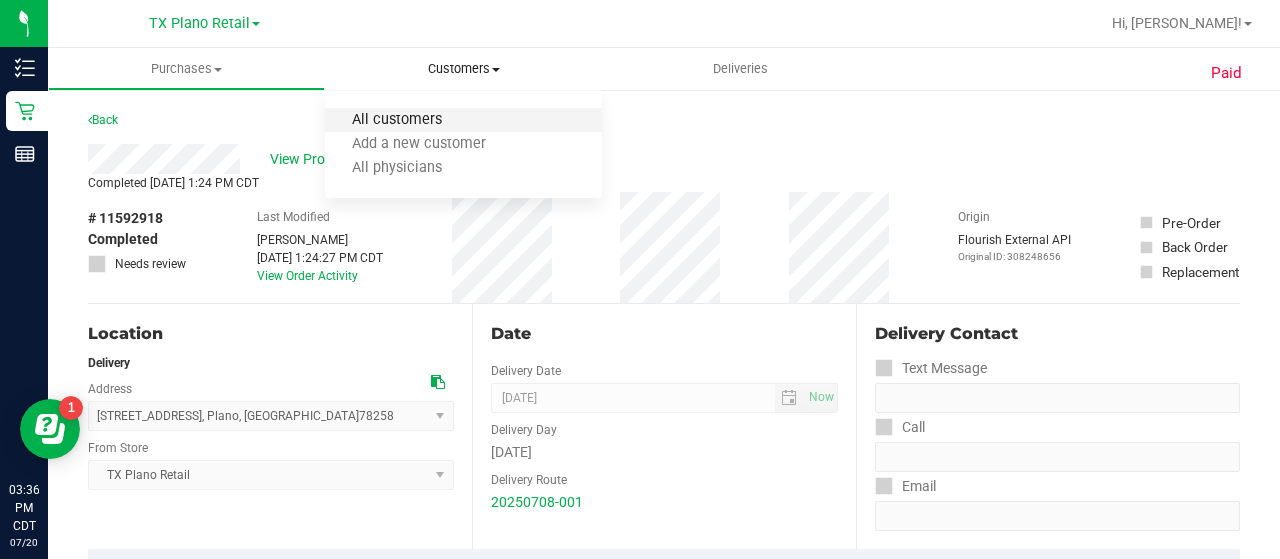 click on "All customers" at bounding box center (397, 120) 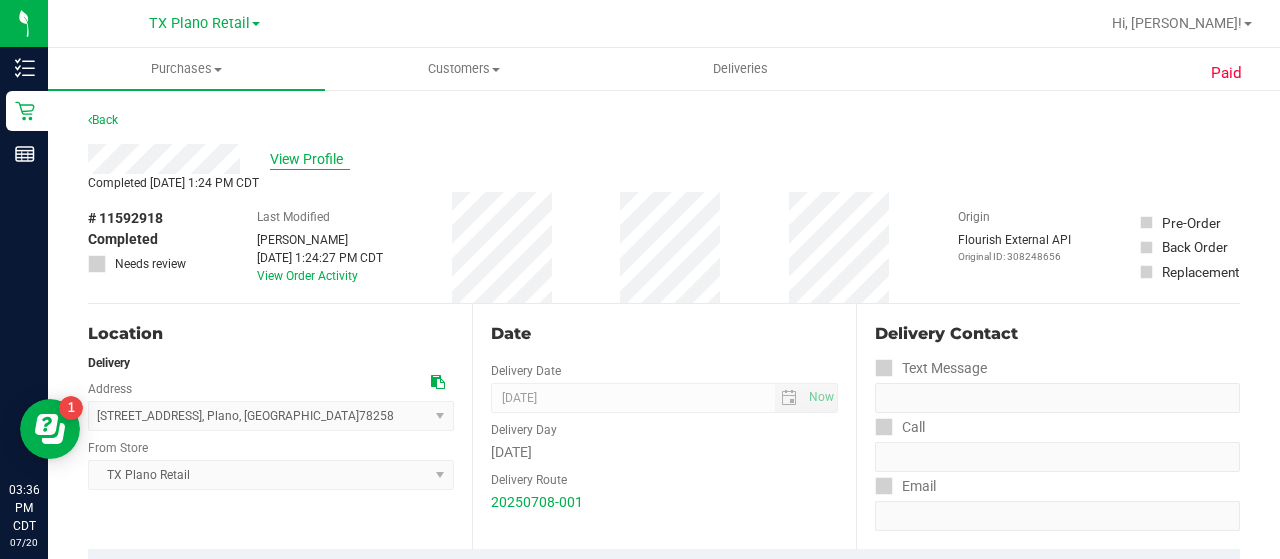 click on "View Profile" at bounding box center (310, 159) 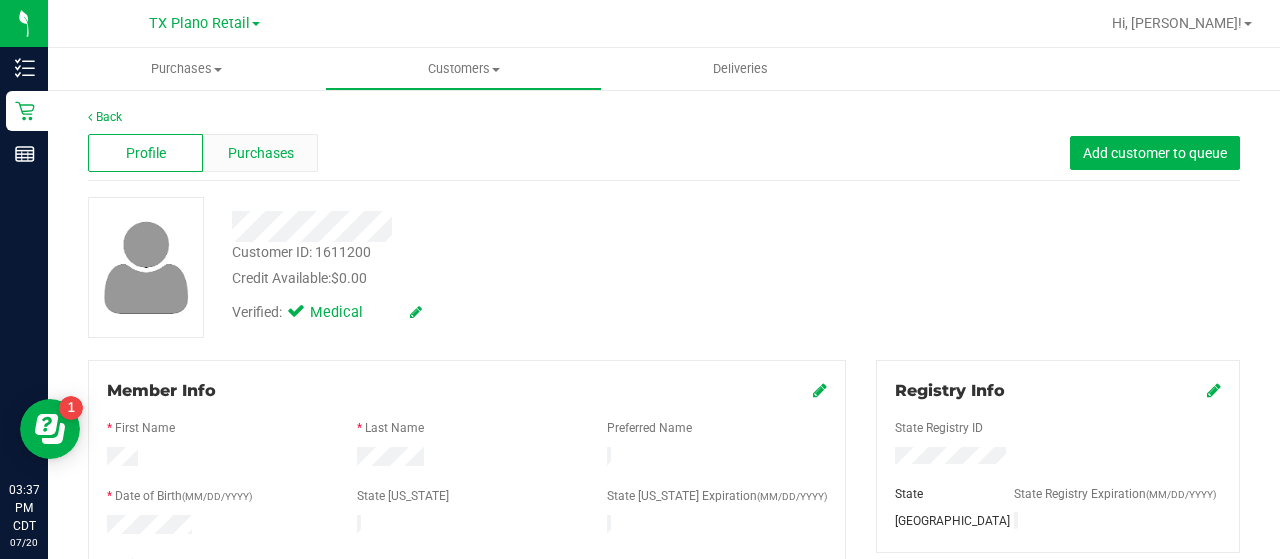 click on "Purchases" at bounding box center (260, 153) 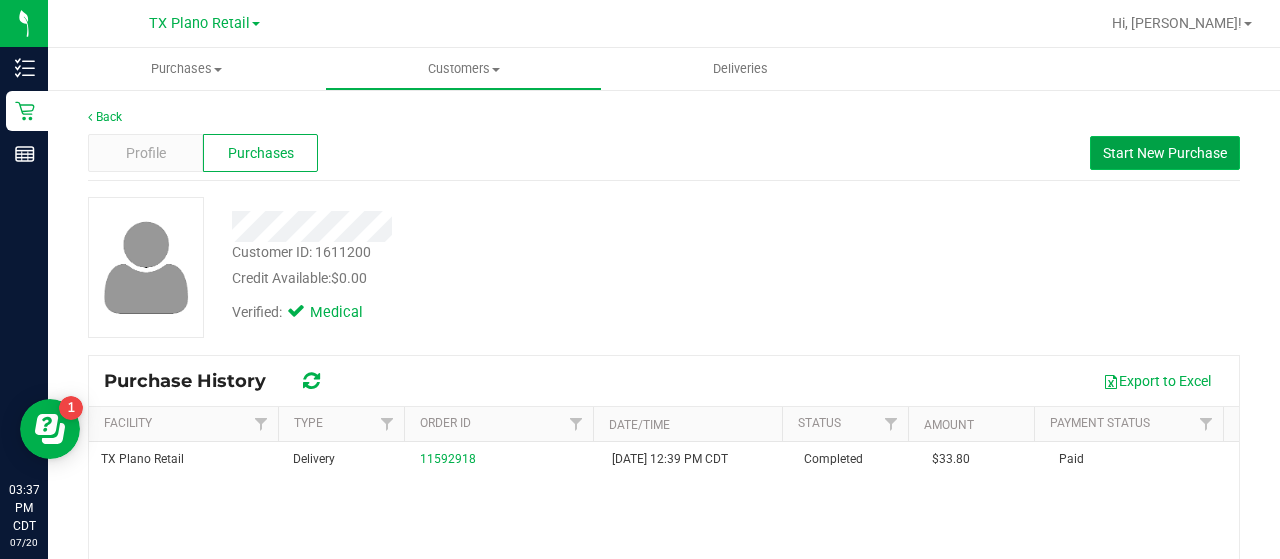 click on "Start New Purchase" at bounding box center (1165, 153) 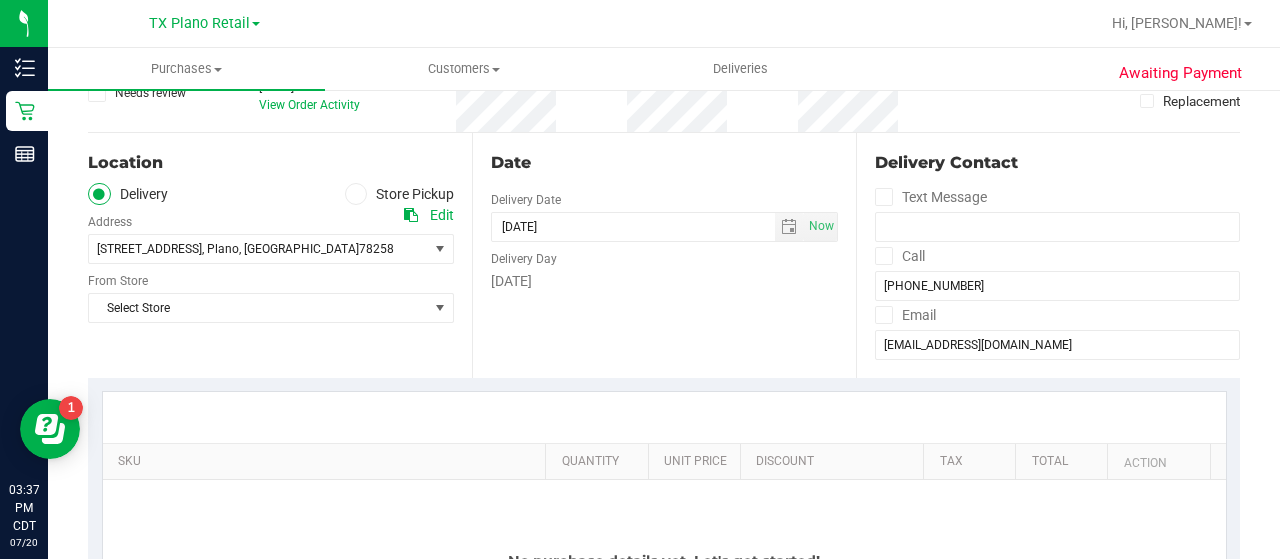 scroll, scrollTop: 114, scrollLeft: 0, axis: vertical 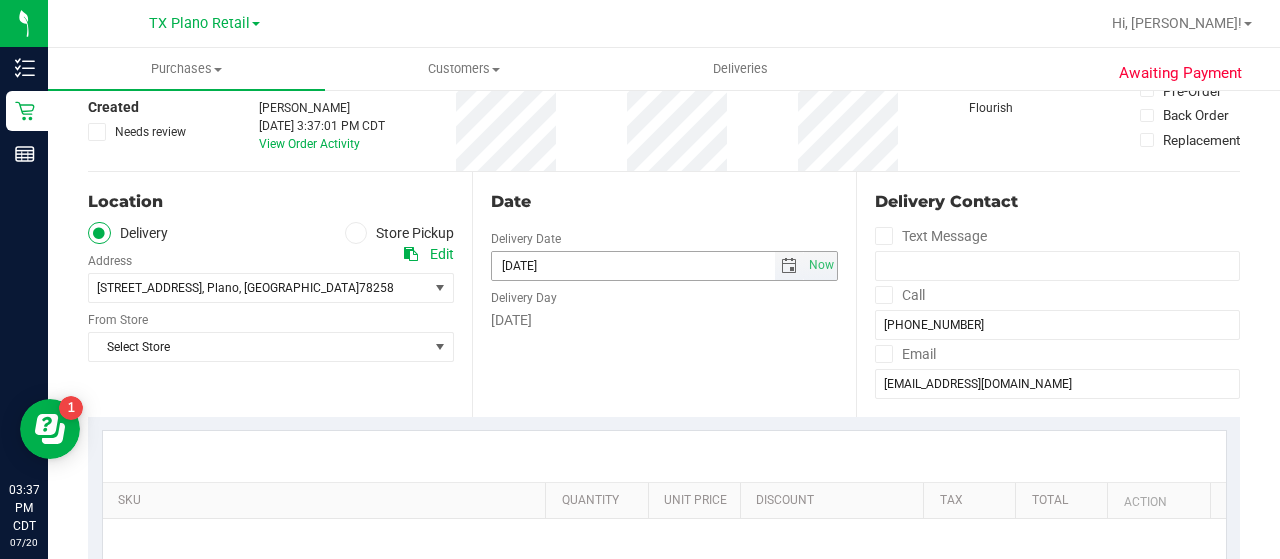 click at bounding box center (789, 266) 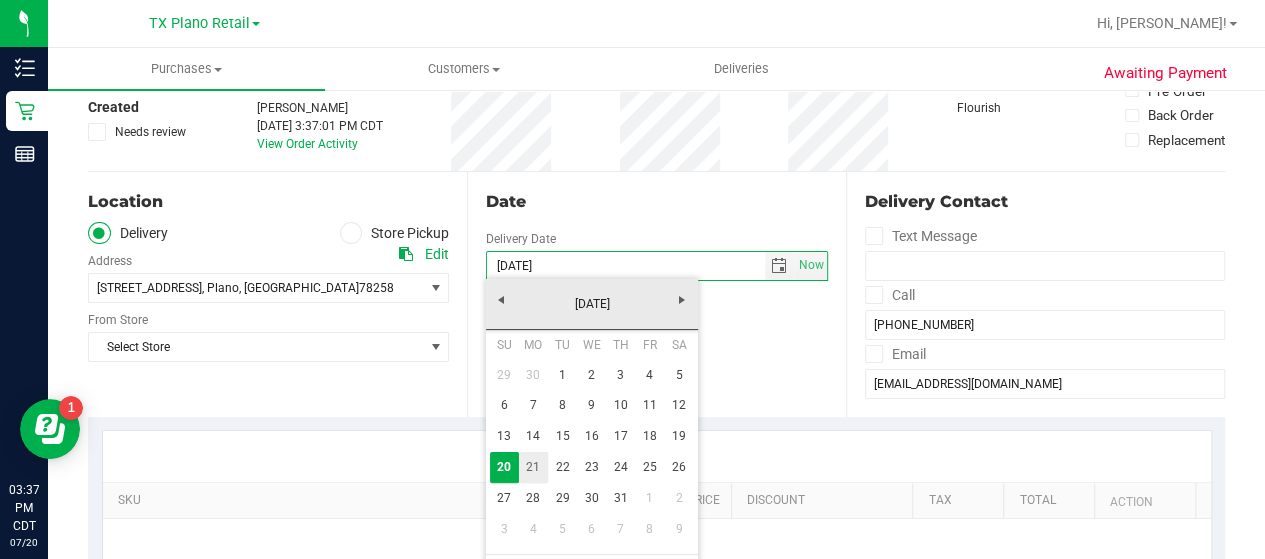 click on "21" at bounding box center (533, 467) 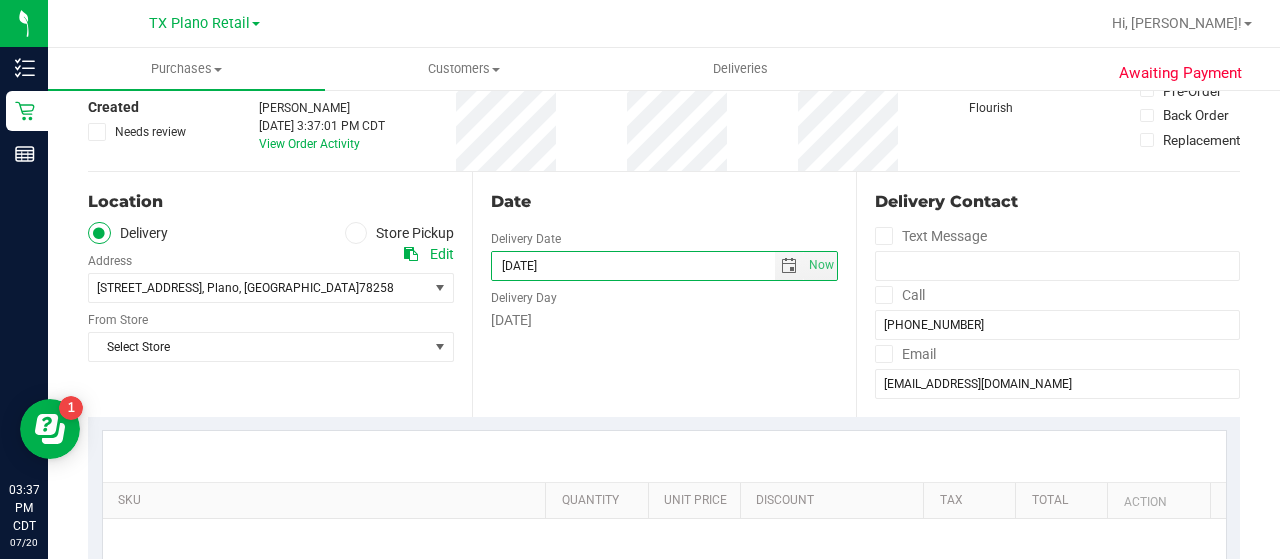 click on "Location
Delivery
Store Pickup
Address
Edit
4720 state hwy 121 N Suite 180
, Plano
, TX
78258
Select address 4720 state hwy 121 N Suite 180
From Store
Select Store Select Store Bonita Springs WC Boynton Beach WC Bradenton WC Brandon WC Brooksville WC Call Center Clermont WC Crestview WC Deerfield Beach WC Delray Beach WC Deltona WC Ft Walton Beach WC Jax WC" at bounding box center (280, 294) 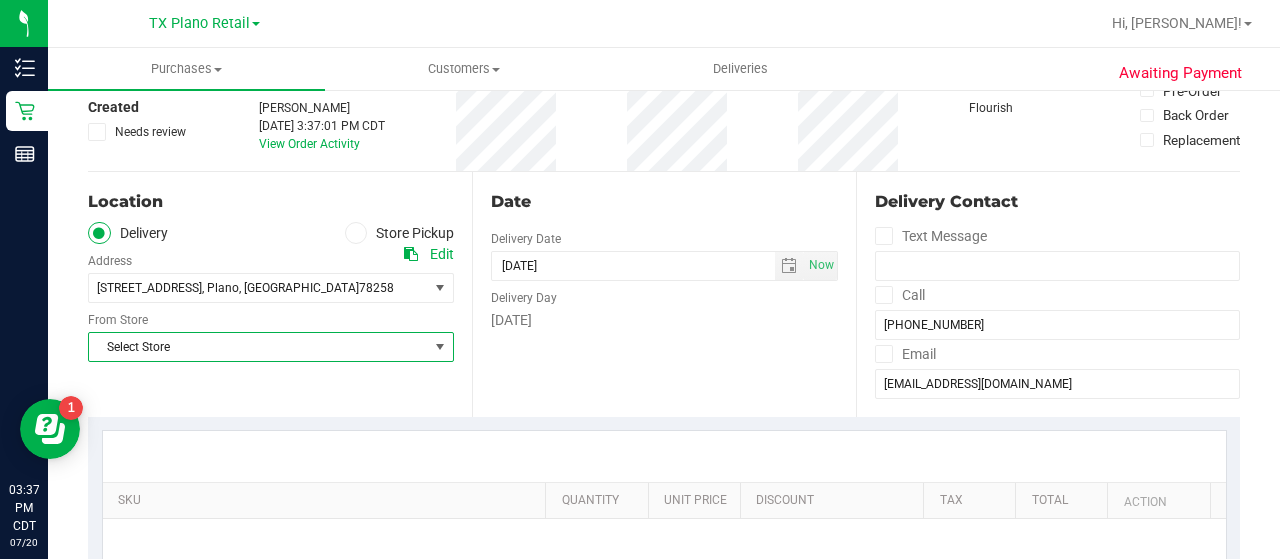 click on "Select Store" at bounding box center (258, 347) 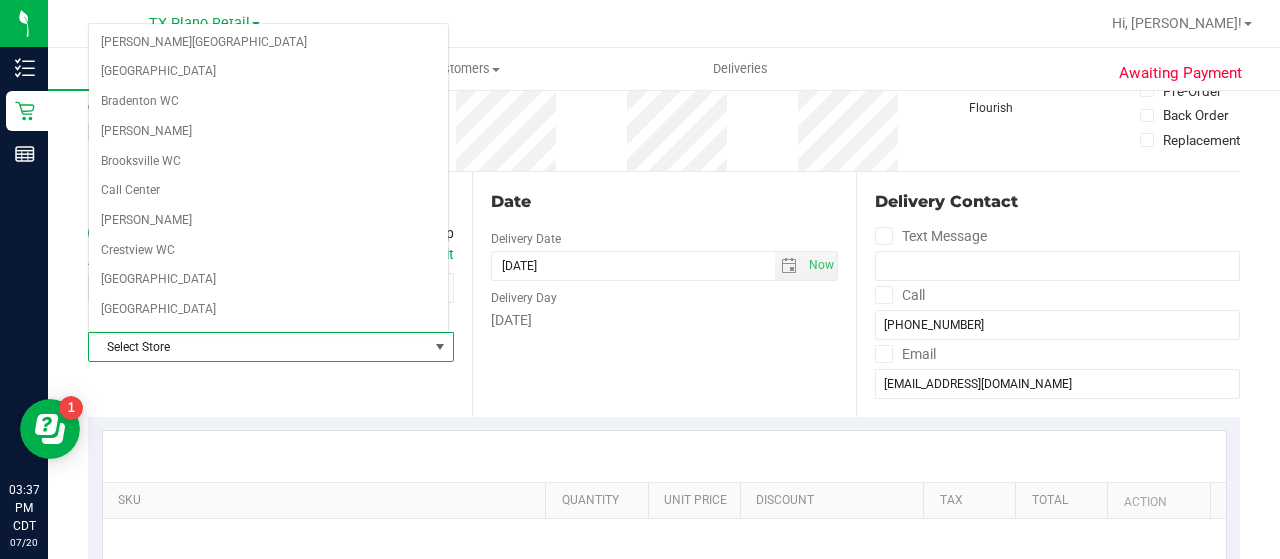 scroll, scrollTop: 1414, scrollLeft: 0, axis: vertical 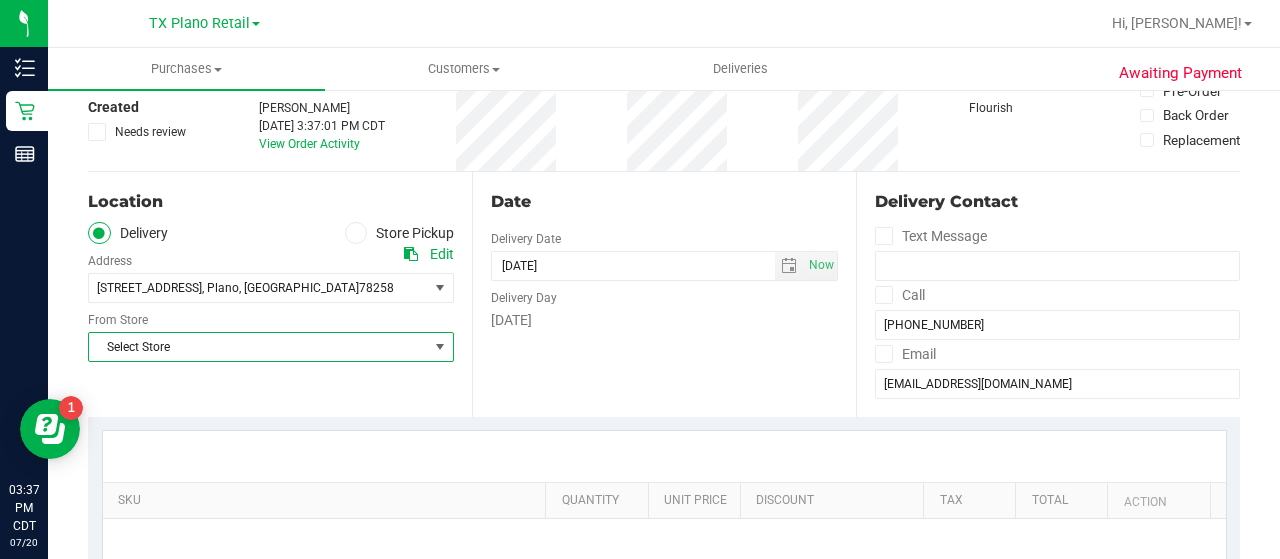 click on "Select Store" at bounding box center [258, 347] 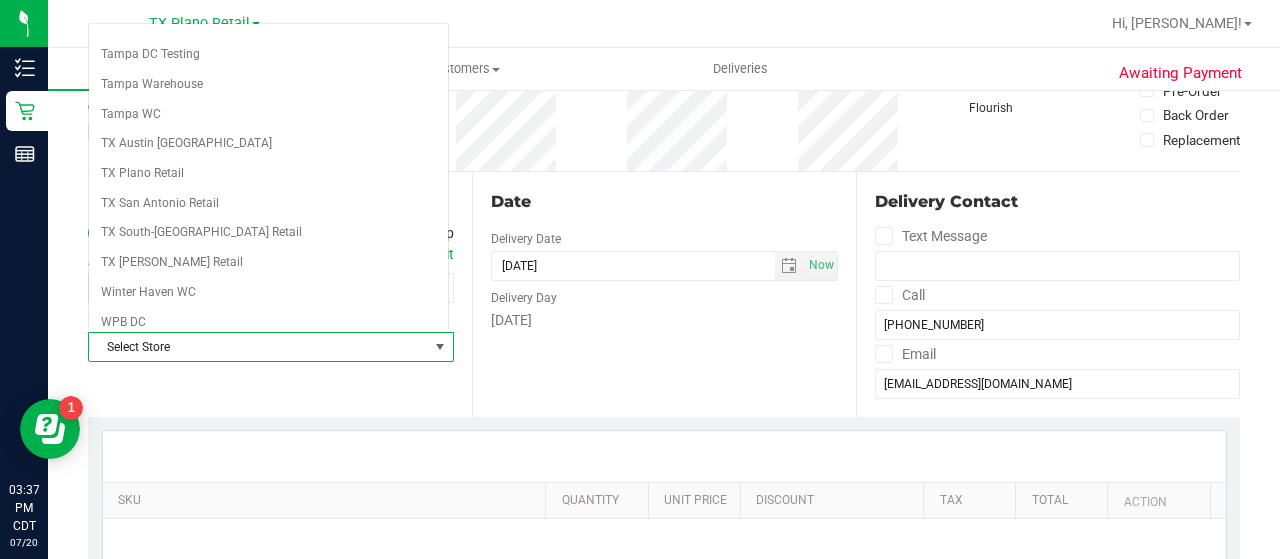 scroll, scrollTop: 0, scrollLeft: 0, axis: both 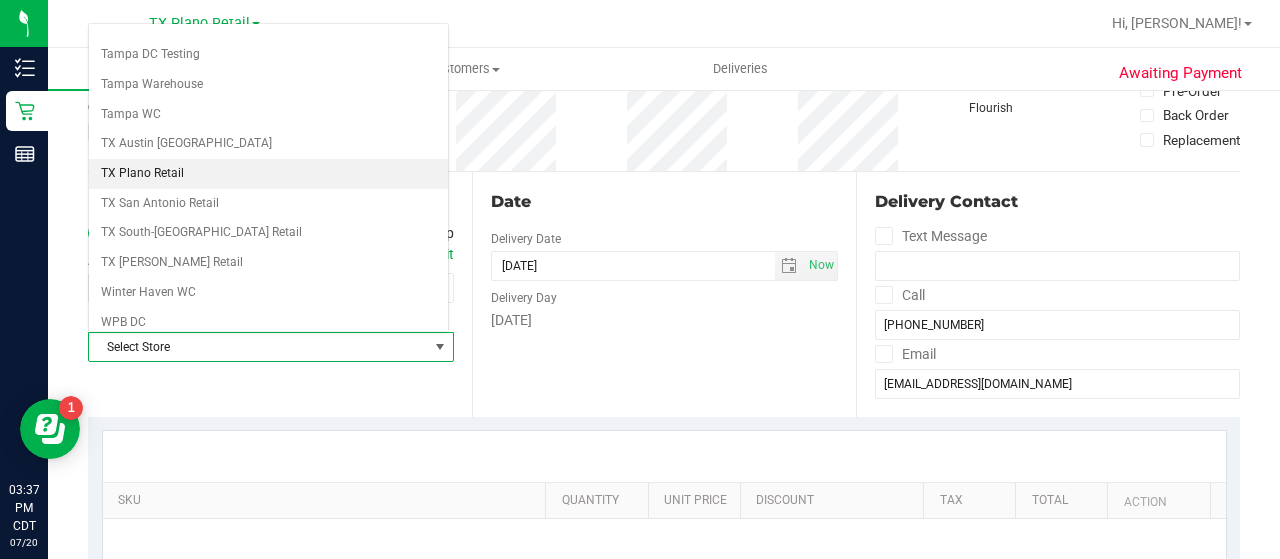 click on "TX Plano Retail" at bounding box center [268, 174] 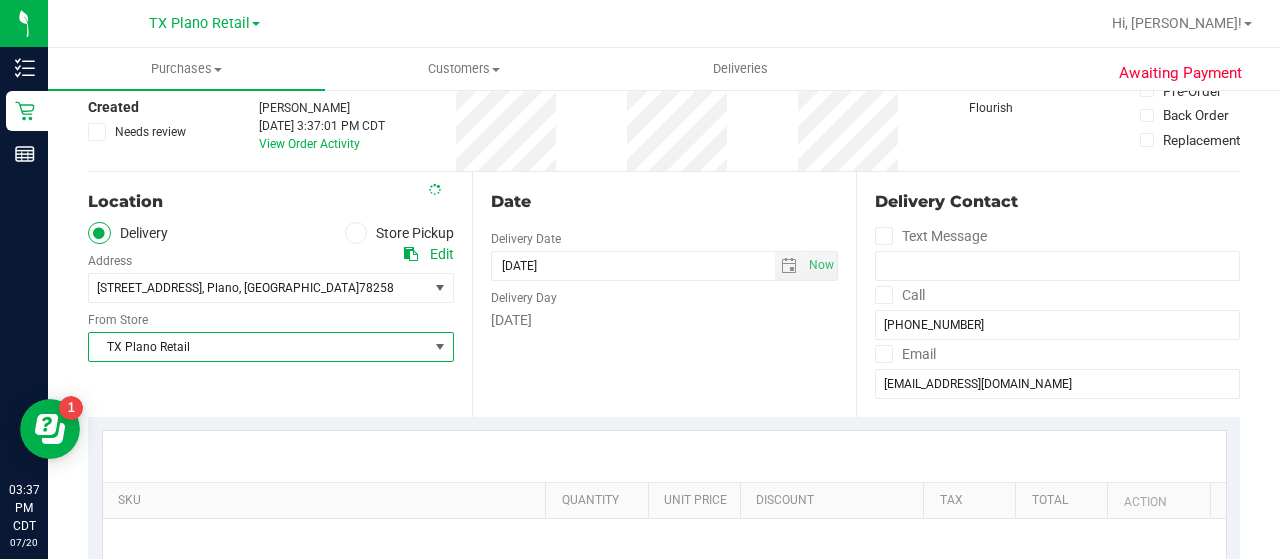 click on "Date
Delivery Date
07/21/2025
Now
07/21/2025 03:37 PM
Now
Delivery Day
Monday" at bounding box center [664, 294] 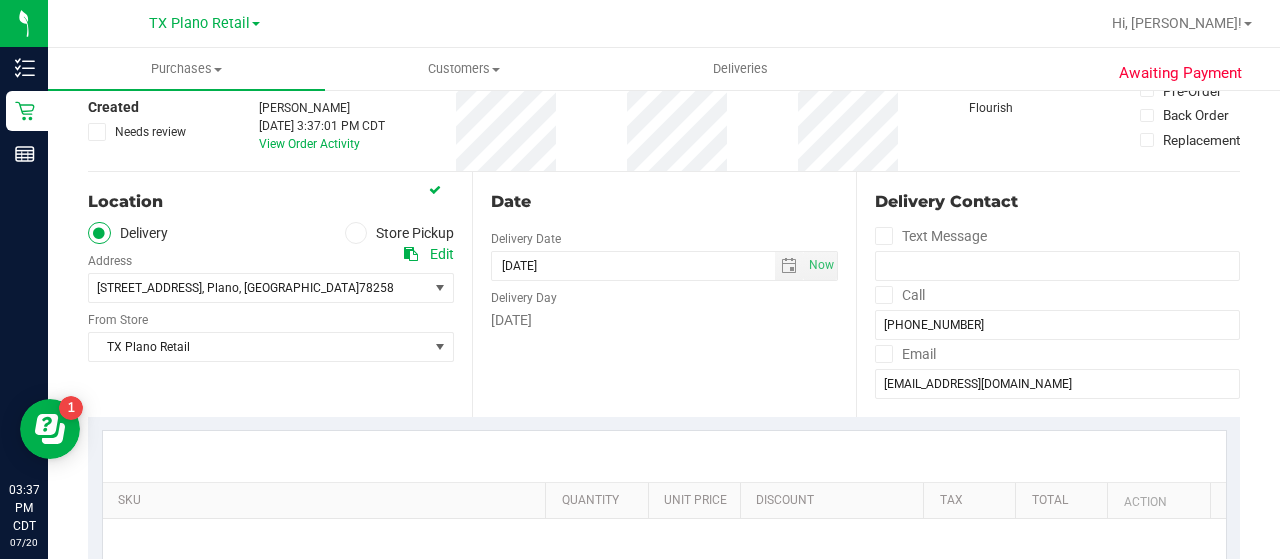 scroll, scrollTop: 0, scrollLeft: 0, axis: both 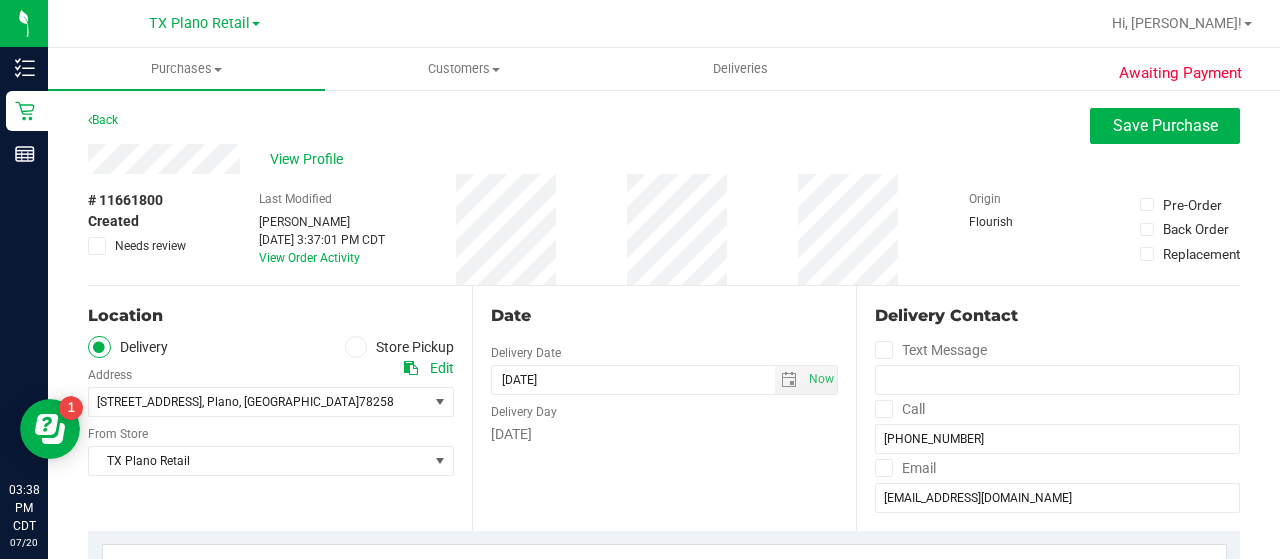 click on "Delivery Day" at bounding box center [664, 409] 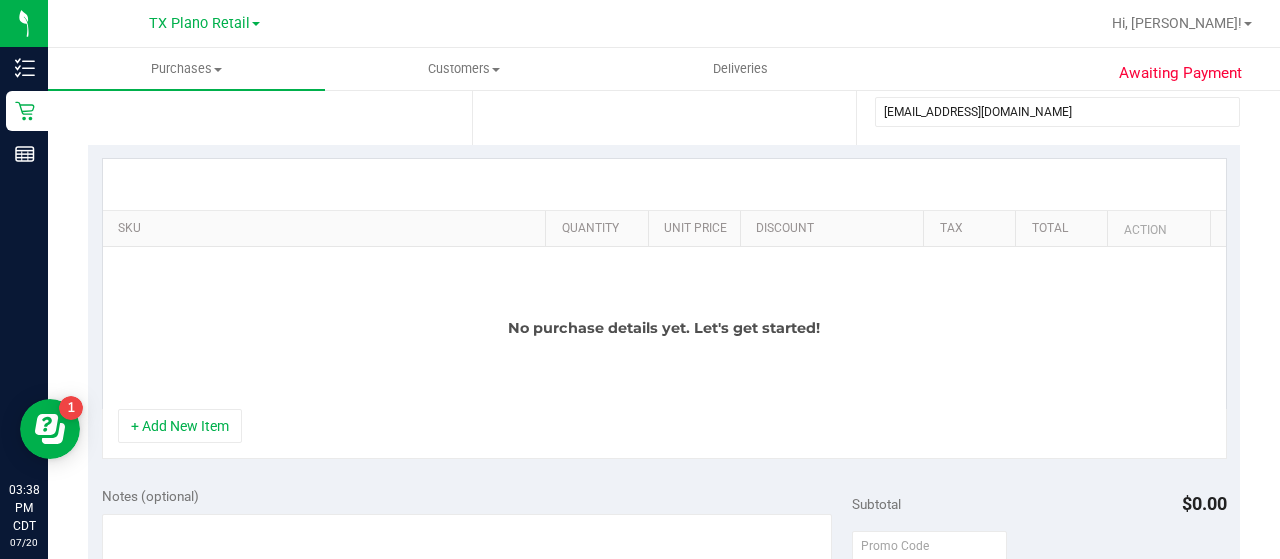 scroll, scrollTop: 474, scrollLeft: 0, axis: vertical 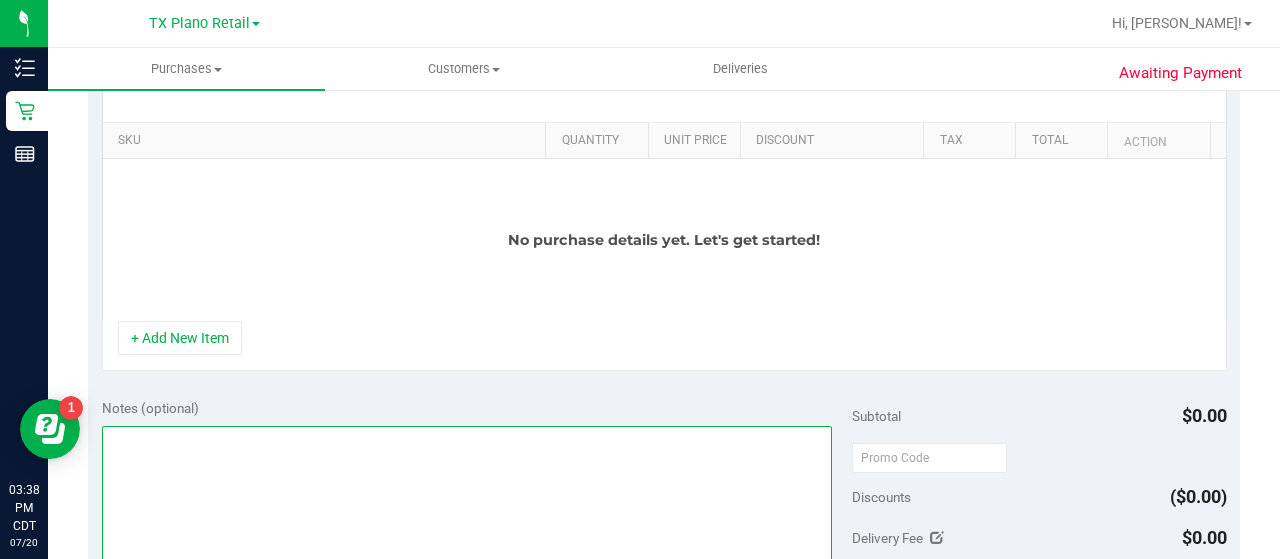 click at bounding box center (467, 522) 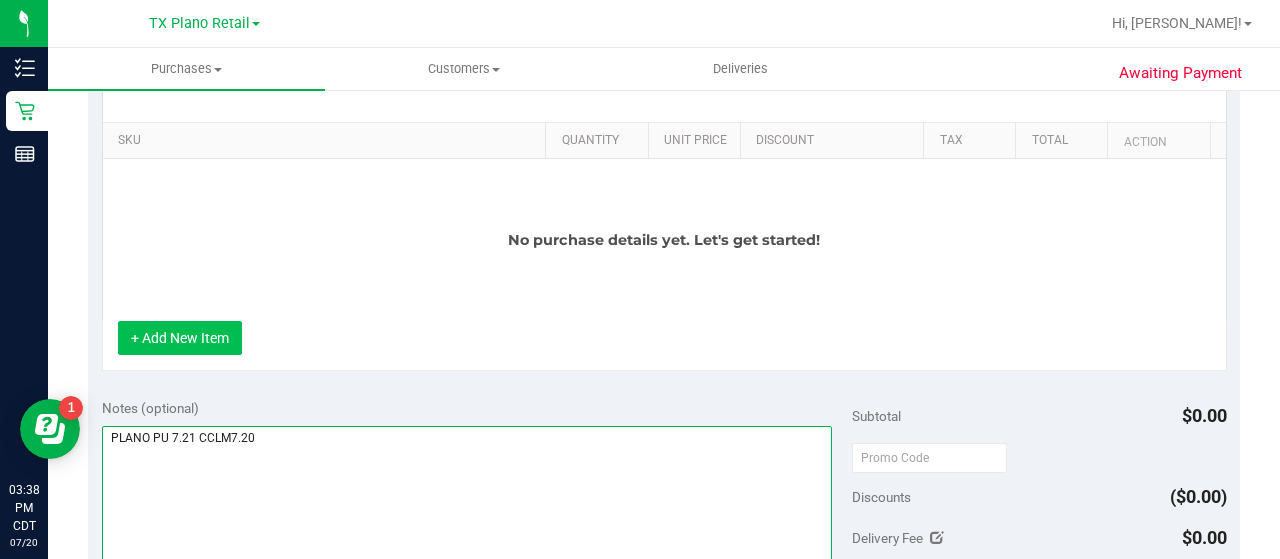 type on "PLANO PU 7.21 CCLM7.20" 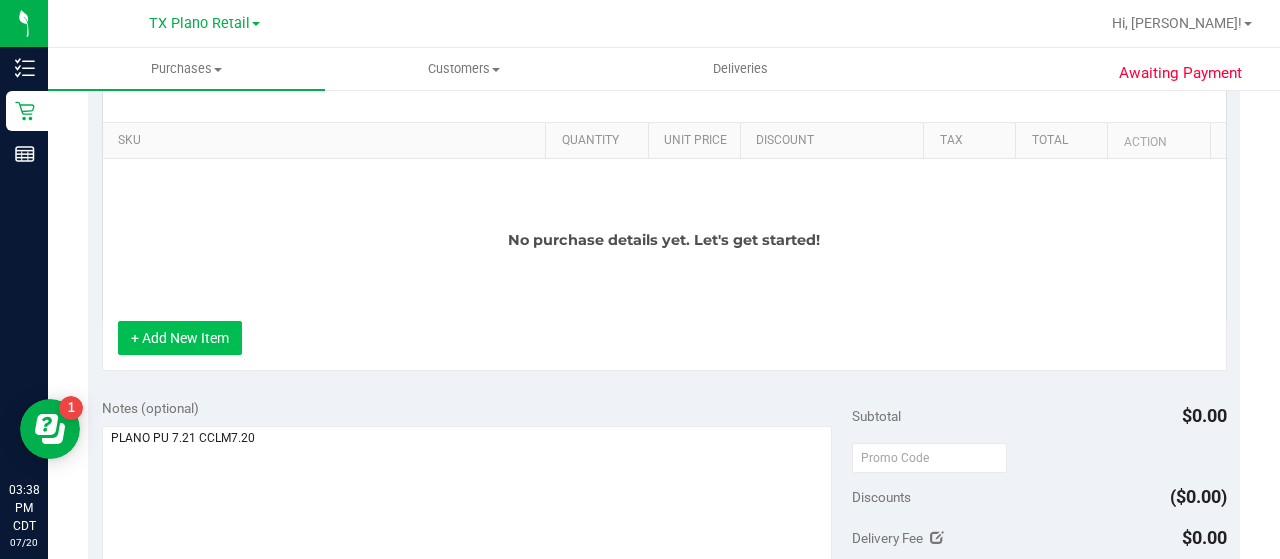 click on "+ Add New Item" at bounding box center (180, 338) 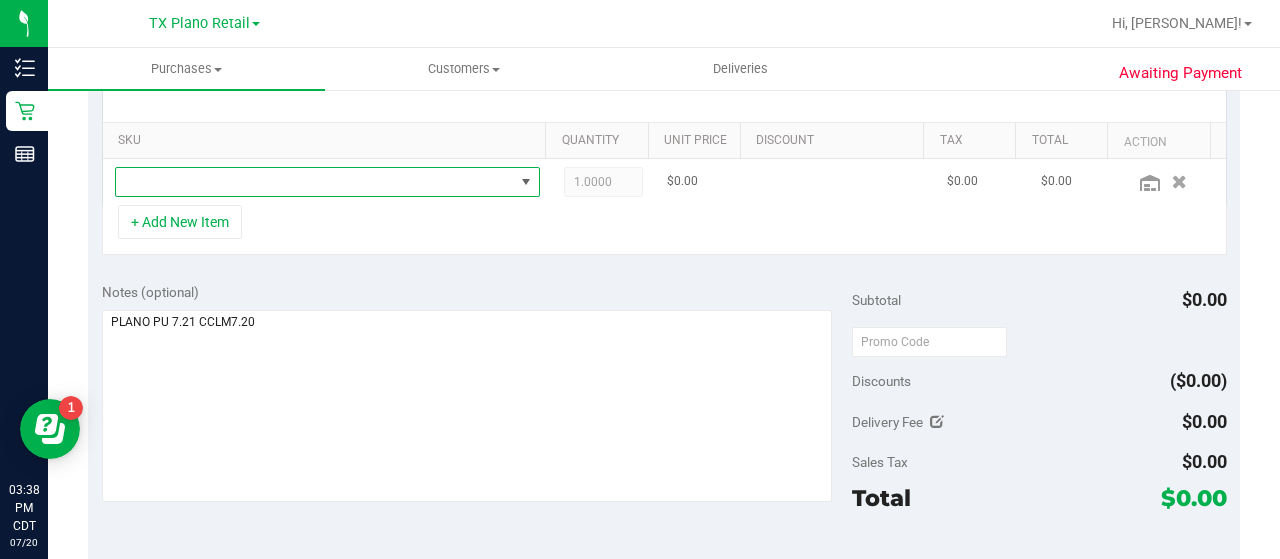 click at bounding box center (315, 182) 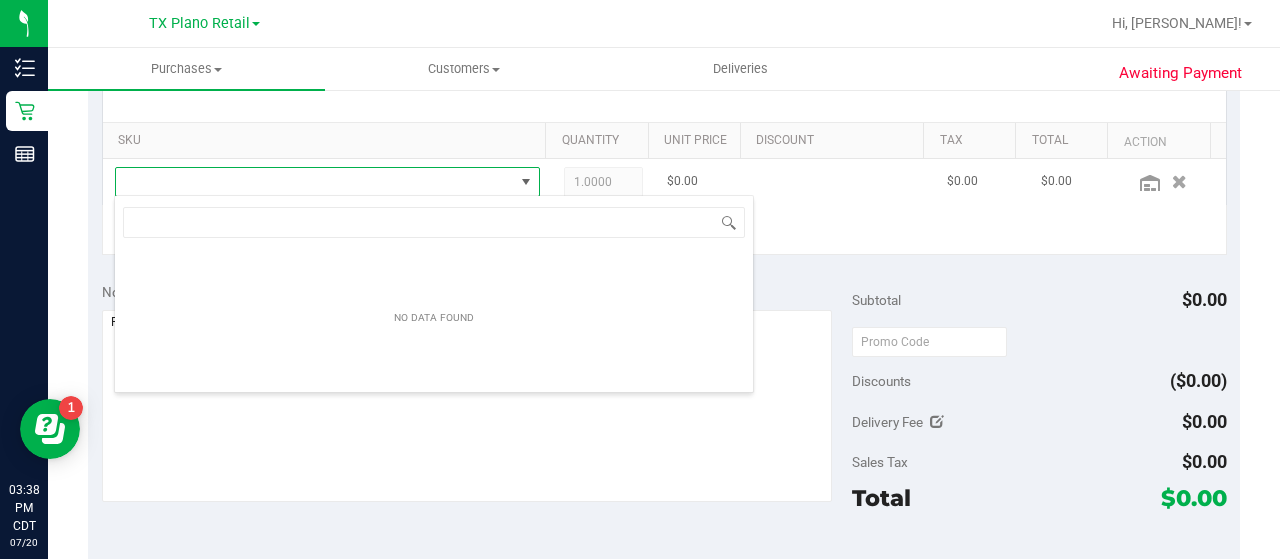 scroll, scrollTop: 99970, scrollLeft: 99586, axis: both 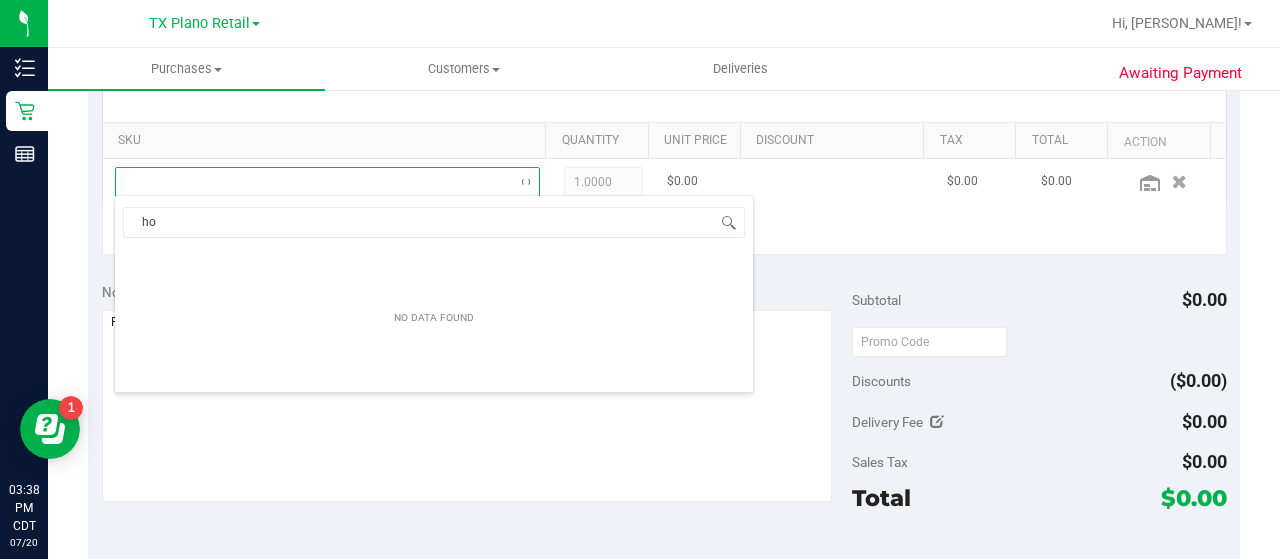 type on "h" 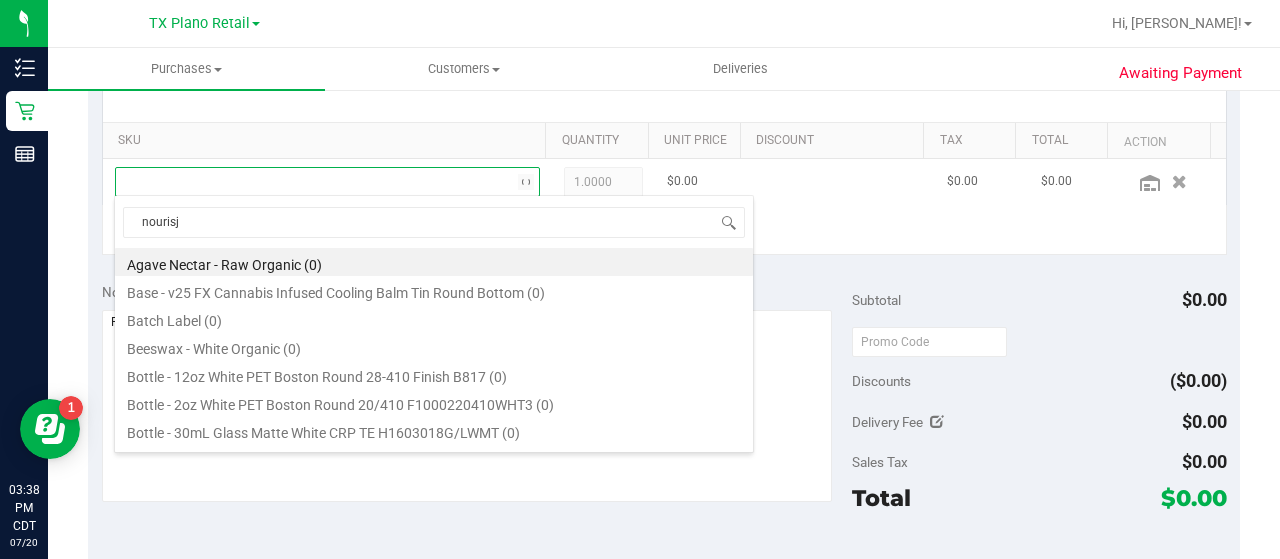 type on "nouris" 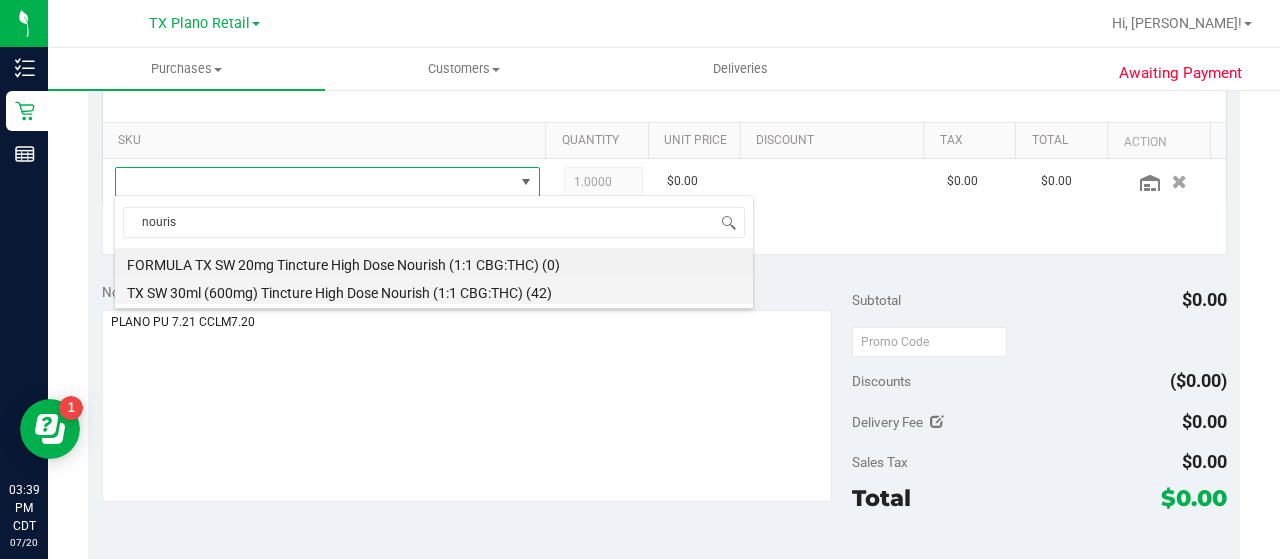 click on "TX SW 30ml (600mg) Tincture High Dose Nourish (1:1 CBG:THC) (42)" at bounding box center [434, 290] 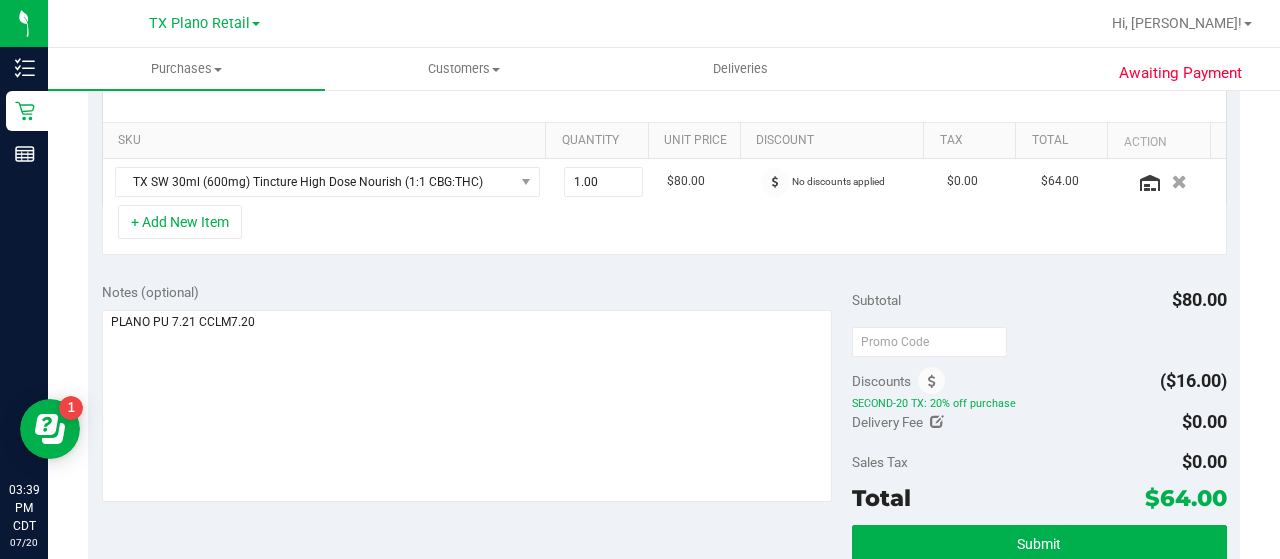 click on "SKU Quantity Unit Price Discount Tax Total Action
TX SW 30ml (600mg) Tincture High Dose Nourish (1:1 CBG:THC)
1.00 1
$80.00
No discounts applied
$0.00
$64.00
+ Add New Item" at bounding box center [664, 163] 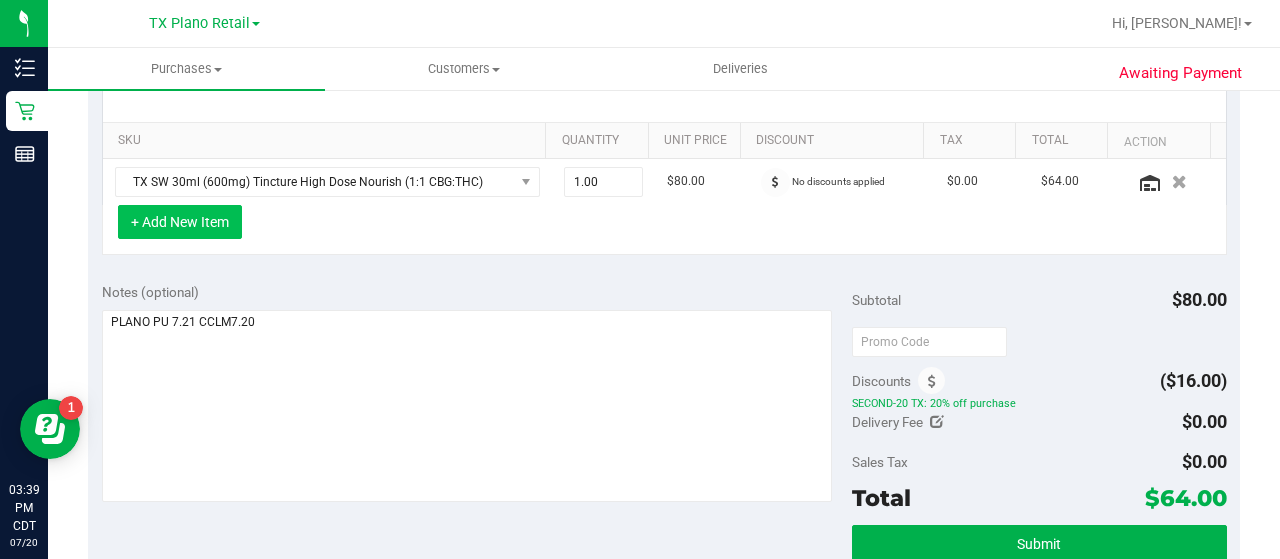 click on "+ Add New Item" at bounding box center [180, 222] 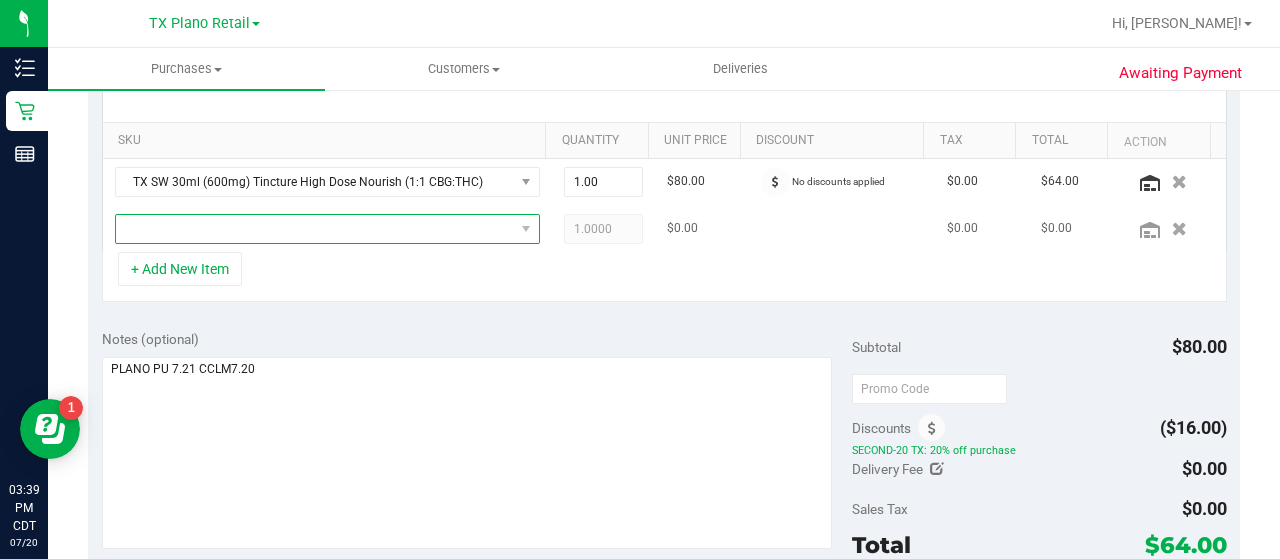 click at bounding box center [315, 229] 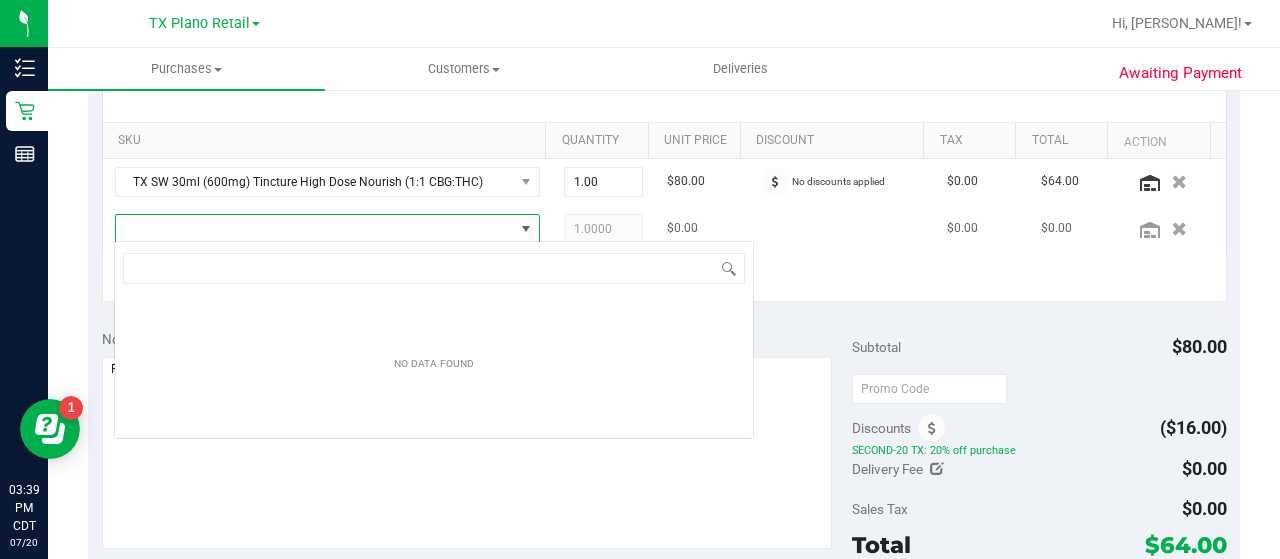 scroll, scrollTop: 99970, scrollLeft: 99586, axis: both 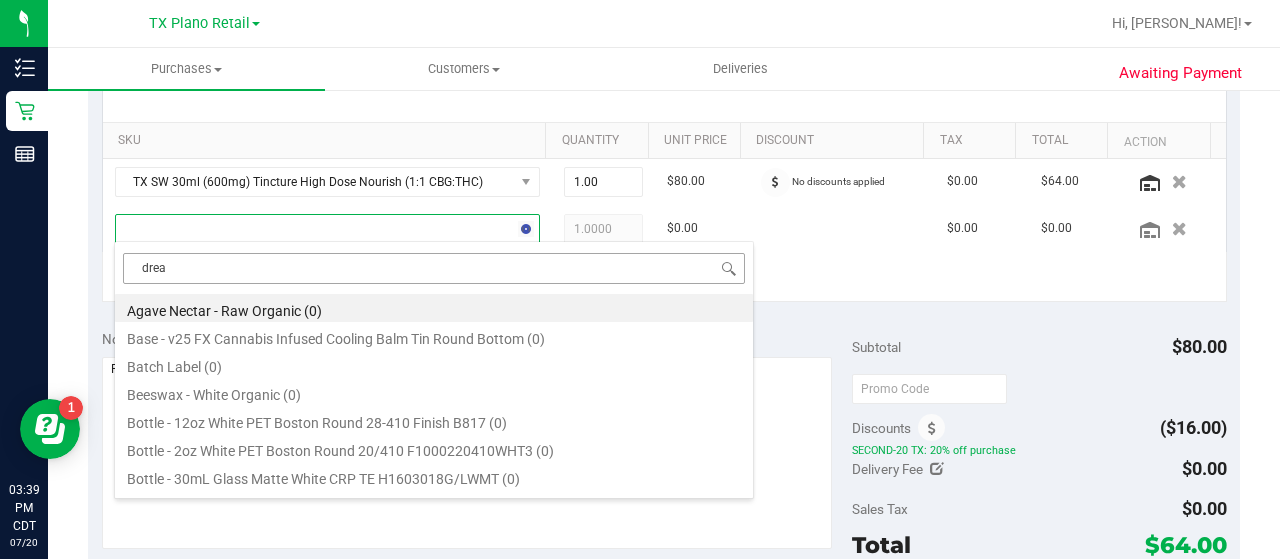 type on "dream" 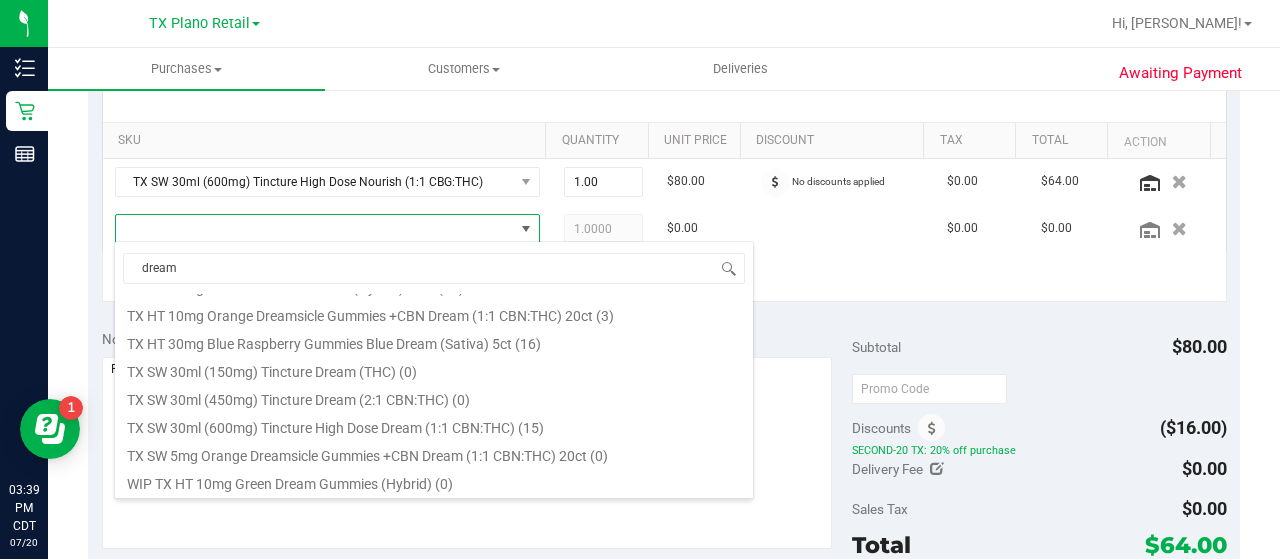 scroll, scrollTop: 584, scrollLeft: 0, axis: vertical 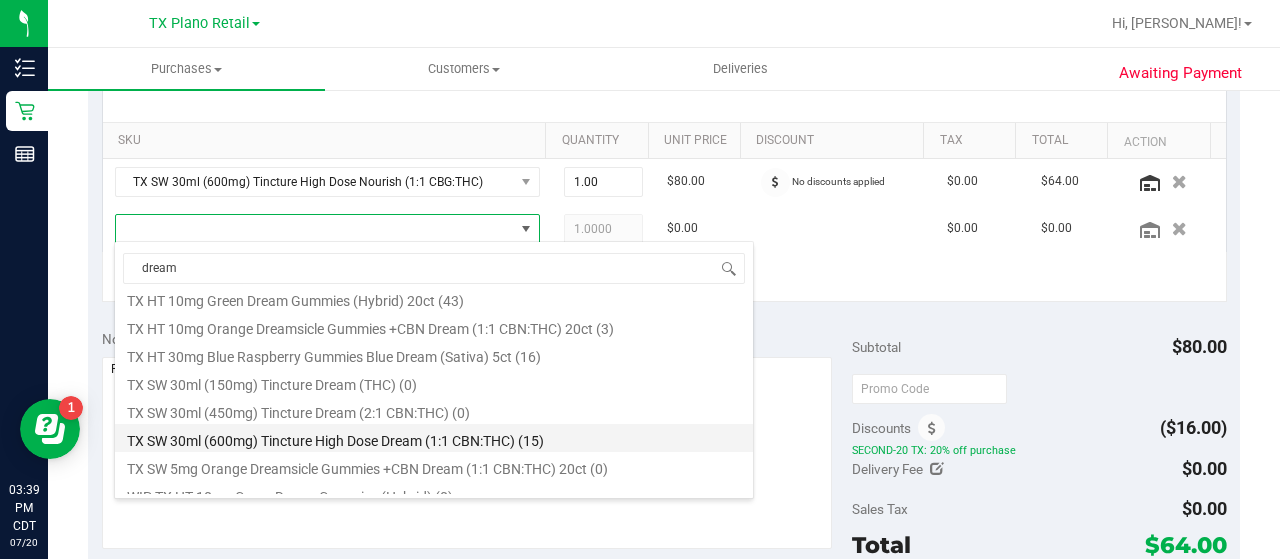 click on "TX SW 30ml (600mg) Tincture High Dose Dream (1:1 CBN:THC) (15)" at bounding box center (434, 438) 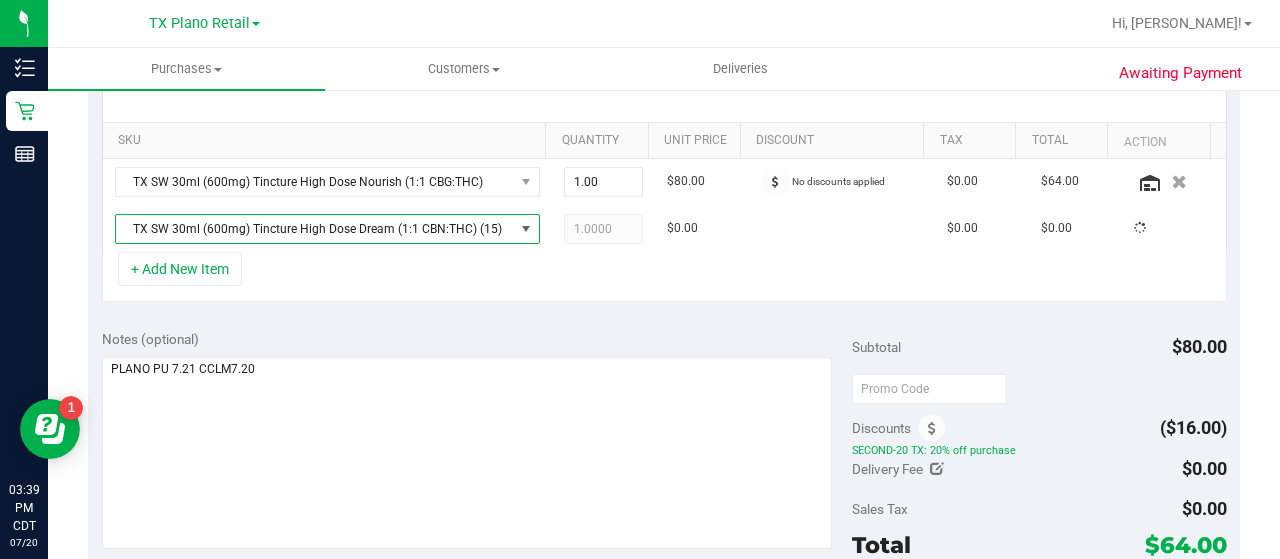 click on "Notes (optional)
Subtotal
$80.00
Discounts
($16.00)
SECOND-20 TX:
20%
off
purchase
Delivery Fee
$0.00
Sales Tax
$0.00" at bounding box center (664, 496) 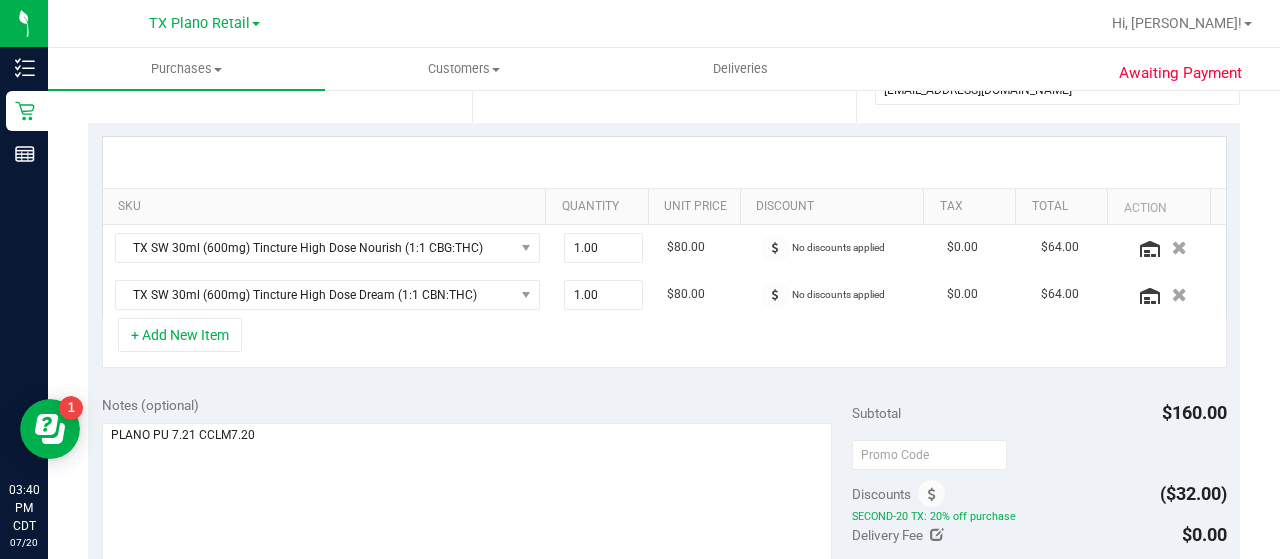 scroll, scrollTop: 406, scrollLeft: 0, axis: vertical 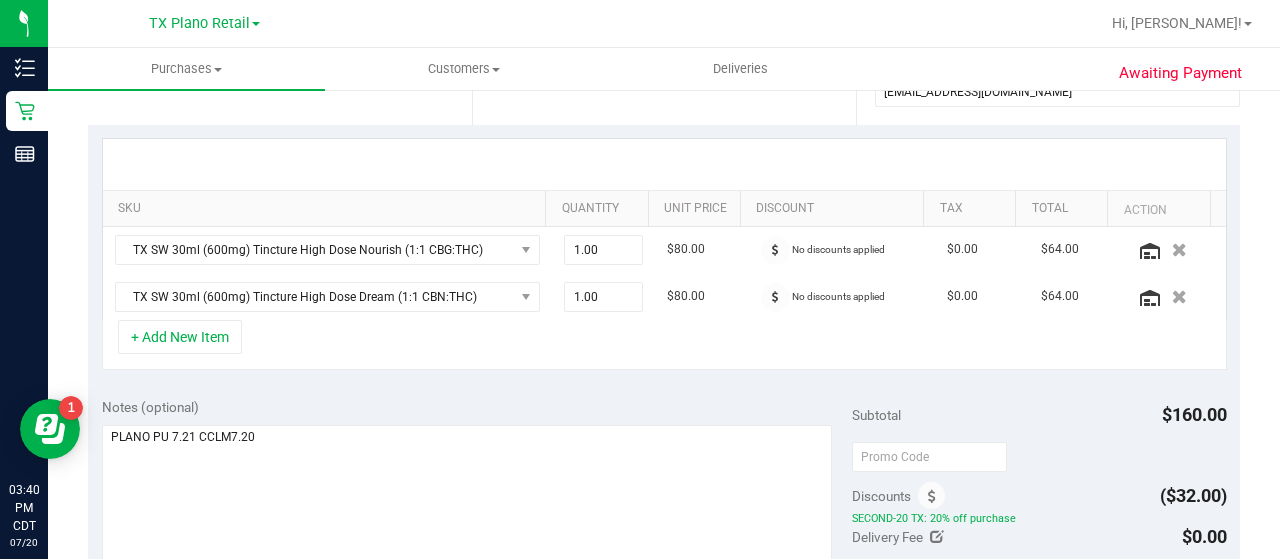 click on "Notes (optional)
Subtotal
$160.00
Discounts
($32.00)
SECOND-20 TX:
20%
off
purchase
Delivery Fee
$0.00
Sales Tax
$0.00" at bounding box center (664, 564) 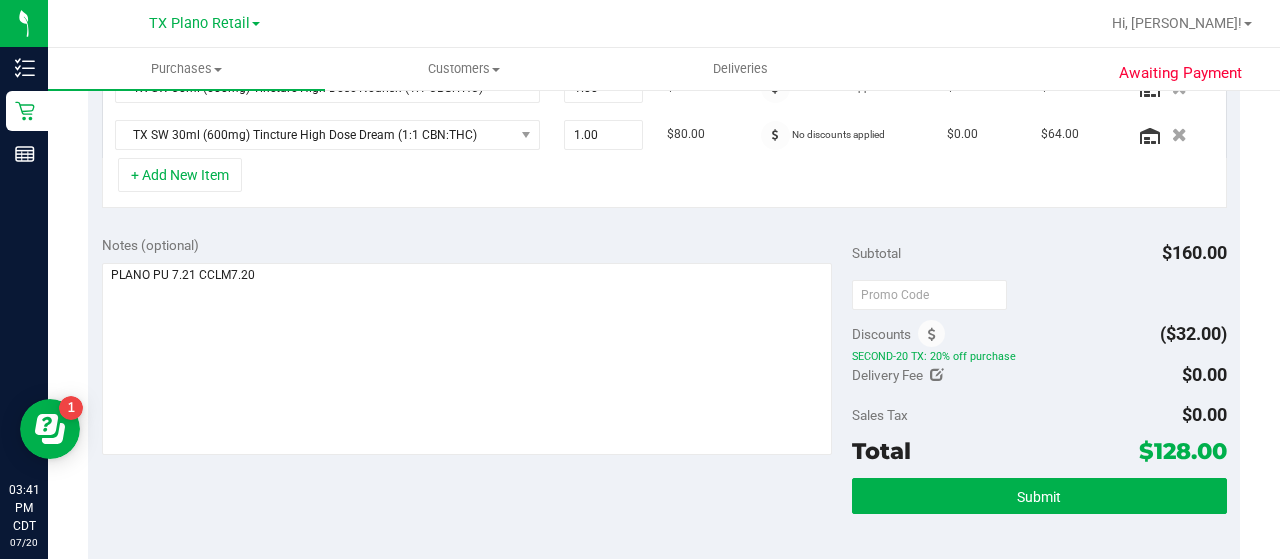 scroll, scrollTop: 566, scrollLeft: 0, axis: vertical 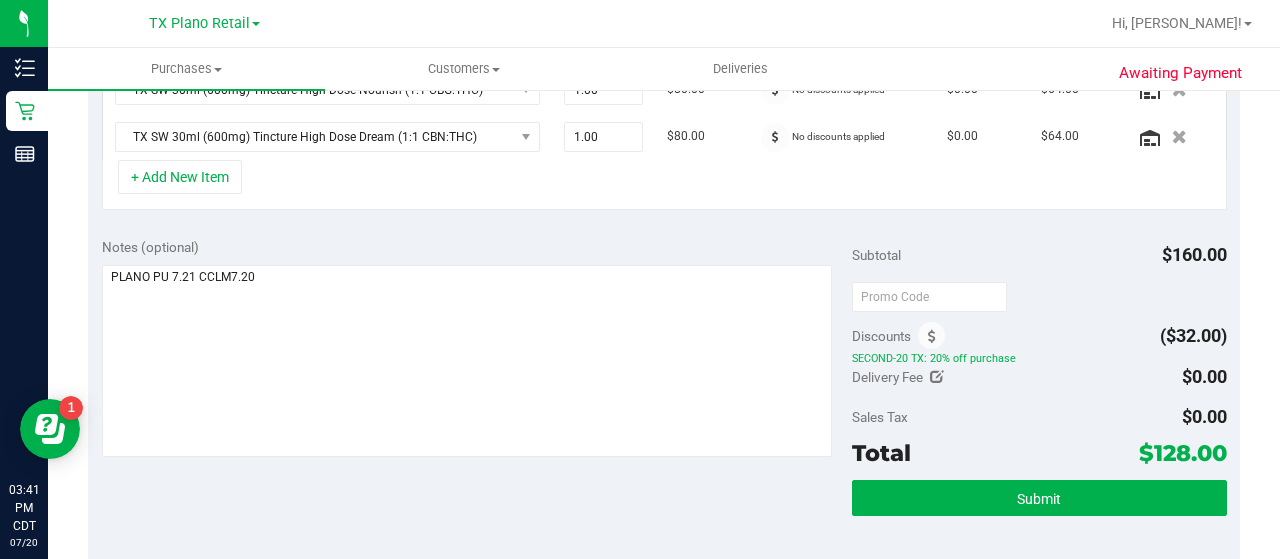click on "SKU Quantity Unit Price Discount Tax Total Action
TX SW 30ml (600mg) Tincture High Dose Nourish (1:1 CBG:THC)
1.00 1
$80.00
No discounts applied
$0.00
$64.00
TX SW 30ml (600mg) Tincture High Dose Dream (1:1 CBN:THC)
1.00 1
$80.00
No discounts applied
$0.00
$64.00" at bounding box center [664, 94] 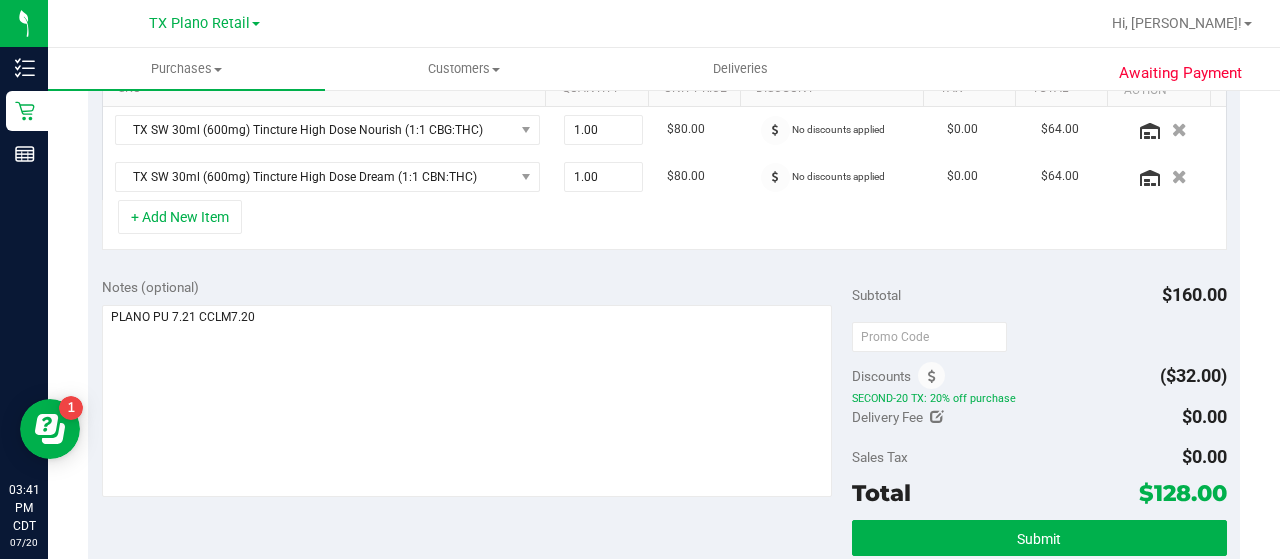 scroll, scrollTop: 532, scrollLeft: 0, axis: vertical 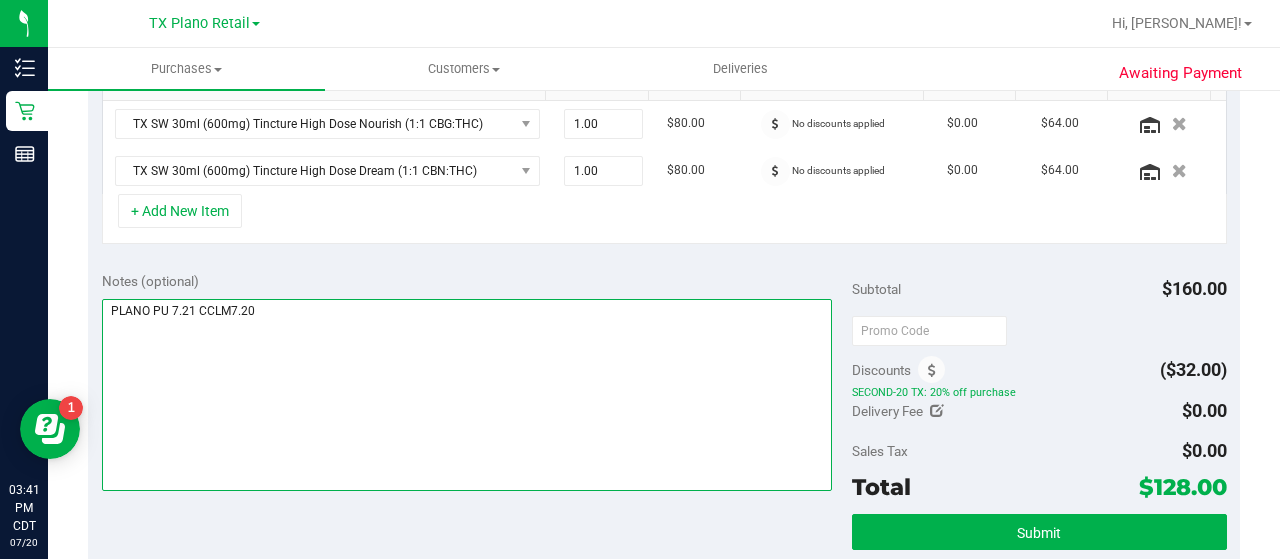 click at bounding box center (467, 395) 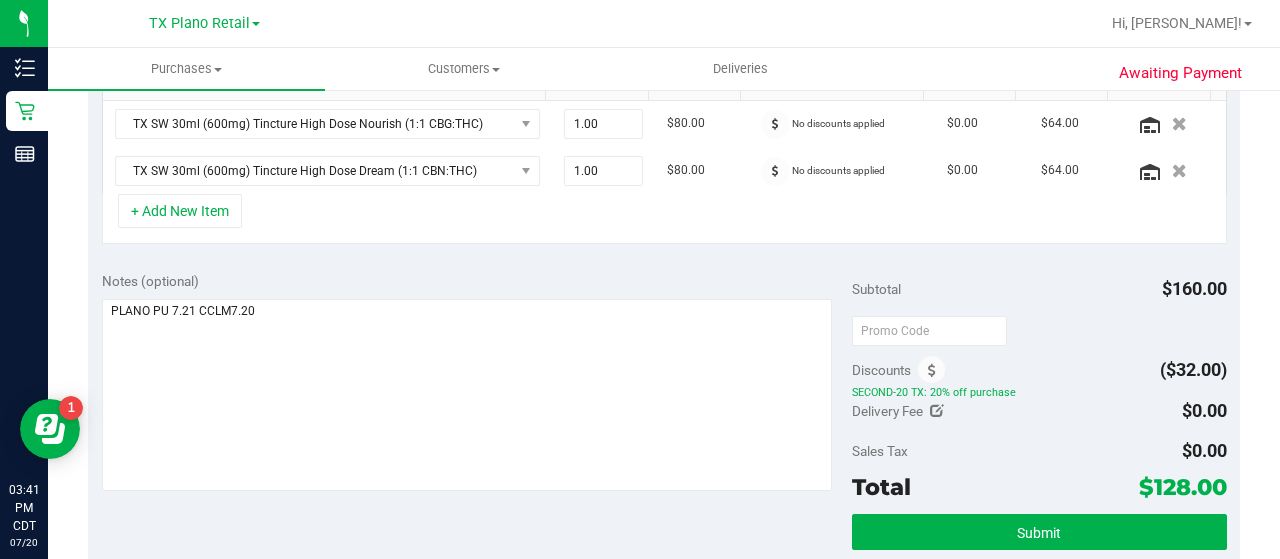 click on "SKU Quantity Unit Price Discount Tax Total Action
TX SW 30ml (600mg) Tincture High Dose Nourish (1:1 CBG:THC)
1.00 1
$80.00
No discounts applied
$0.00
$64.00
TX SW 30ml (600mg) Tincture High Dose Dream (1:1 CBN:THC)
1.00 1
$80.00
No discounts applied
$0.00
$64.00" at bounding box center [664, 128] 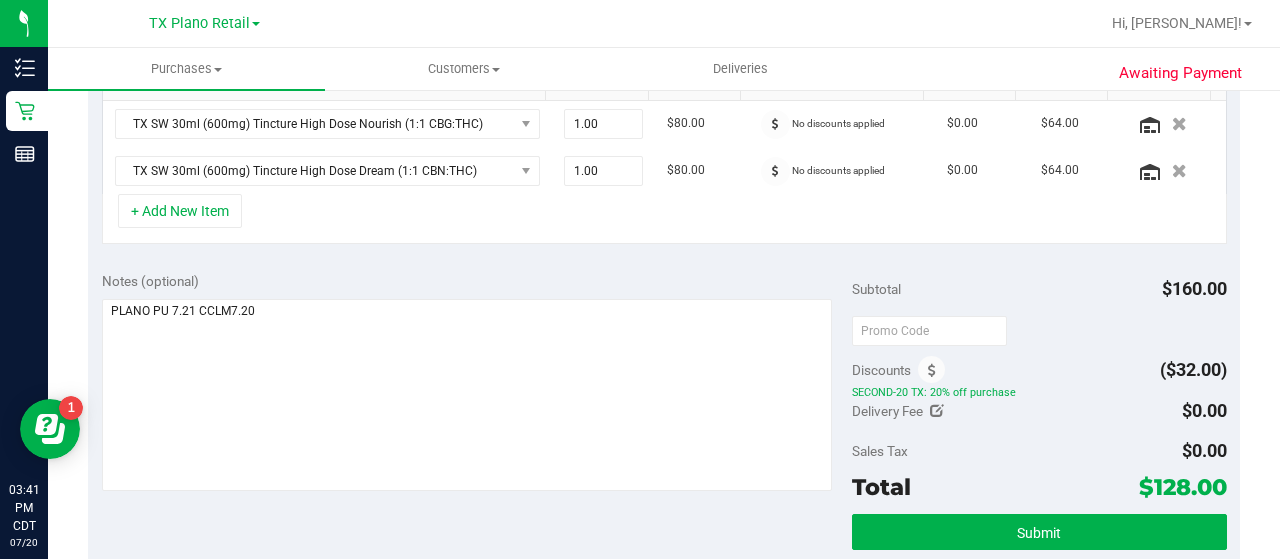 click on "Notes (optional)" at bounding box center (477, 281) 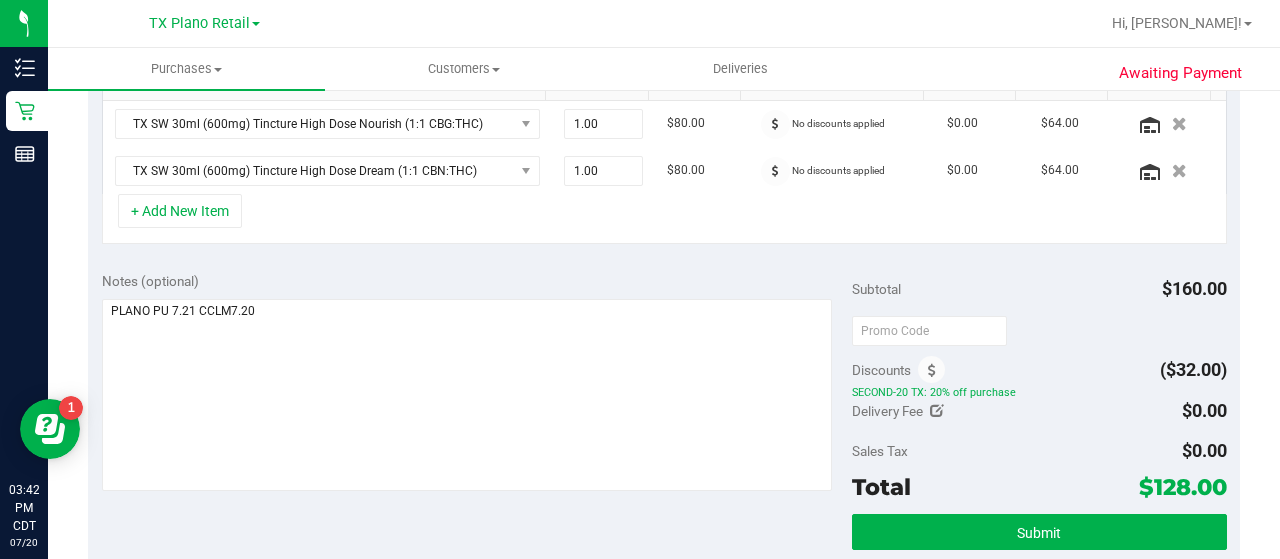 scroll, scrollTop: 523, scrollLeft: 0, axis: vertical 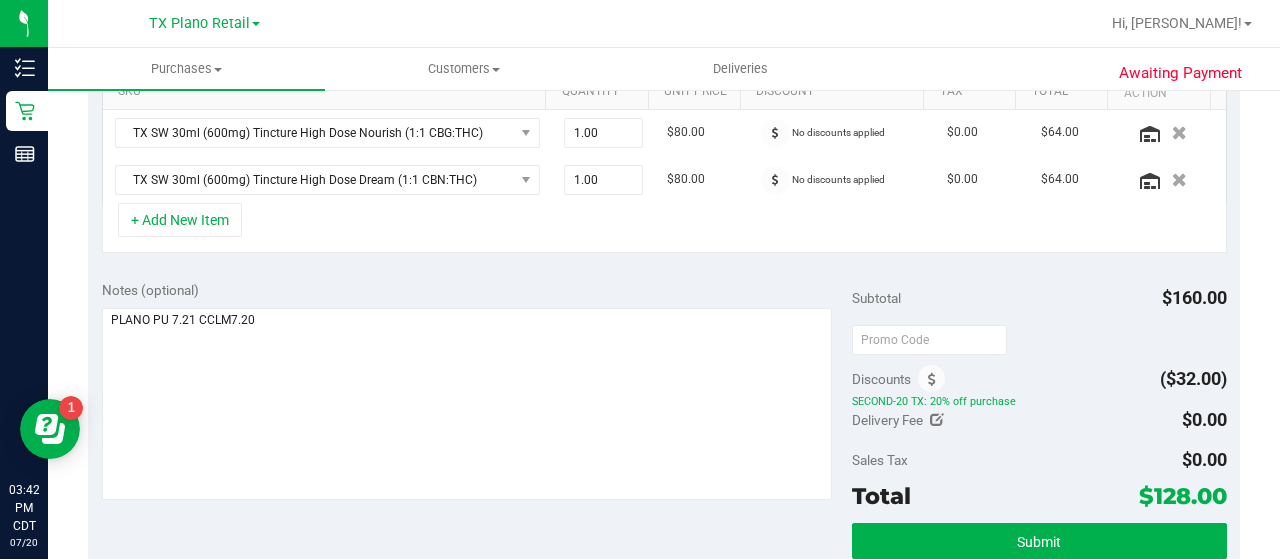 click on "Notes (optional)" at bounding box center (477, 290) 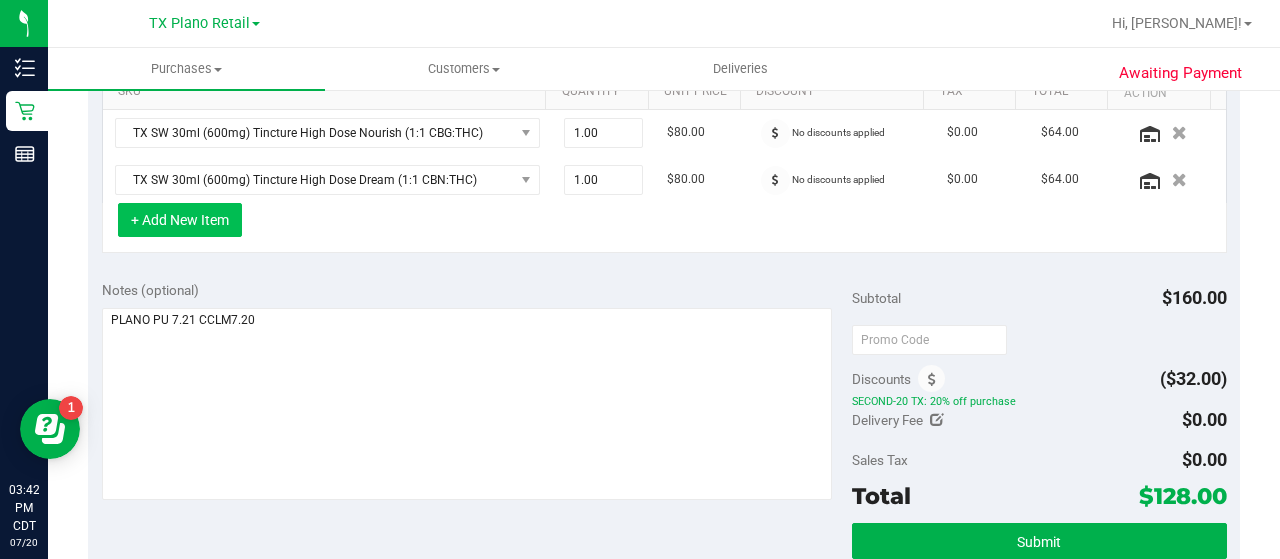 click on "+ Add New Item" at bounding box center [180, 220] 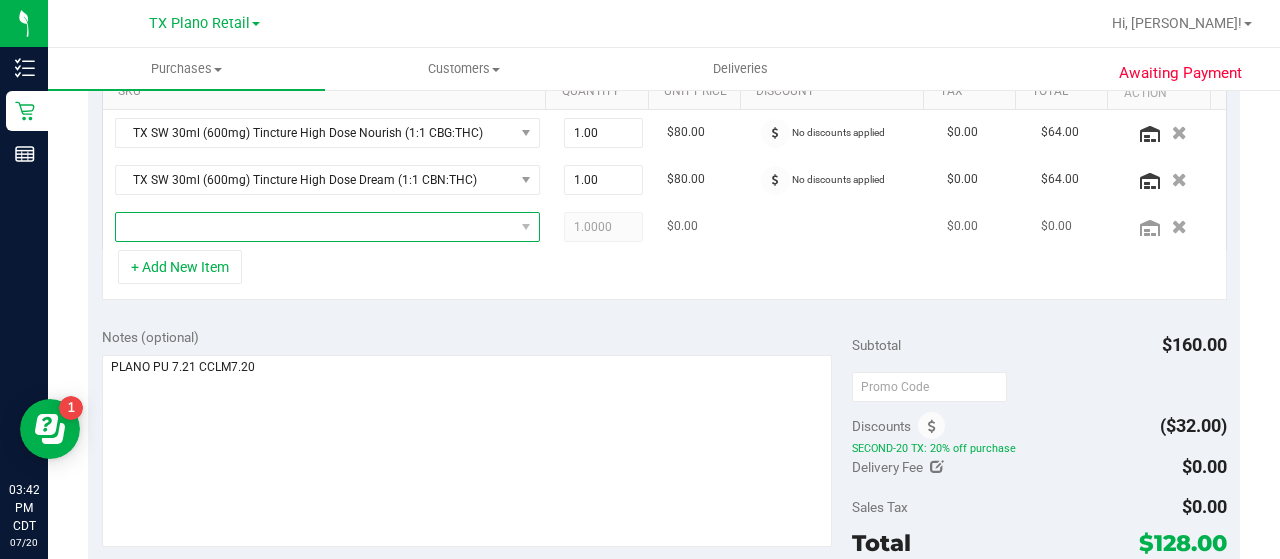 click at bounding box center [315, 227] 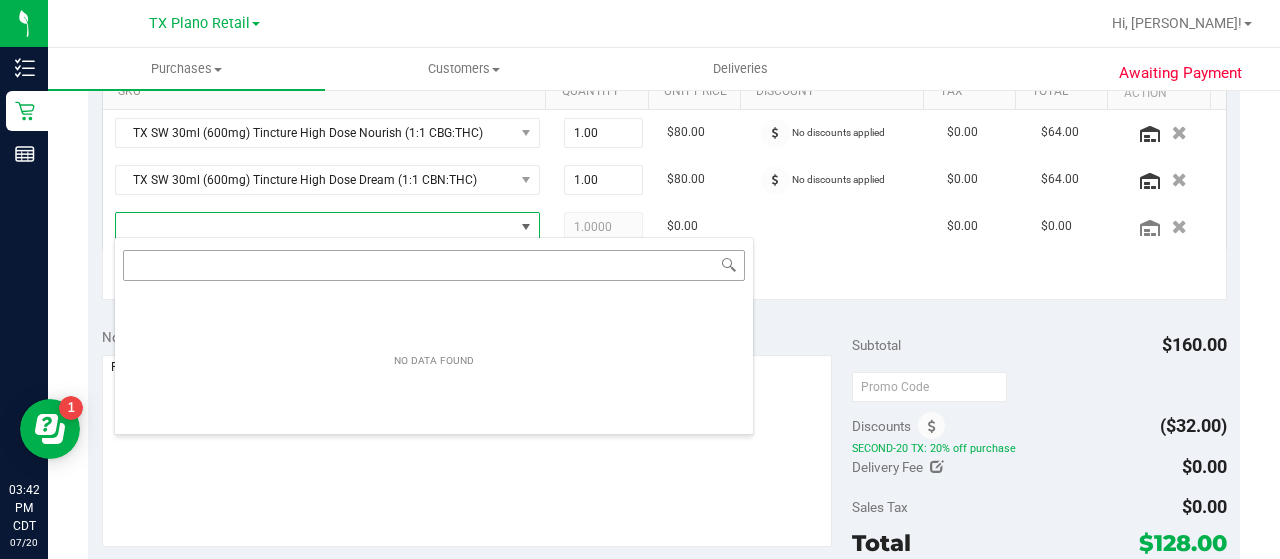 scroll, scrollTop: 99970, scrollLeft: 99586, axis: both 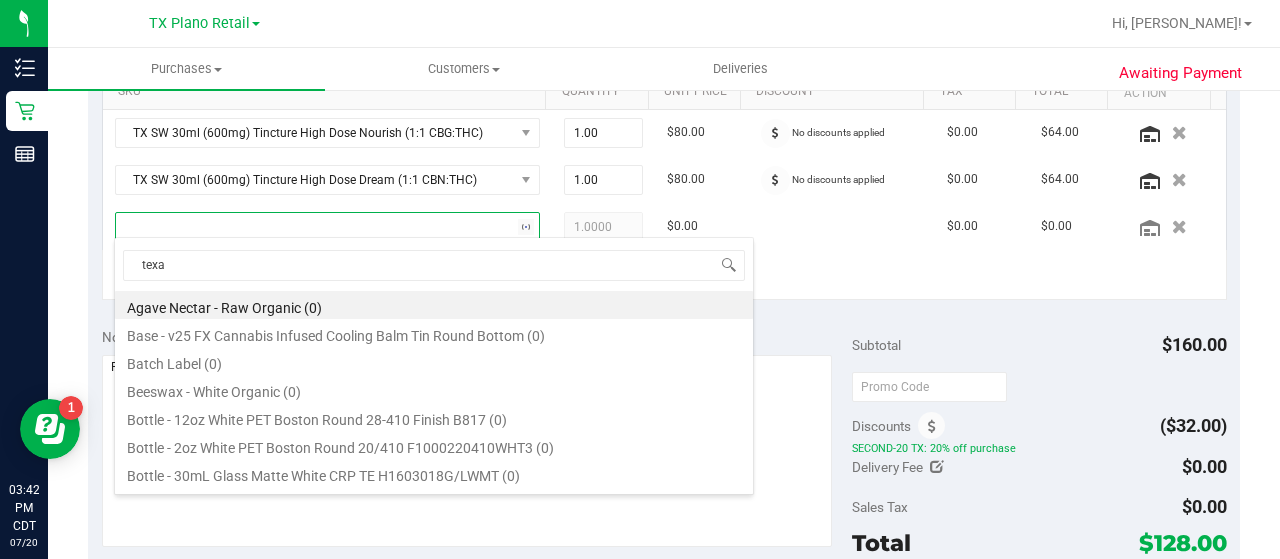 type on "texas" 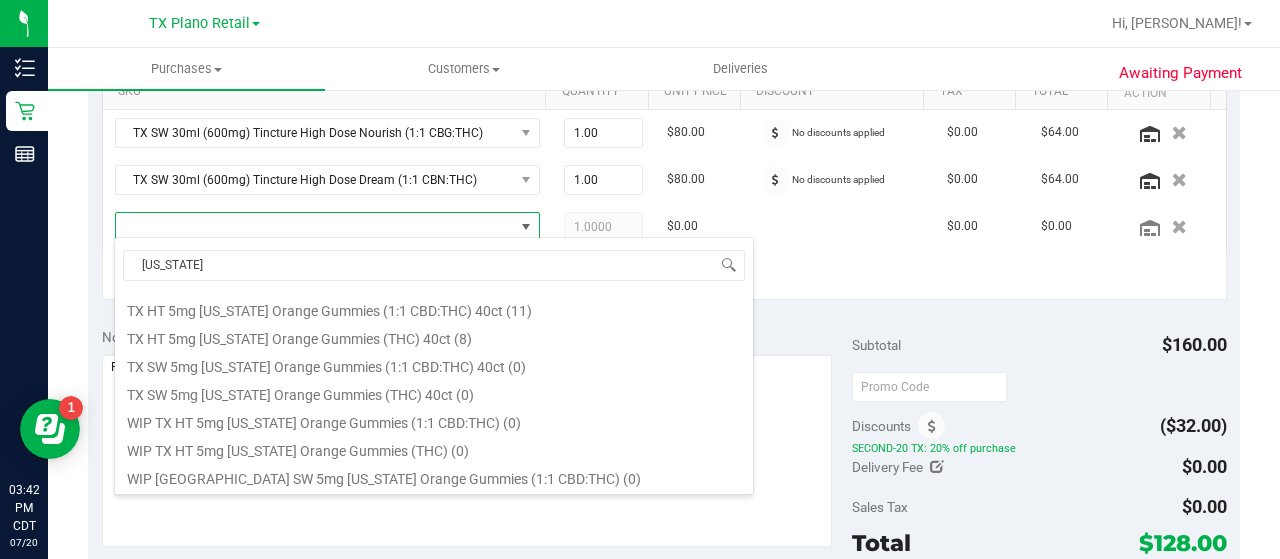 scroll, scrollTop: 290, scrollLeft: 0, axis: vertical 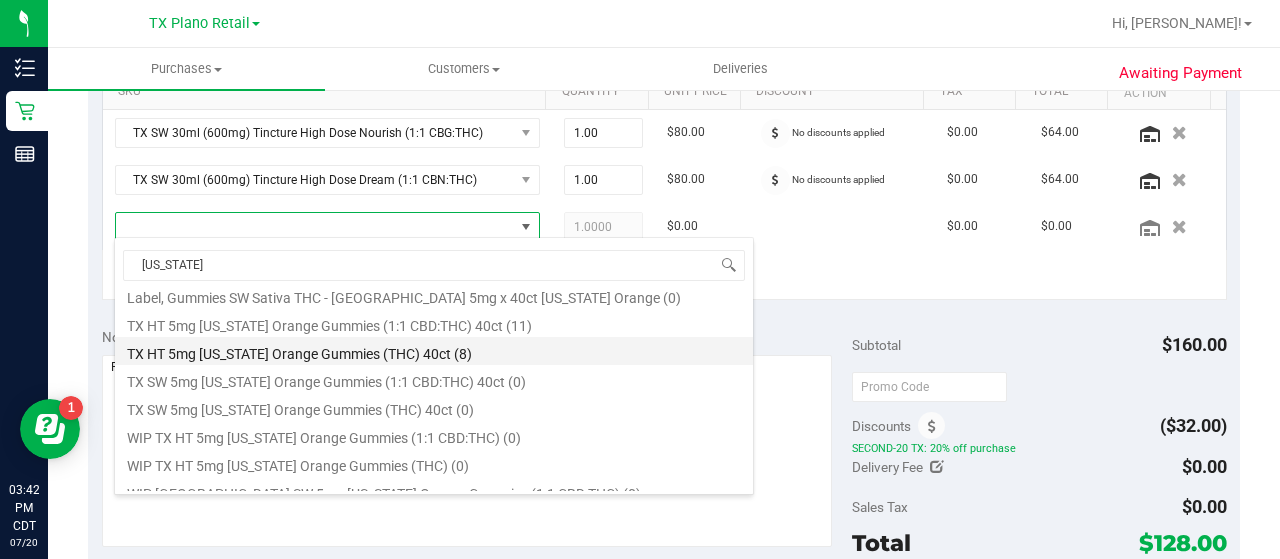 click on "TX HT 5mg Texas Orange Gummies (THC) 40ct (8)" at bounding box center (434, 351) 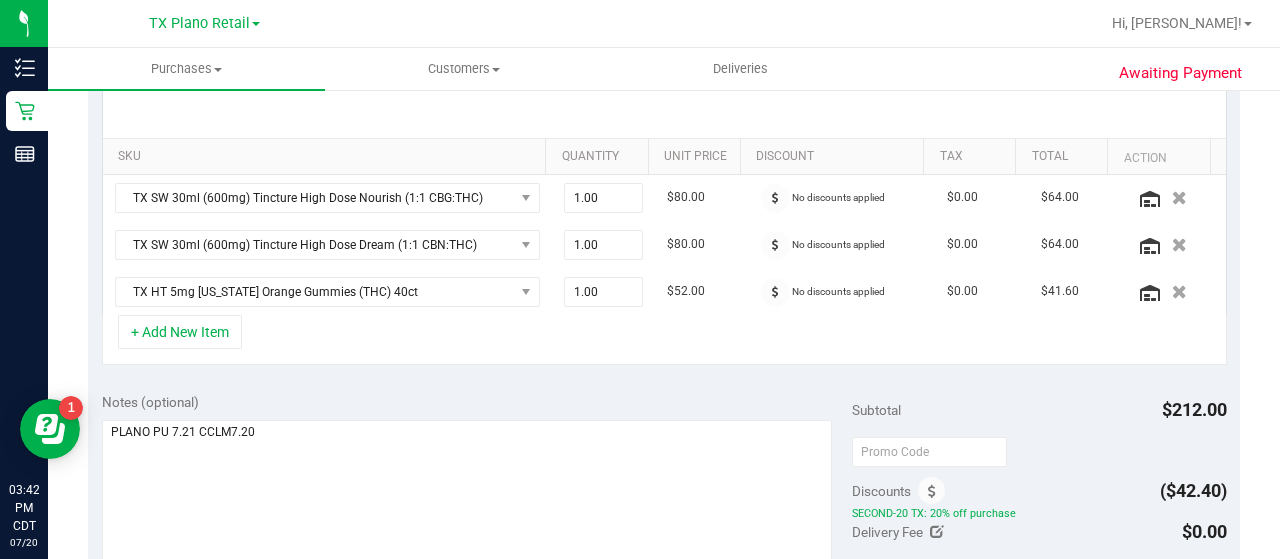 scroll, scrollTop: 478, scrollLeft: 0, axis: vertical 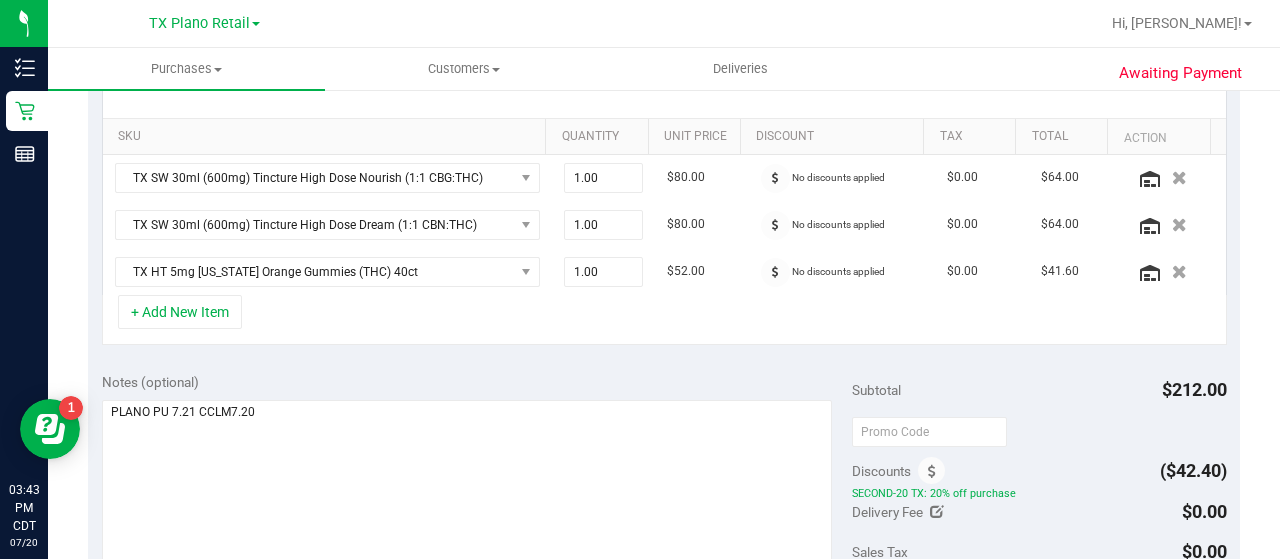 click on "SKU Quantity Unit Price Discount Tax Total Action
TX SW 30ml (600mg) Tincture High Dose Nourish (1:1 CBG:THC)
1.00 1
$80.00
No discounts applied
$0.00
$64.00
TX SW 30ml (600mg) Tincture High Dose Dream (1:1 CBN:THC)
1.00 1
$80.00
No discounts applied
$0.00
$64.00
1.00 1" at bounding box center [664, 206] 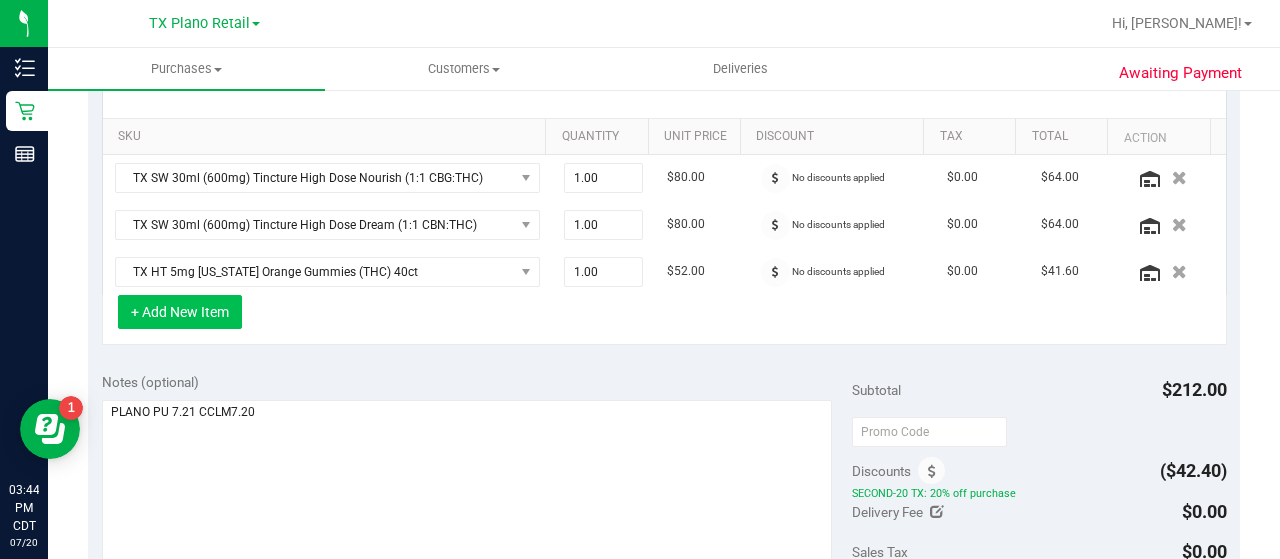 click on "+ Add New Item" at bounding box center (180, 312) 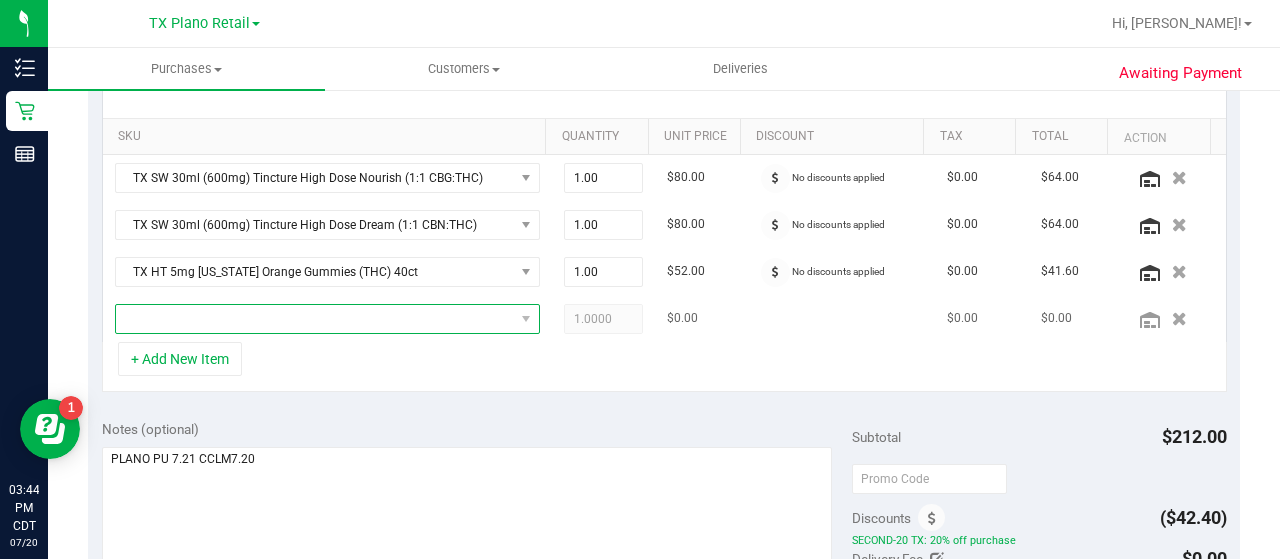 click at bounding box center (315, 319) 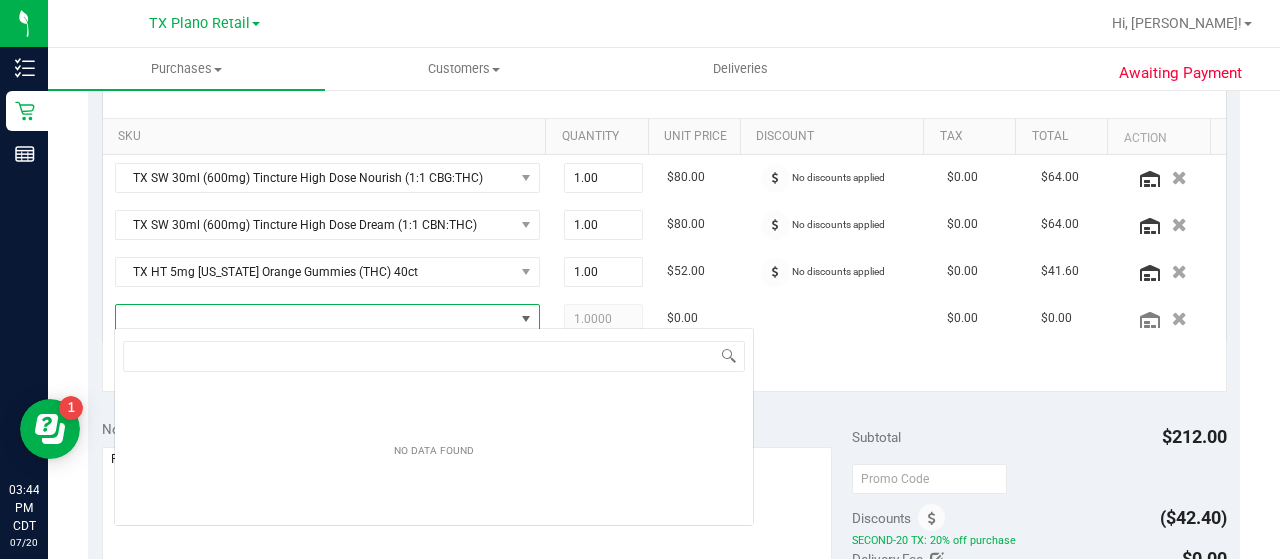 scroll, scrollTop: 99970, scrollLeft: 99586, axis: both 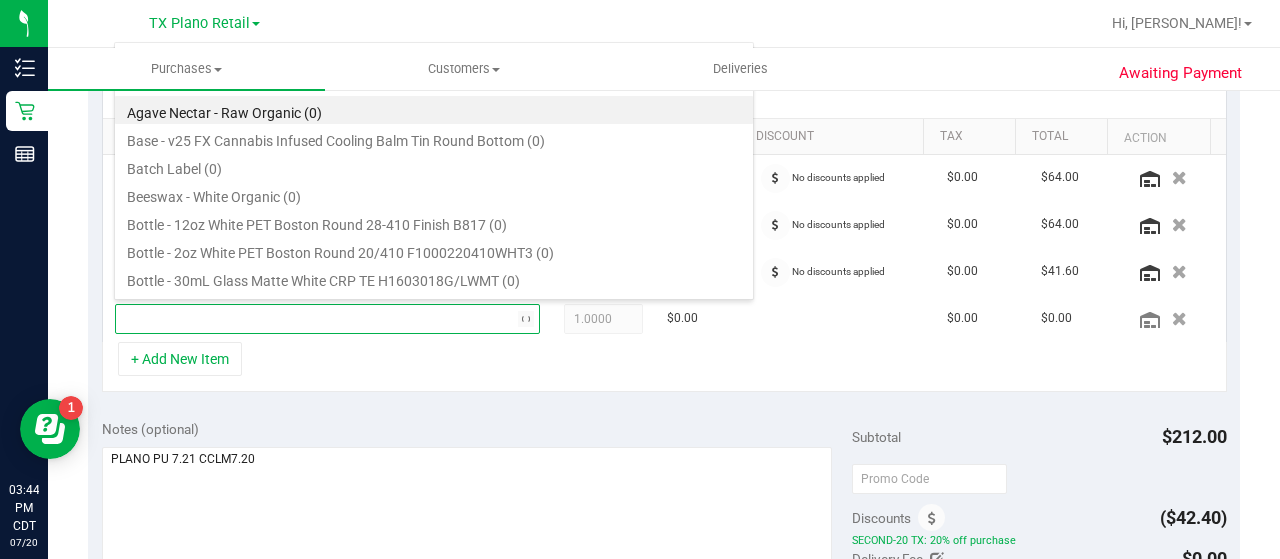 type on "indica" 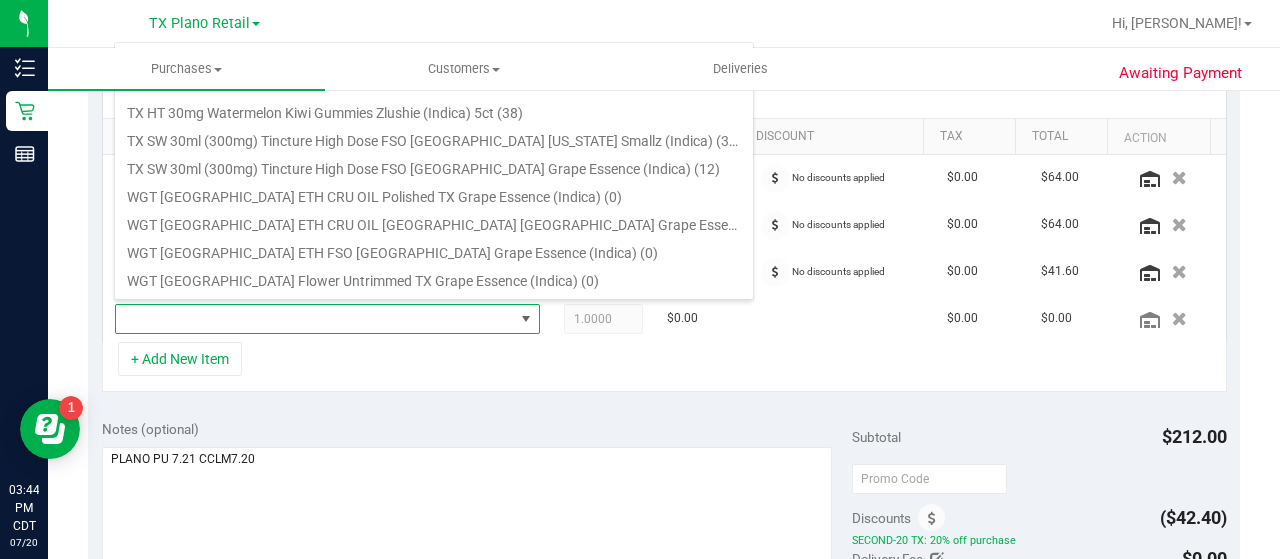 scroll, scrollTop: 224, scrollLeft: 0, axis: vertical 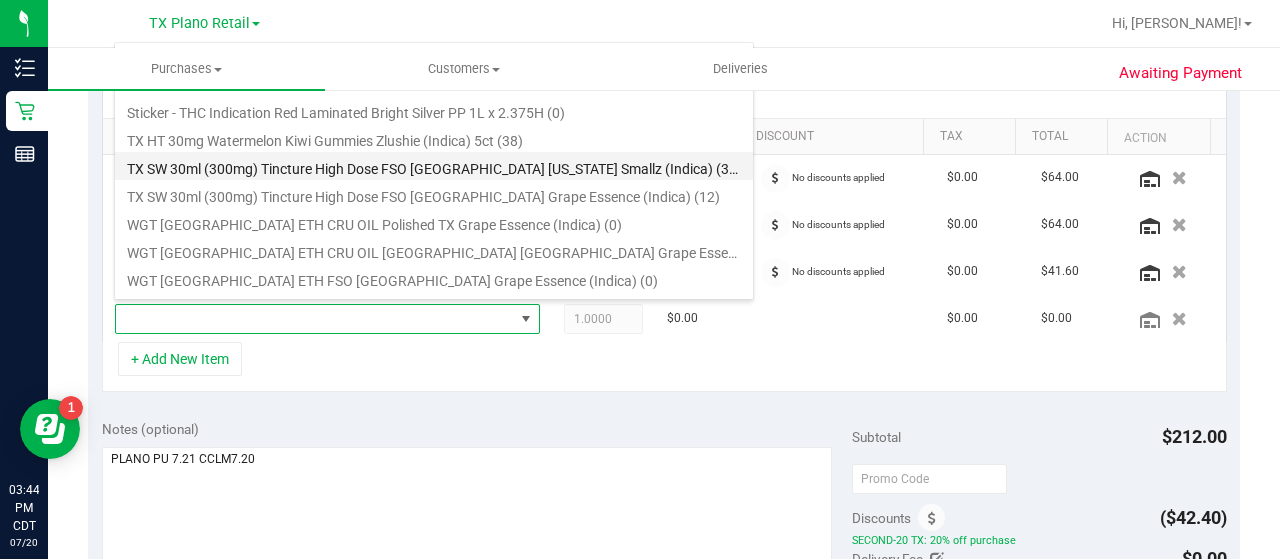 click on "TX SW 30ml (300mg) Tincture High Dose FSO TX Georgia Smallz (Indica) (38)" at bounding box center [434, 166] 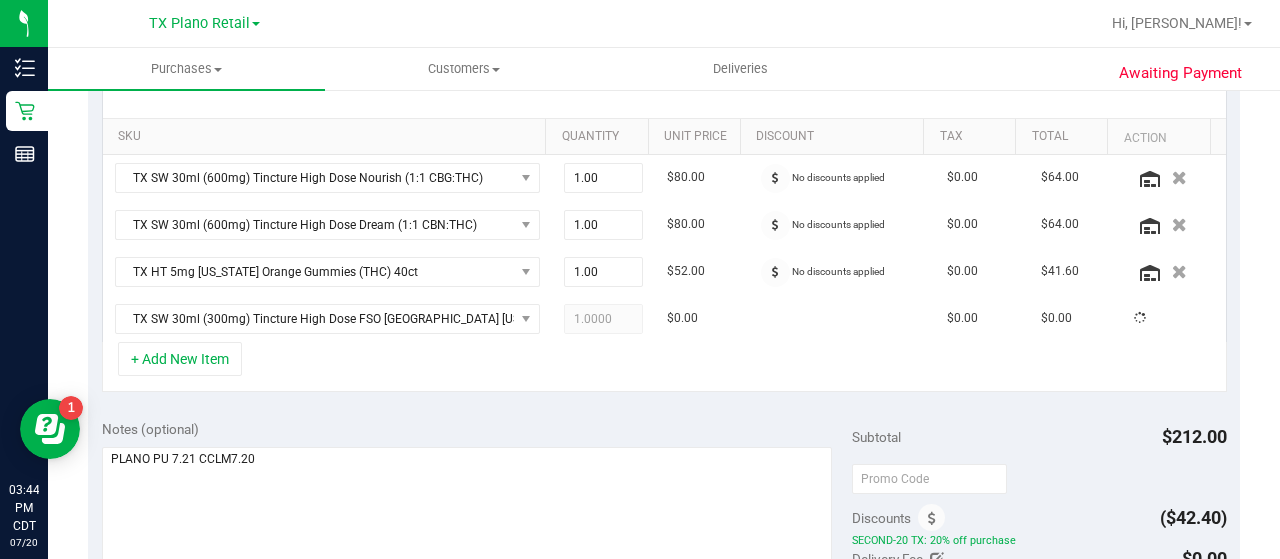 click on "+ Add New Item" at bounding box center [664, 367] 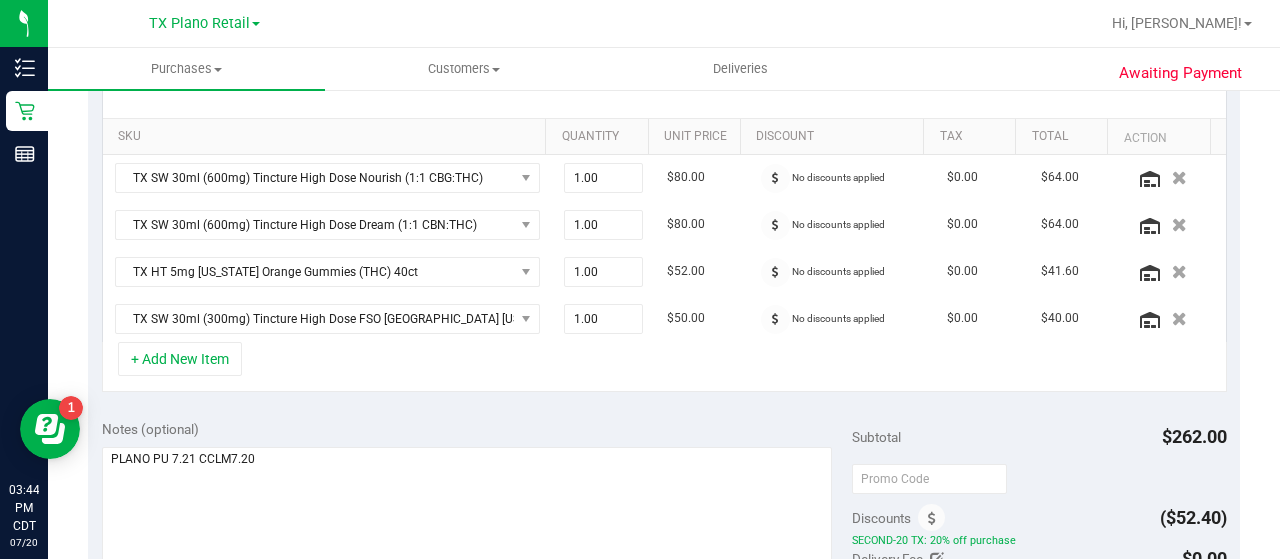 click on "Notes (optional)
Subtotal
$262.00
Discounts
($52.40)
SECOND-20 TX:
20%
off
purchase
Delivery Fee
$0.00
Sales Tax
$0.00" at bounding box center [664, 586] 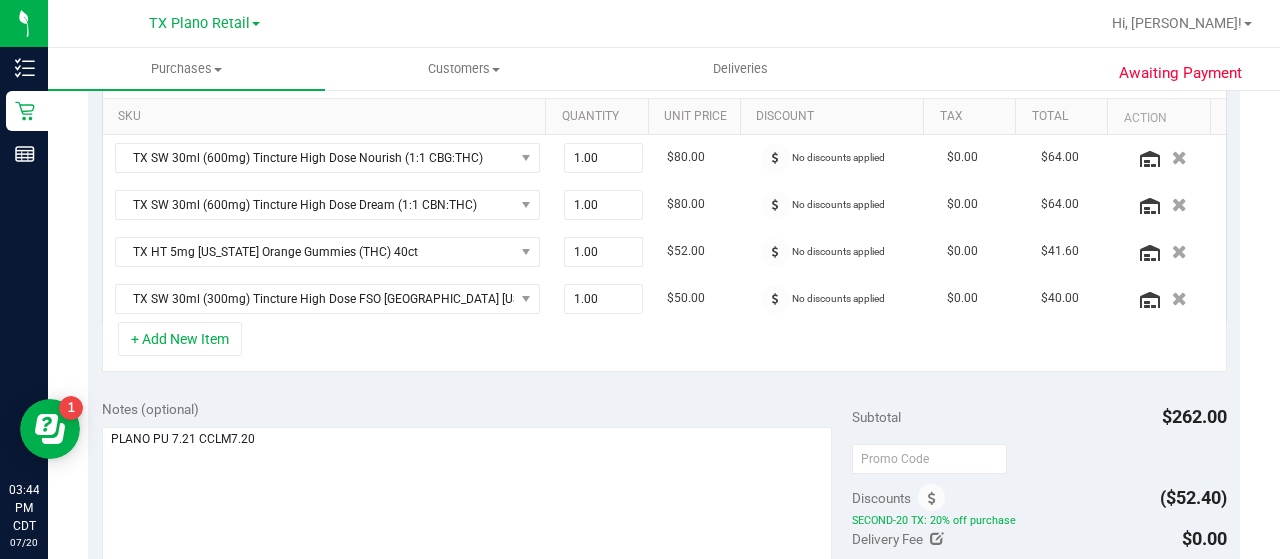 scroll, scrollTop: 494, scrollLeft: 0, axis: vertical 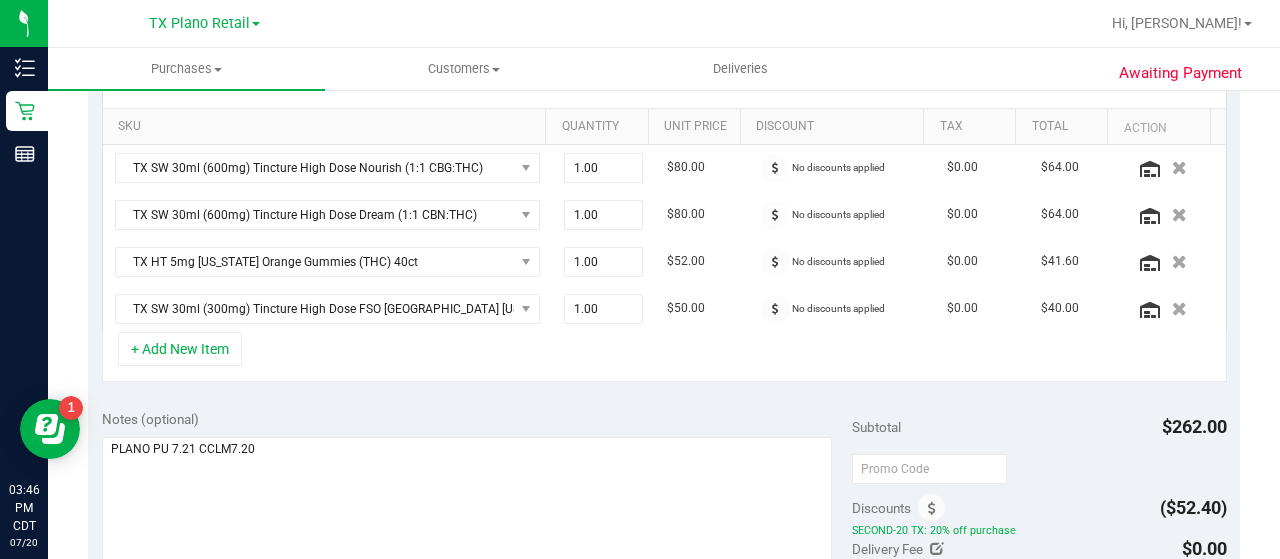click on "+ Add New Item" at bounding box center (664, 357) 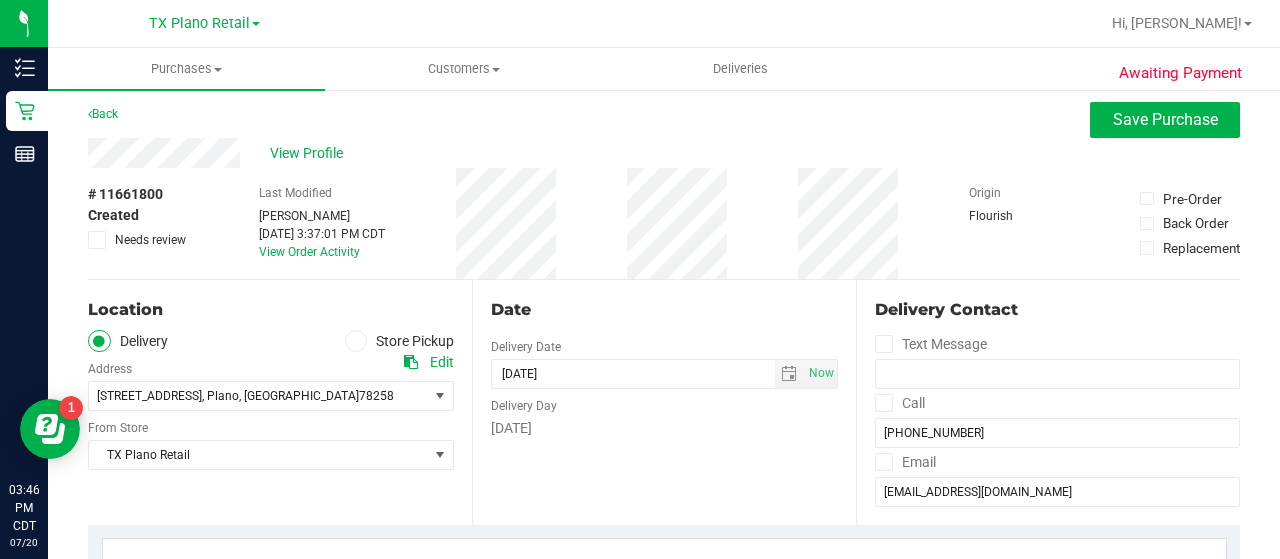 scroll, scrollTop: 0, scrollLeft: 0, axis: both 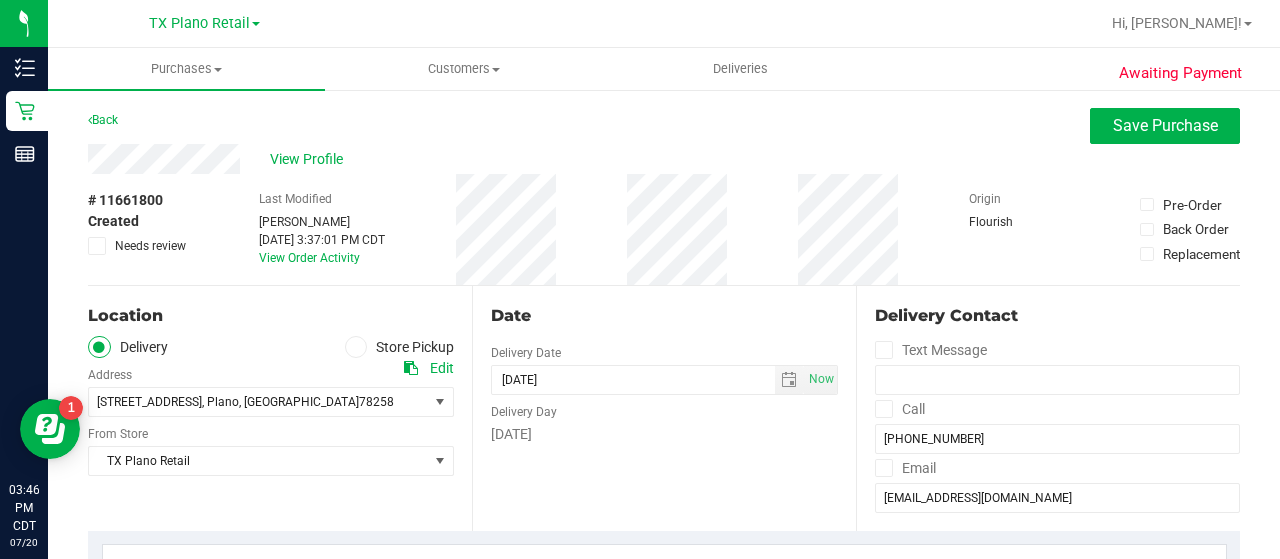 drag, startPoint x: 316, startPoint y: 155, endPoint x: 217, endPoint y: 201, distance: 109.165016 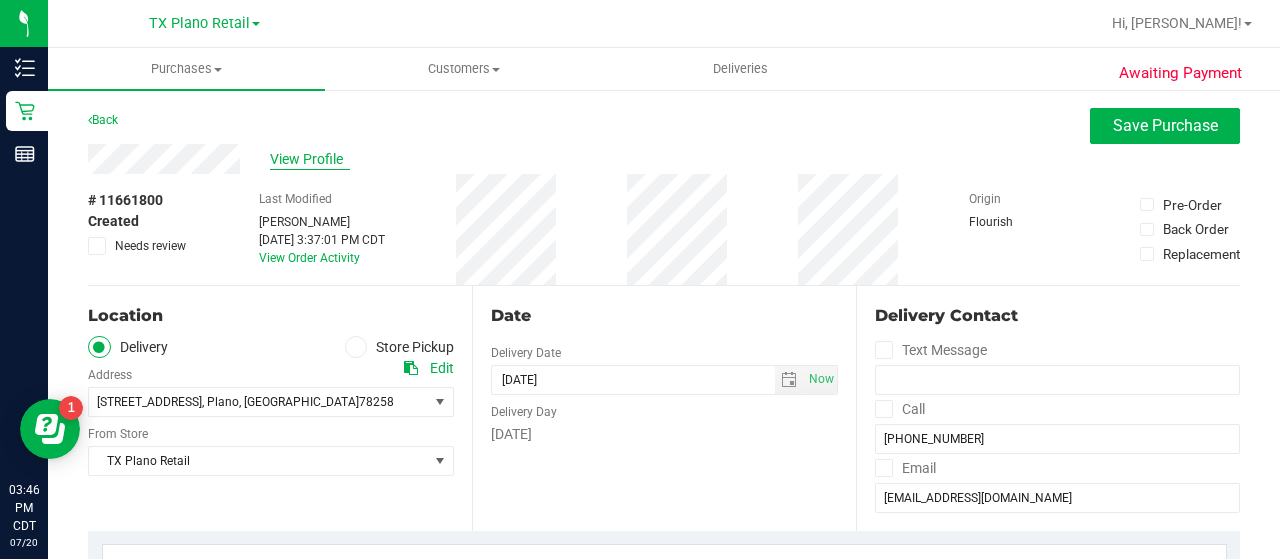 click on "View Profile" at bounding box center (664, 159) 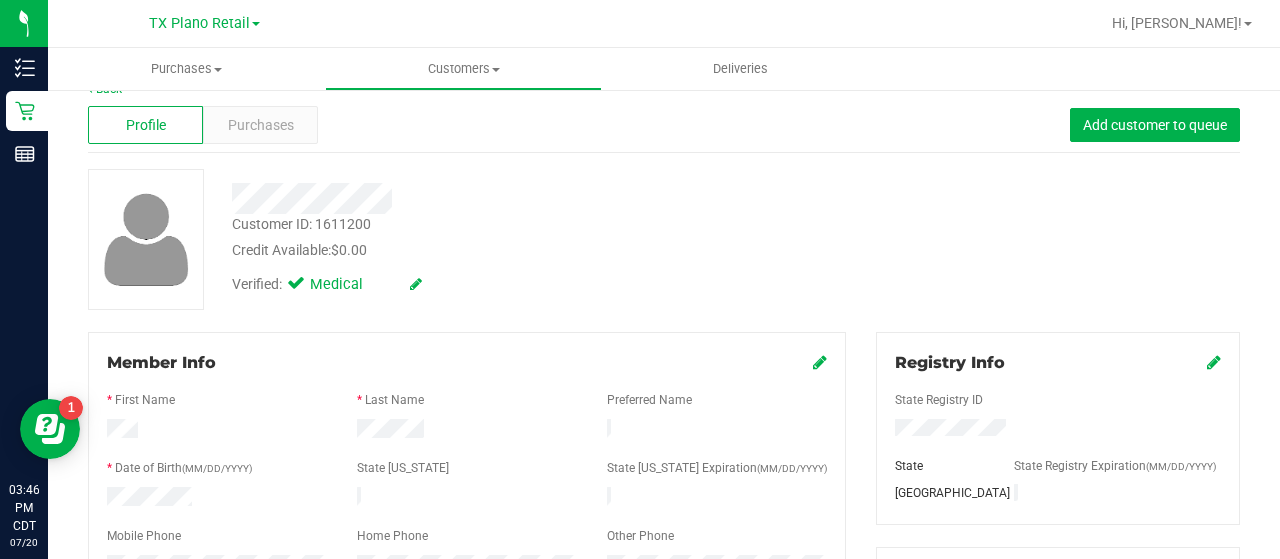 scroll, scrollTop: 0, scrollLeft: 0, axis: both 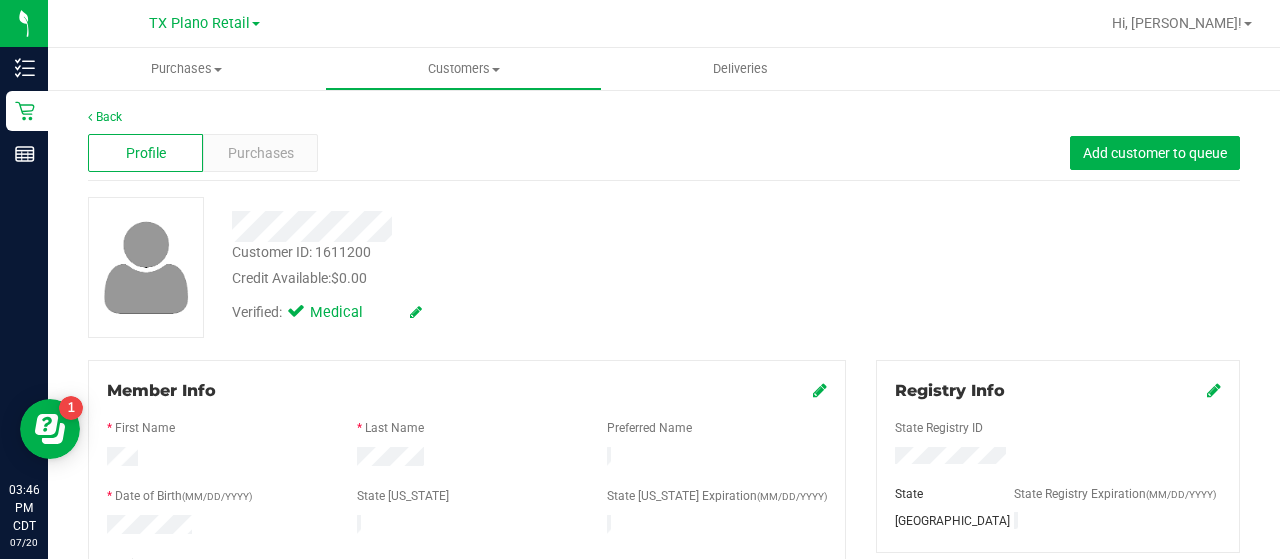click on "Purchases" at bounding box center [260, 153] 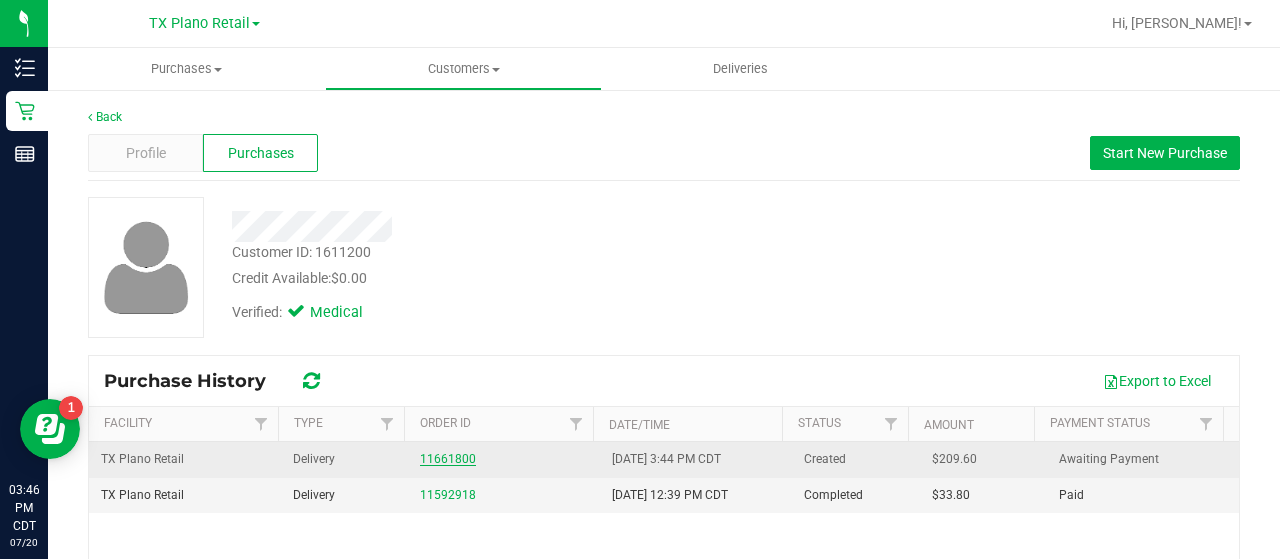 click on "11661800" at bounding box center [448, 459] 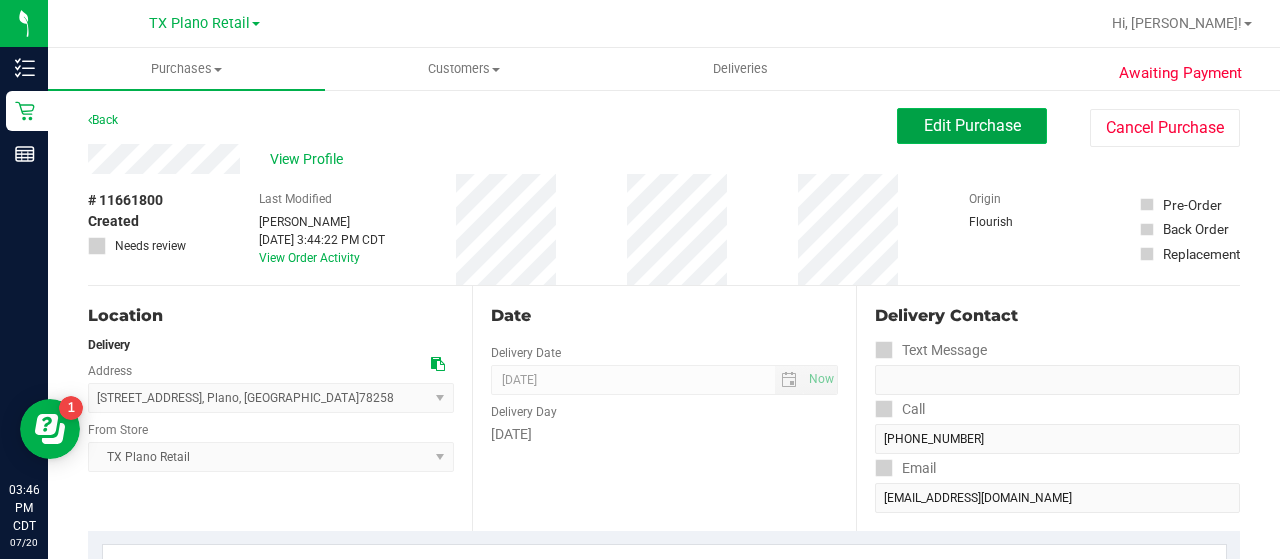 click on "Edit Purchase" at bounding box center [972, 125] 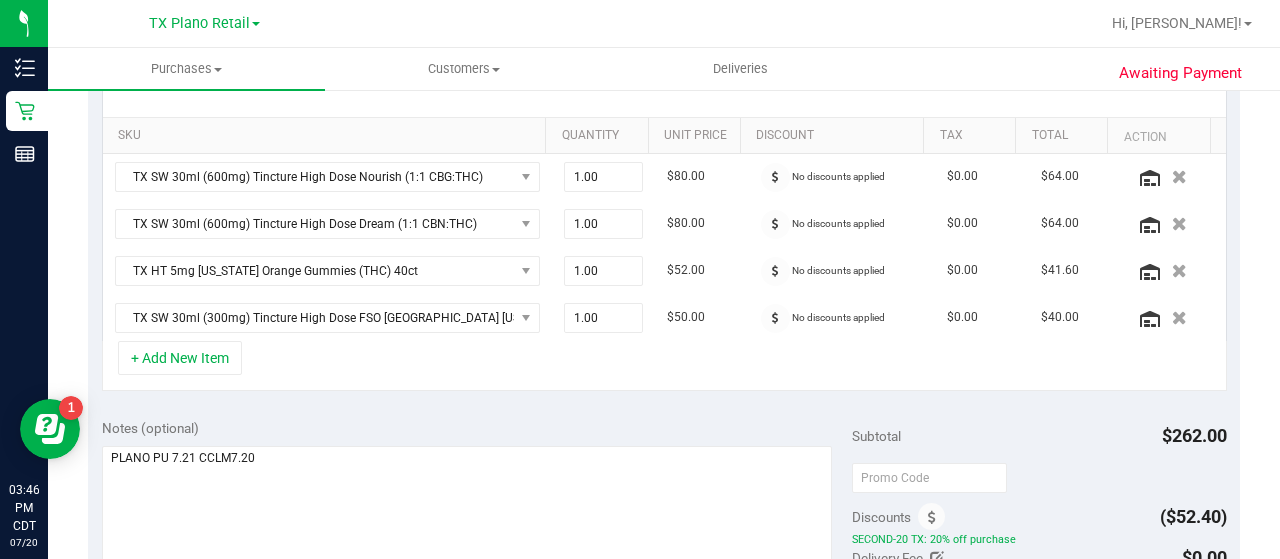 scroll, scrollTop: 482, scrollLeft: 0, axis: vertical 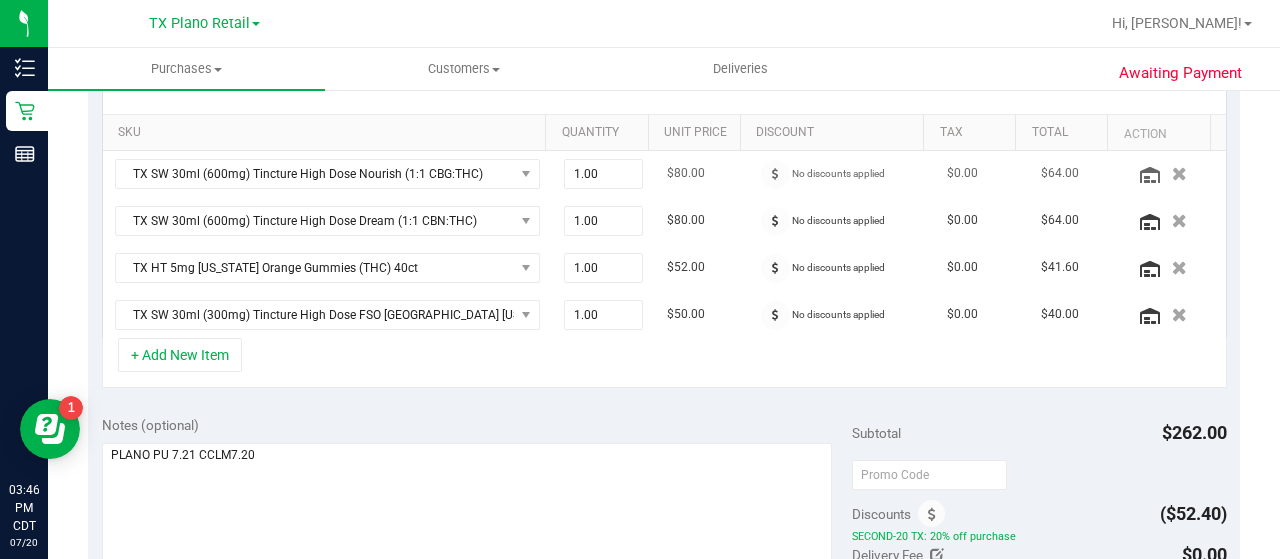 click on "No discounts applied" at bounding box center (842, 174) 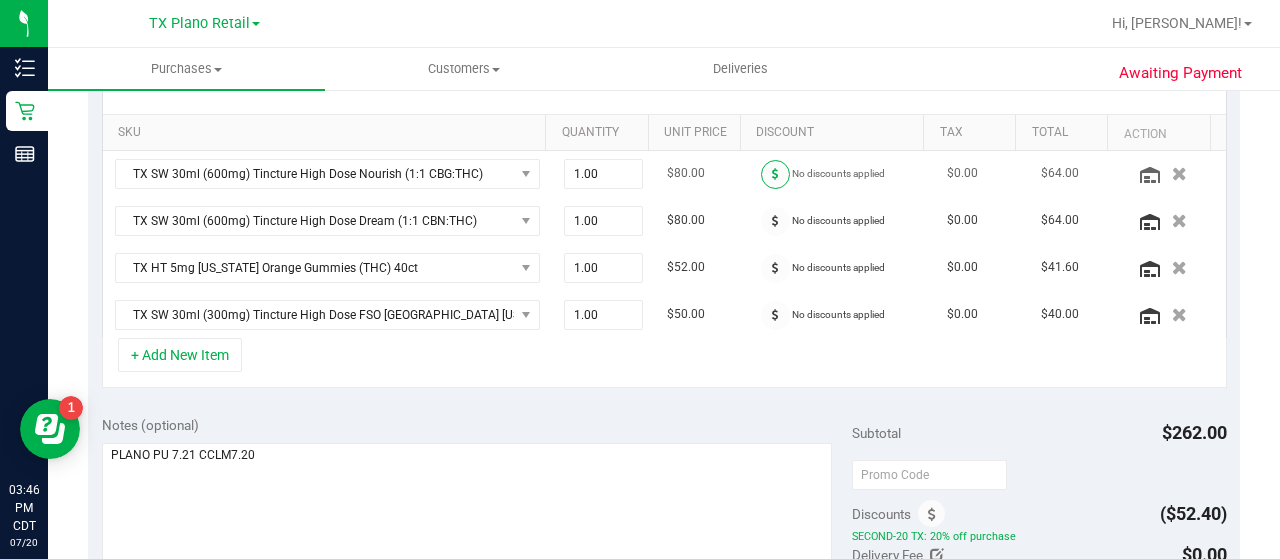 click at bounding box center [775, 174] 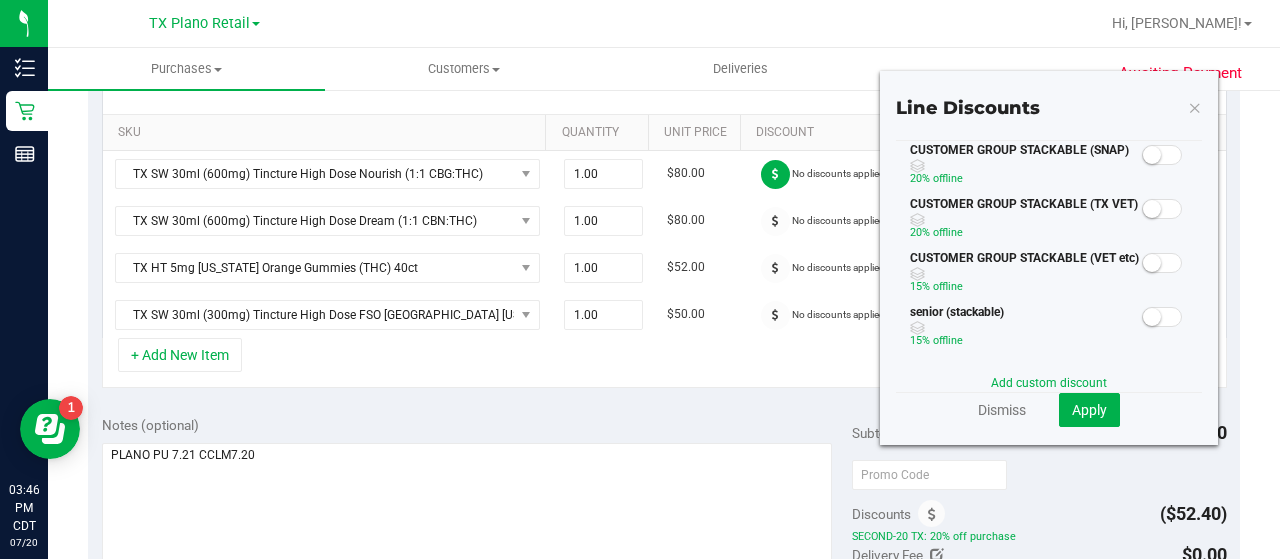 click at bounding box center [1162, 155] 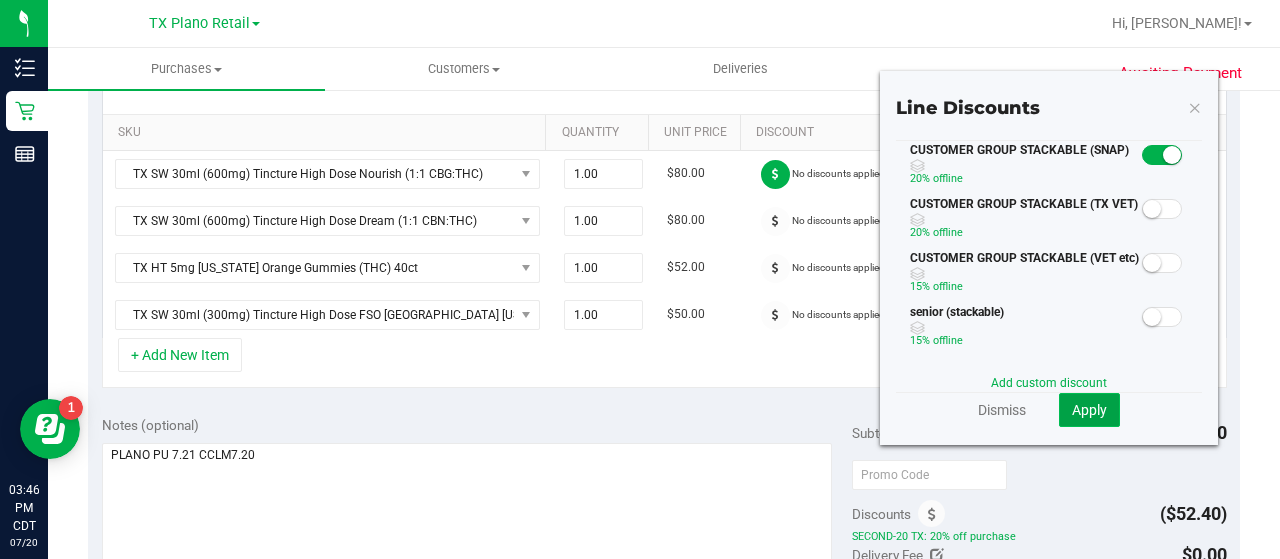 click on "Apply" 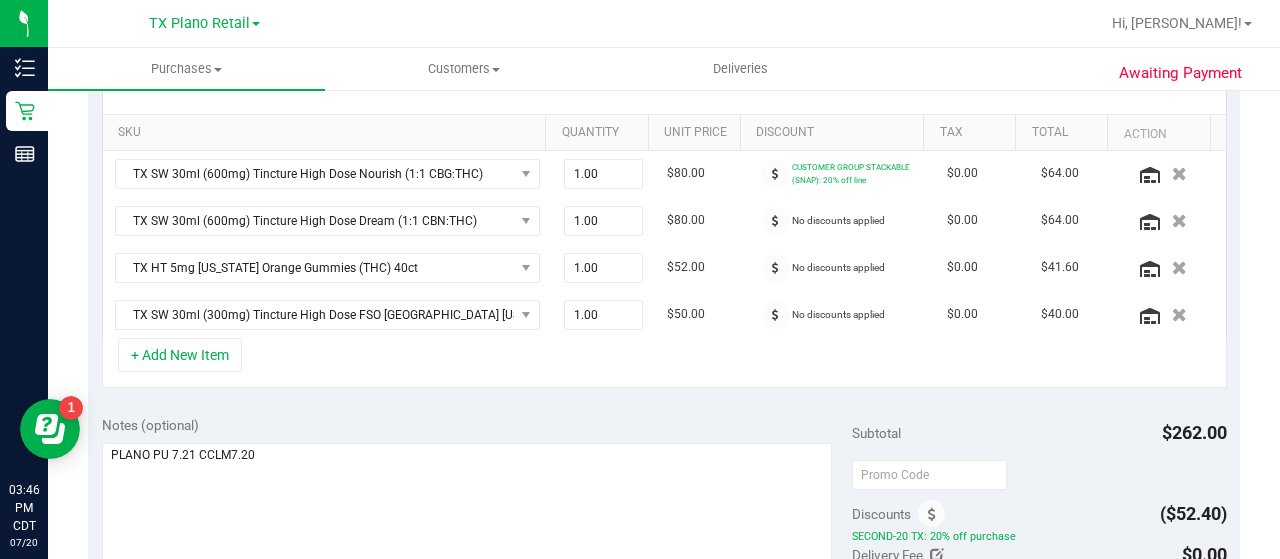 click at bounding box center (775, 221) 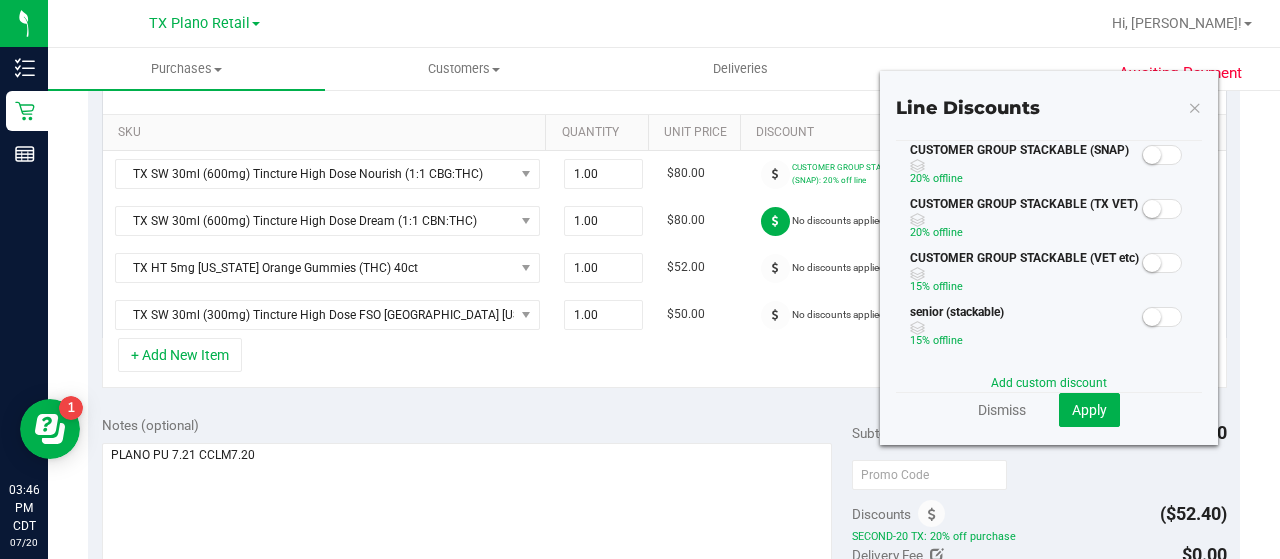 drag, startPoint x: 1144, startPoint y: 155, endPoint x: 1121, endPoint y: 181, distance: 34.713108 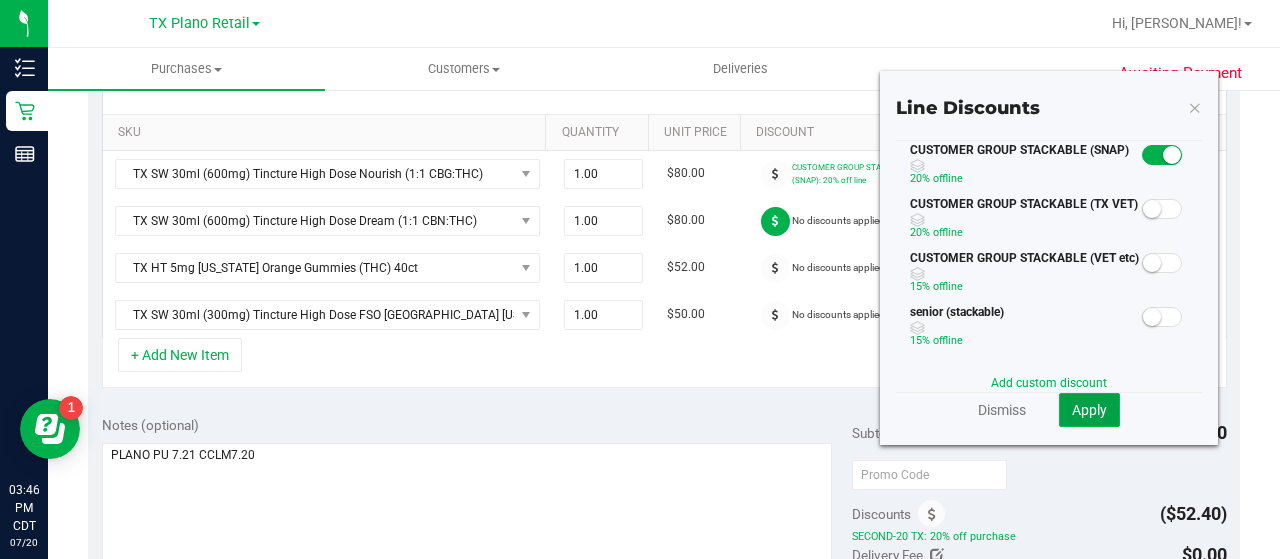 click on "Apply" 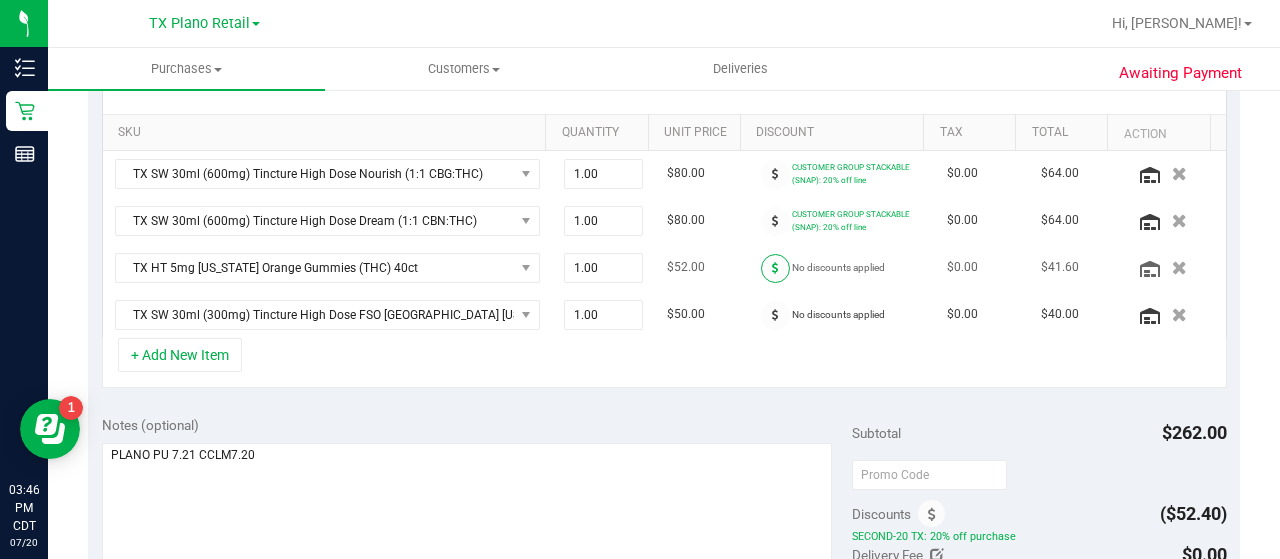 click at bounding box center (775, 268) 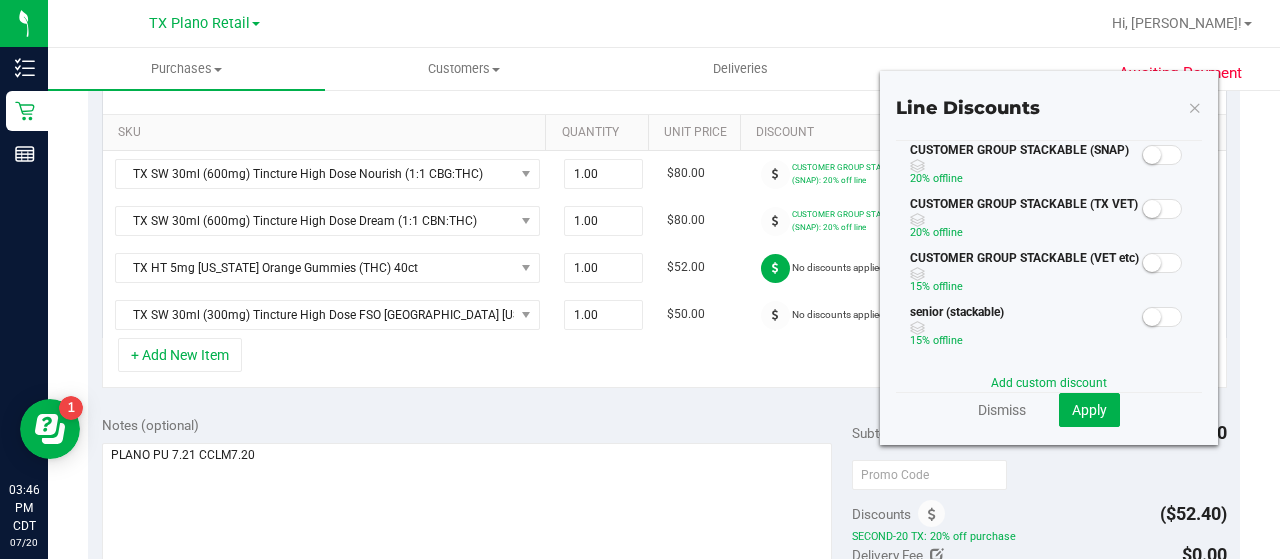 click at bounding box center (1162, 153) 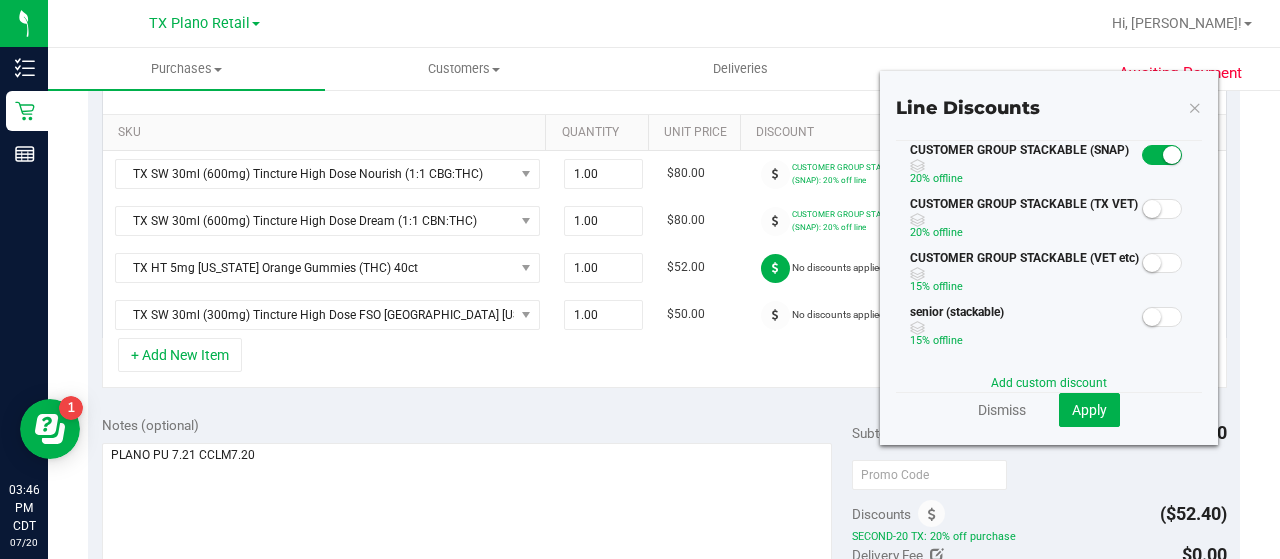 click on "Line Discounts
CUSTOMER GROUP STACKABLE (SNAP)
20%
off
line
CUSTOMER GROUP STACKABLE (TX VET)
20%
off
line
CUSTOMER GROUP STACKABLE (VET etc)
15%
off
line" at bounding box center [1049, 258] 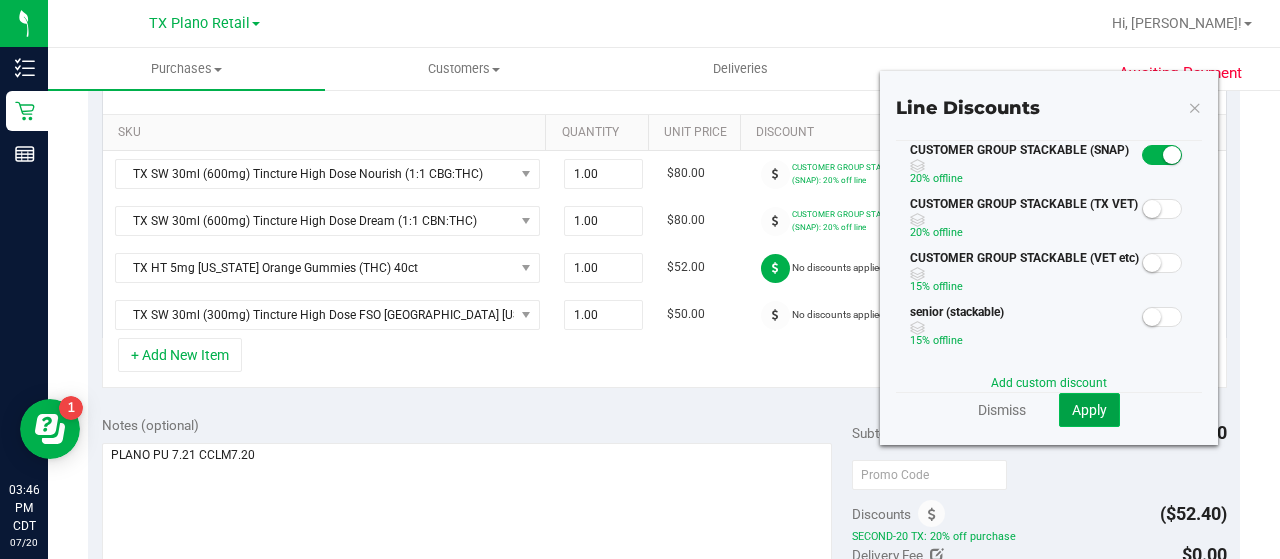 click on "Apply" 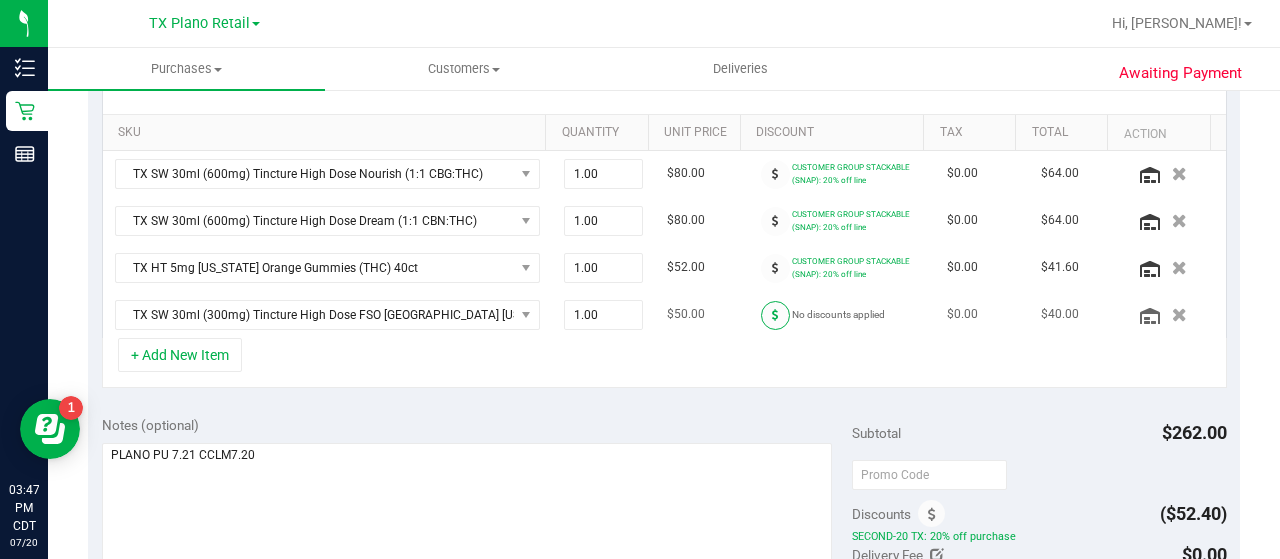 click at bounding box center (775, 315) 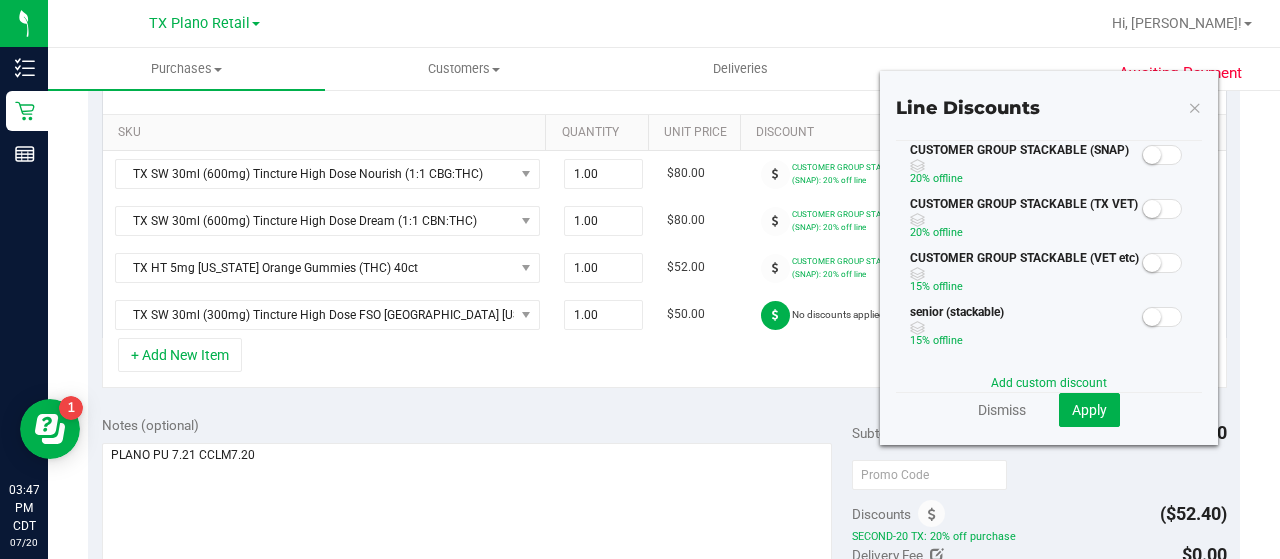 click at bounding box center (1162, 155) 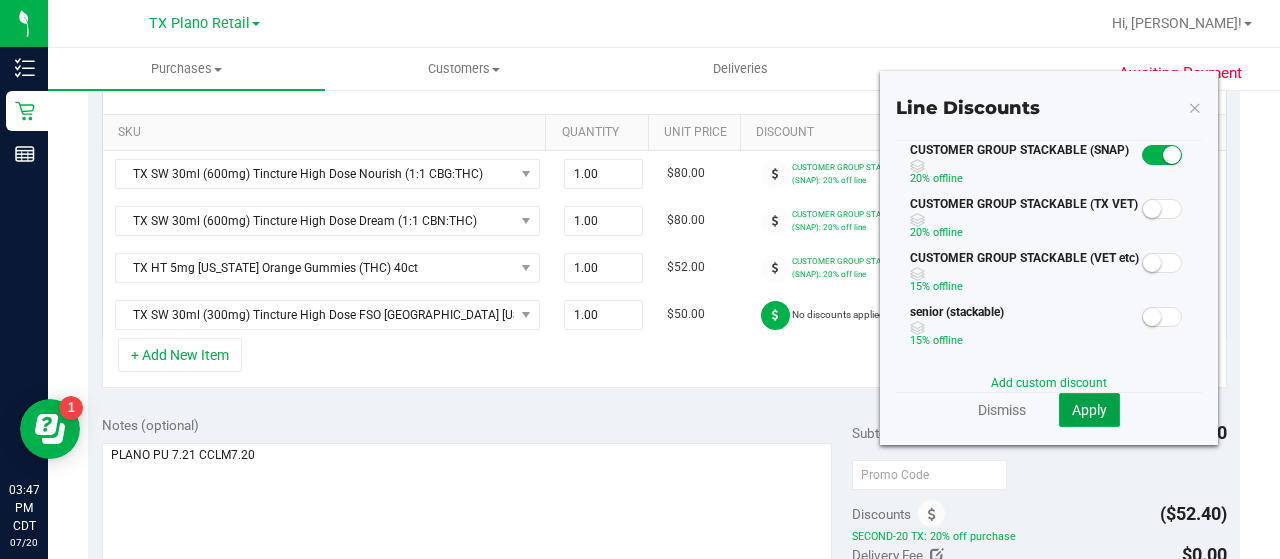 click on "Apply" 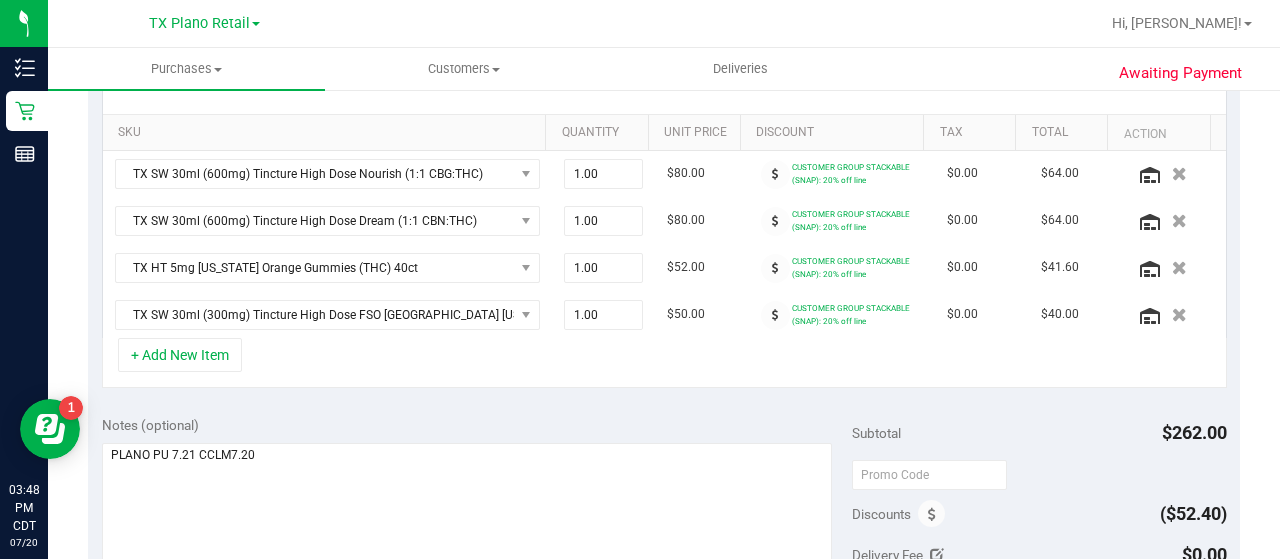 click on "SKU Quantity Unit Price Discount Tax Total Action
TX SW 30ml (600mg) Tincture High Dose Nourish (1:1 CBG:THC)
1.00 1
$80.00
CUSTOMER GROUP STACKABLE (SNAP):
20%
off
line
$0.00
$64.00
TX SW 30ml (600mg) Tincture High Dose Dream (1:1 CBN:THC)
1.00 1
$80.00
CUSTOMER GROUP STACKABLE (SNAP):
20%
off
line" at bounding box center (664, 225) 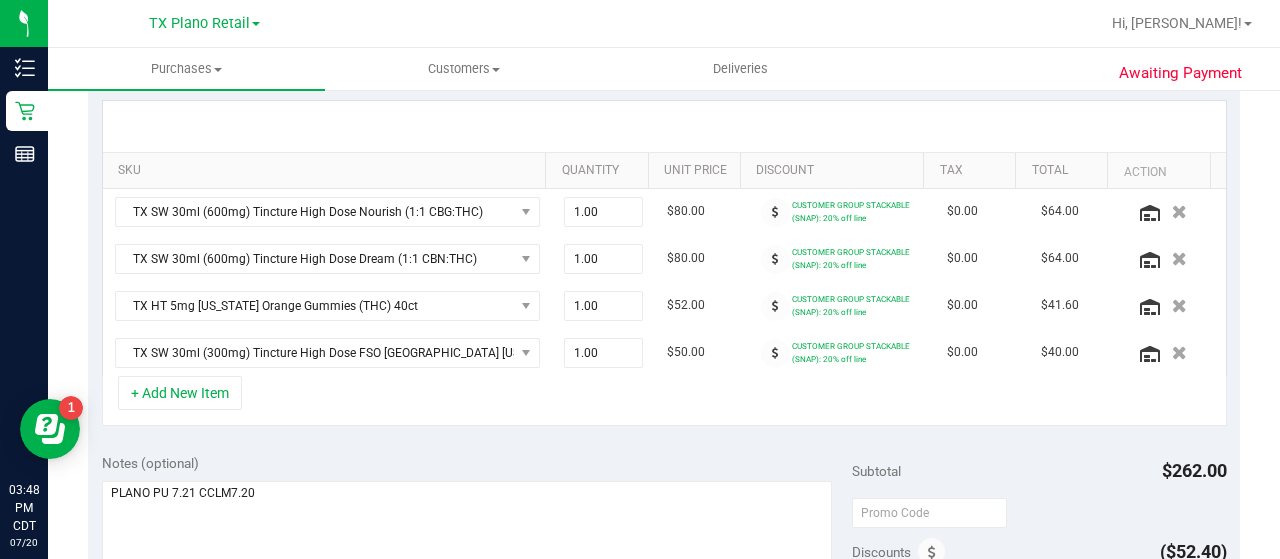 scroll, scrollTop: 441, scrollLeft: 0, axis: vertical 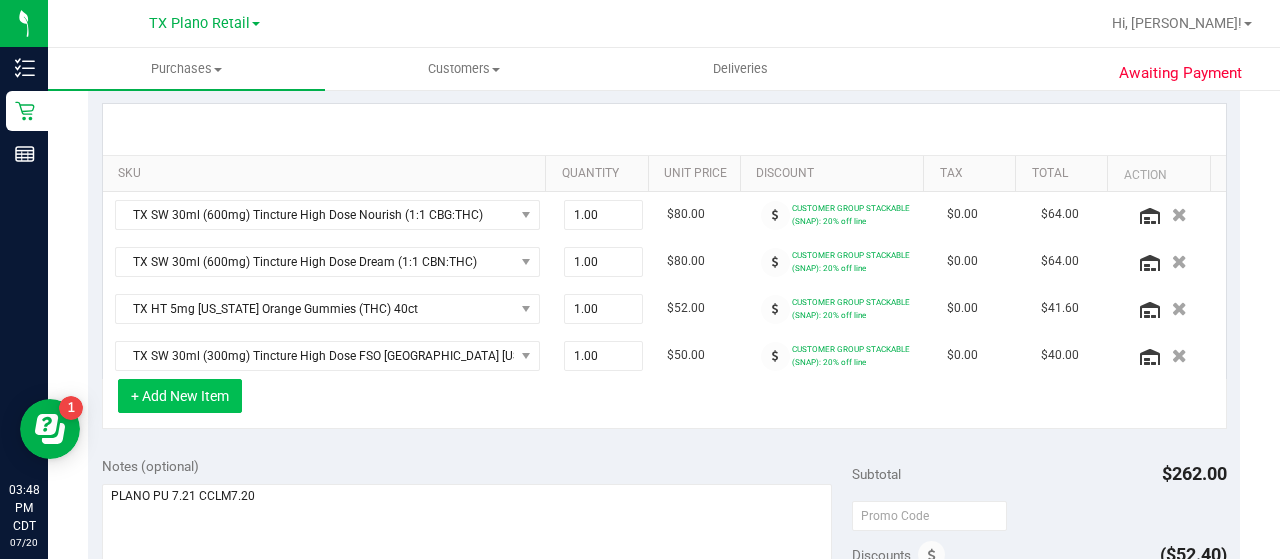 click on "+ Add New Item" at bounding box center (180, 396) 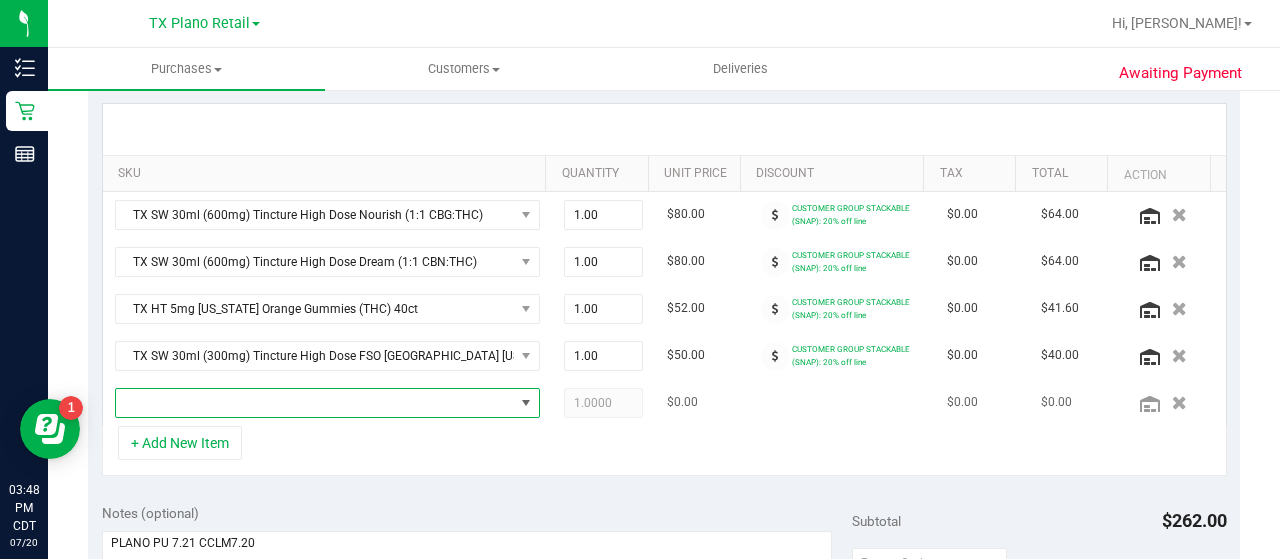 click at bounding box center [315, 403] 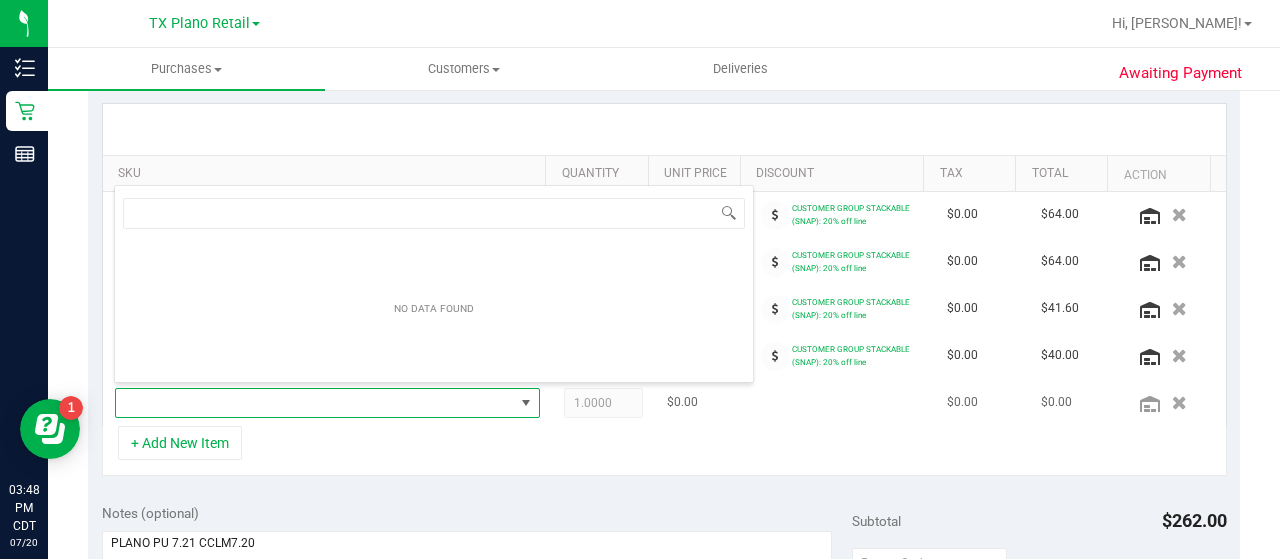 scroll, scrollTop: 99970, scrollLeft: 99586, axis: both 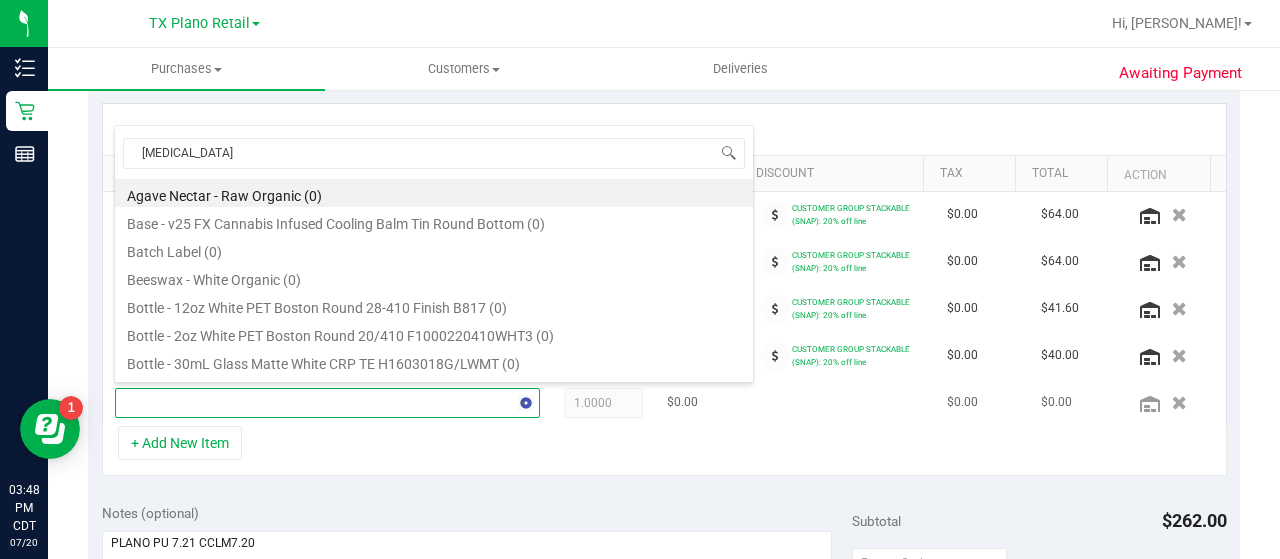 type on "balm" 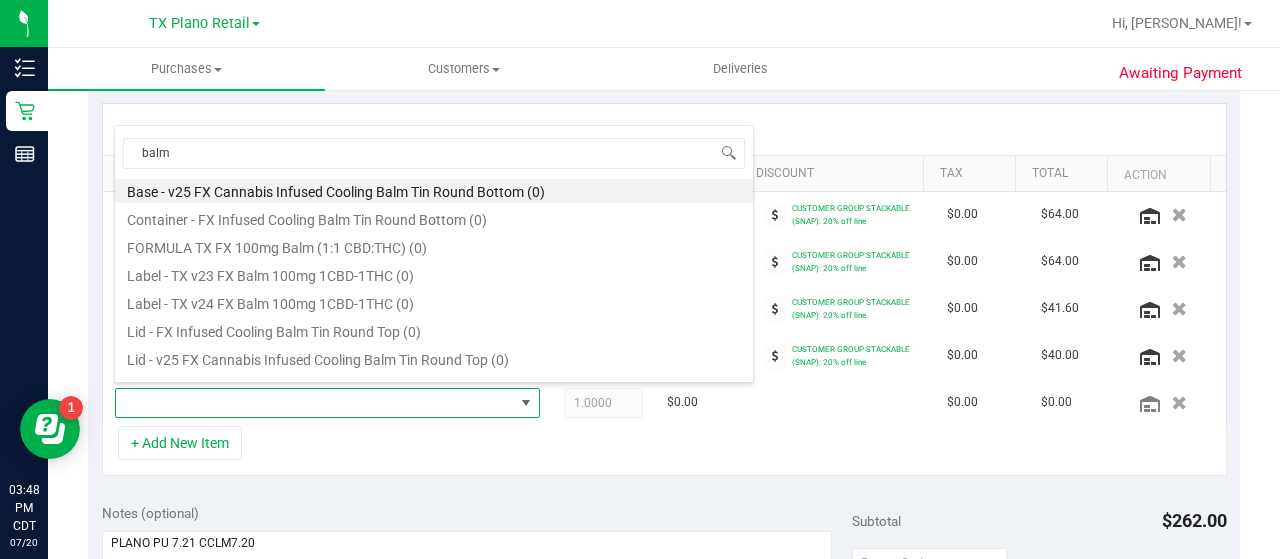 scroll, scrollTop: 24, scrollLeft: 0, axis: vertical 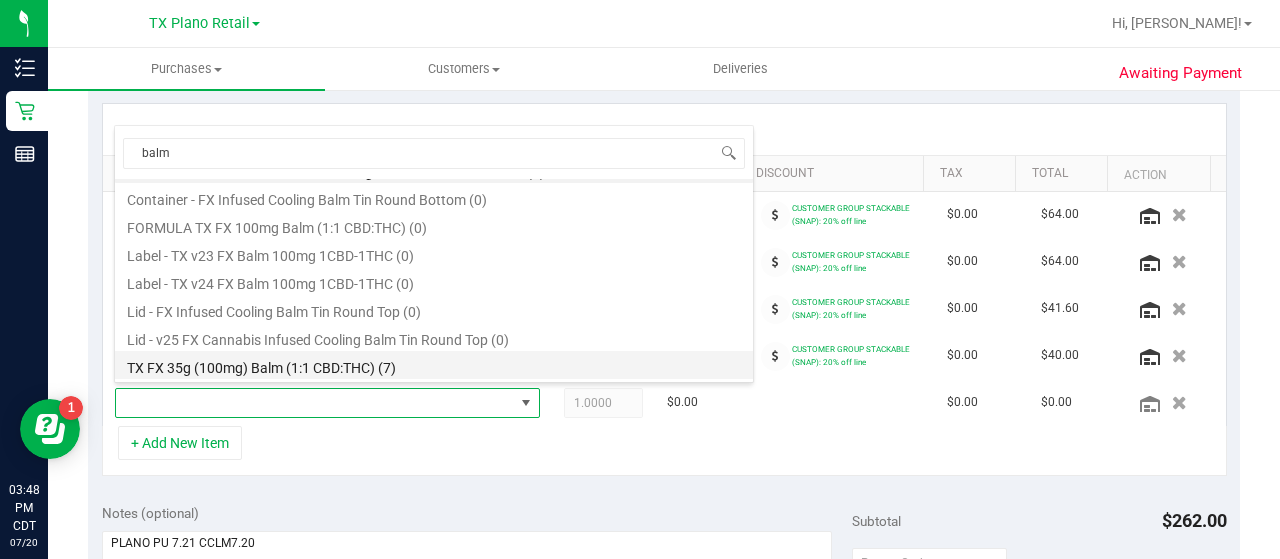 click on "TX FX 35g (100mg) Balm (1:1 CBD:THC) (7)" at bounding box center [434, 365] 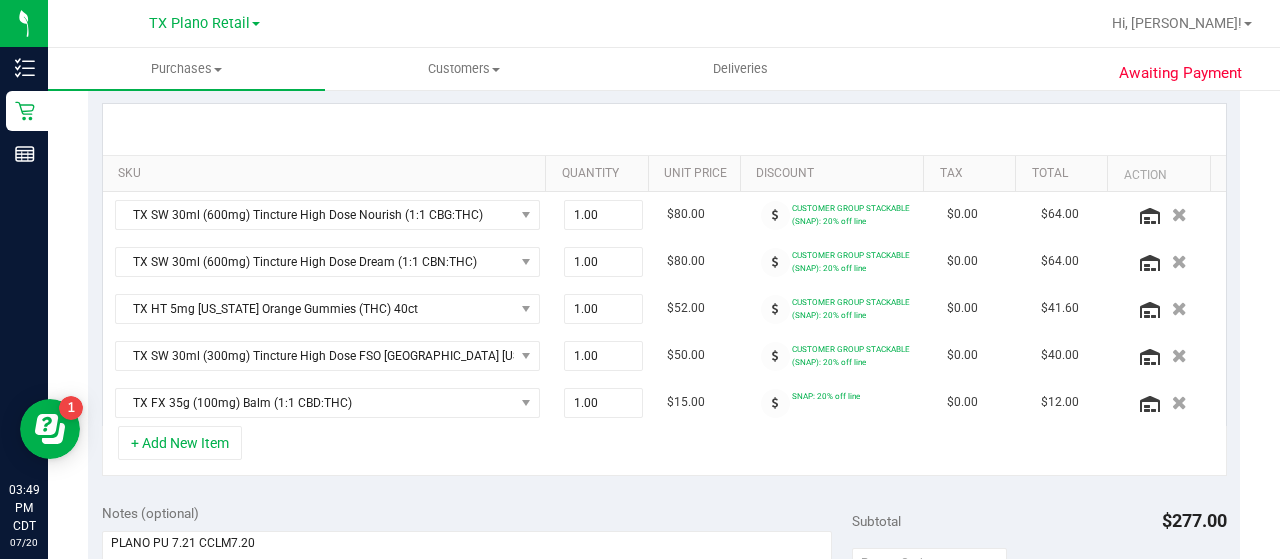 click on "+ Add New Item" at bounding box center (664, 451) 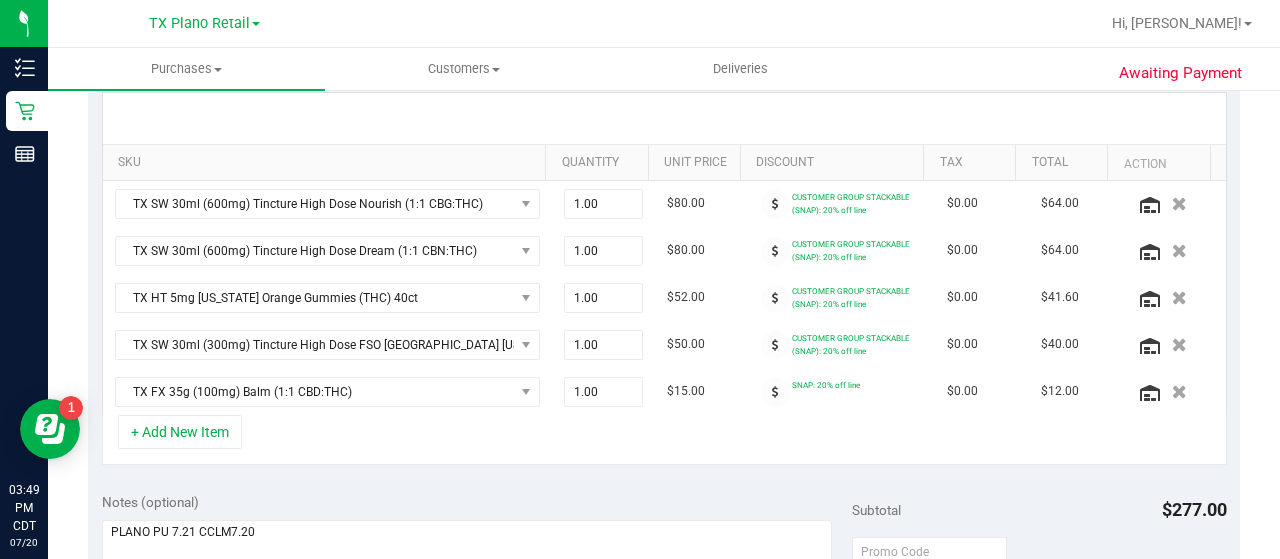 scroll, scrollTop: 445, scrollLeft: 0, axis: vertical 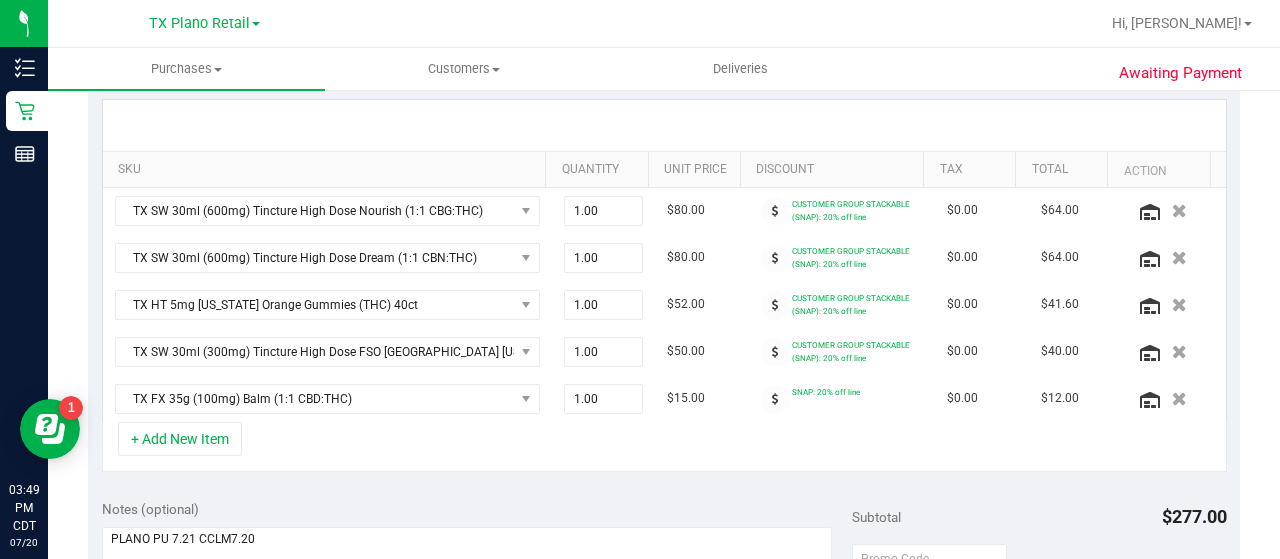 click on "Notes (optional)
Subtotal
$277.00
Discounts
($55.40)
Delivery Fee
$0.00
Sales Tax
$0.00
Total" at bounding box center [664, 666] 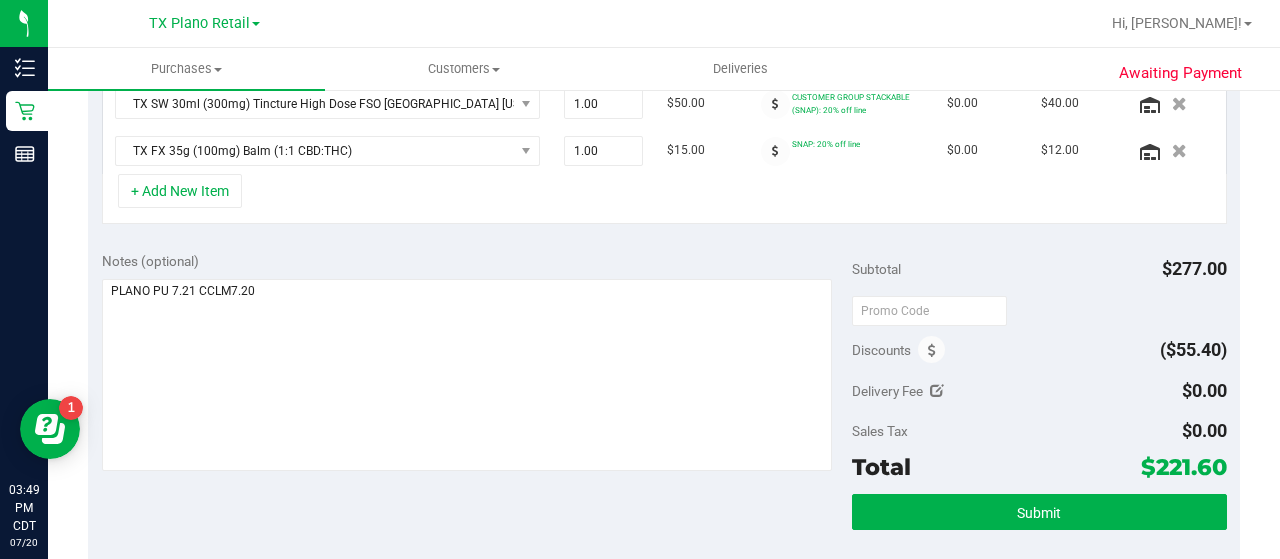scroll, scrollTop: 712, scrollLeft: 0, axis: vertical 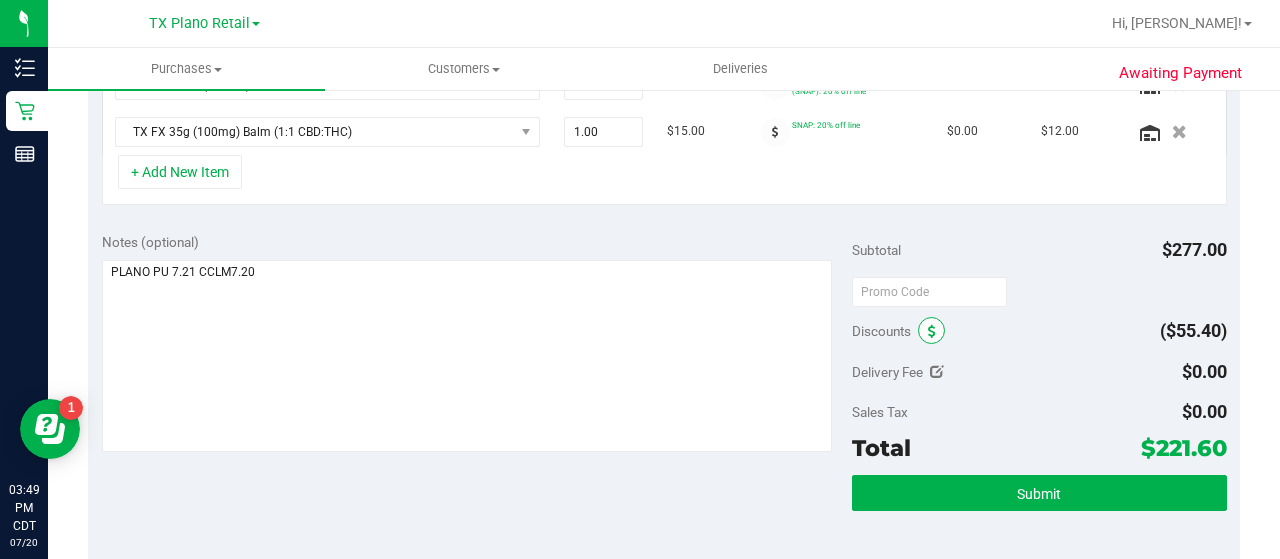 click at bounding box center (931, 330) 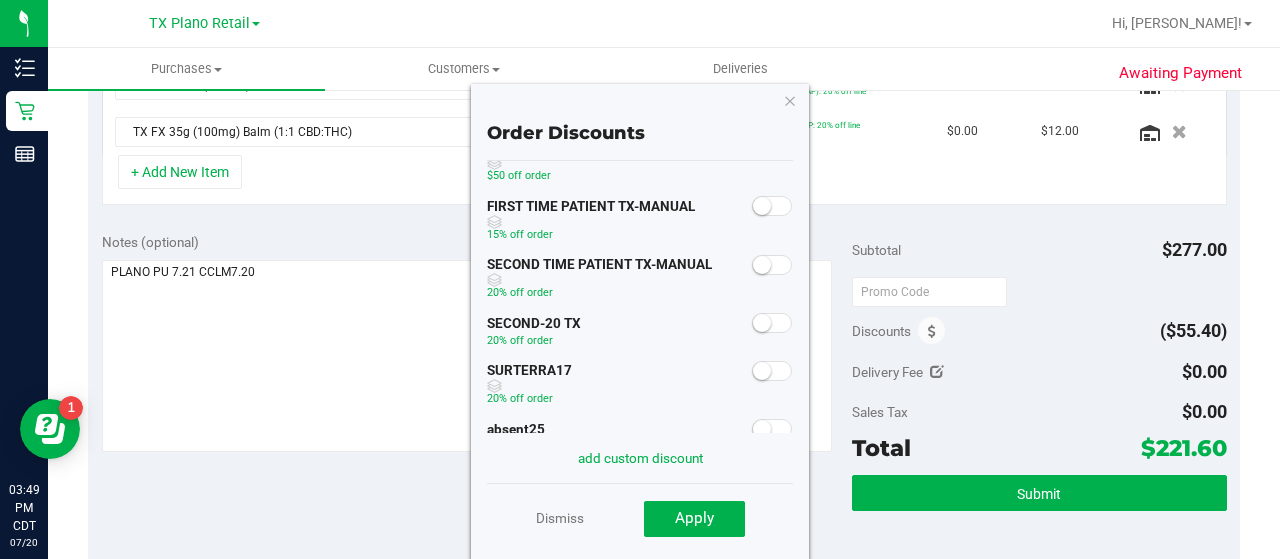 scroll, scrollTop: 48, scrollLeft: 0, axis: vertical 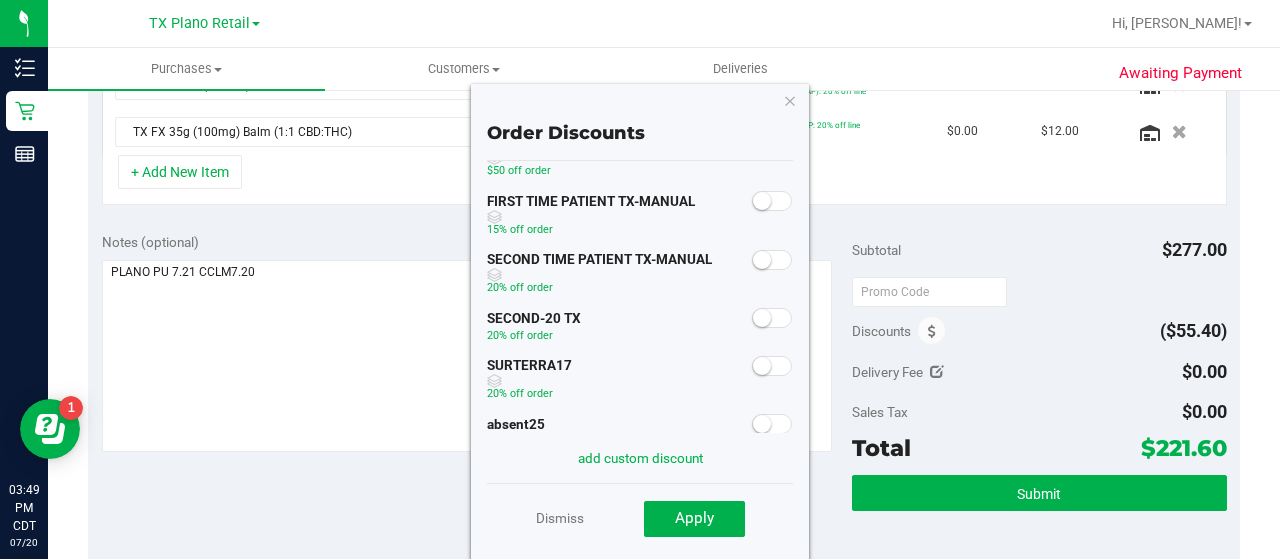 click at bounding box center [762, 318] 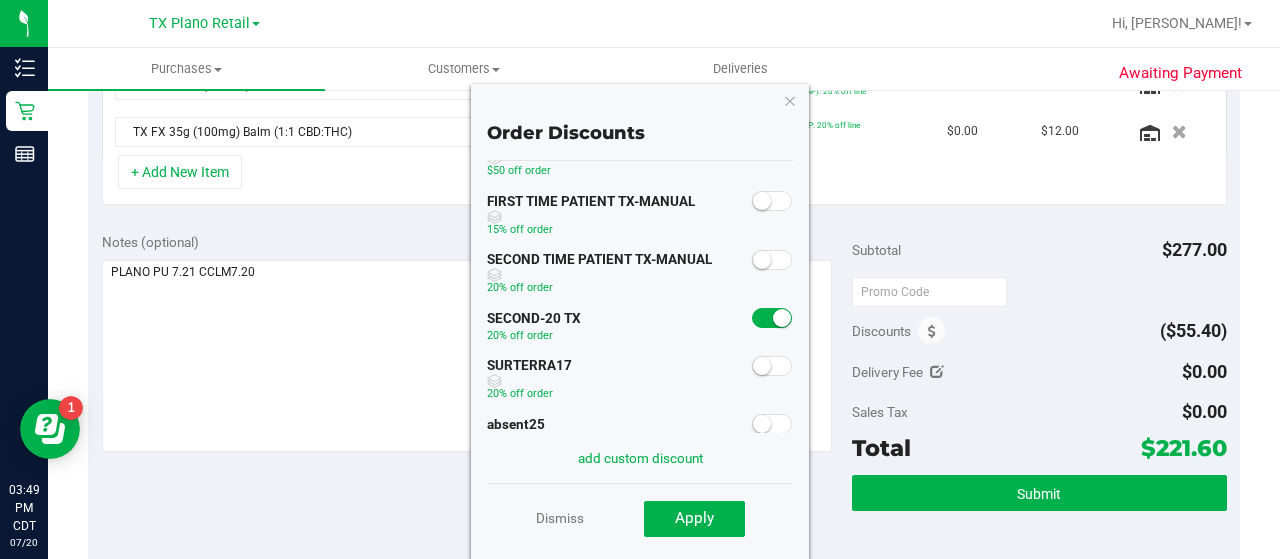 click at bounding box center [772, 260] 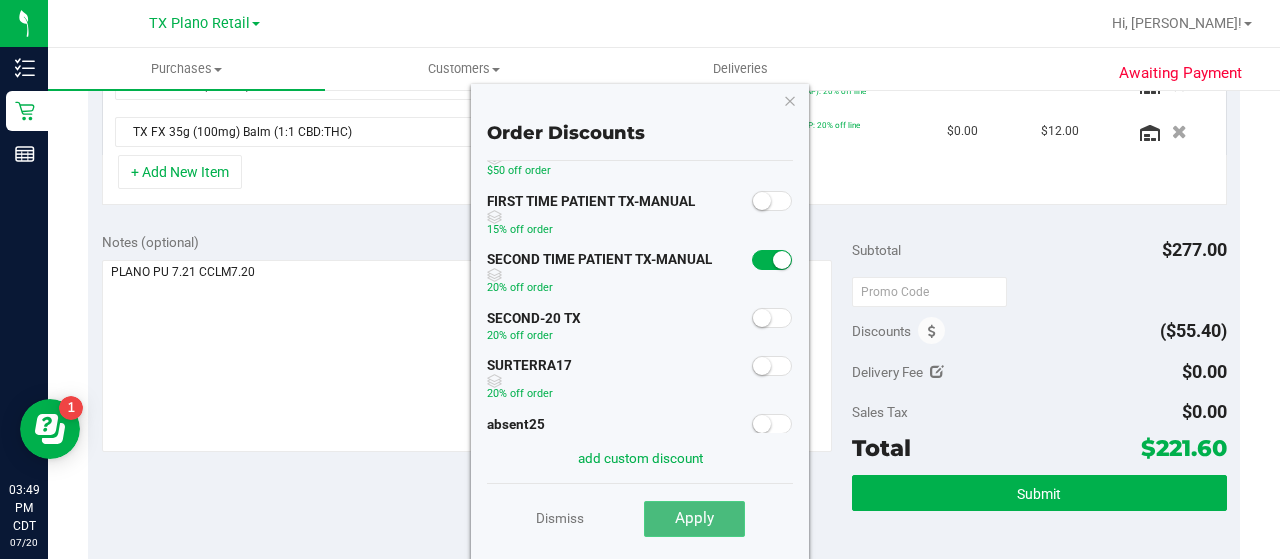 click on "Apply" at bounding box center (694, 519) 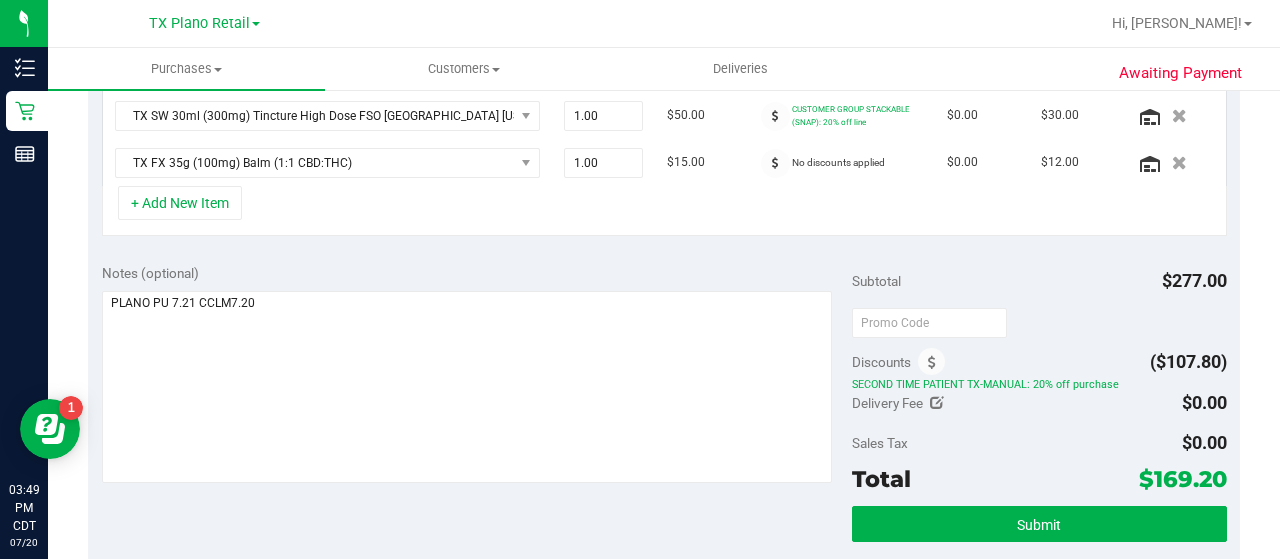 scroll, scrollTop: 459, scrollLeft: 0, axis: vertical 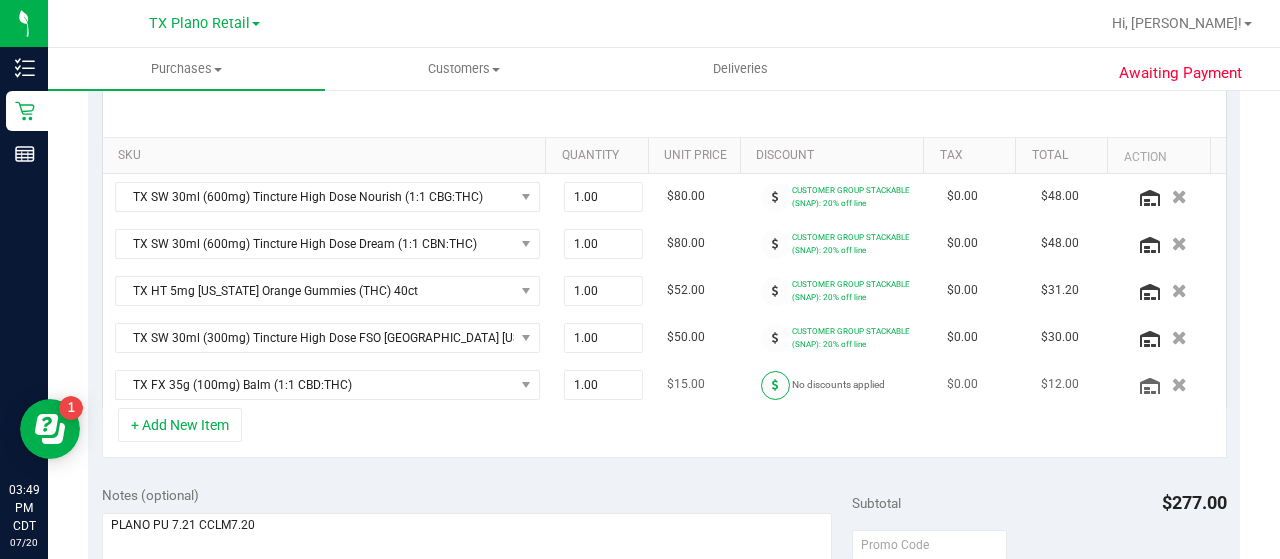 click at bounding box center (775, 385) 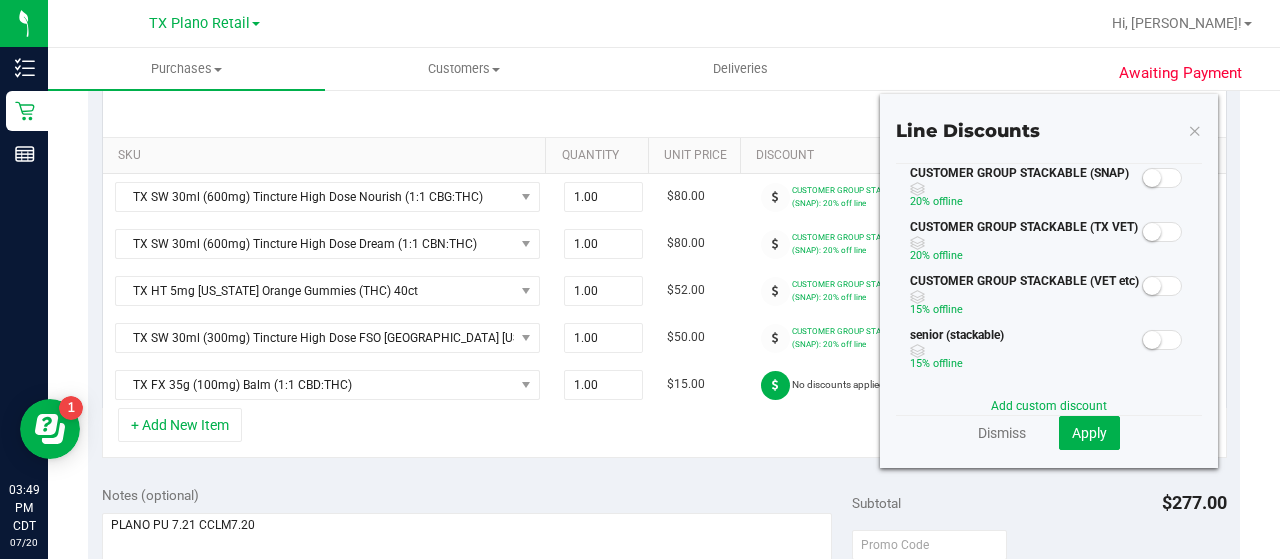click at bounding box center [1162, 178] 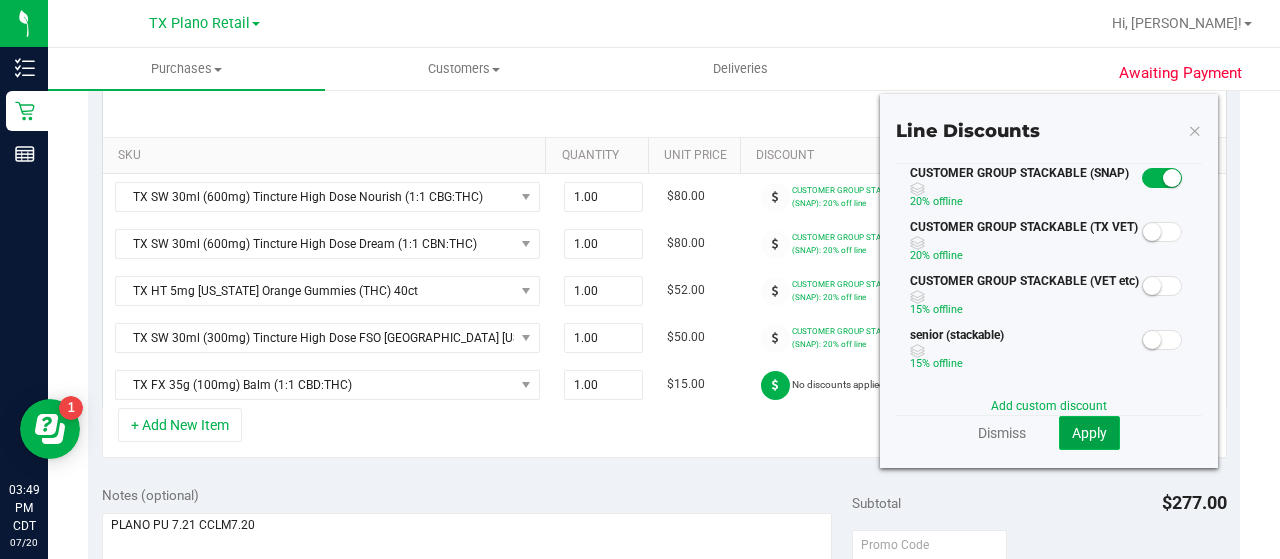 click on "Apply" 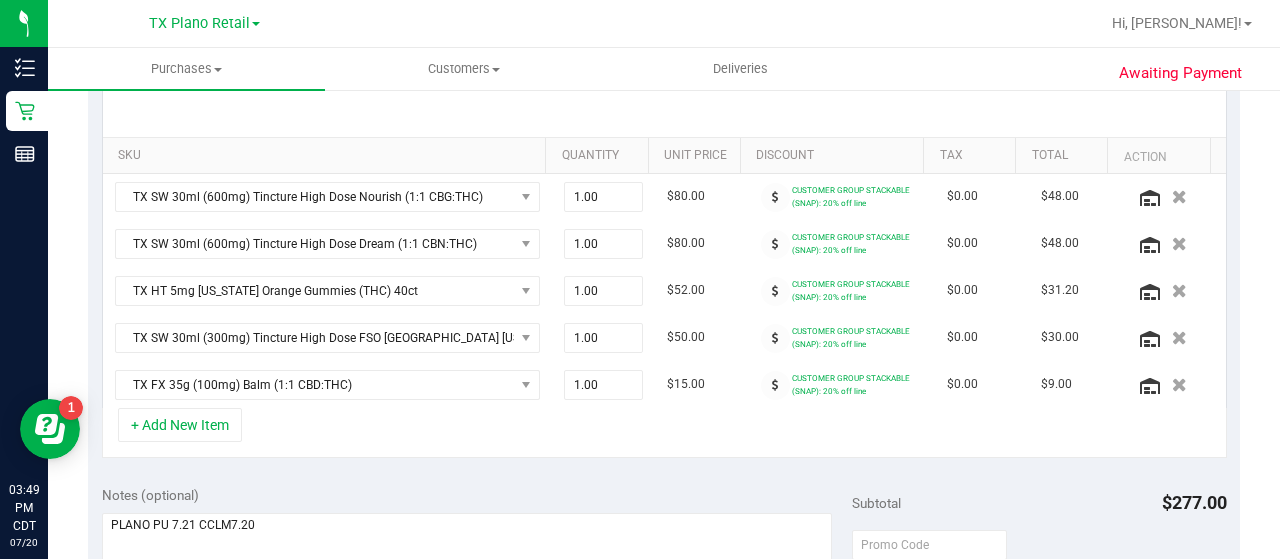 scroll, scrollTop: 522, scrollLeft: 0, axis: vertical 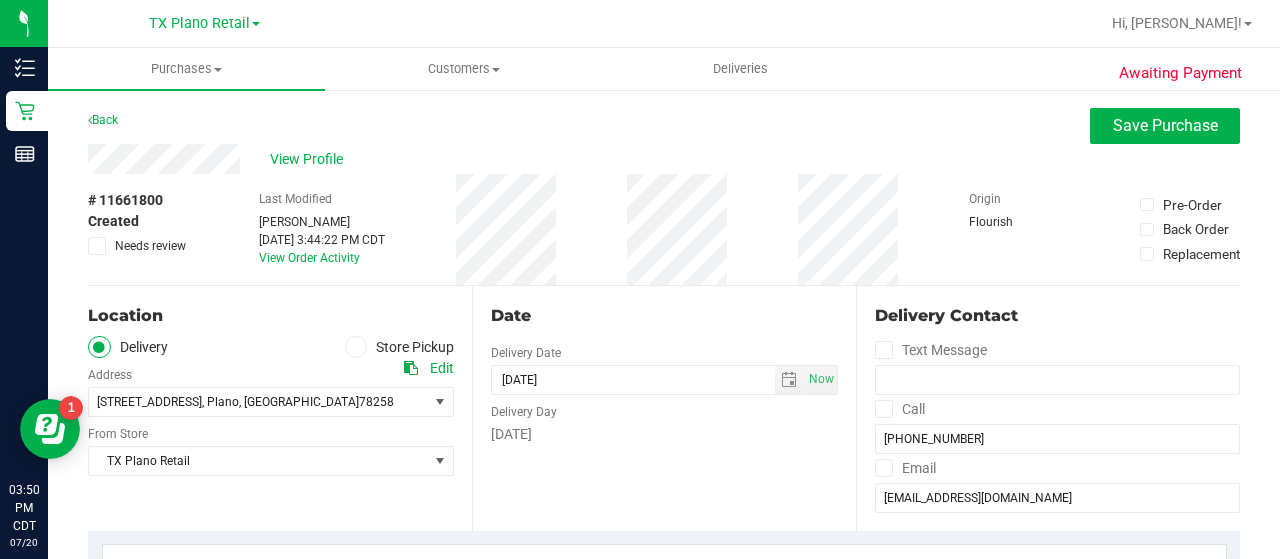 click on "# 11661800
Created
Needs review
Last Modified
Lauren Myers
Jul 20, 2025 3:44:22 PM CDT
View Order Activity
Origin
Flourish
Pre-Order
Back Order
Replacement" at bounding box center (664, 229) 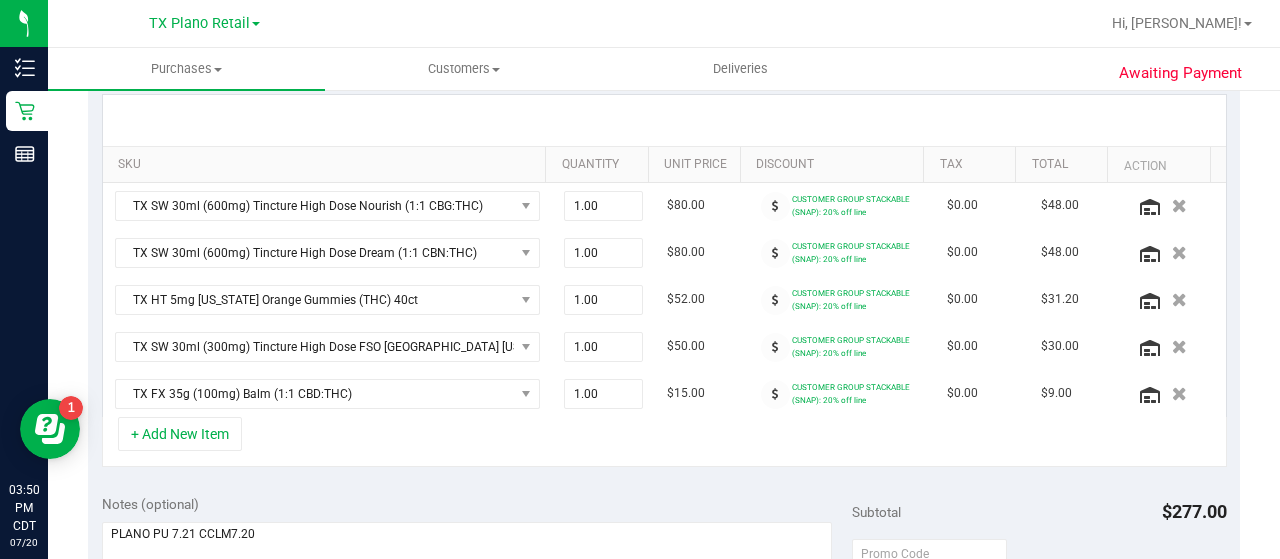 scroll, scrollTop: 454, scrollLeft: 0, axis: vertical 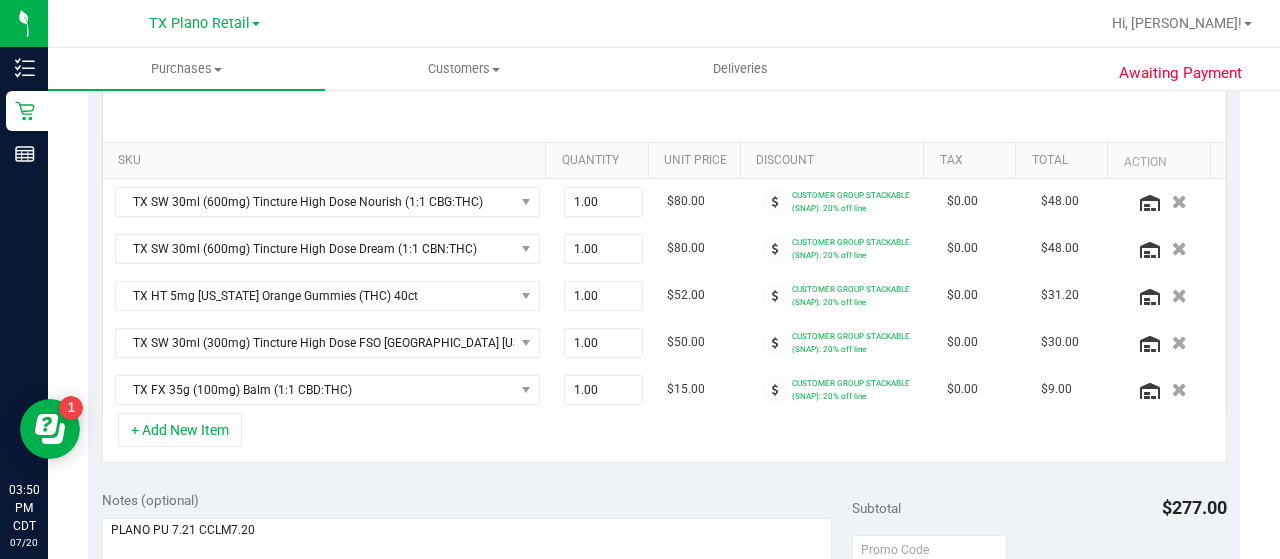 click on "+ Add New Item" at bounding box center [664, 438] 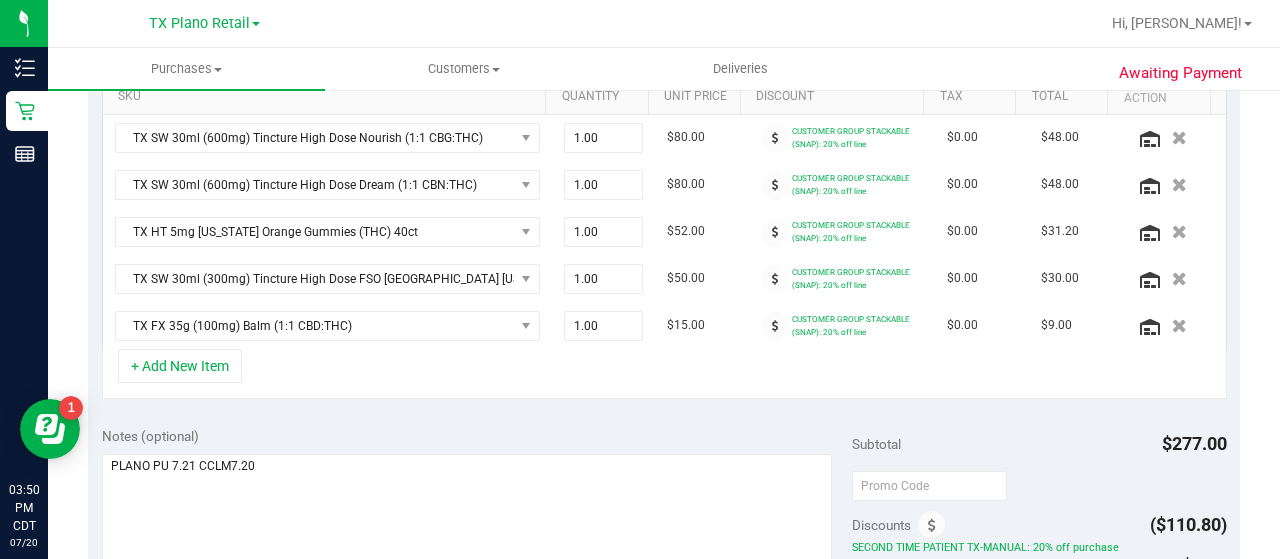 scroll, scrollTop: 549, scrollLeft: 0, axis: vertical 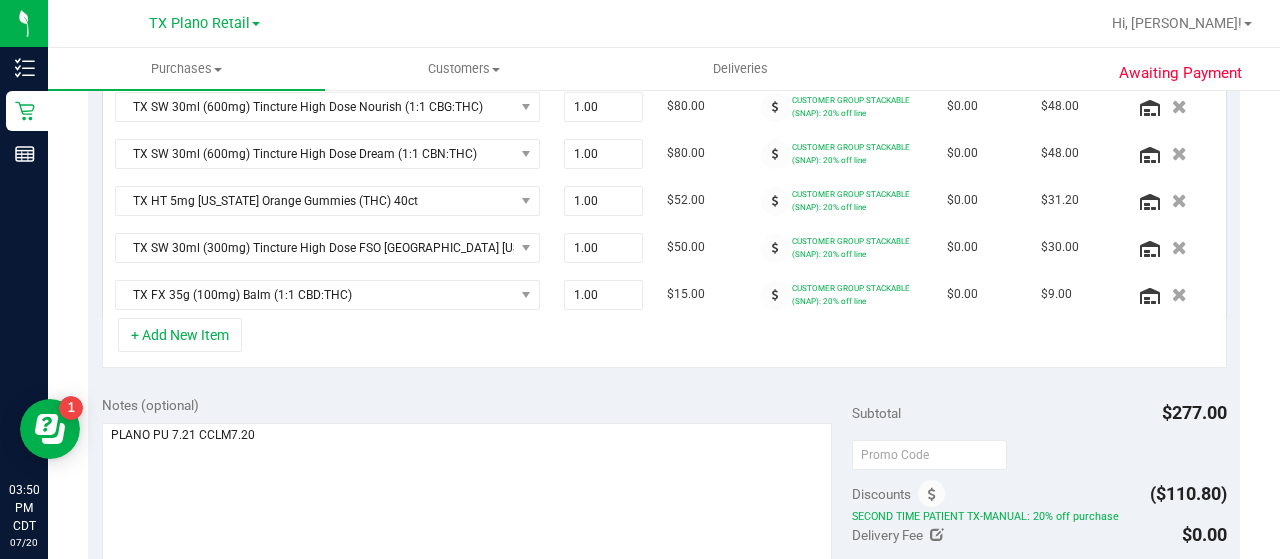 click on "+ Add New Item" at bounding box center (664, 343) 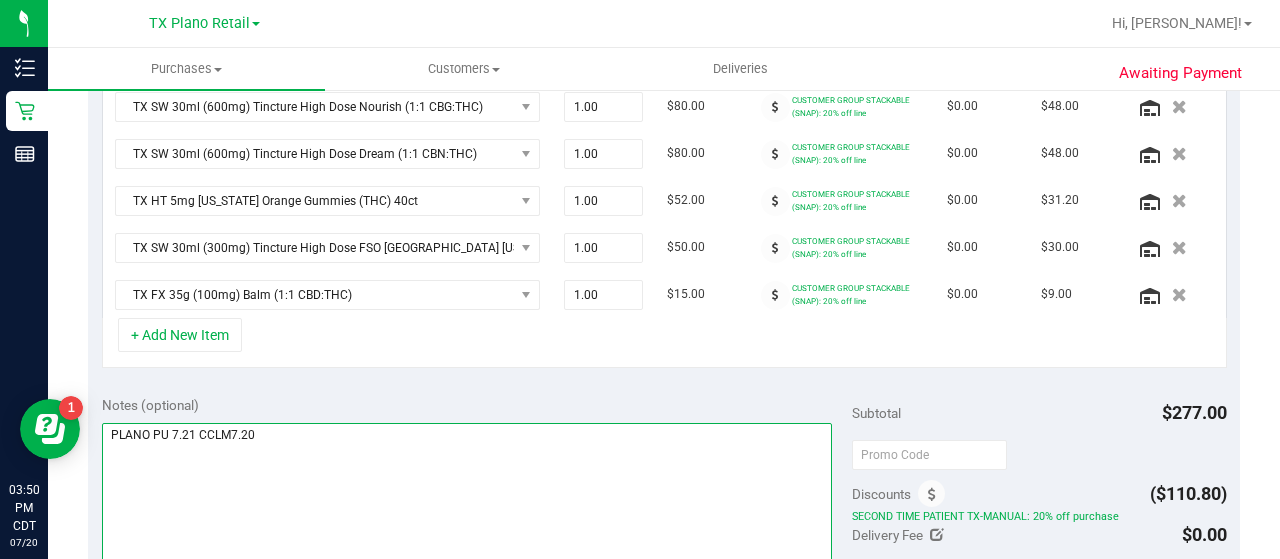 click at bounding box center [467, 519] 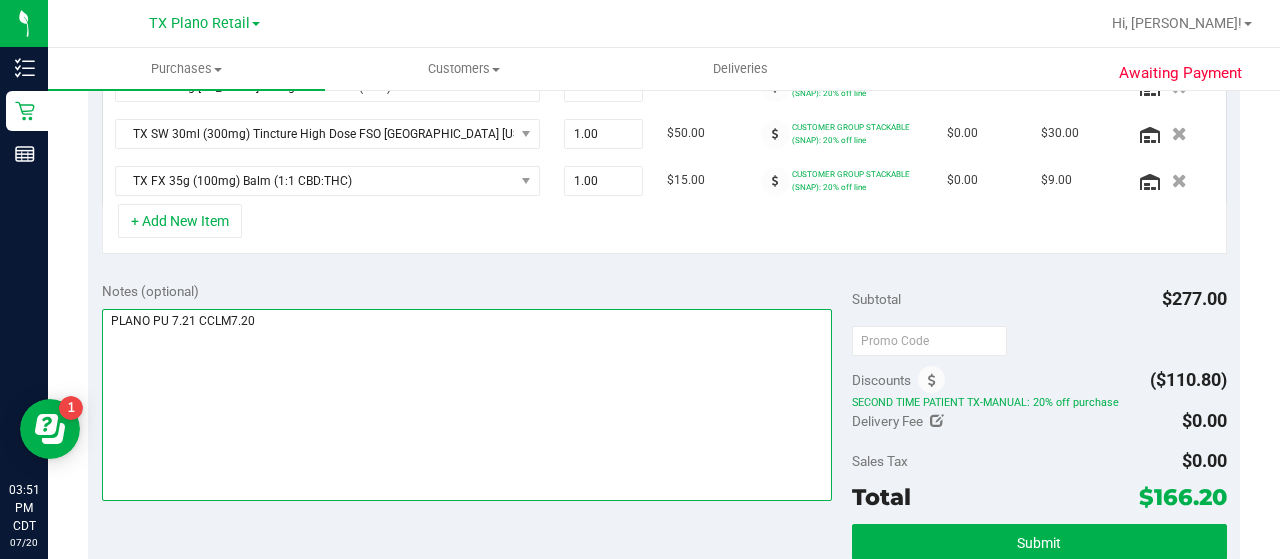 scroll, scrollTop: 677, scrollLeft: 0, axis: vertical 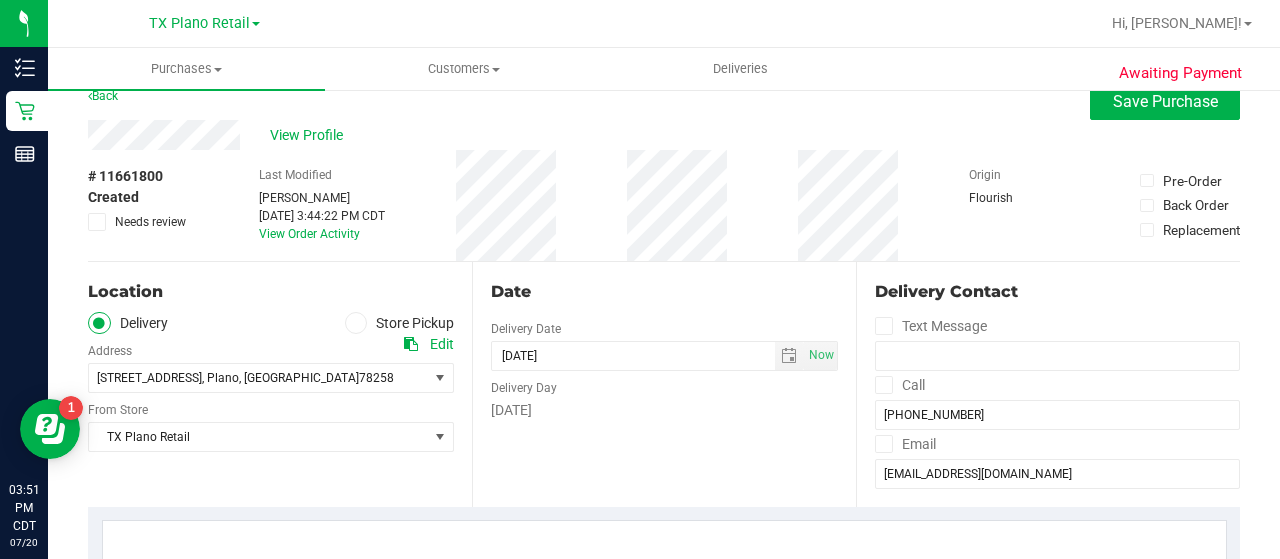 click on "Date
Delivery Date
[DATE]
Now
[DATE] 08:00 AM
Now
Delivery Day
[DATE]" at bounding box center (664, 384) 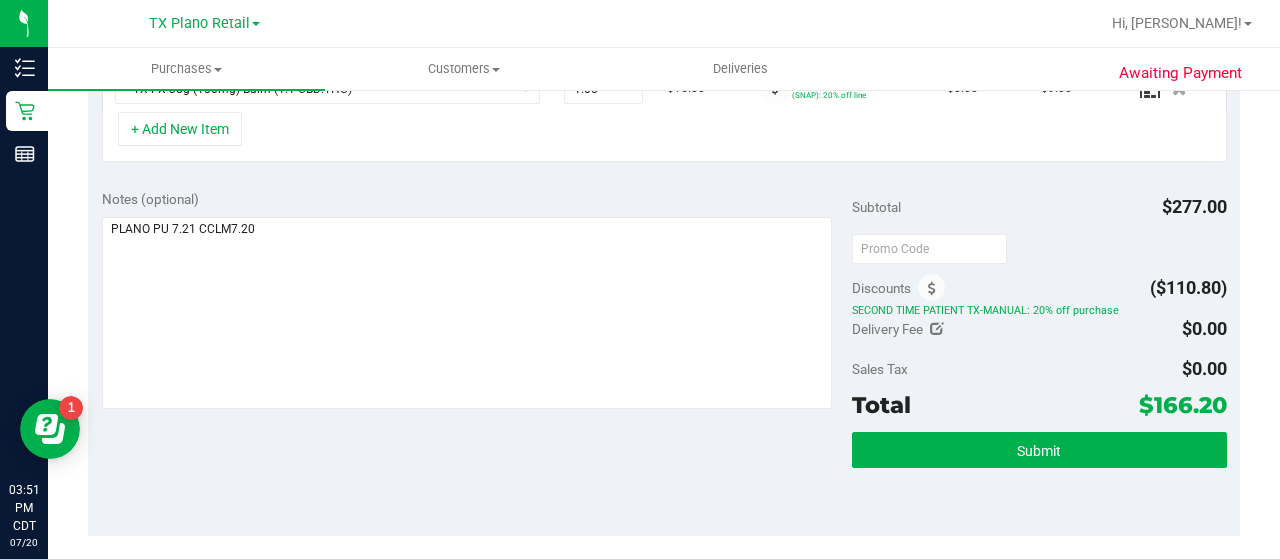 scroll, scrollTop: 743, scrollLeft: 0, axis: vertical 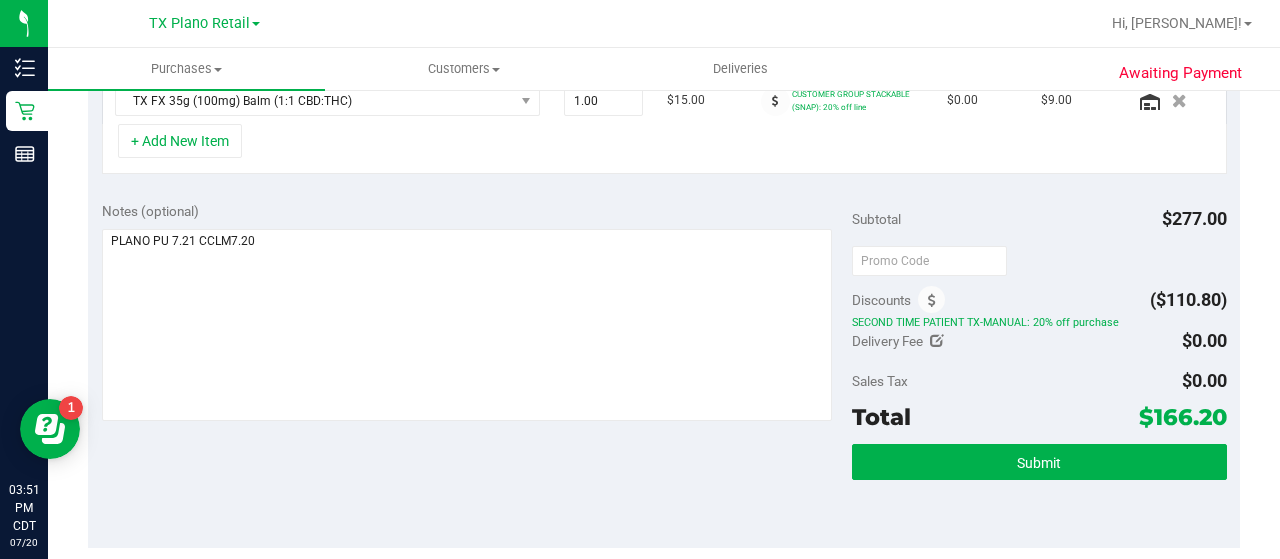 click on "Notes (optional)
Subtotal
$277.00
Discounts
($110.80)
SECOND TIME PATIENT TX-MANUAL:
20%
off
purchase
Delivery Fee
$0.00
Sales Tax
$0.00" at bounding box center (664, 368) 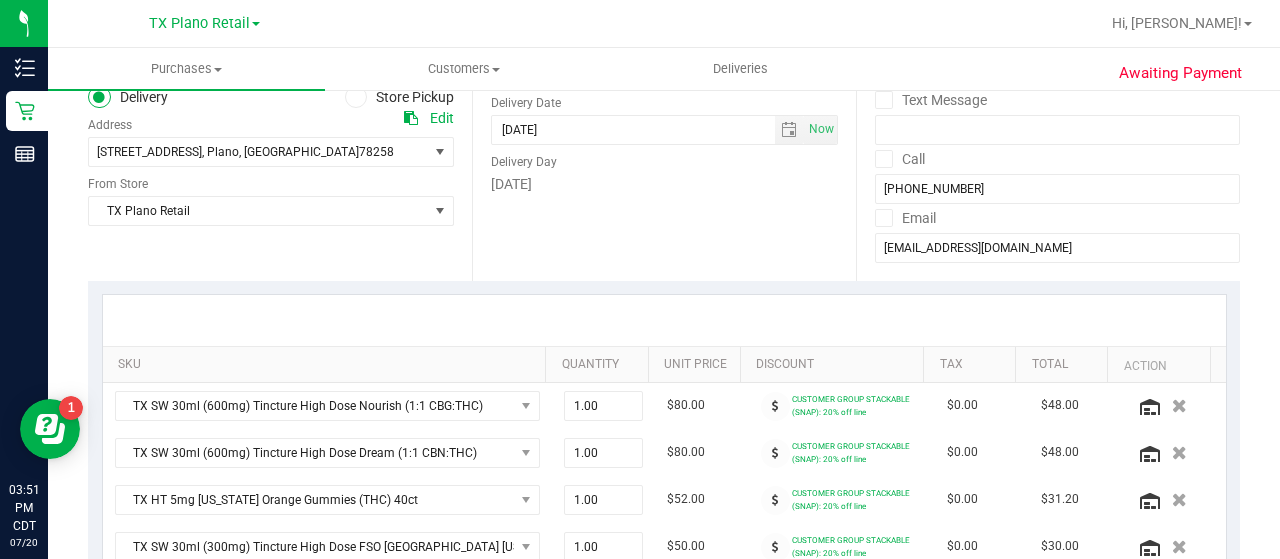 scroll, scrollTop: 0, scrollLeft: 0, axis: both 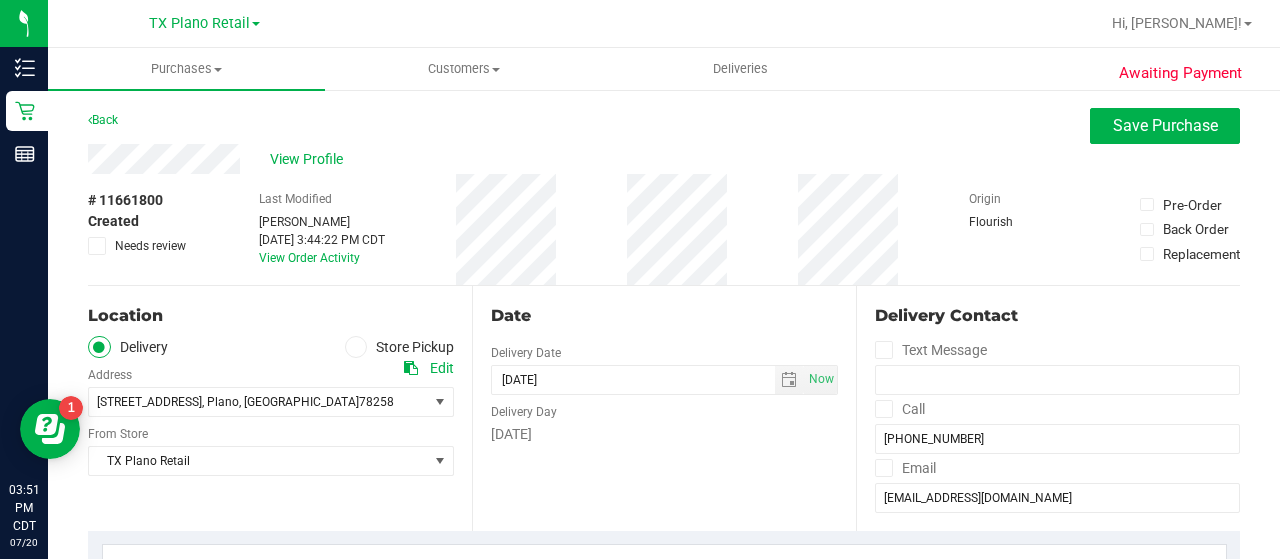 click on "Date
Delivery Date
[DATE]
Now
[DATE] 08:00 AM
Now
Delivery Day
[DATE]" at bounding box center [664, 408] 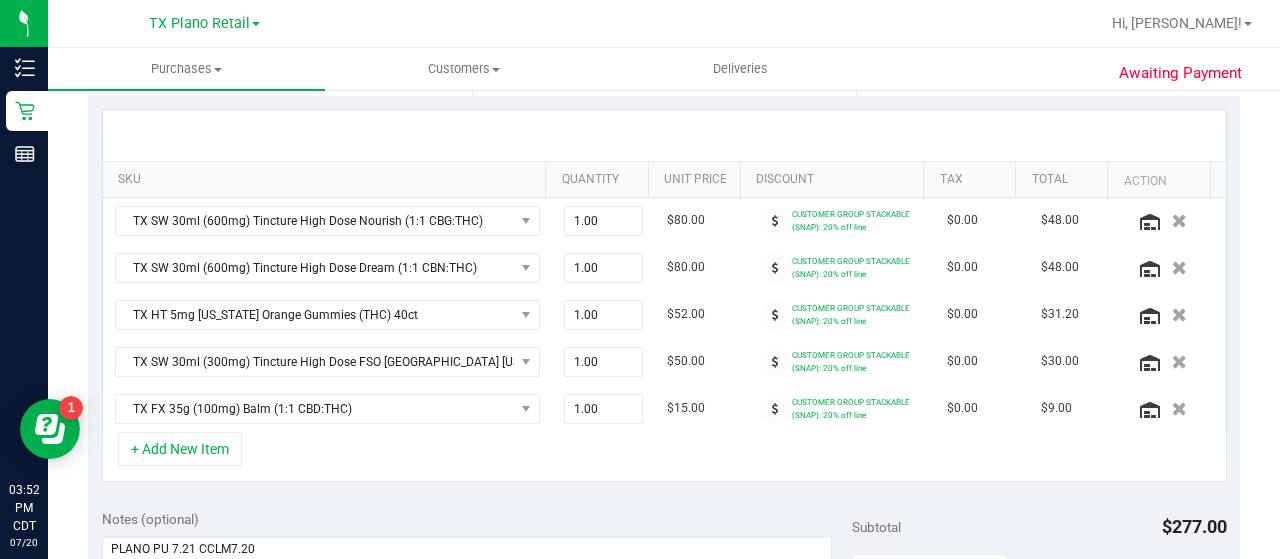 scroll, scrollTop: 447, scrollLeft: 0, axis: vertical 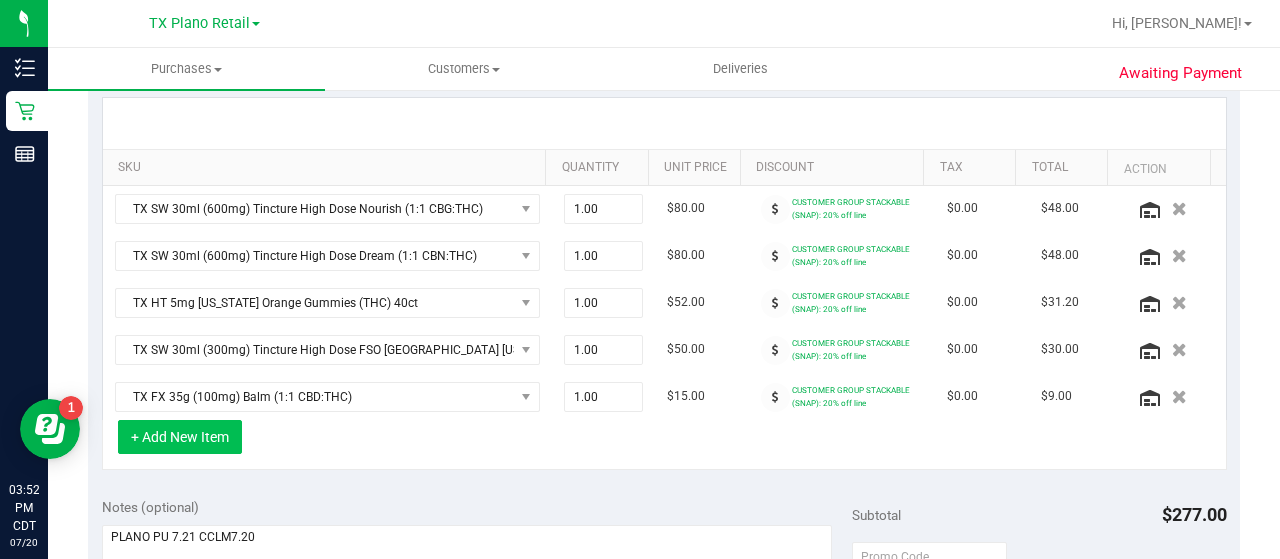 click on "+ Add New Item" at bounding box center (180, 437) 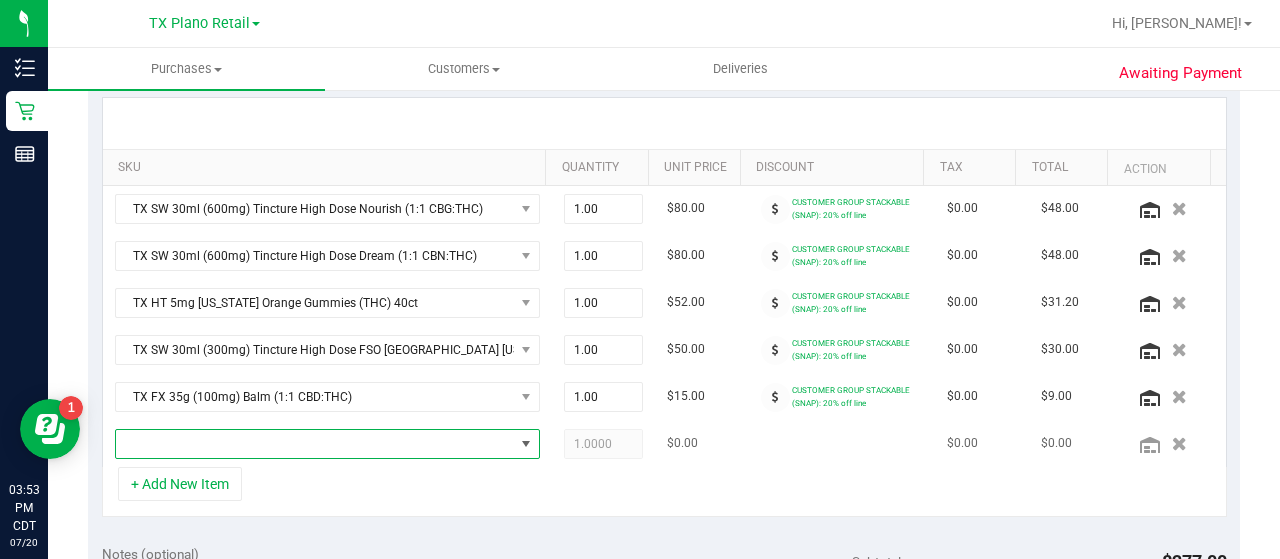 click at bounding box center (315, 444) 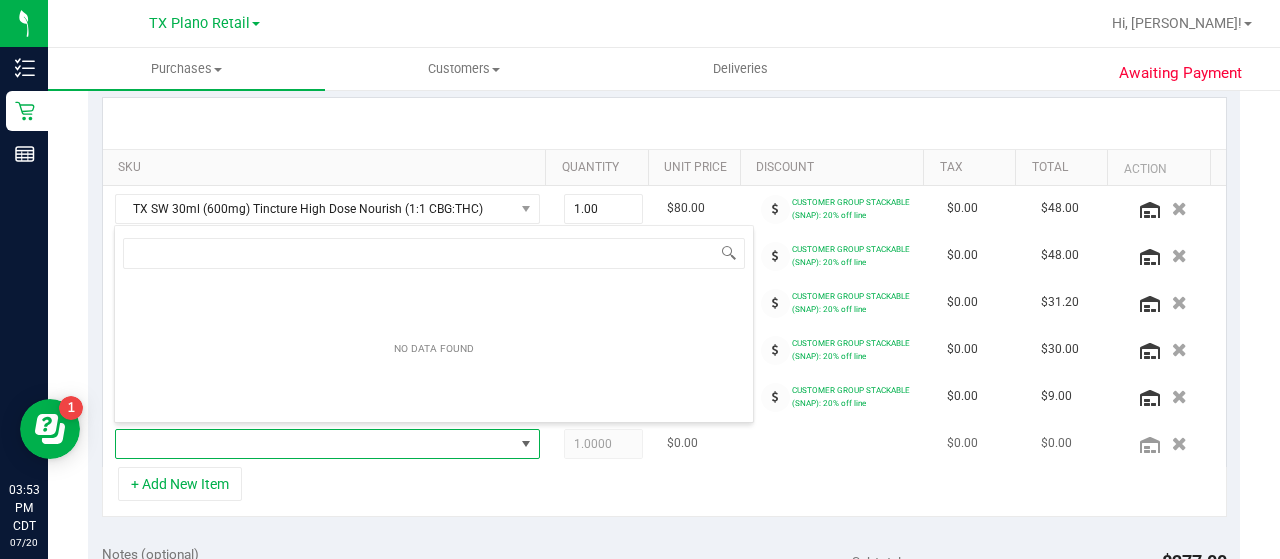 scroll, scrollTop: 99970, scrollLeft: 99586, axis: both 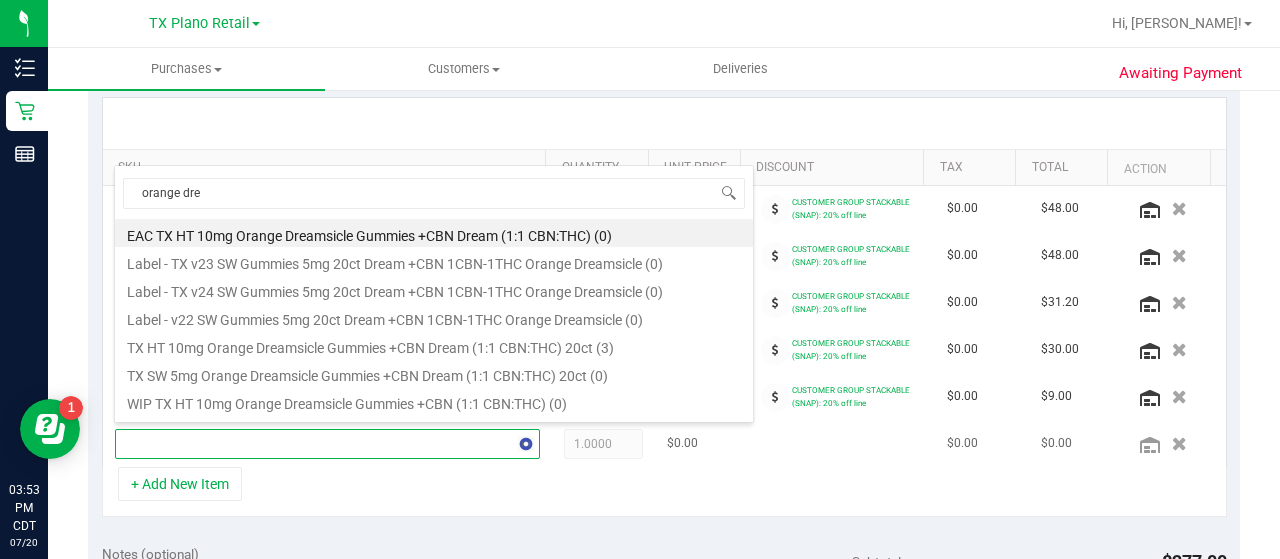 type on "orange drea" 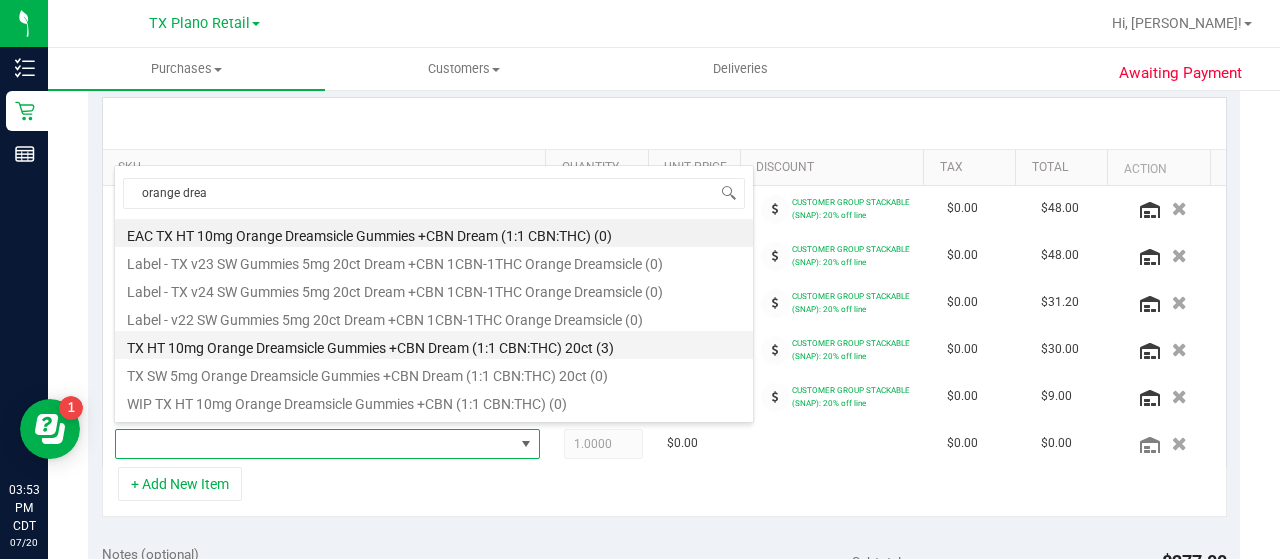 click on "TX HT 10mg Orange Dreamsicle Gummies +CBN Dream (1:1 CBN:THC) 20ct (3)" at bounding box center [434, 345] 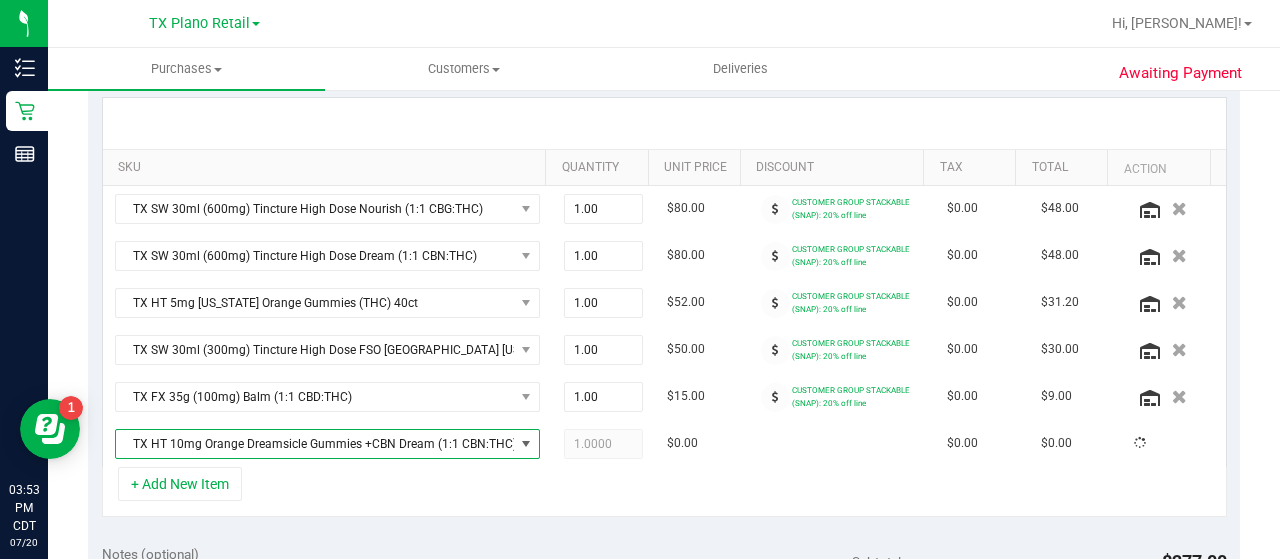 click on "+ Add New Item" at bounding box center (664, 492) 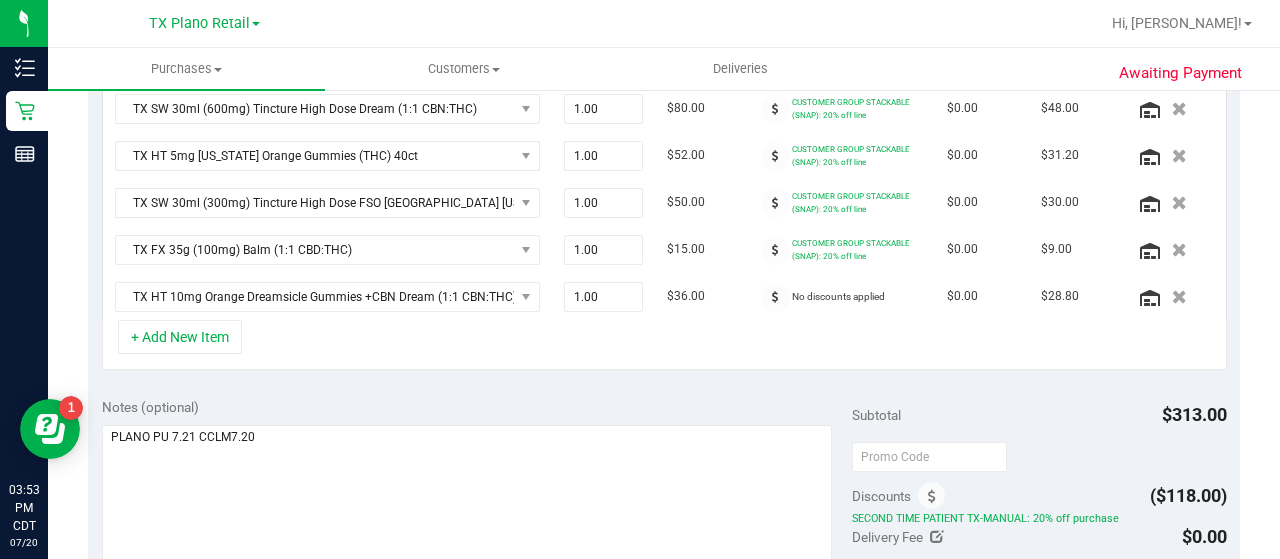 scroll, scrollTop: 596, scrollLeft: 0, axis: vertical 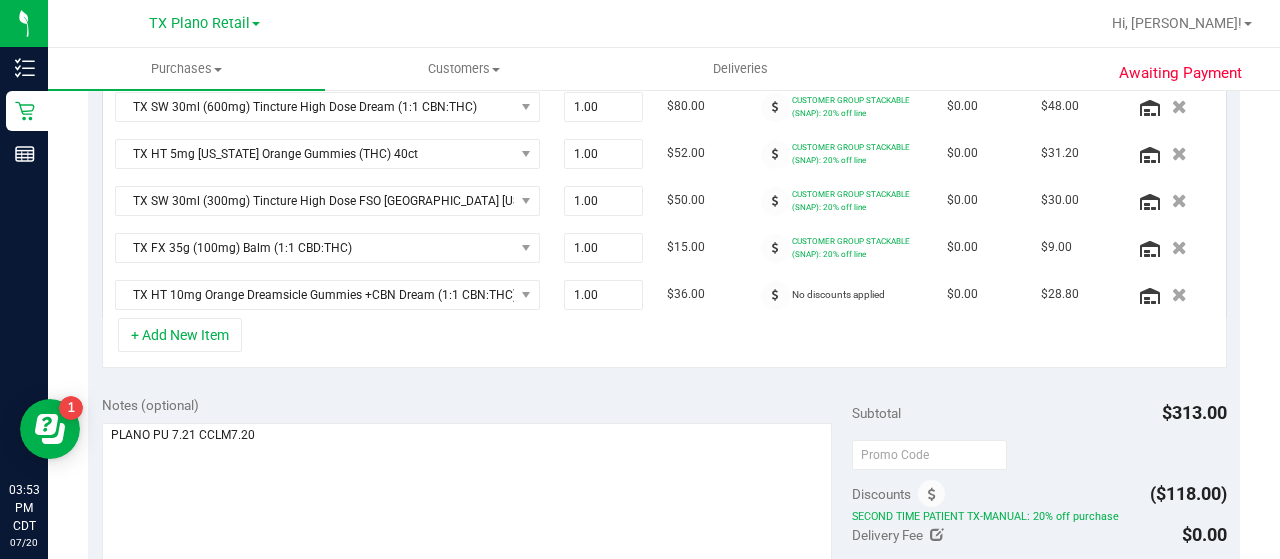 click on "+ Add New Item" at bounding box center (664, 343) 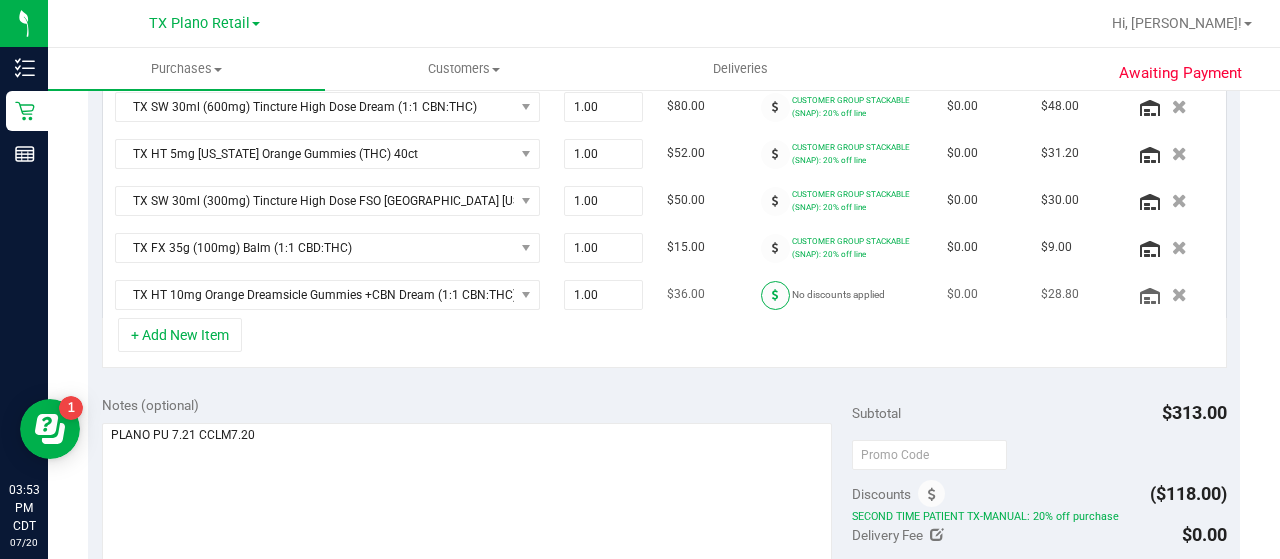 click at bounding box center [775, 295] 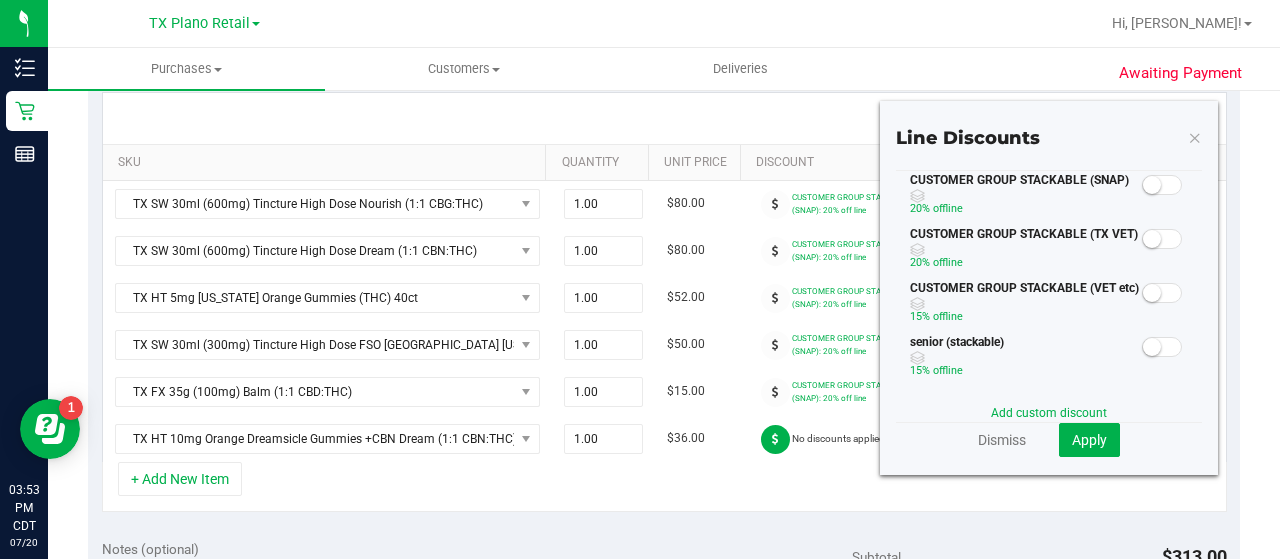 scroll, scrollTop: 447, scrollLeft: 0, axis: vertical 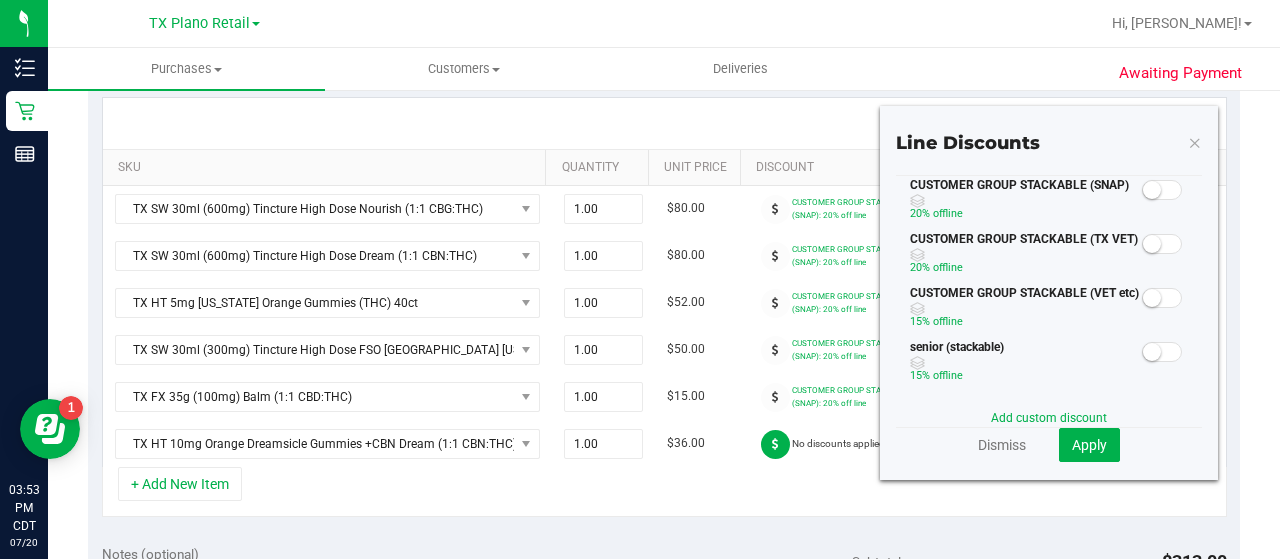 click at bounding box center (1162, 190) 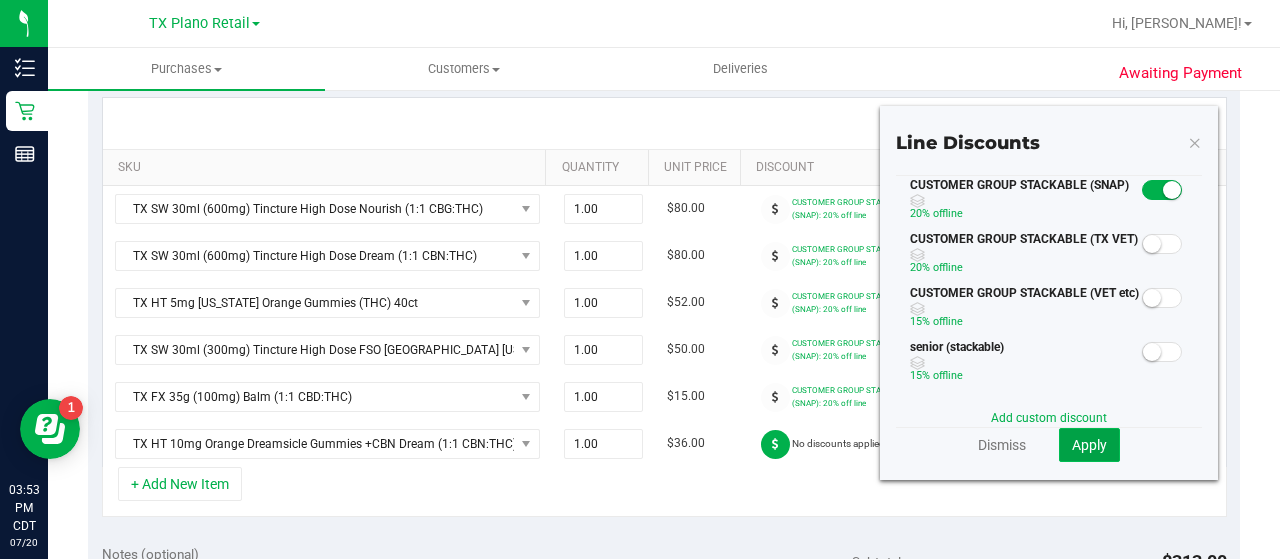 click on "Apply" 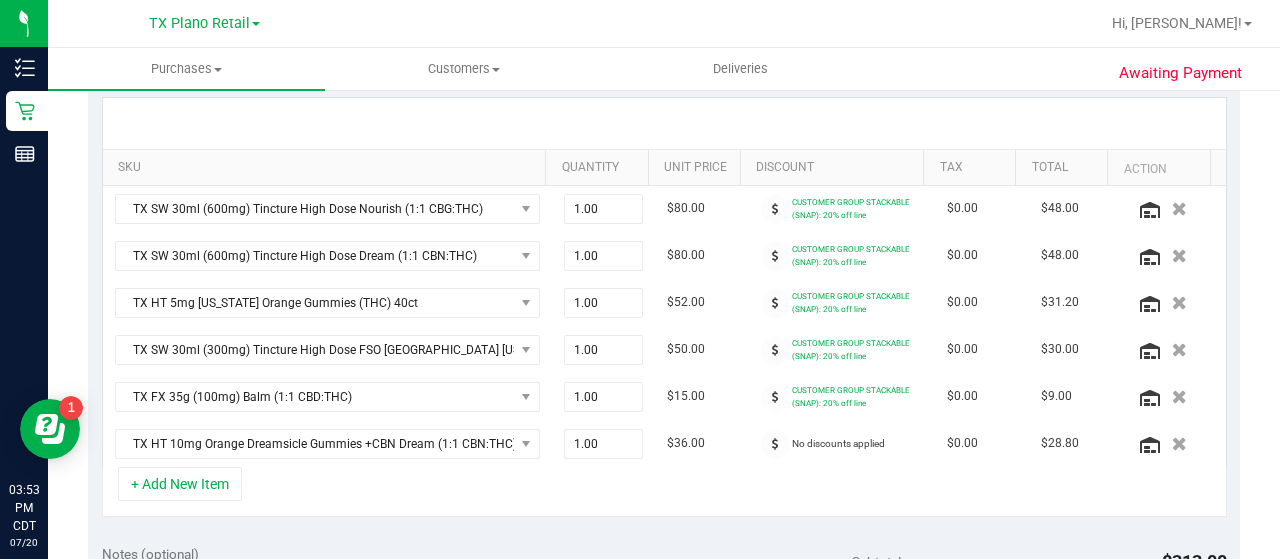 click on "+ Add New Item" at bounding box center (664, 492) 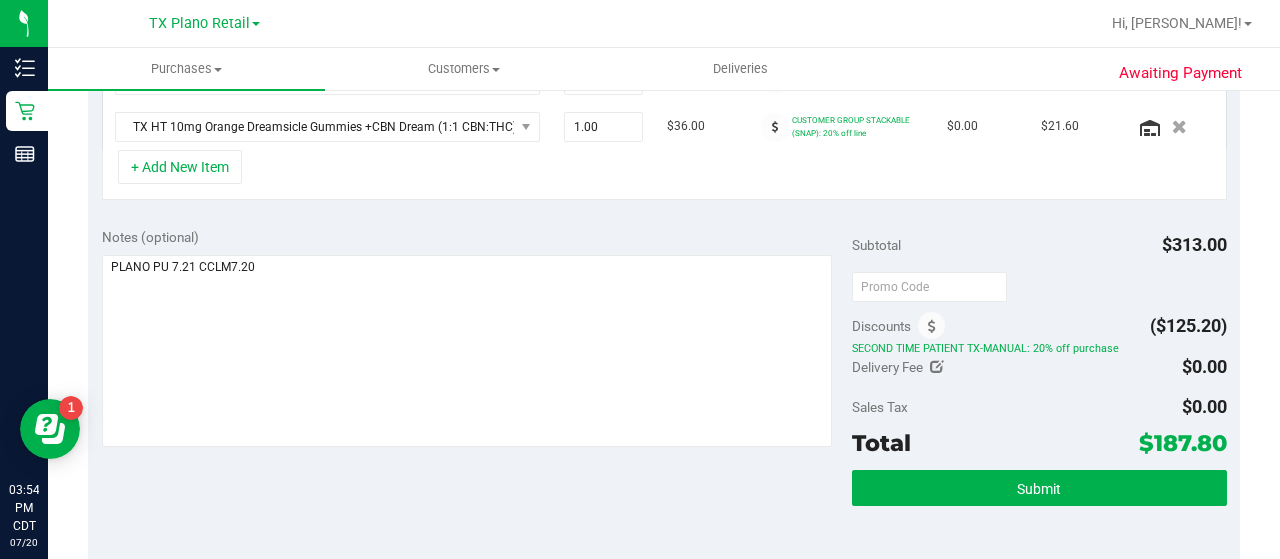 scroll, scrollTop: 779, scrollLeft: 0, axis: vertical 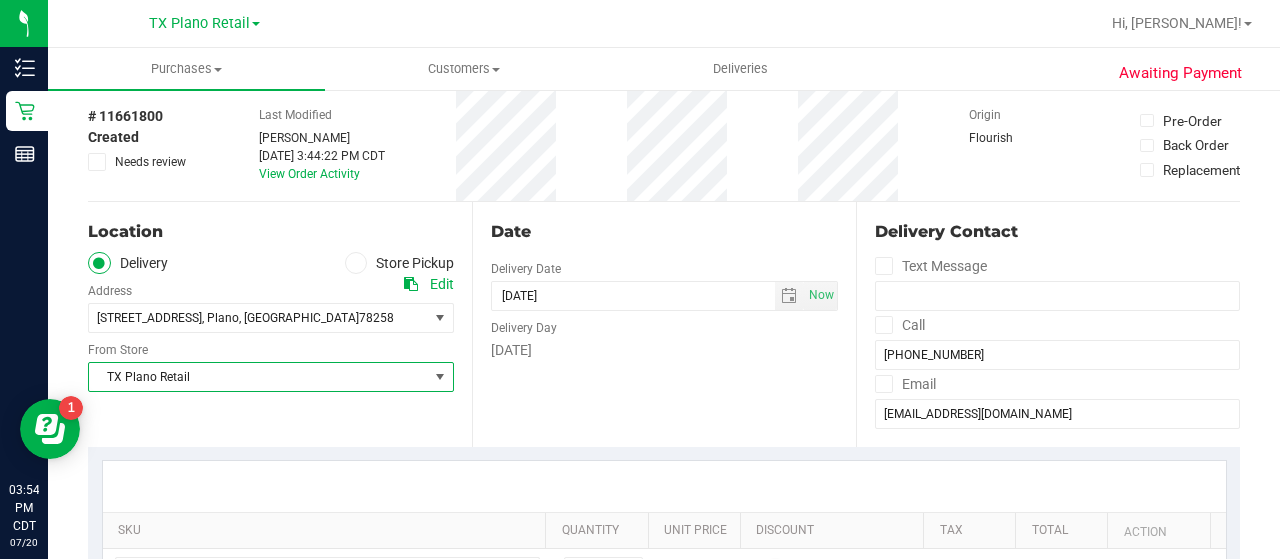 click on "TX Plano Retail" at bounding box center [258, 377] 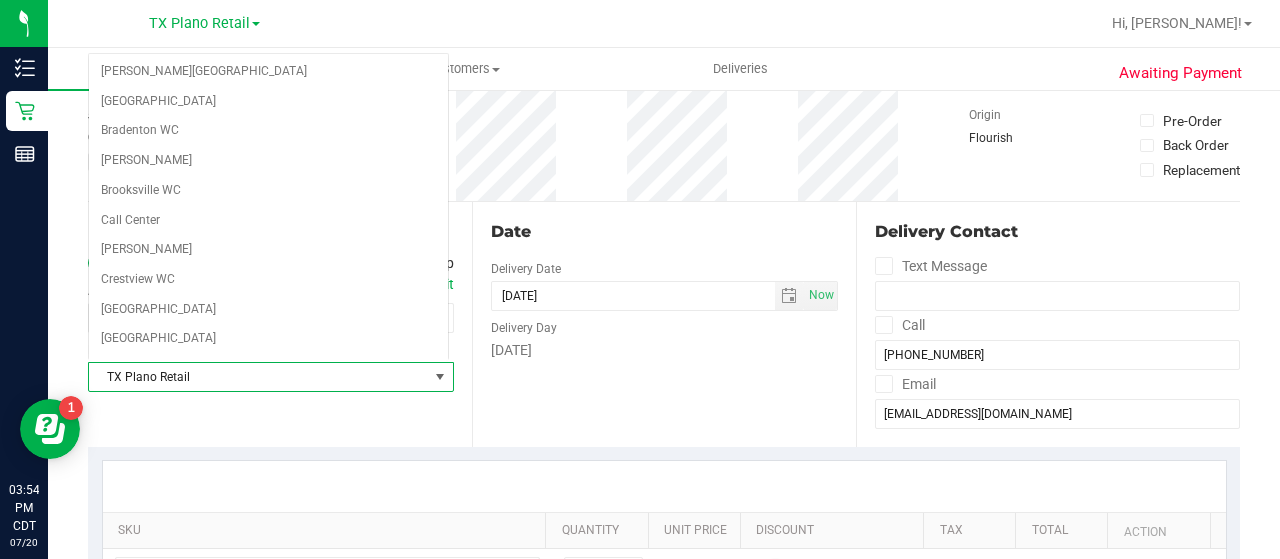 scroll, scrollTop: 1240, scrollLeft: 0, axis: vertical 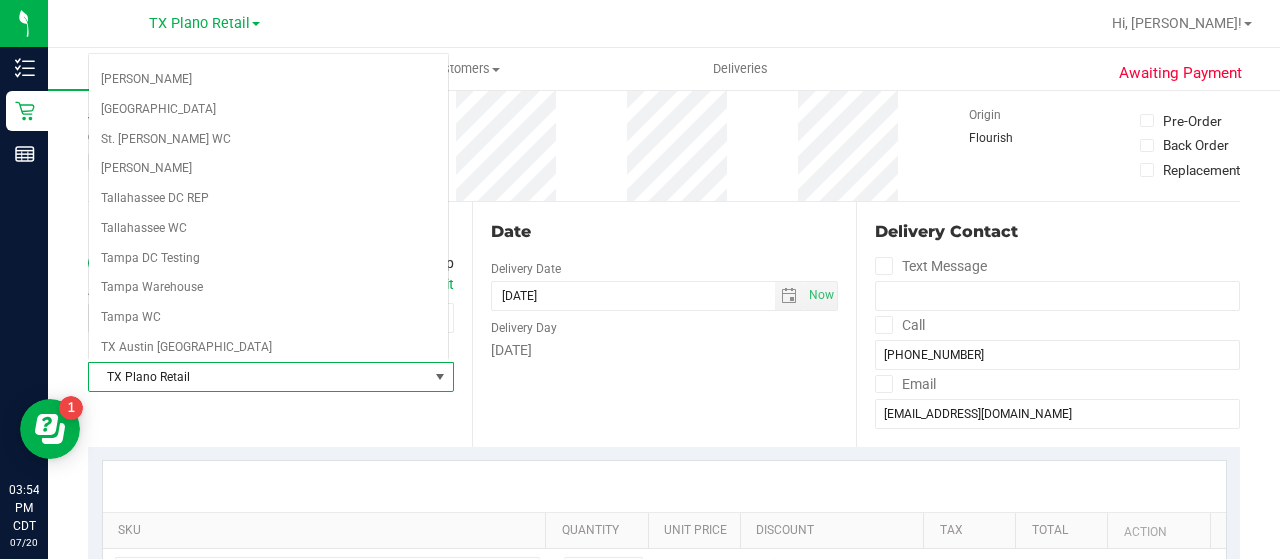 click on "Date
Delivery Date
[DATE]
Now
[DATE] 08:00 AM
Now
Delivery Day
[DATE]" at bounding box center [664, 324] 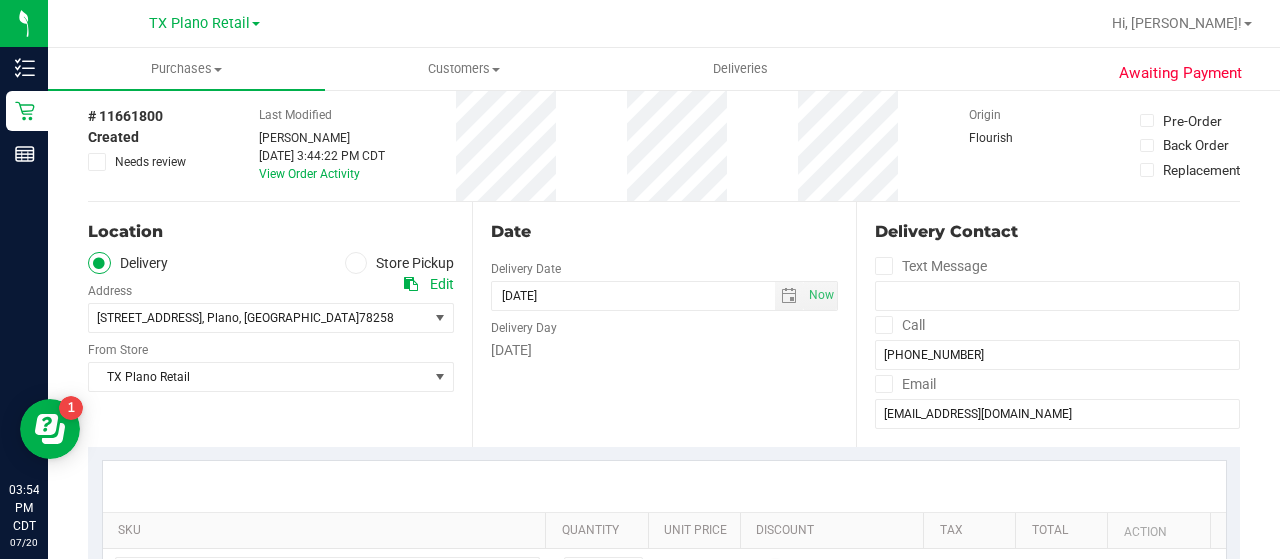 click on "Date
Delivery Date
[DATE]
Now
[DATE] 08:00 AM
Now
Delivery Day
[DATE]" at bounding box center (664, 324) 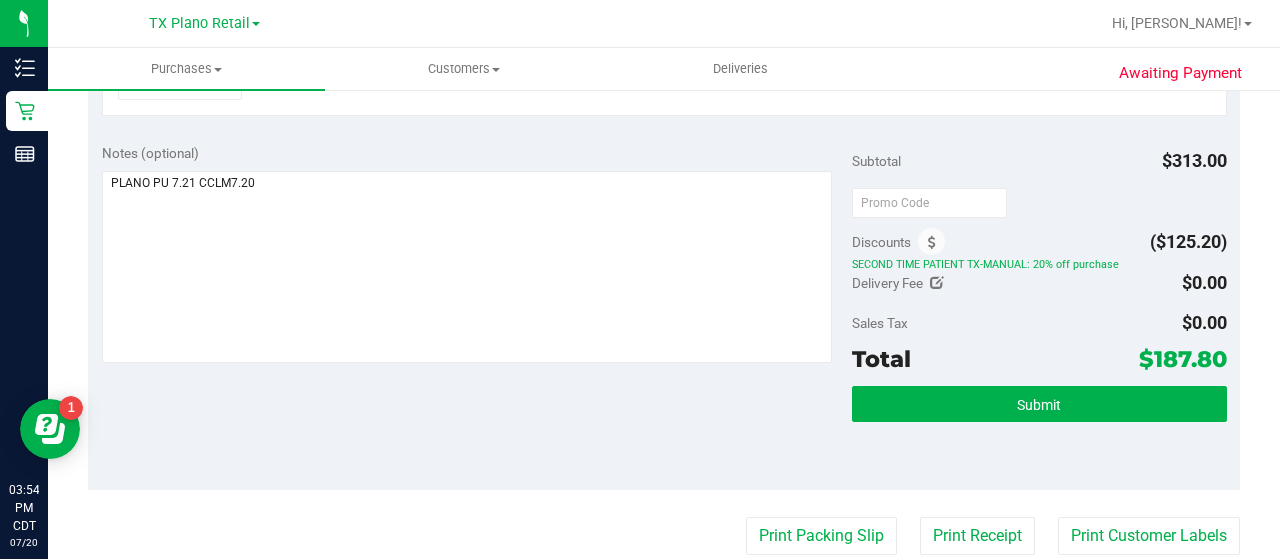 scroll, scrollTop: 853, scrollLeft: 0, axis: vertical 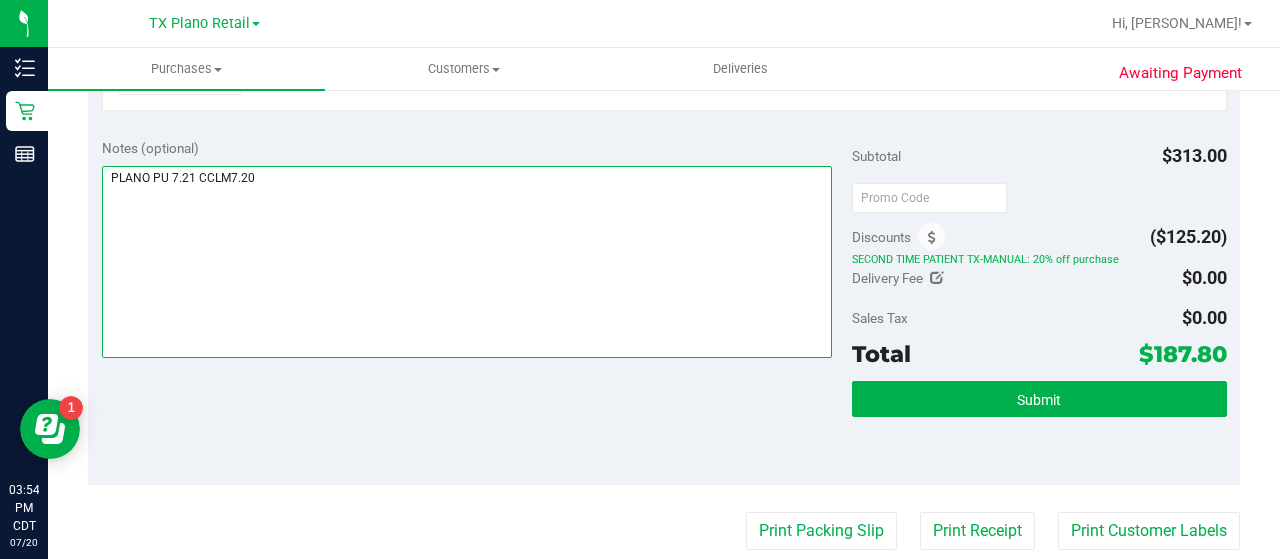 click at bounding box center [467, 262] 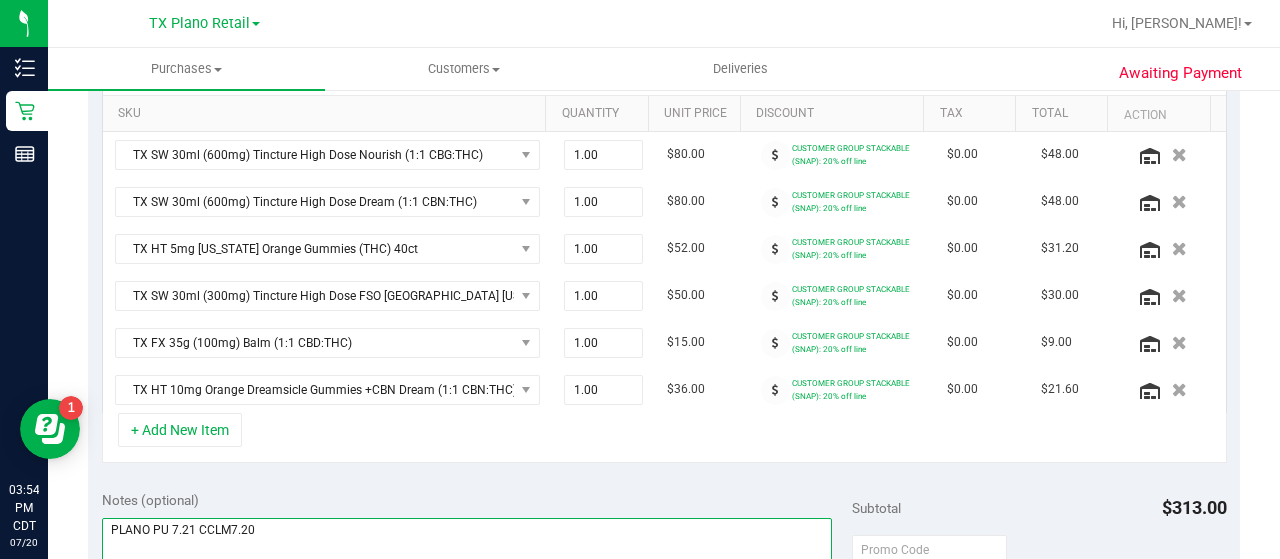 scroll, scrollTop: 499, scrollLeft: 0, axis: vertical 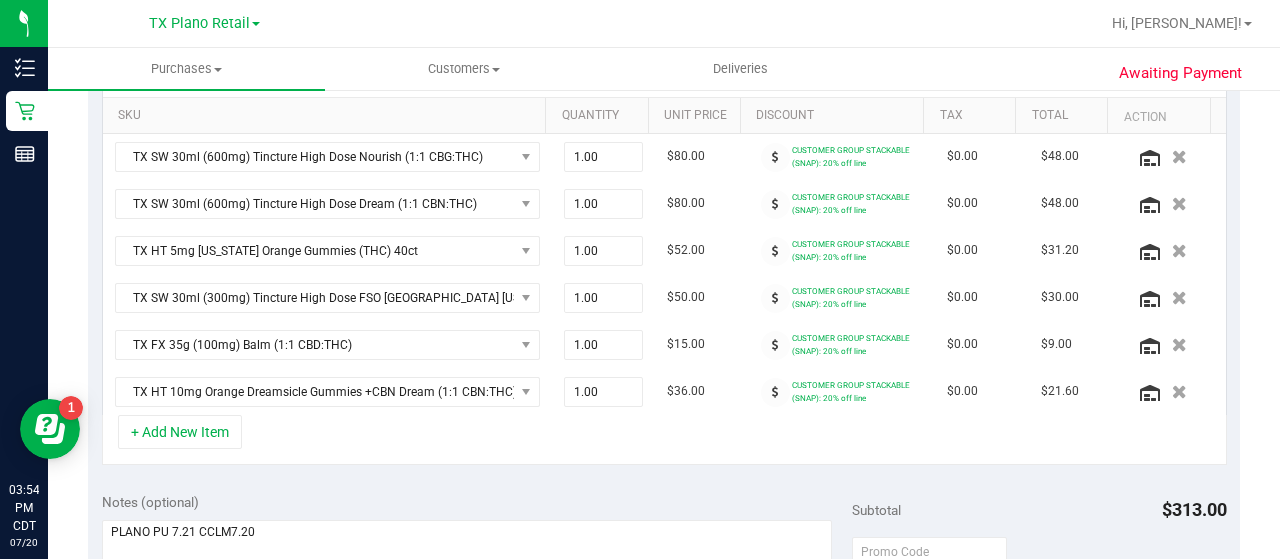 click on "Notes (optional)" at bounding box center (477, 502) 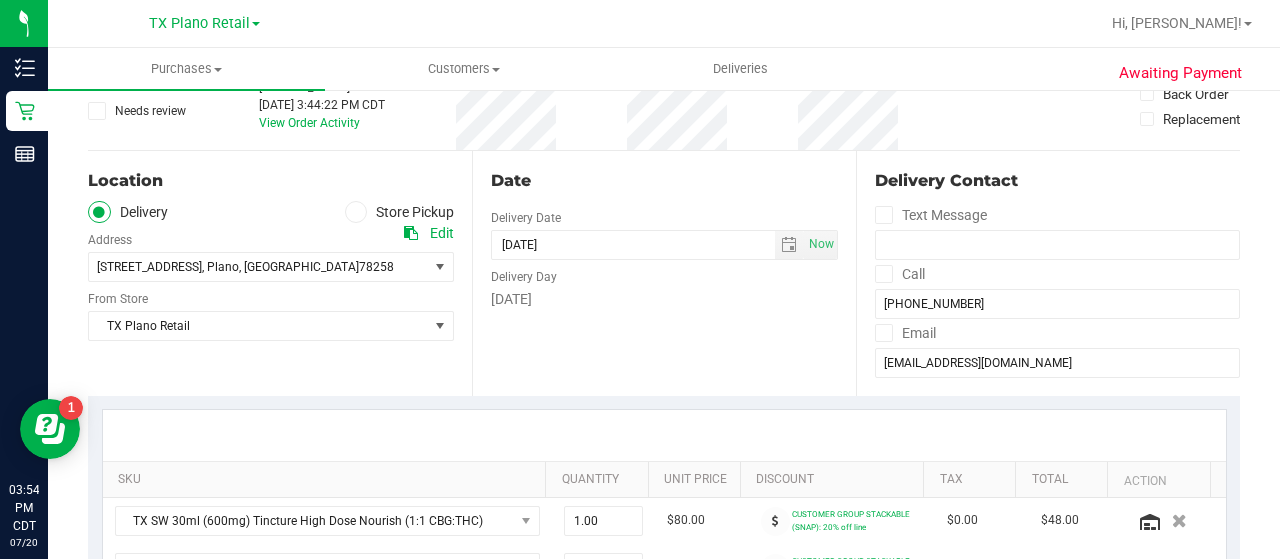 scroll, scrollTop: 167, scrollLeft: 0, axis: vertical 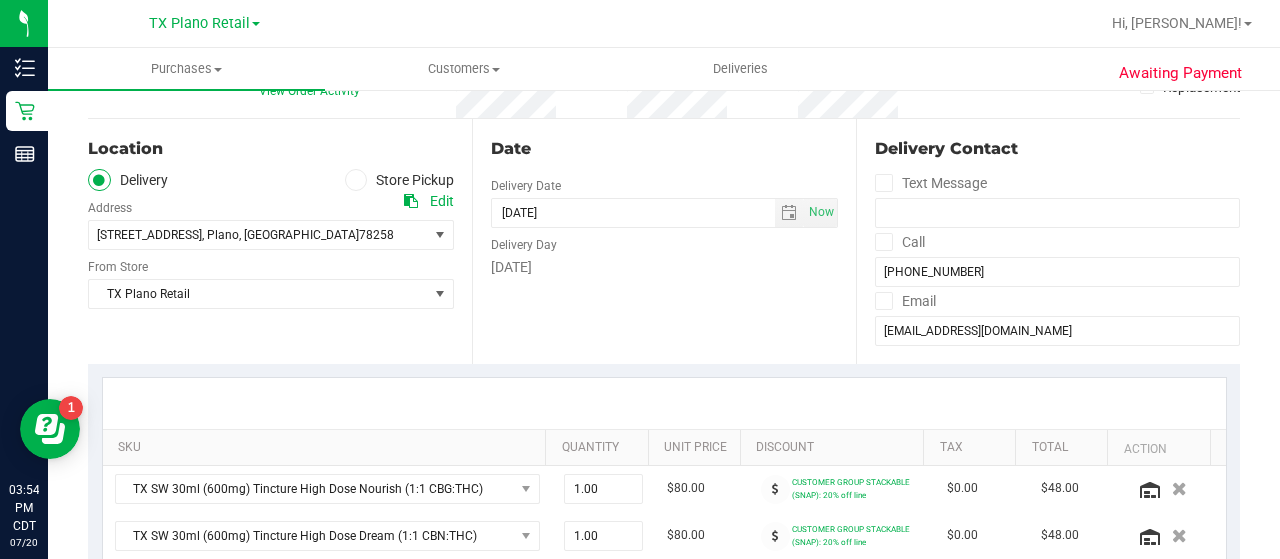 click on "SKU Quantity Unit Price Discount Tax Total Action
TX SW 30ml (600mg) Tincture High Dose Nourish (1:1 CBG:THC)
1.00 1
$80.00
CUSTOMER GROUP STACKABLE (SNAP):
20%
off
line
$0.00
$48.00
TX SW 30ml (600mg) Tincture High Dose Dream (1:1 CBN:THC)
1.00 1
$80.00
CUSTOMER GROUP STACKABLE (SNAP):
20%
off
line" at bounding box center [664, 562] 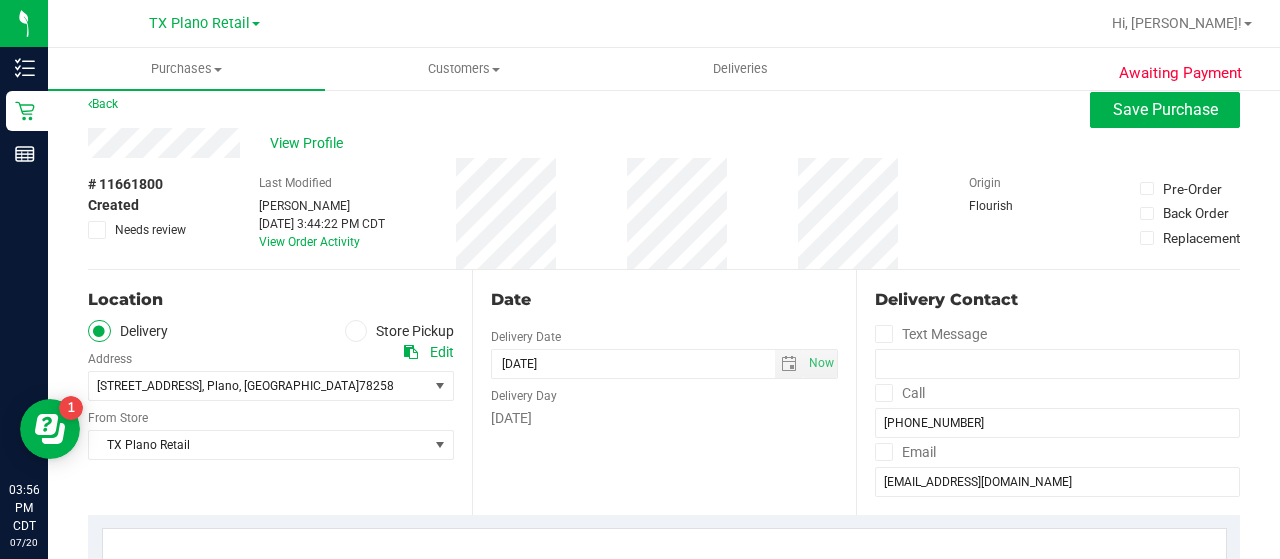 scroll, scrollTop: 0, scrollLeft: 0, axis: both 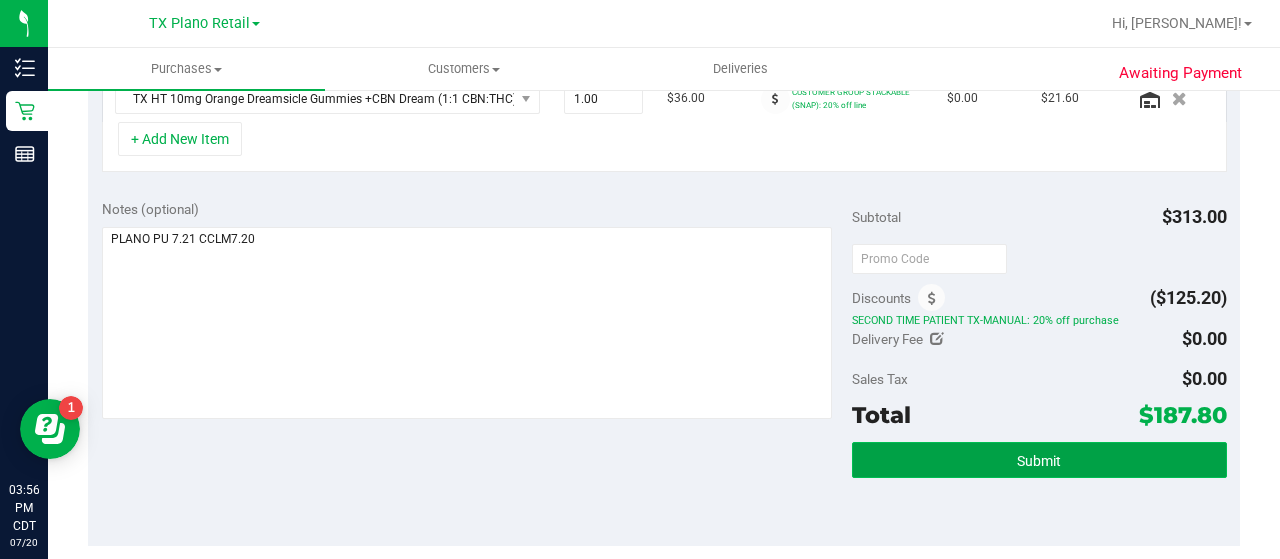 click on "Submit" at bounding box center [1039, 460] 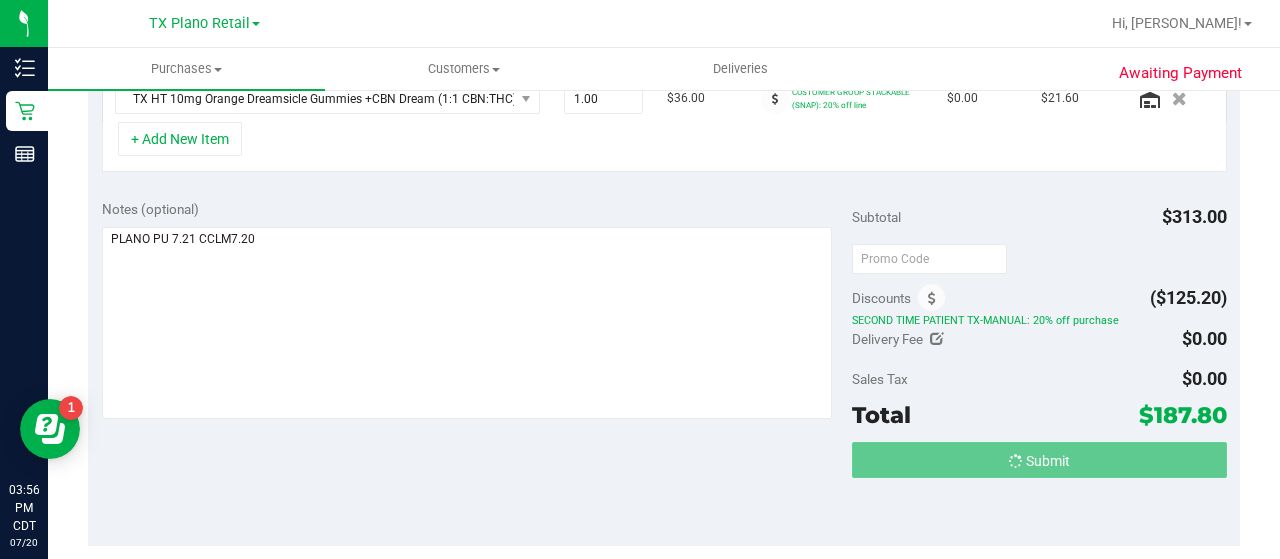 scroll, scrollTop: 761, scrollLeft: 0, axis: vertical 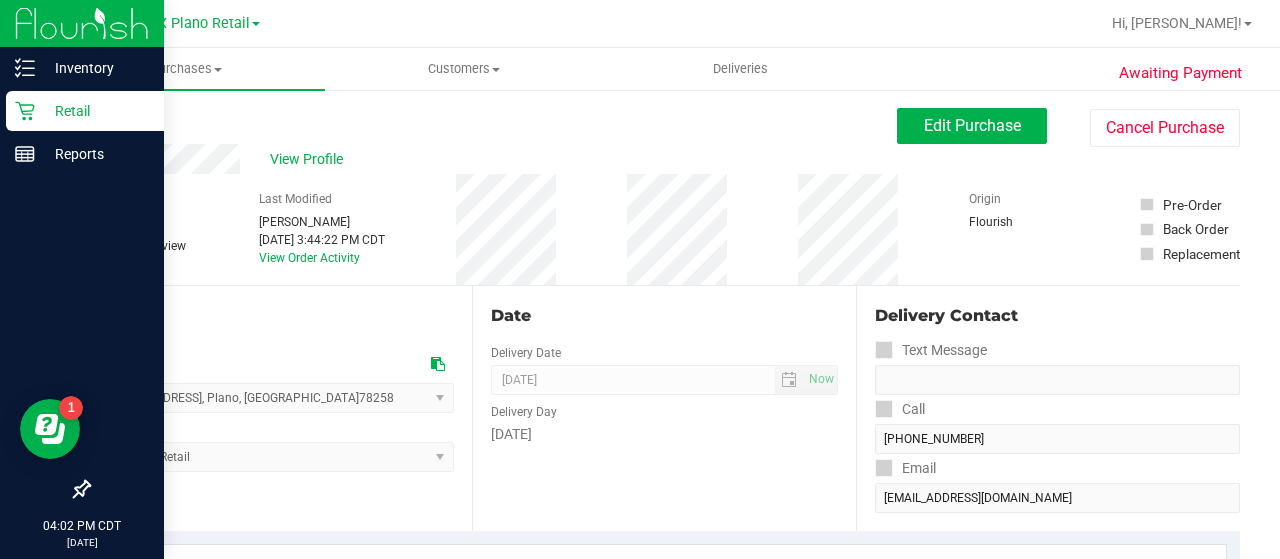 click 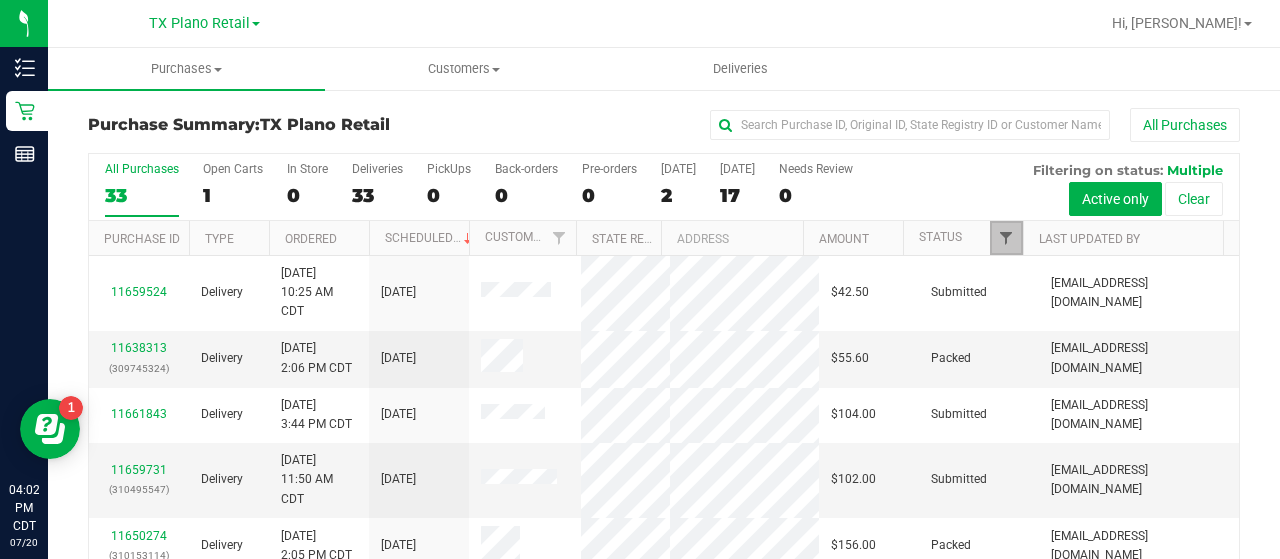 click at bounding box center (1006, 238) 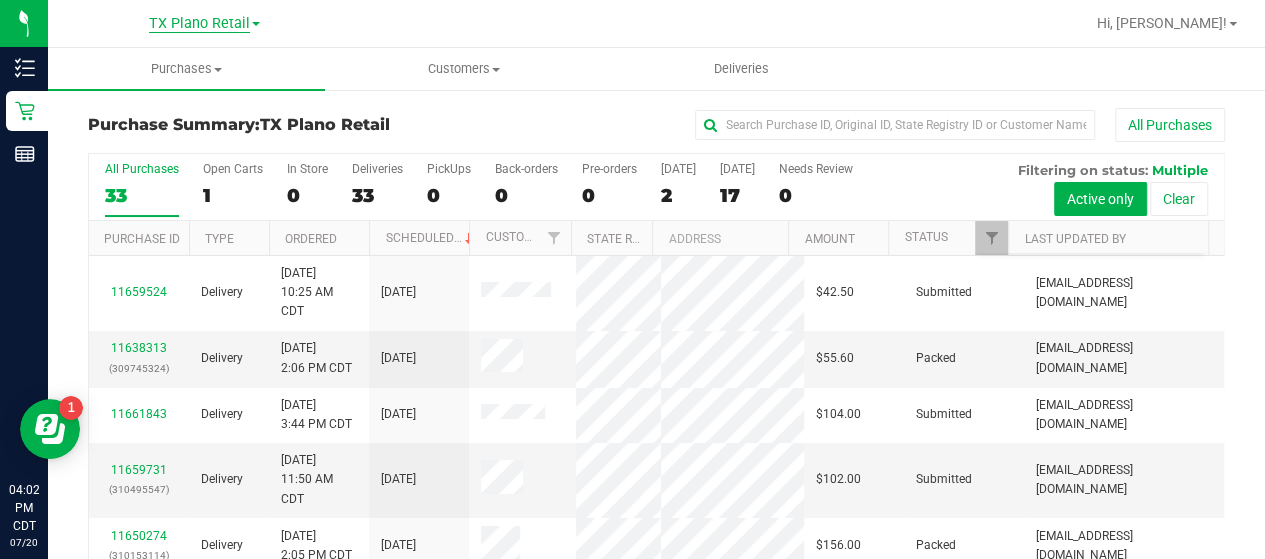 click on "TX Plano Retail" at bounding box center [199, 24] 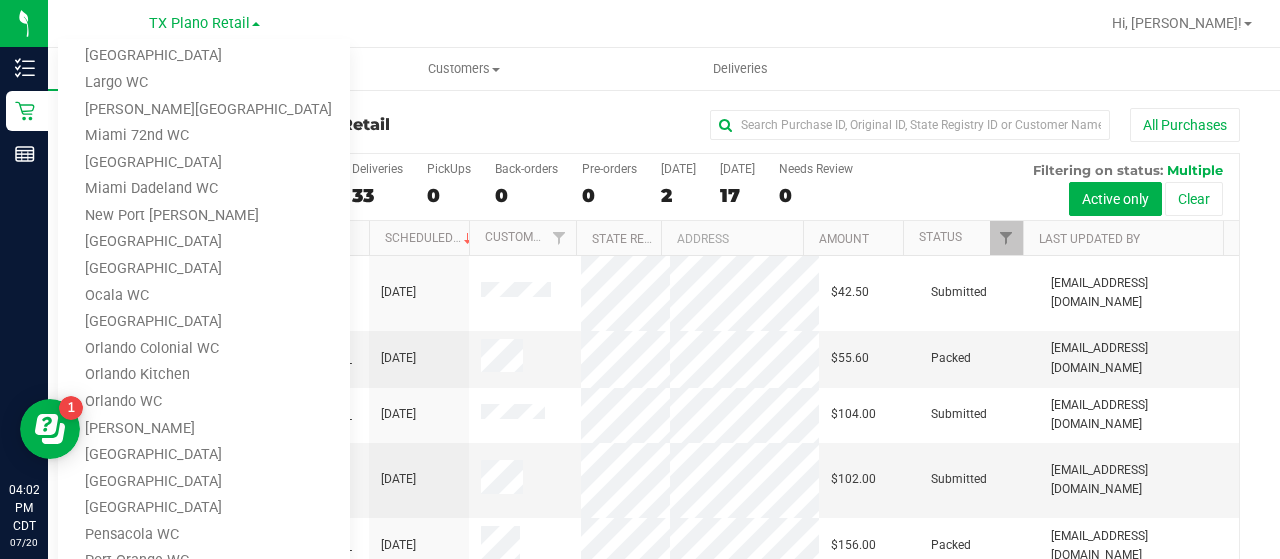 scroll, scrollTop: 904, scrollLeft: 0, axis: vertical 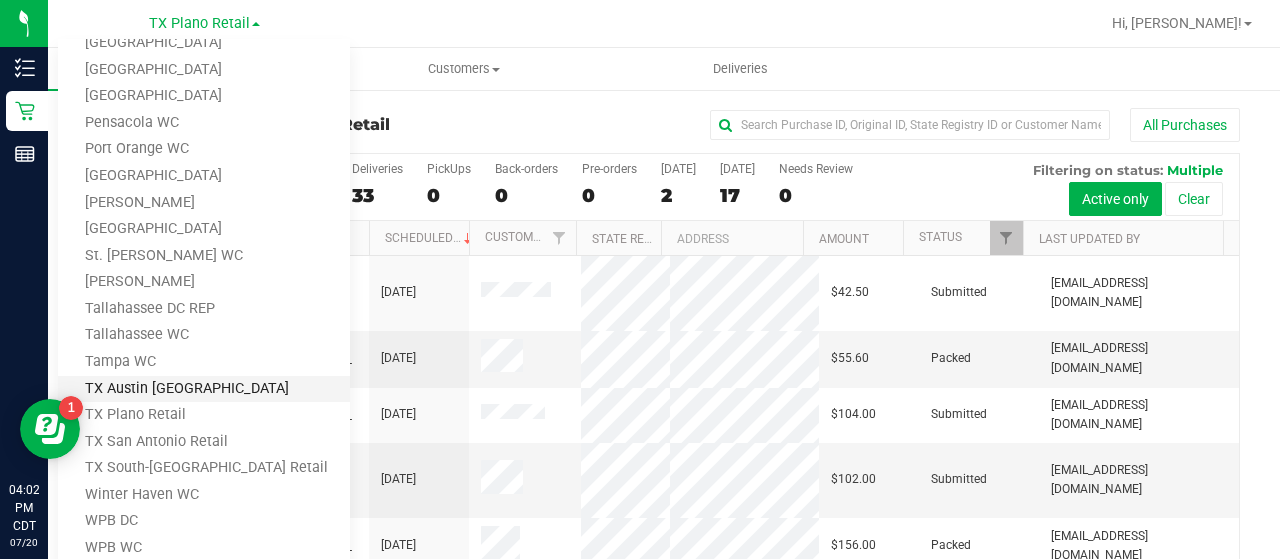 click on "TX Austin [GEOGRAPHIC_DATA]" at bounding box center (204, 389) 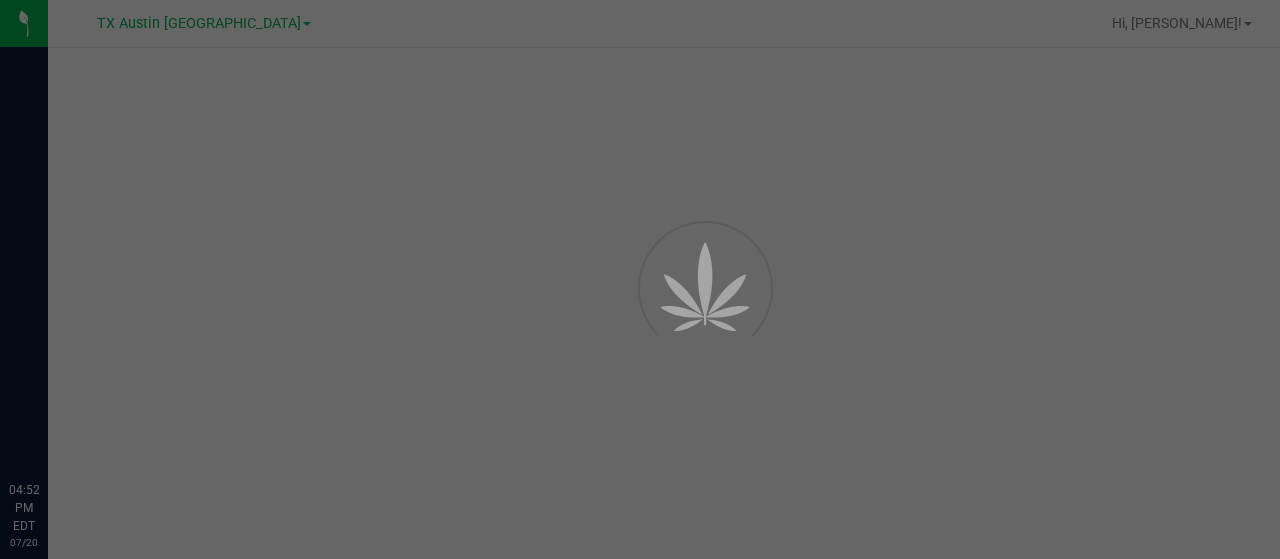 scroll, scrollTop: 0, scrollLeft: 0, axis: both 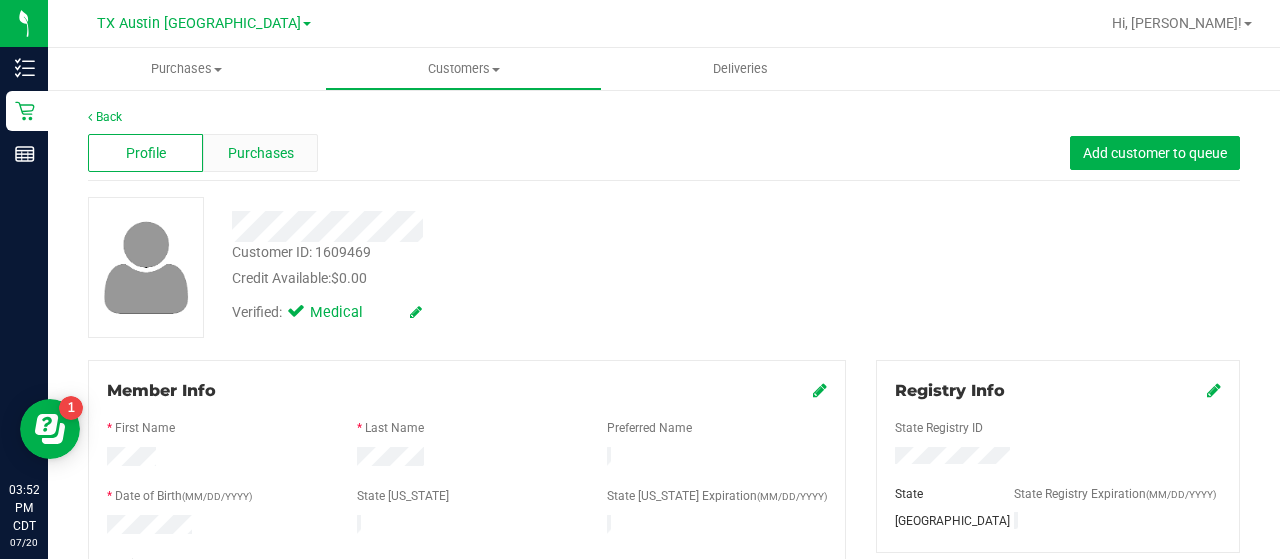 click on "Purchases" at bounding box center (260, 153) 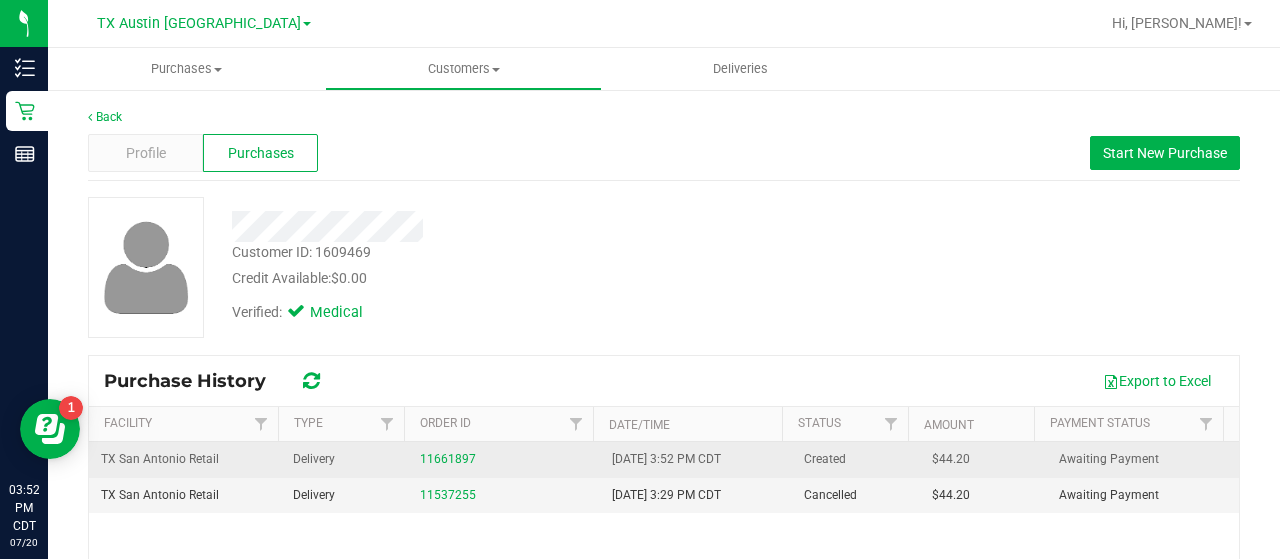 click on "11661897" at bounding box center [504, 459] 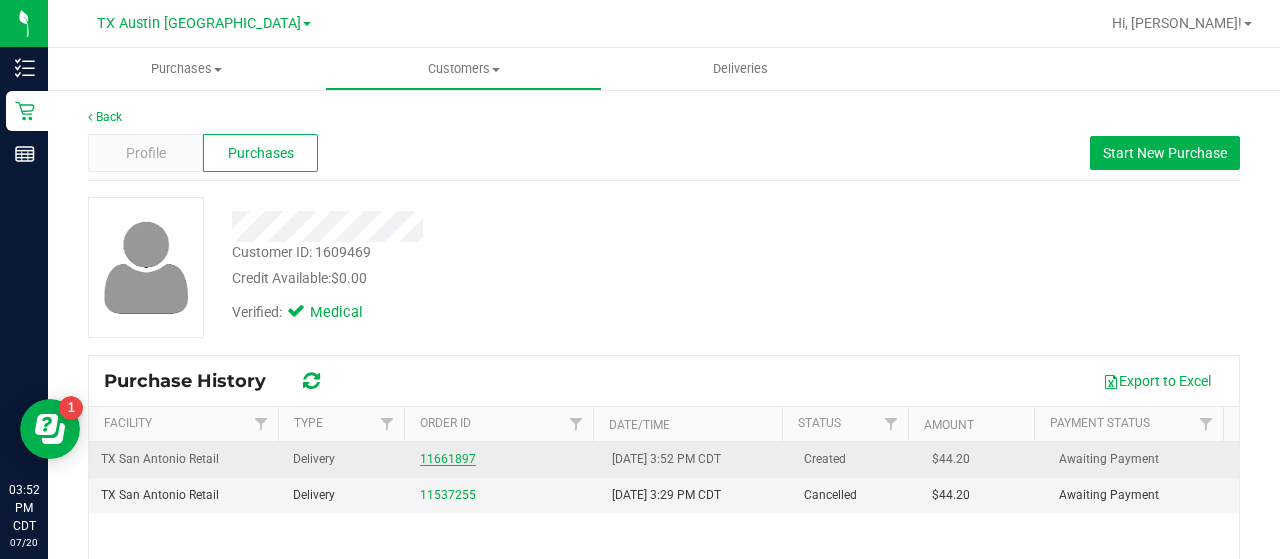 click on "11661897" at bounding box center (448, 459) 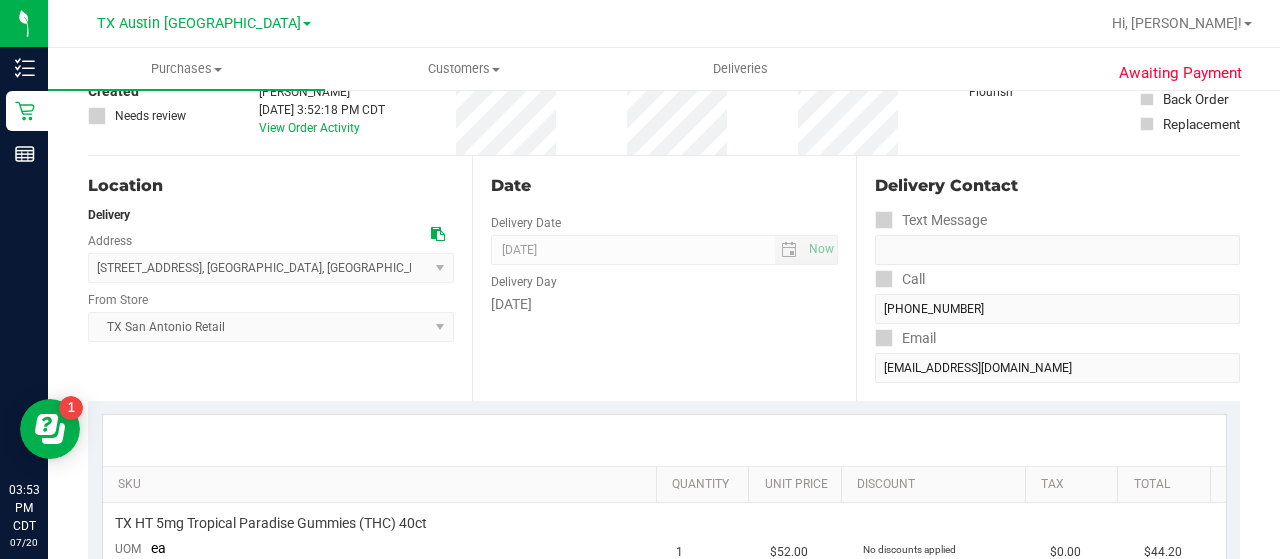scroll, scrollTop: 128, scrollLeft: 0, axis: vertical 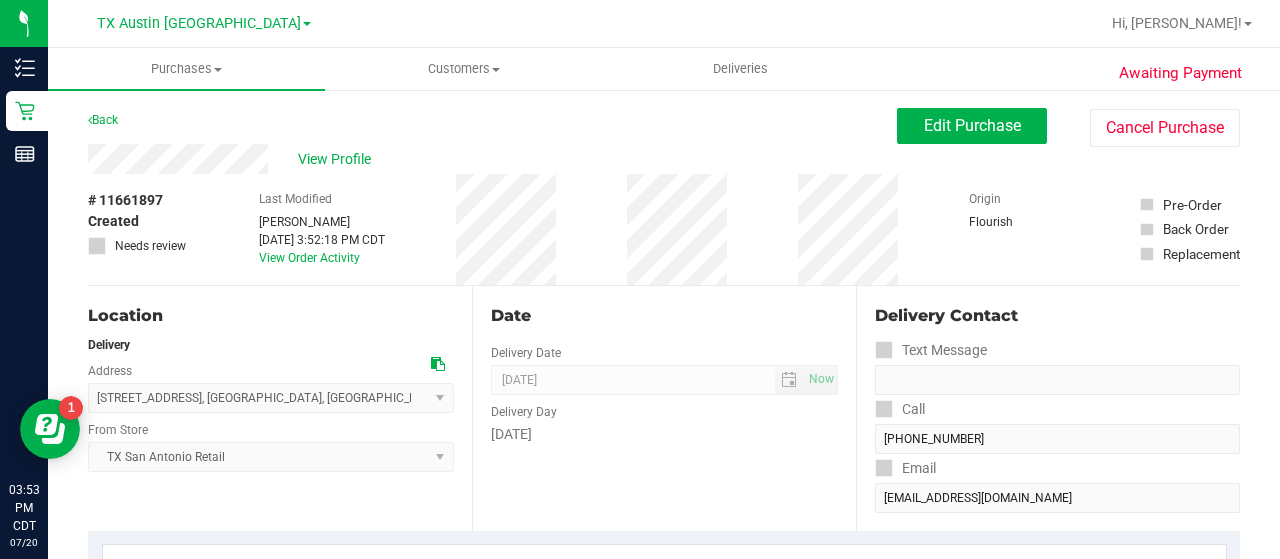 click on "Date
Delivery Date
[DATE]
Now
[DATE] 08:00 AM
Now
Delivery Day
[DATE]" at bounding box center (664, 408) 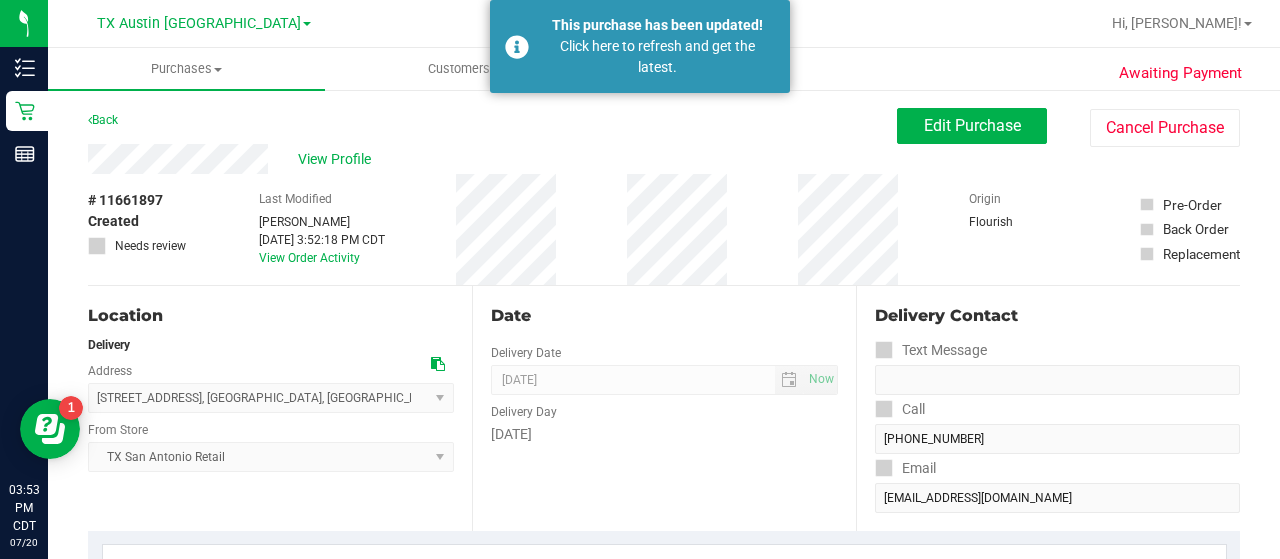 click on "View Profile" at bounding box center (492, 159) 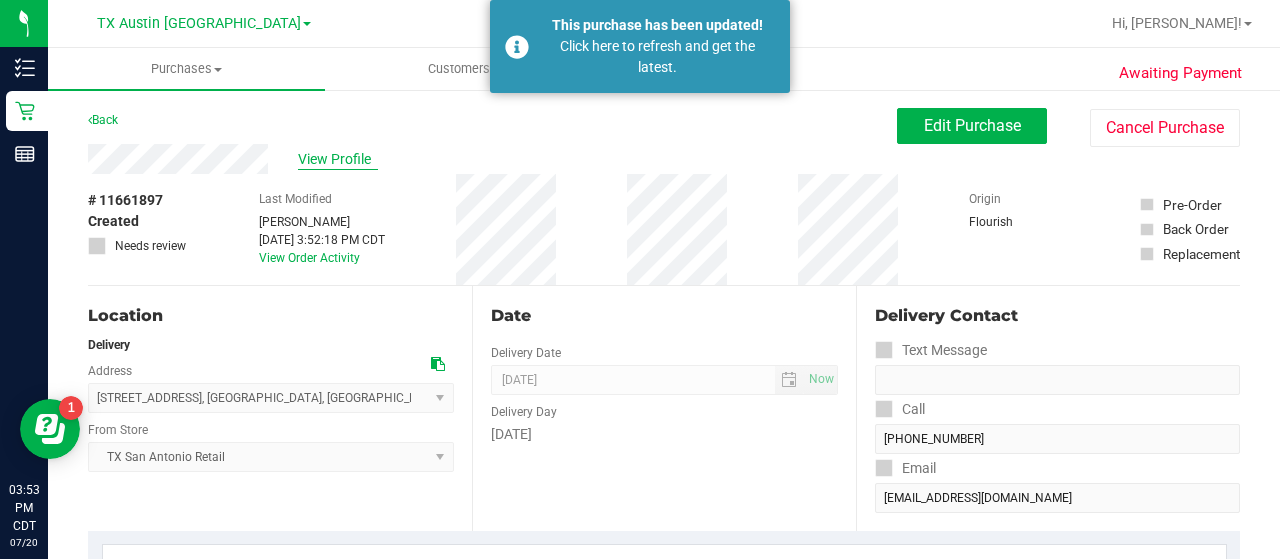 click on "View Profile" at bounding box center (338, 159) 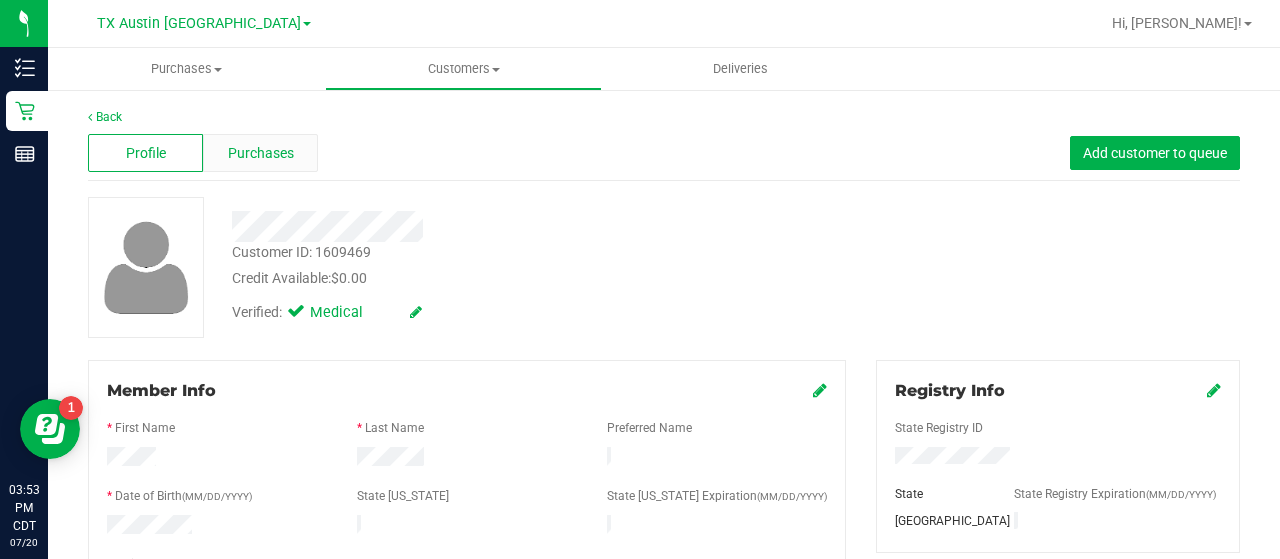 click on "Purchases" at bounding box center [261, 153] 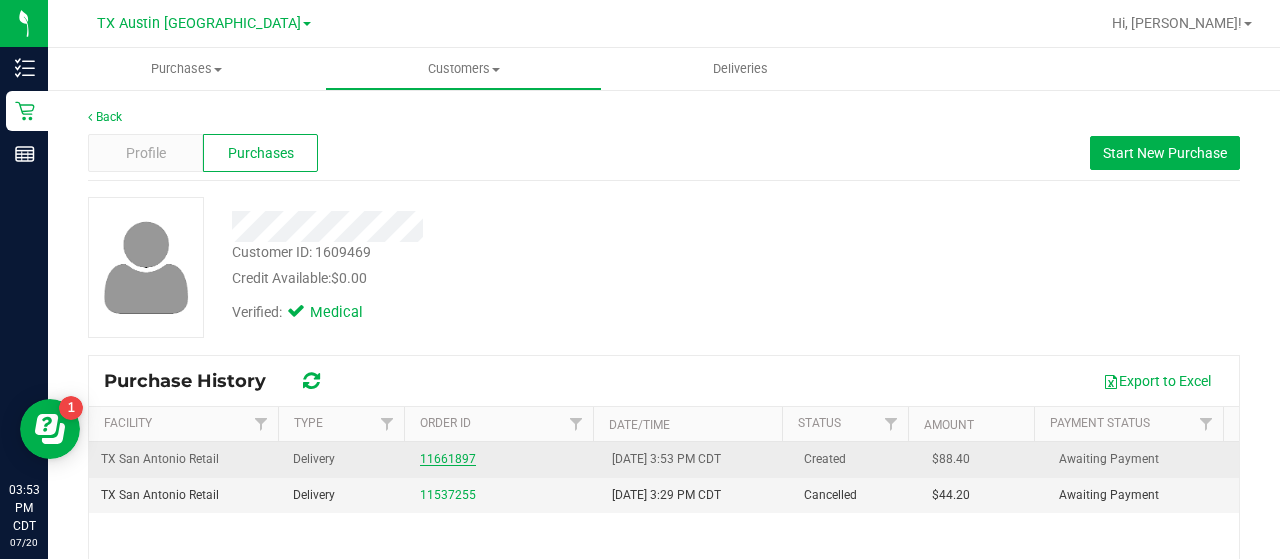 click on "11661897" at bounding box center [448, 459] 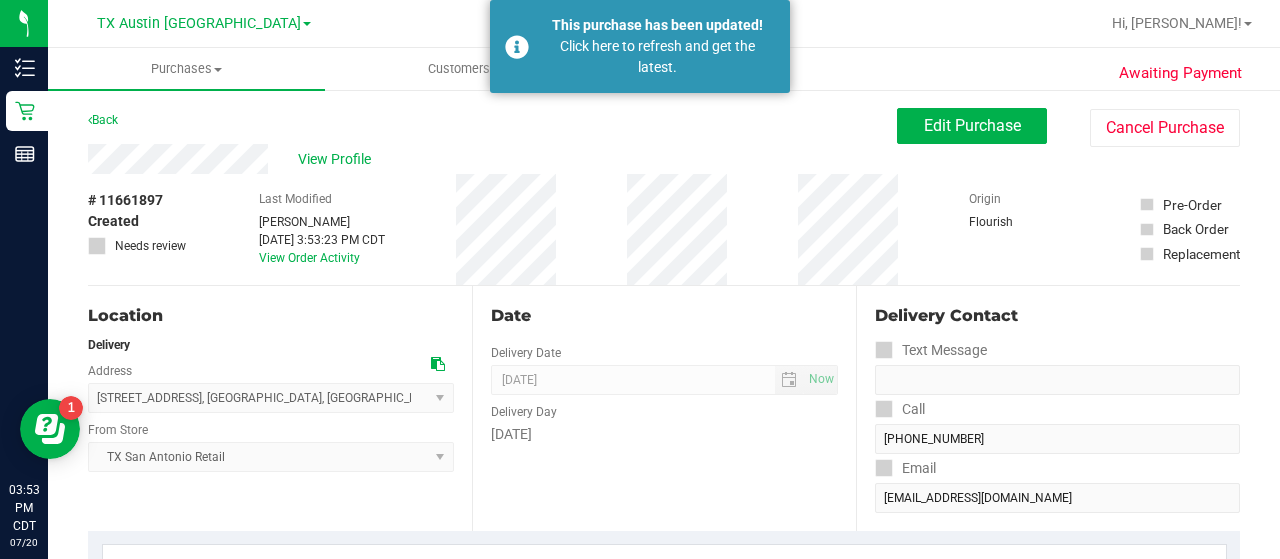 click on "[DATE]" at bounding box center (664, 434) 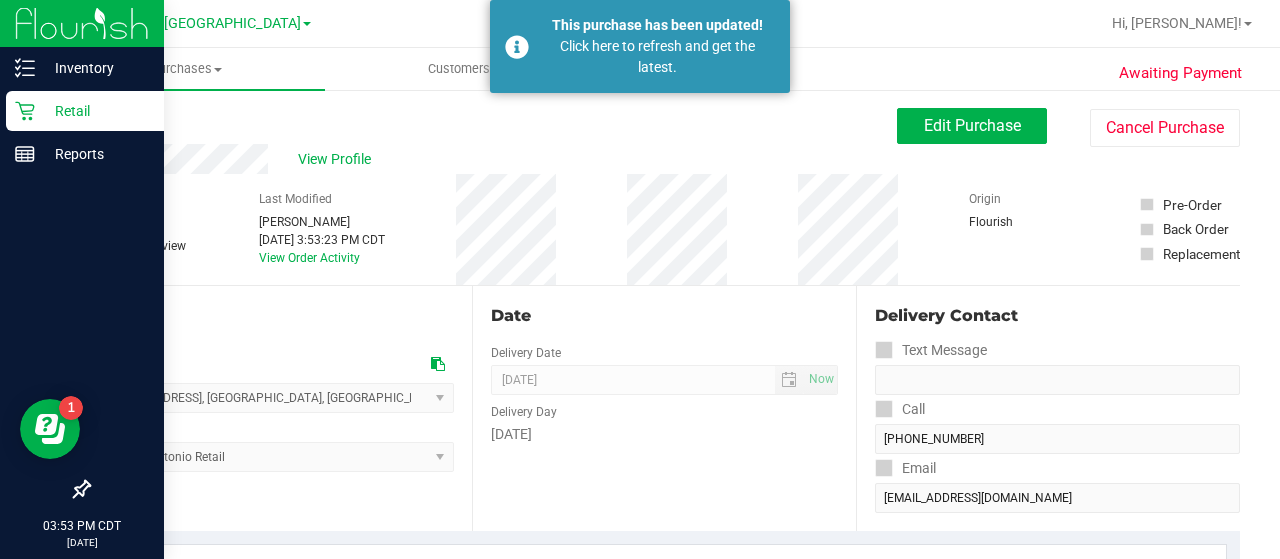 click on "Retail" at bounding box center (95, 111) 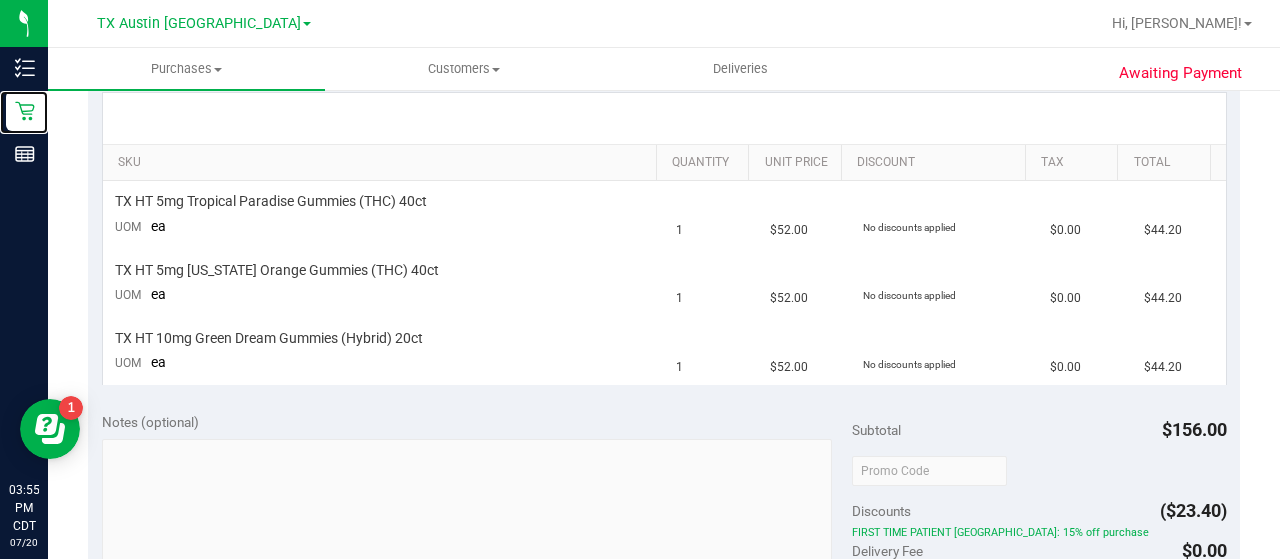 scroll, scrollTop: 0, scrollLeft: 0, axis: both 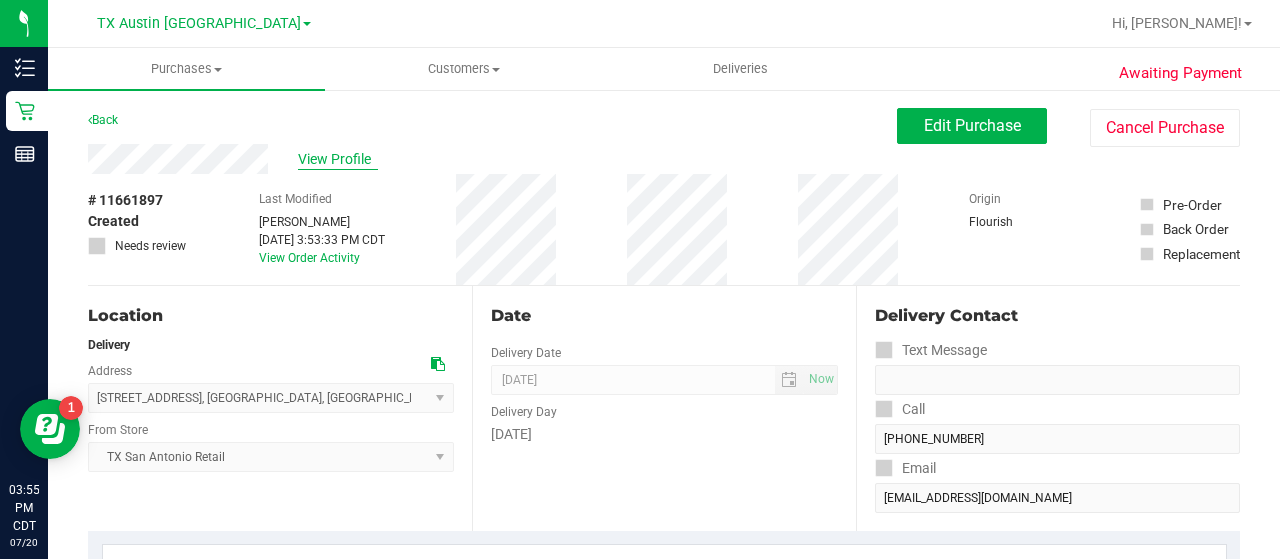click on "View Profile" at bounding box center (338, 159) 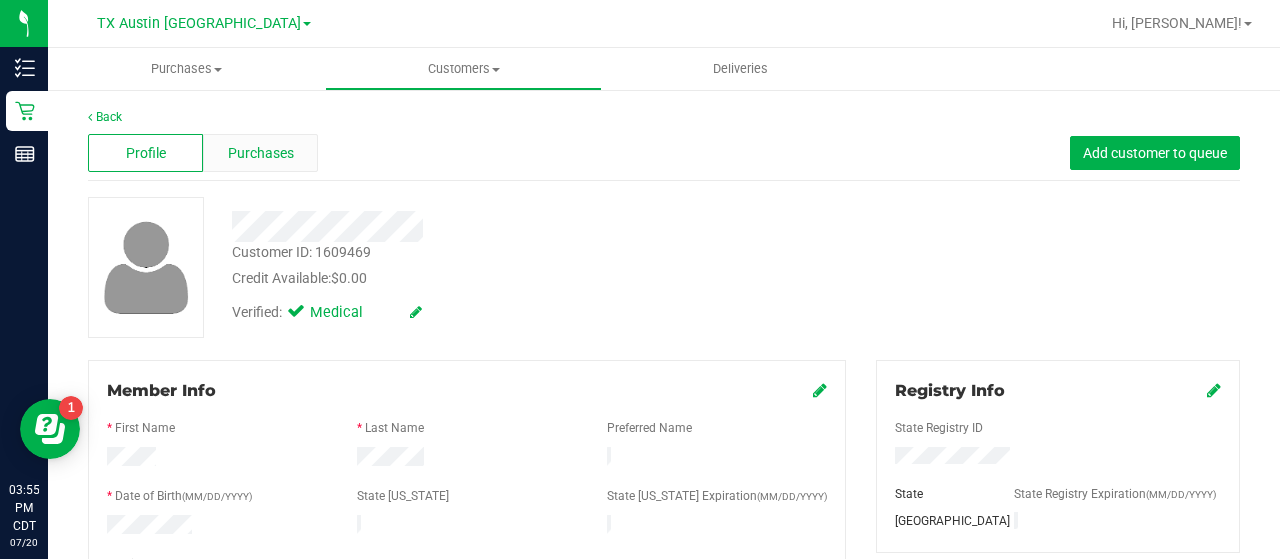 click on "Purchases" at bounding box center [261, 153] 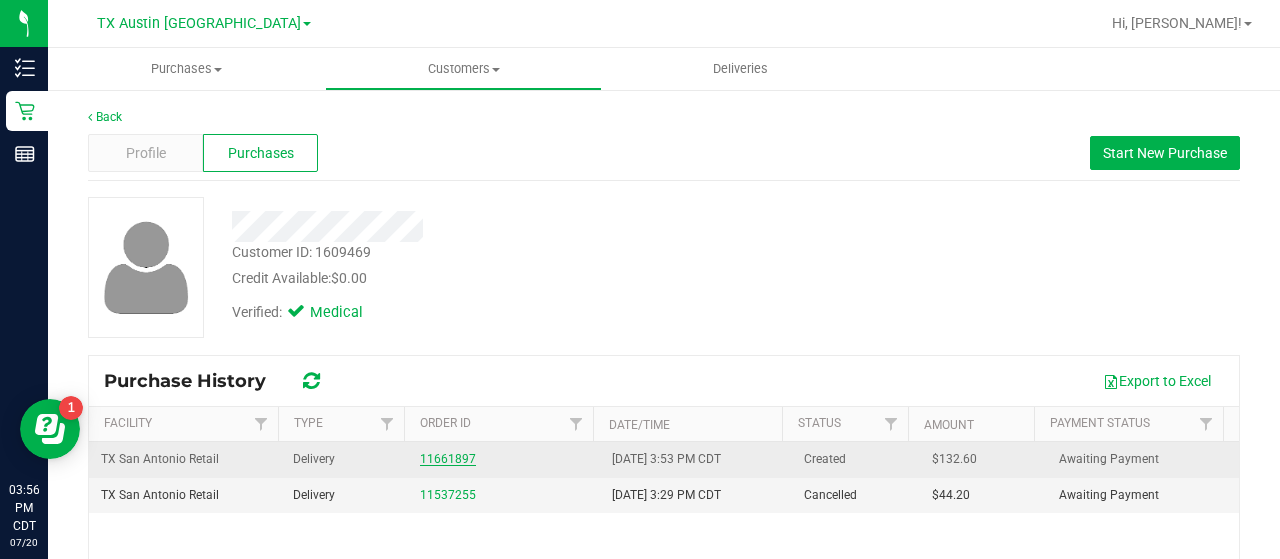click on "11661897" at bounding box center [448, 459] 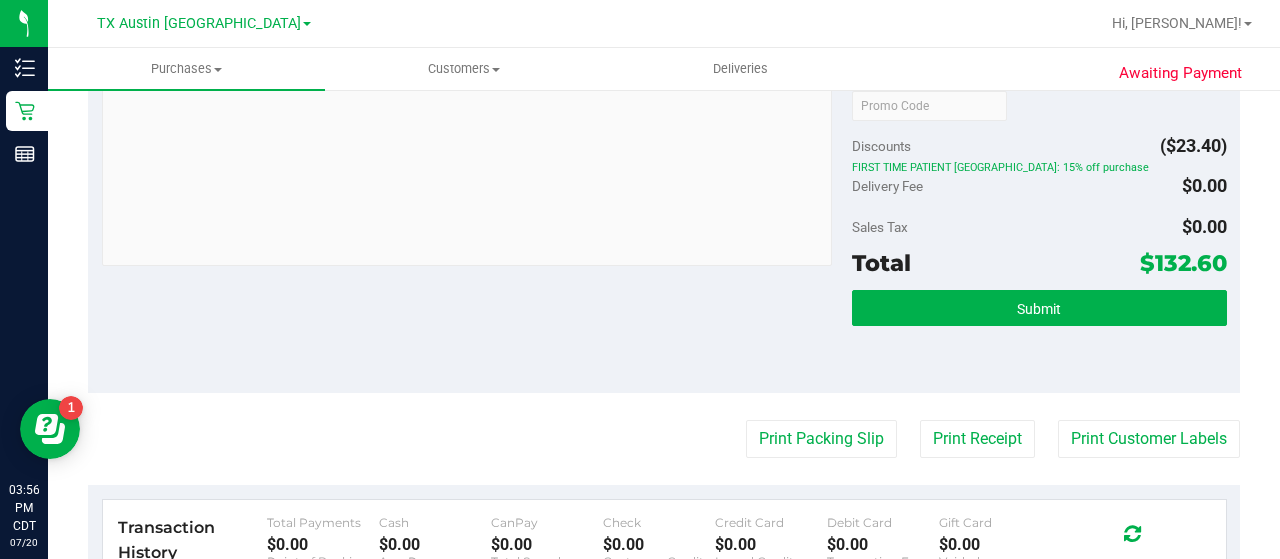 scroll, scrollTop: 0, scrollLeft: 0, axis: both 